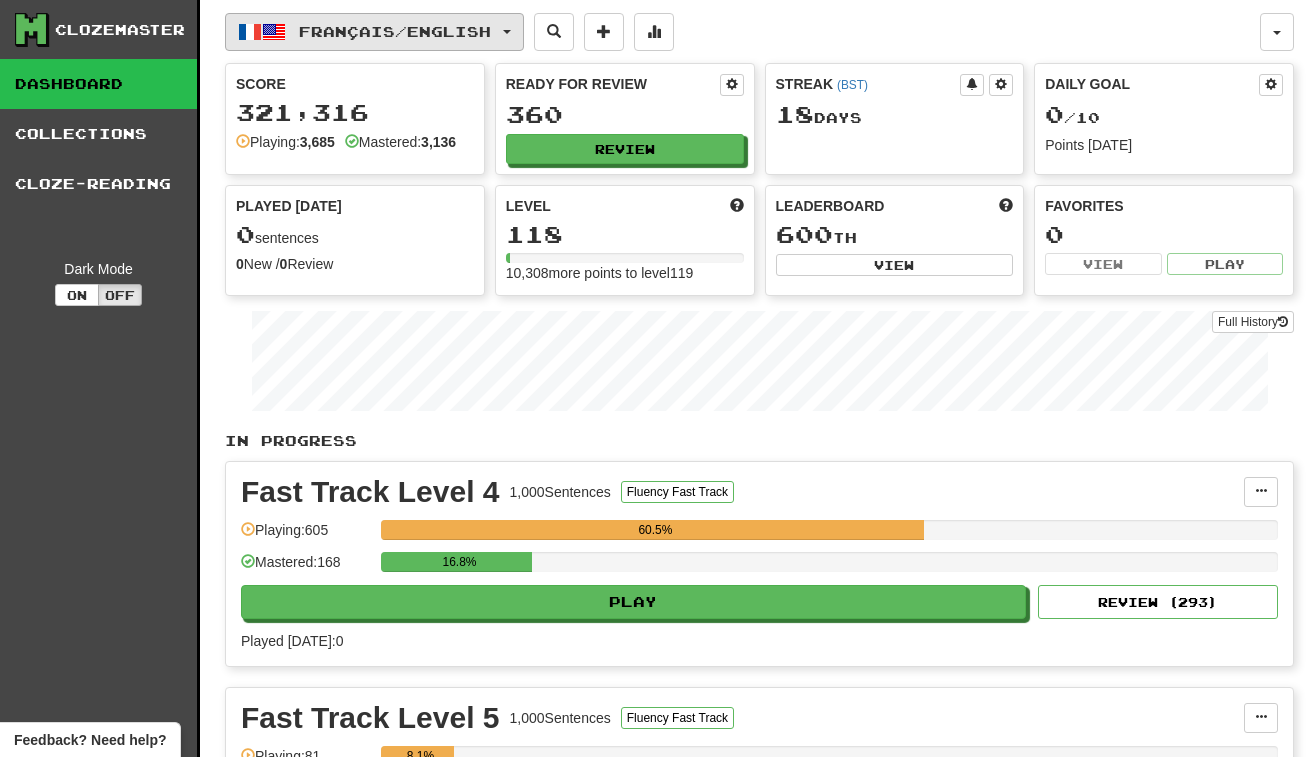scroll, scrollTop: 0, scrollLeft: 0, axis: both 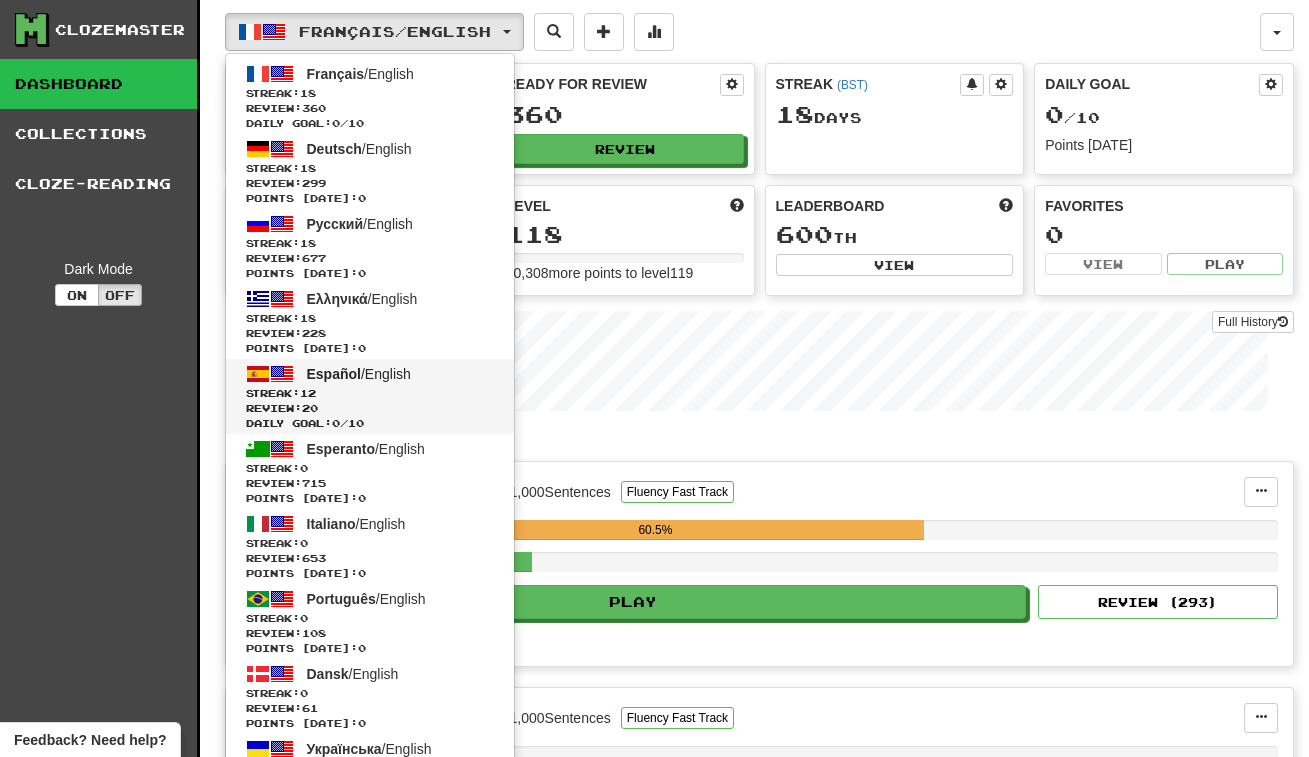 click on "Review:  20" at bounding box center (370, 408) 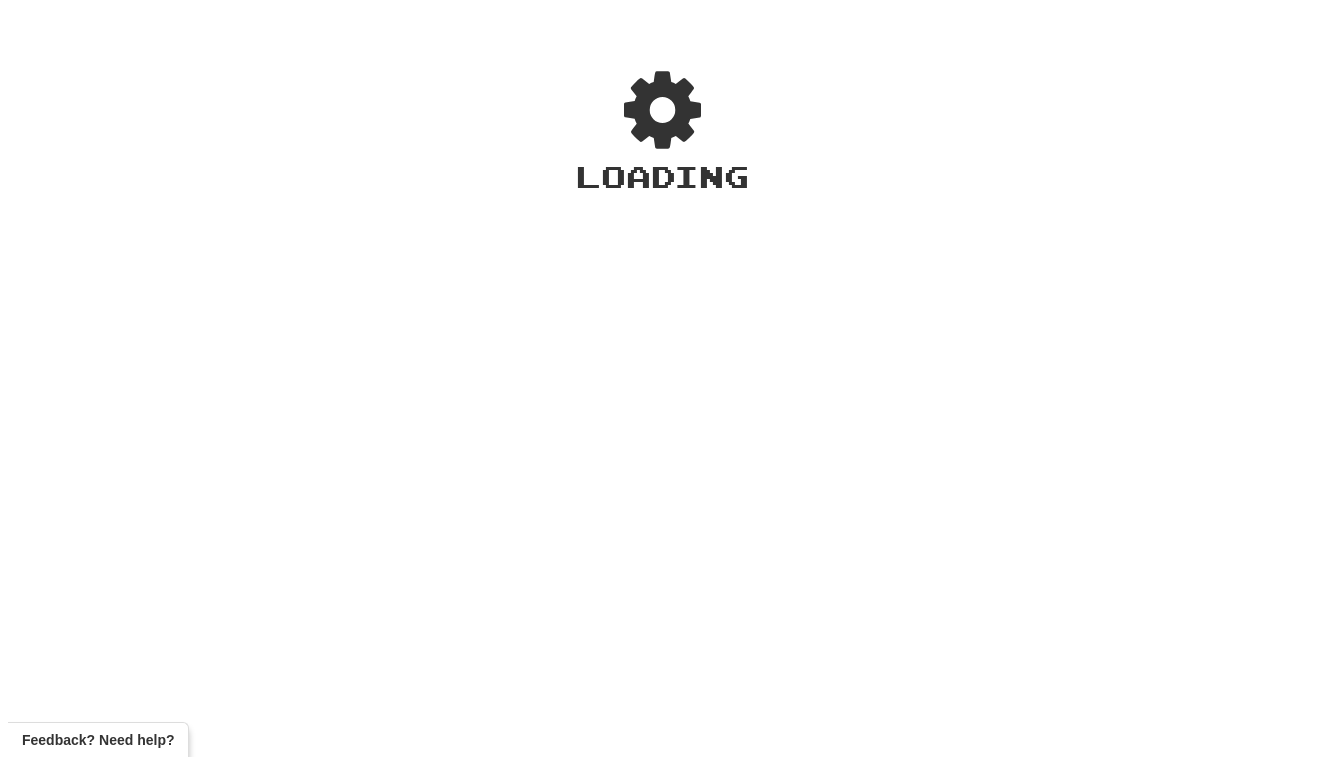 scroll, scrollTop: 0, scrollLeft: 0, axis: both 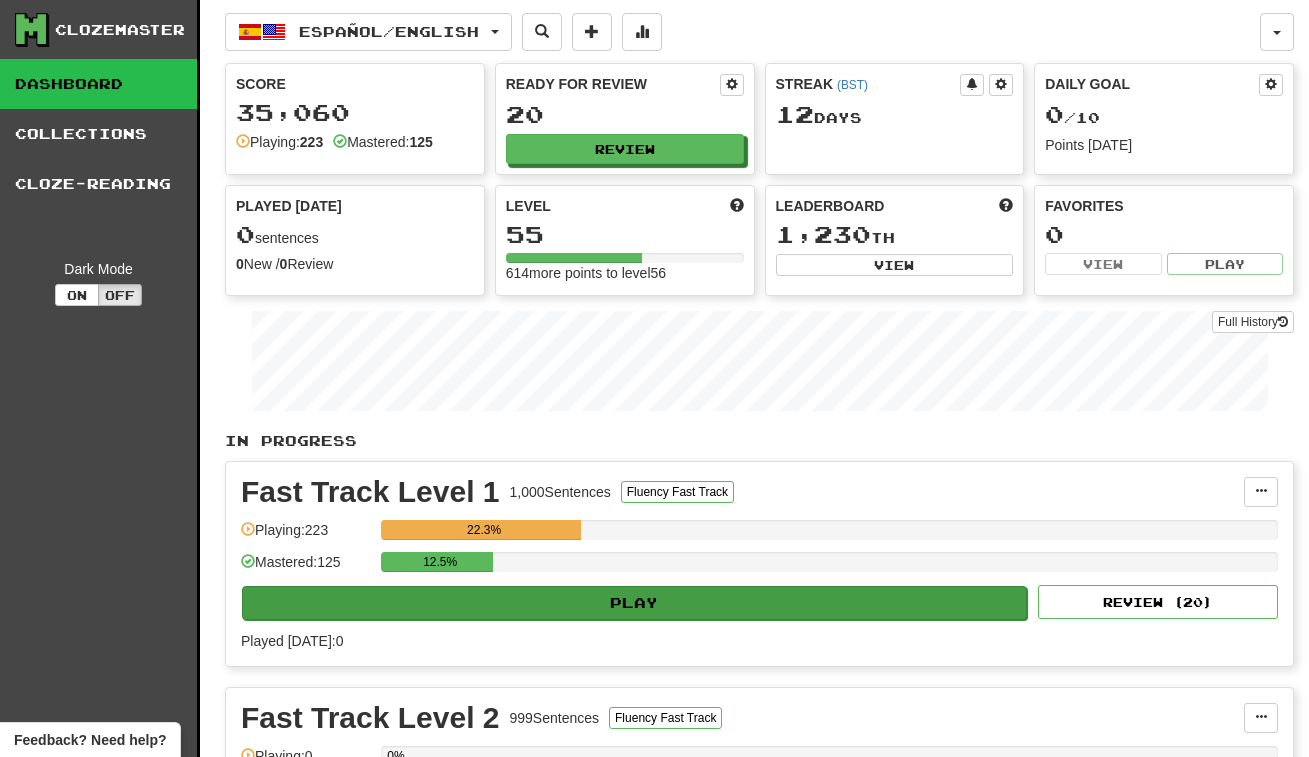 click on "Play" at bounding box center [634, 603] 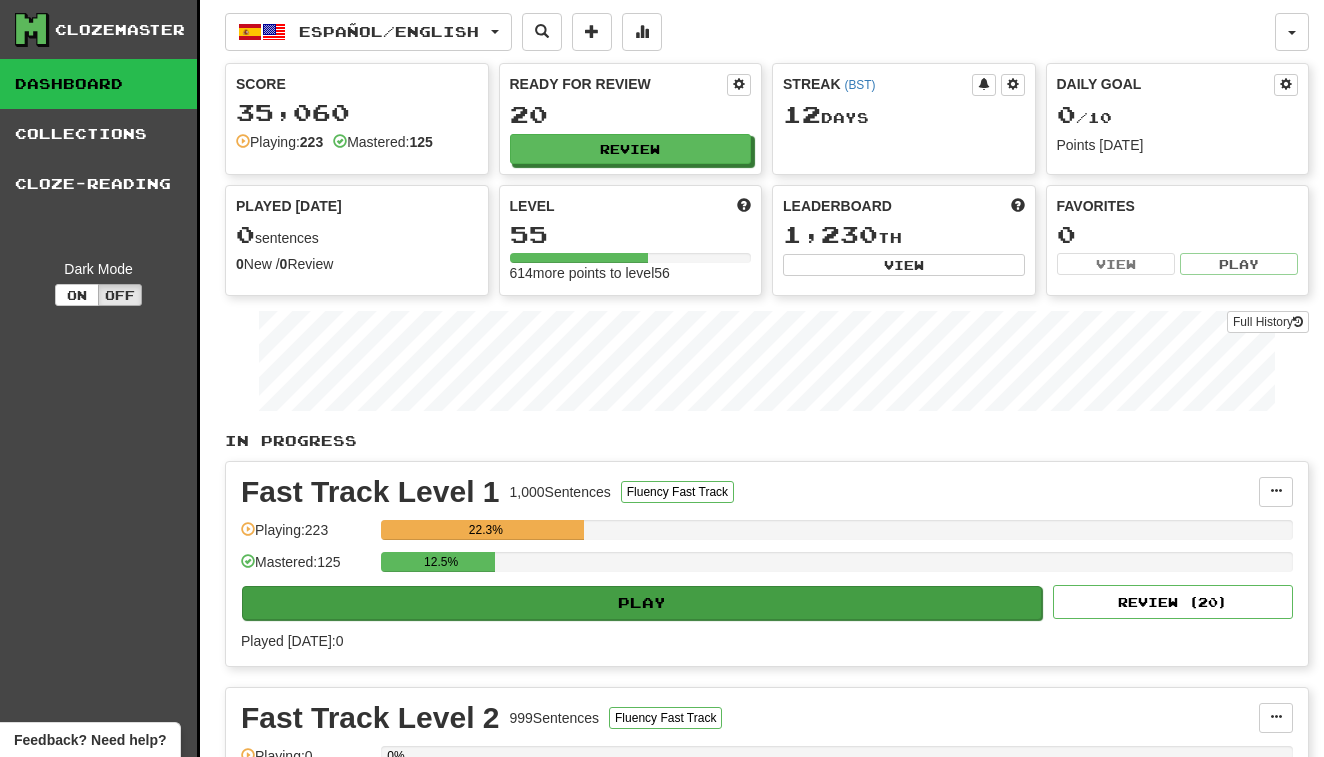 select on "**" 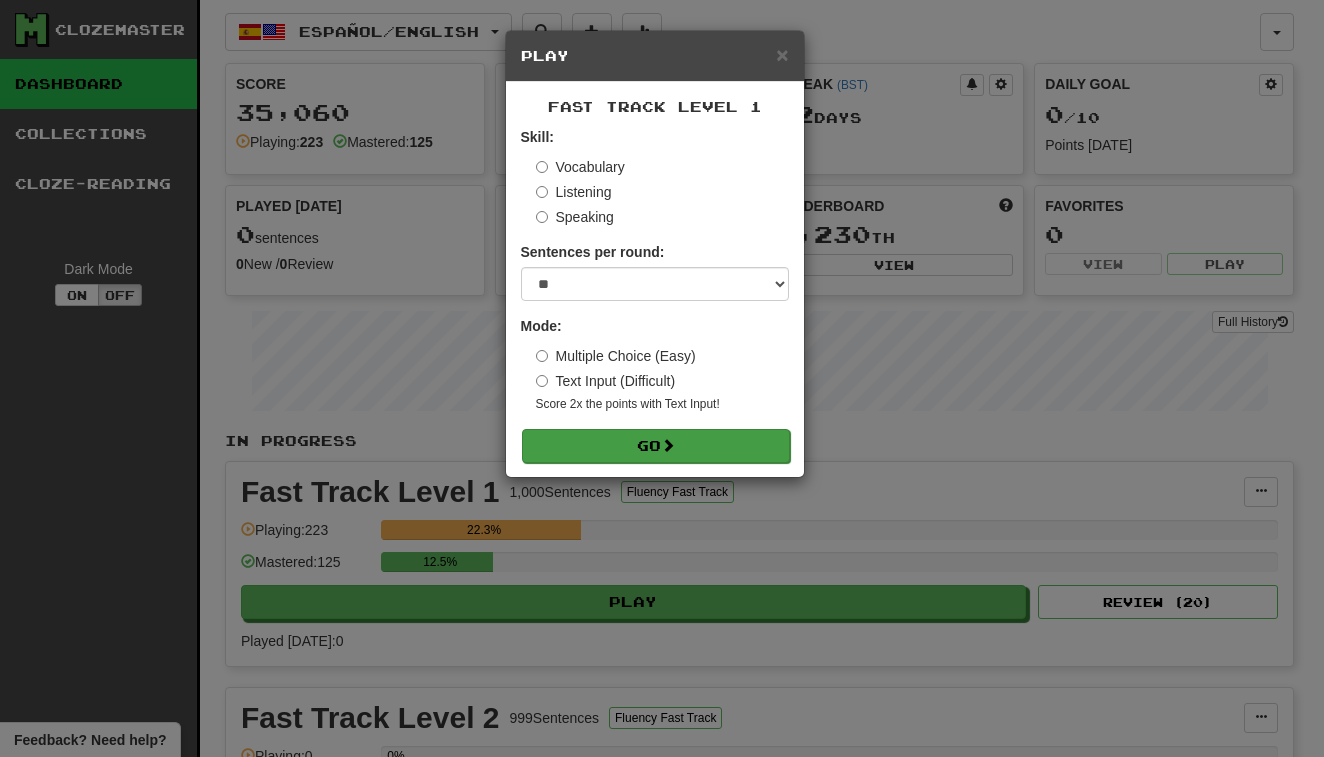 click on "Go" at bounding box center (656, 446) 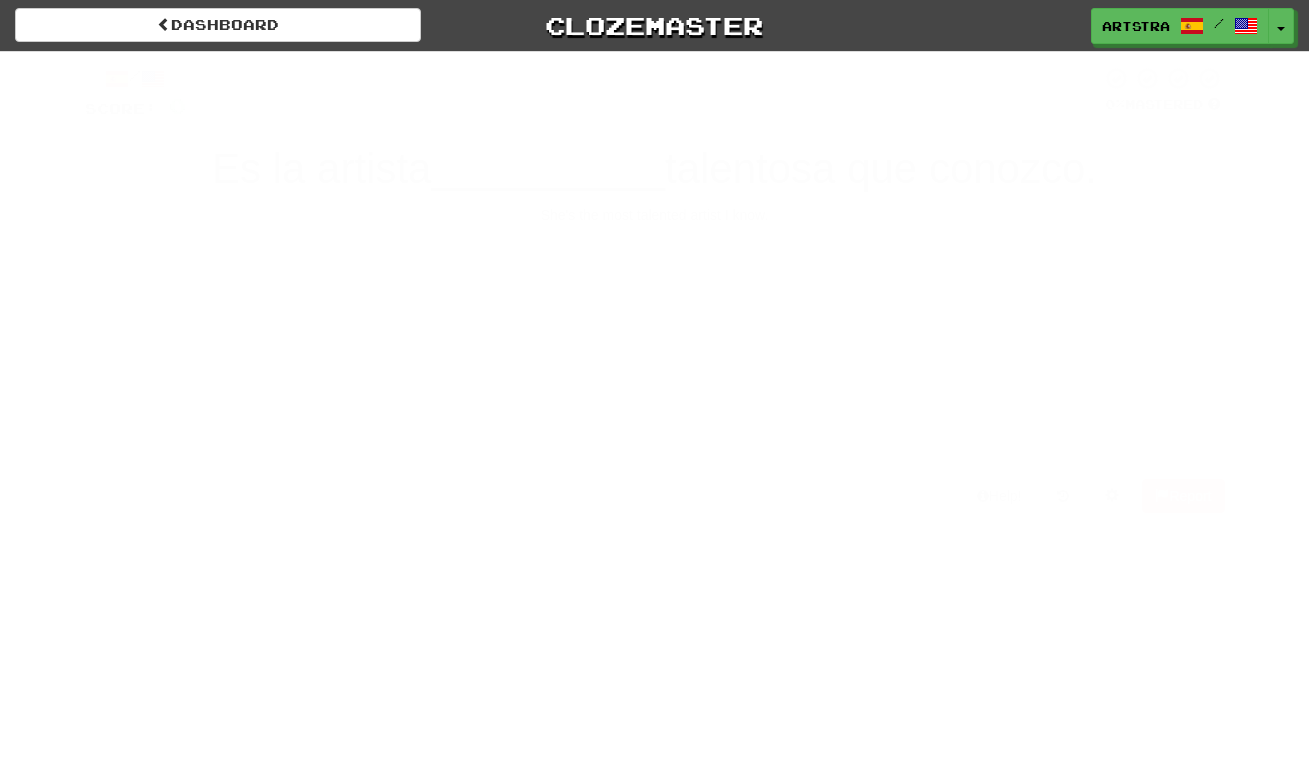 scroll, scrollTop: 0, scrollLeft: 0, axis: both 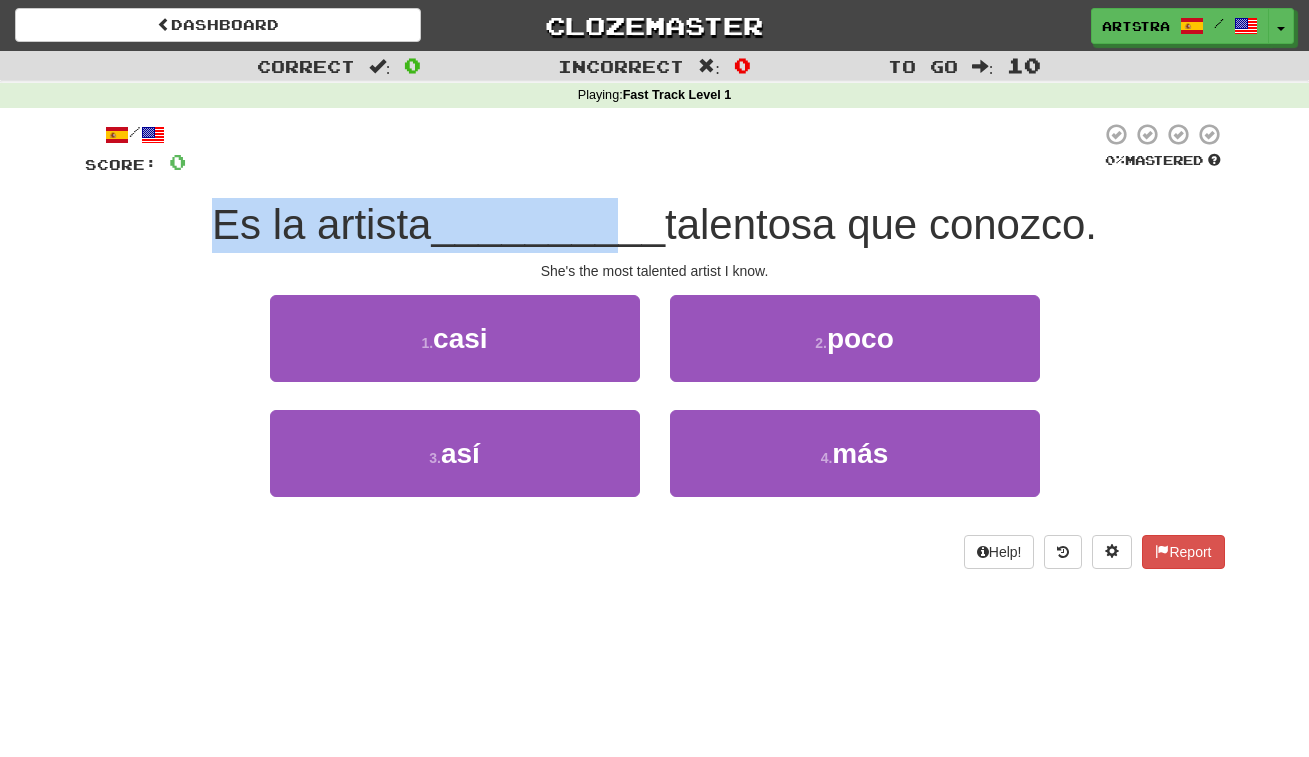 click on "/  Score:   0 0 %  Mastered Es la artista  __________  talentosa que conozco. She's the most talented artist I know. 1 .  casi 2 .  poco 3 .  así 4 .  más  Help!  Report" at bounding box center [655, 345] 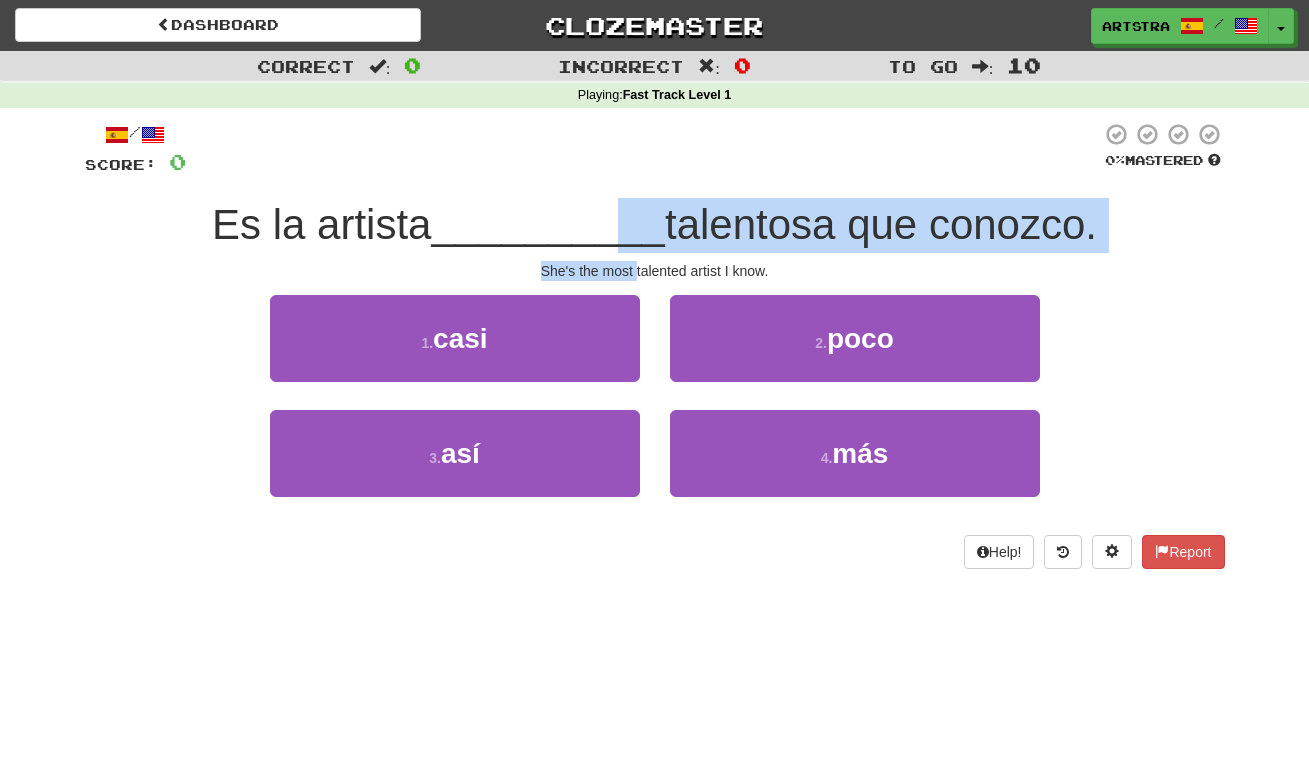 drag, startPoint x: 608, startPoint y: 207, endPoint x: 635, endPoint y: 269, distance: 67.62396 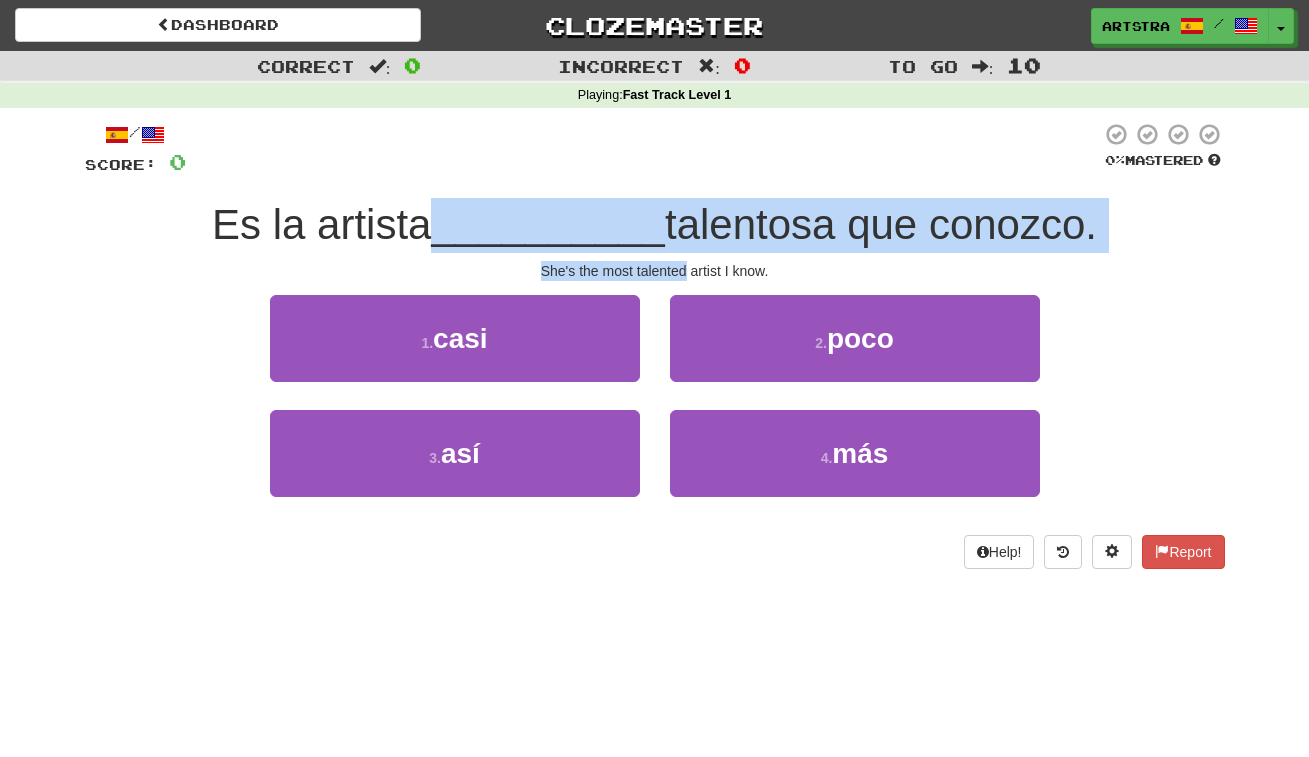 drag, startPoint x: 635, startPoint y: 269, endPoint x: 637, endPoint y: 229, distance: 40.04997 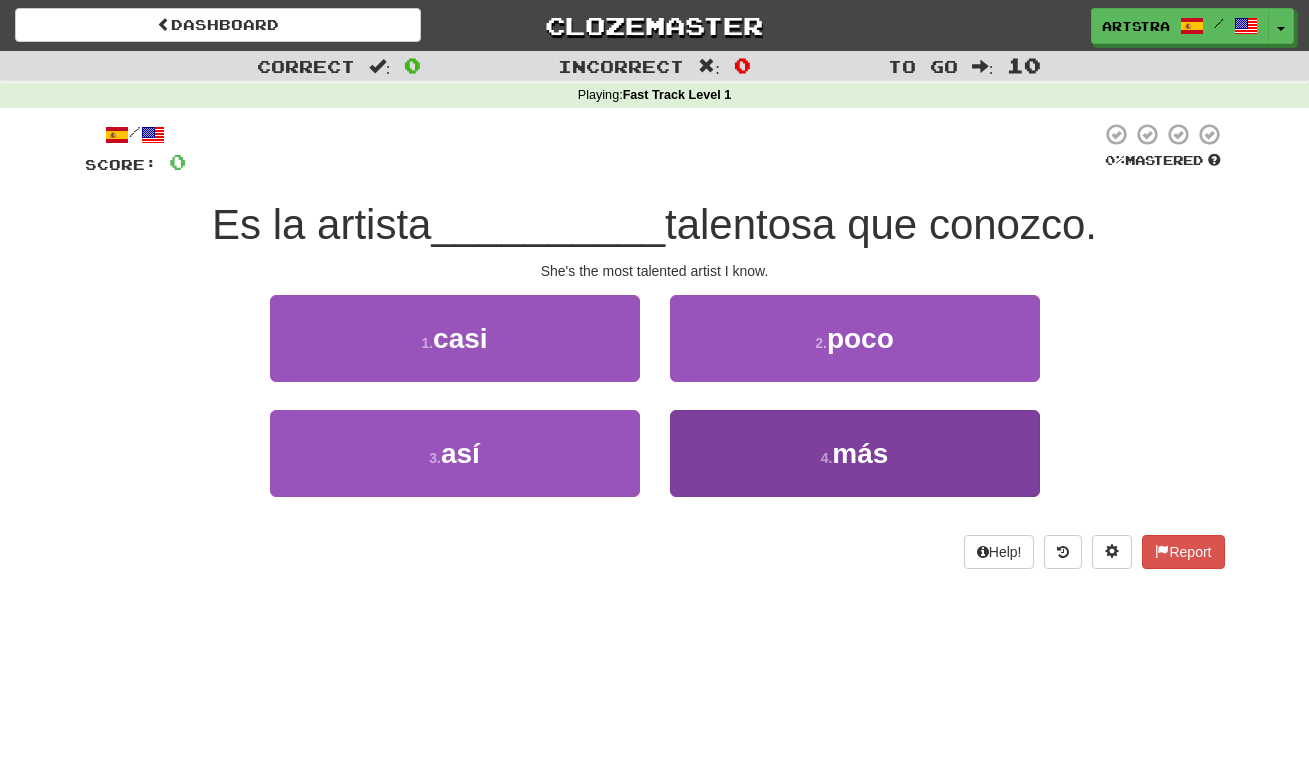 click on "4 .  más" at bounding box center [855, 453] 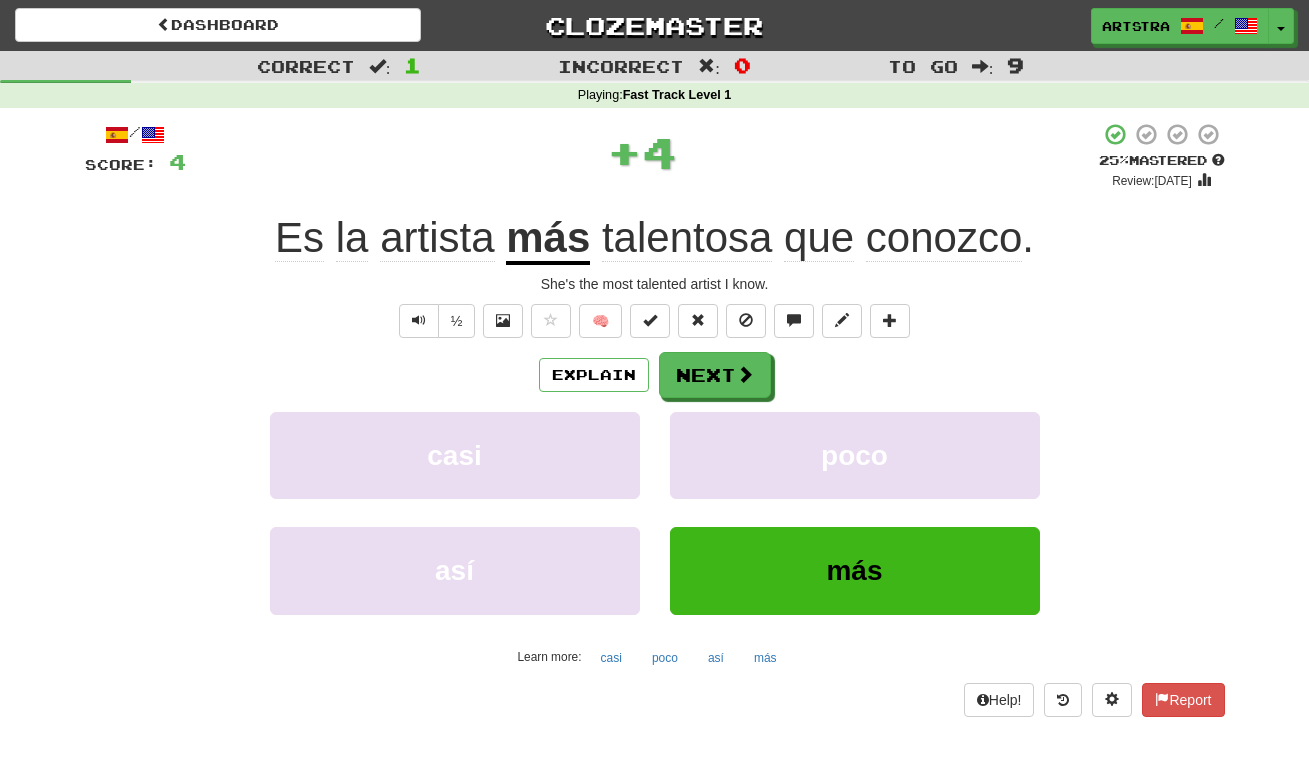 click on "conozco" at bounding box center (944, 238) 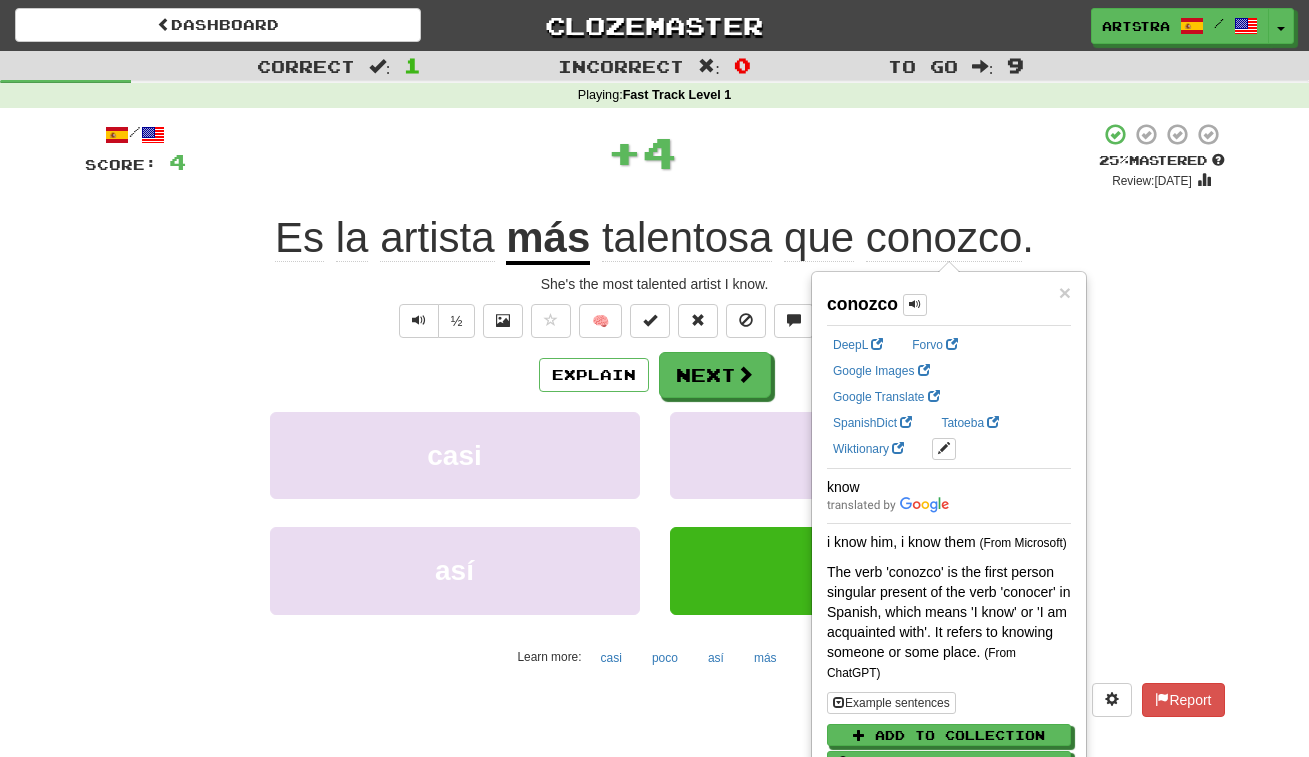 click on "/  Score:   4 + 4 25 %  Mastered Review:  2025-07-11 Es   la   artista   más   talentosa   que   conozco . She's the most talented artist I know. ½ 🧠 Explain Next casi poco así más Learn more: casi poco así más  Help!  Report" at bounding box center [655, 426] 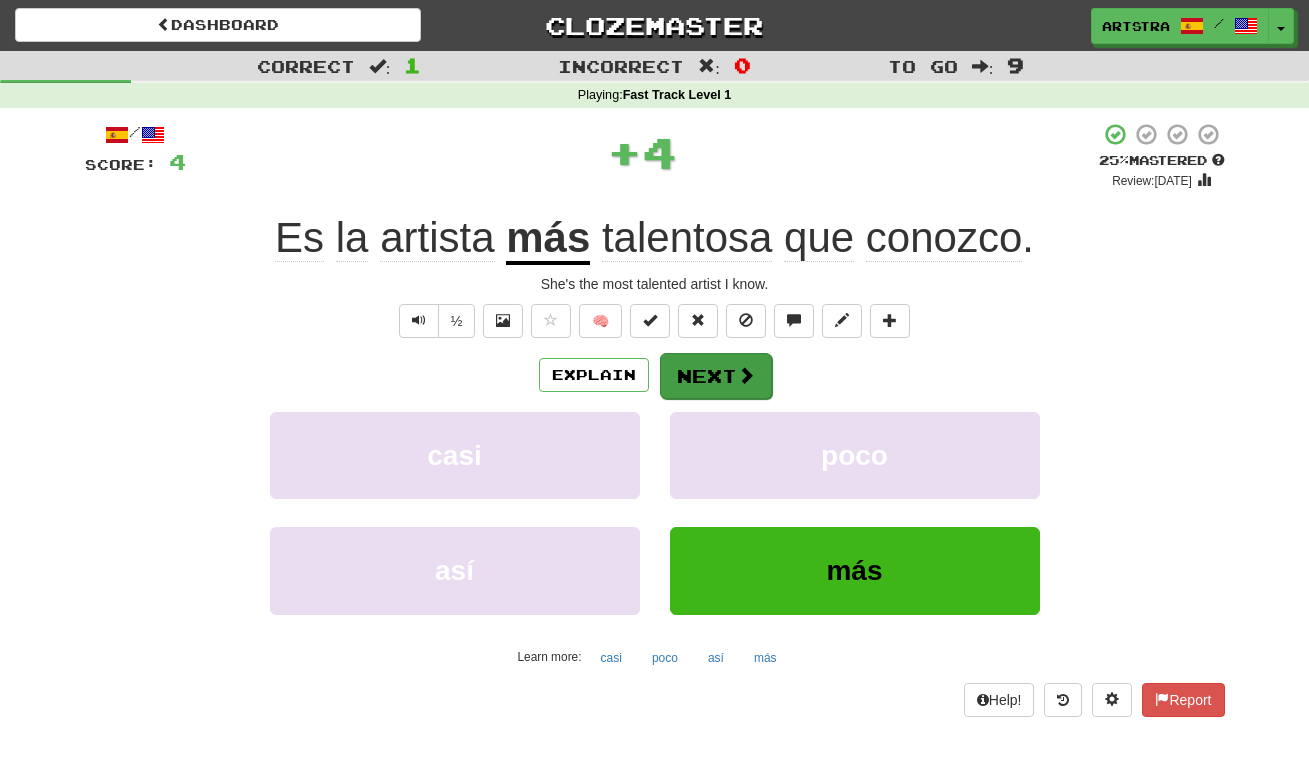 click on "Next" at bounding box center [716, 376] 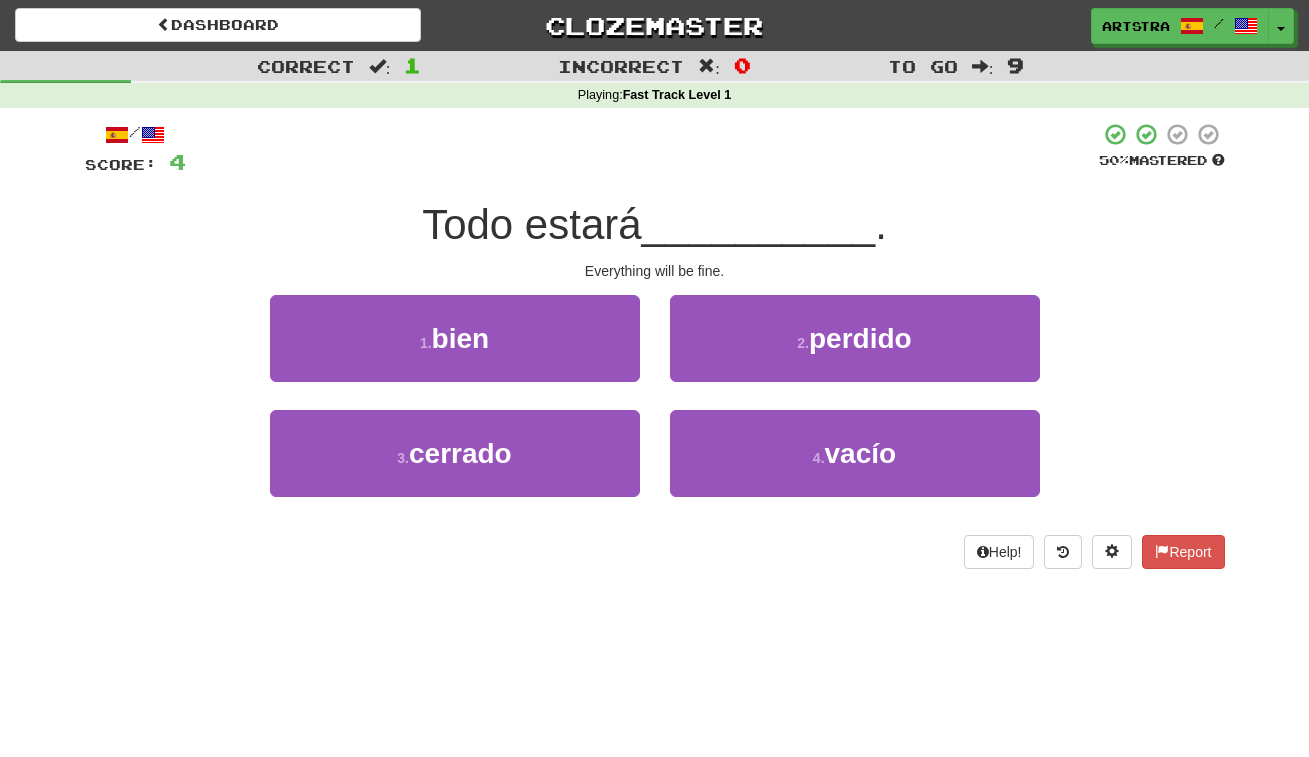 click on "Todo estará" at bounding box center (531, 224) 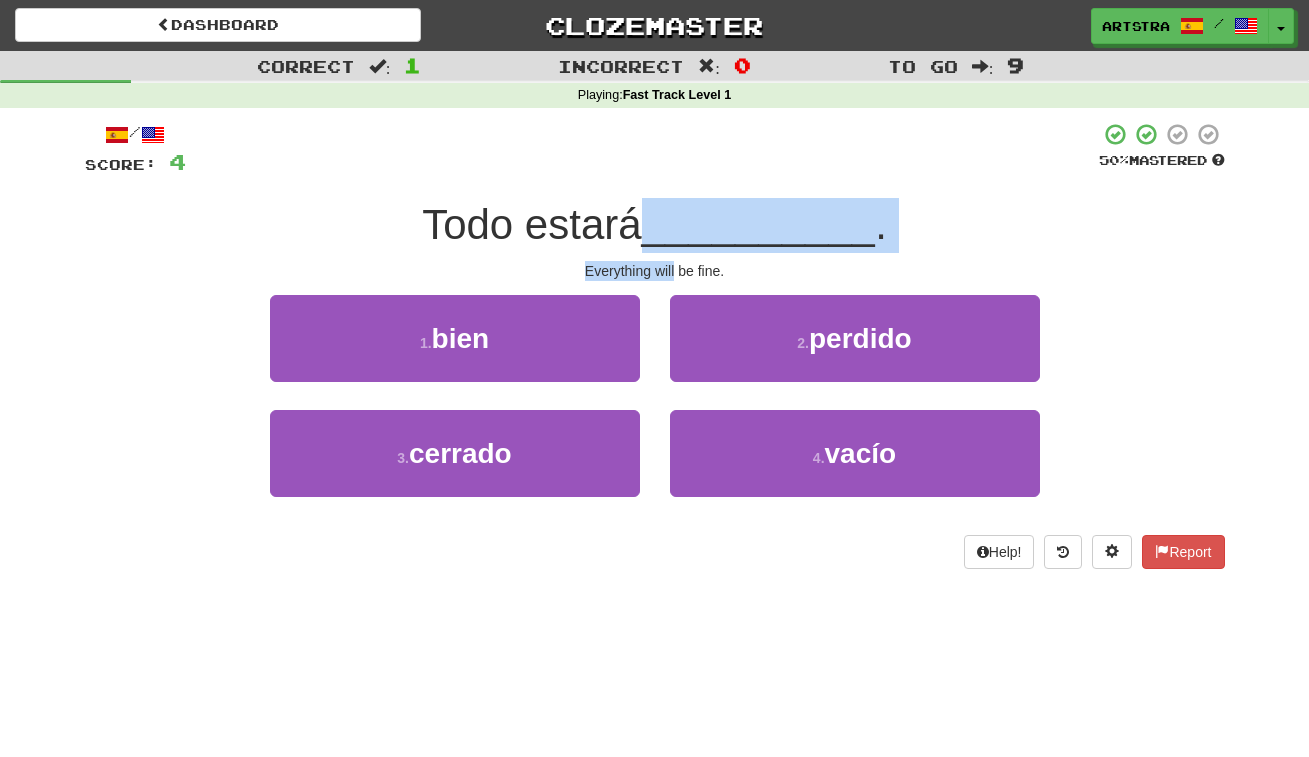 drag, startPoint x: 648, startPoint y: 207, endPoint x: 660, endPoint y: 264, distance: 58.249462 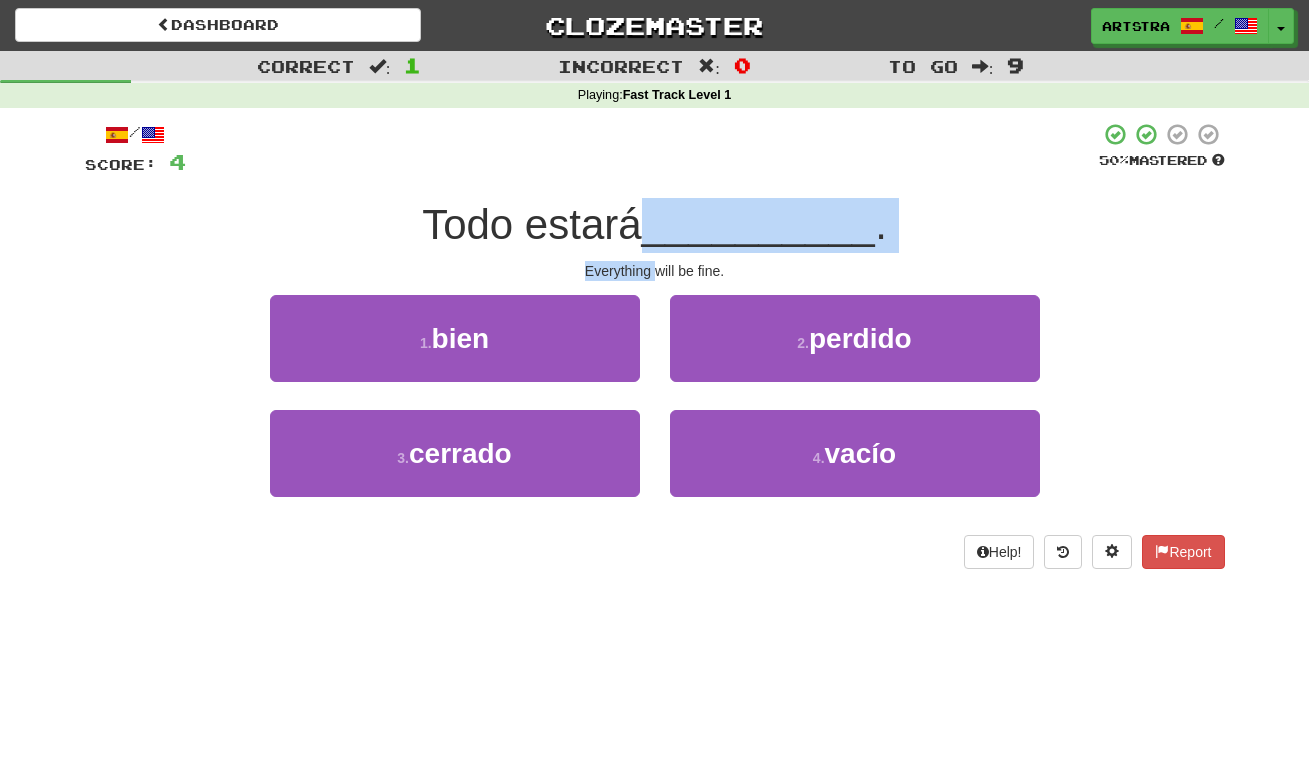 drag, startPoint x: 660, startPoint y: 264, endPoint x: 655, endPoint y: 215, distance: 49.25444 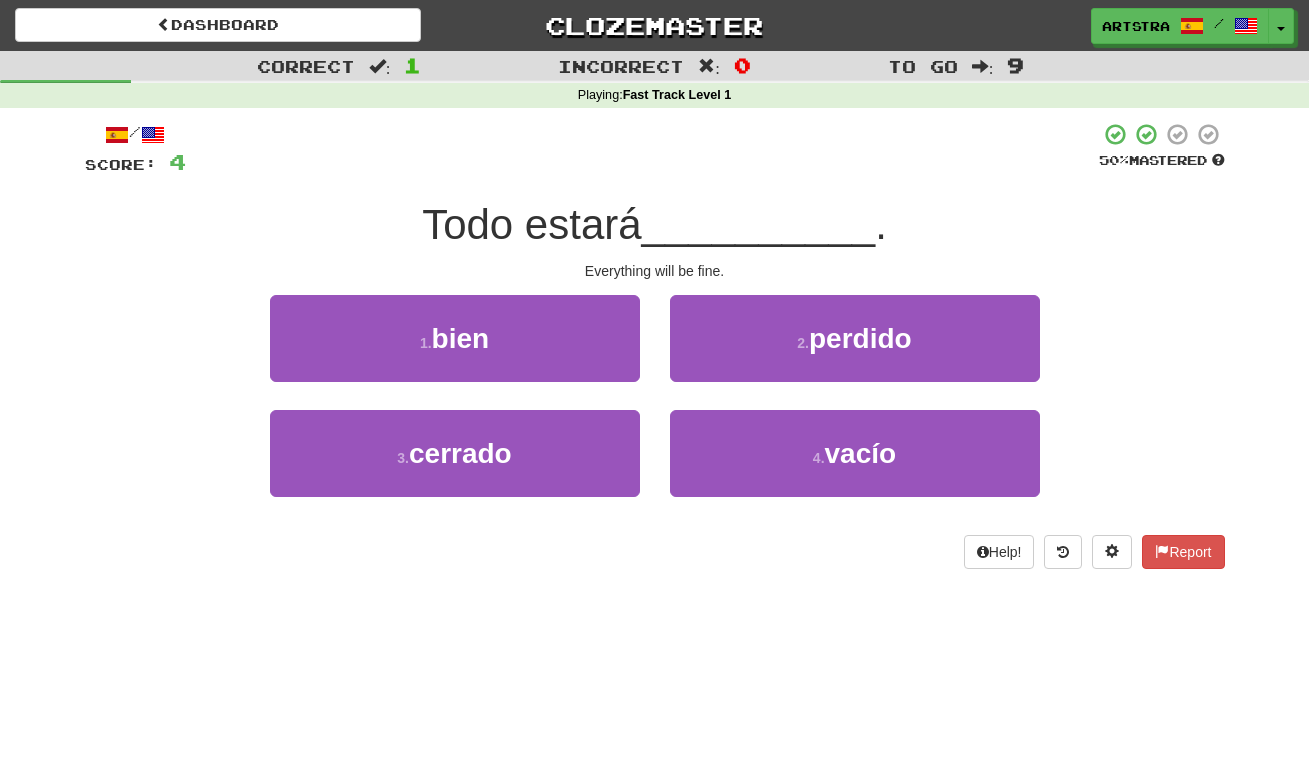 click on "Todo estará" at bounding box center (531, 224) 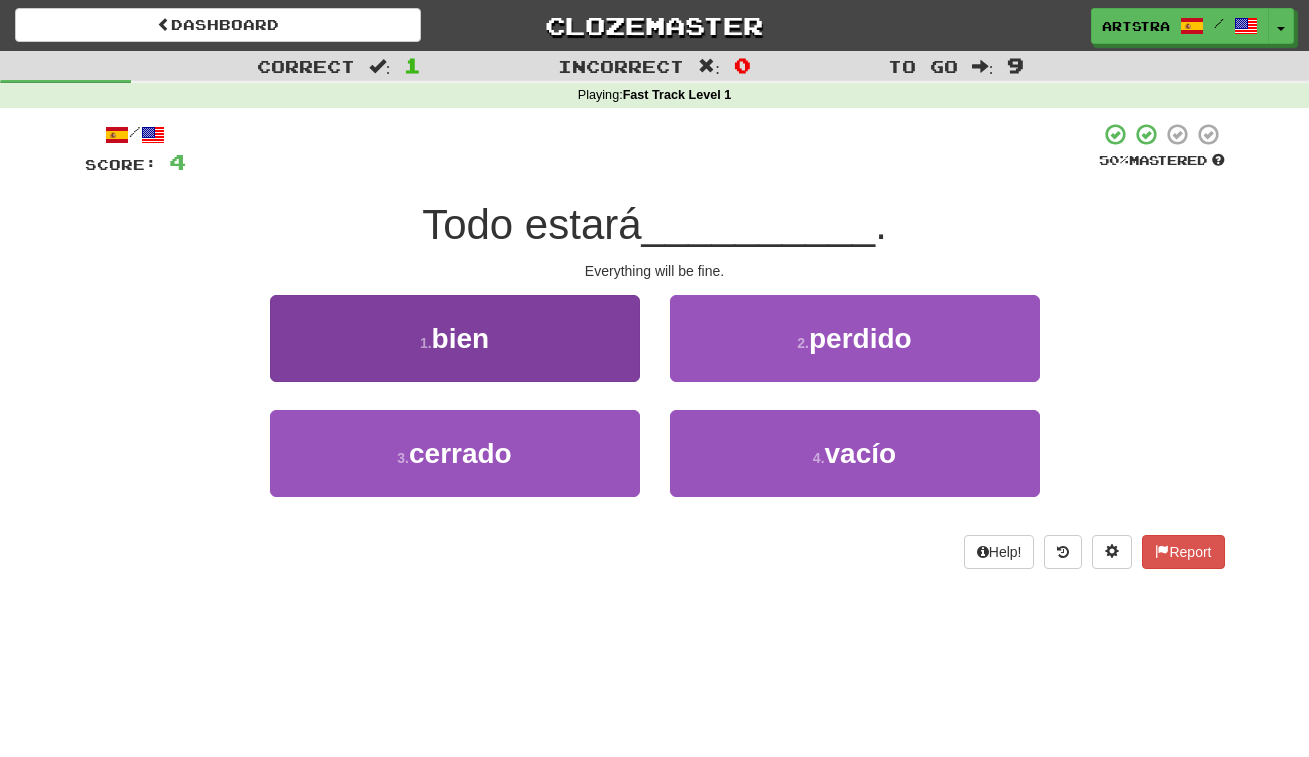 click on "1 .  bien" at bounding box center [455, 338] 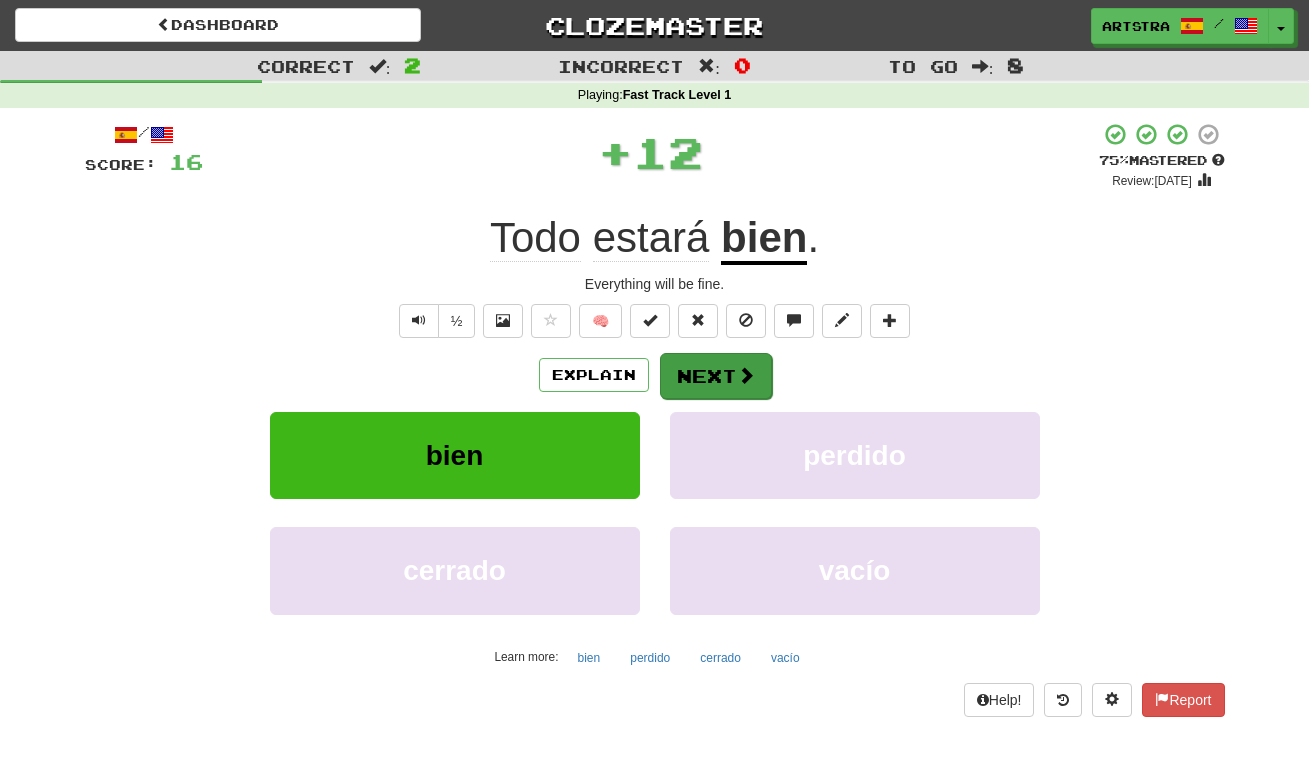 click on "Next" at bounding box center (716, 376) 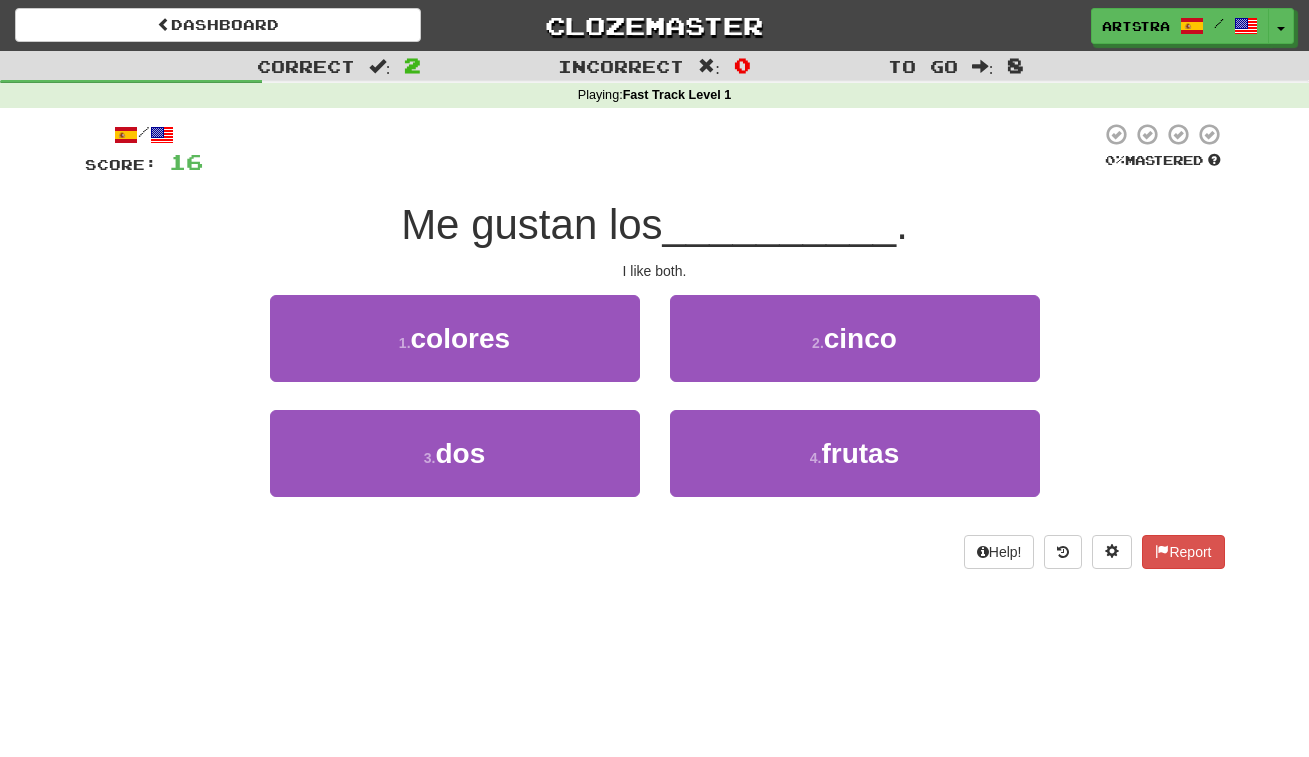click on "Me gustan los" at bounding box center [531, 224] 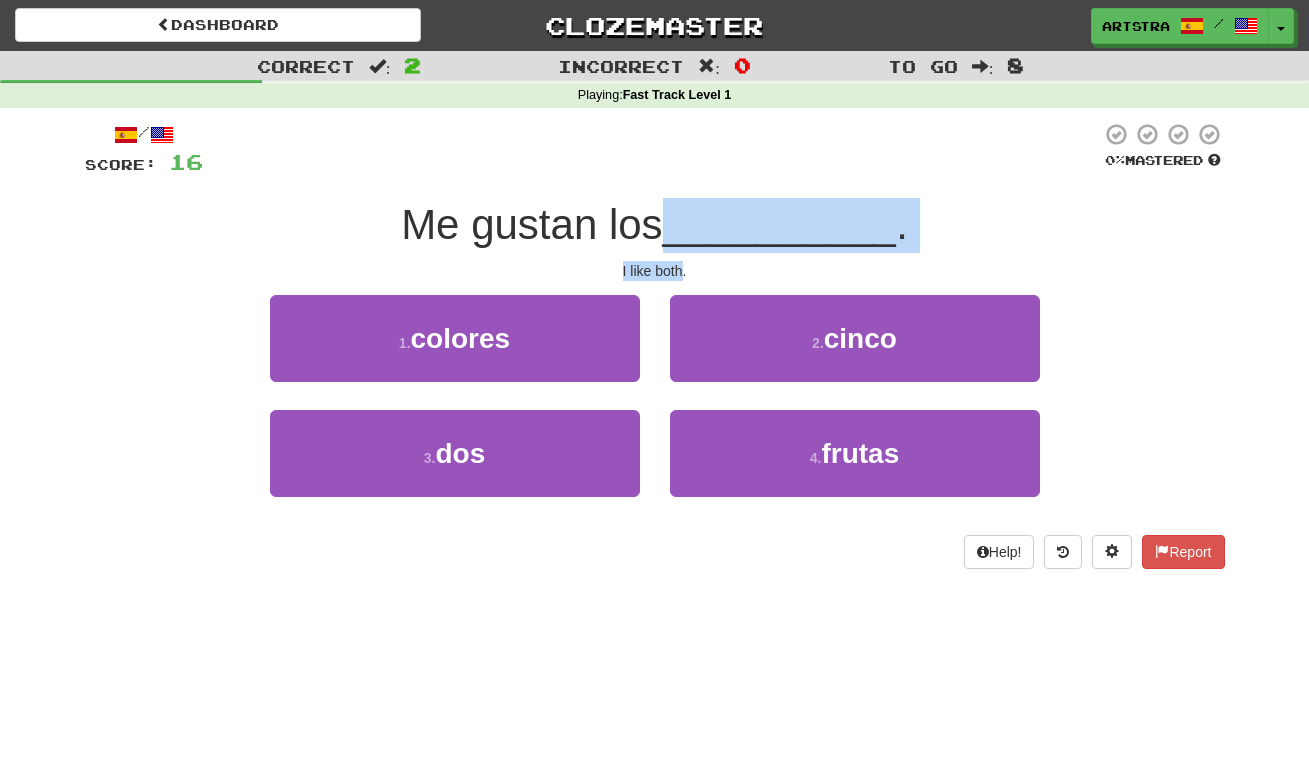 drag, startPoint x: 664, startPoint y: 232, endPoint x: 667, endPoint y: 269, distance: 37.12142 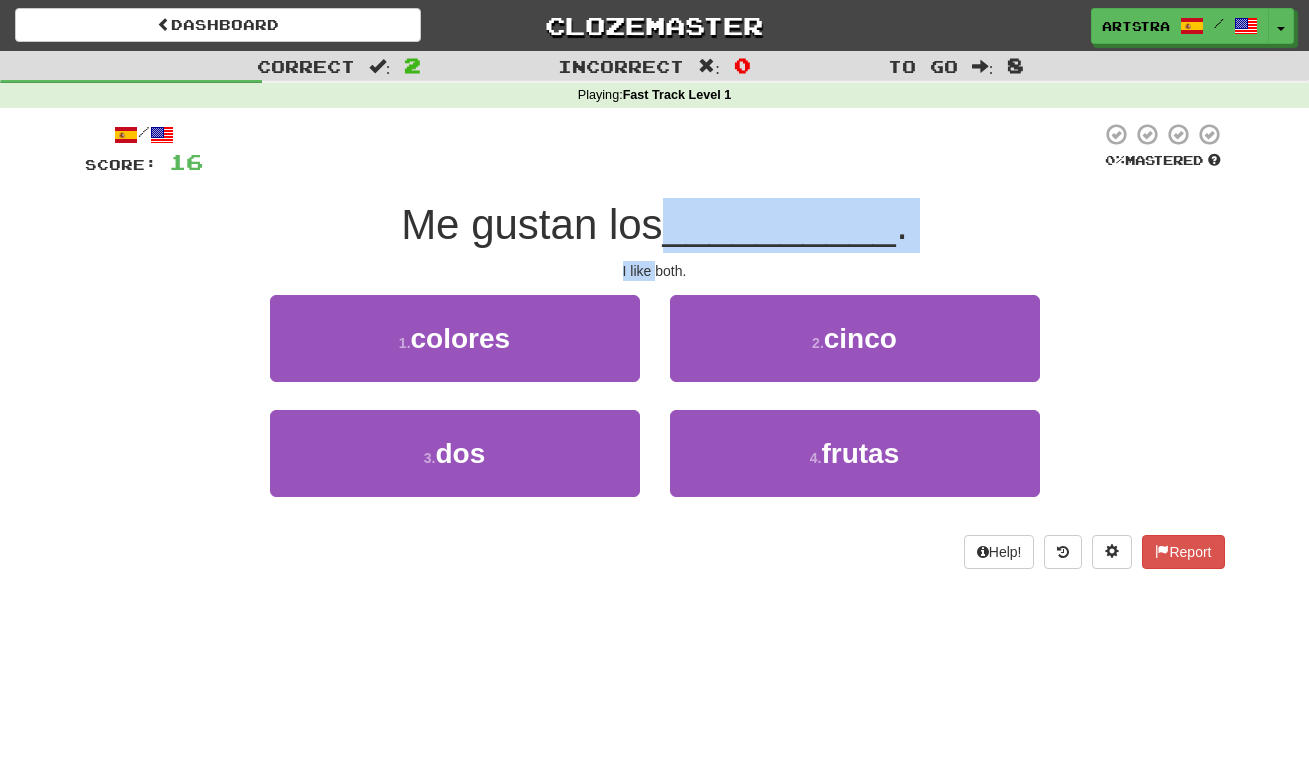 drag, startPoint x: 667, startPoint y: 269, endPoint x: 672, endPoint y: 230, distance: 39.319206 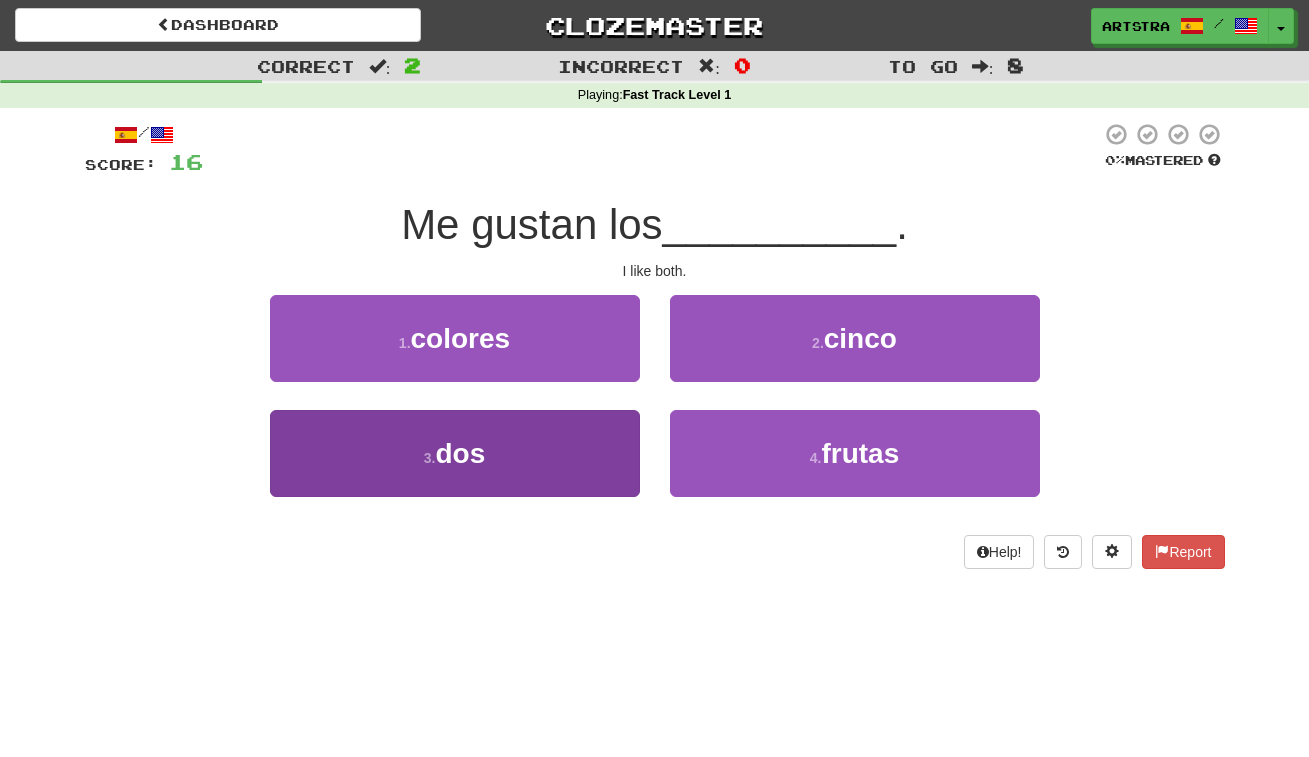 click on "3 .  dos" at bounding box center [455, 453] 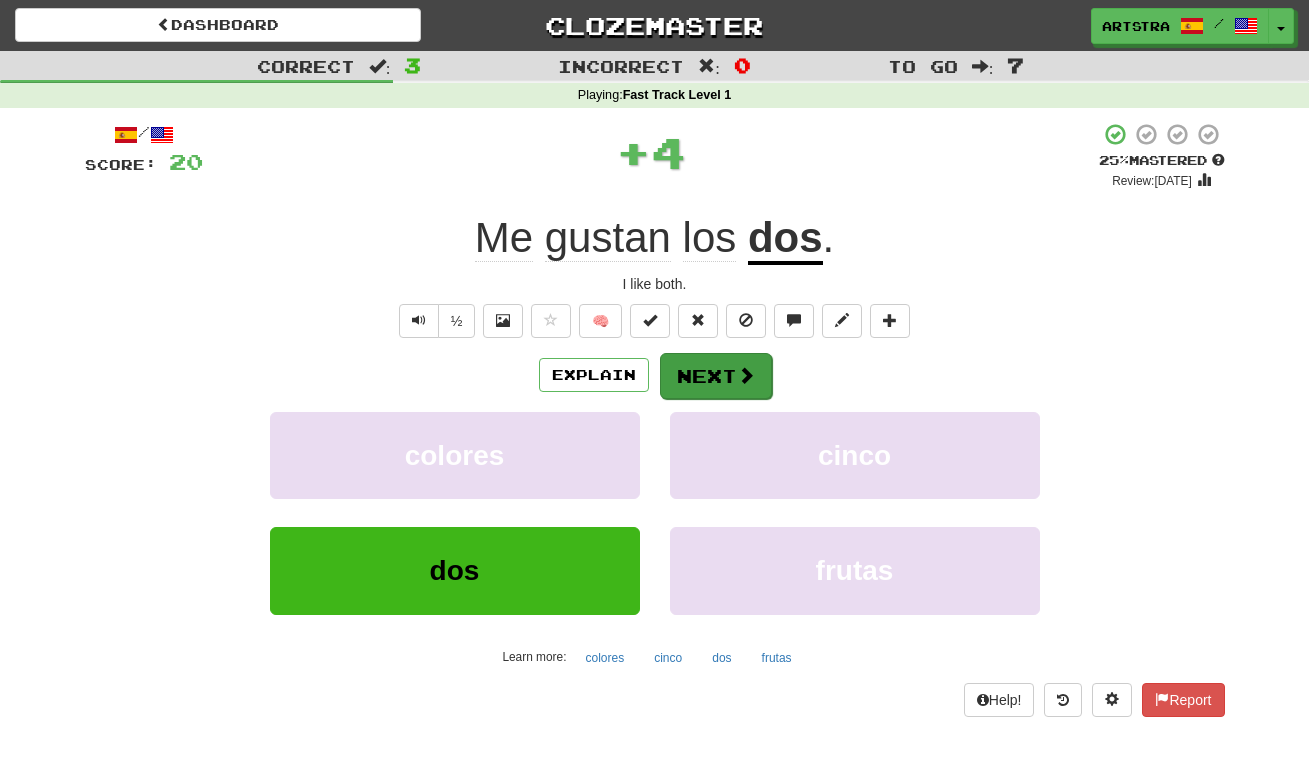 click on "Next" at bounding box center [716, 376] 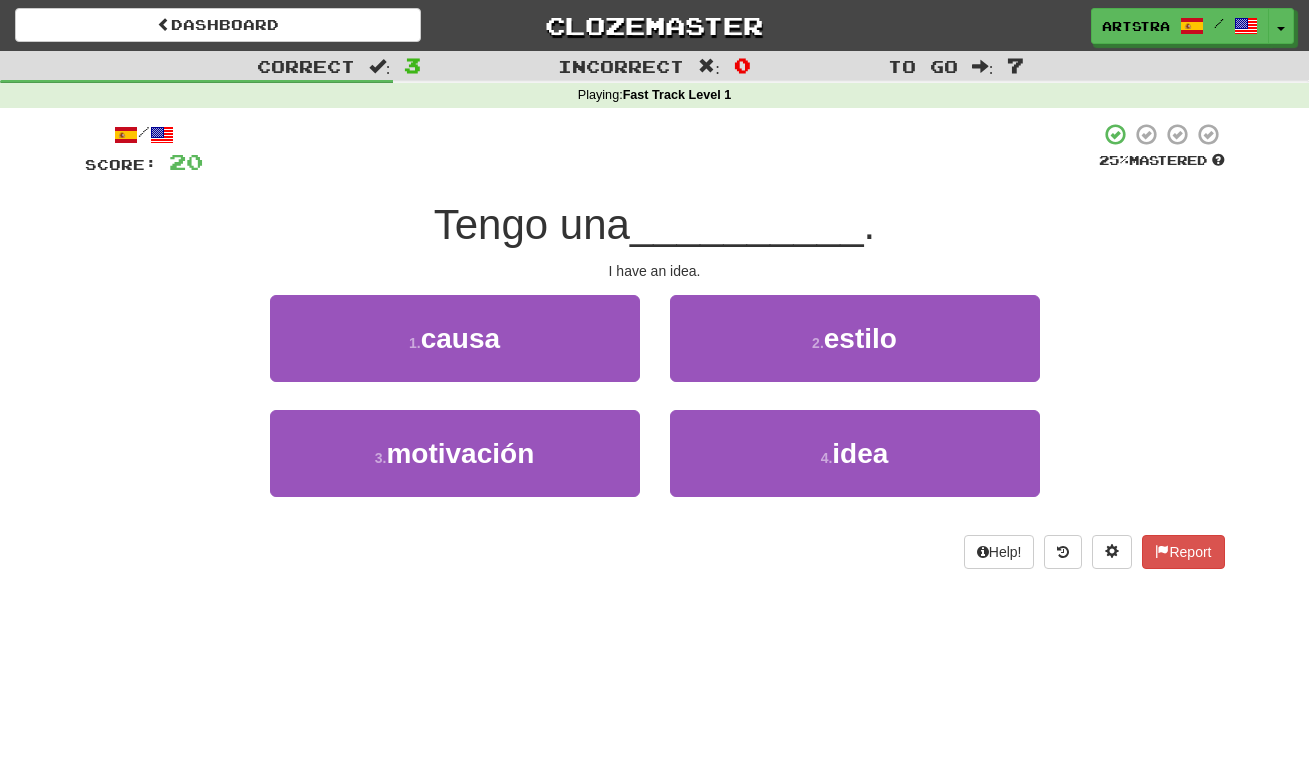 click on "__________" at bounding box center (747, 224) 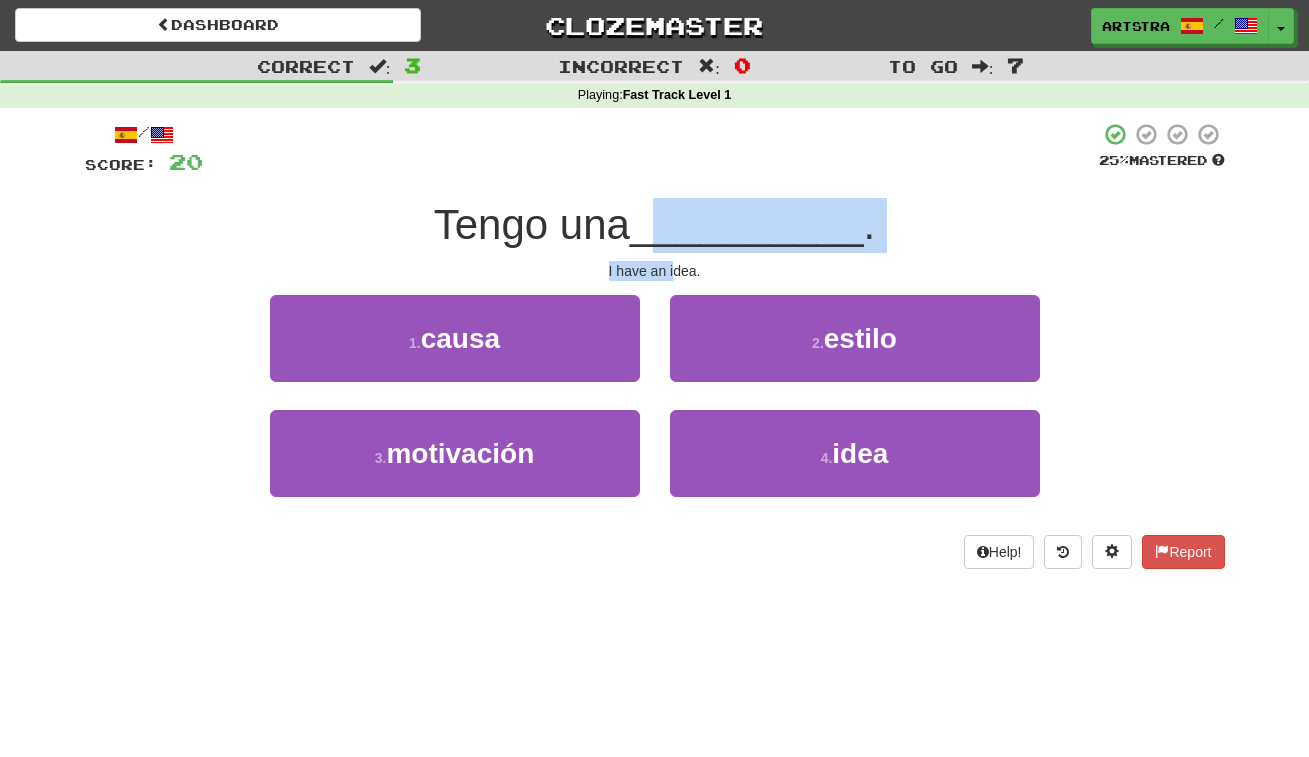 drag, startPoint x: 663, startPoint y: 256, endPoint x: 677, endPoint y: 264, distance: 16.124516 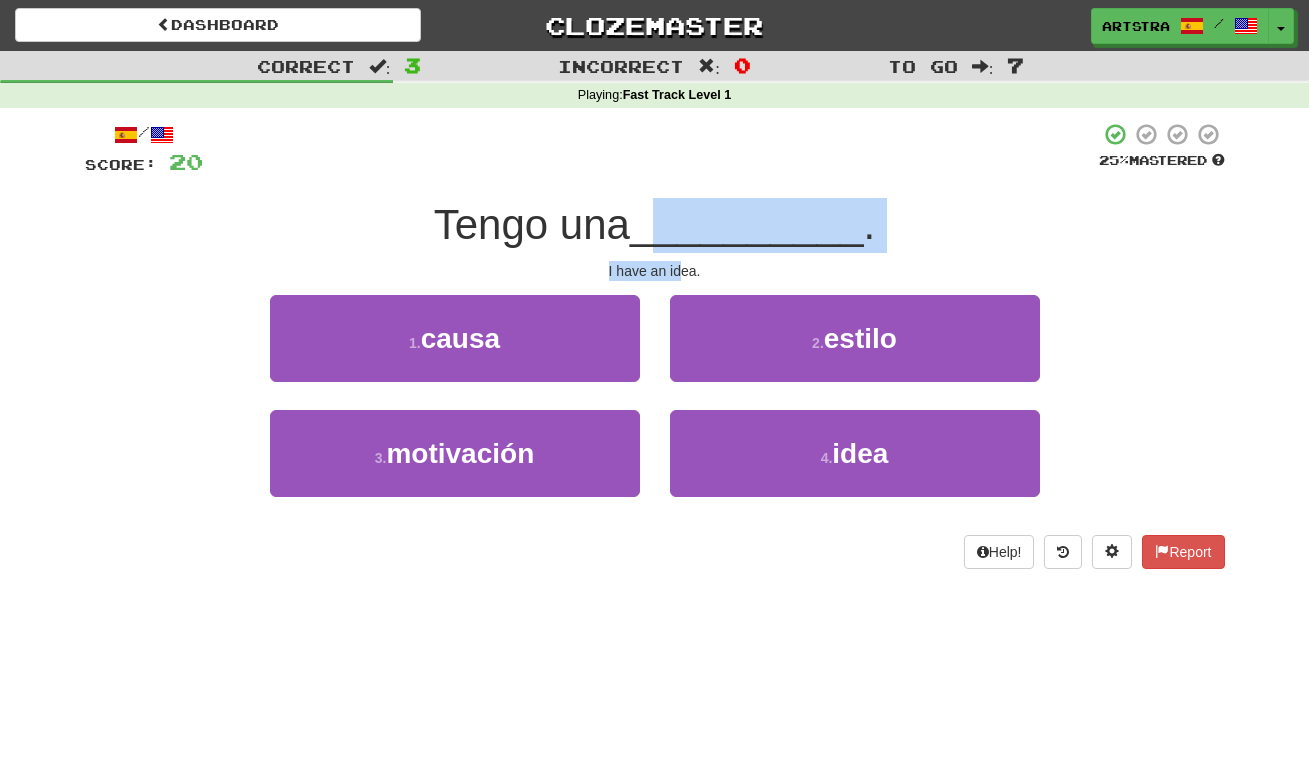 click on "I have an idea." at bounding box center [655, 271] 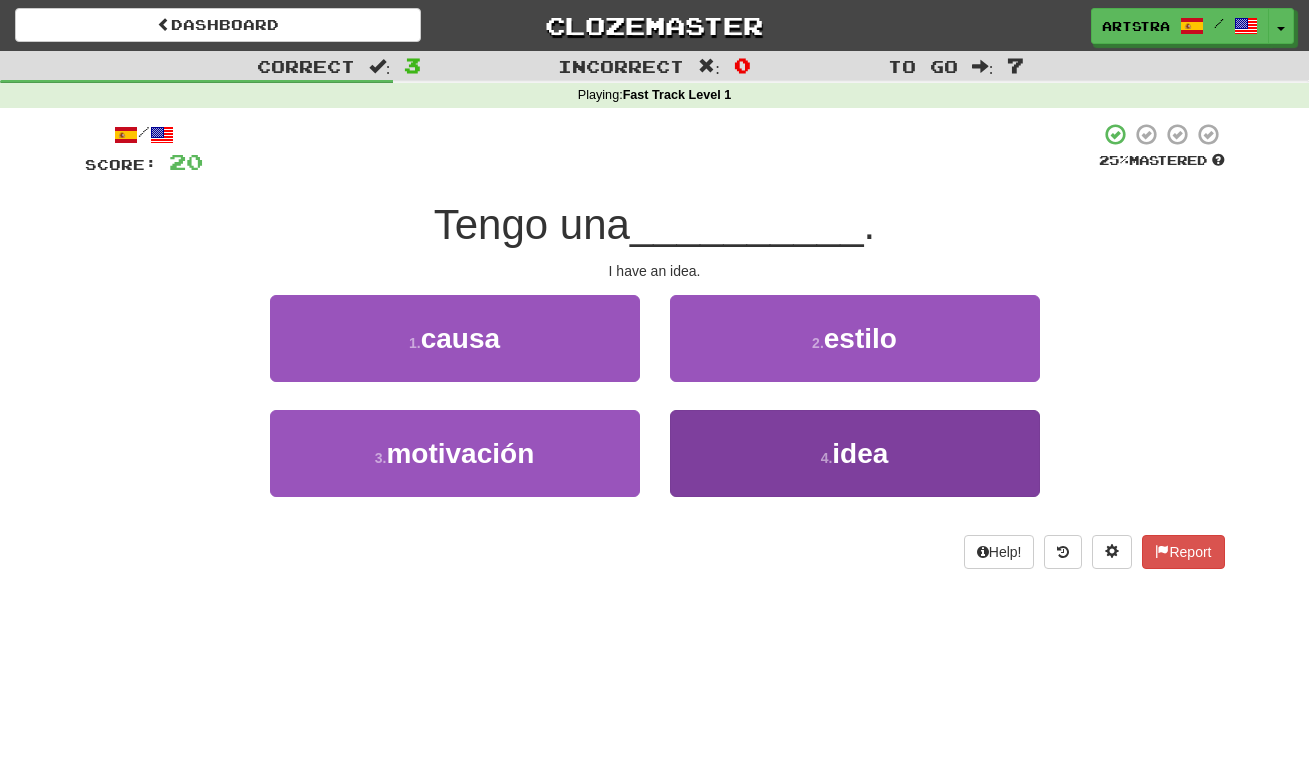 click on "4 .  idea" at bounding box center [855, 453] 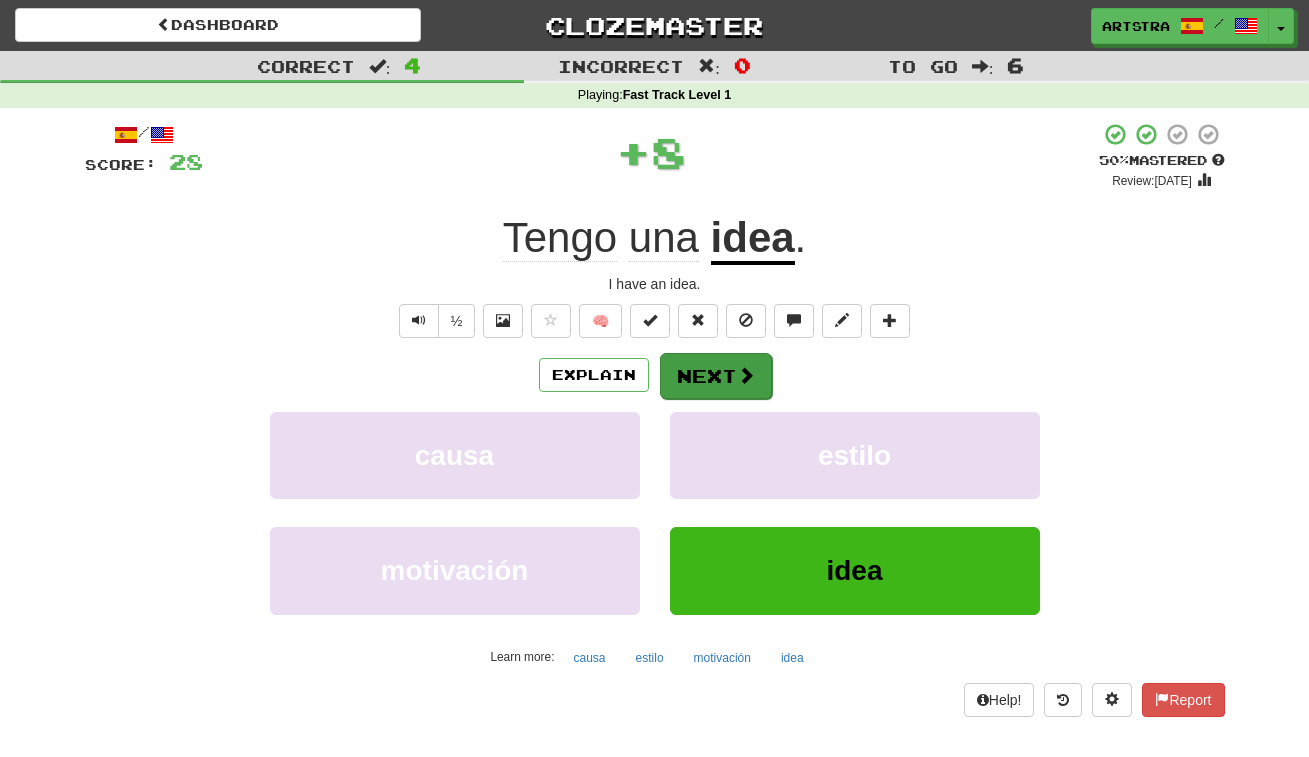 click on "Next" at bounding box center (716, 376) 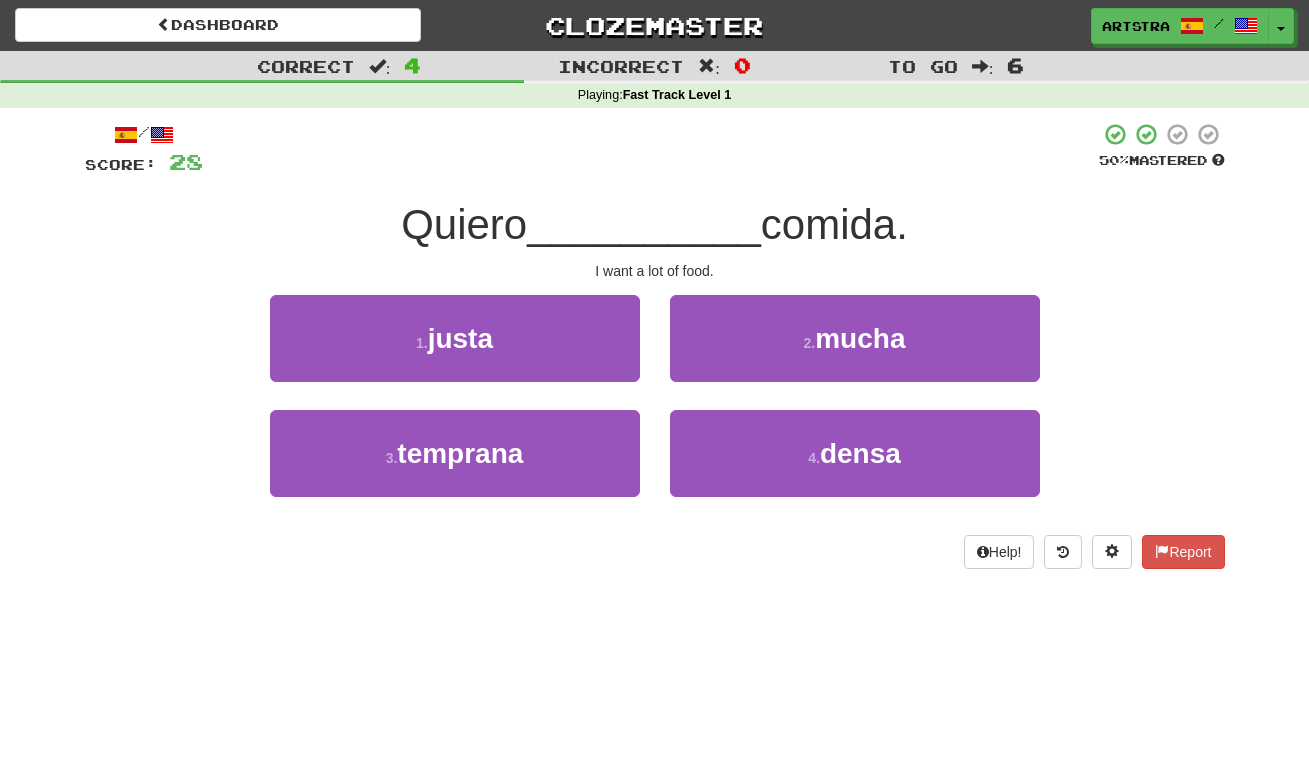 click on "__________" at bounding box center [644, 224] 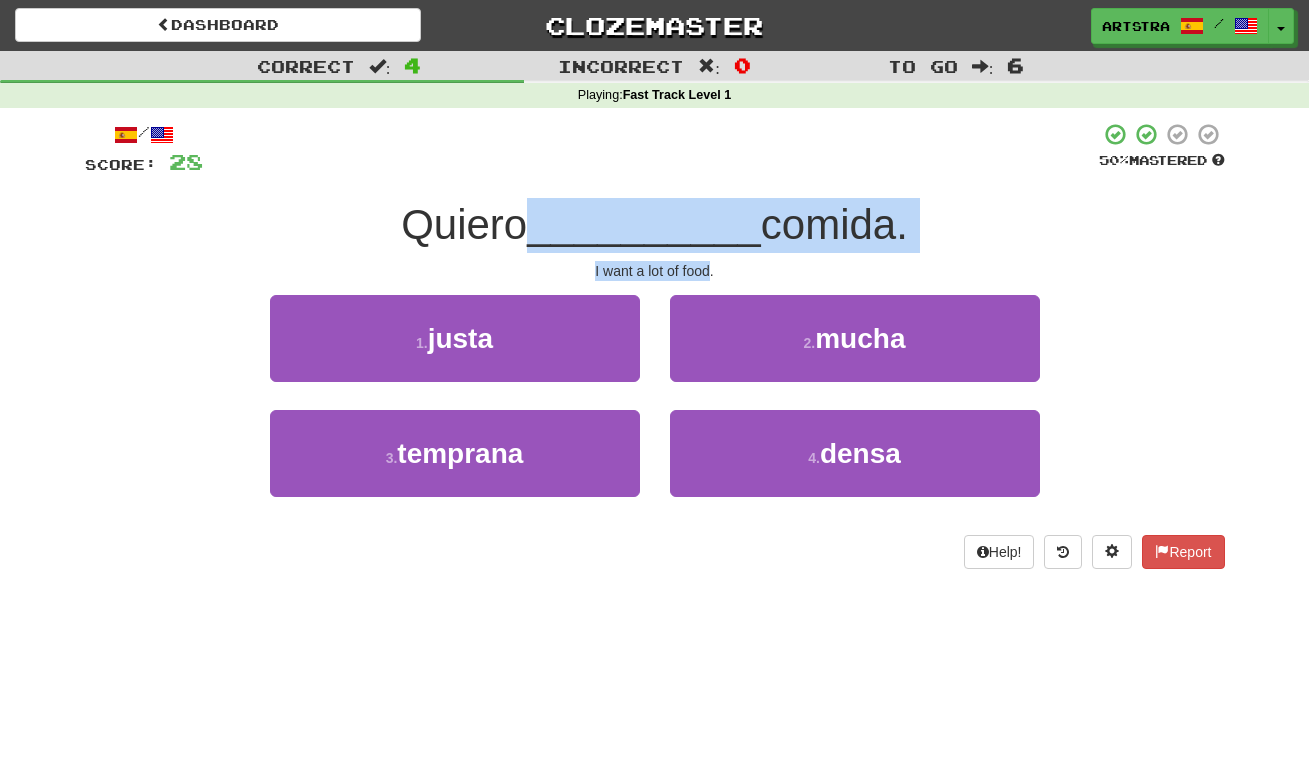 drag, startPoint x: 678, startPoint y: 245, endPoint x: 690, endPoint y: 268, distance: 25.942244 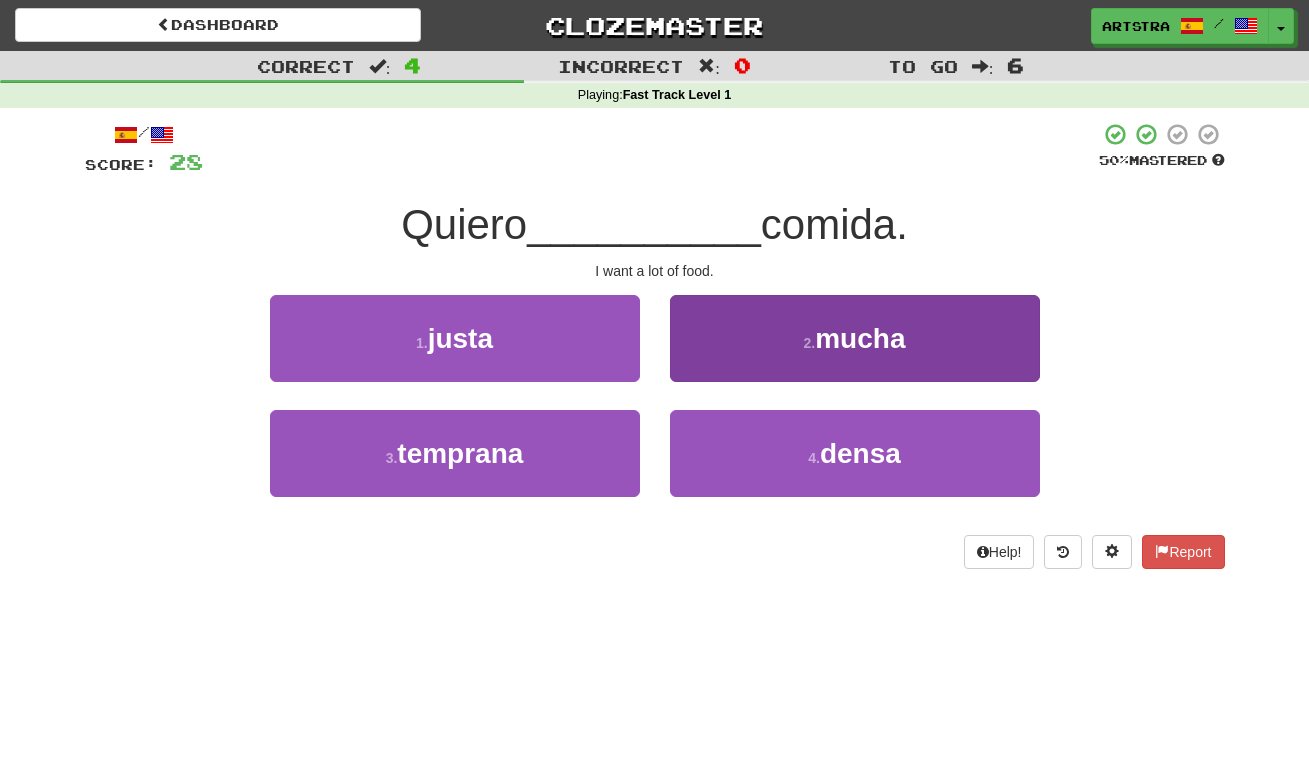 click on "2 .  mucha" at bounding box center [855, 338] 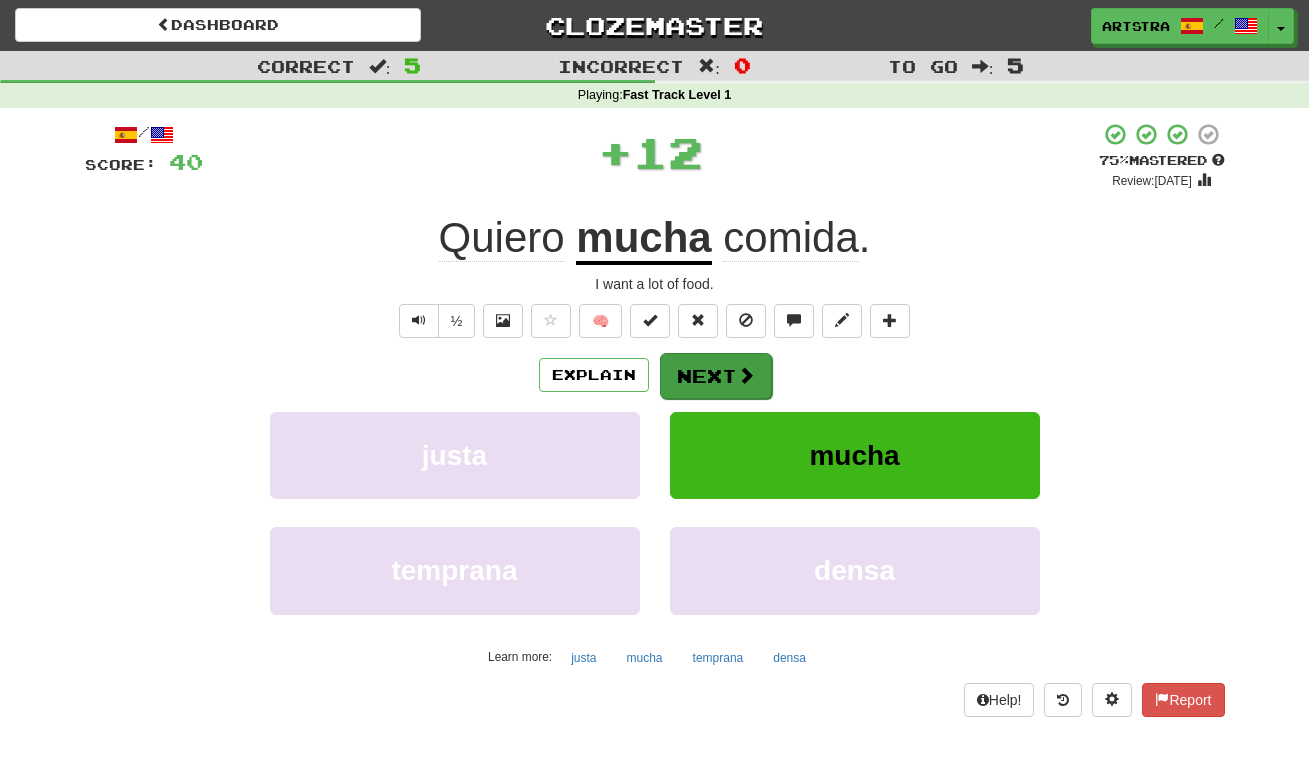 click on "Next" at bounding box center (716, 376) 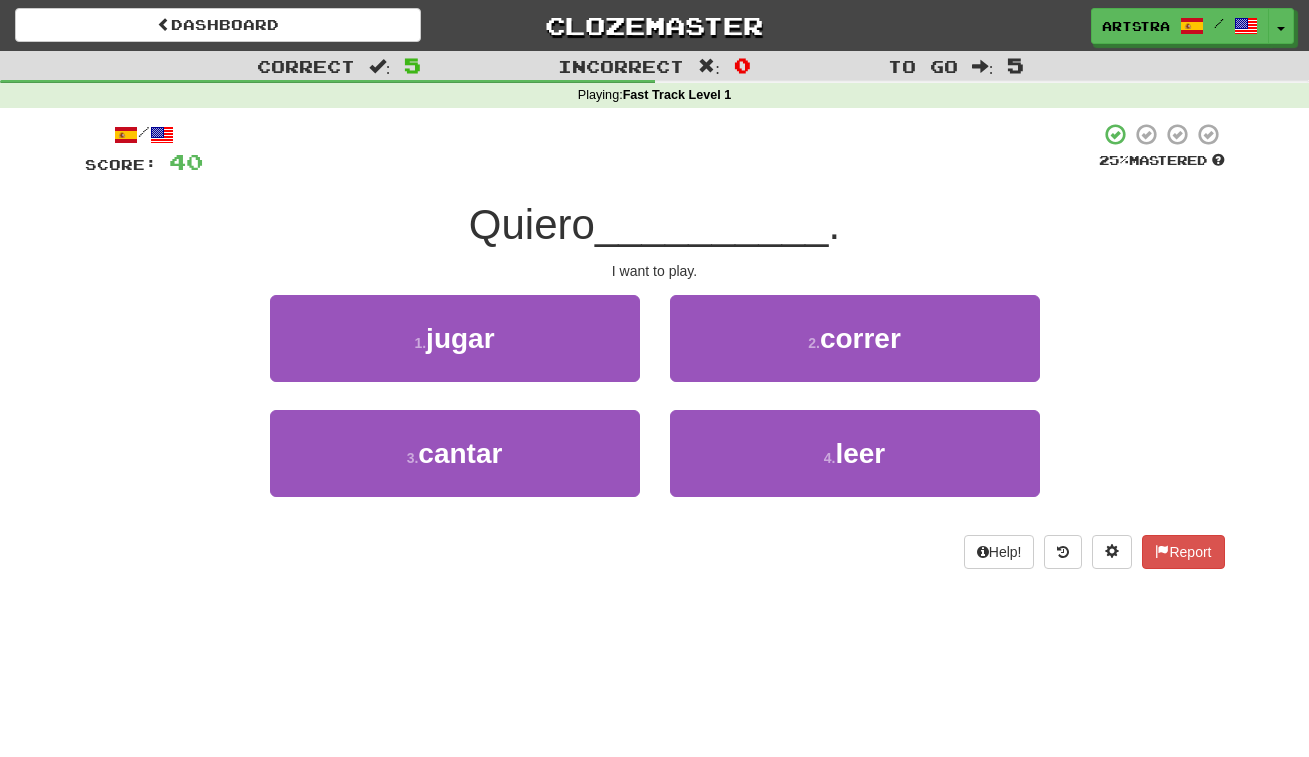 click on "__________" at bounding box center [712, 224] 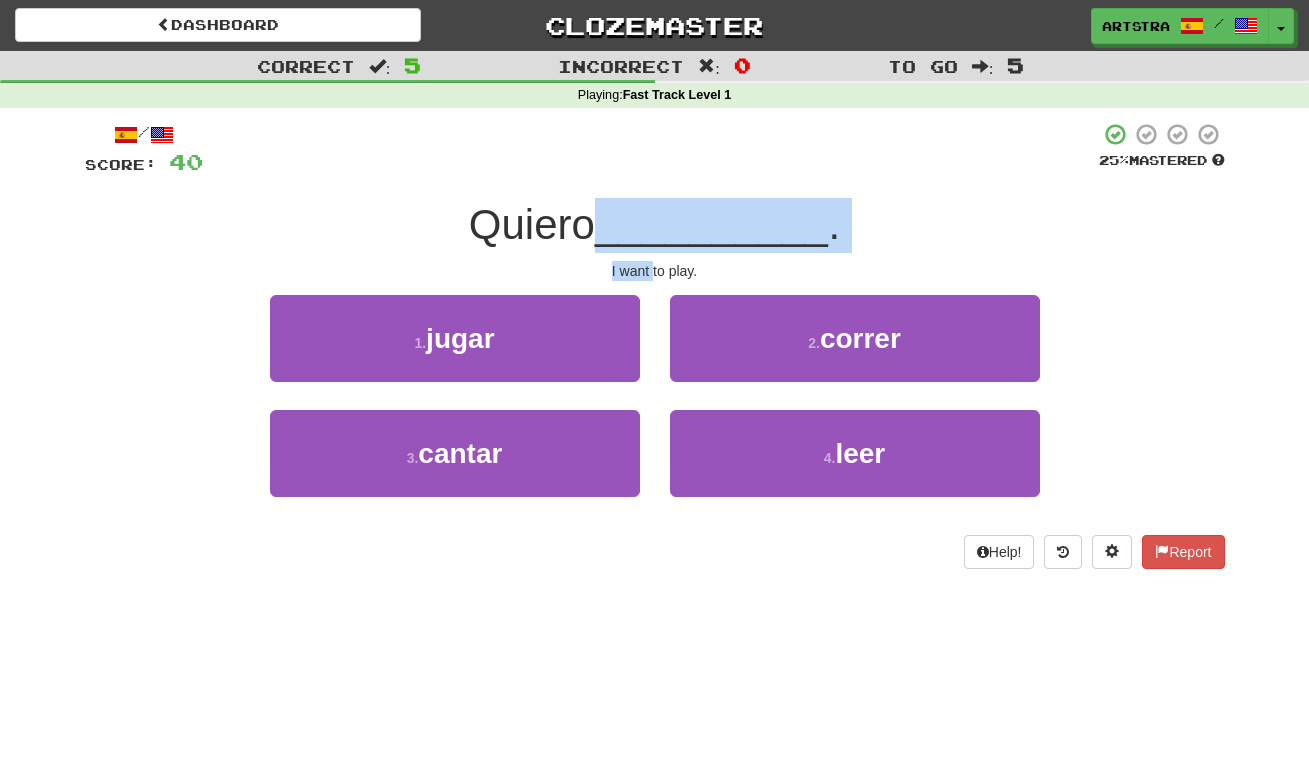 drag, startPoint x: 645, startPoint y: 243, endPoint x: 648, endPoint y: 269, distance: 26.172504 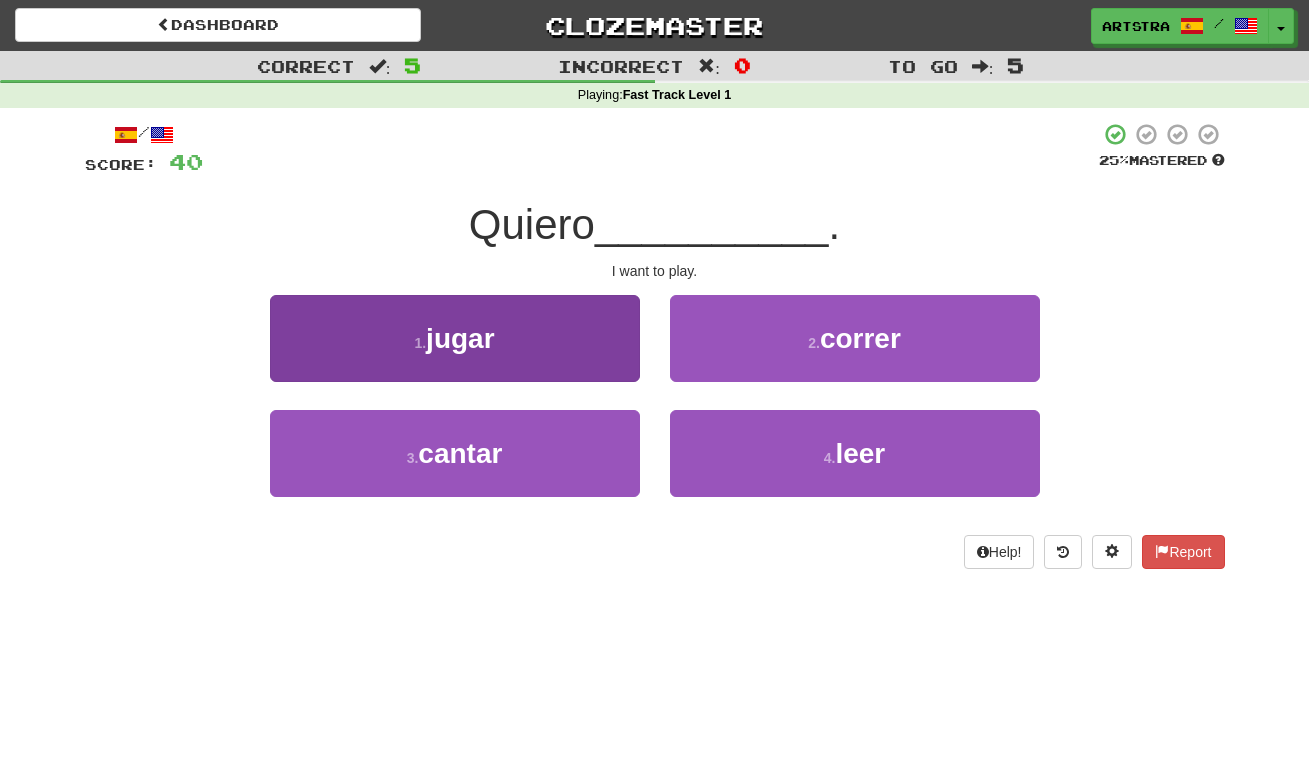 click on "1 .  jugar" at bounding box center [455, 338] 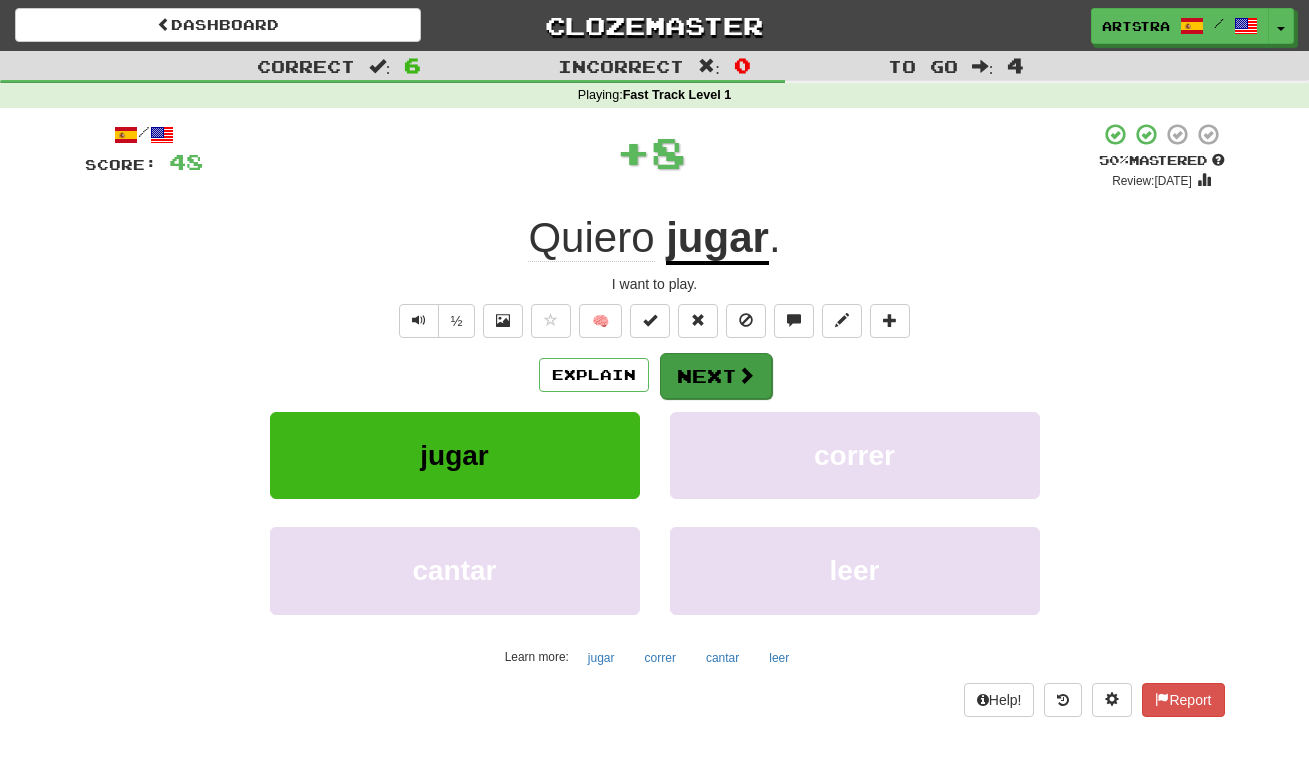 click on "Next" at bounding box center [716, 376] 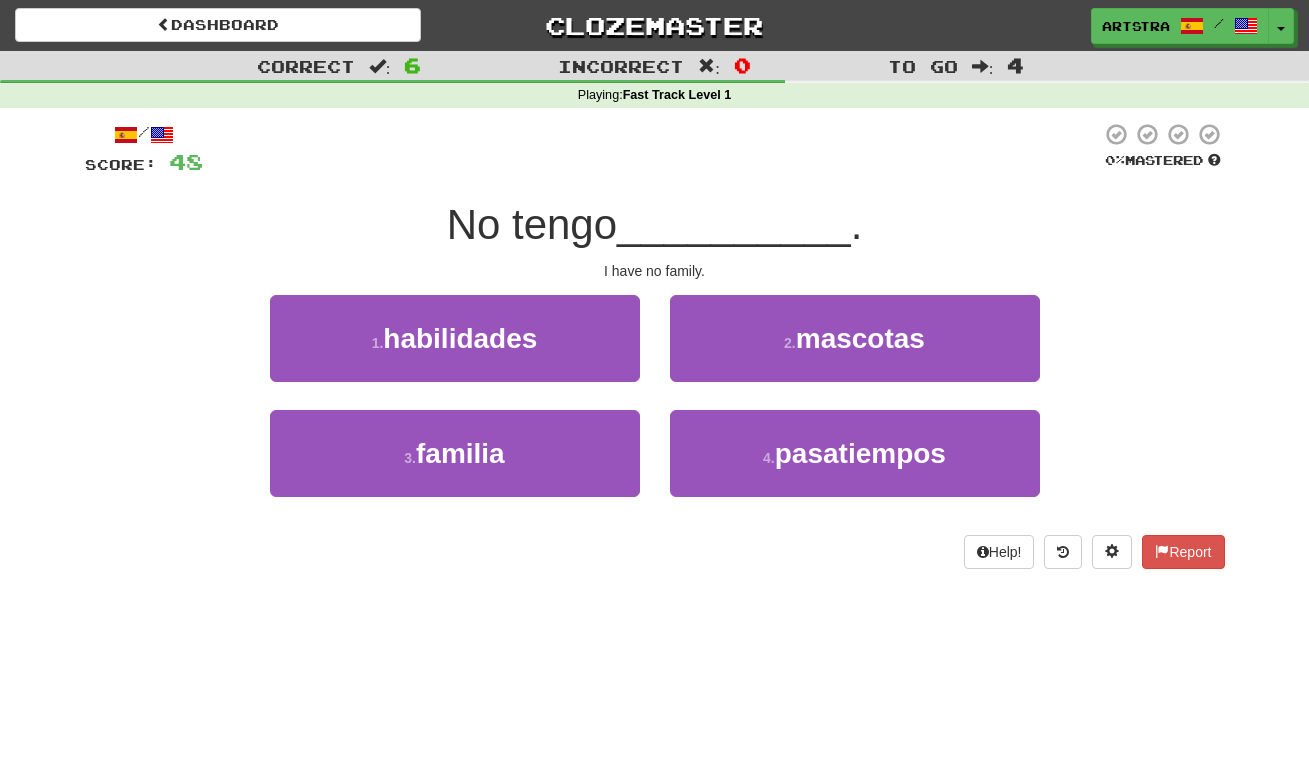 click on "__________" at bounding box center (734, 224) 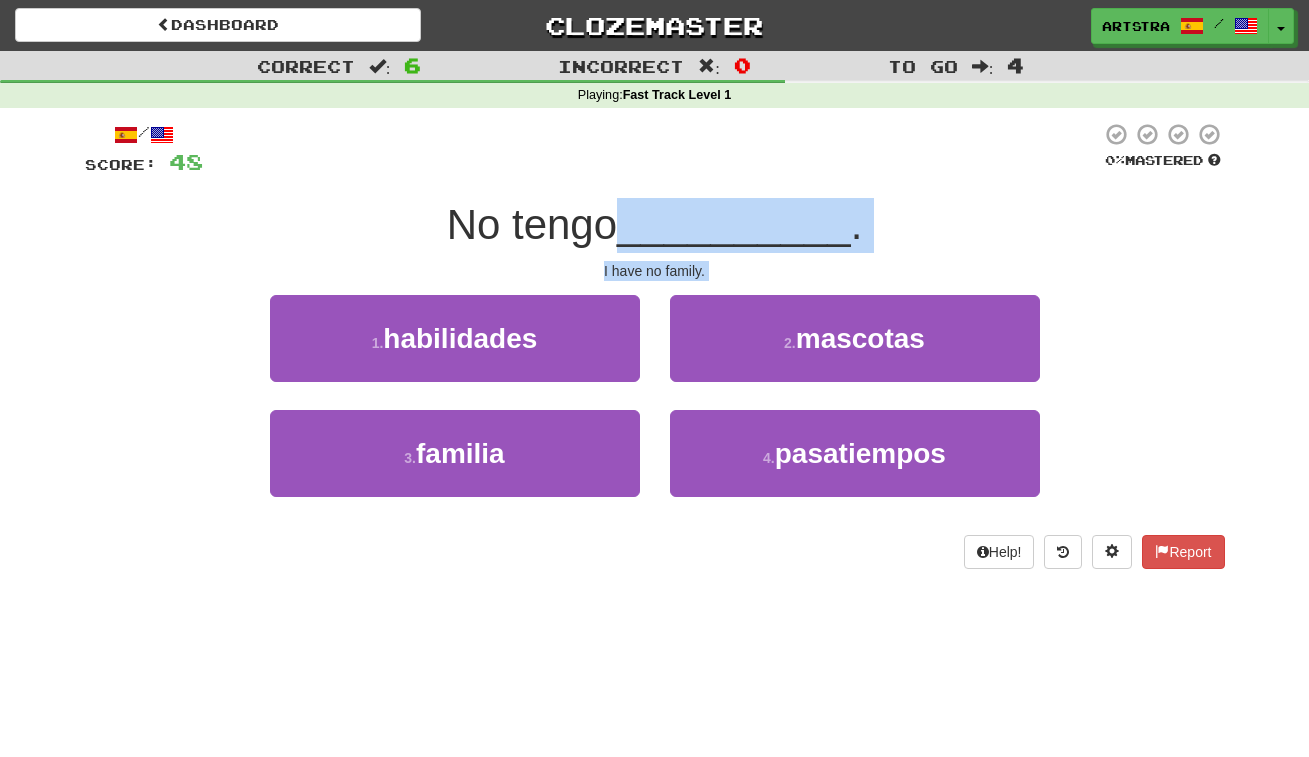 drag, startPoint x: 668, startPoint y: 214, endPoint x: 683, endPoint y: 270, distance: 57.974133 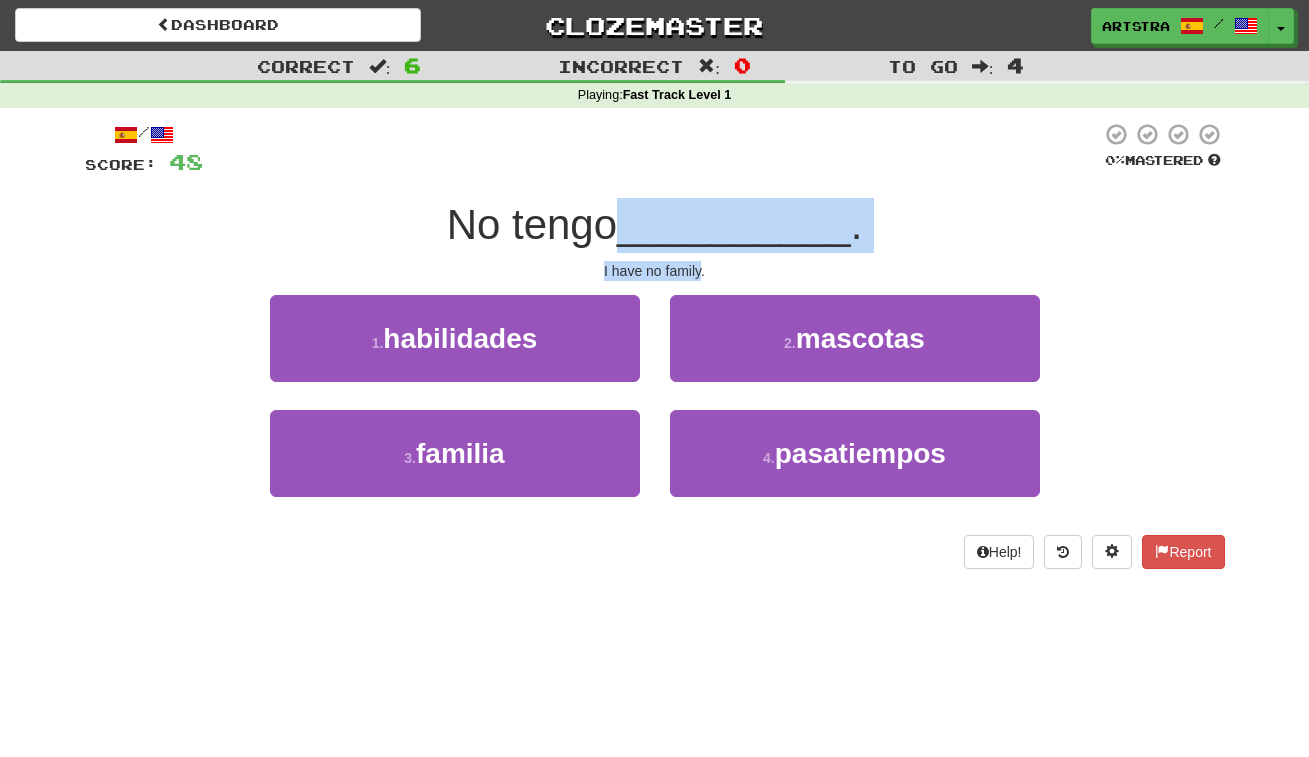 drag, startPoint x: 678, startPoint y: 266, endPoint x: 683, endPoint y: 219, distance: 47.26521 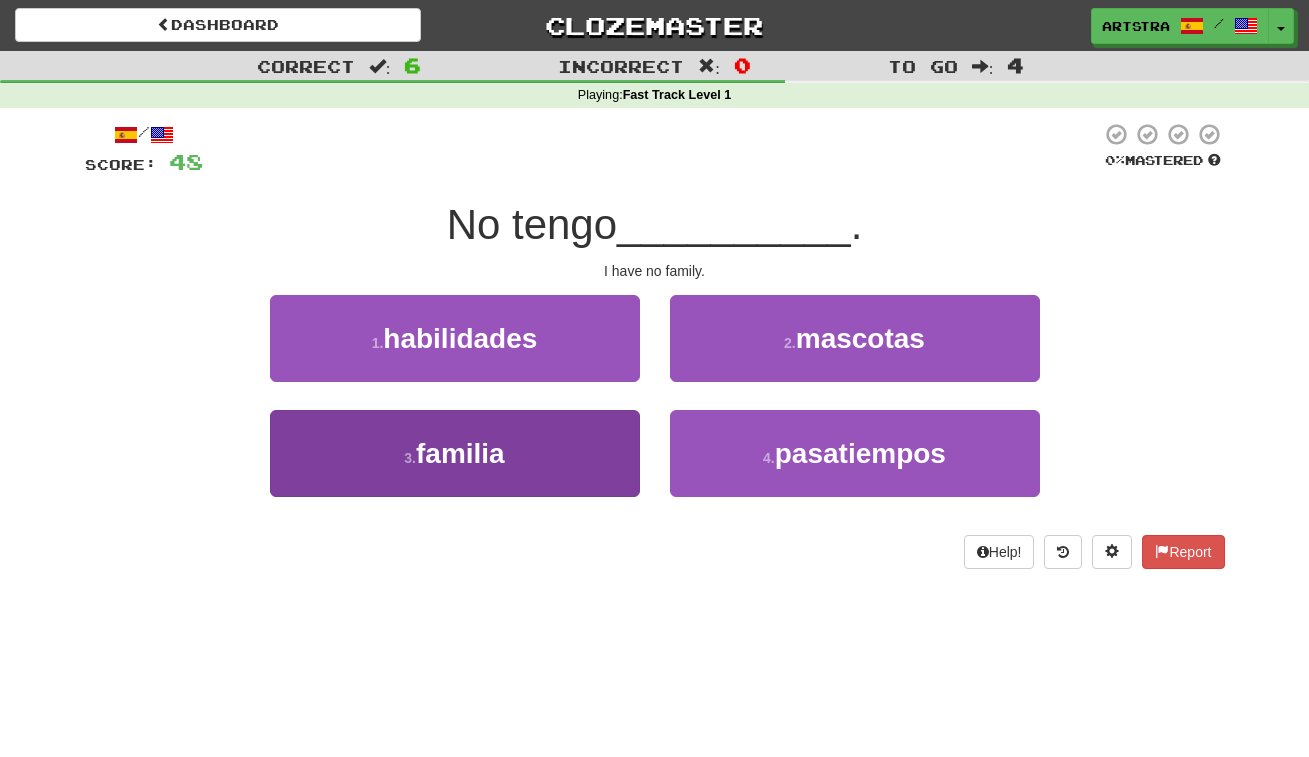 click on "3 .  familia" at bounding box center (455, 453) 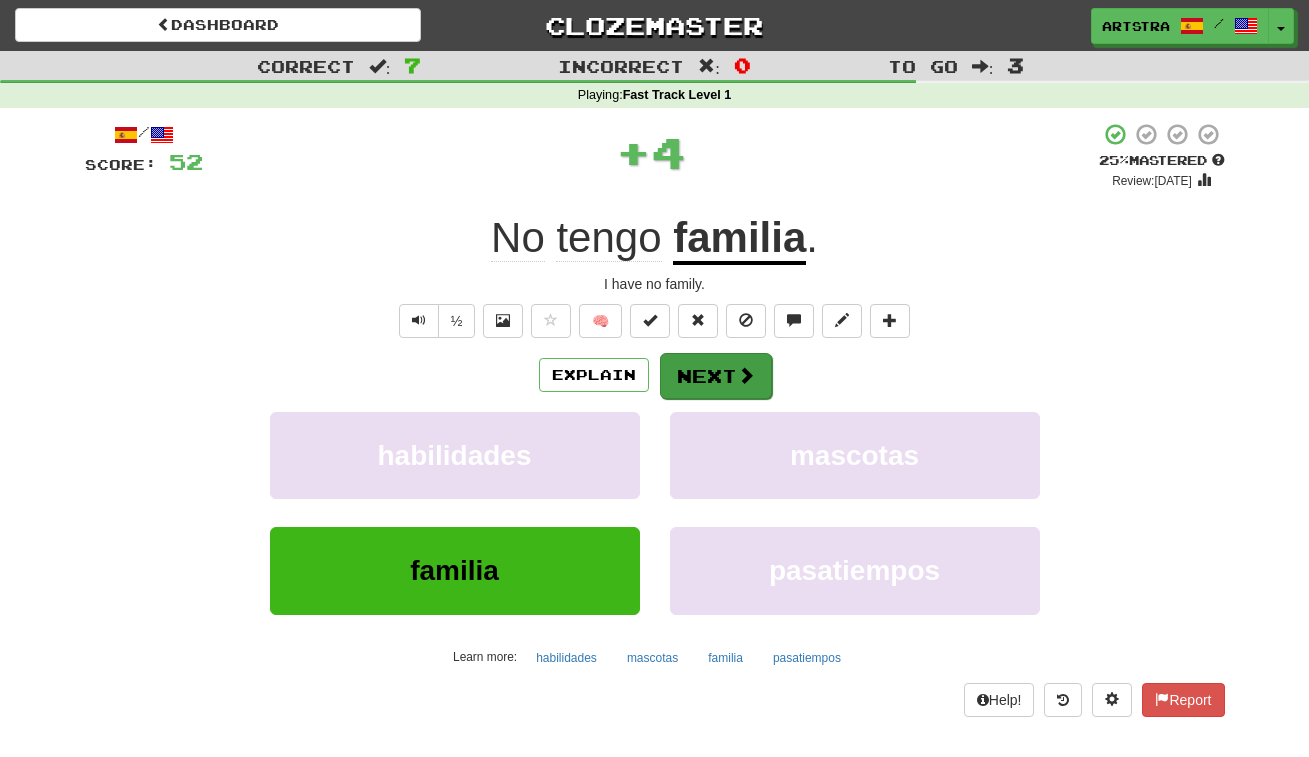 click on "Next" at bounding box center [716, 376] 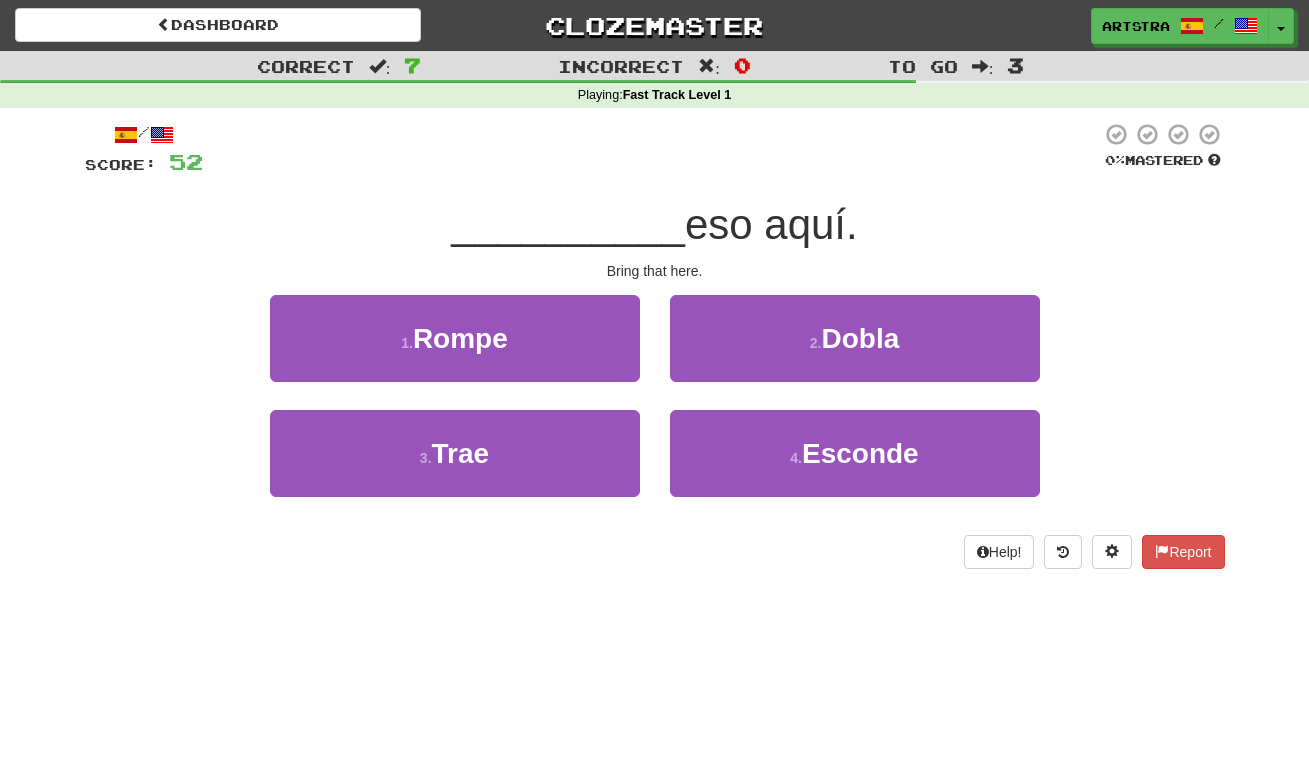 click on "__________" at bounding box center (568, 224) 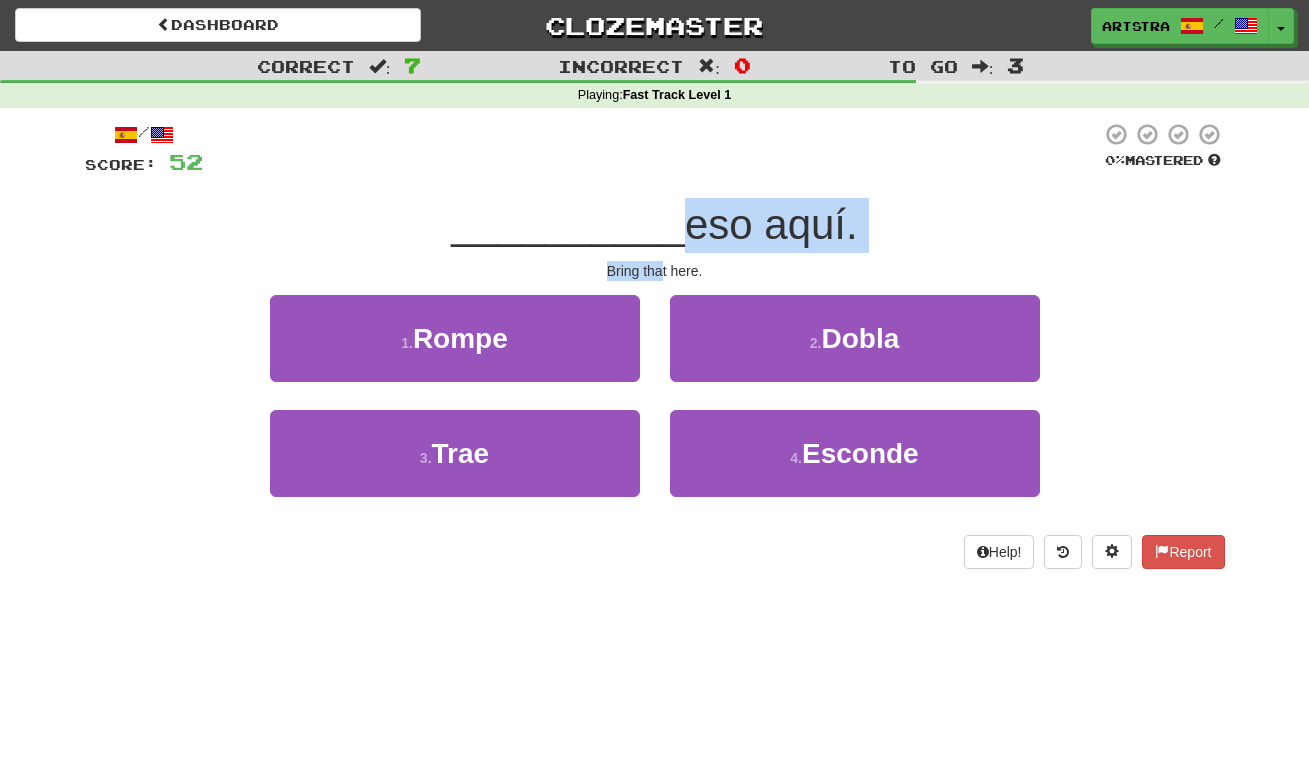drag, startPoint x: 656, startPoint y: 222, endPoint x: 662, endPoint y: 264, distance: 42.426407 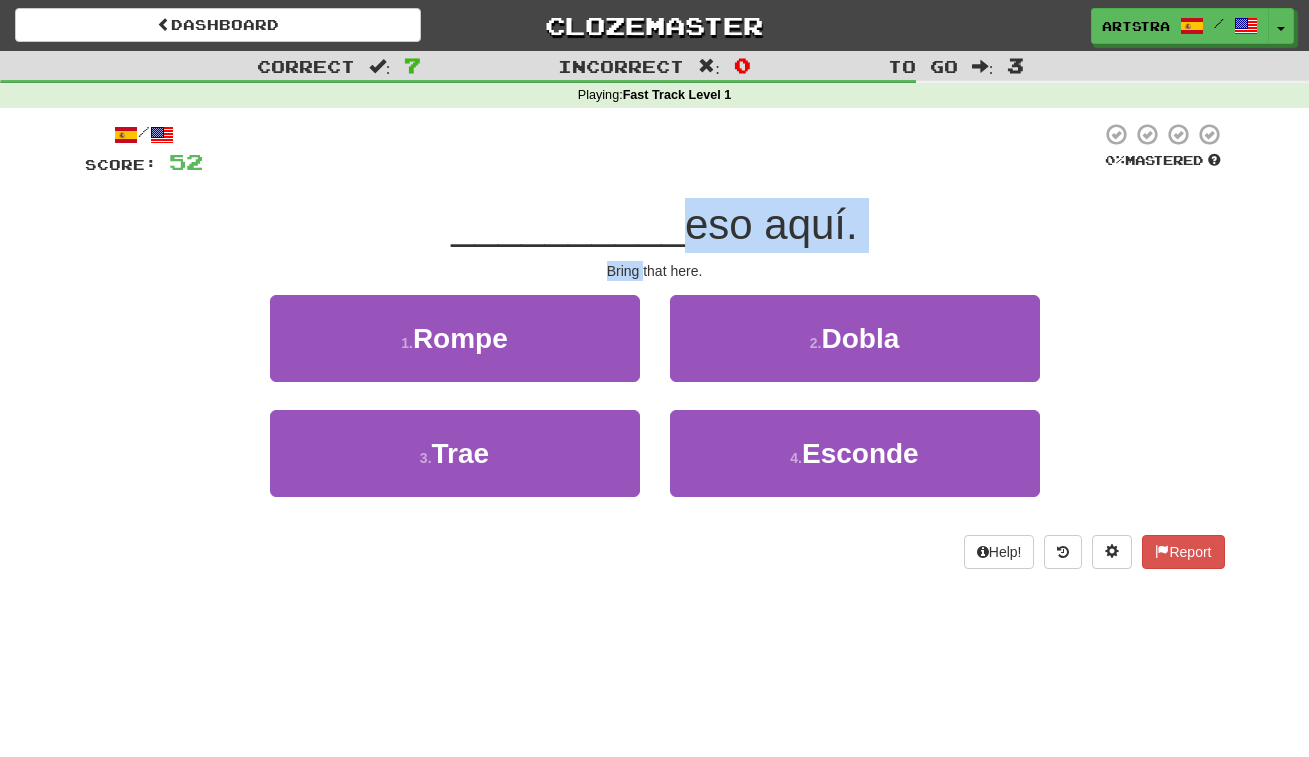 drag, startPoint x: 662, startPoint y: 264, endPoint x: 658, endPoint y: 210, distance: 54.147945 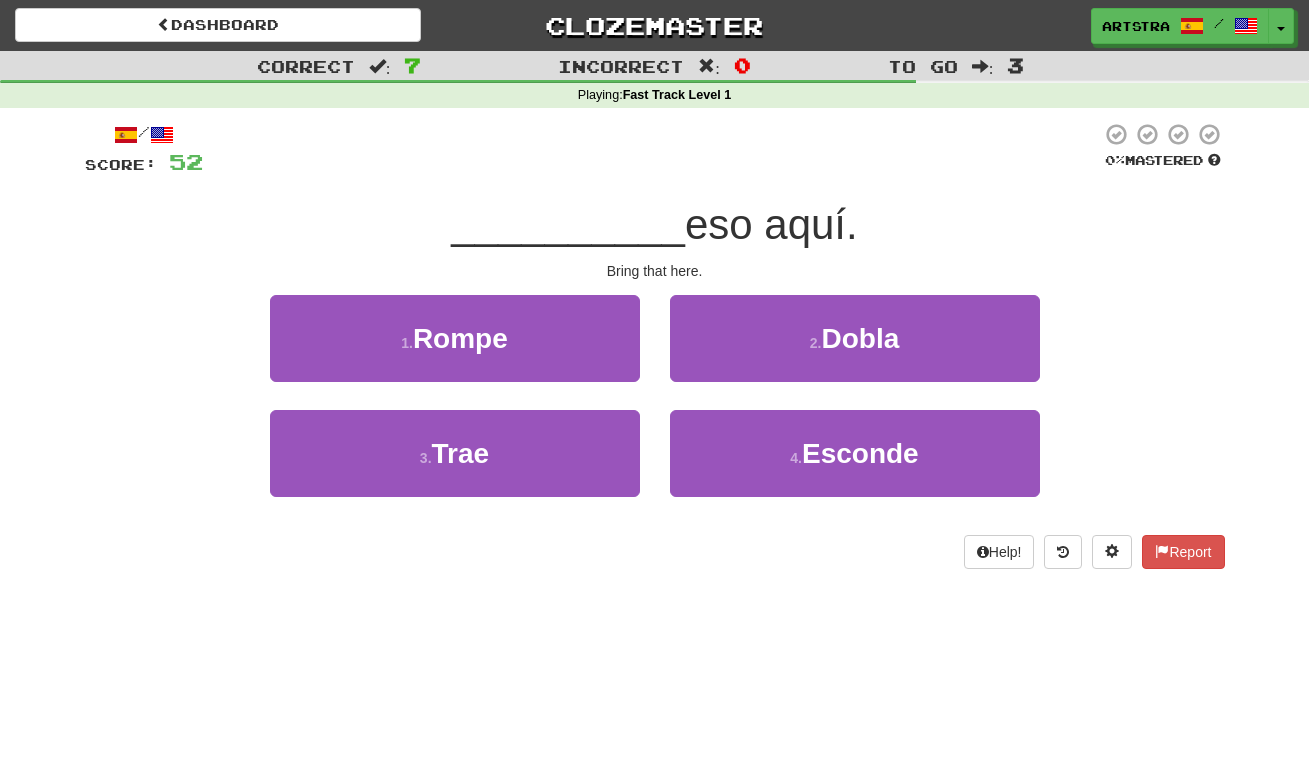 click on "__________" at bounding box center [568, 224] 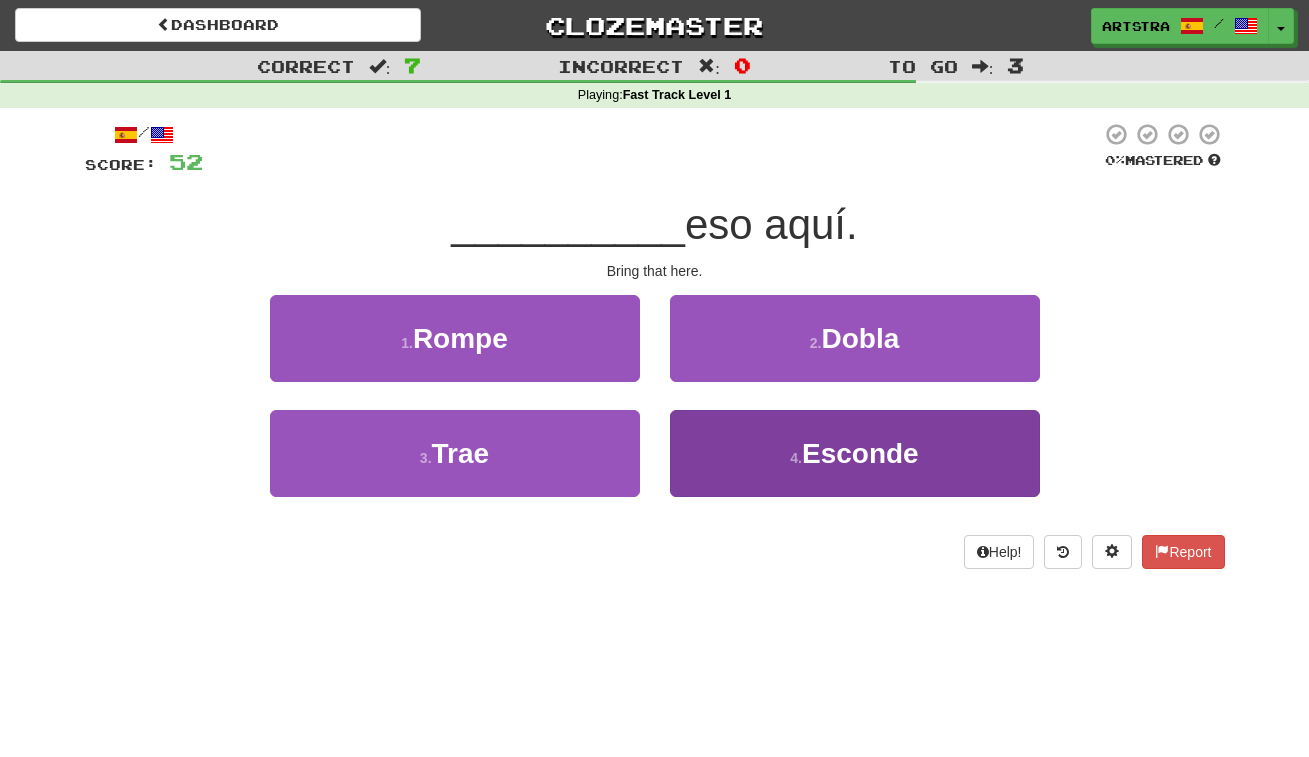 click on "4 ." at bounding box center [796, 458] 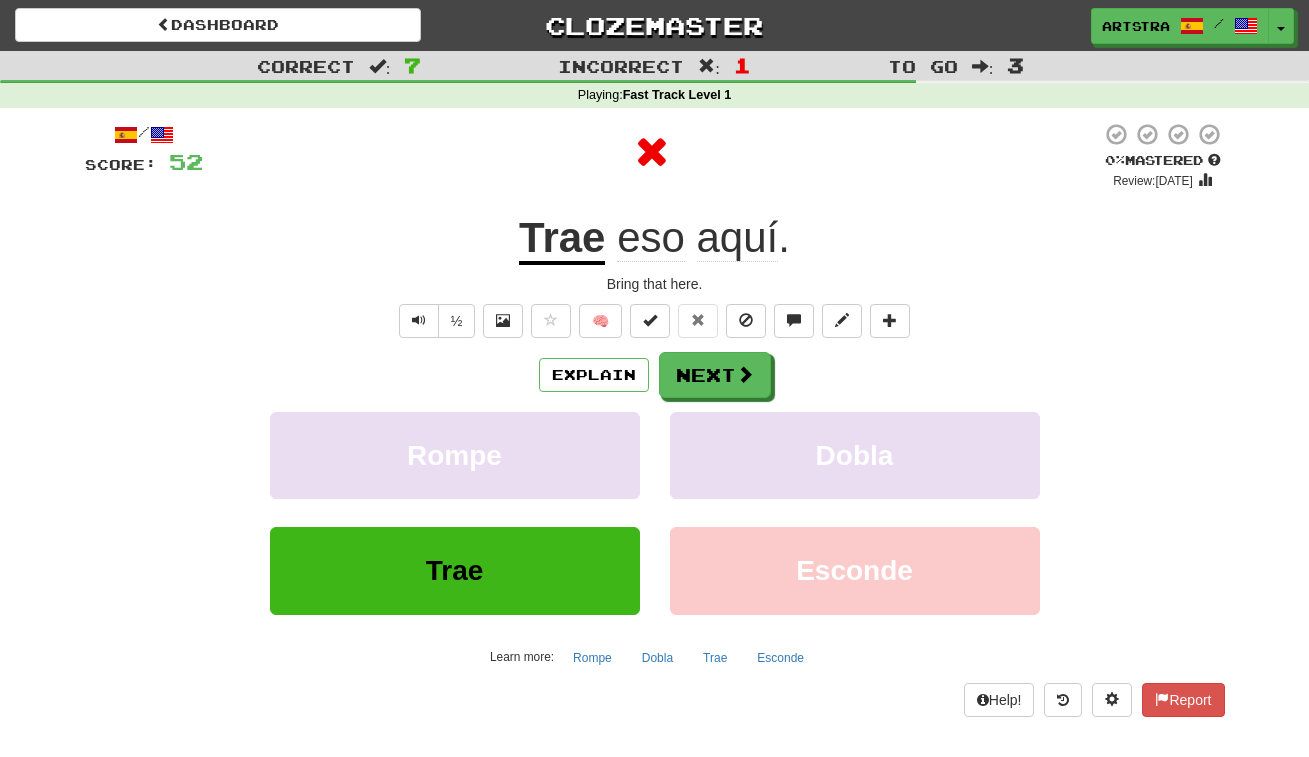 click on "Trae" at bounding box center (562, 239) 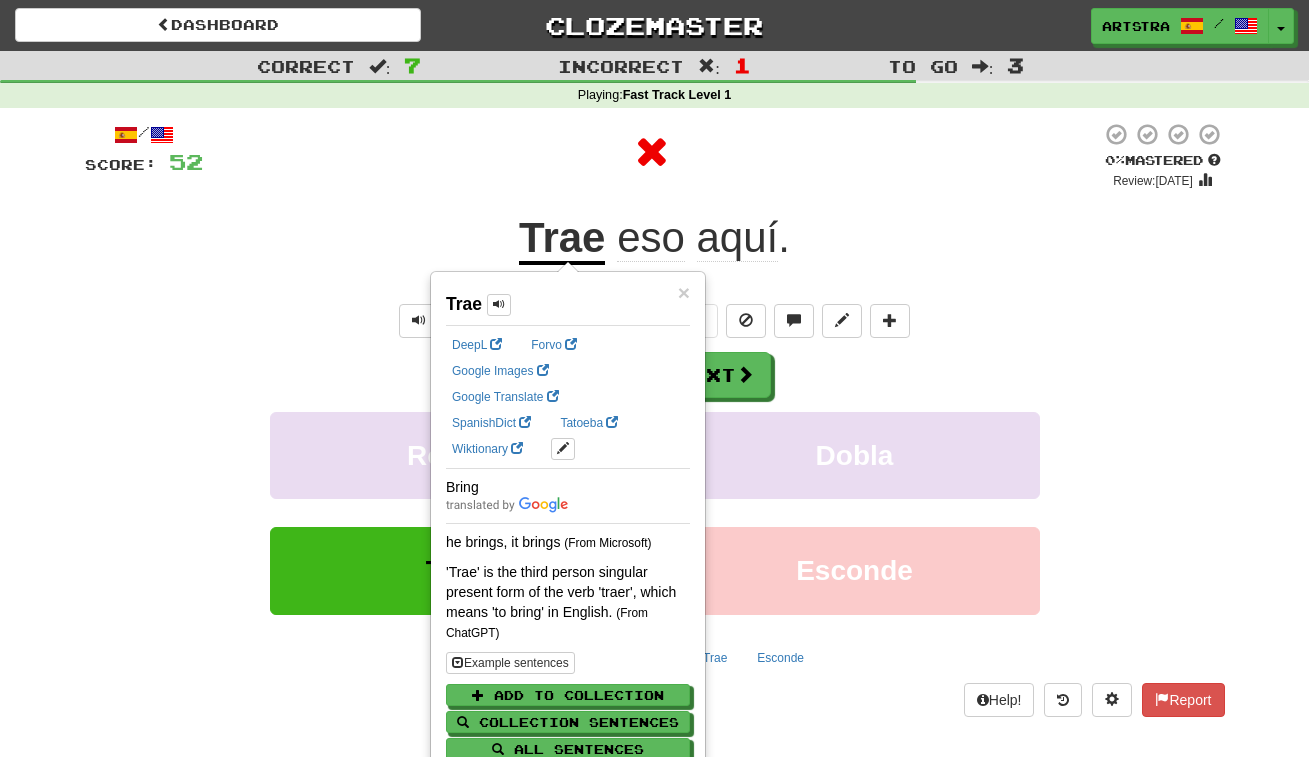 drag, startPoint x: 816, startPoint y: 191, endPoint x: 793, endPoint y: 273, distance: 85.16454 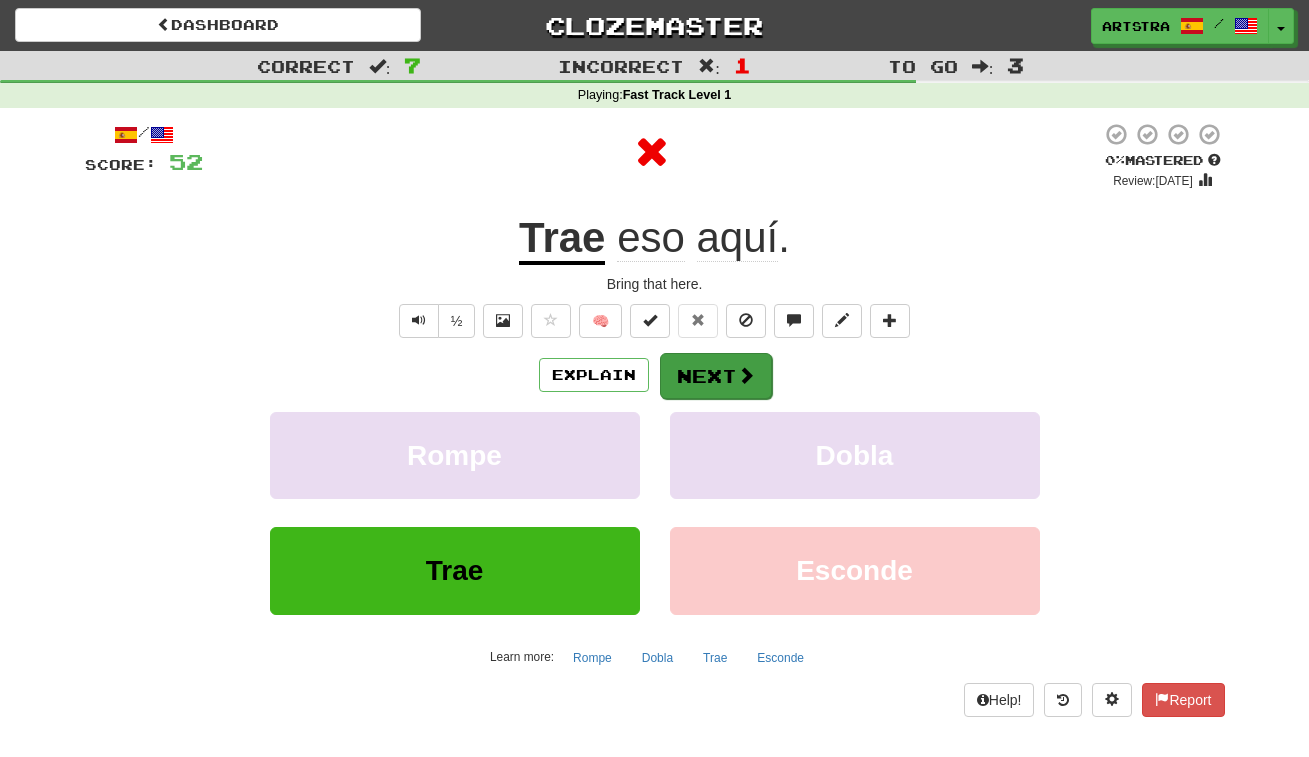 click on "Next" at bounding box center [716, 376] 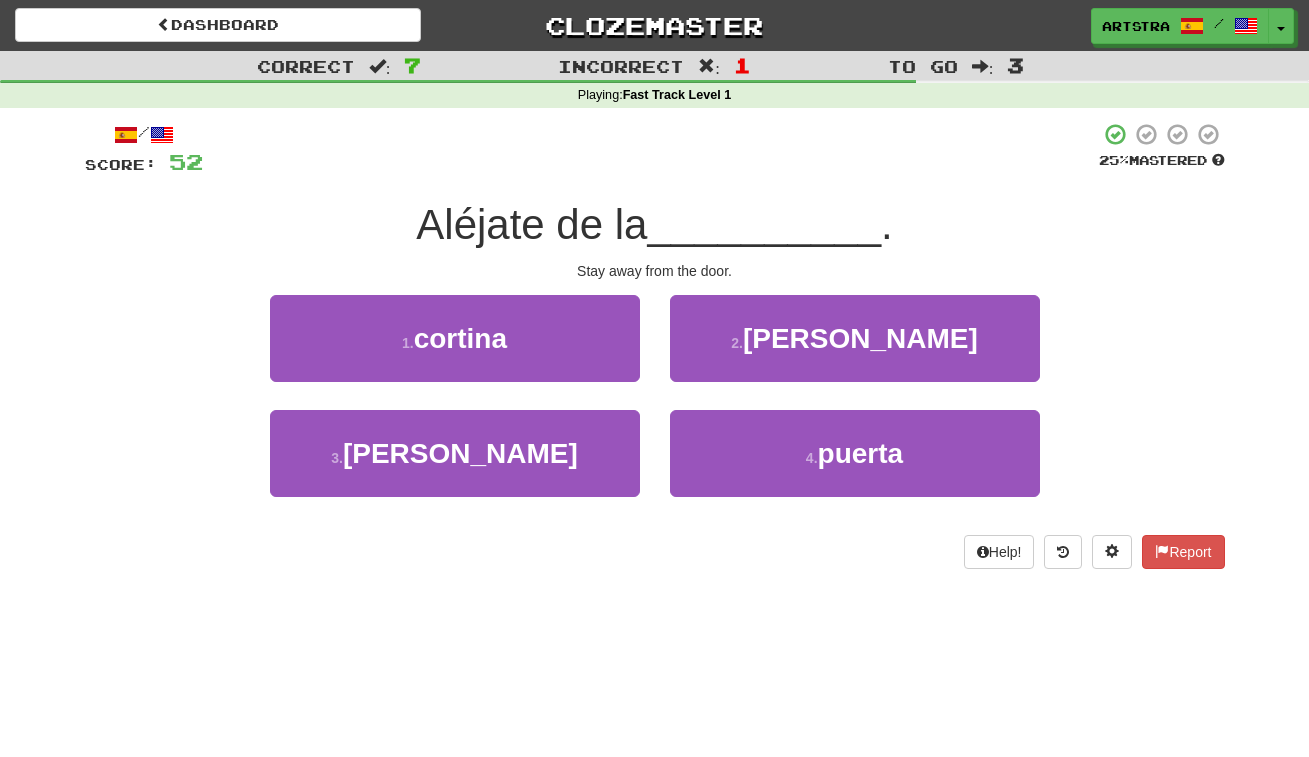 click on "__________" at bounding box center (764, 224) 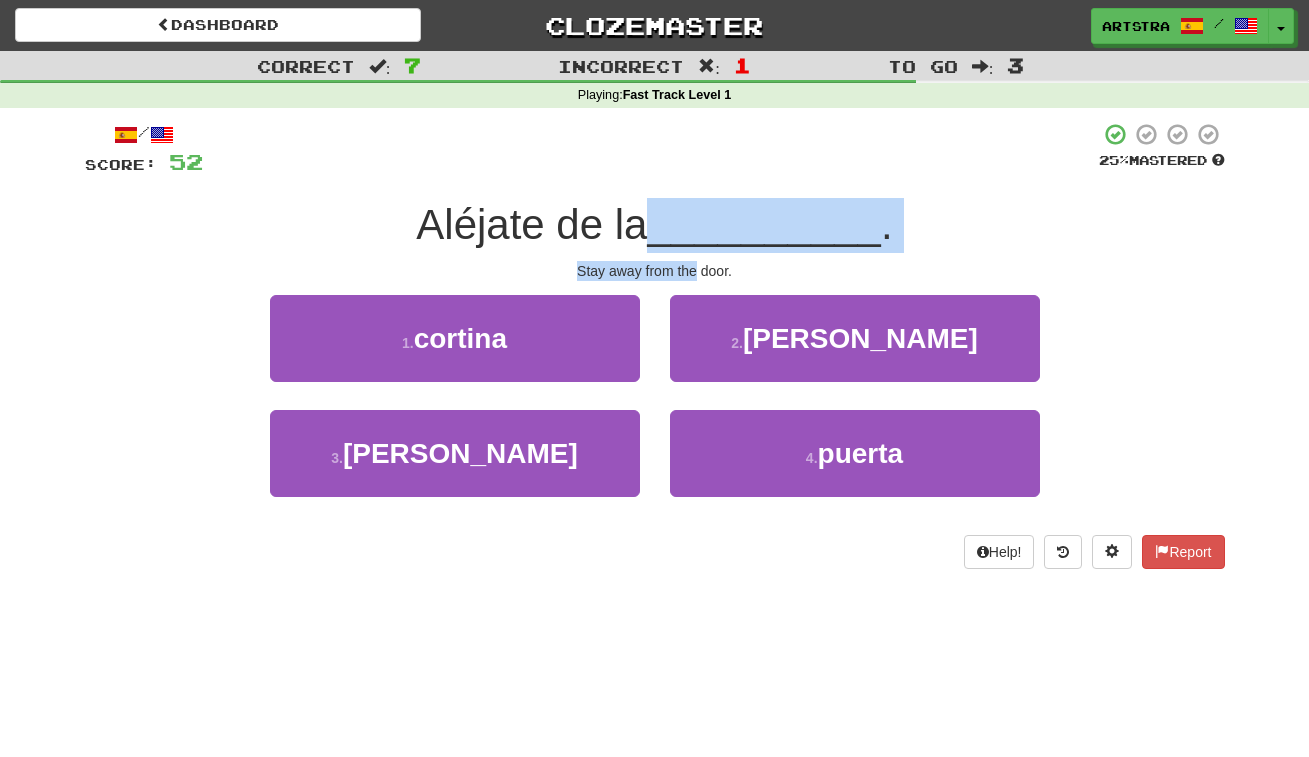 drag, startPoint x: 679, startPoint y: 228, endPoint x: 684, endPoint y: 263, distance: 35.35534 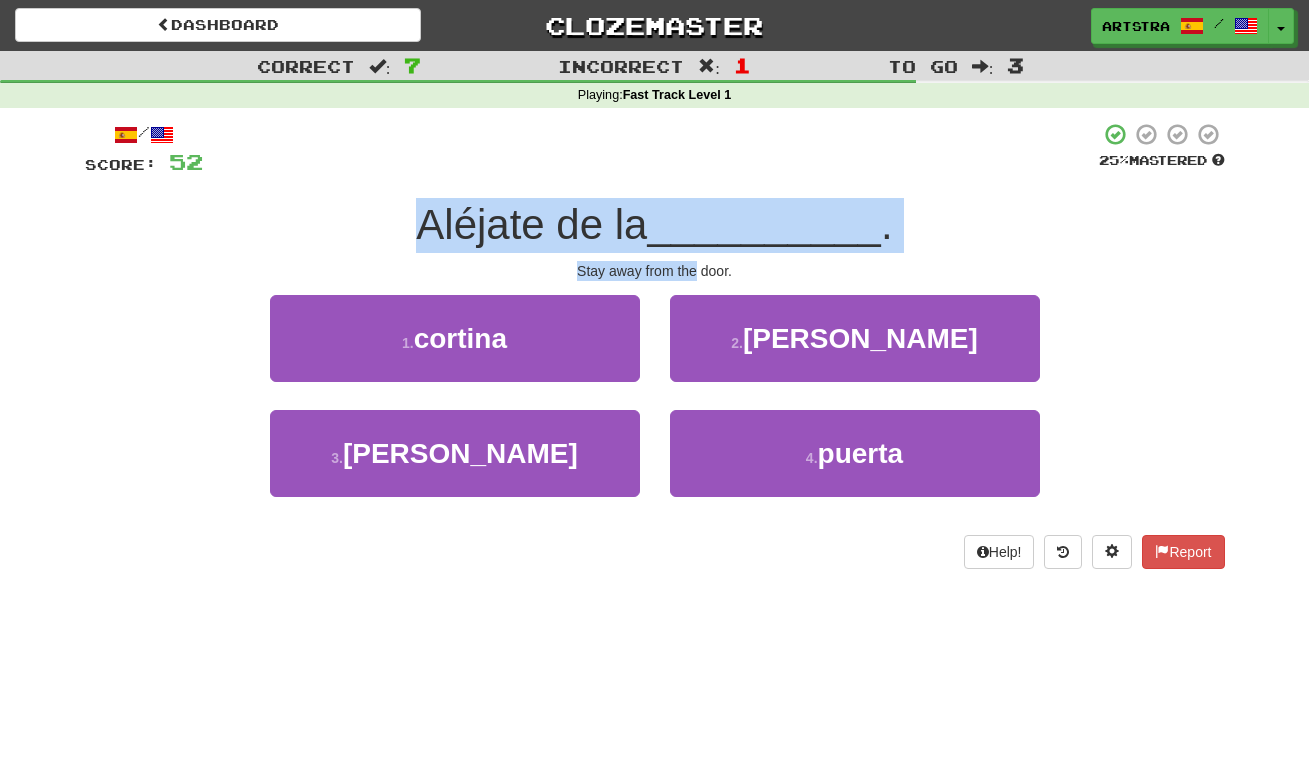 drag, startPoint x: 682, startPoint y: 270, endPoint x: 699, endPoint y: 185, distance: 86.683334 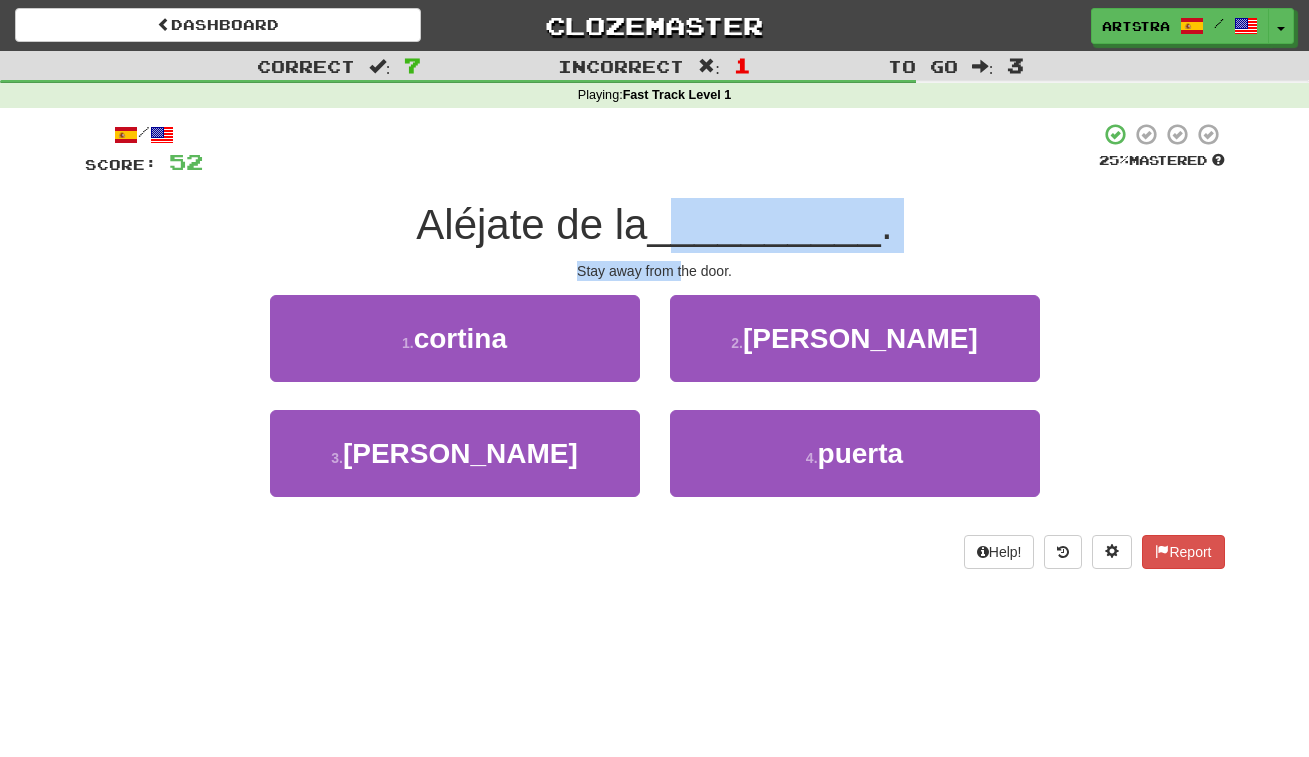 drag, startPoint x: 676, startPoint y: 234, endPoint x: 685, endPoint y: 271, distance: 38.078865 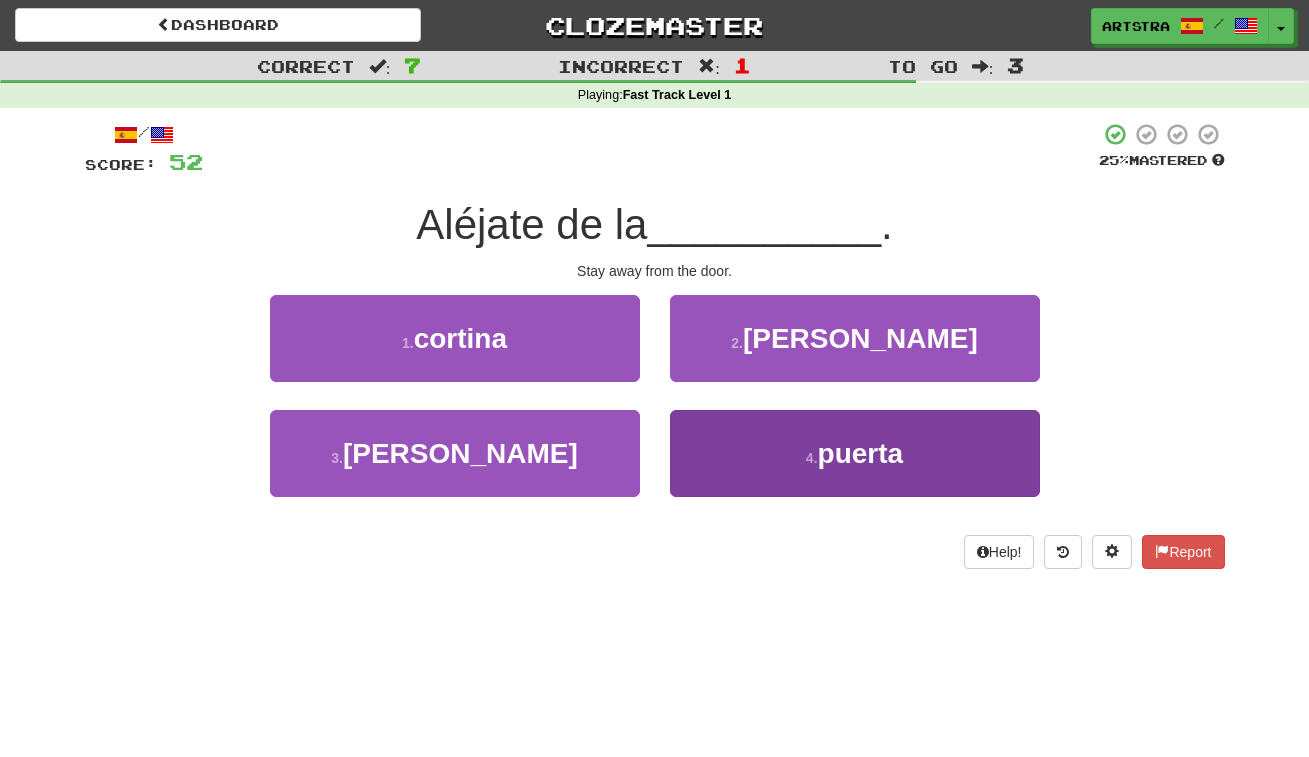 click on "4 .  puerta" at bounding box center (855, 453) 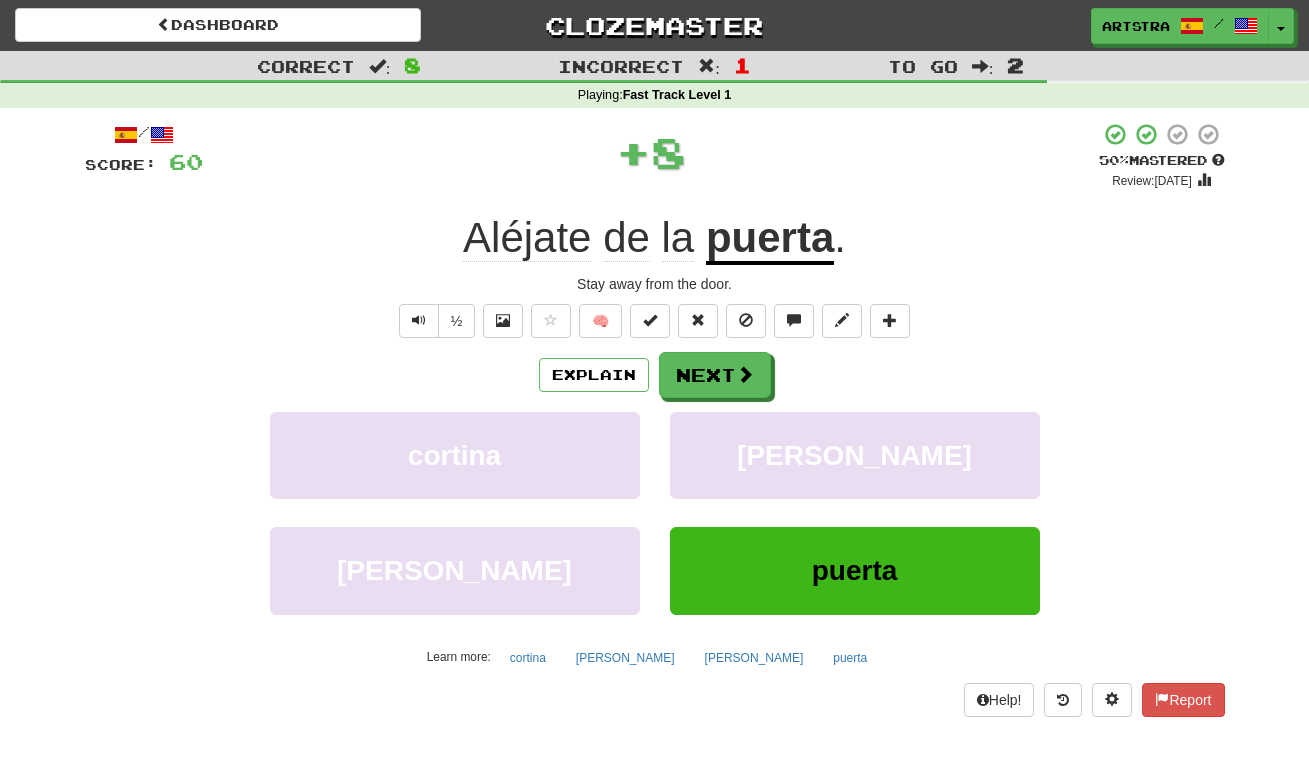 click on "Aléjate" at bounding box center [527, 238] 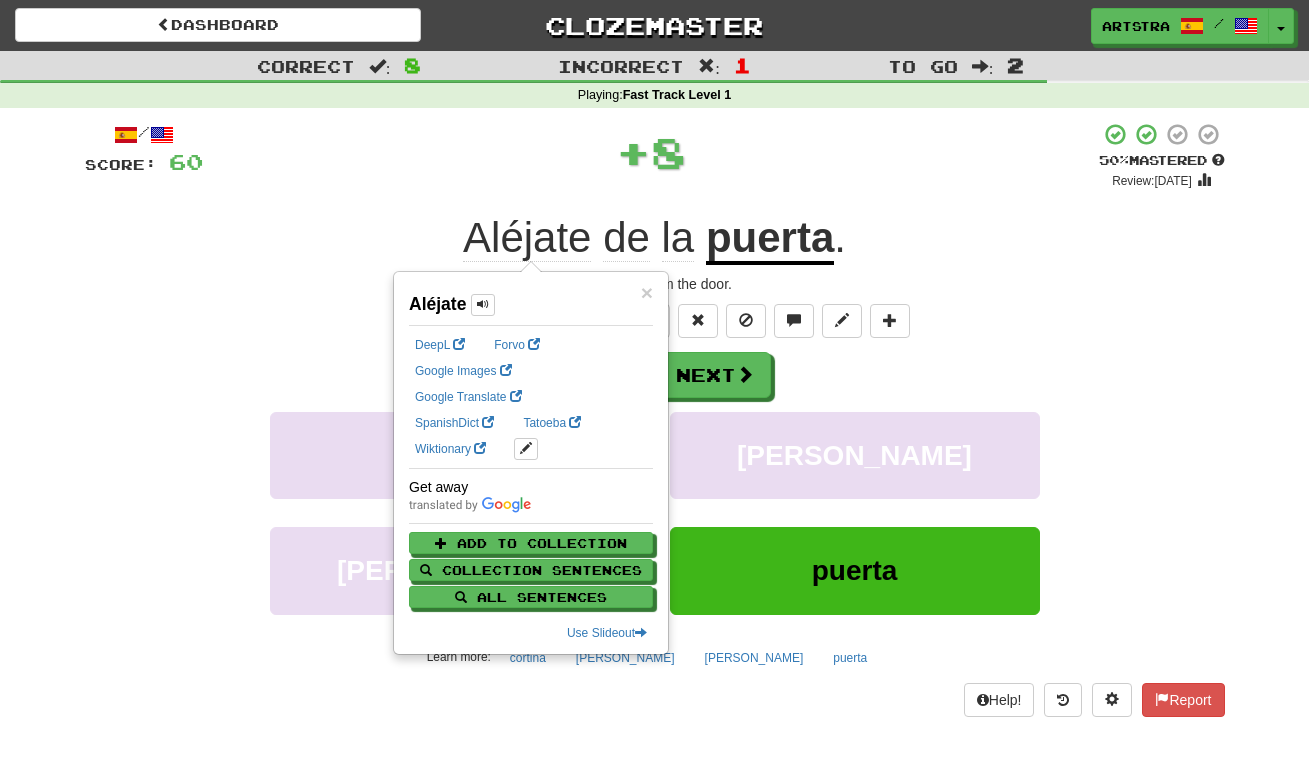 click on "+ 8" at bounding box center (651, 152) 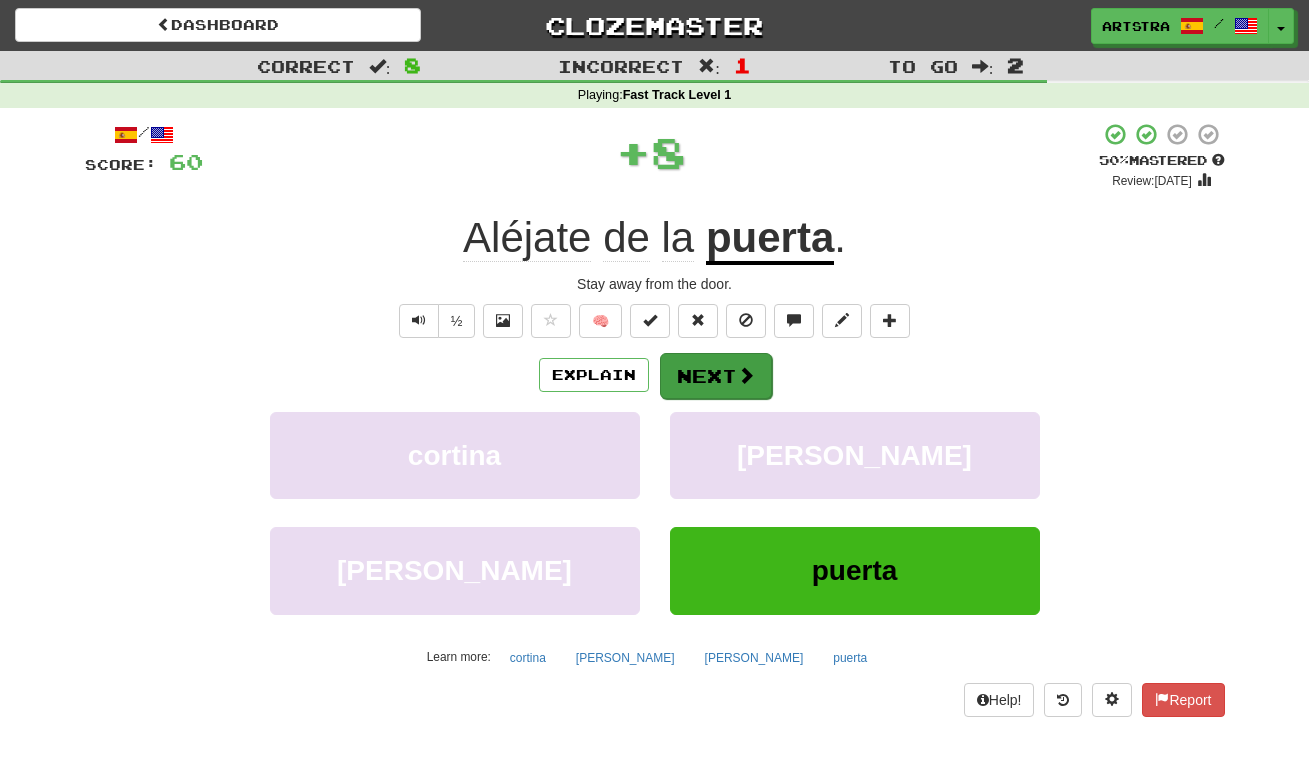click on "Next" at bounding box center (716, 376) 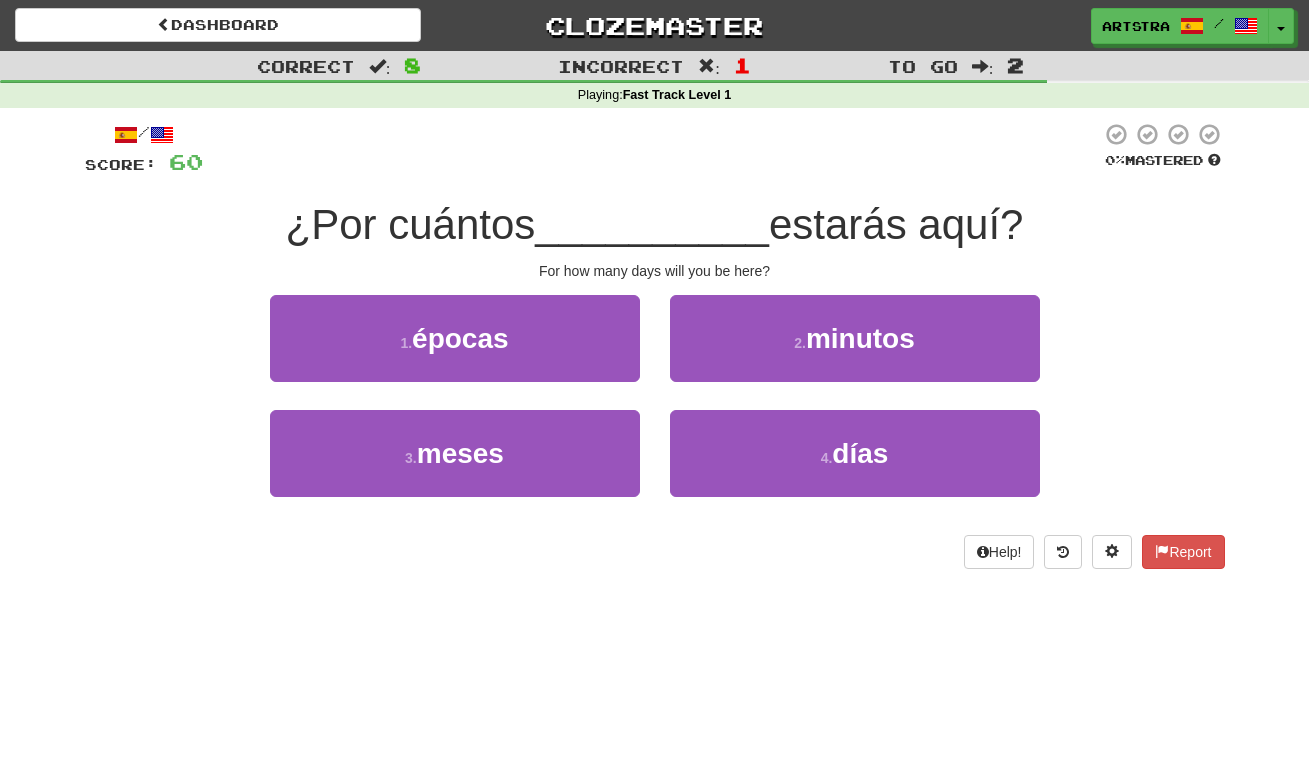 click on "__________" at bounding box center [652, 224] 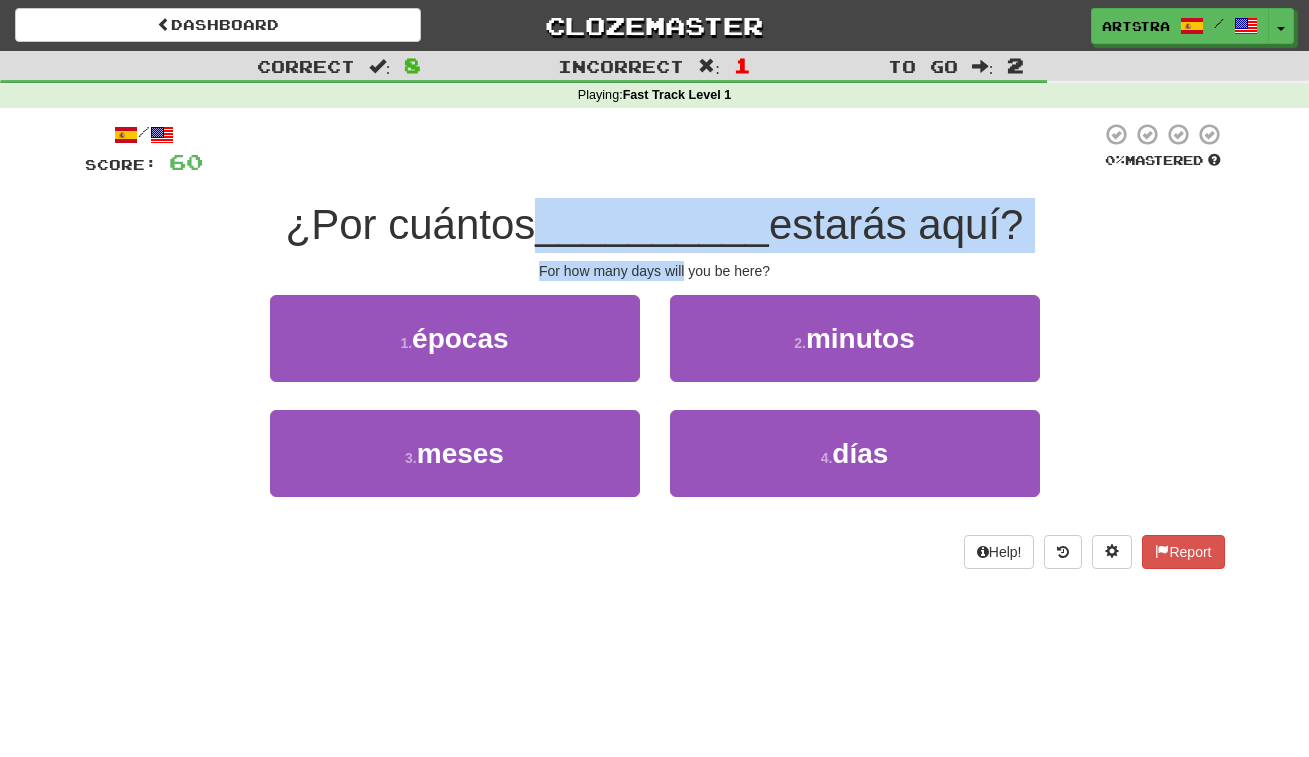 drag, startPoint x: 665, startPoint y: 228, endPoint x: 674, endPoint y: 262, distance: 35.17101 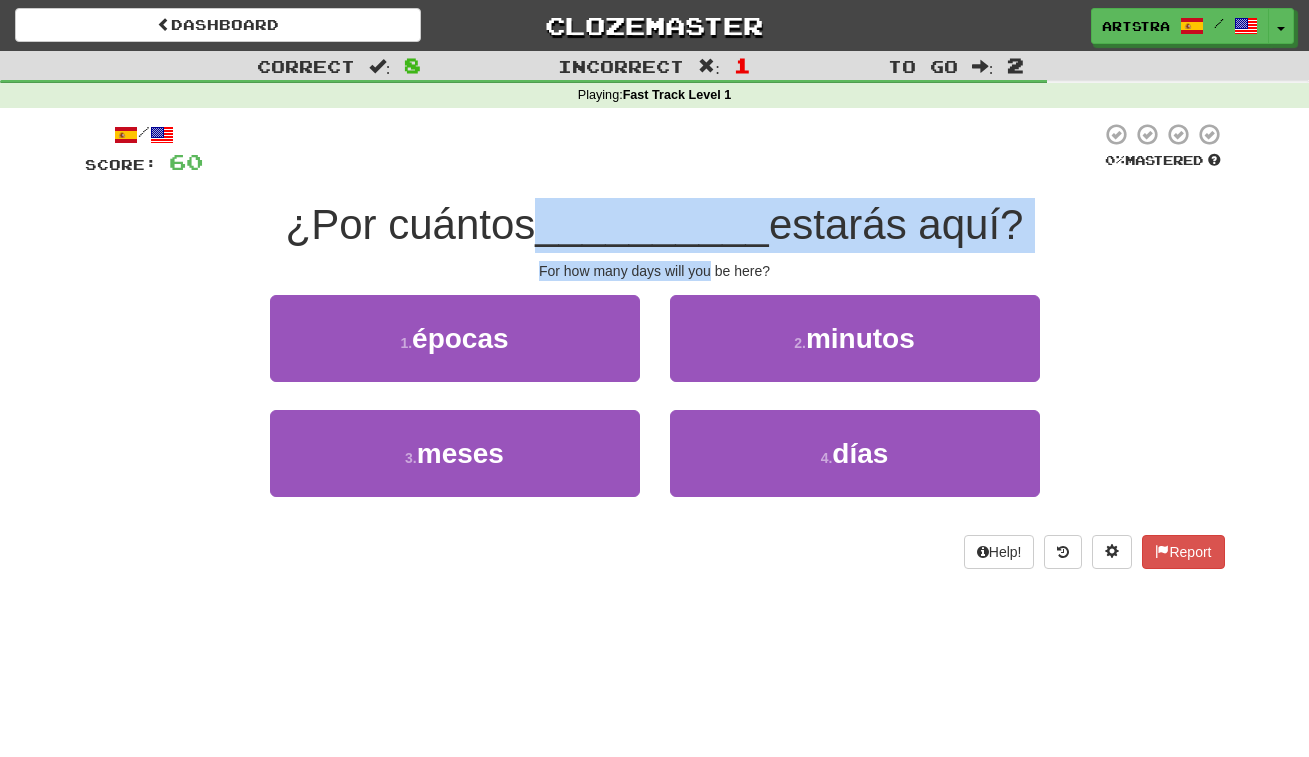 drag, startPoint x: 692, startPoint y: 216, endPoint x: 696, endPoint y: 273, distance: 57.14018 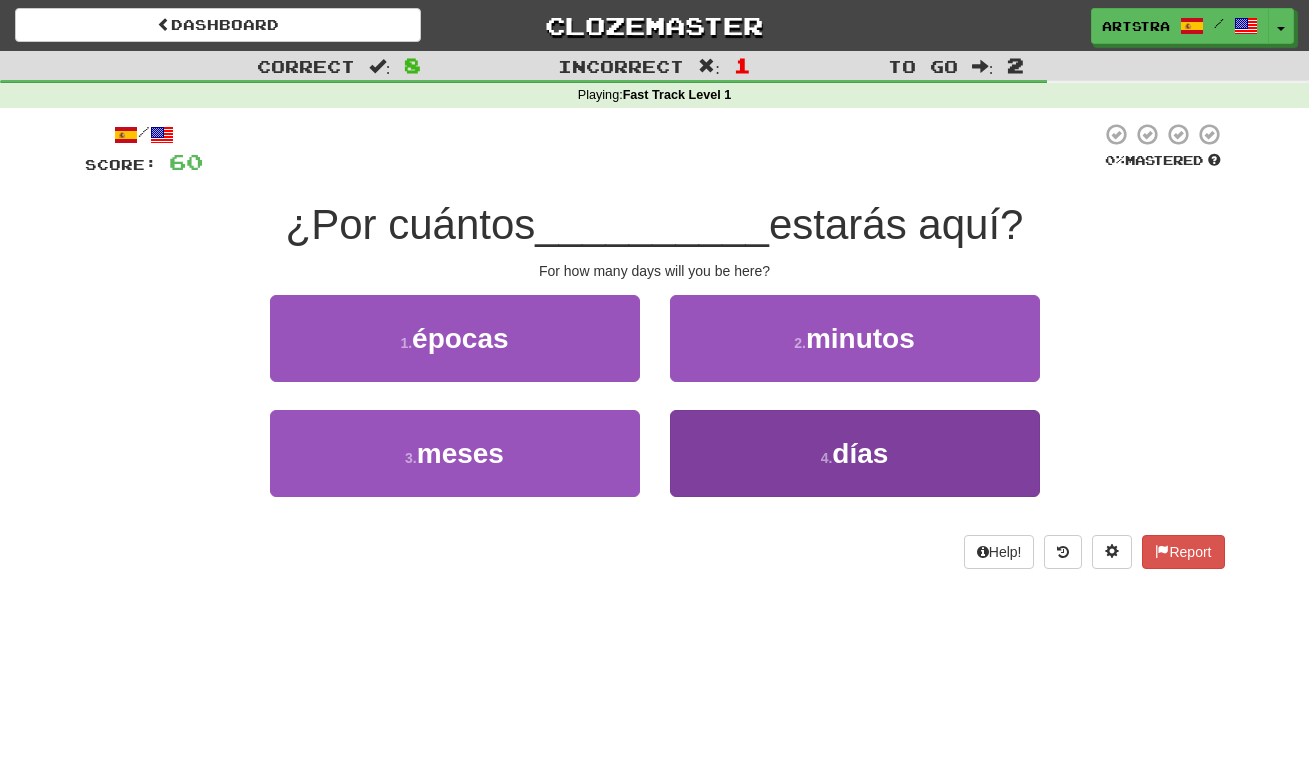 click on "días" at bounding box center [860, 453] 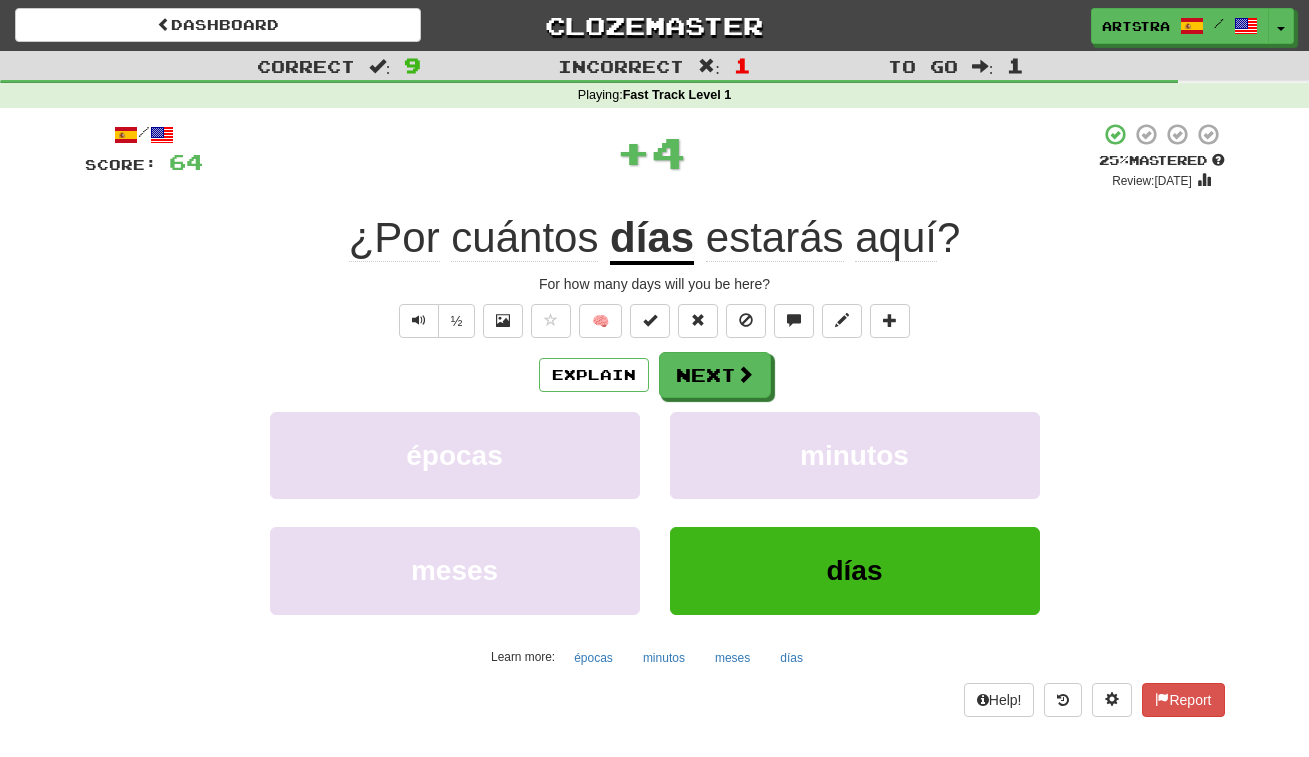click on "estarás" at bounding box center (775, 238) 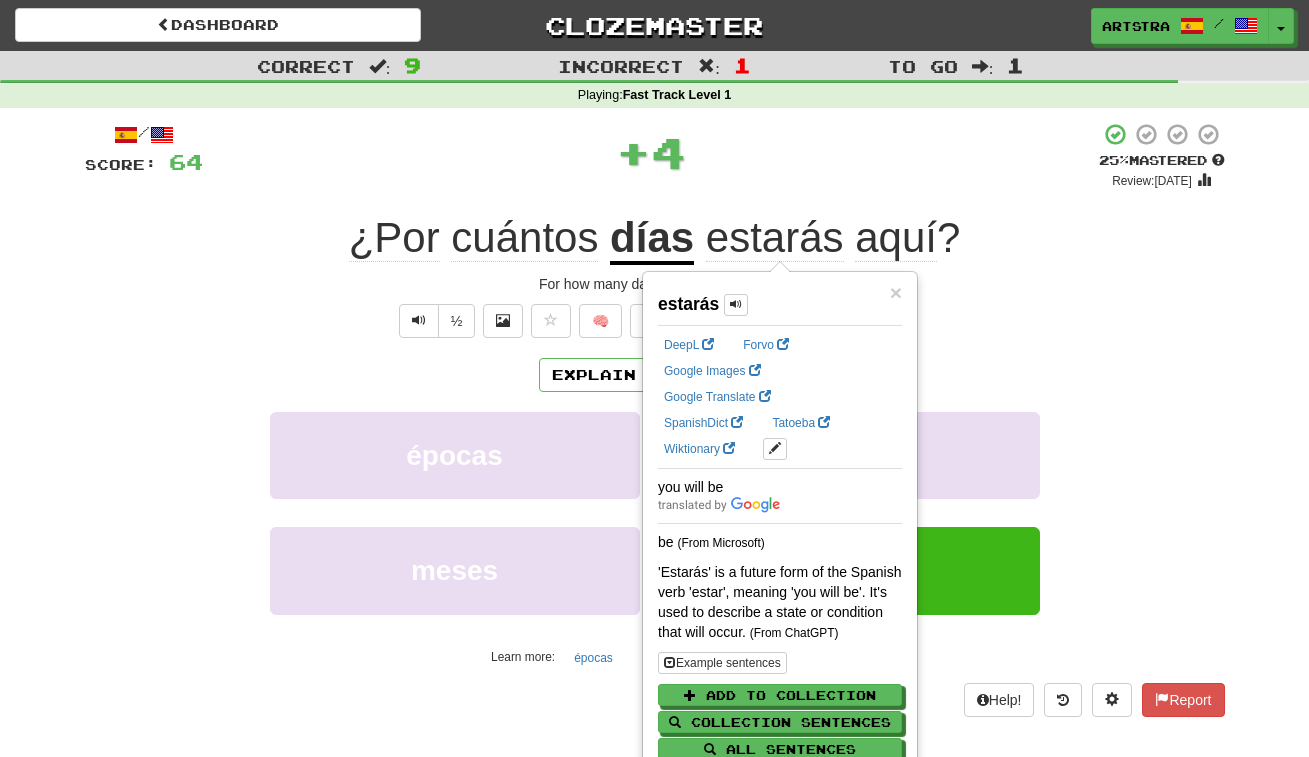 click on "+ 4" at bounding box center [651, 152] 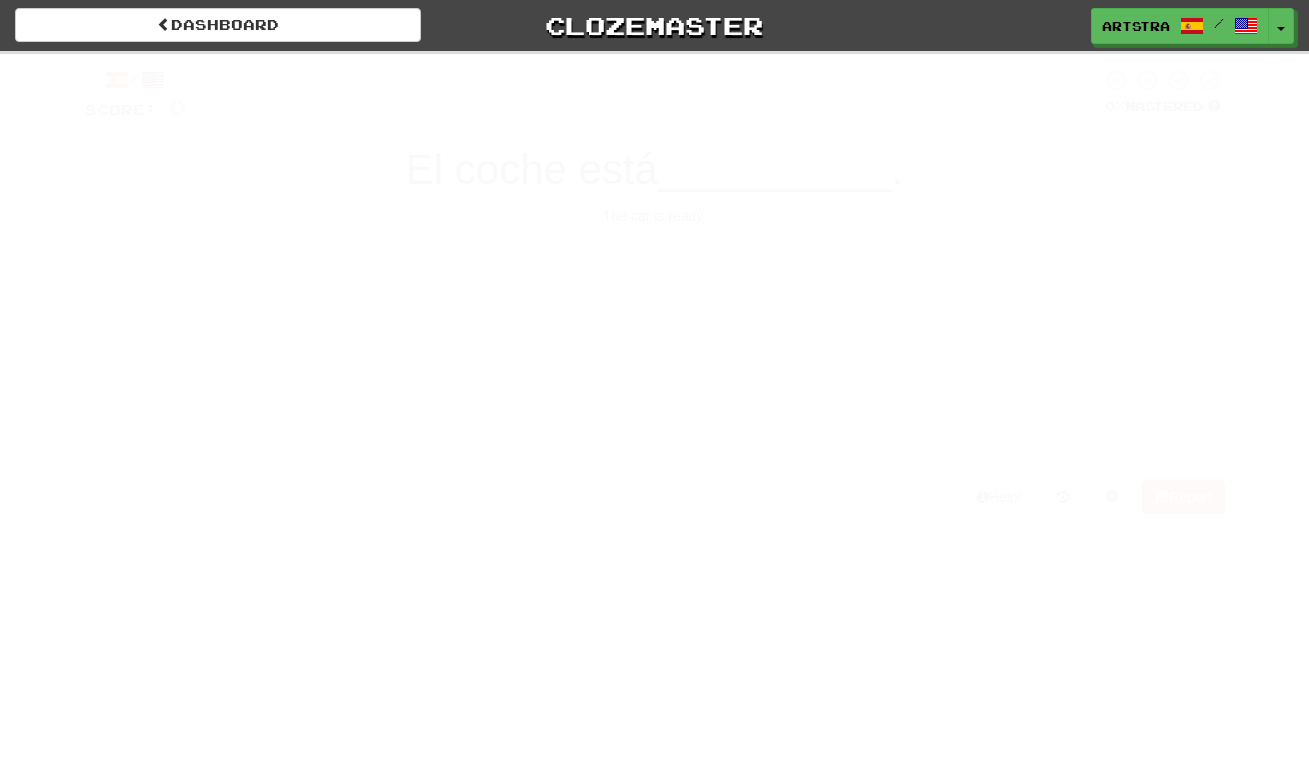 scroll, scrollTop: 0, scrollLeft: 0, axis: both 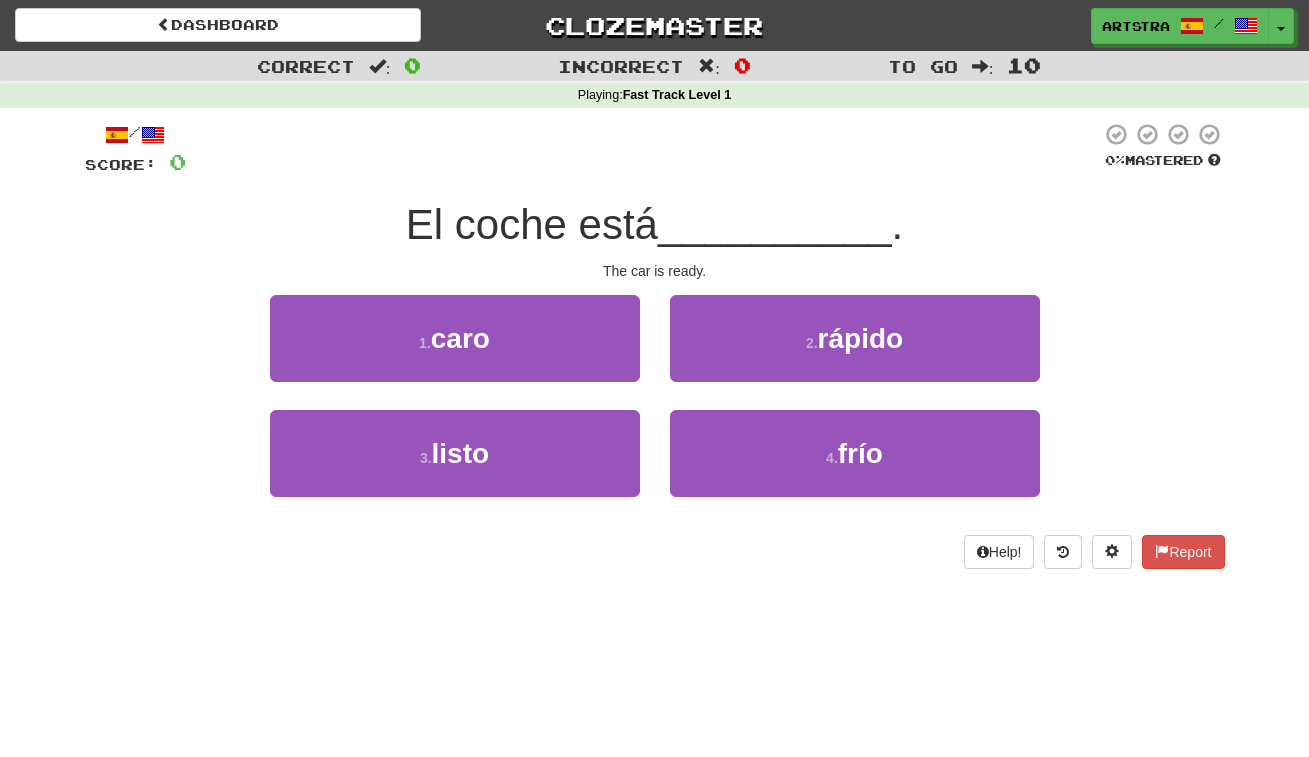 click on "El coche está" at bounding box center [532, 224] 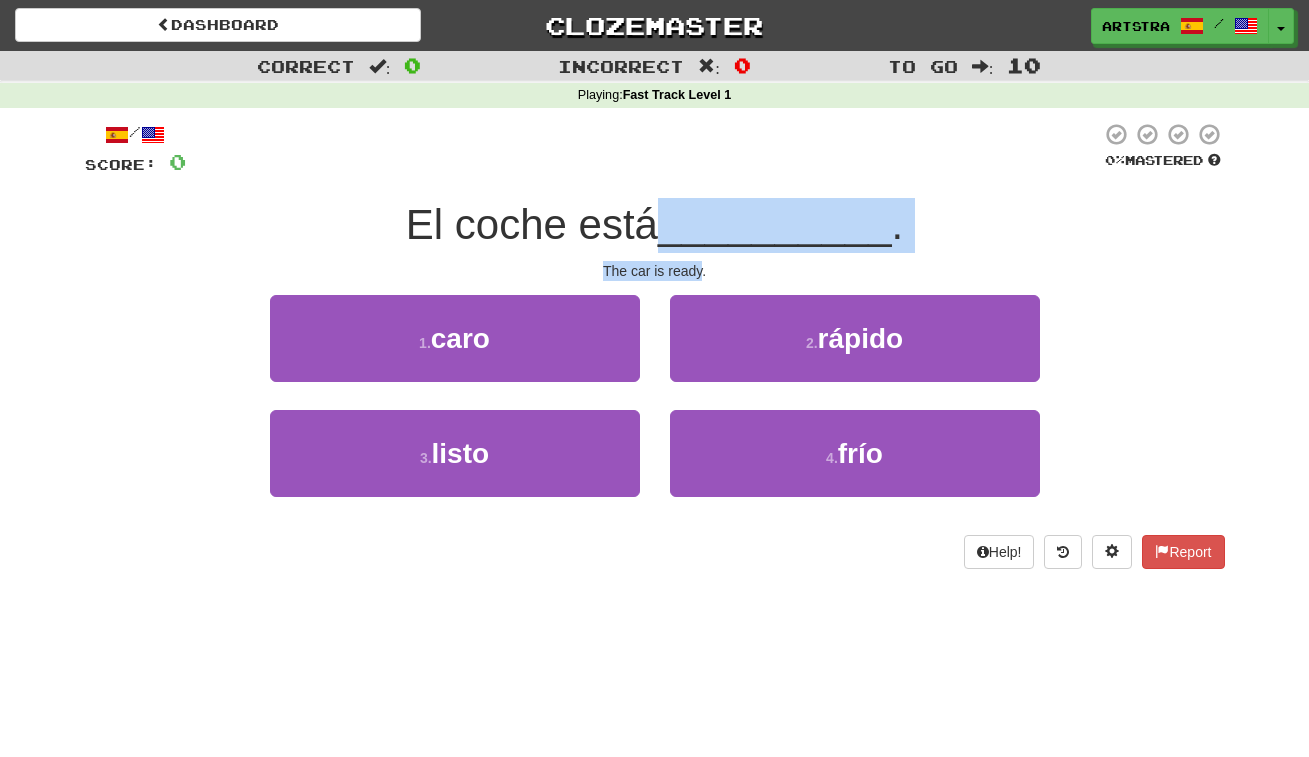 drag, startPoint x: 660, startPoint y: 218, endPoint x: 670, endPoint y: 268, distance: 50.990196 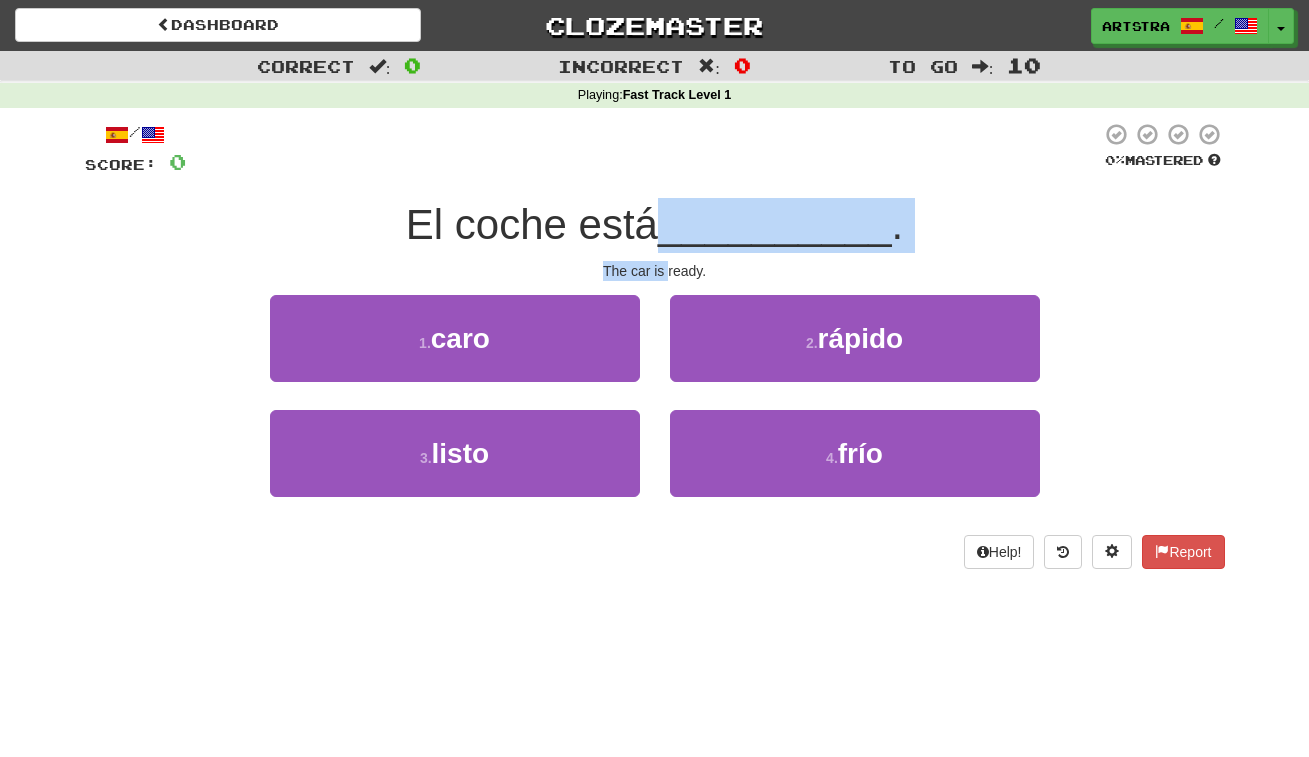 drag, startPoint x: 669, startPoint y: 267, endPoint x: 672, endPoint y: 214, distance: 53.08484 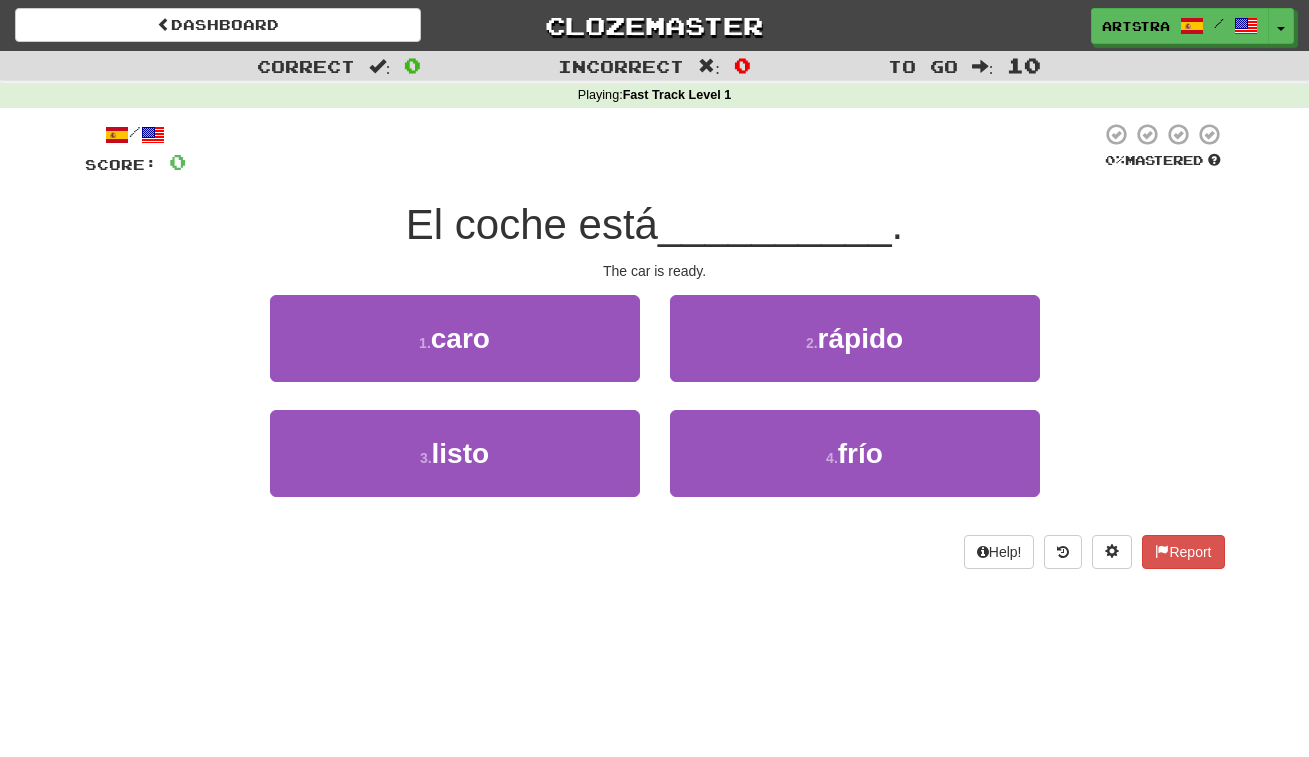 click on "El coche está" at bounding box center [532, 224] 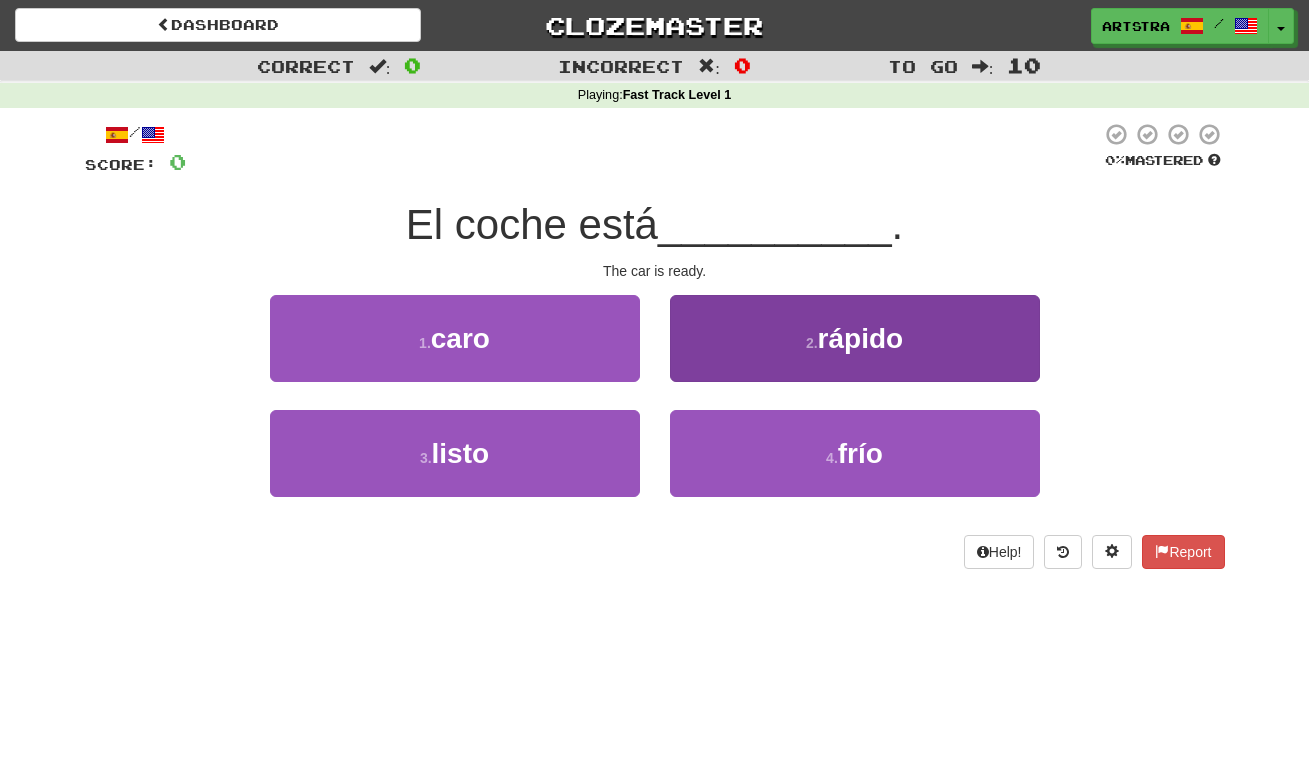 click on "2 .  rápido" at bounding box center [855, 338] 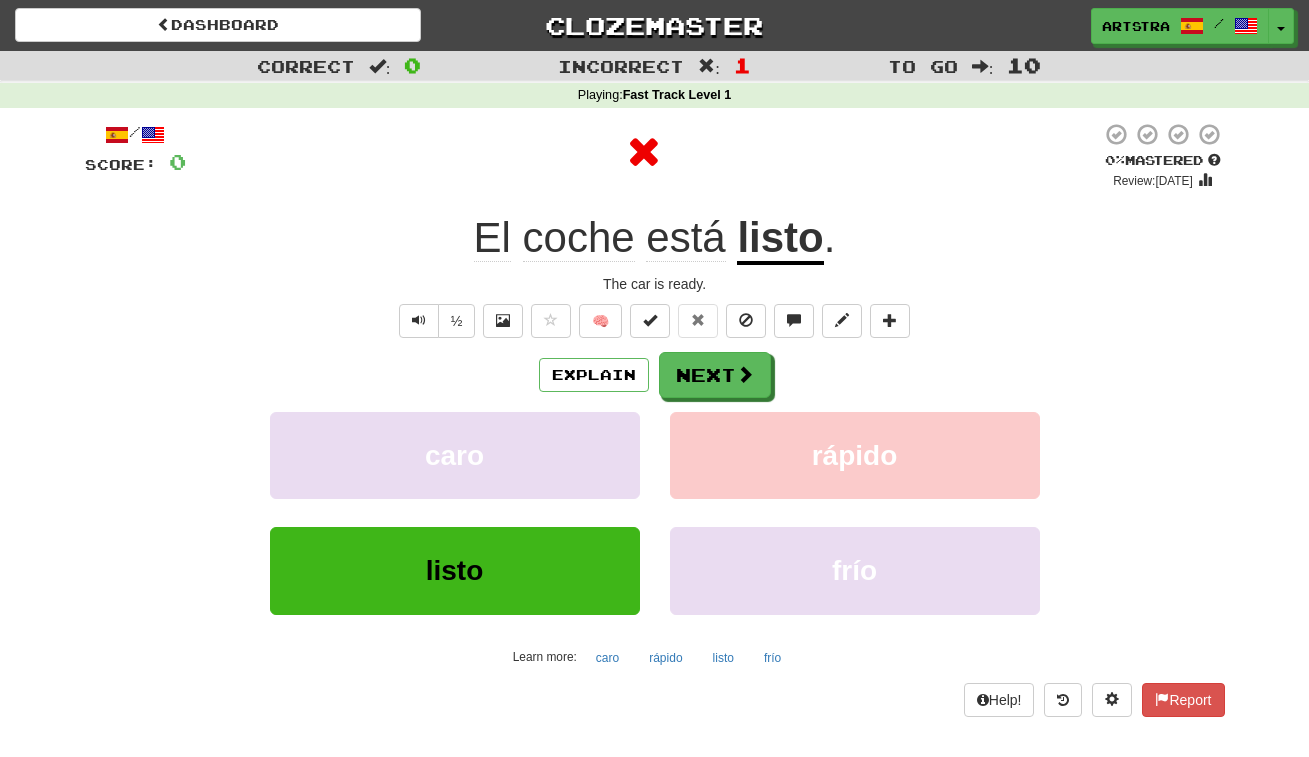 click on "listo" at bounding box center (780, 239) 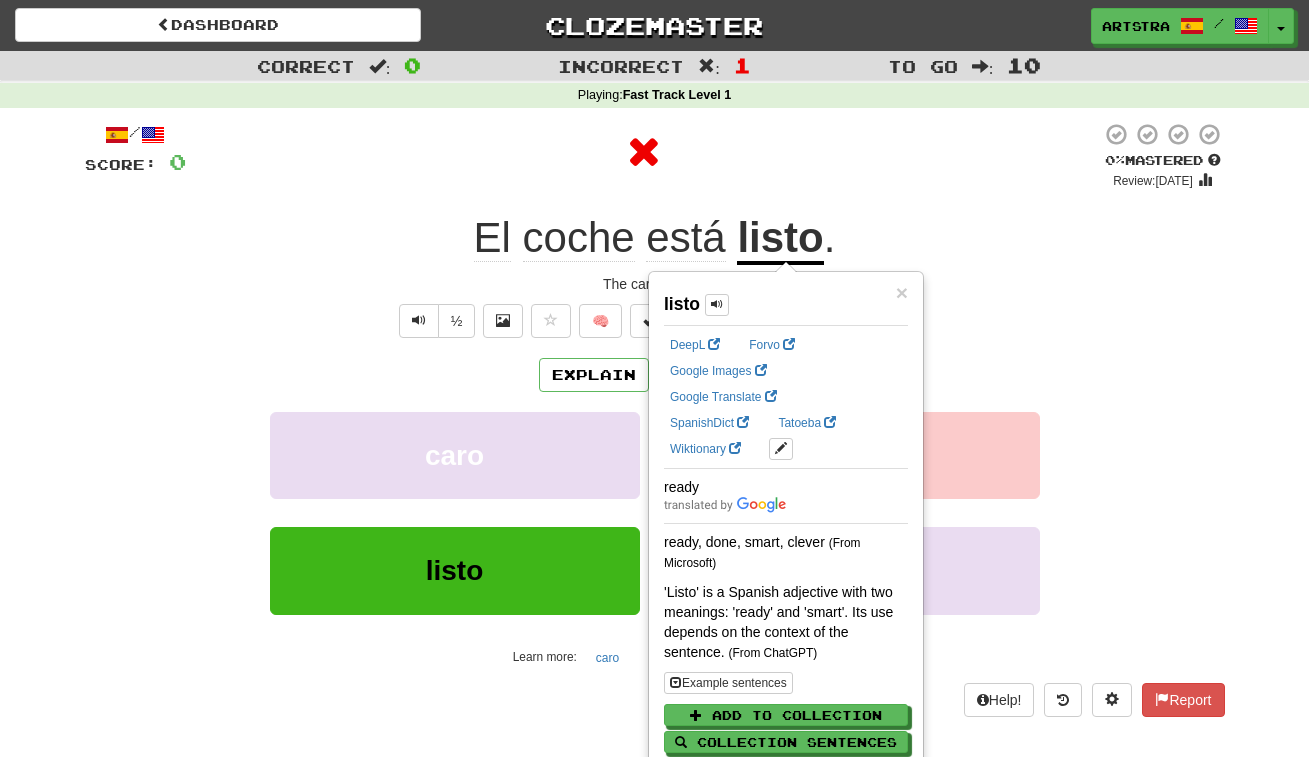 click at bounding box center [643, 152] 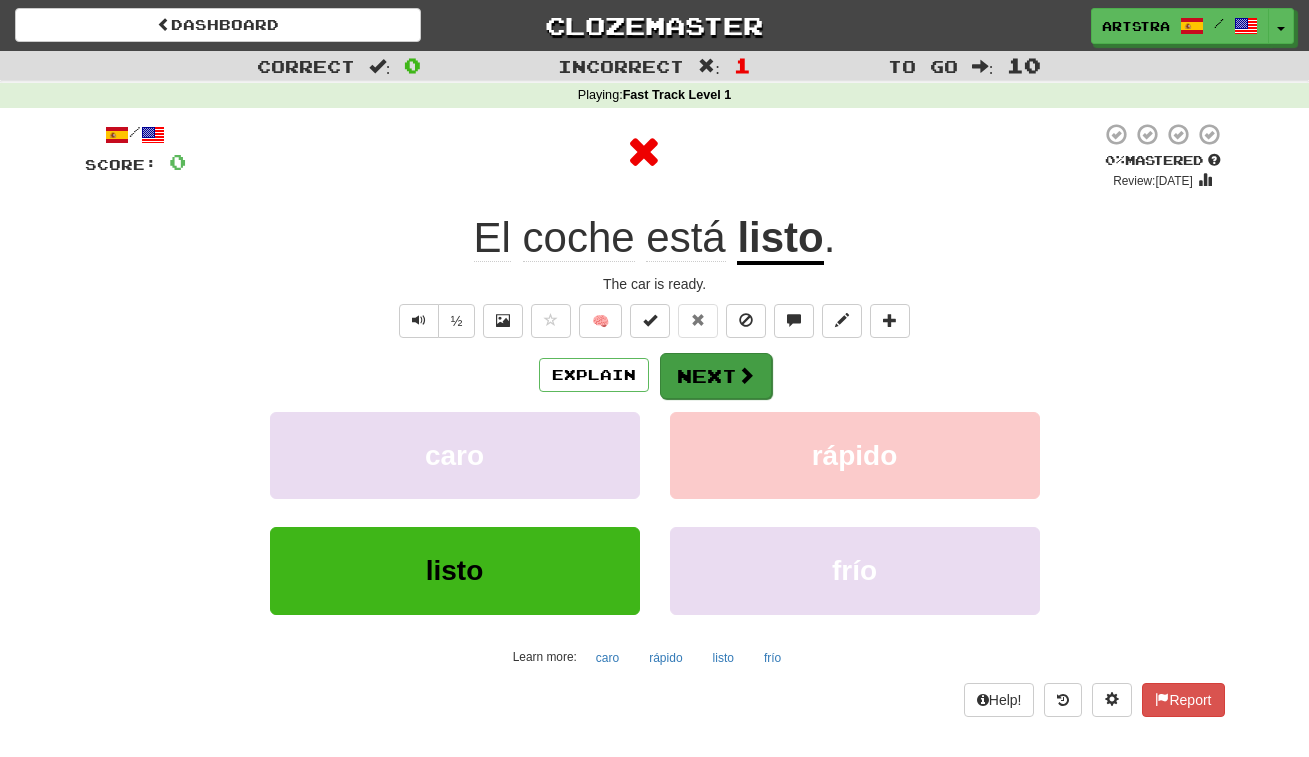 click at bounding box center (746, 375) 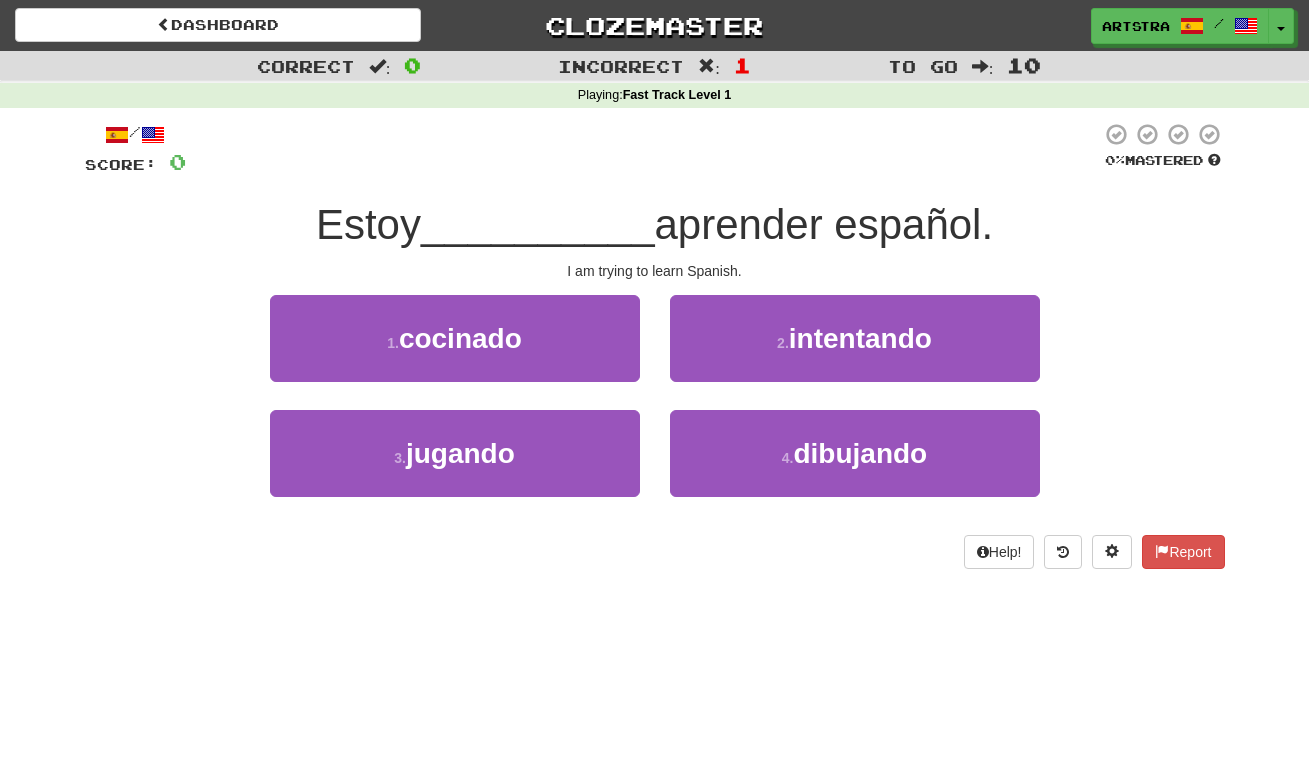 click on "aprender español." at bounding box center (824, 224) 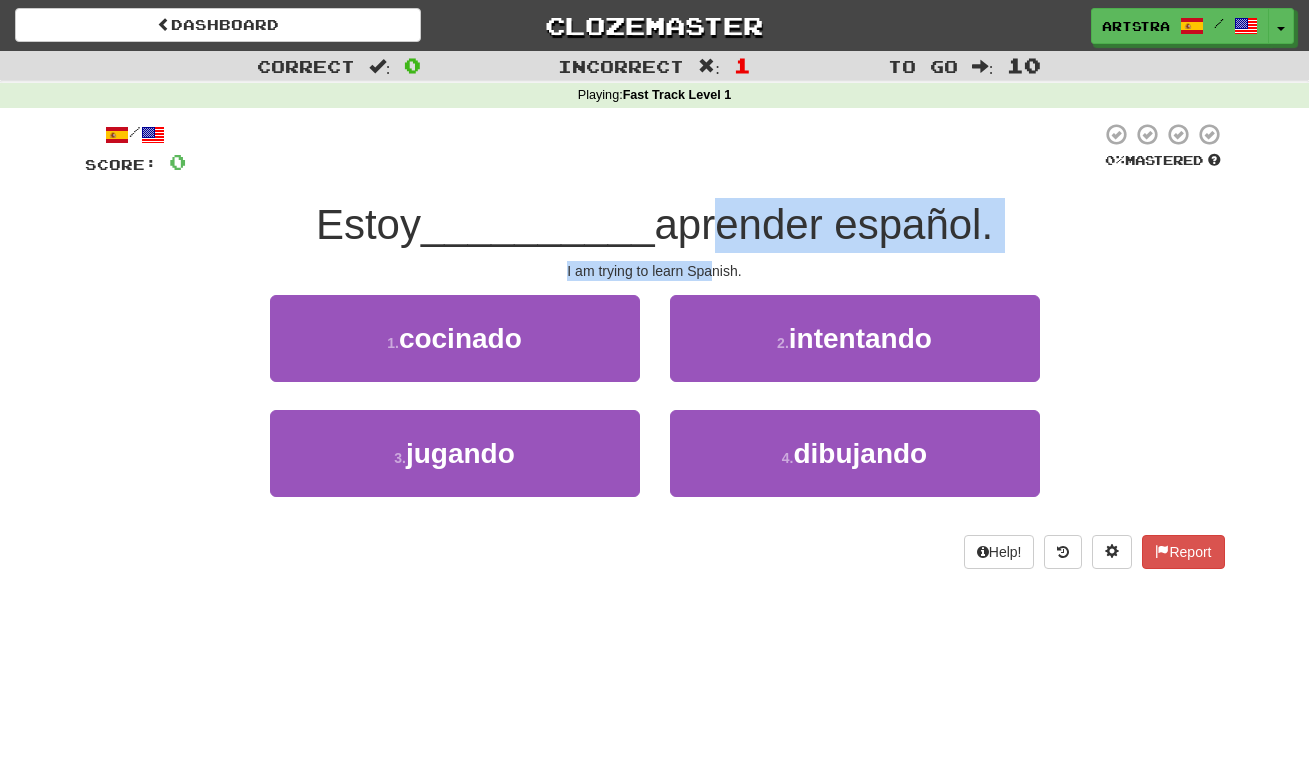 drag, startPoint x: 705, startPoint y: 201, endPoint x: 709, endPoint y: 262, distance: 61.13101 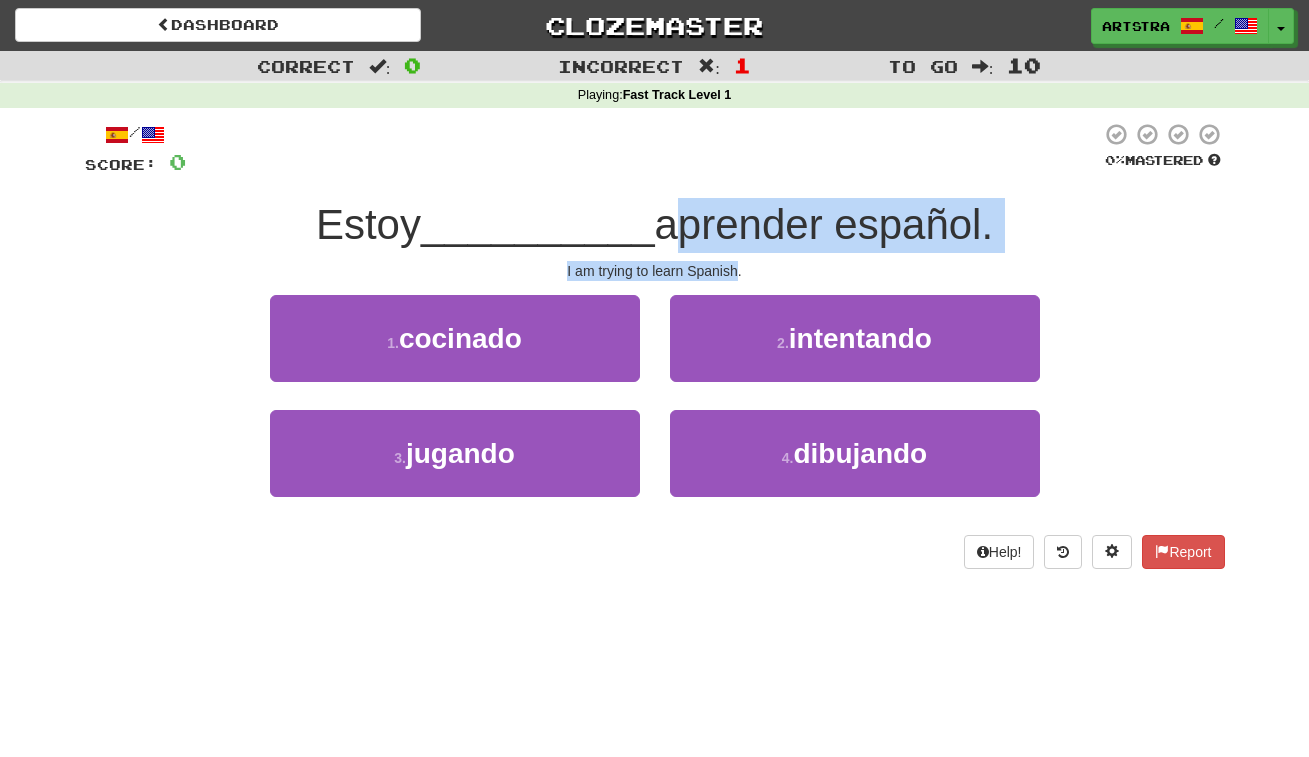 drag, startPoint x: 709, startPoint y: 262, endPoint x: 712, endPoint y: 216, distance: 46.09772 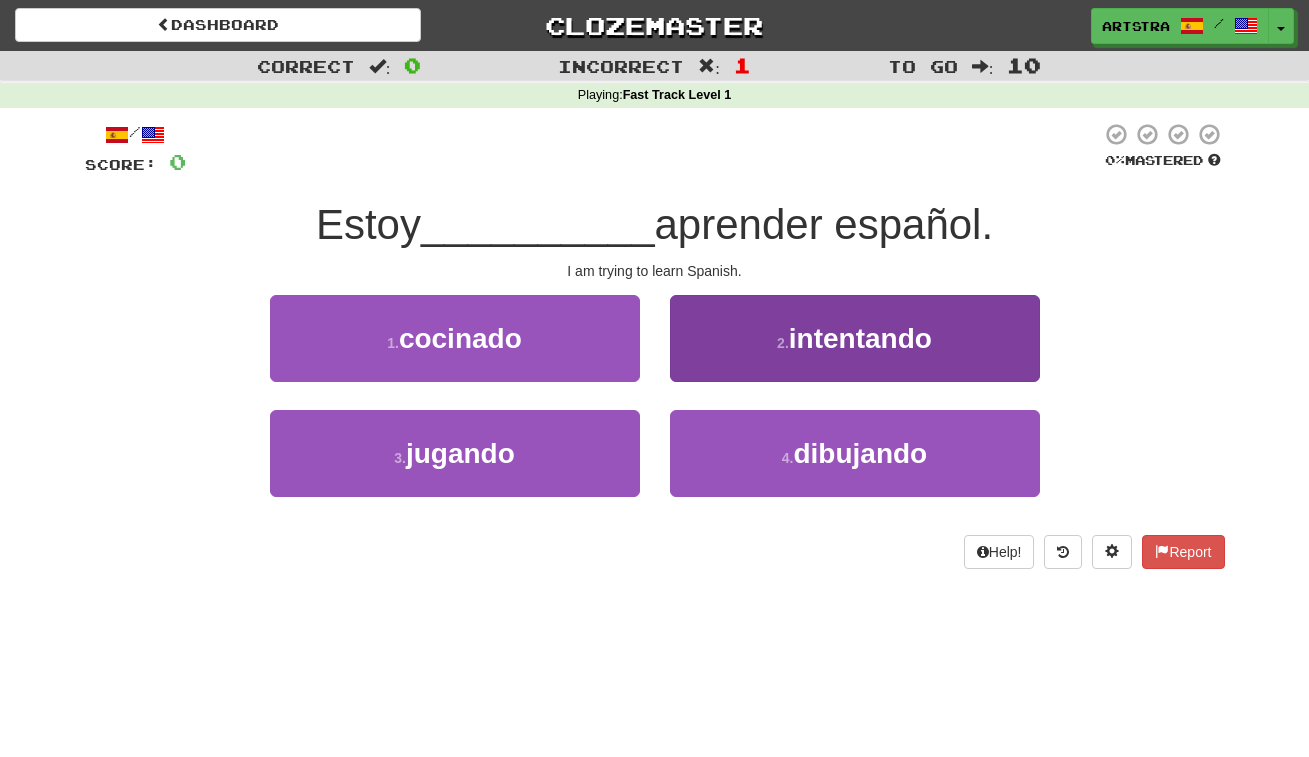 click on "intentando" at bounding box center [860, 338] 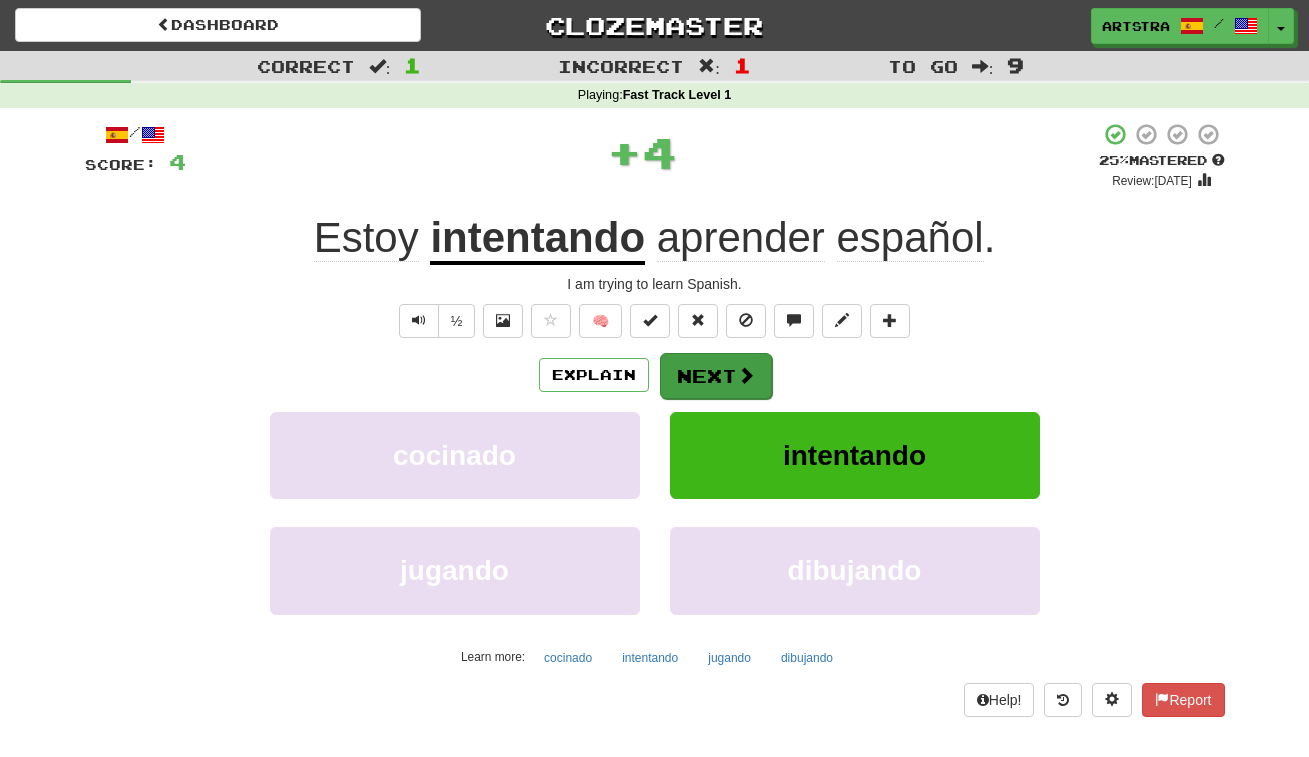 click on "Next" at bounding box center (716, 376) 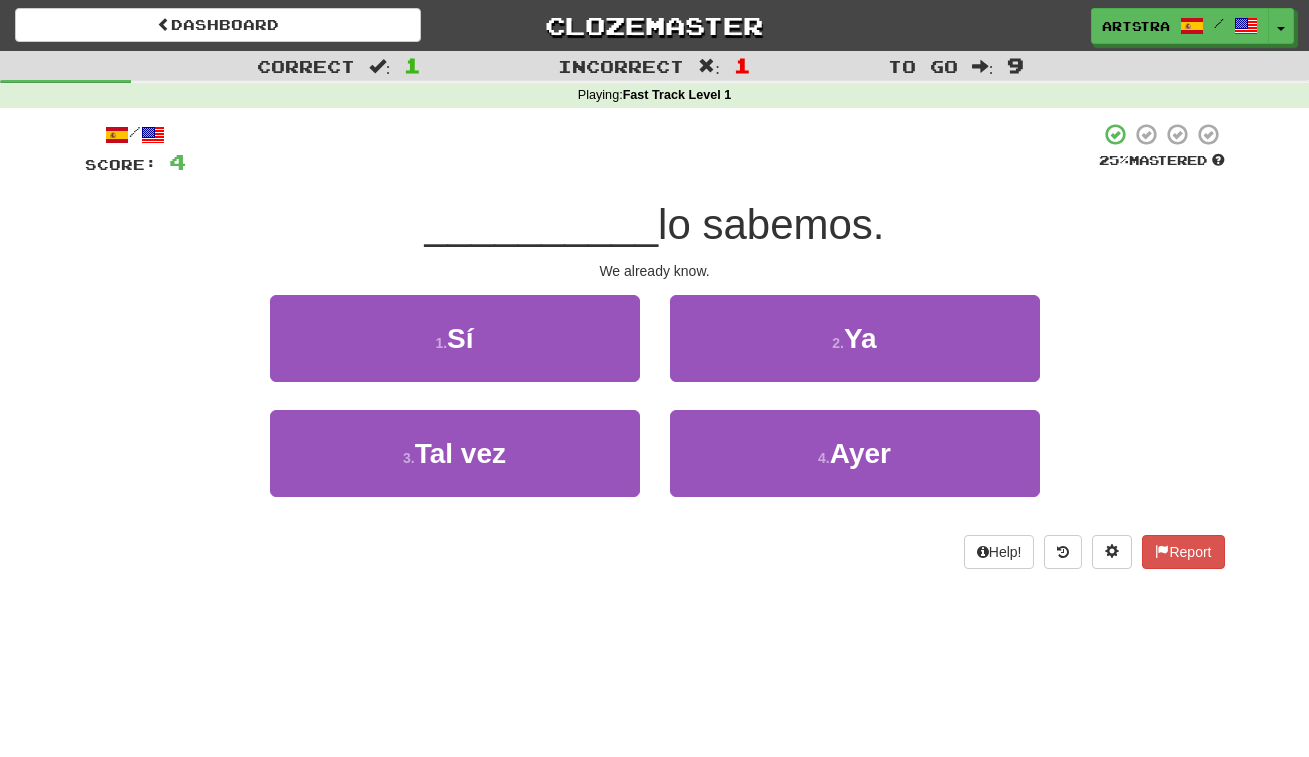 click on "lo sabemos." at bounding box center [771, 224] 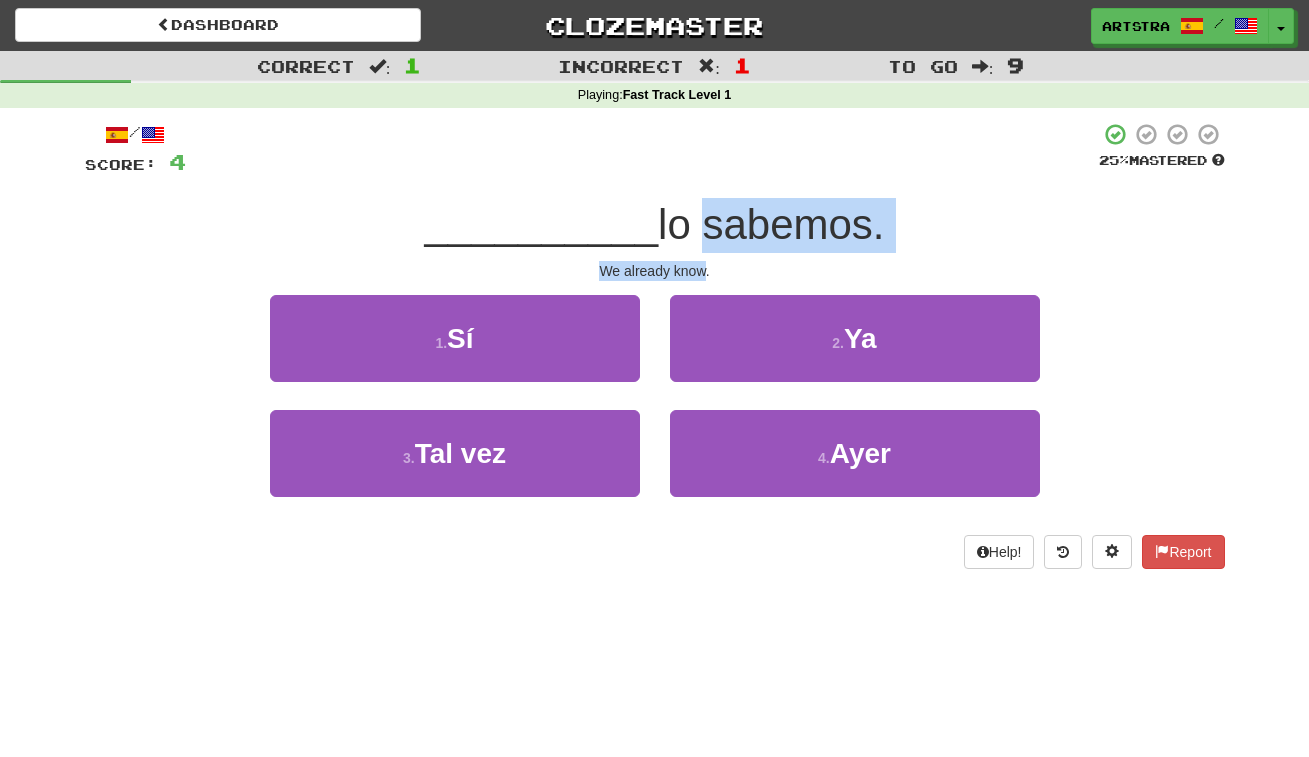 drag, startPoint x: 687, startPoint y: 217, endPoint x: 687, endPoint y: 262, distance: 45 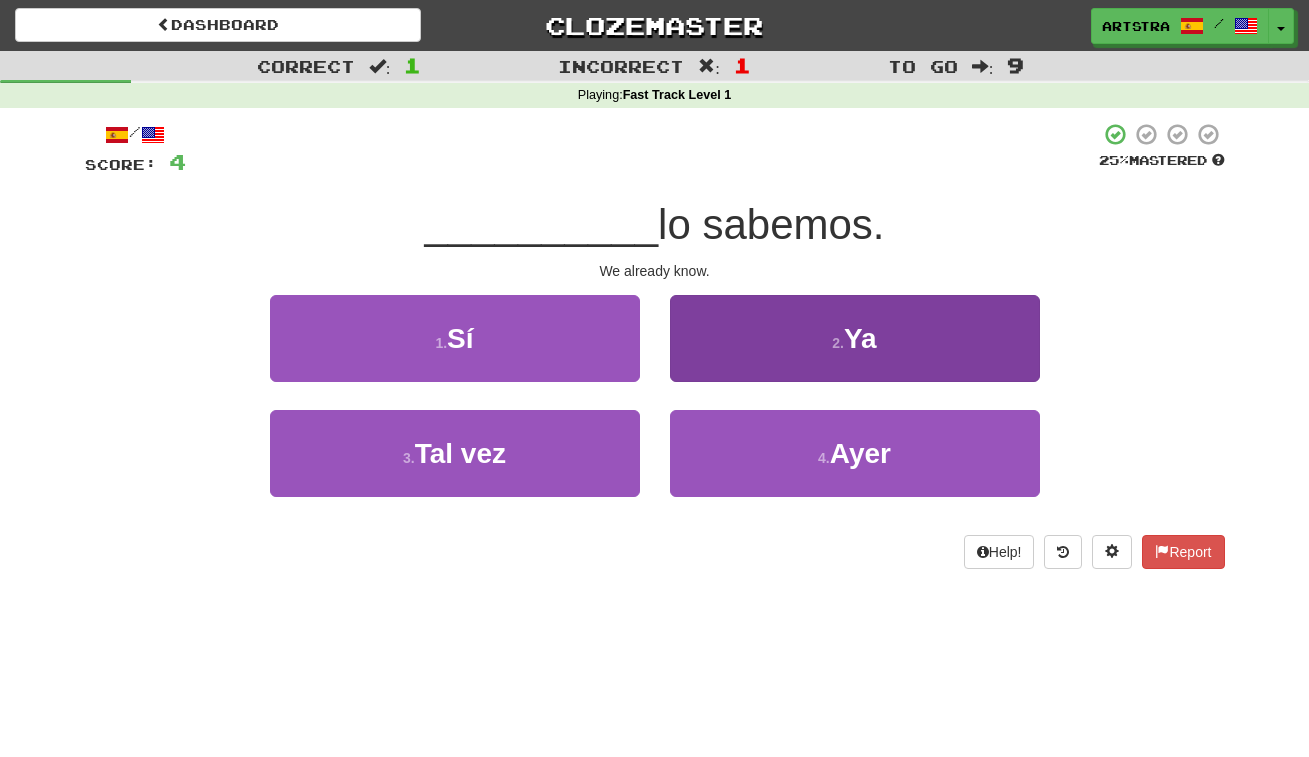 click on "2 .  Ya" at bounding box center (855, 338) 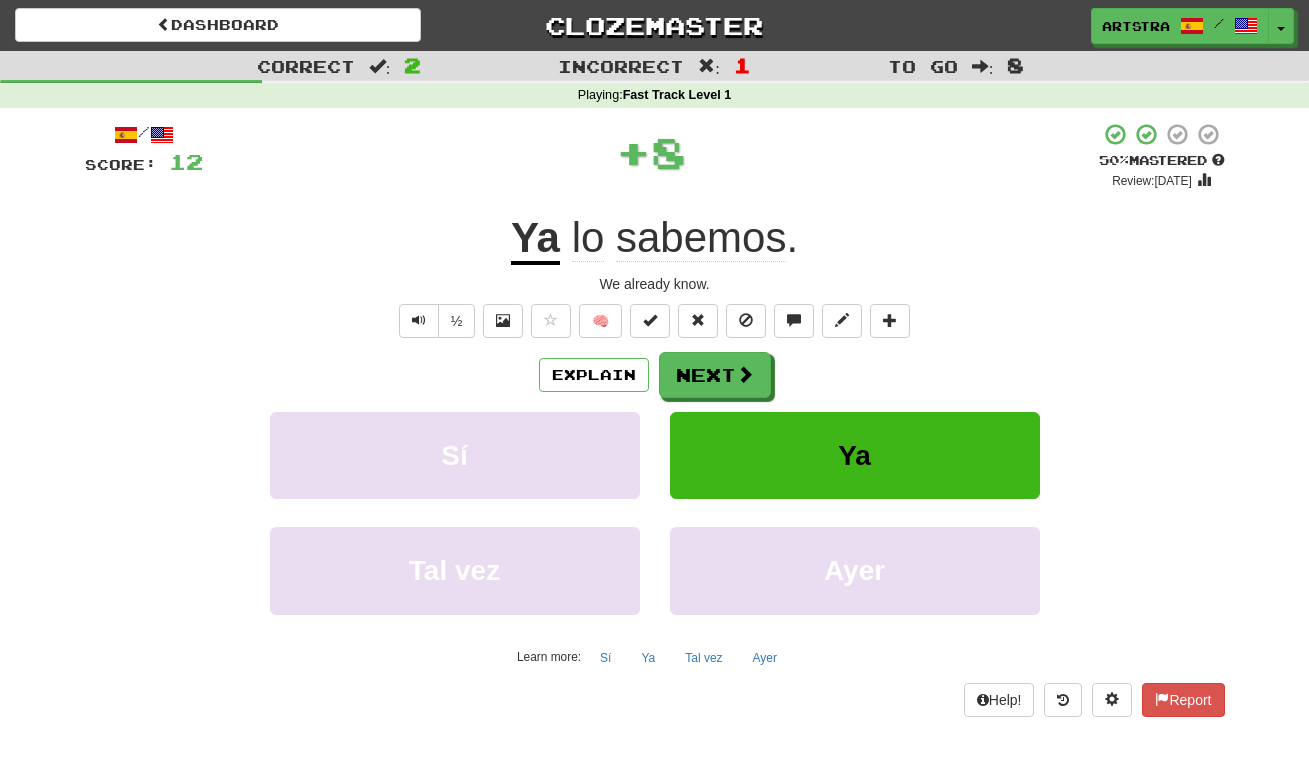 click on "sabemos" at bounding box center (701, 238) 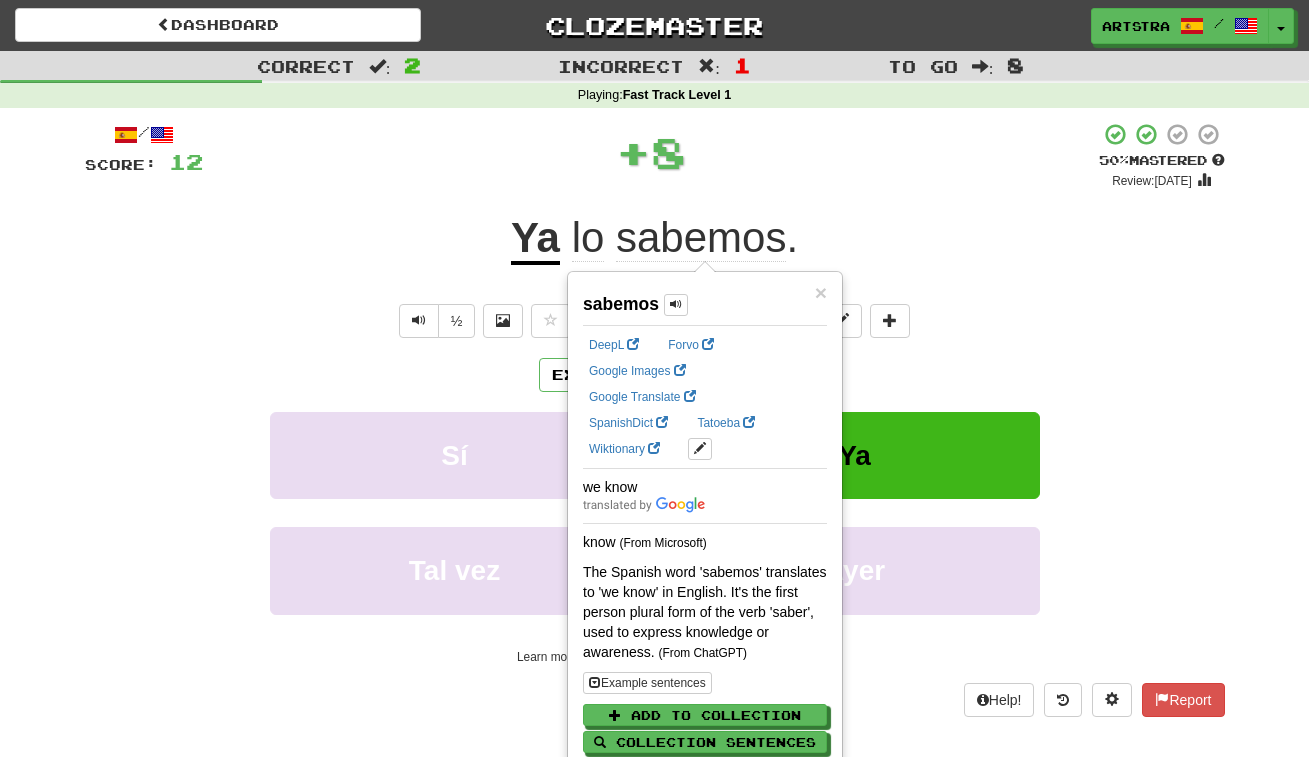 click on "+ 8" at bounding box center (651, 152) 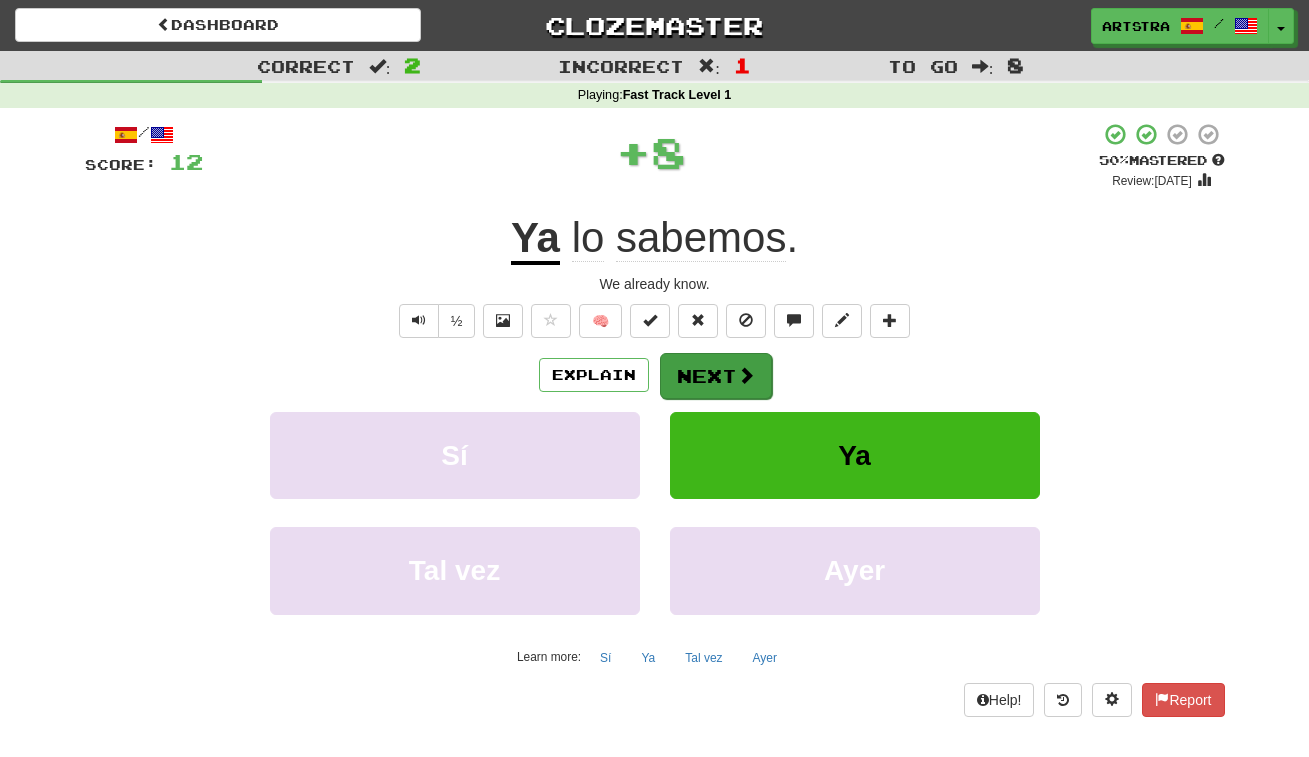 click at bounding box center [746, 375] 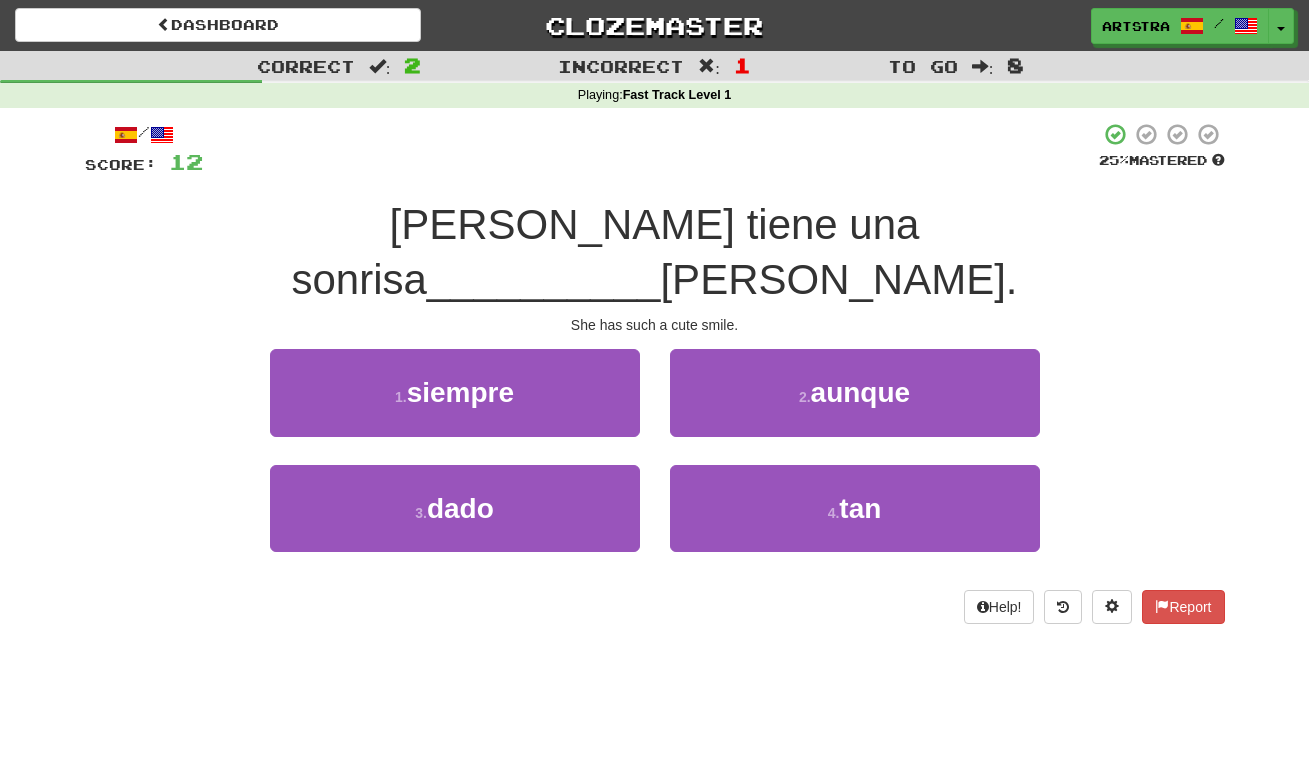 click on "Ella tiene una sonrisa" at bounding box center [605, 252] 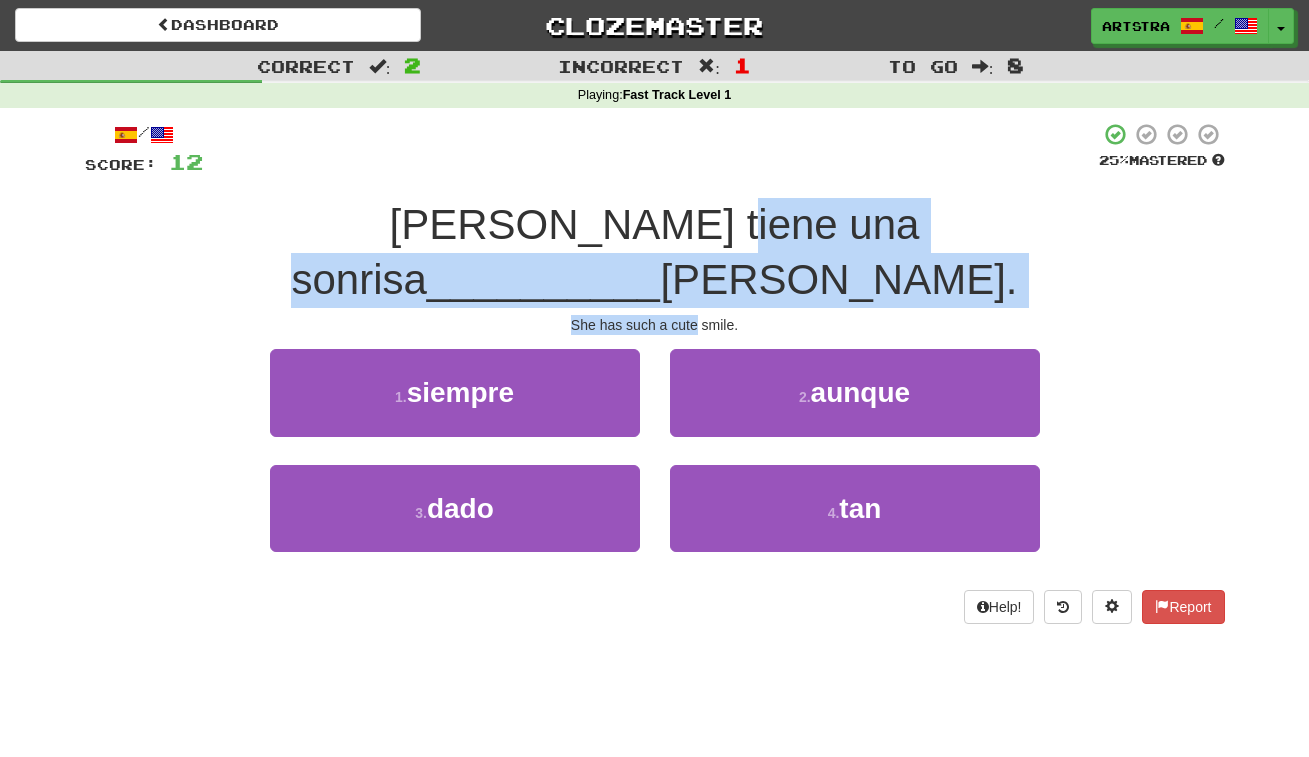 drag, startPoint x: 652, startPoint y: 213, endPoint x: 675, endPoint y: 270, distance: 61.46544 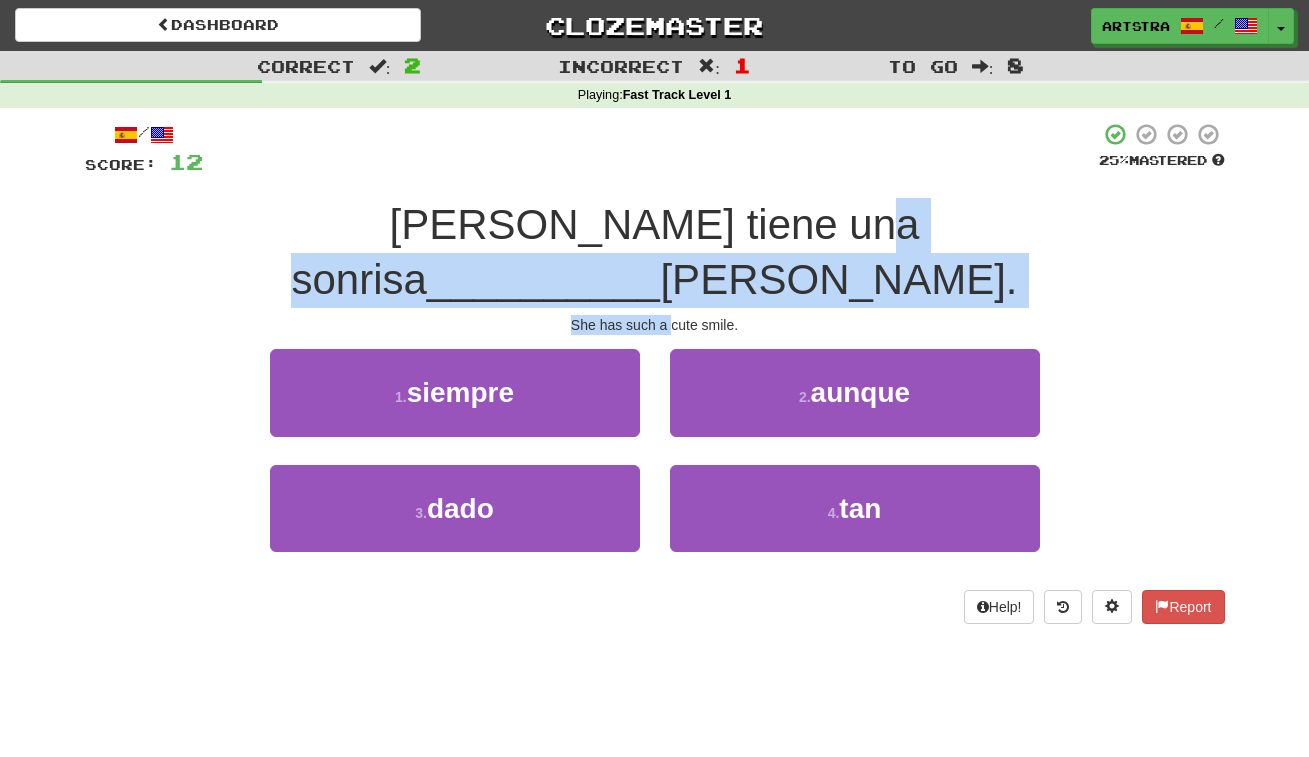 drag, startPoint x: 675, startPoint y: 270, endPoint x: 681, endPoint y: 213, distance: 57.31492 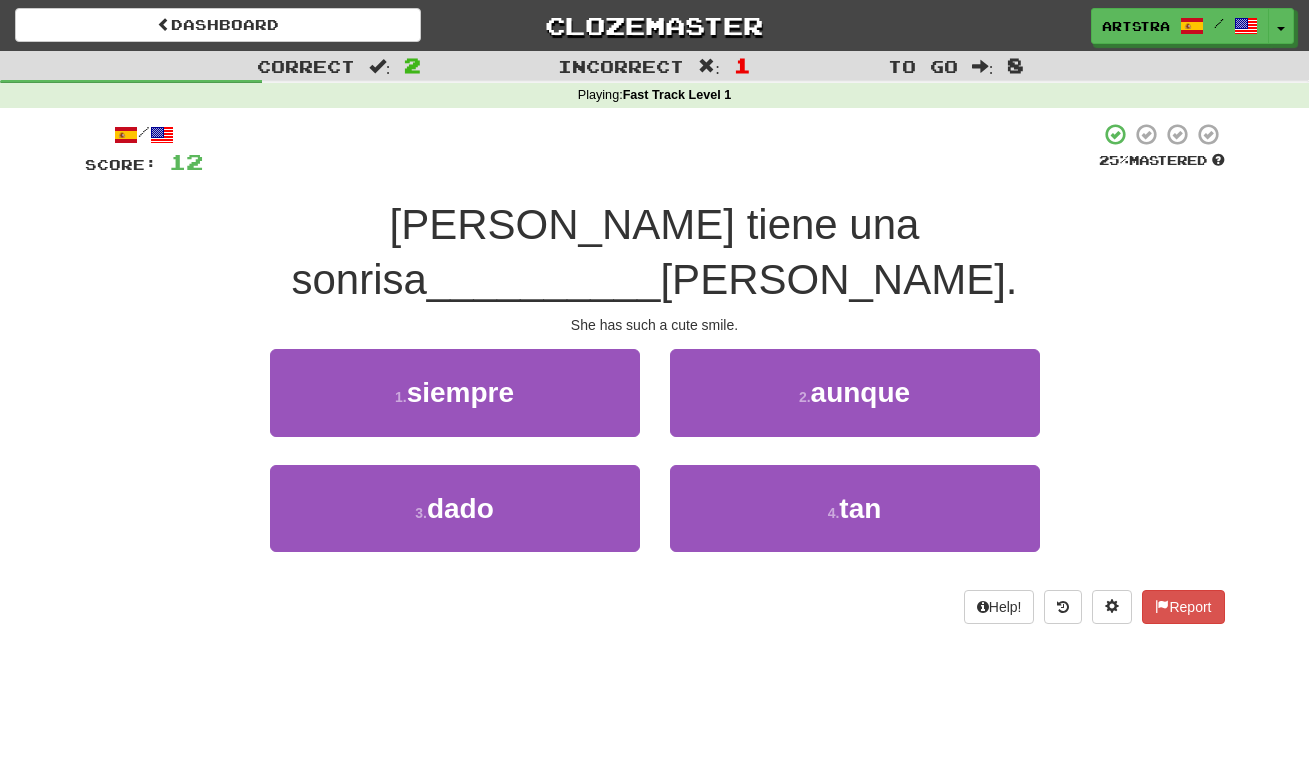 click on "Ella tiene una sonrisa" at bounding box center [605, 252] 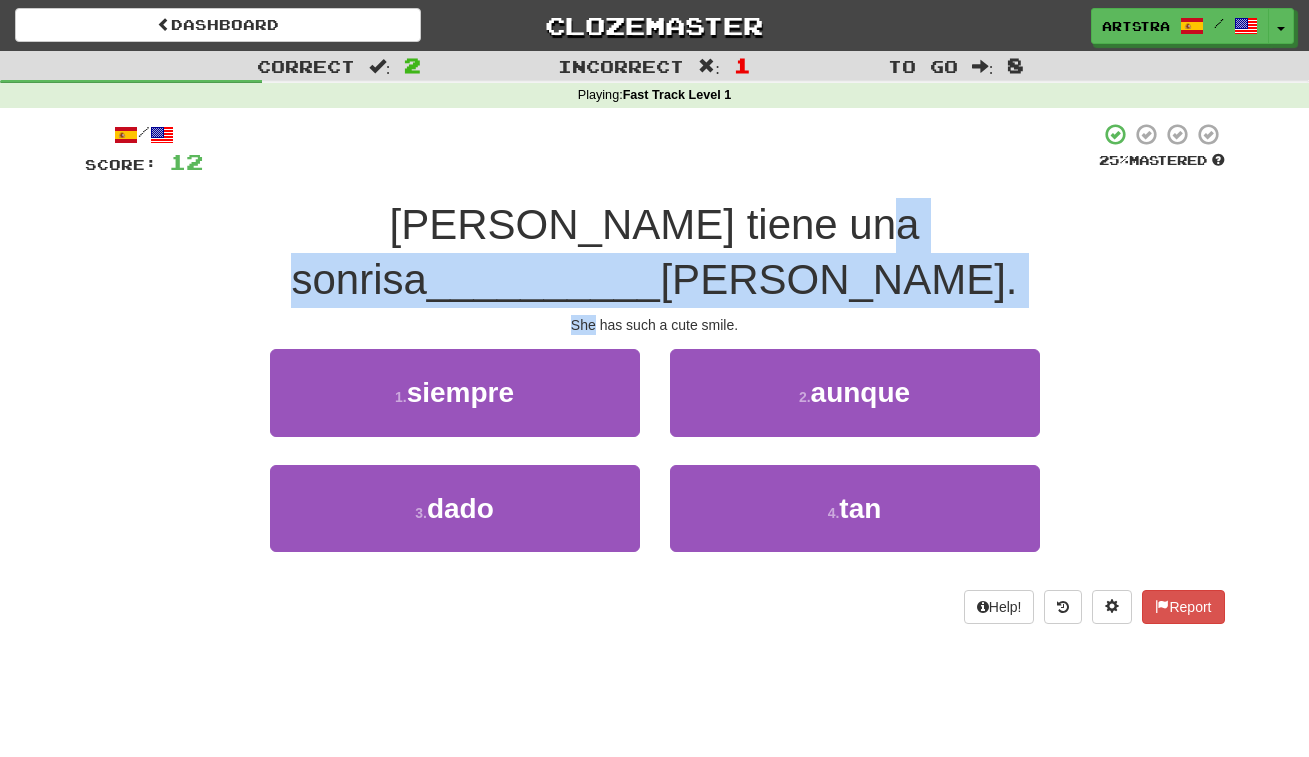 drag, startPoint x: 676, startPoint y: 219, endPoint x: 714, endPoint y: 257, distance: 53.740116 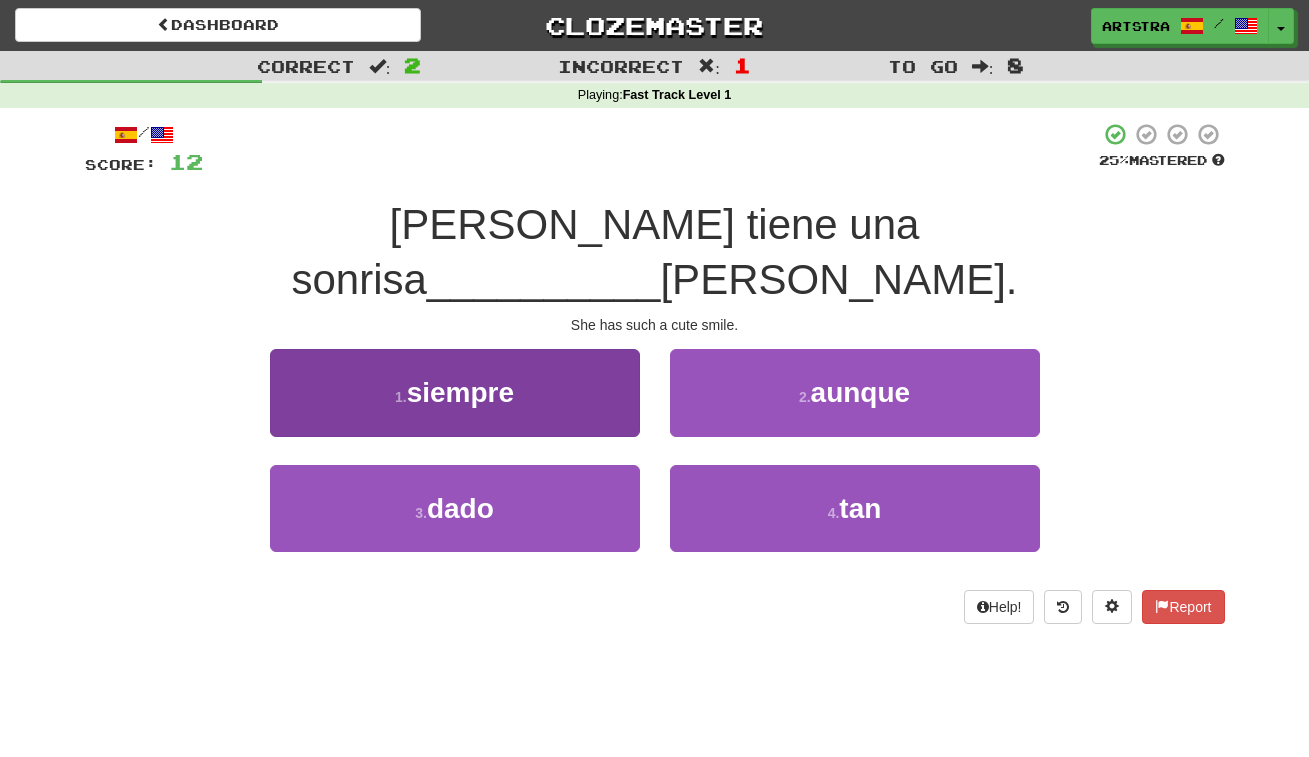 click on "1 .  siempre" at bounding box center (455, 392) 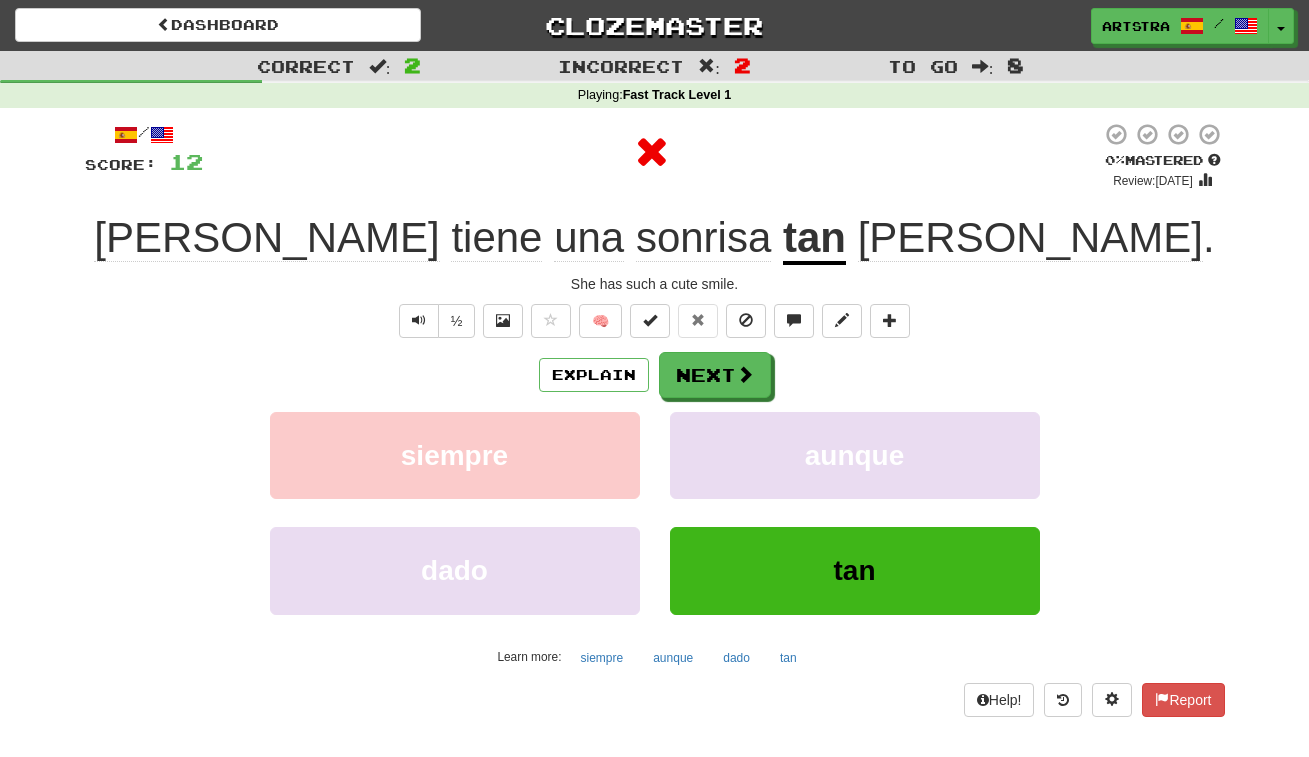 click on "tan" at bounding box center (814, 239) 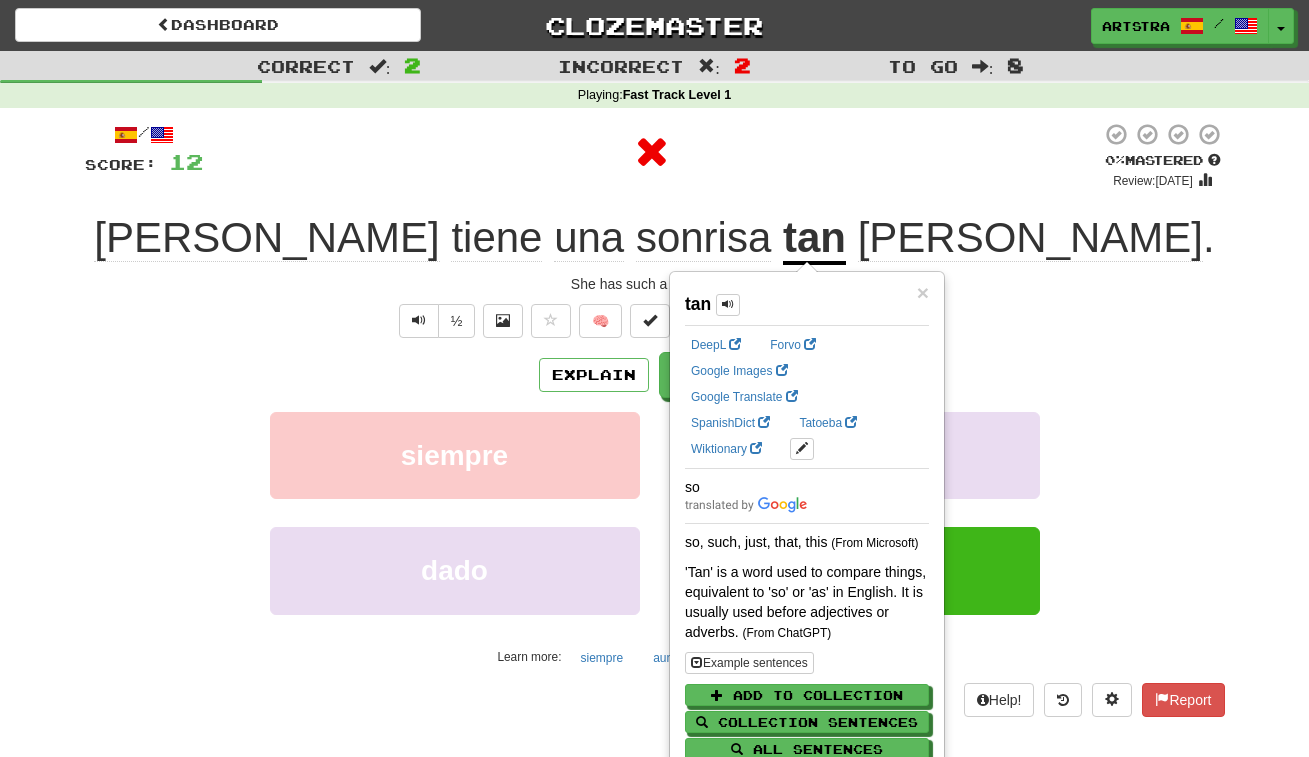 click at bounding box center (652, 152) 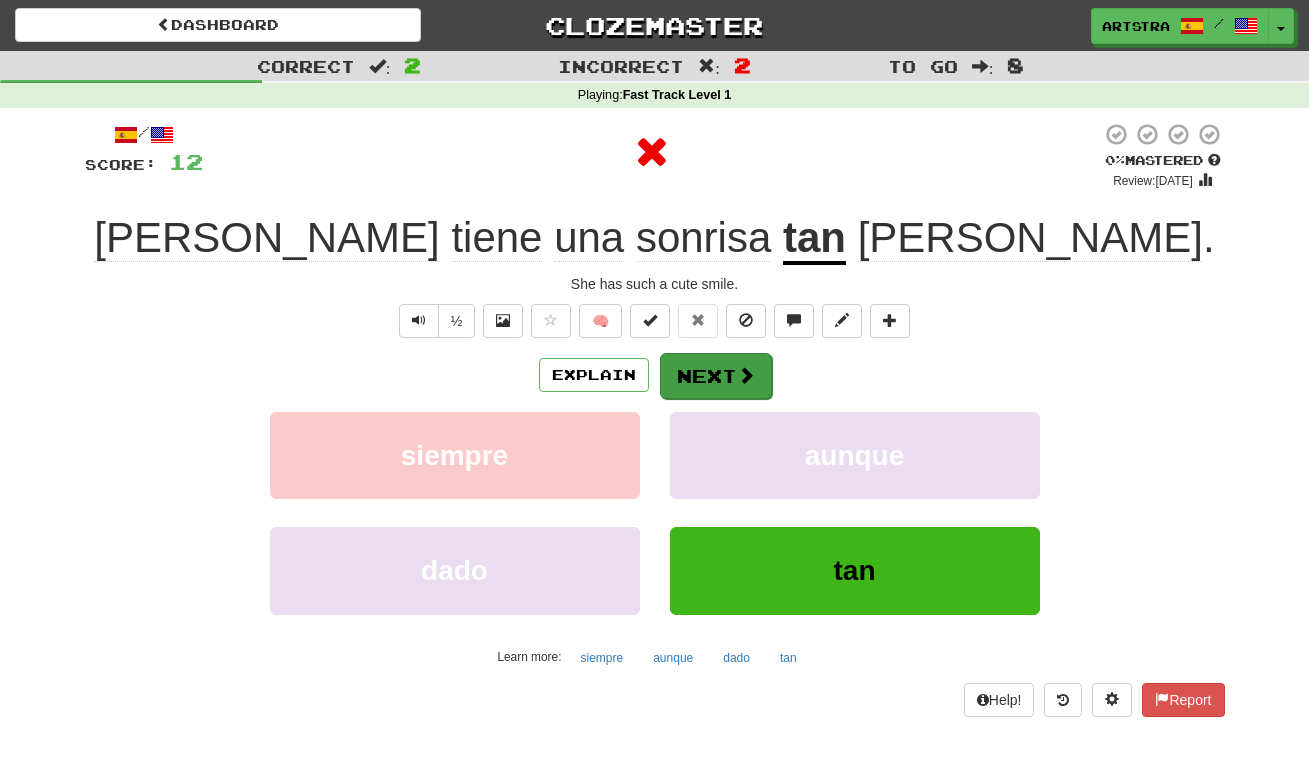 click at bounding box center (746, 375) 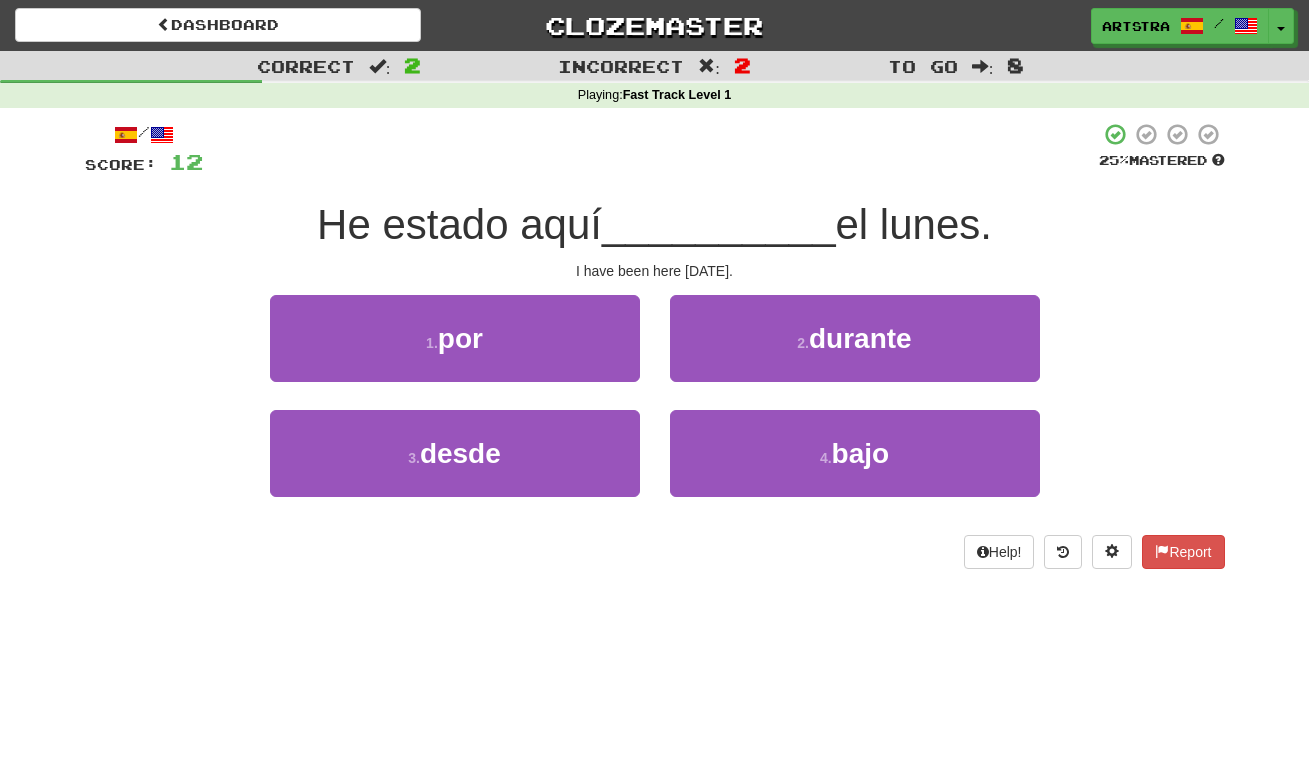 click on "__________" at bounding box center [719, 224] 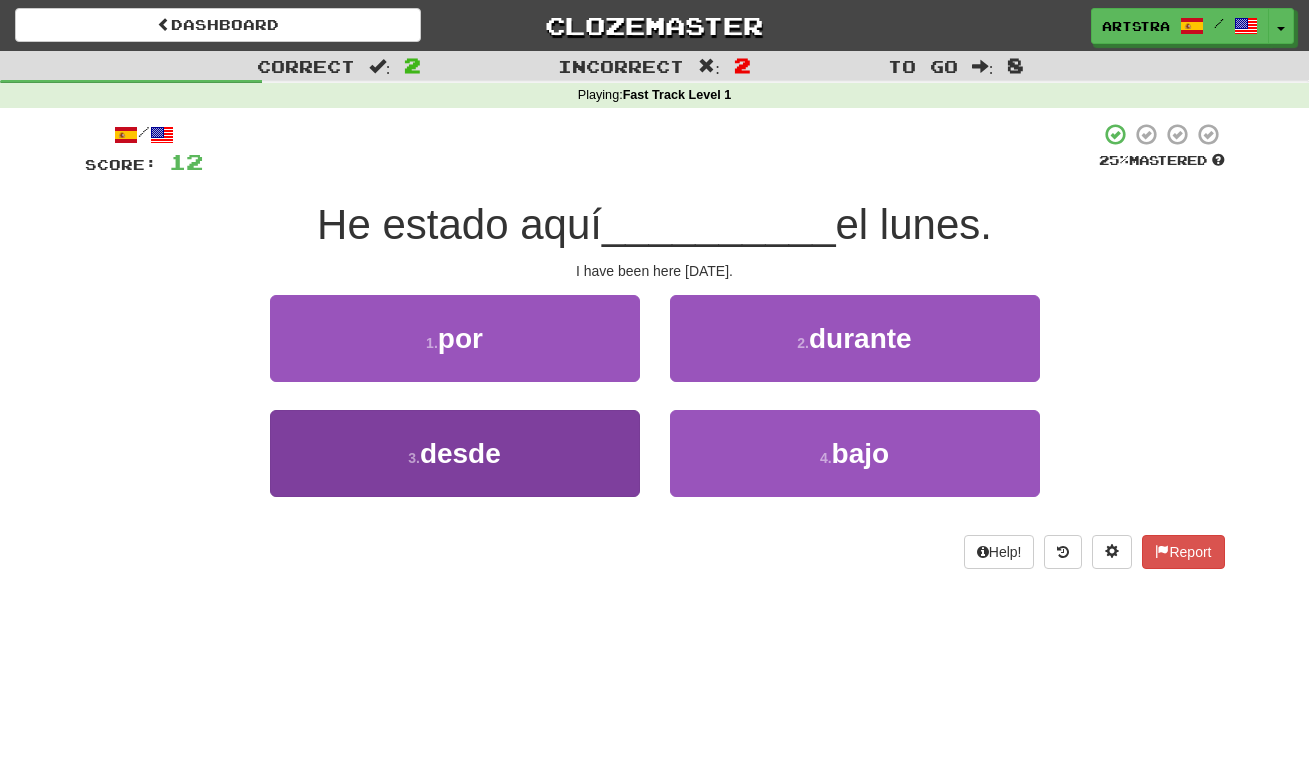 click on "desde" at bounding box center [460, 453] 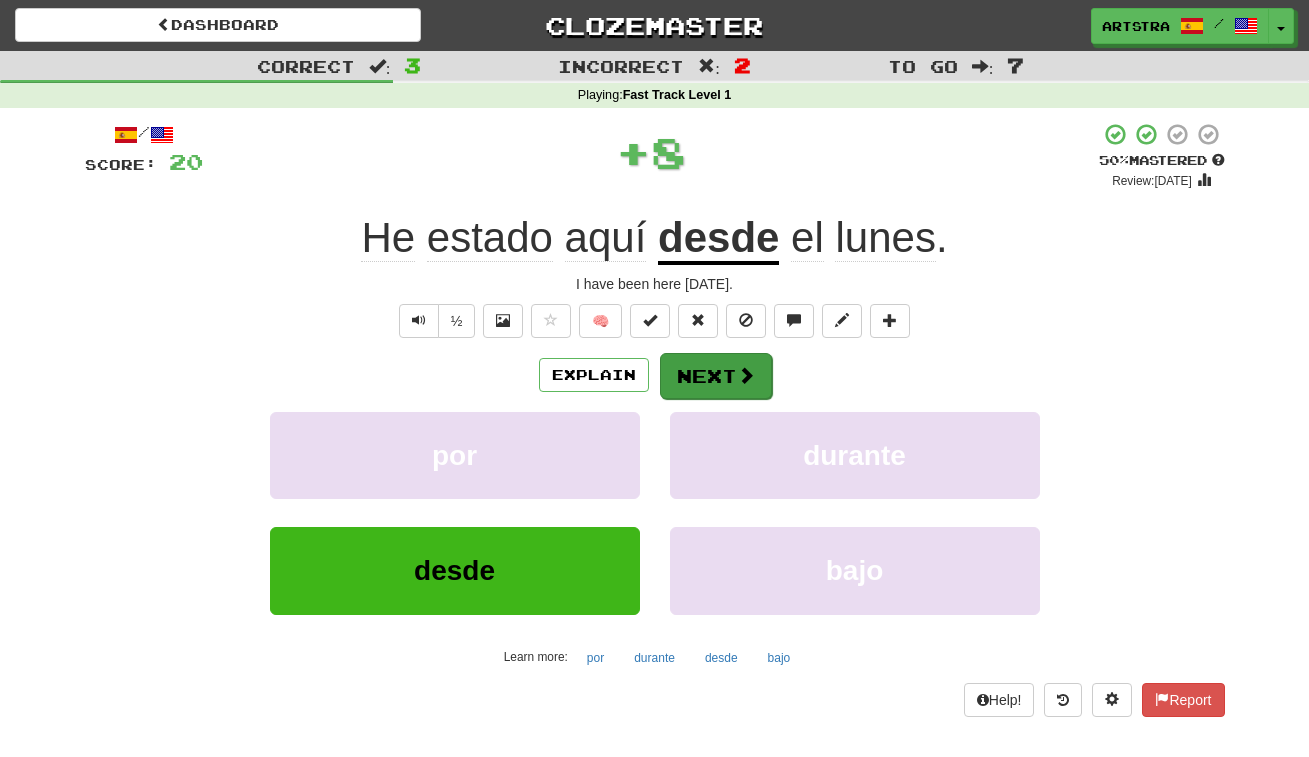 click on "Next" at bounding box center (716, 376) 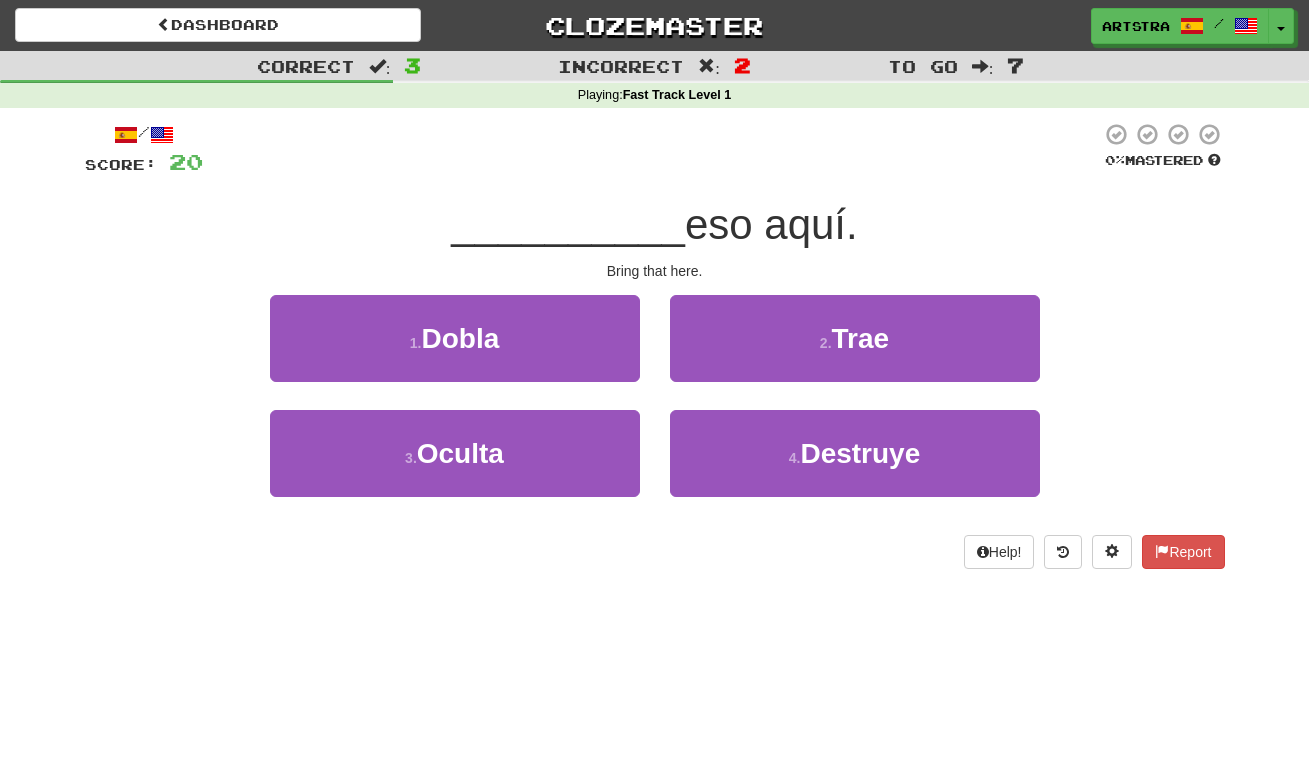 click on "eso aquí." at bounding box center (771, 224) 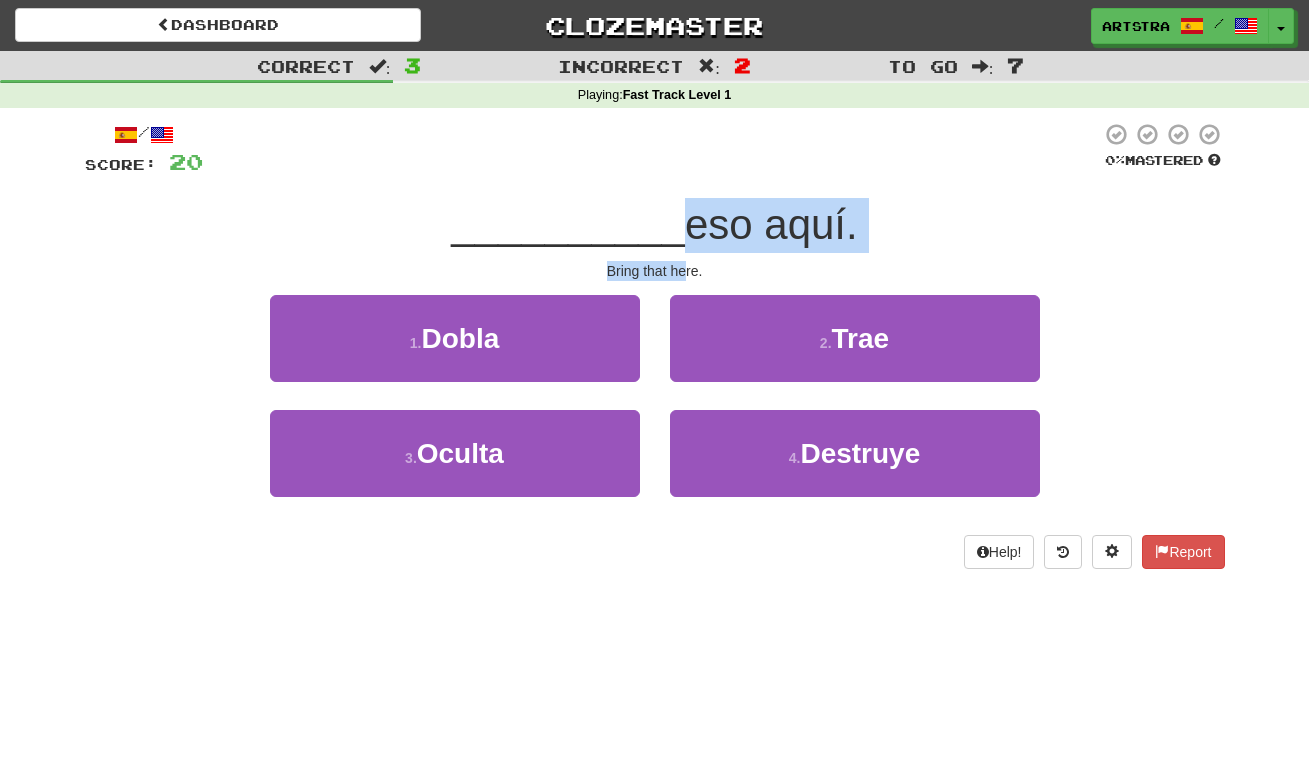 drag, startPoint x: 673, startPoint y: 229, endPoint x: 687, endPoint y: 267, distance: 40.496914 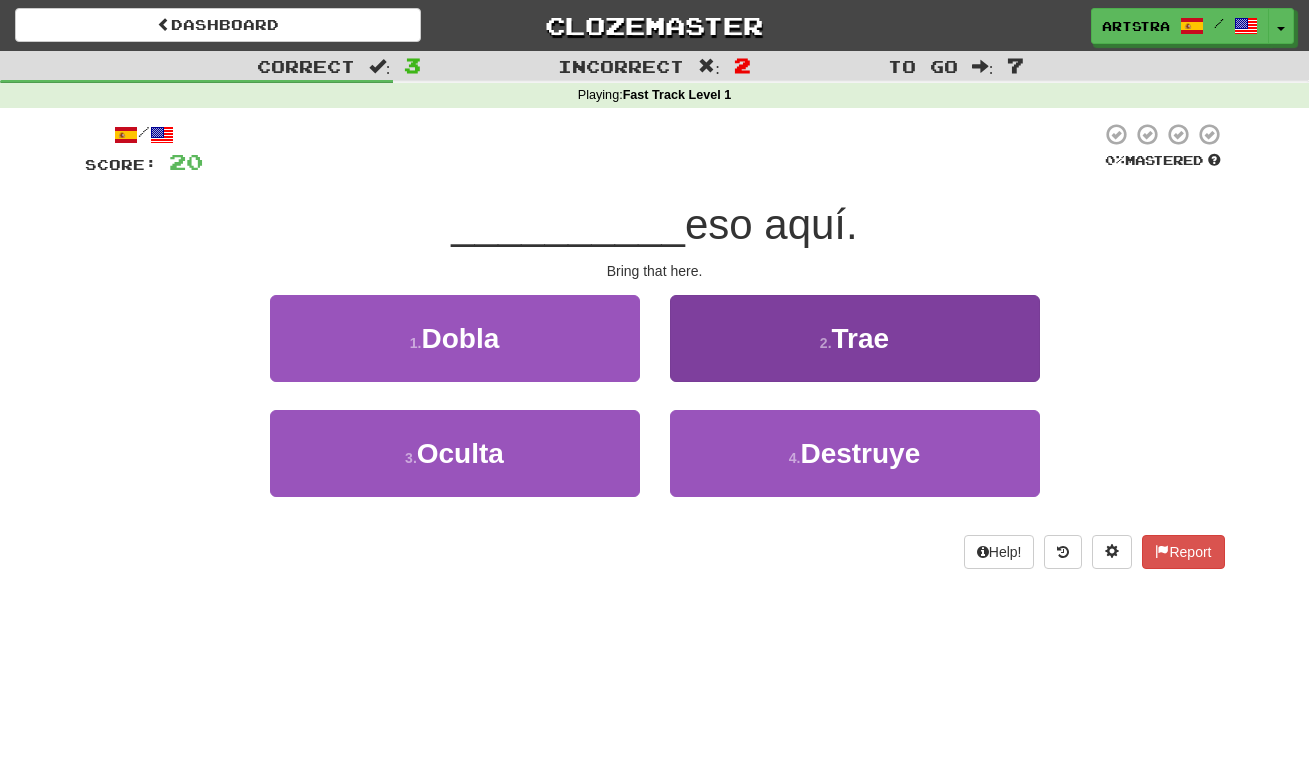 click on "Trae" at bounding box center (861, 338) 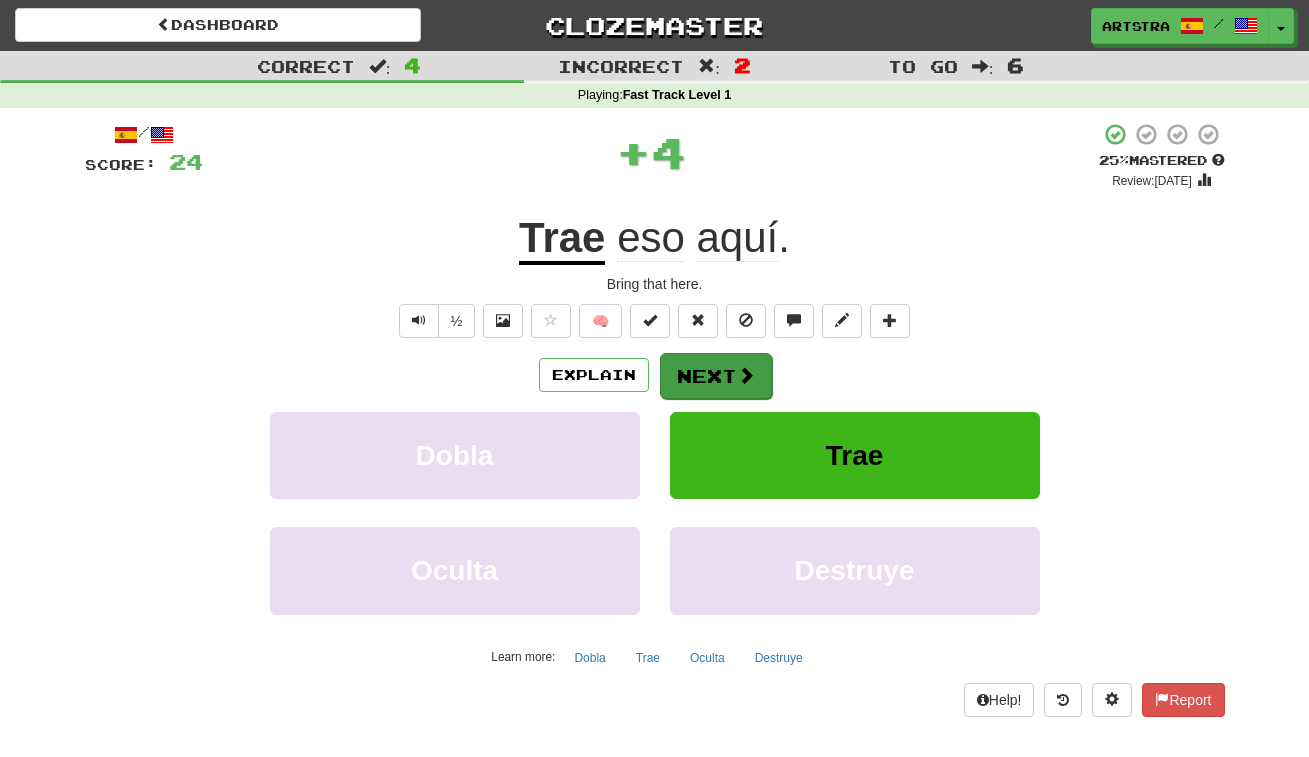 click on "Next" at bounding box center (716, 376) 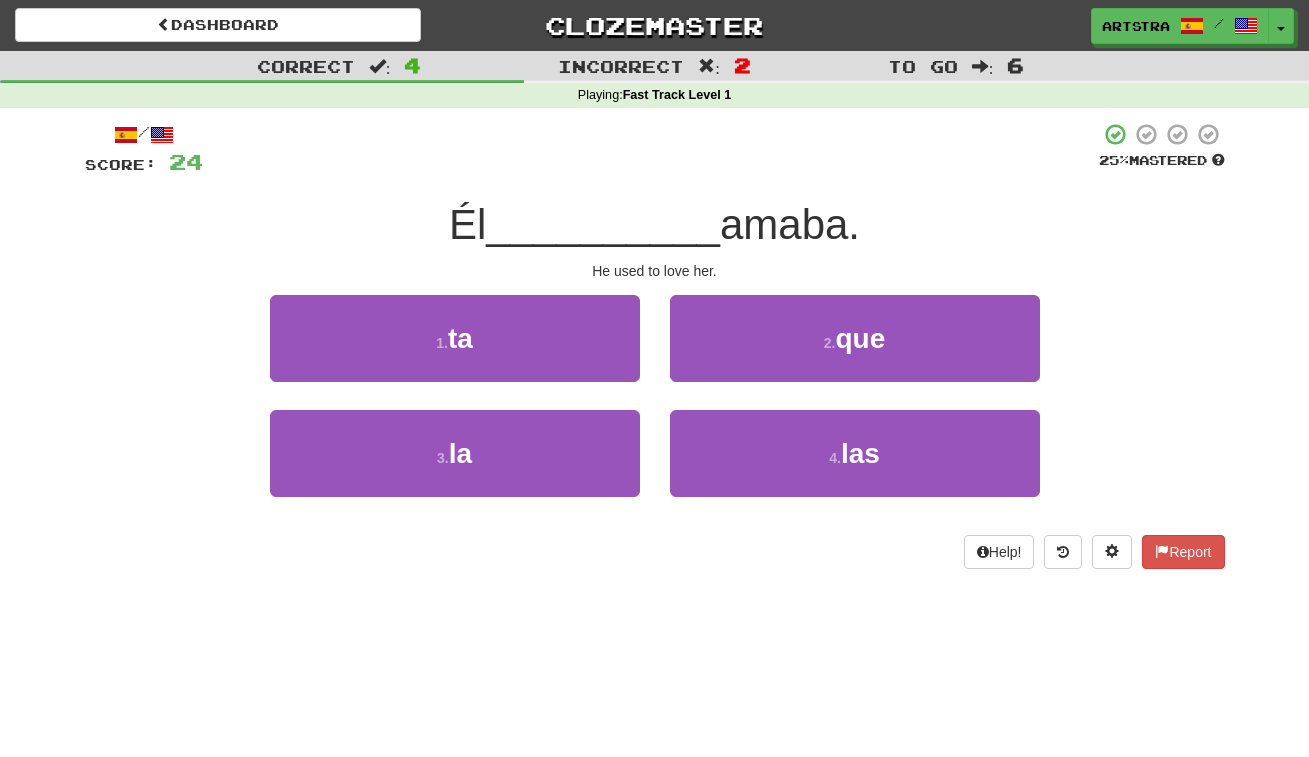 click on "__________" at bounding box center [603, 224] 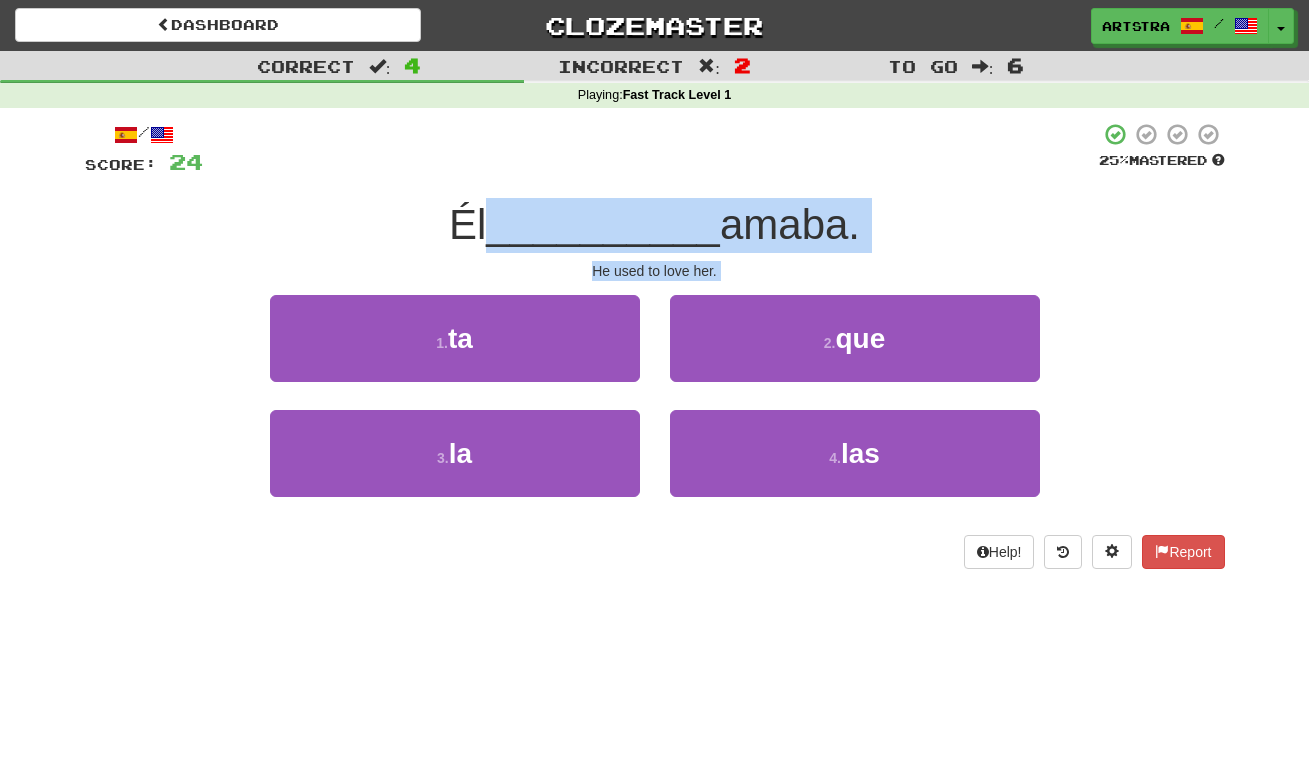 drag, startPoint x: 649, startPoint y: 219, endPoint x: 654, endPoint y: 276, distance: 57.21888 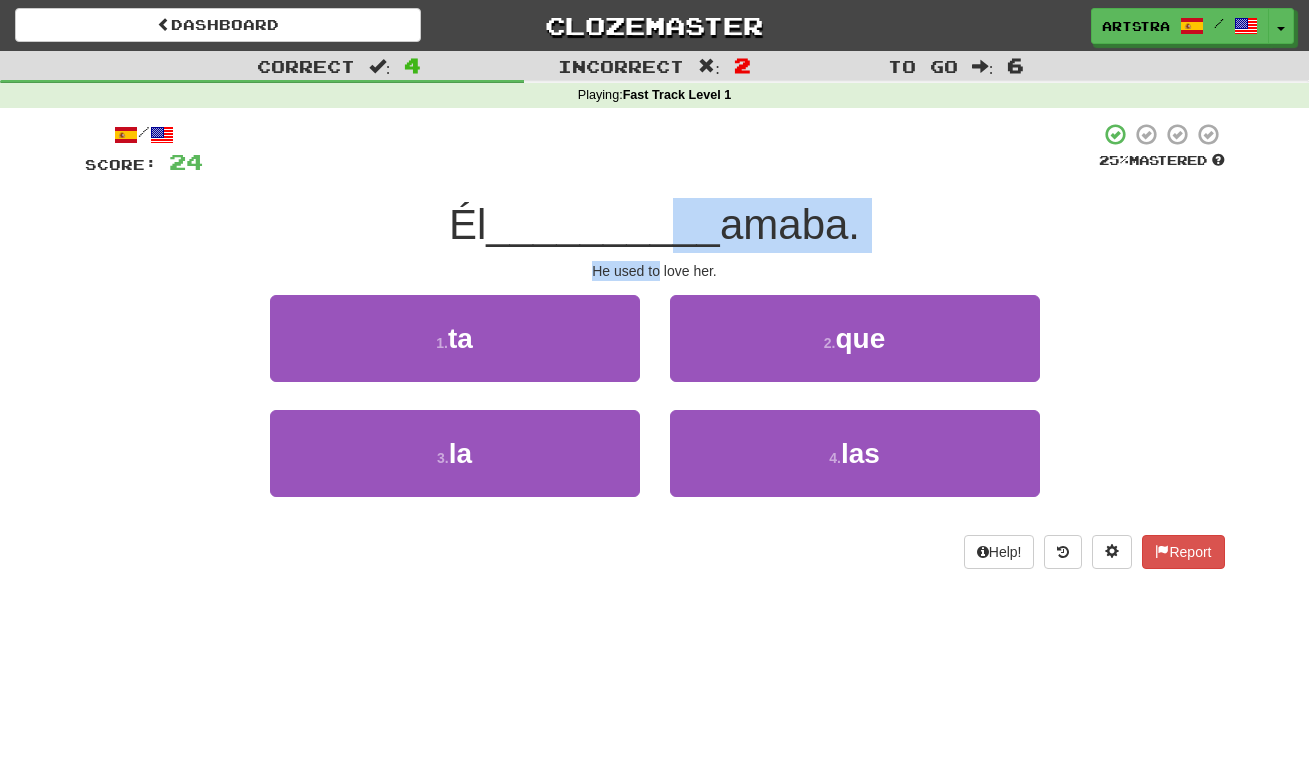 drag, startPoint x: 659, startPoint y: 272, endPoint x: 674, endPoint y: 218, distance: 56.044624 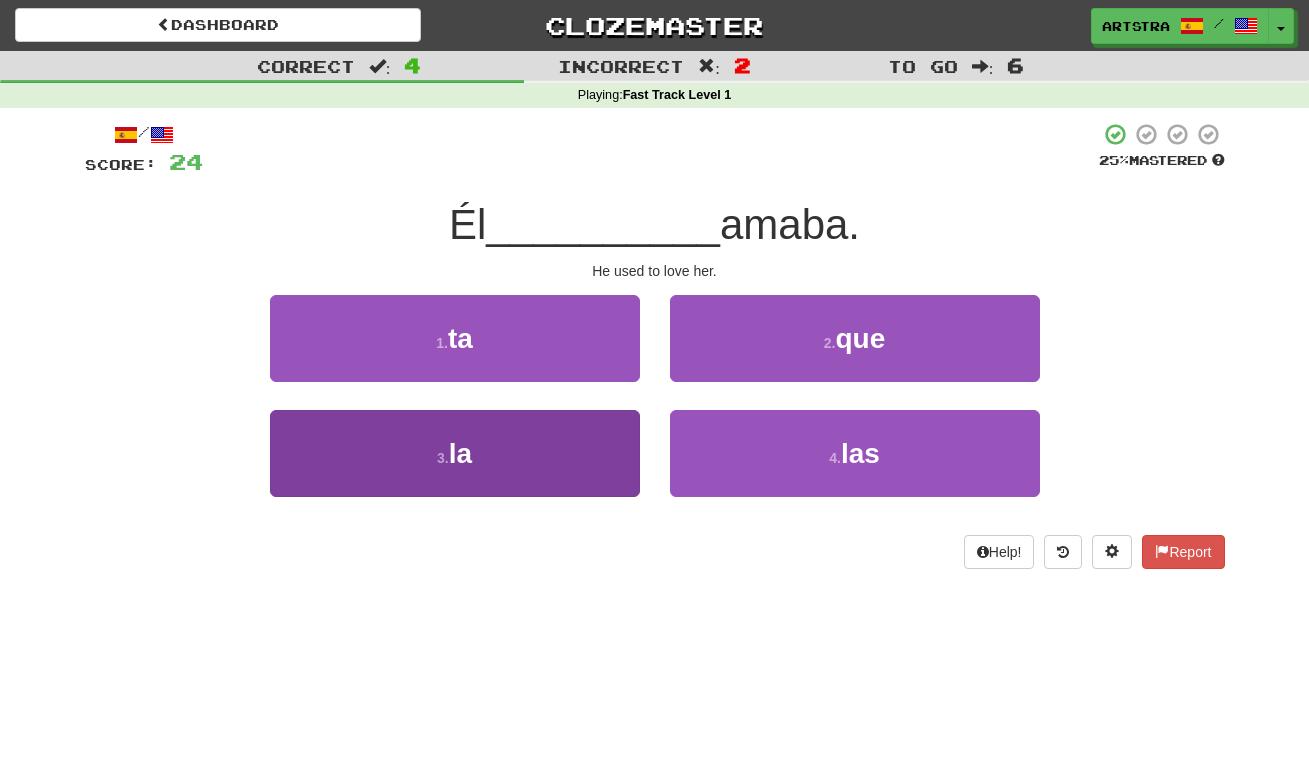 click on "3 .  la" at bounding box center (455, 453) 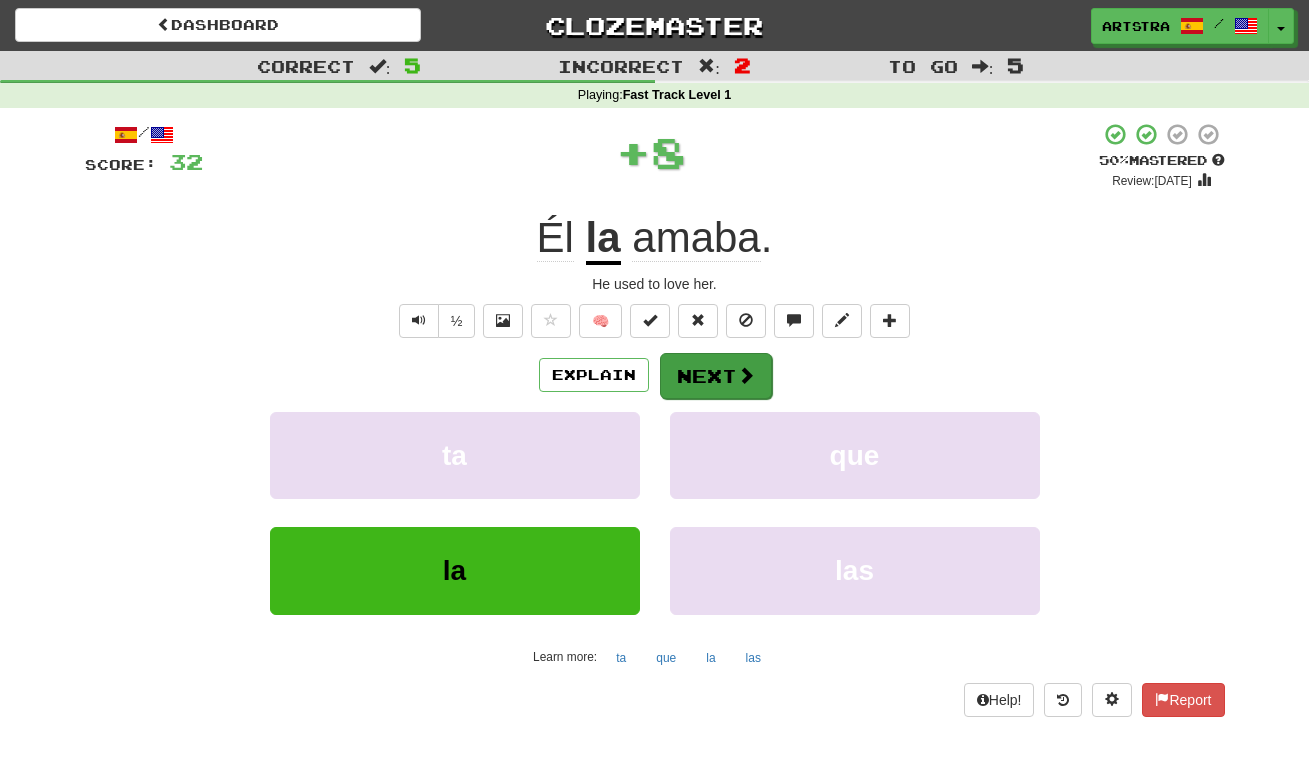 click on "Next" at bounding box center (716, 376) 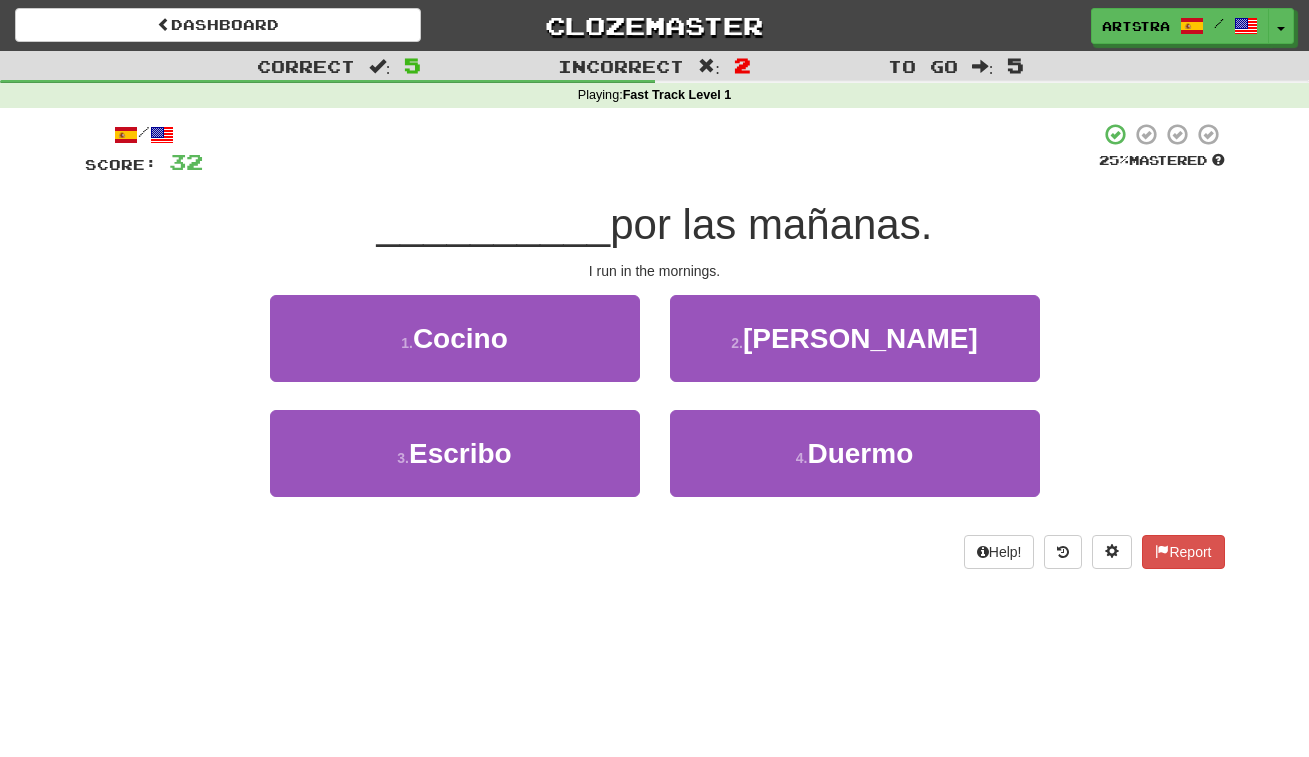 click on "por las mañanas." at bounding box center [771, 224] 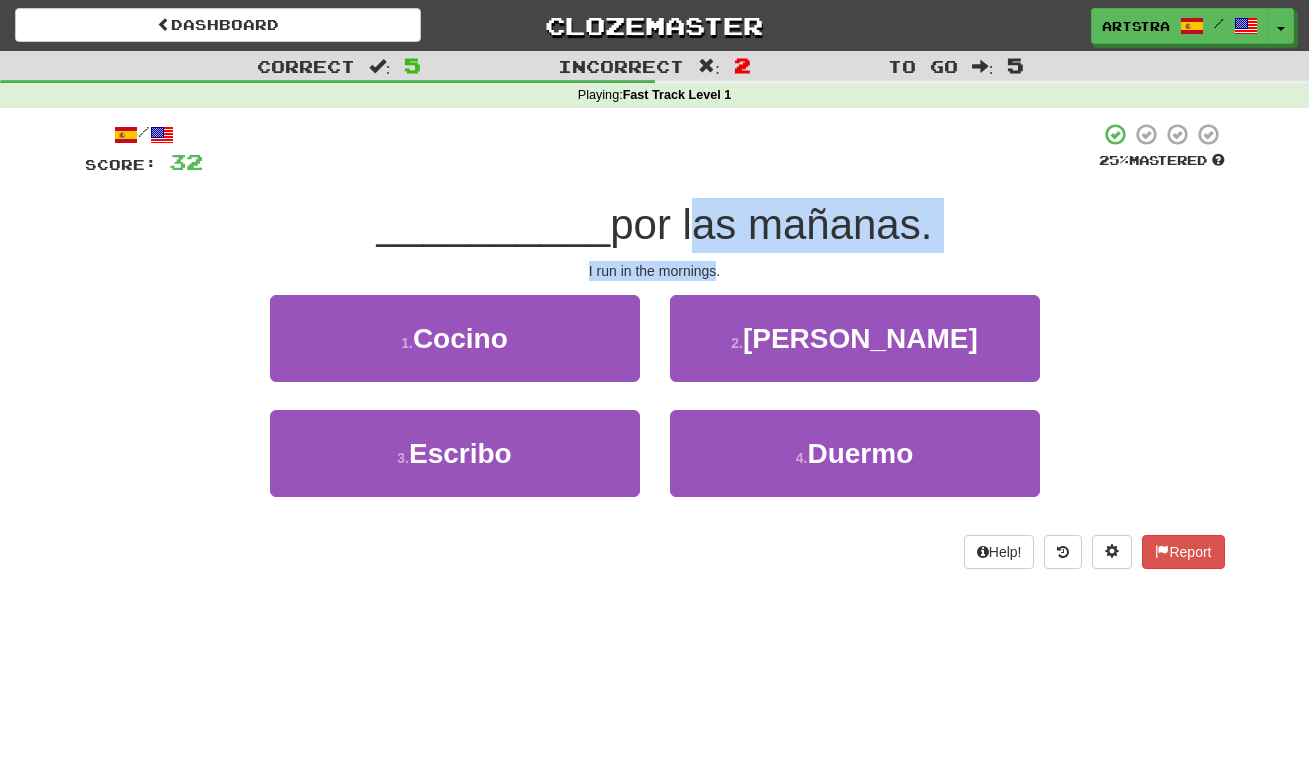 drag, startPoint x: 686, startPoint y: 232, endPoint x: 691, endPoint y: 269, distance: 37.336308 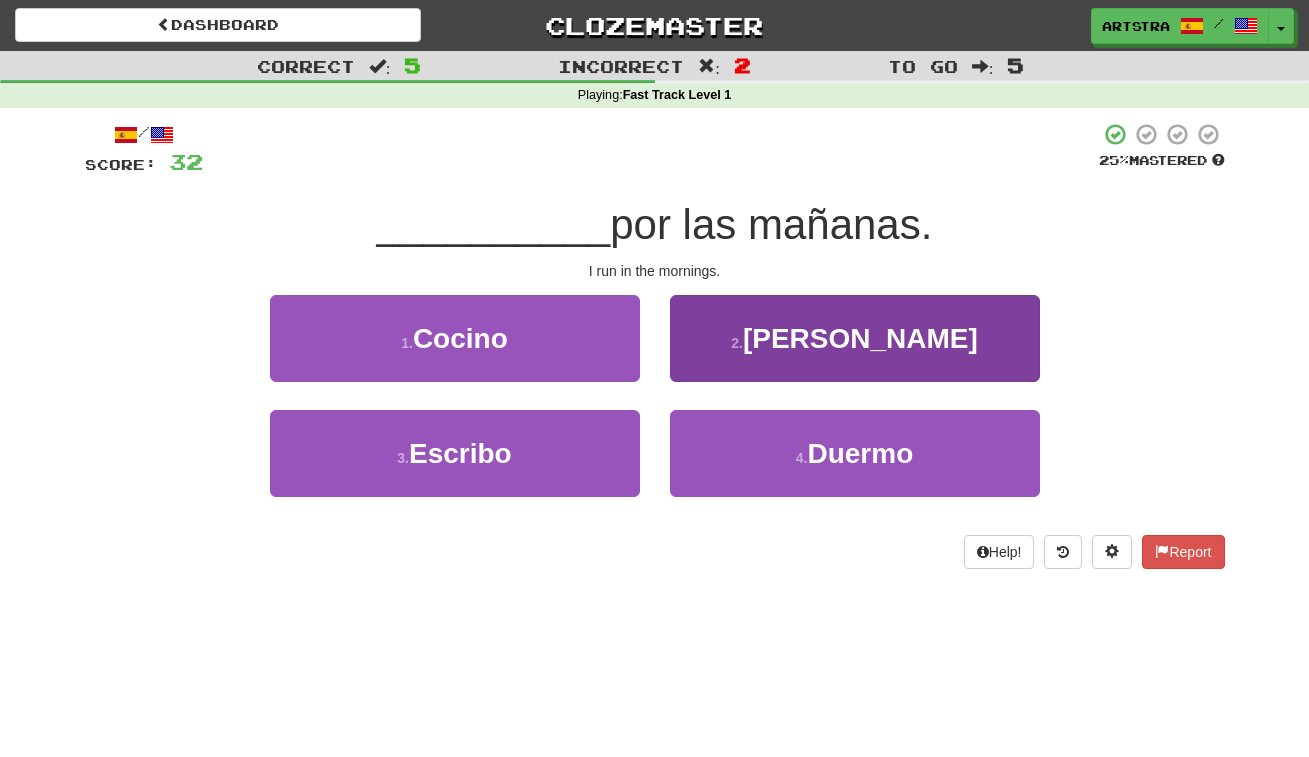 click on "Corro" at bounding box center [860, 338] 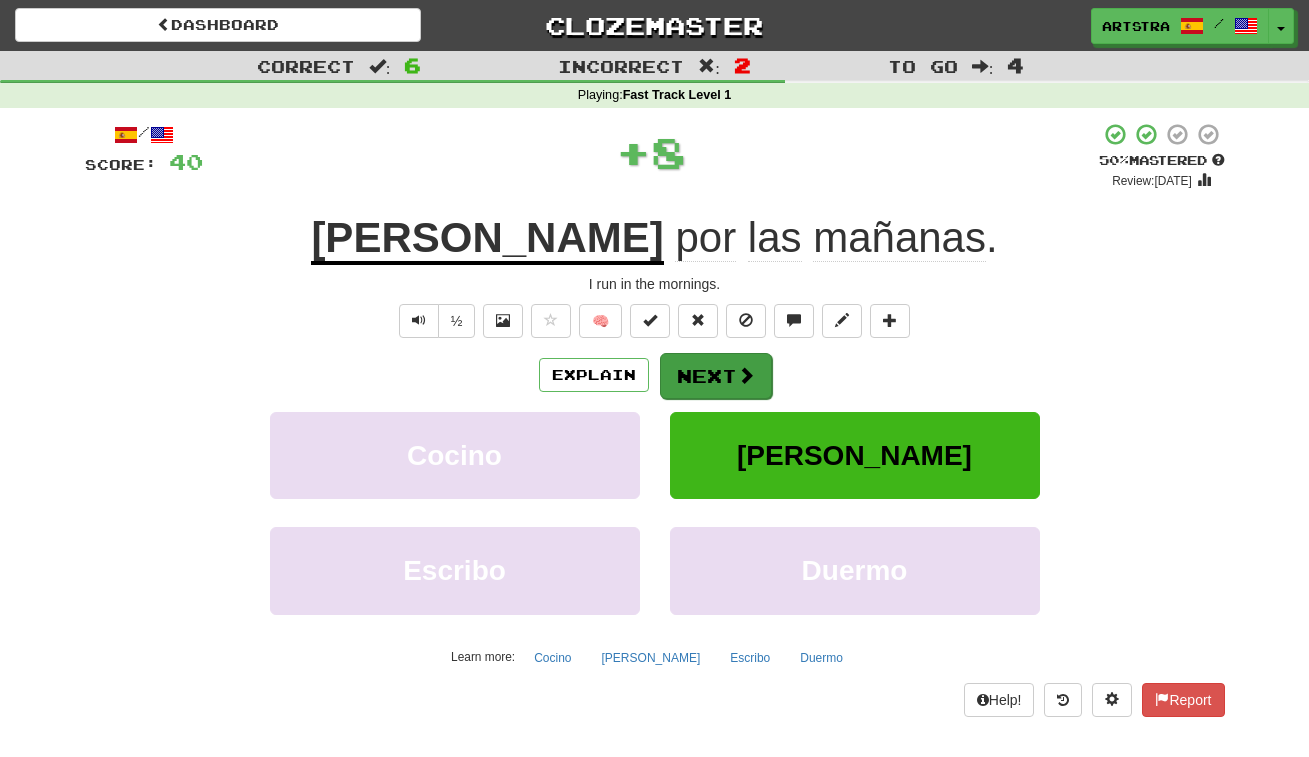 click on "Next" at bounding box center [716, 376] 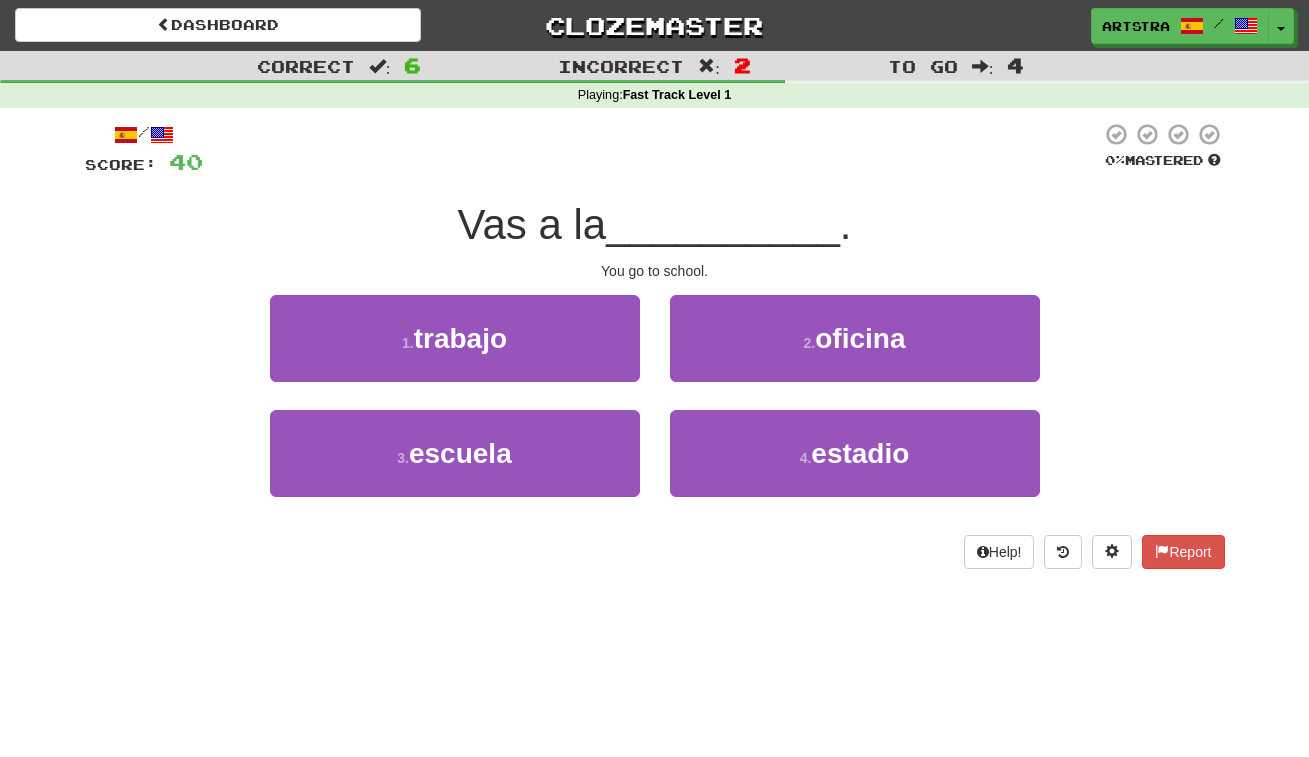 click on "/  Score:   40 0 %  Mastered Vas a la  __________ . You go to school. 1 .  trabajo 2 .  oficina 3 .  escuela 4 .  estadio  Help!  Report" at bounding box center [655, 345] 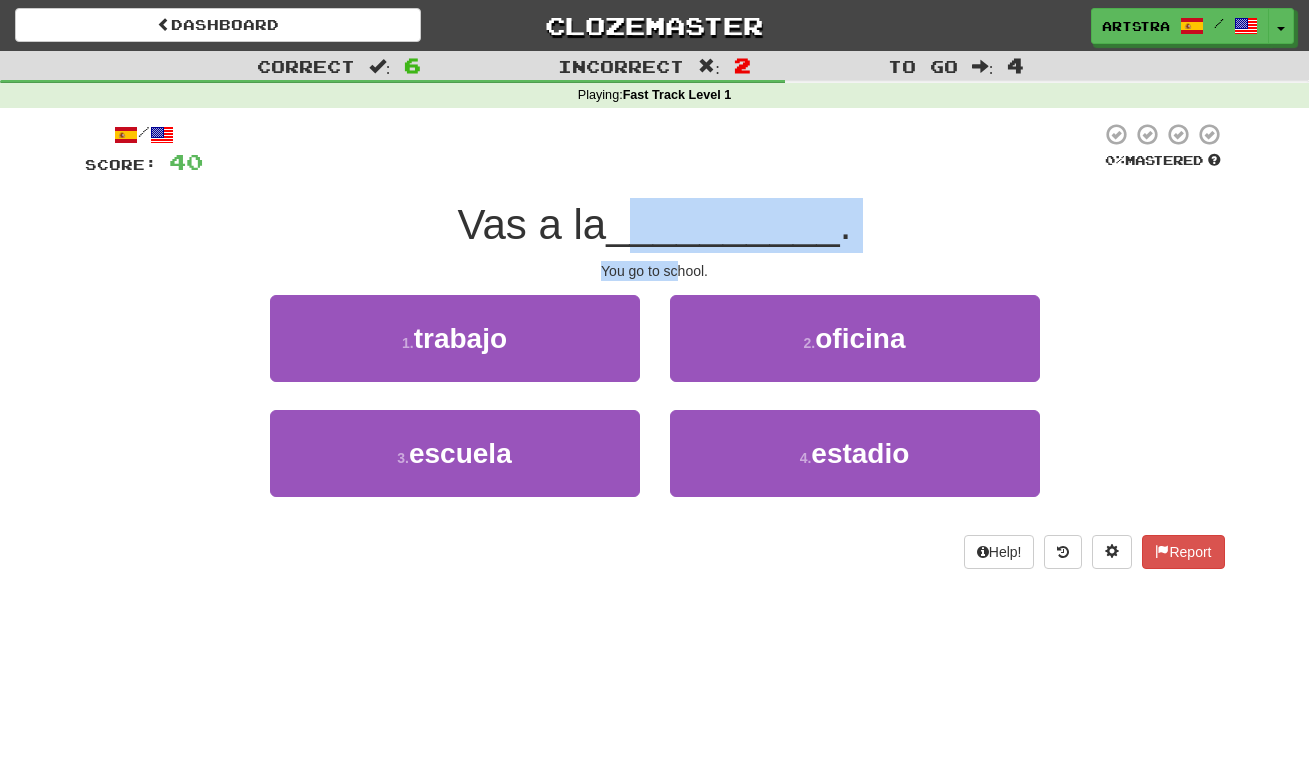 drag, startPoint x: 655, startPoint y: 234, endPoint x: 676, endPoint y: 267, distance: 39.115215 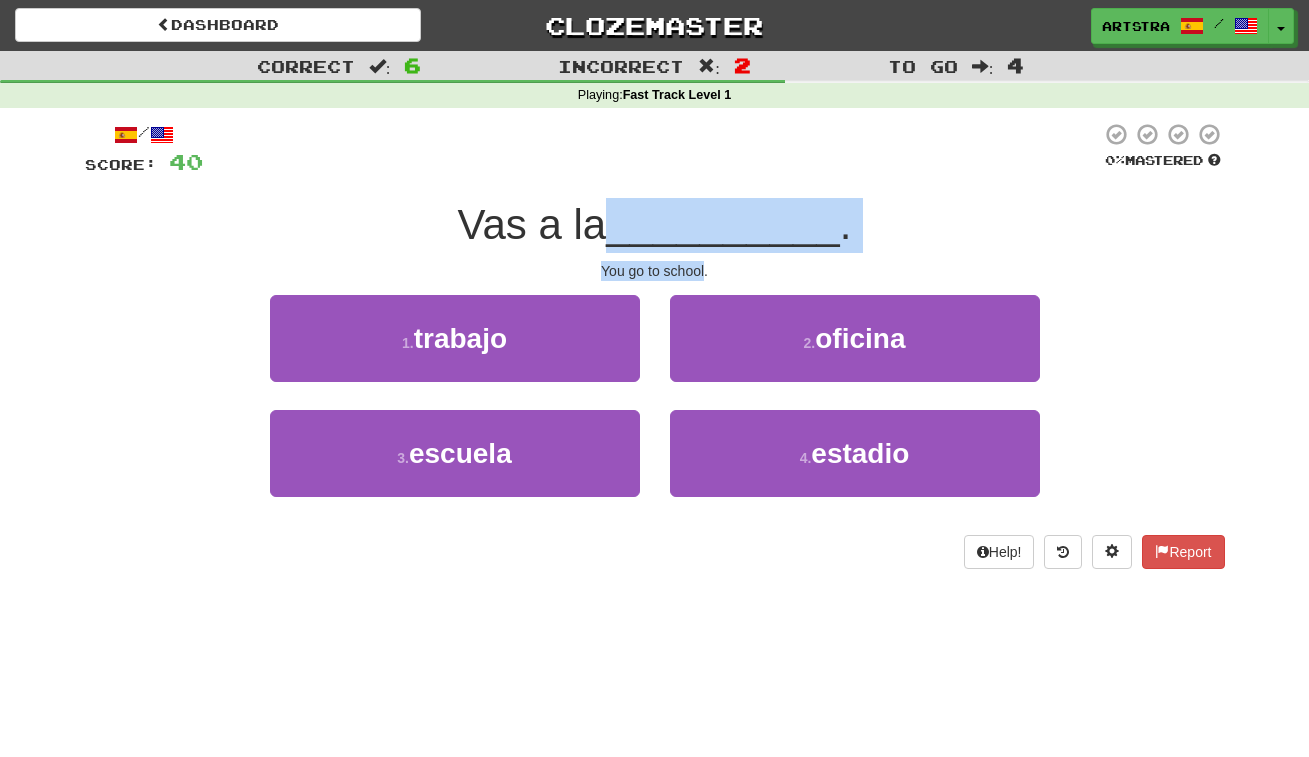 drag, startPoint x: 676, startPoint y: 267, endPoint x: 652, endPoint y: 231, distance: 43.266617 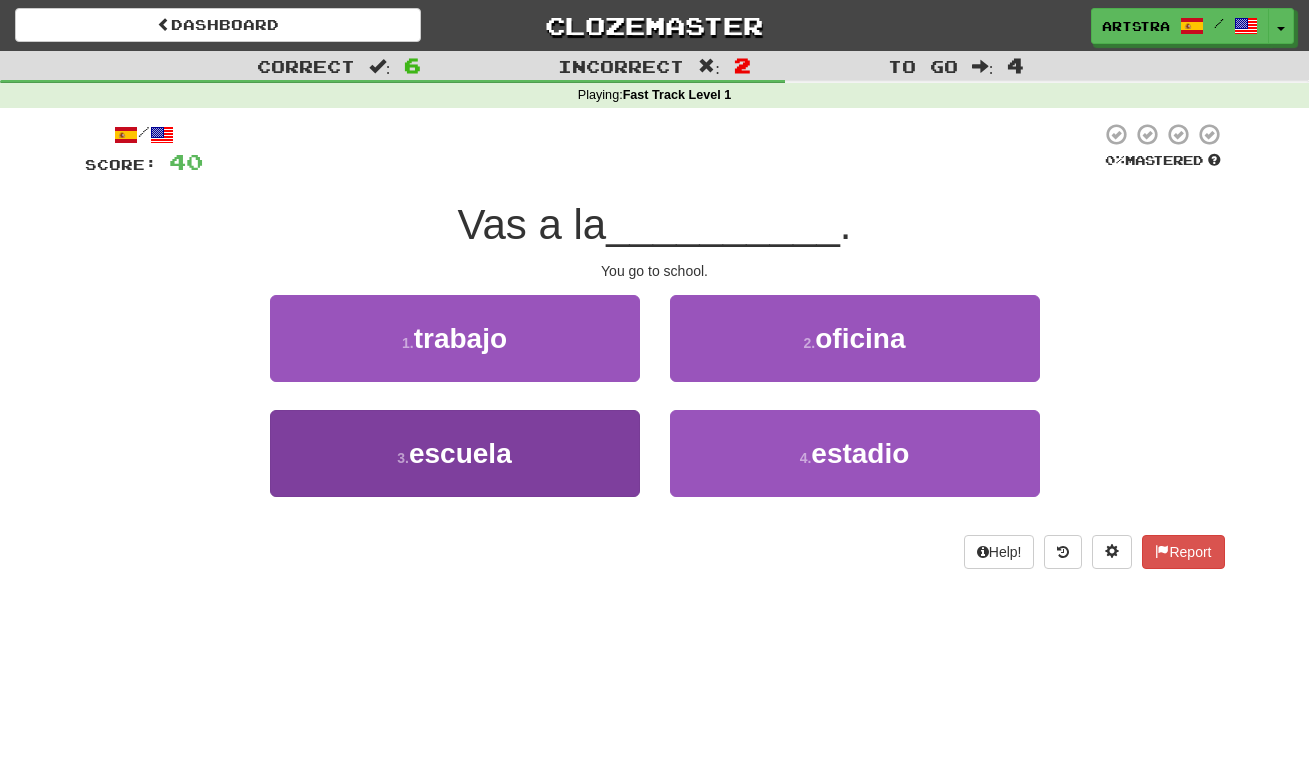 click on "escuela" at bounding box center (460, 453) 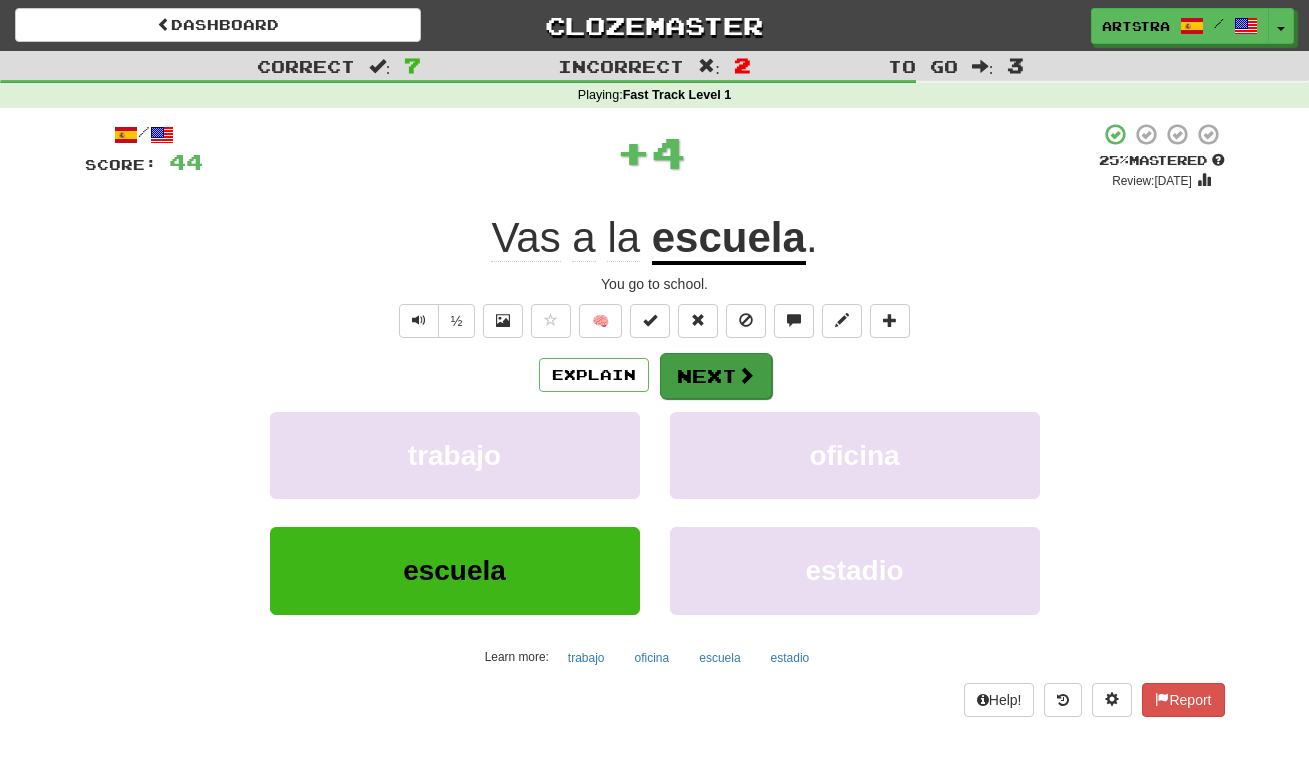 click on "Next" at bounding box center (716, 376) 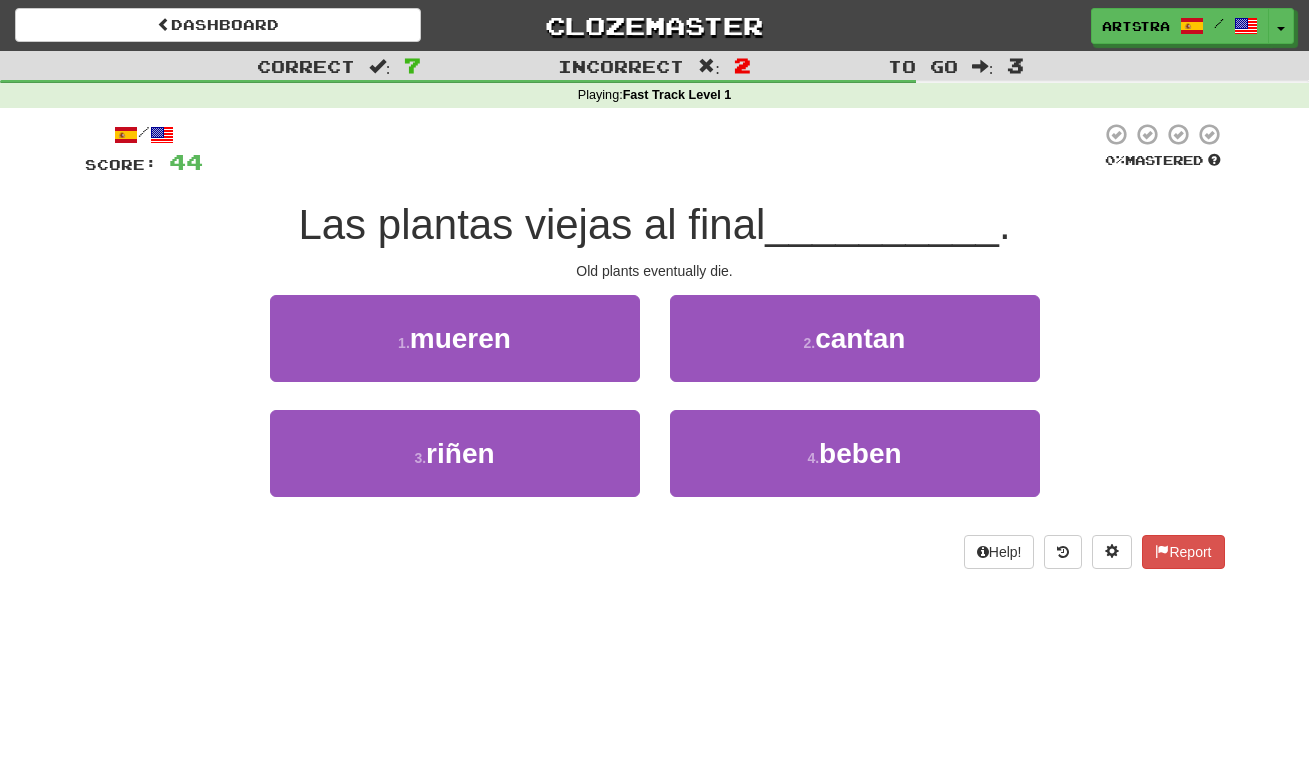 click on "Las plantas viejas al final" at bounding box center [531, 224] 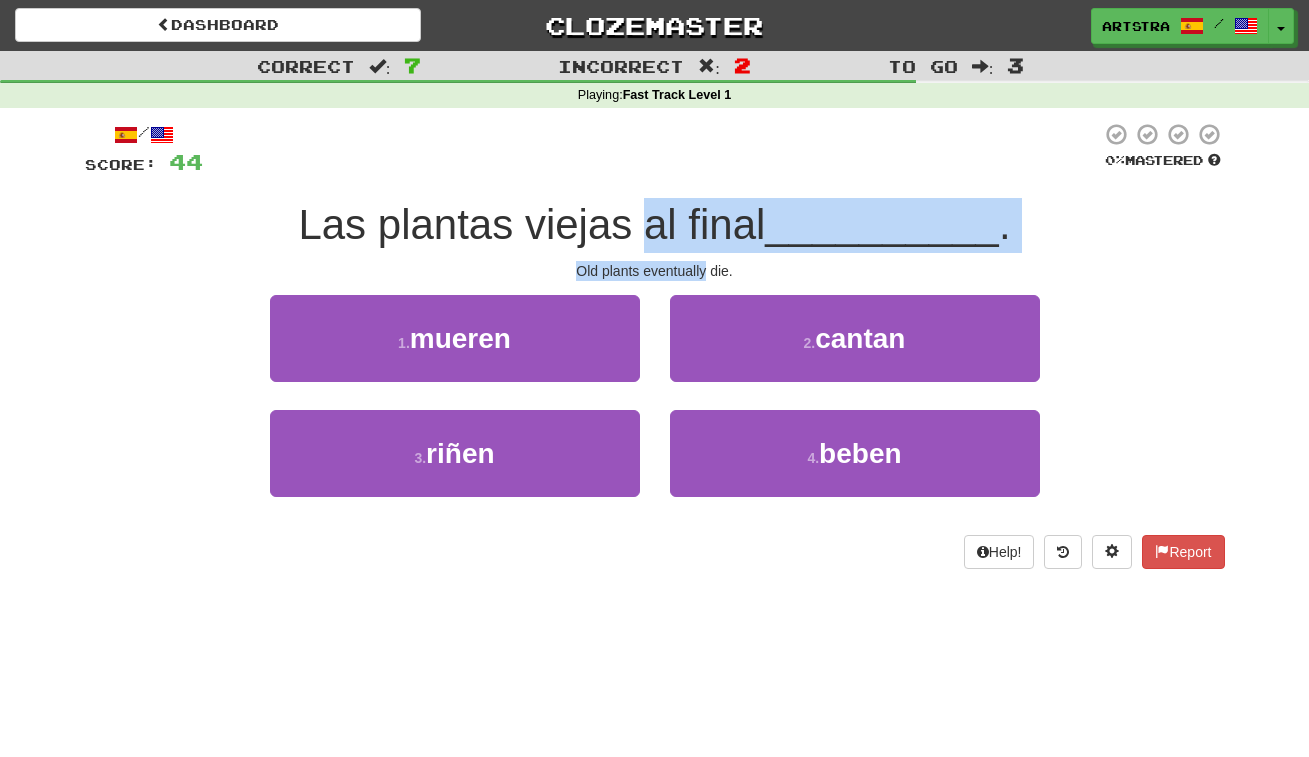 drag, startPoint x: 673, startPoint y: 221, endPoint x: 684, endPoint y: 260, distance: 40.5216 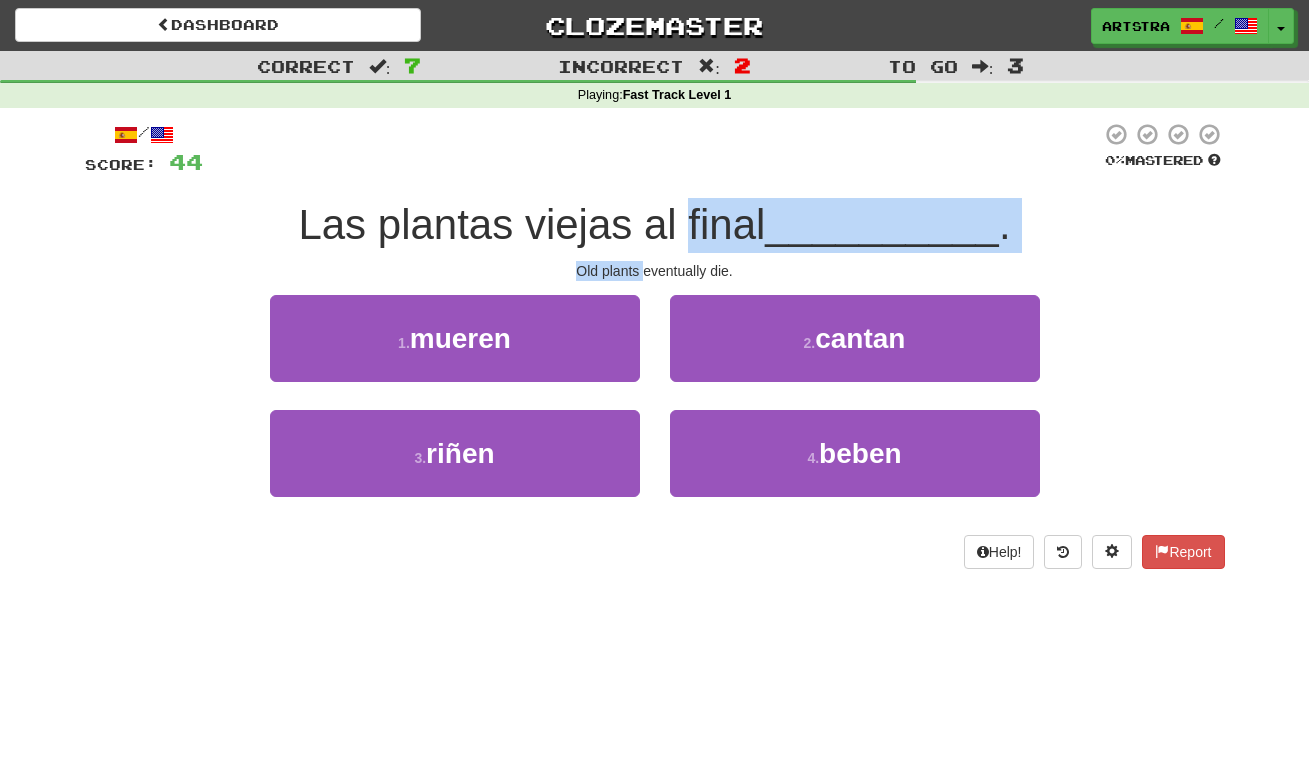 drag, startPoint x: 695, startPoint y: 265, endPoint x: 705, endPoint y: 199, distance: 66.75328 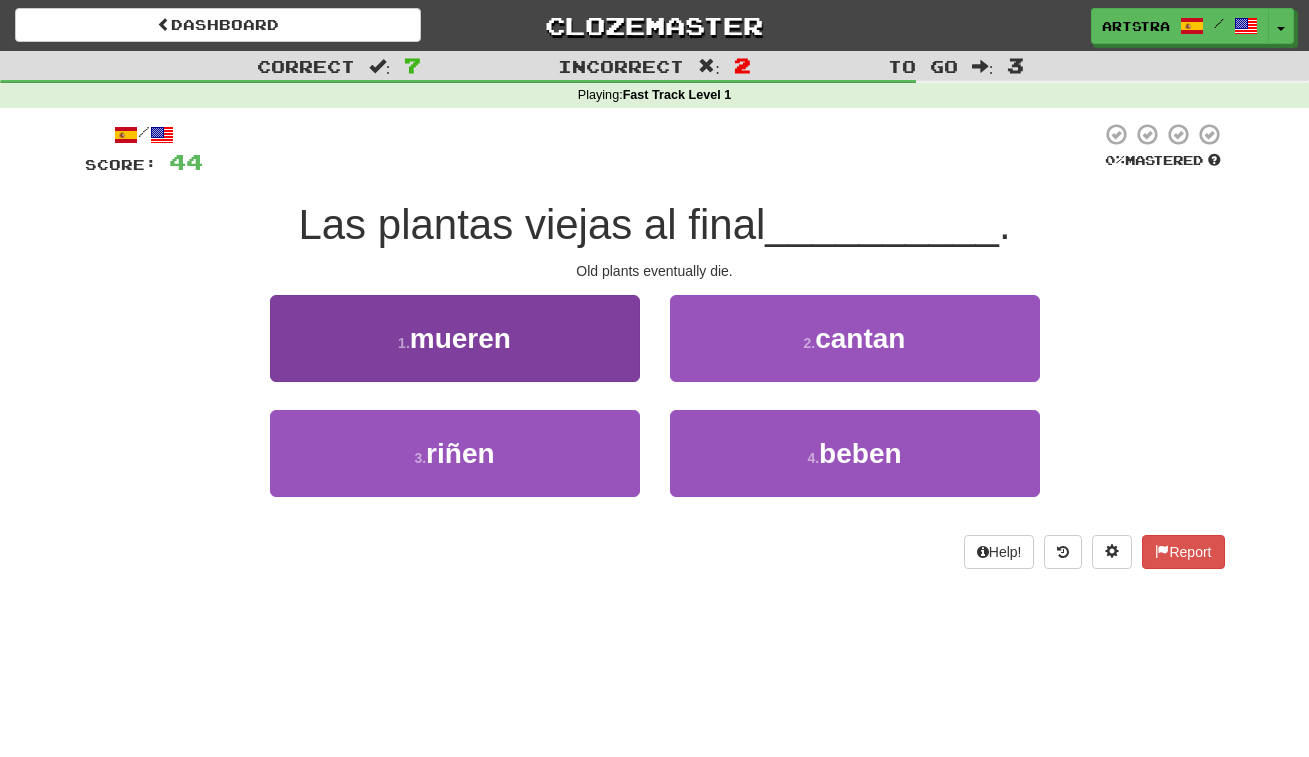 click on "1 .  mueren" at bounding box center (455, 338) 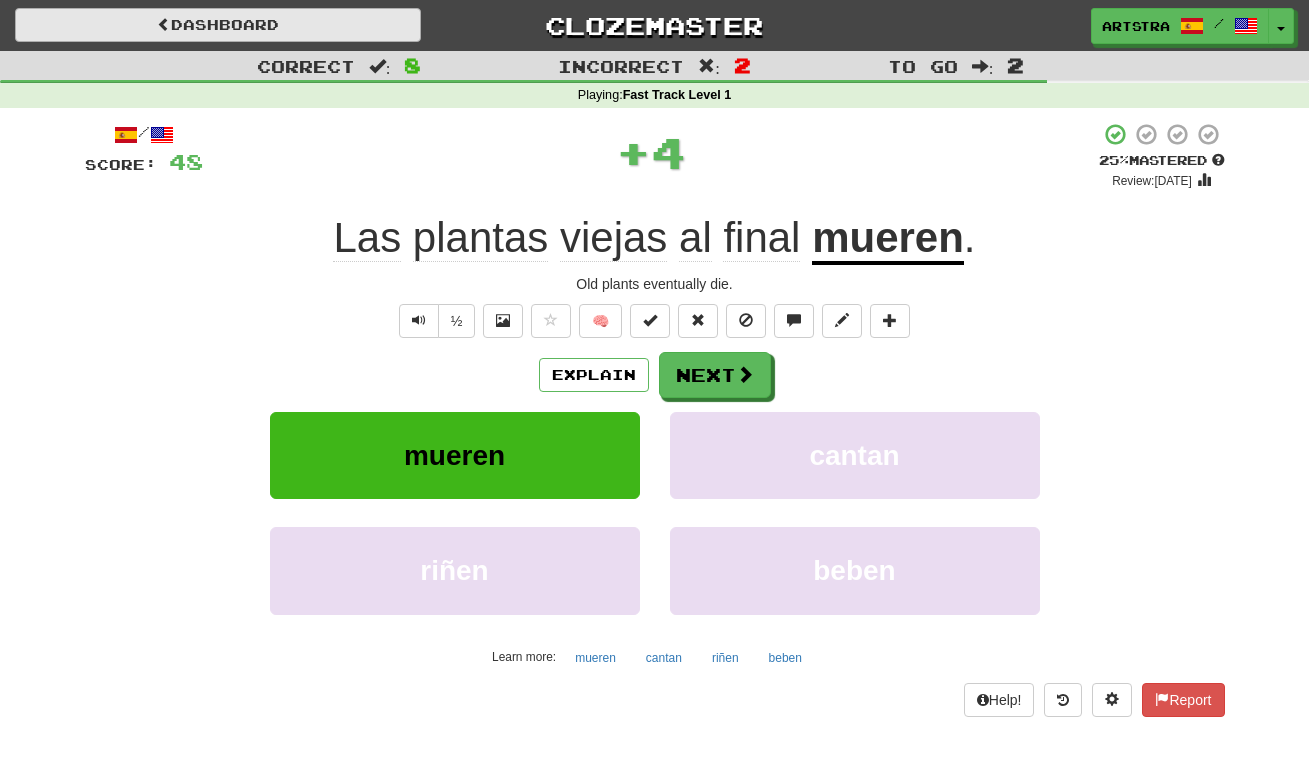 click on "Dashboard" at bounding box center (218, 25) 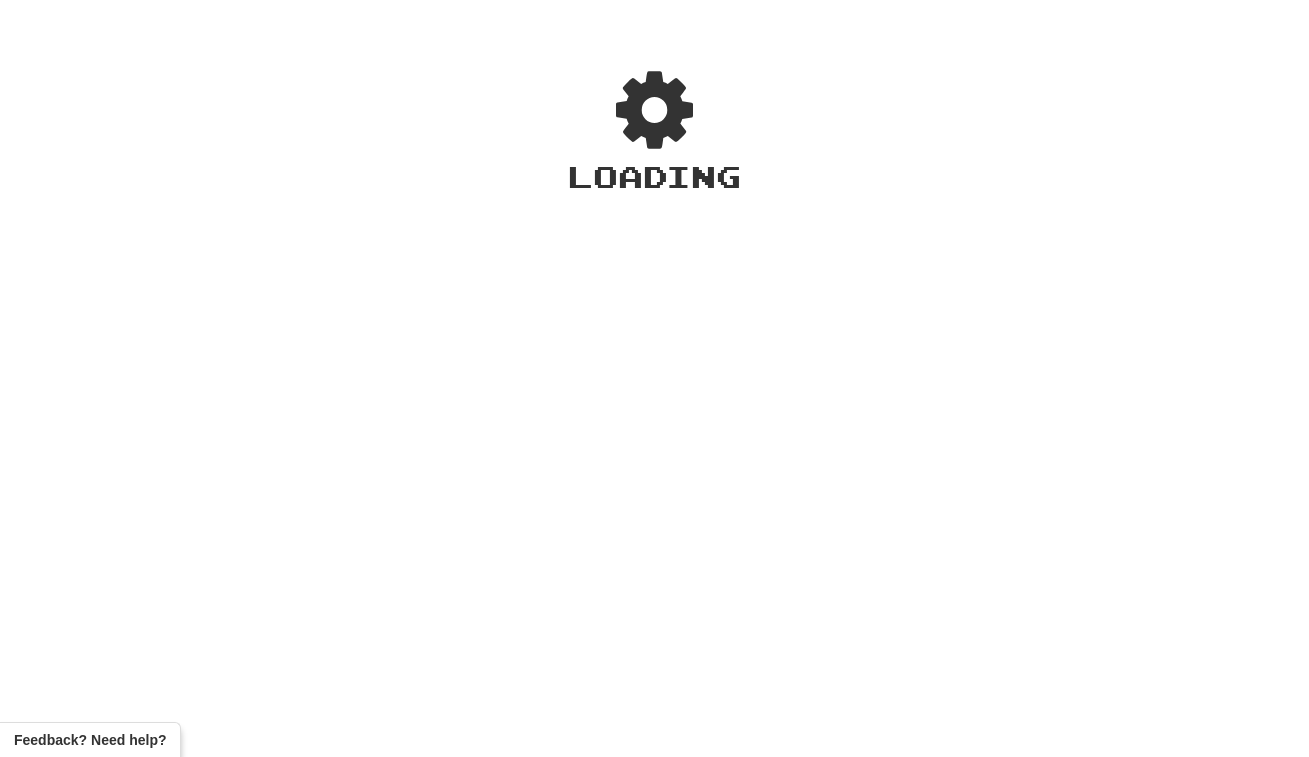 scroll, scrollTop: 0, scrollLeft: 0, axis: both 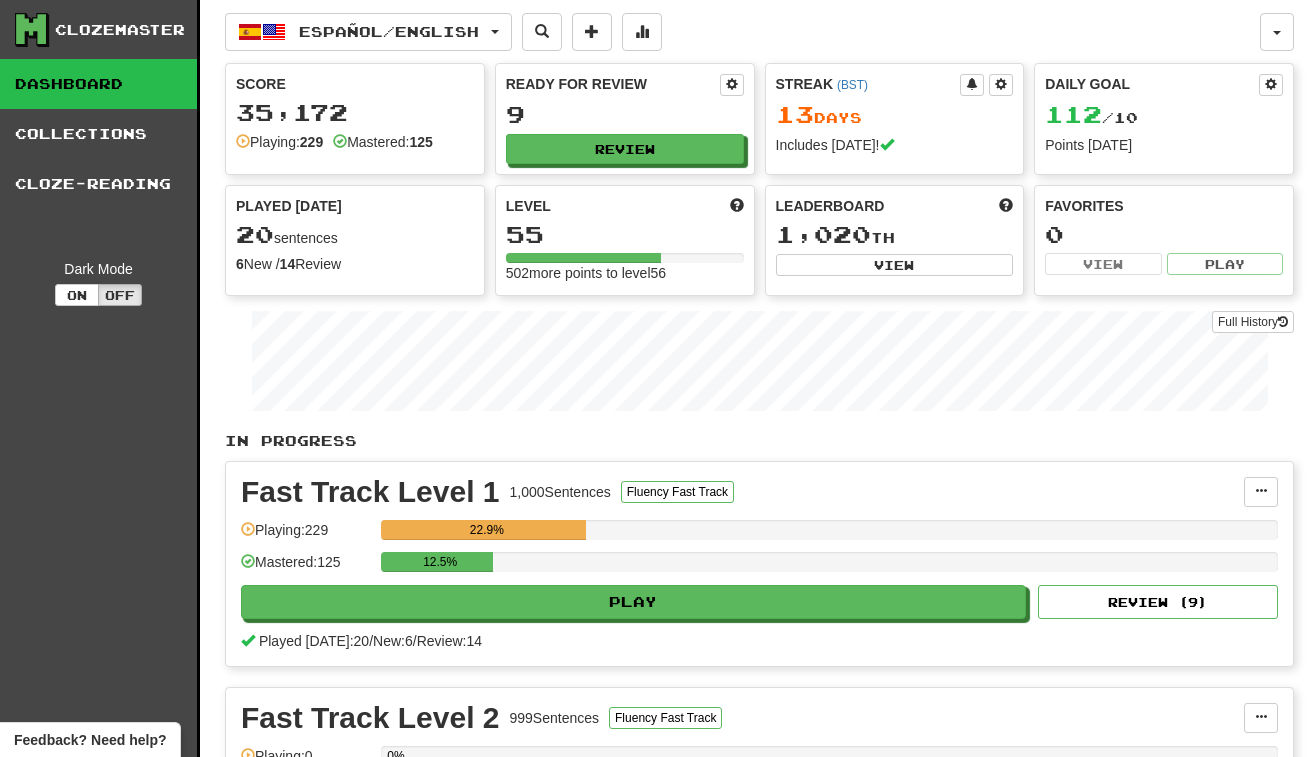 click on "Ready for Review" at bounding box center (613, 84) 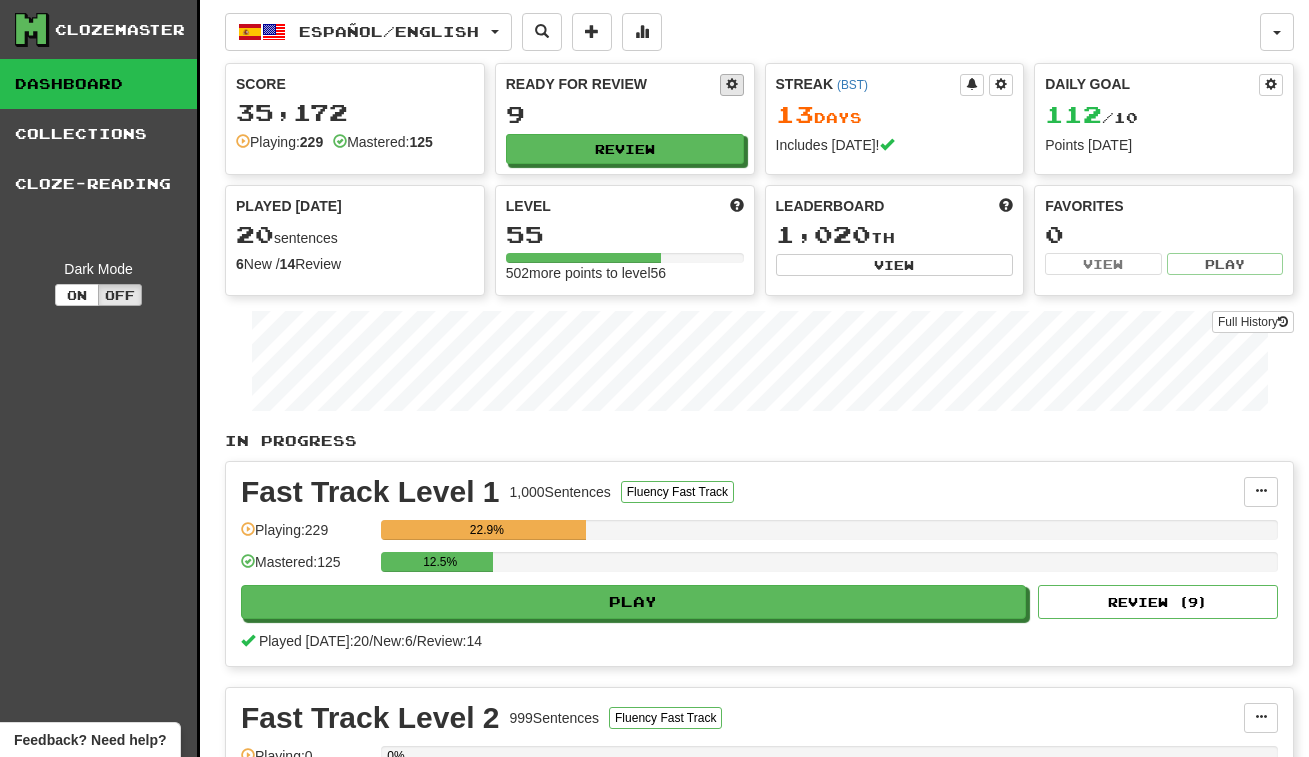 click at bounding box center (732, 84) 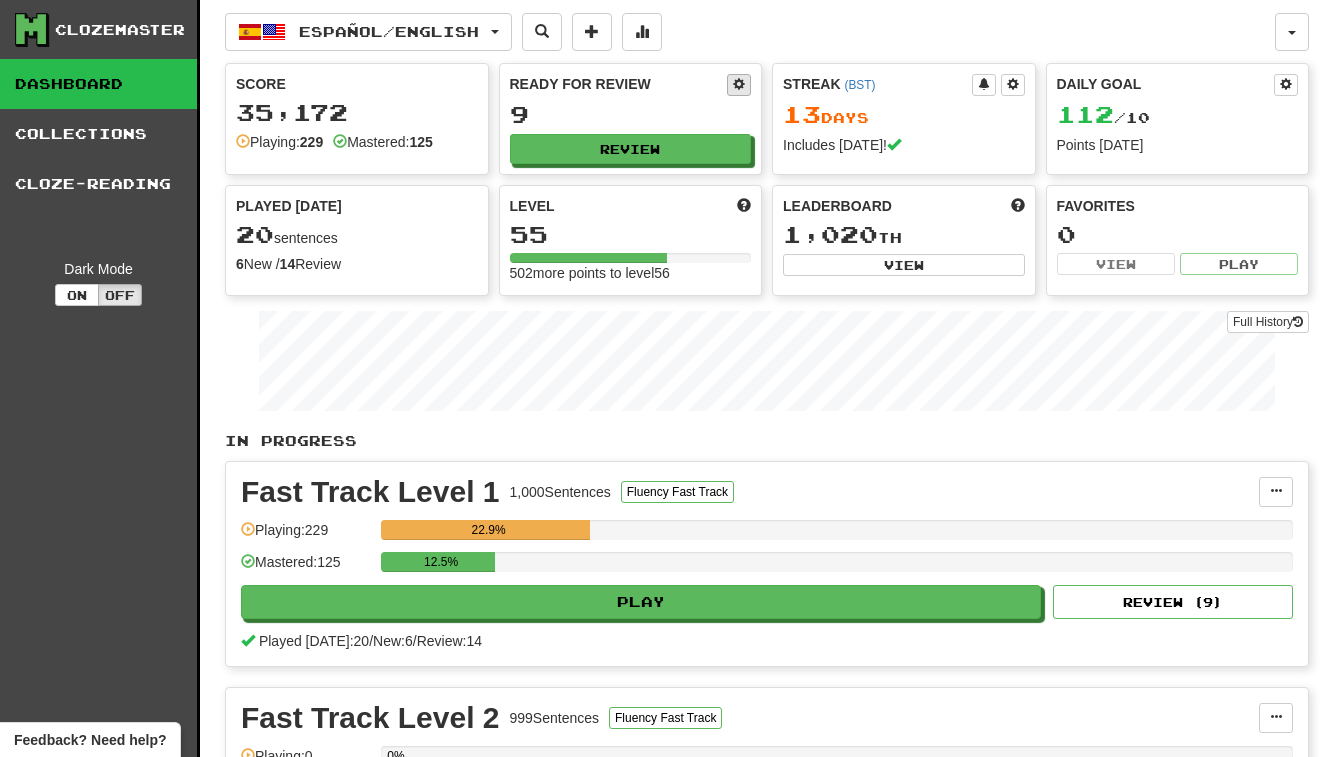 select on "*" 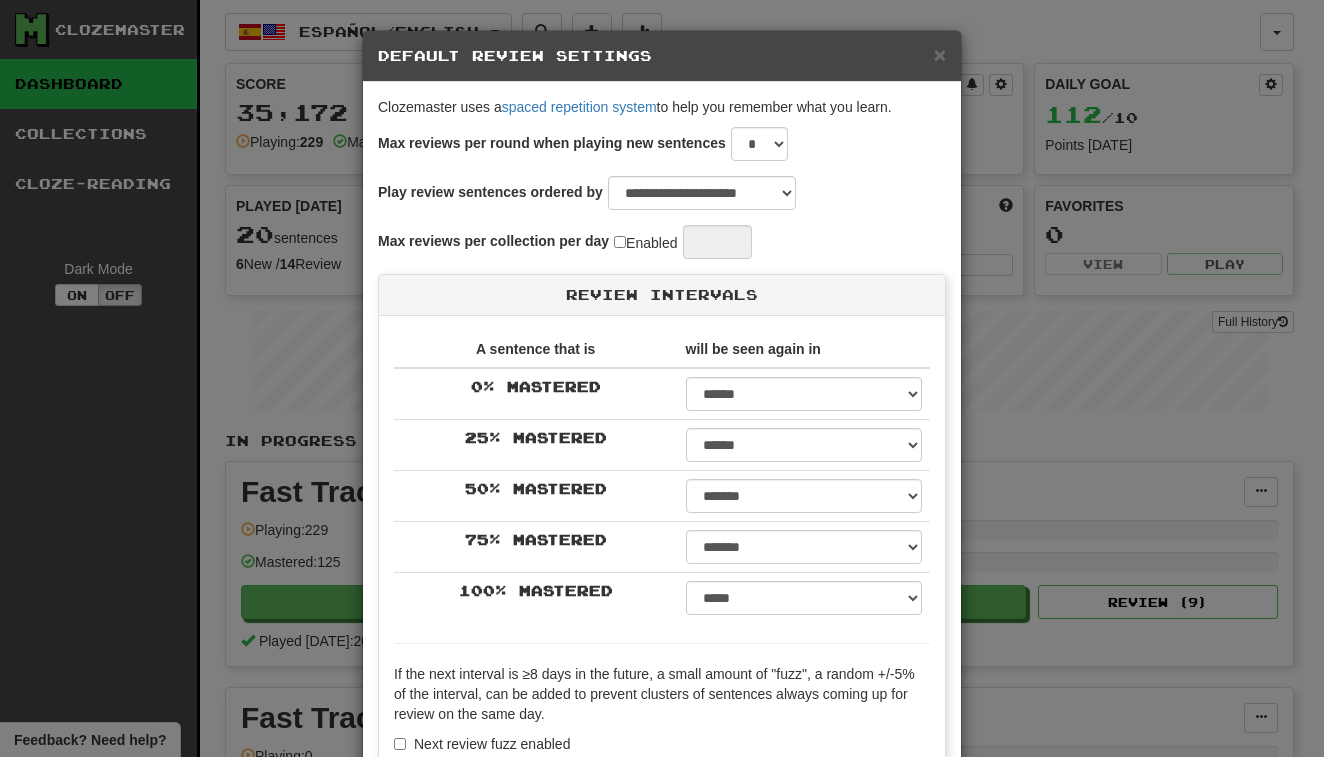 click on "**********" at bounding box center [662, 378] 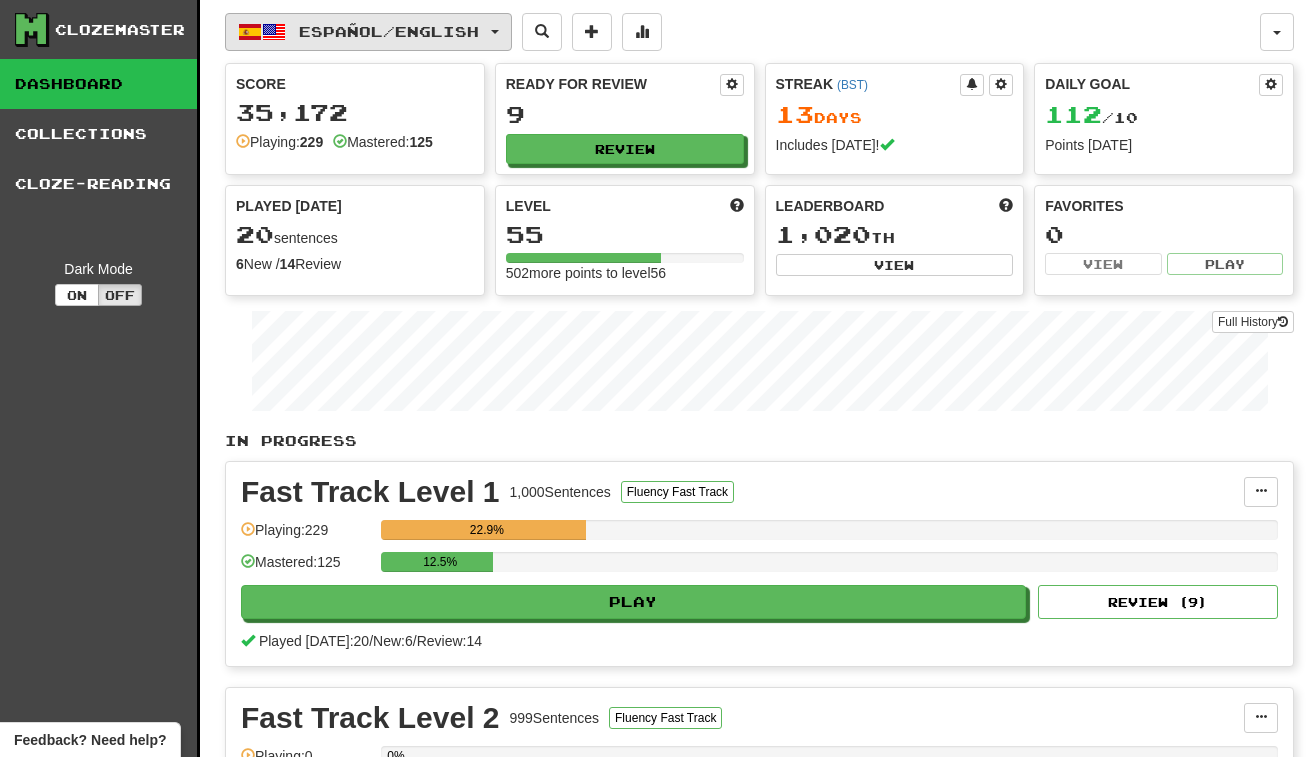click on "Español  /  English" at bounding box center (368, 32) 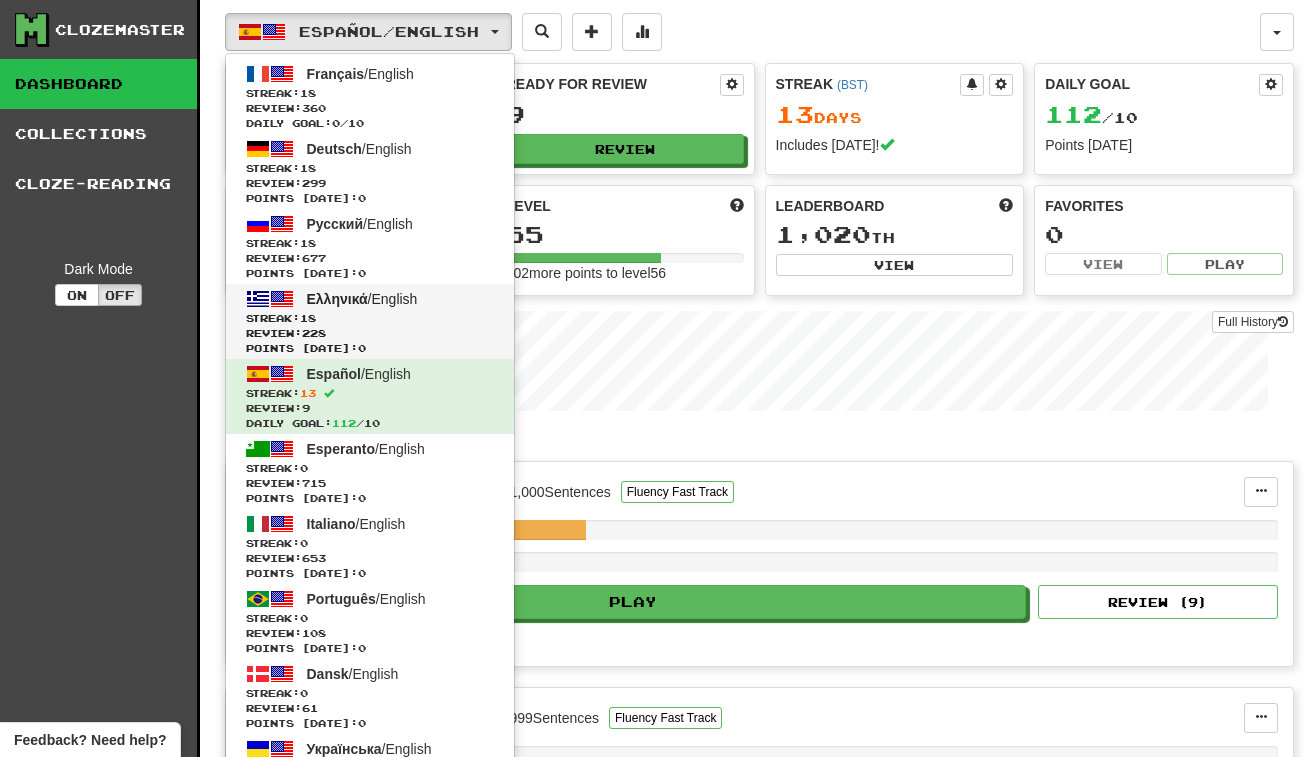 click on "Streak:  18" at bounding box center (370, 318) 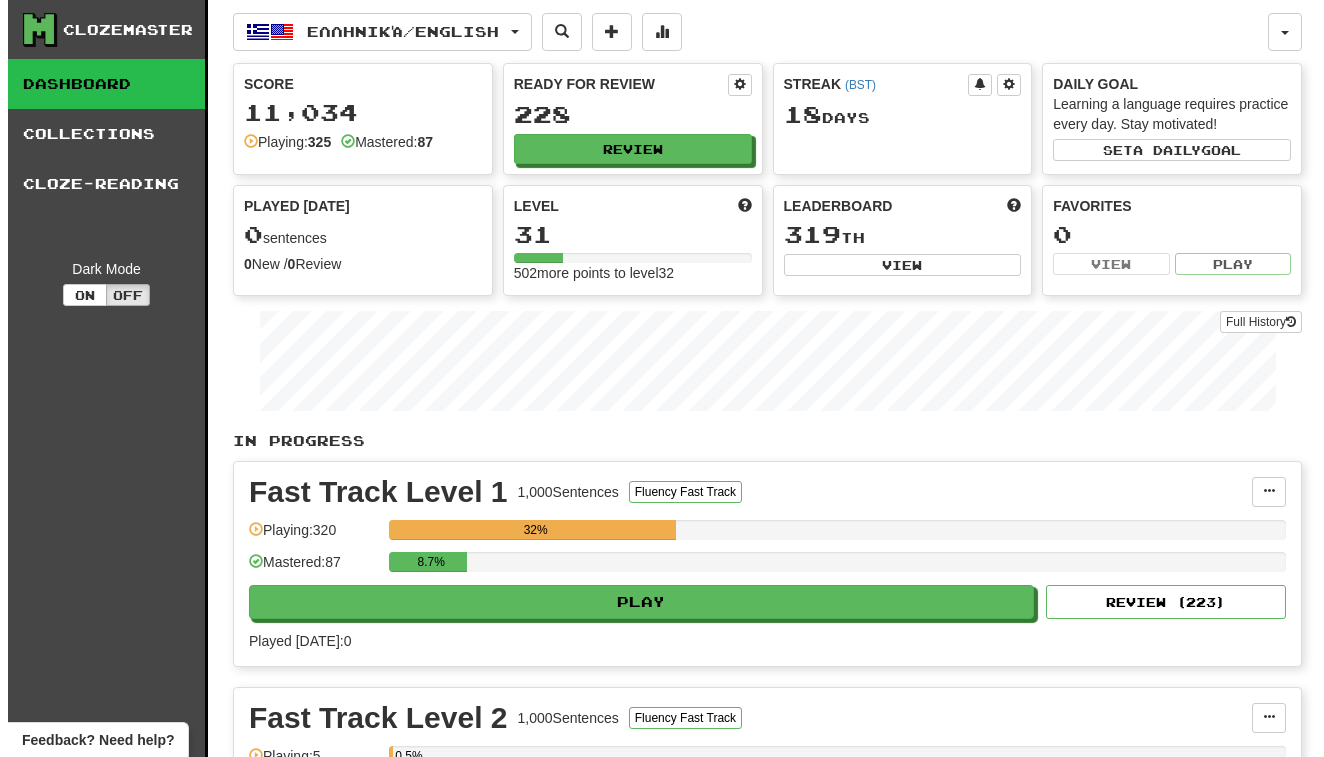 scroll, scrollTop: 0, scrollLeft: 0, axis: both 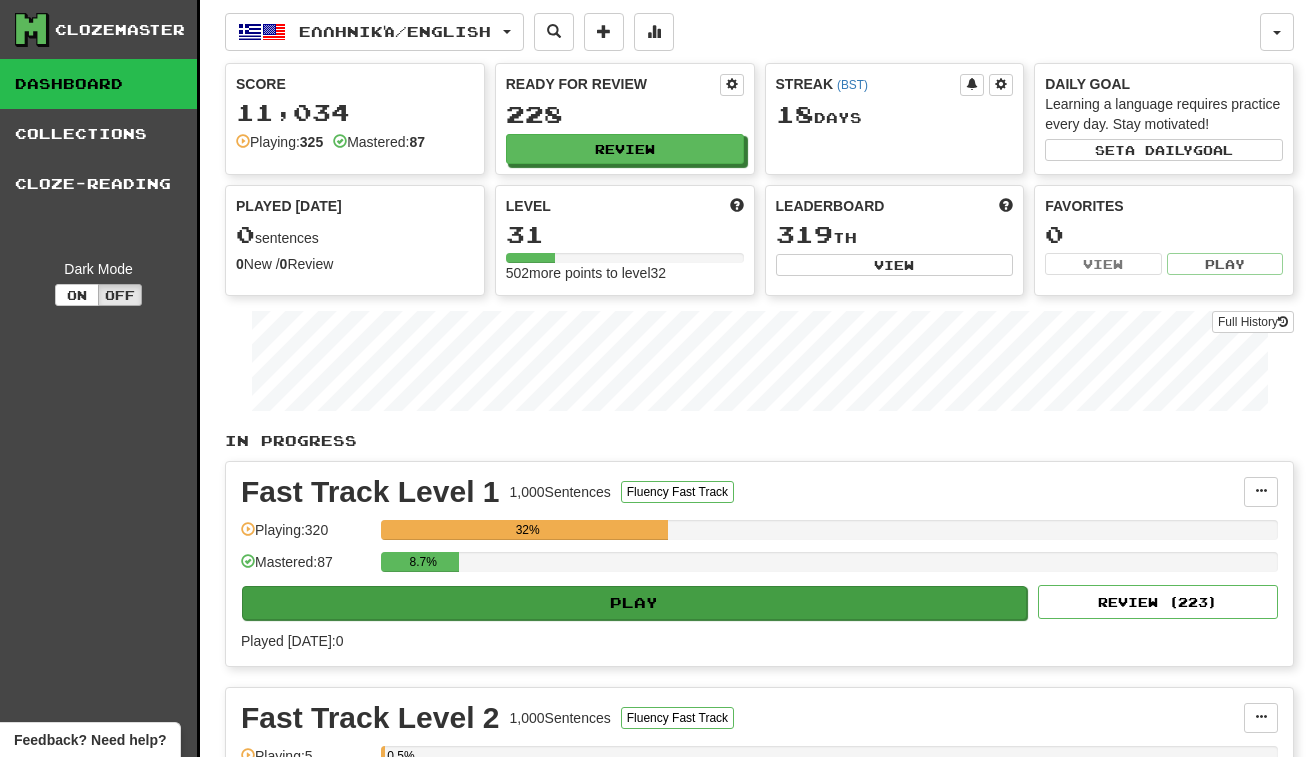 click on "Play" at bounding box center [634, 603] 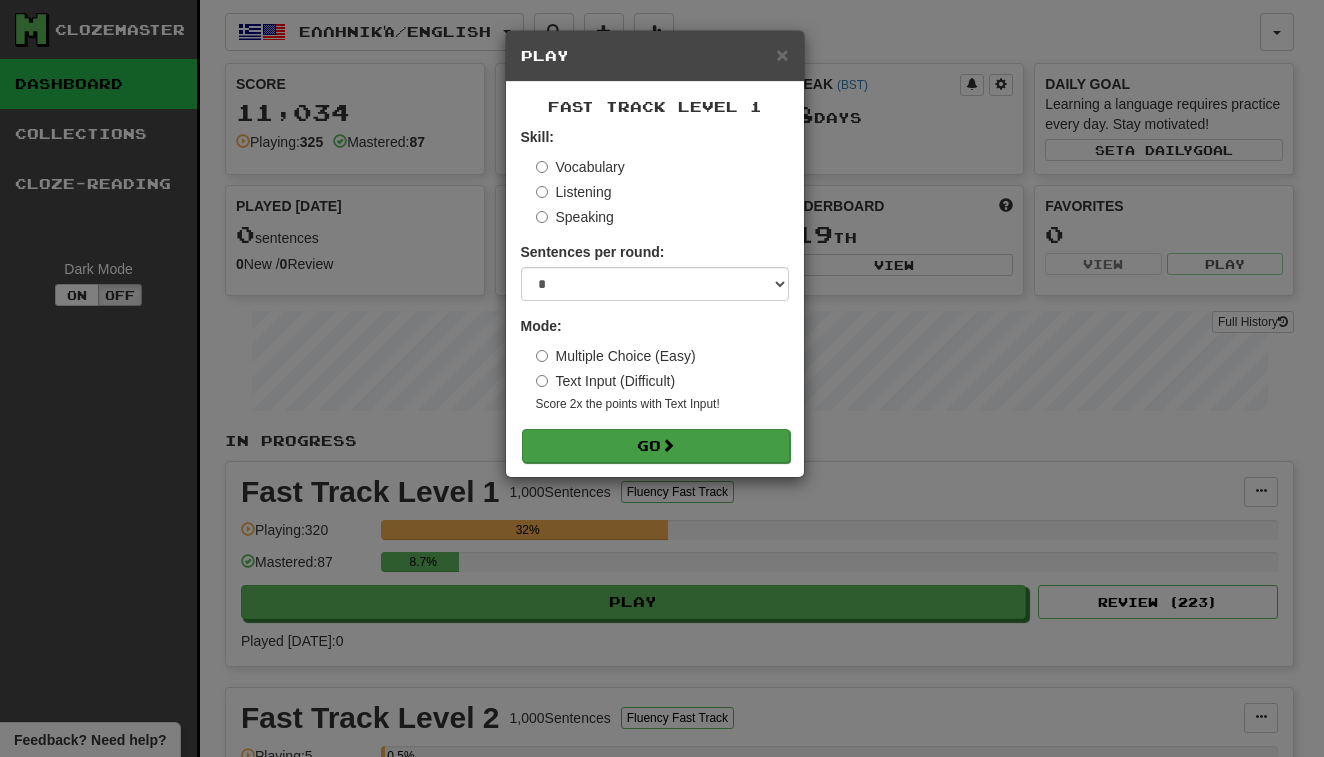 click on "Go" at bounding box center [656, 446] 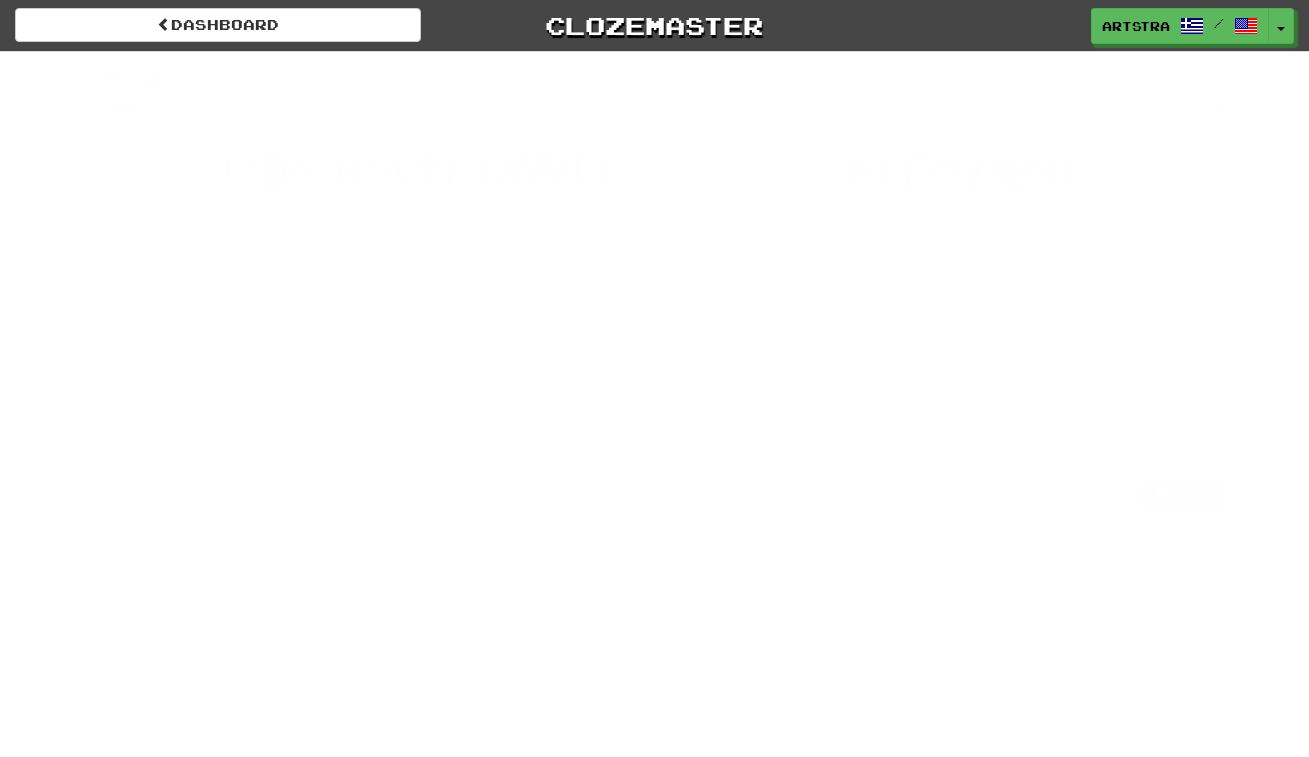 scroll, scrollTop: 0, scrollLeft: 0, axis: both 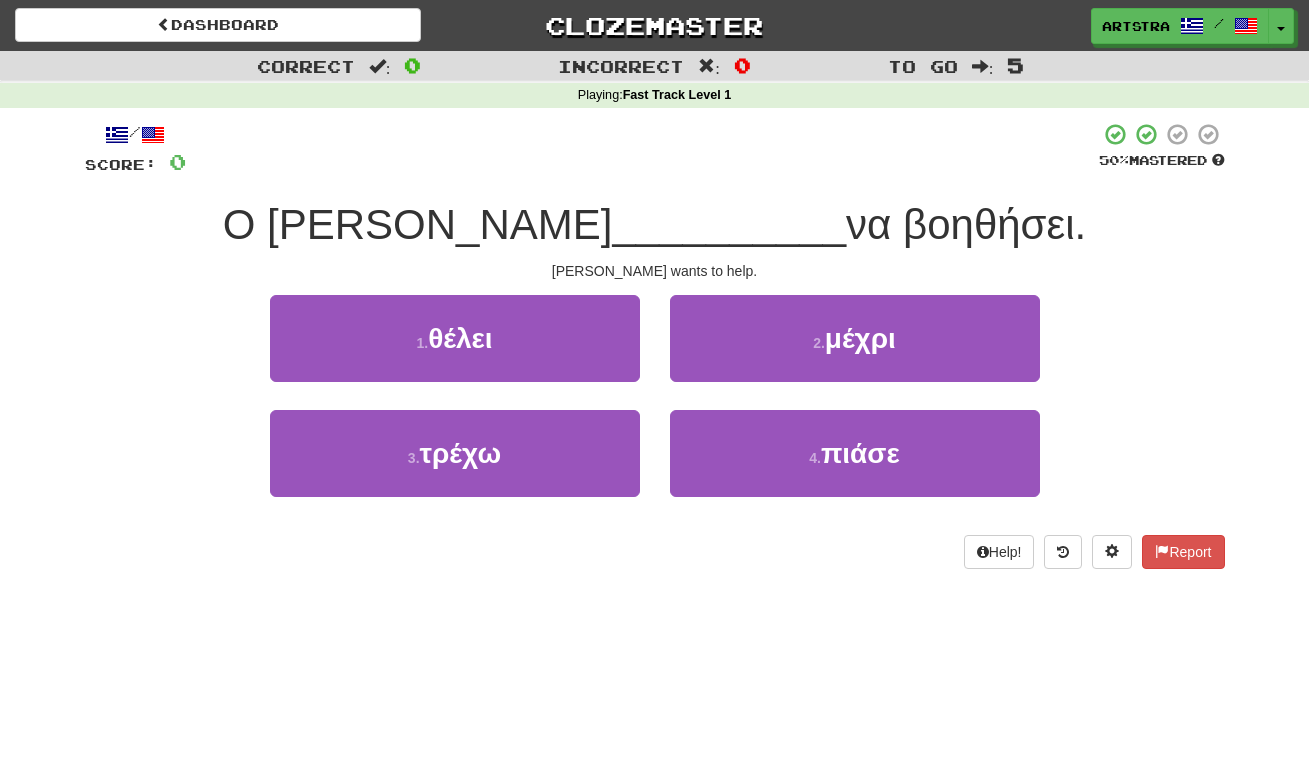 click on "/  Score:   0 50 %  Mastered Ο Τομ  __________  να βοηθήσει. [PERSON_NAME] wants to help. 1 .  θέλει 2 .  μέχρι 3 .  τρέχω 4 .  πιάσε  Help!  Report" at bounding box center (655, 345) 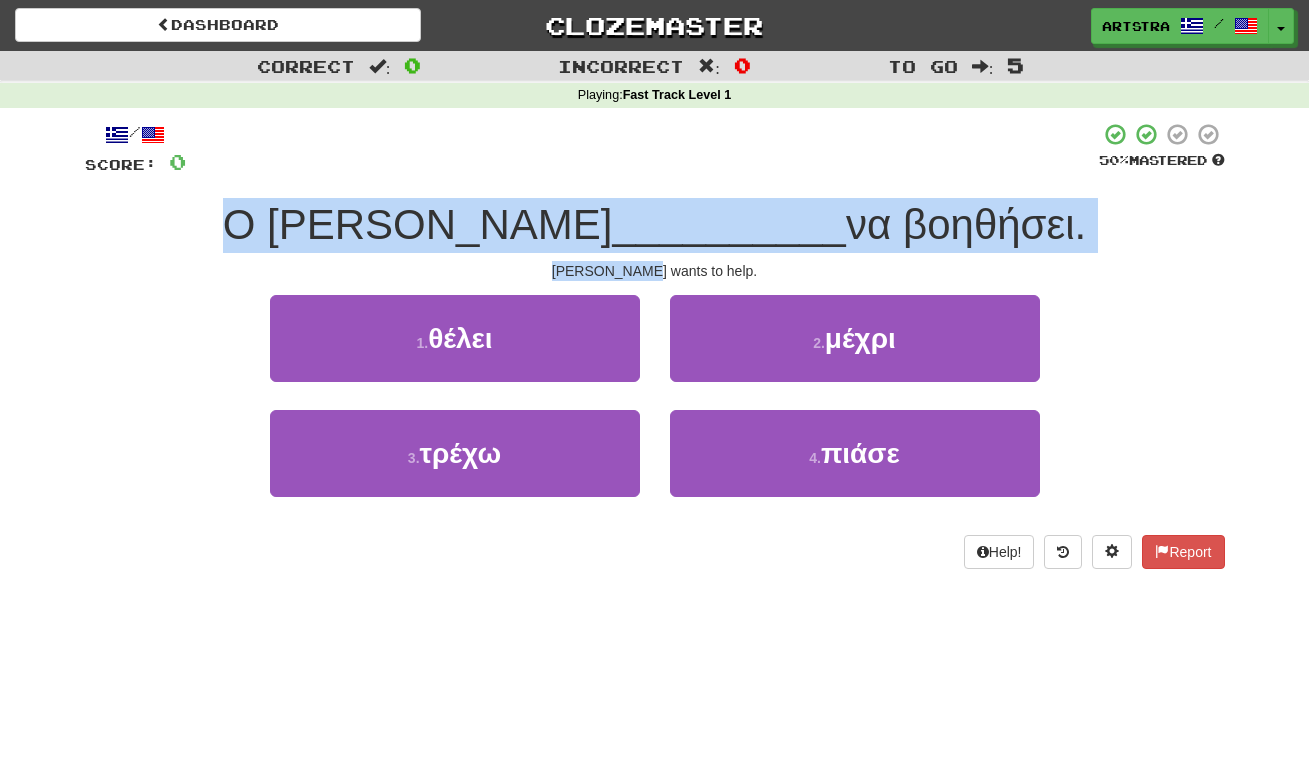 drag, startPoint x: 654, startPoint y: 190, endPoint x: 665, endPoint y: 275, distance: 85.70881 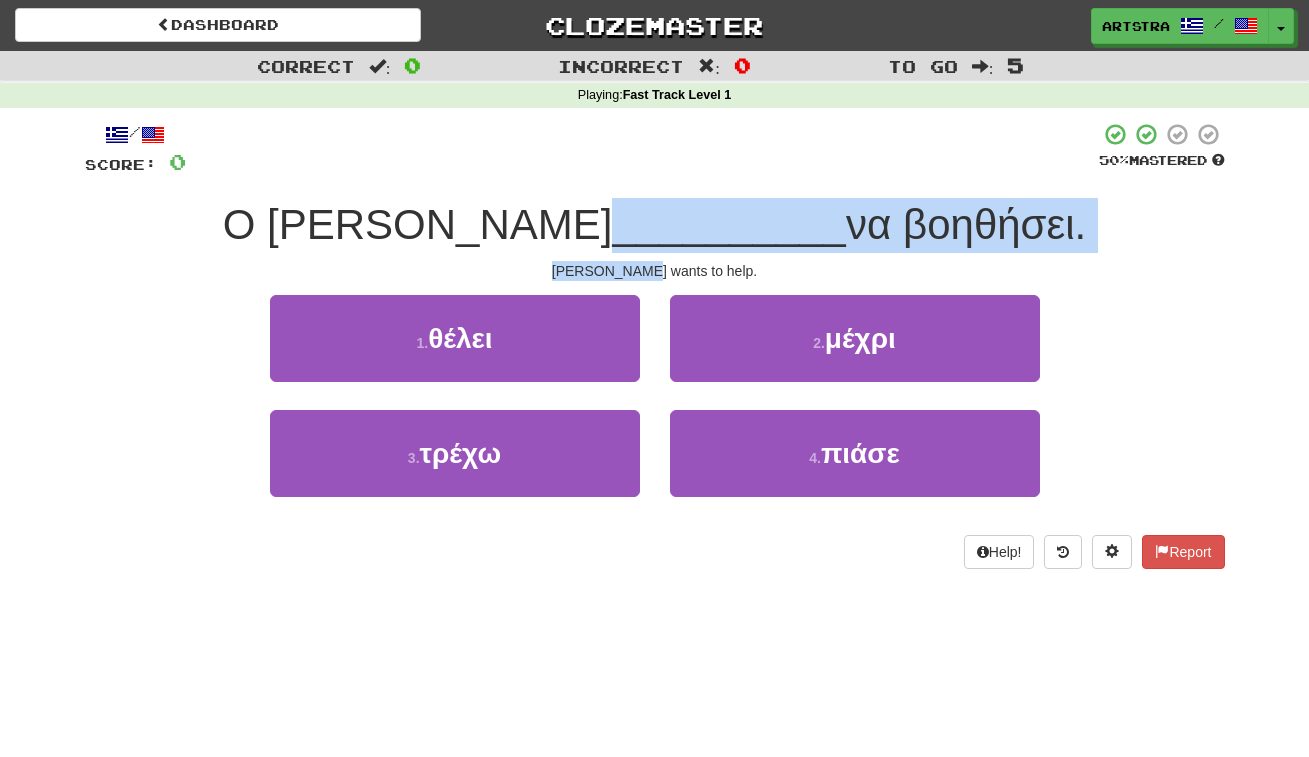 drag, startPoint x: 665, startPoint y: 275, endPoint x: 673, endPoint y: 224, distance: 51.62364 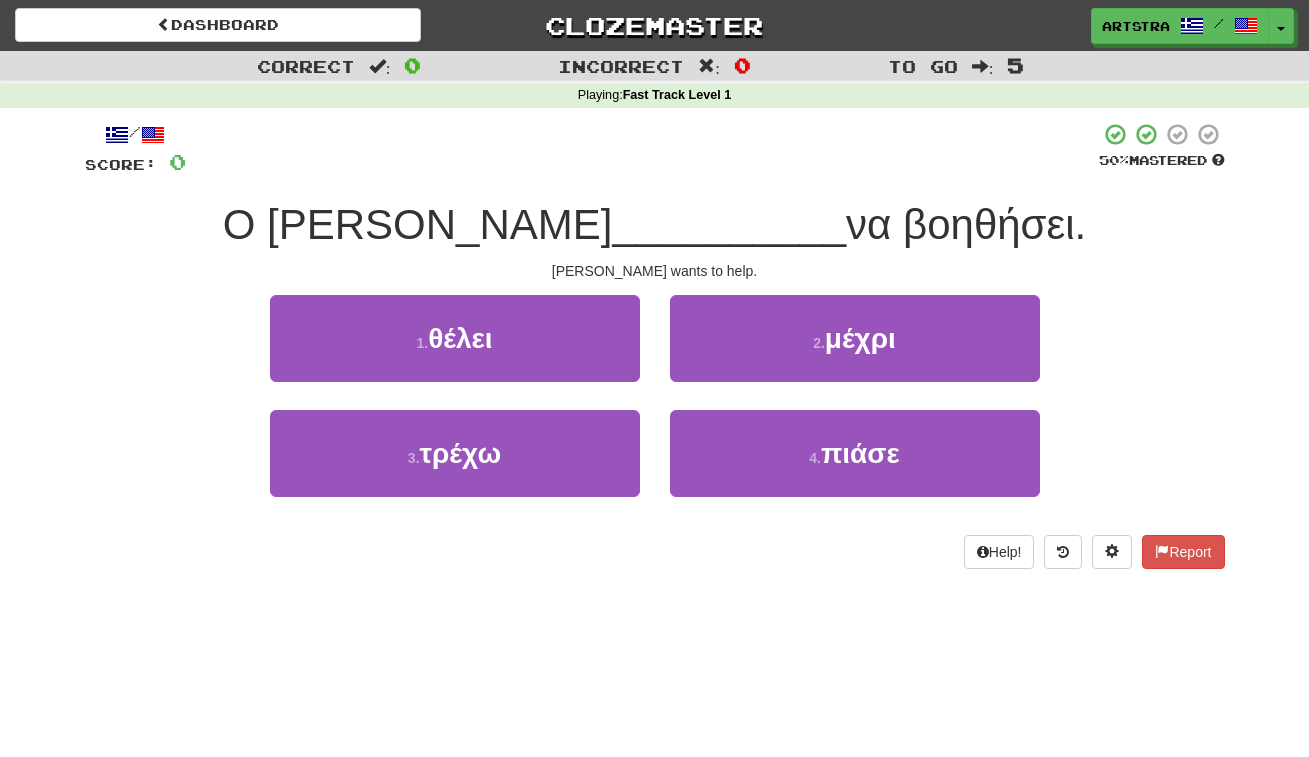 drag, startPoint x: 465, startPoint y: 341, endPoint x: 537, endPoint y: 274, distance: 98.35141 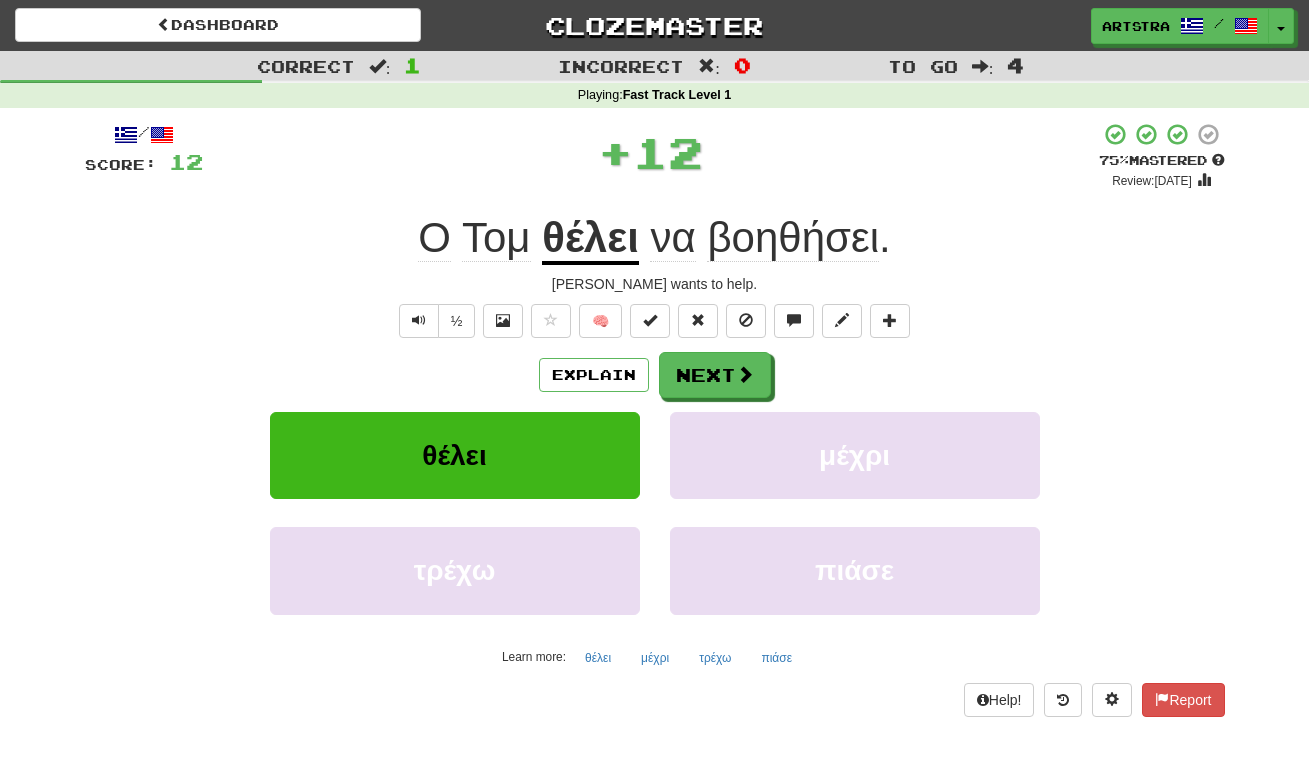 click on "θέλει" at bounding box center [590, 239] 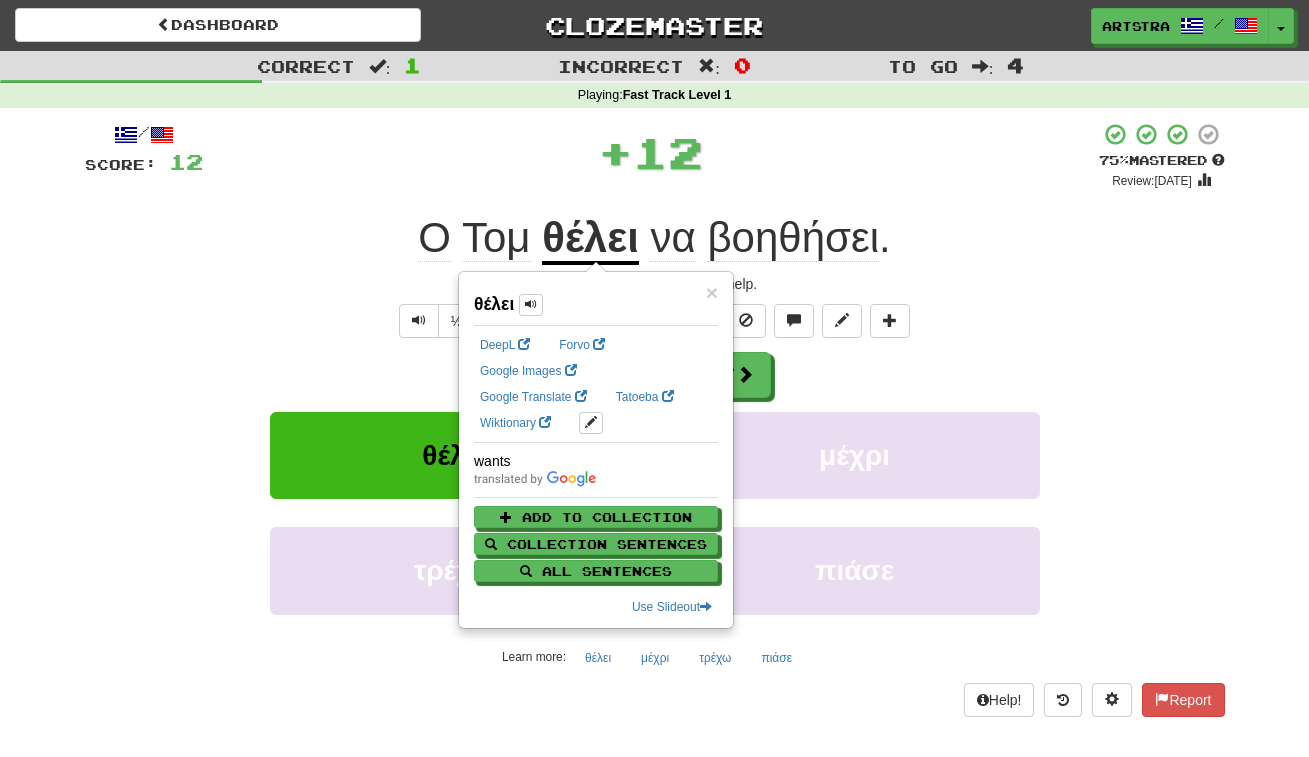 click on "/  Score:   12 + 12 75 %  Mastered Review:  2025-08-09 Ο   Τομ   θέλει   να   βοηθήσει . Tom wants to help. ½ 🧠 Explain Next θέλει μέχρι τρέχω πιάσε Learn more: θέλει μέχρι τρέχω πιάσε  Help!  Report" at bounding box center [655, 419] 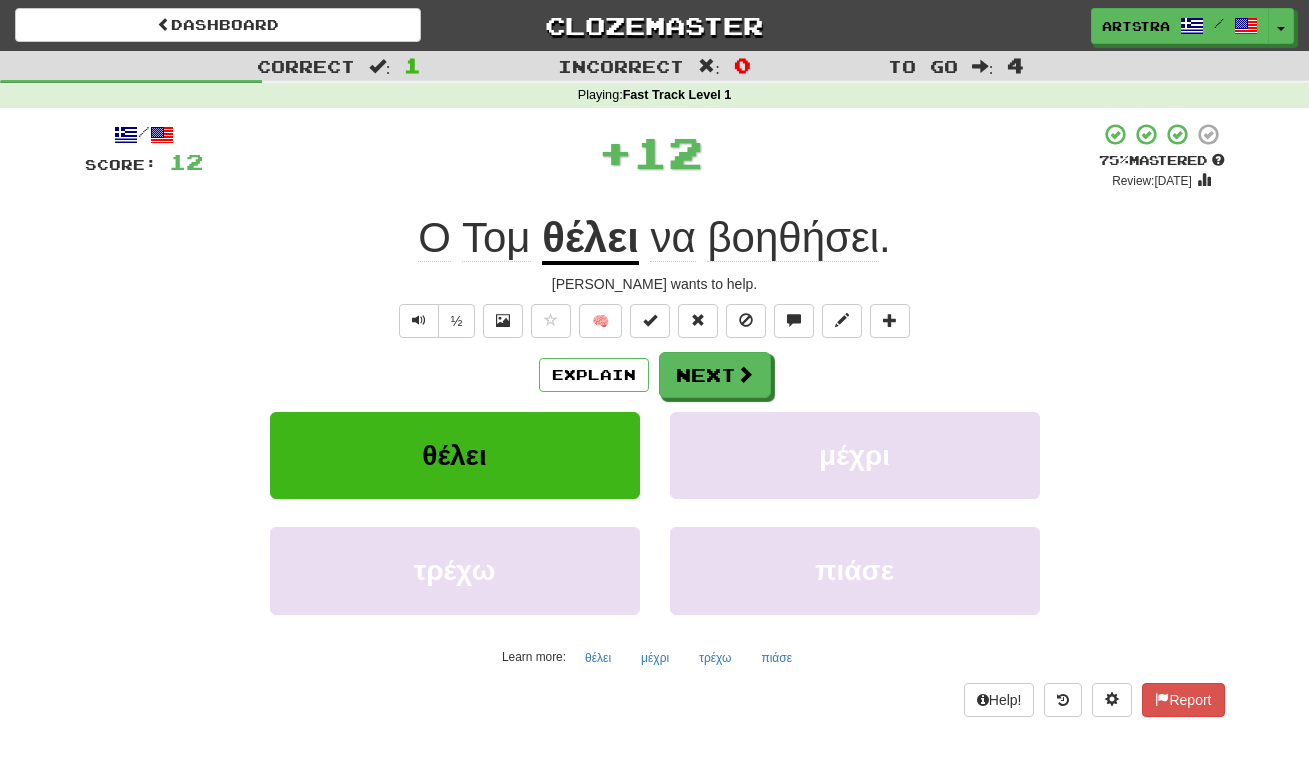 click on "βοηθήσει" at bounding box center [793, 238] 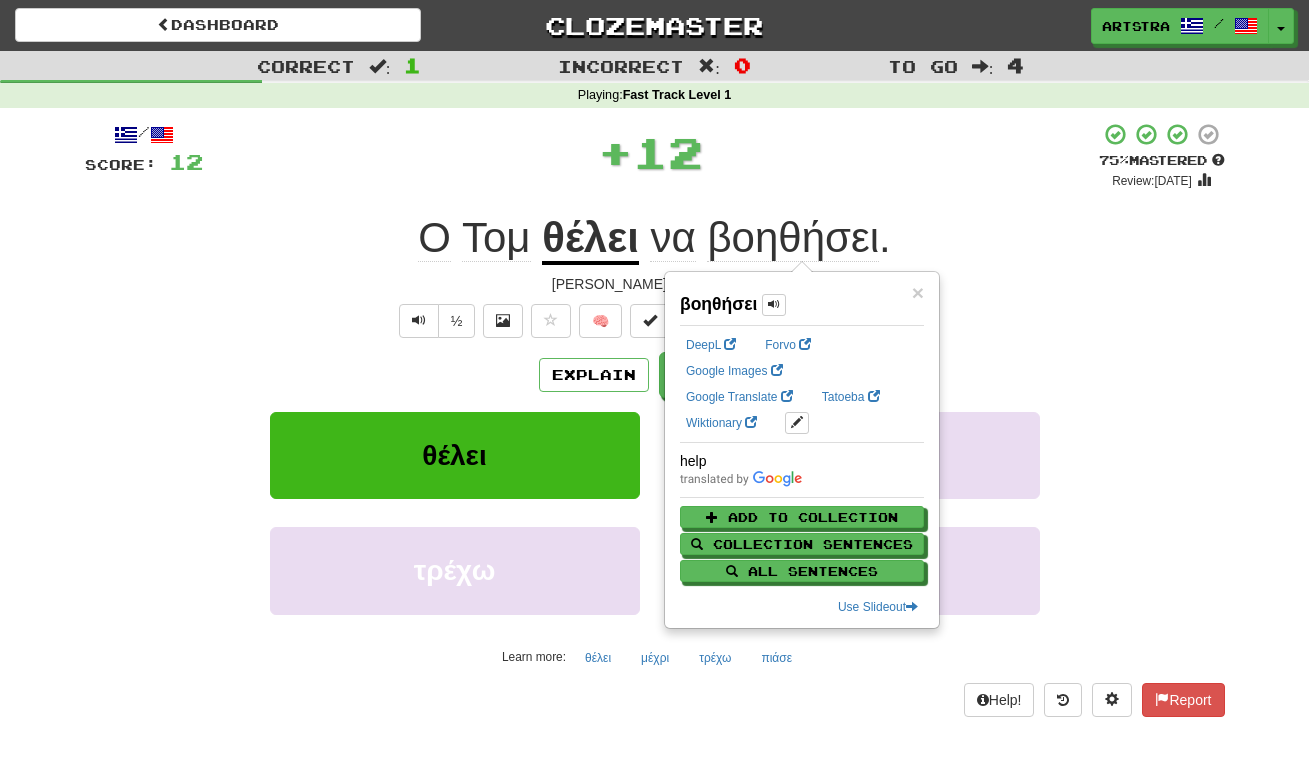 click on "/  Score:   12 + 12 75 %  Mastered Review:  2025-08-09 Ο   Τομ   θέλει   να   βοηθήσει . Tom wants to help. ½ 🧠 Explain Next θέλει μέχρι τρέχω πιάσε Learn more: θέλει μέχρι τρέχω πιάσε  Help!  Report" at bounding box center [655, 419] 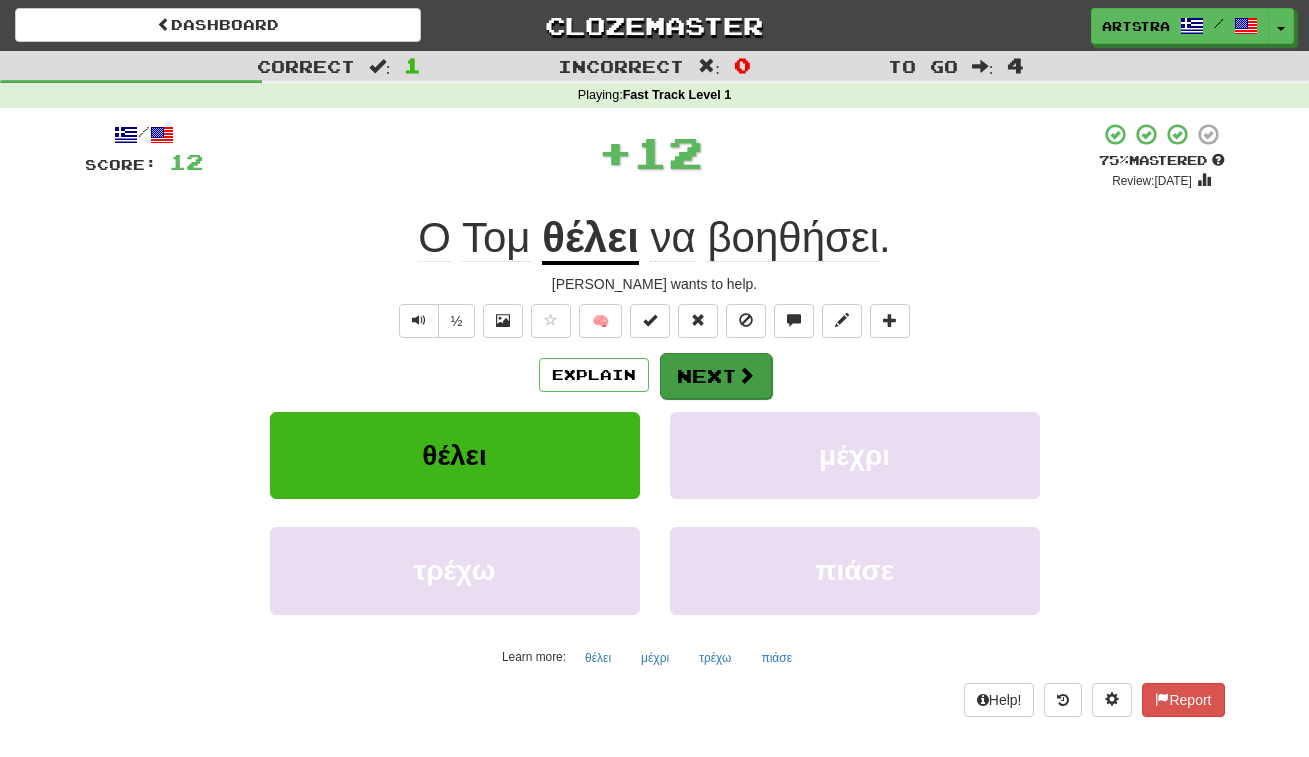 click on "Next" at bounding box center (716, 376) 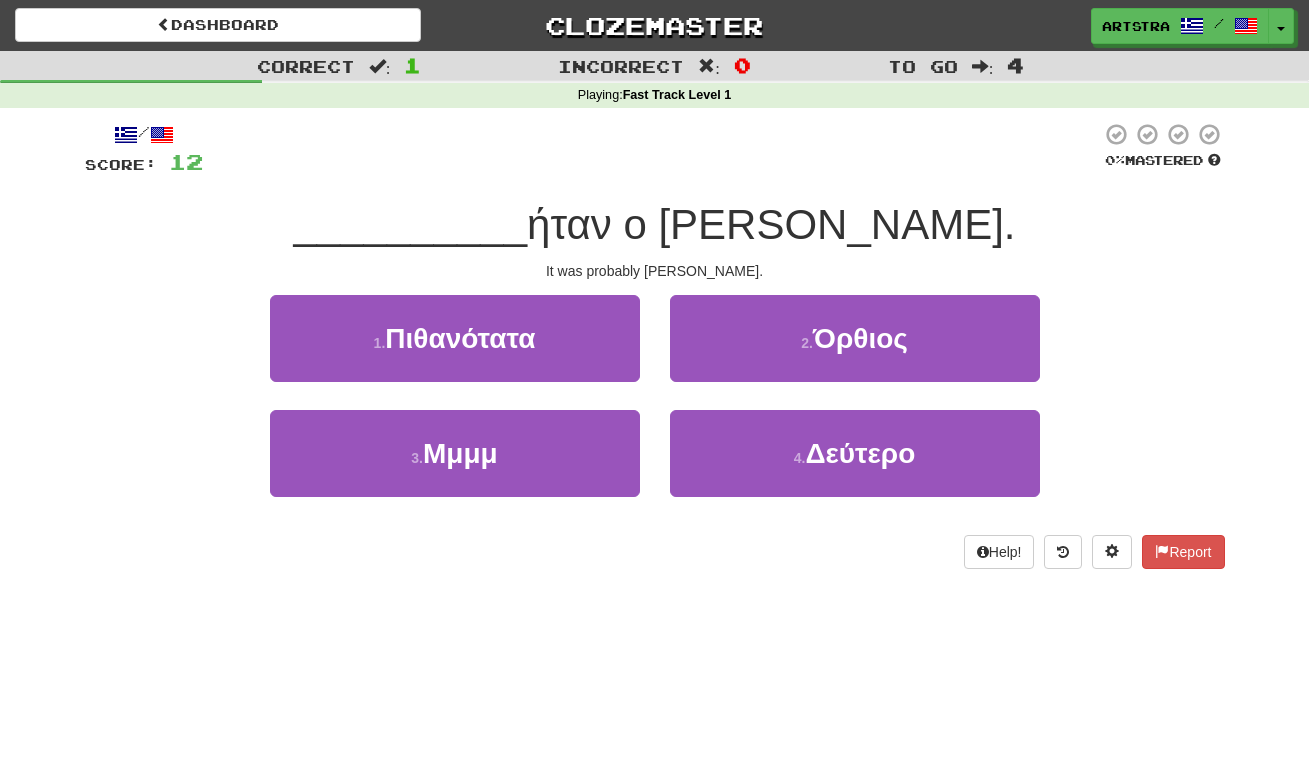 click on "ήταν ο Τομ." at bounding box center (771, 224) 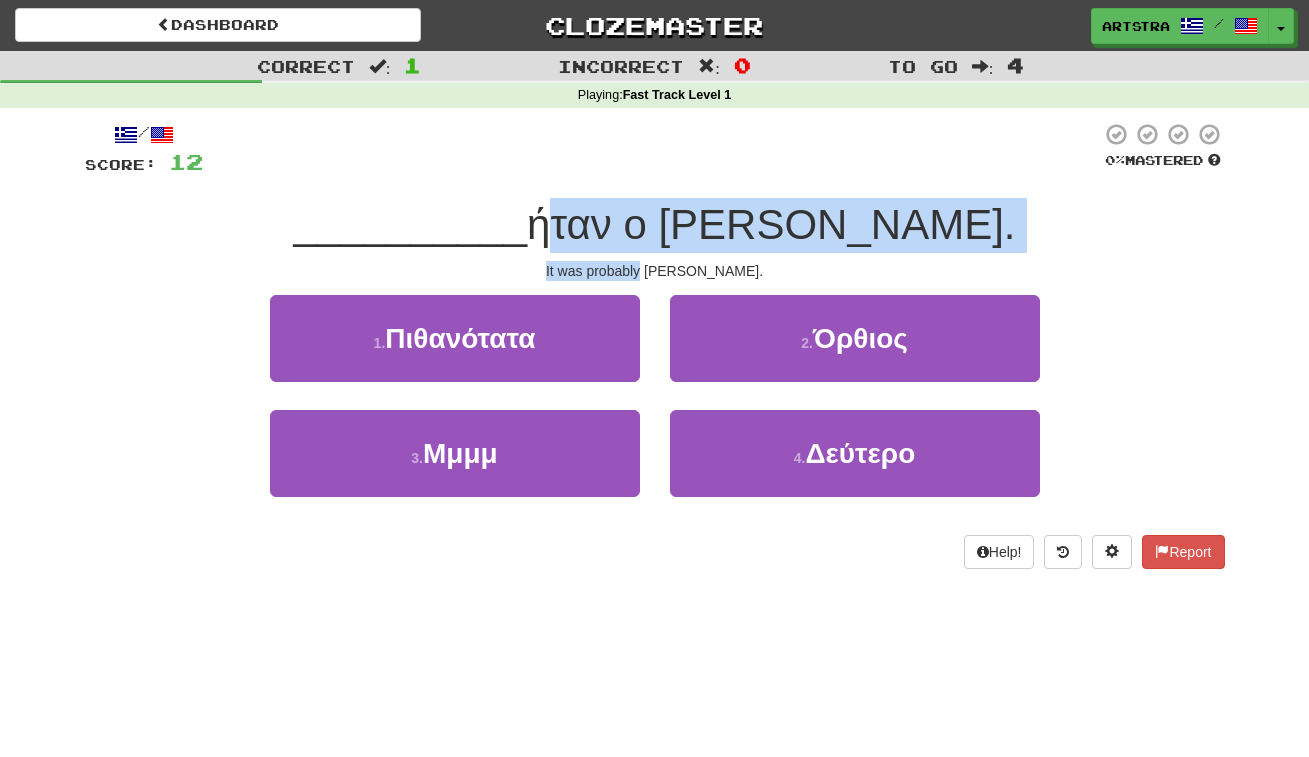drag, startPoint x: 665, startPoint y: 241, endPoint x: 674, endPoint y: 264, distance: 24.698177 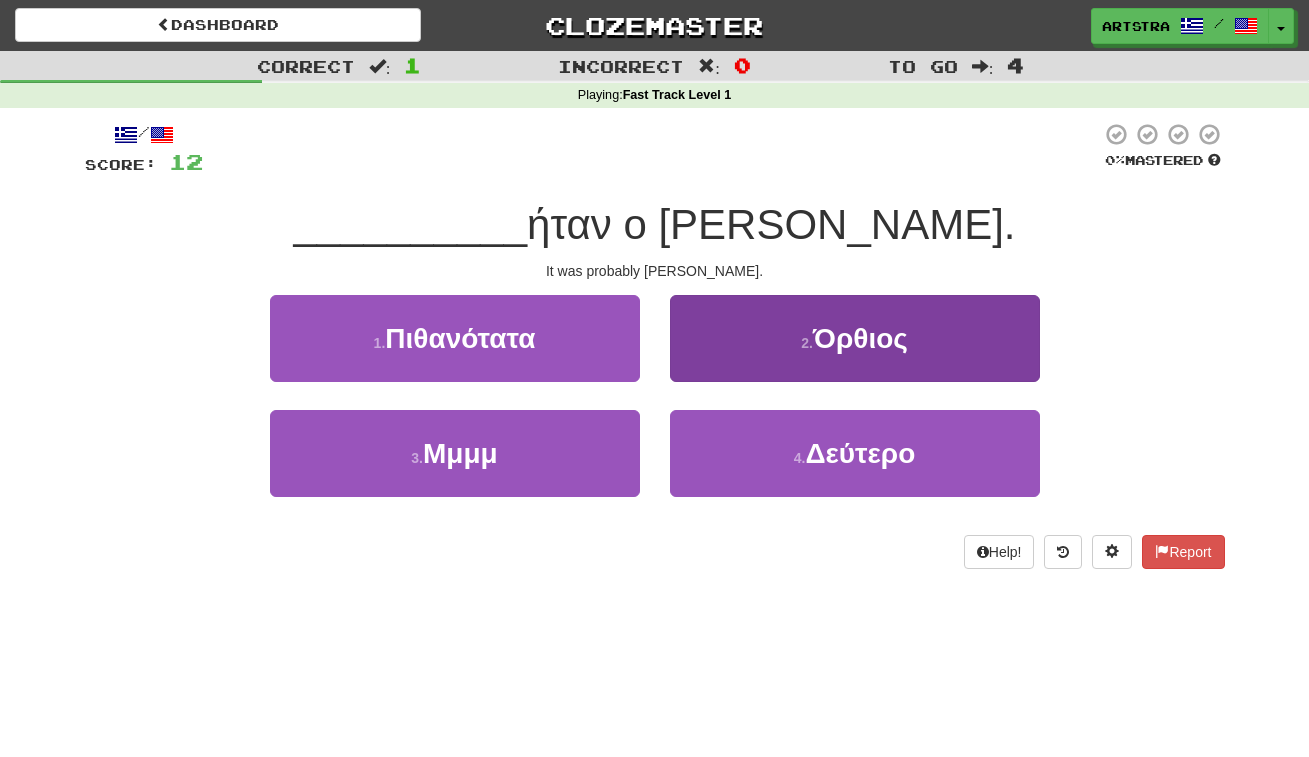 click on "Όρθιος" at bounding box center (860, 338) 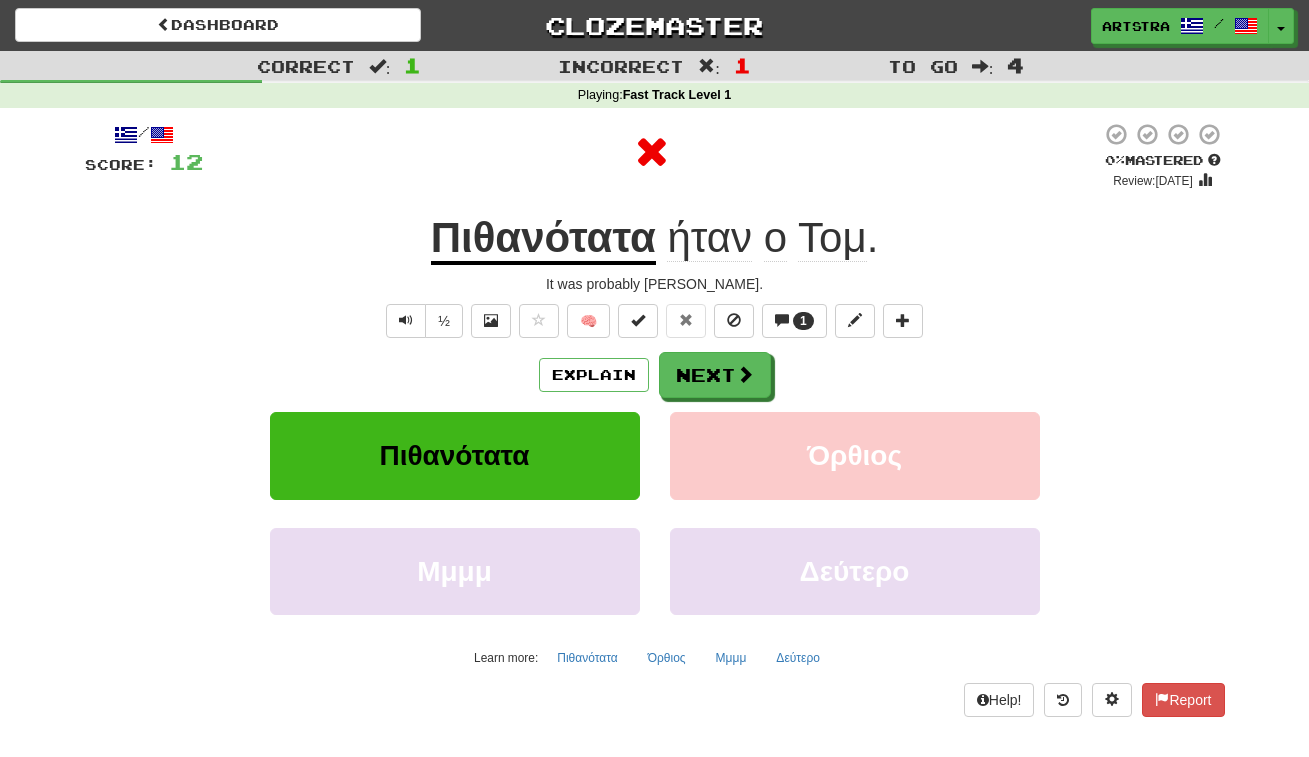 click on "Πιθανότατα" at bounding box center [543, 239] 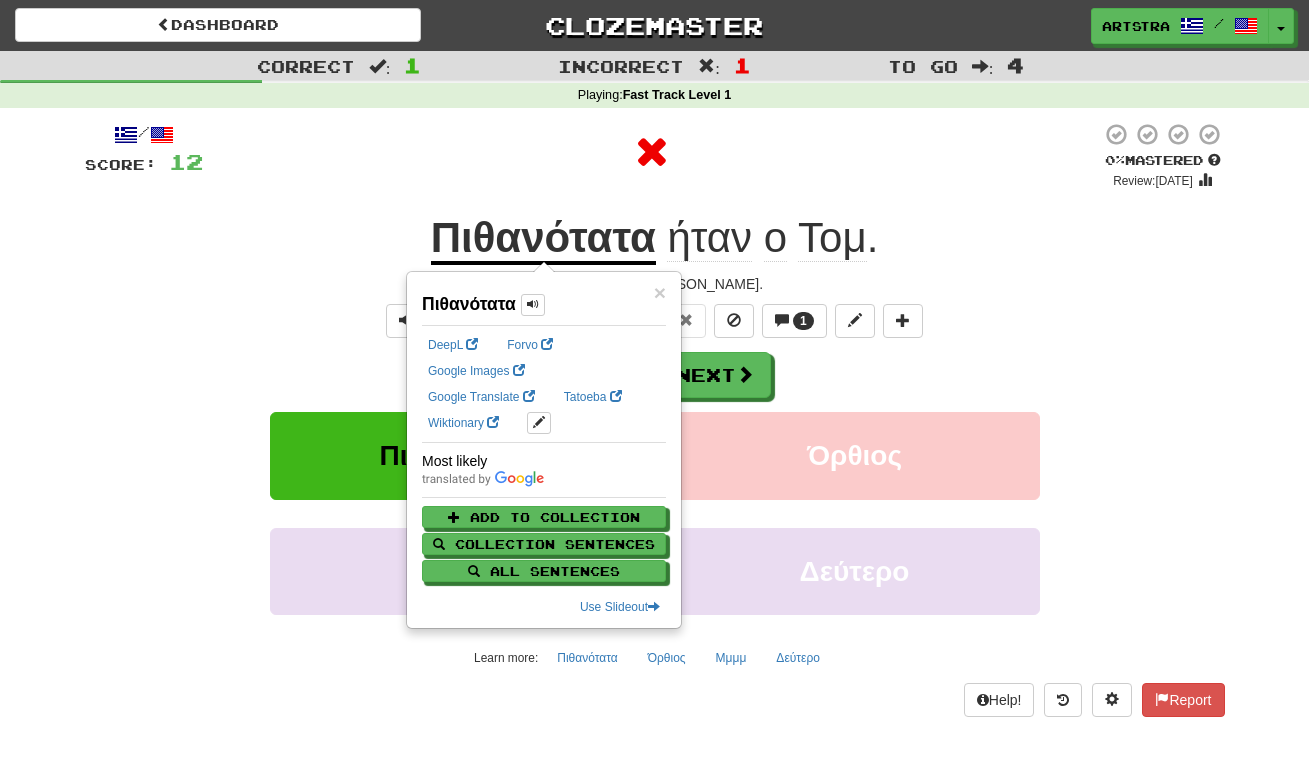 click at bounding box center [652, 152] 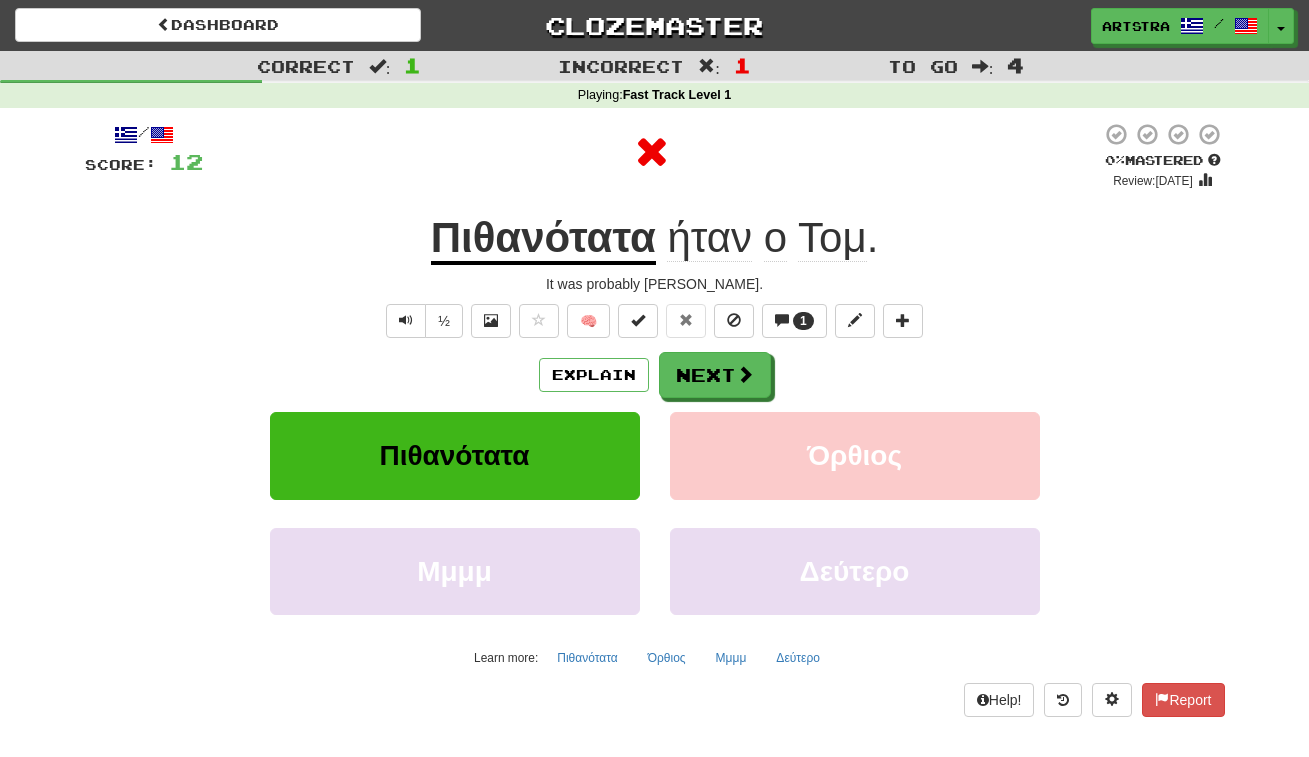 click on "ήταν" at bounding box center (709, 238) 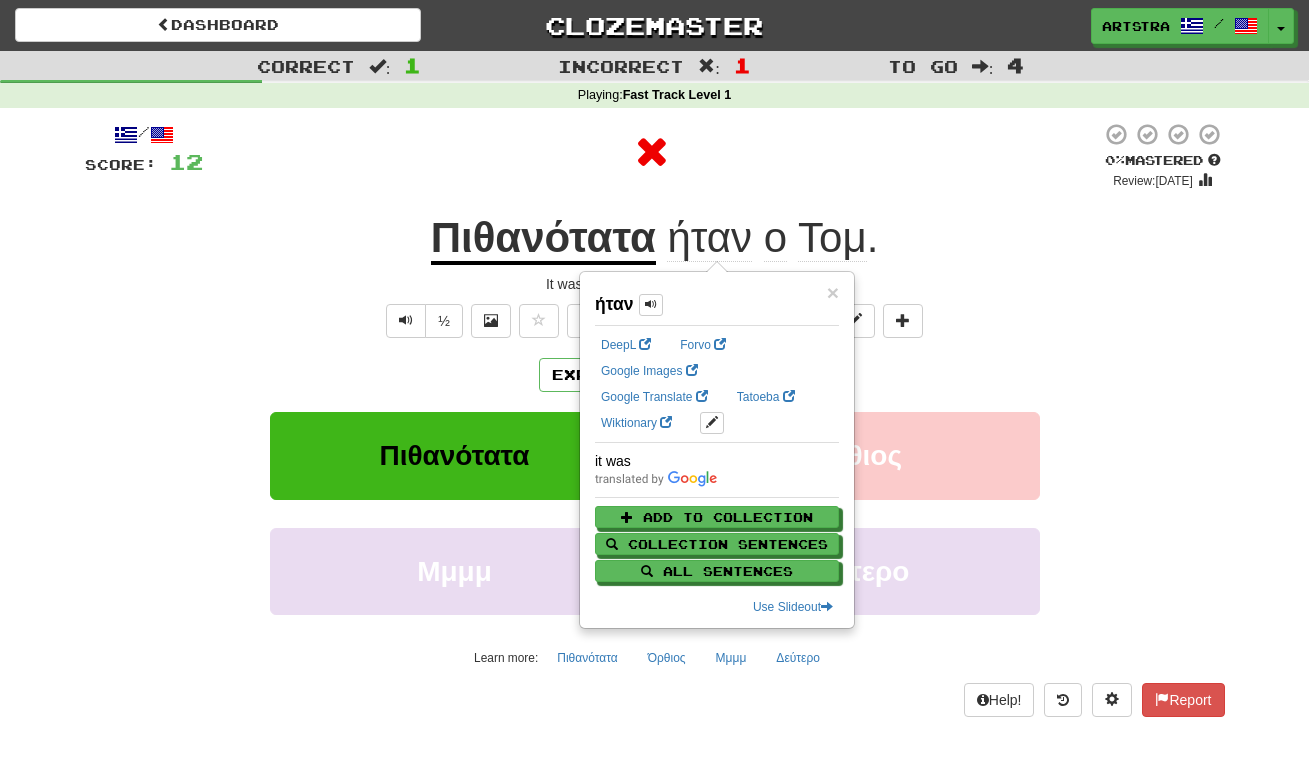 click at bounding box center [652, 152] 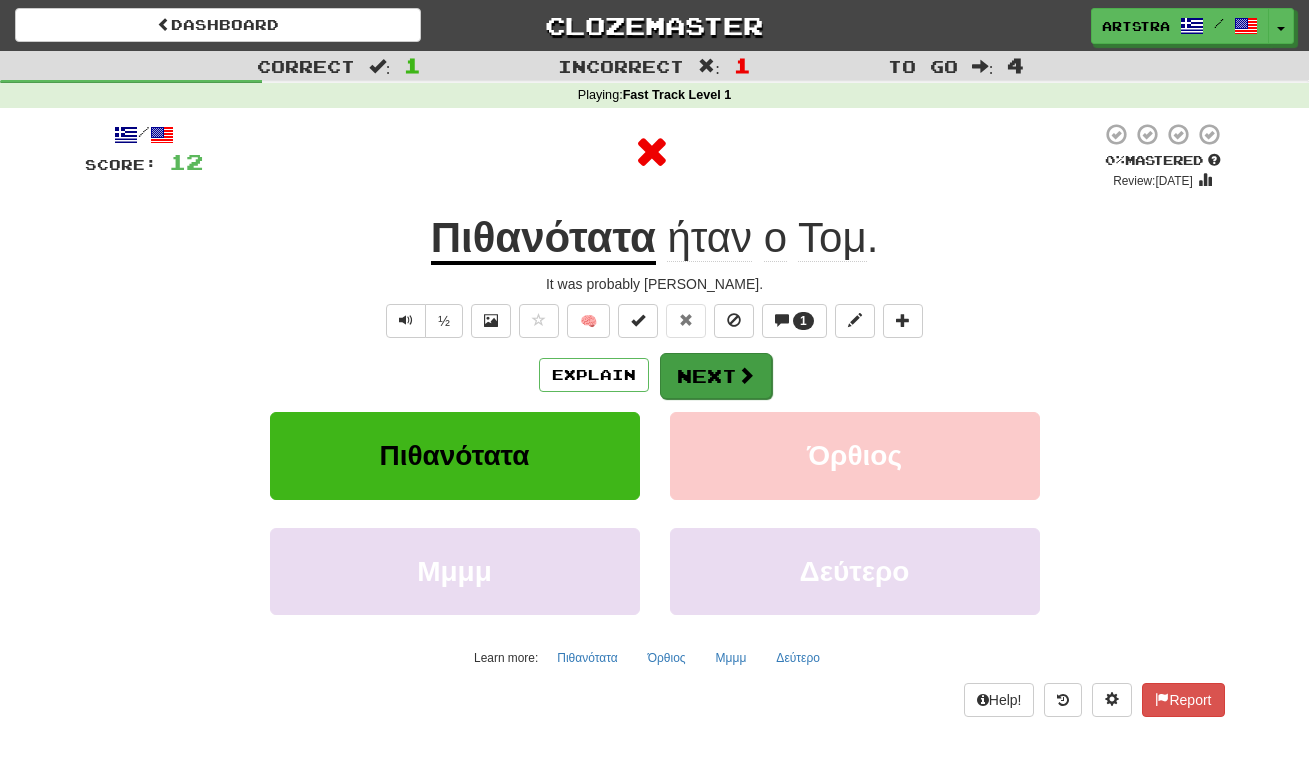 click on "Next" at bounding box center [716, 376] 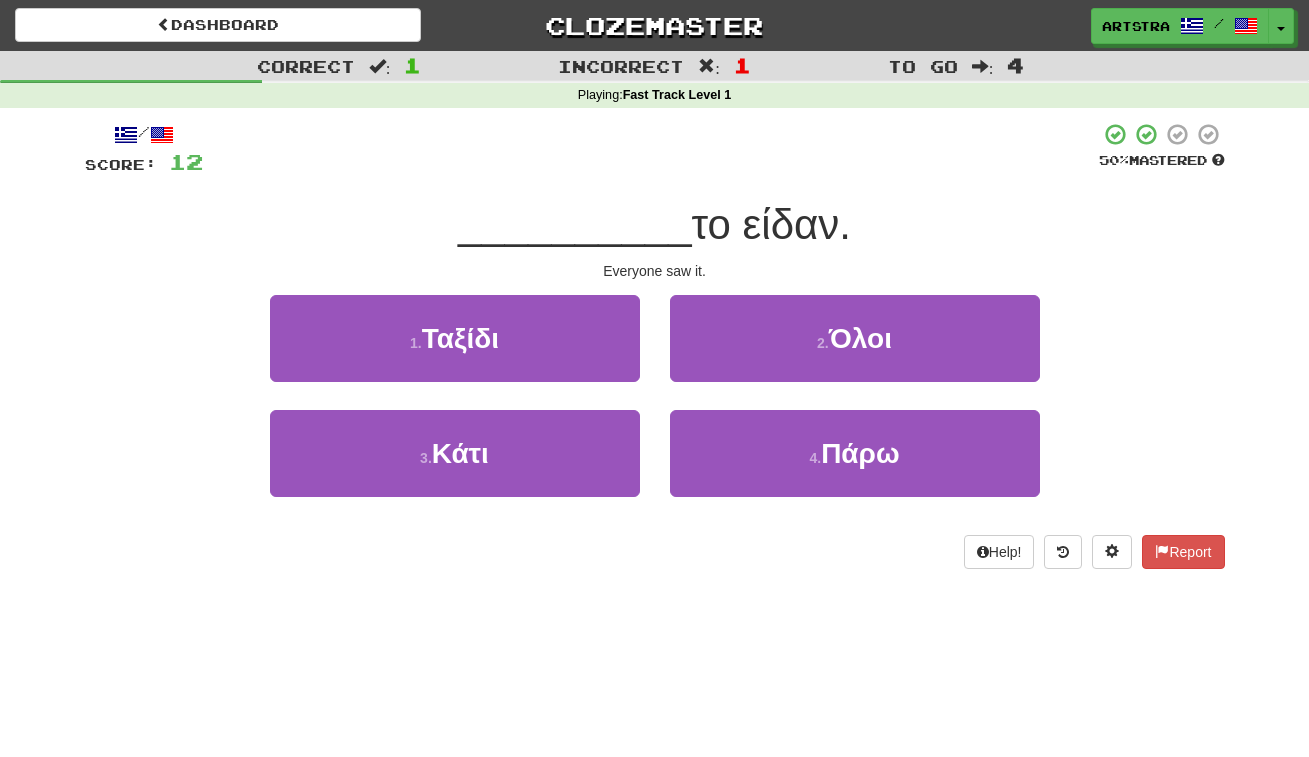 click on "__________" at bounding box center (575, 224) 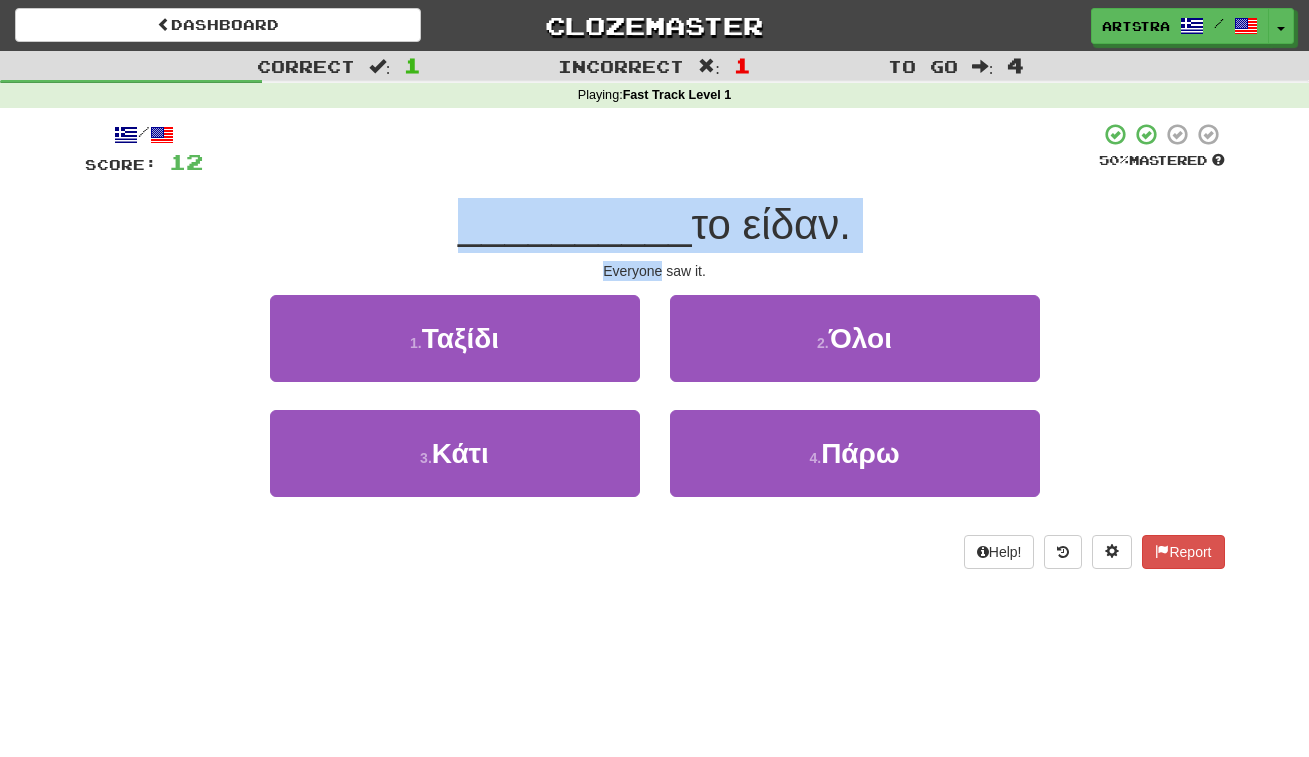 drag, startPoint x: 642, startPoint y: 238, endPoint x: 676, endPoint y: 255, distance: 38.013157 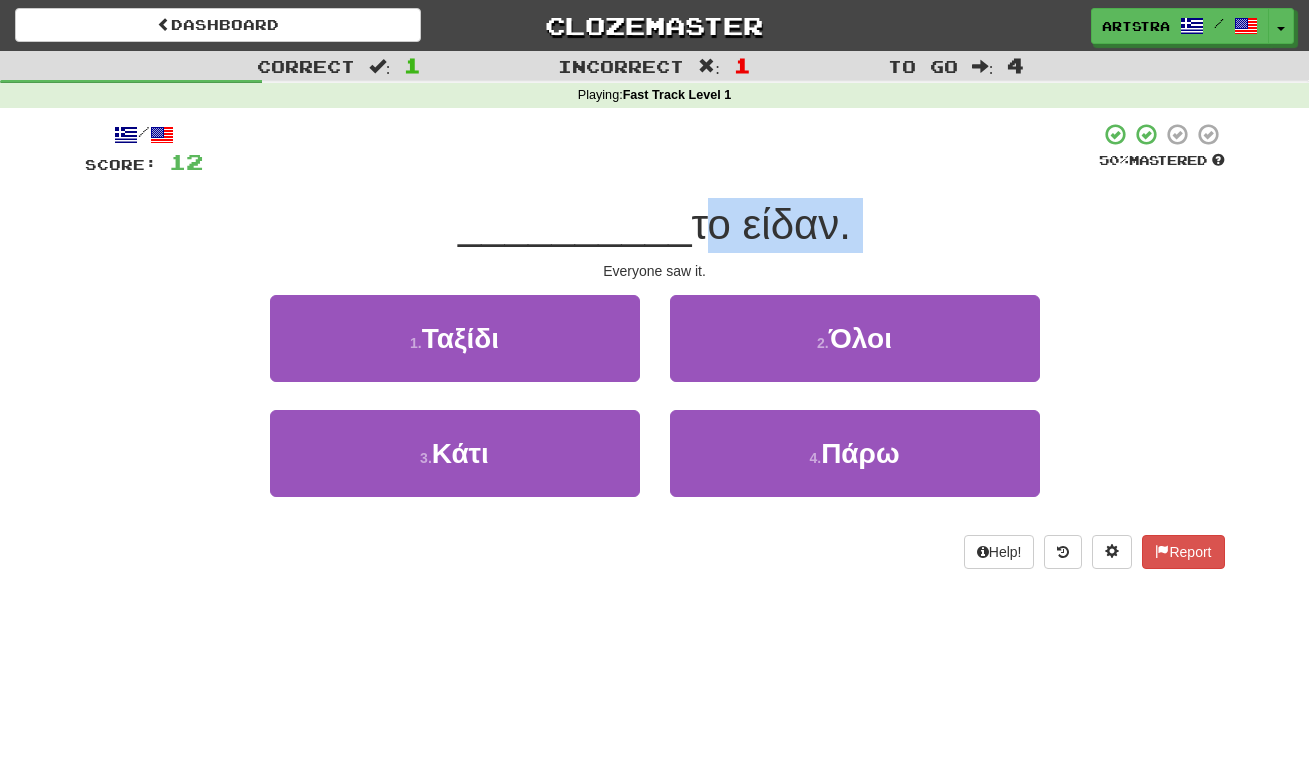 drag, startPoint x: 676, startPoint y: 255, endPoint x: 682, endPoint y: 216, distance: 39.45884 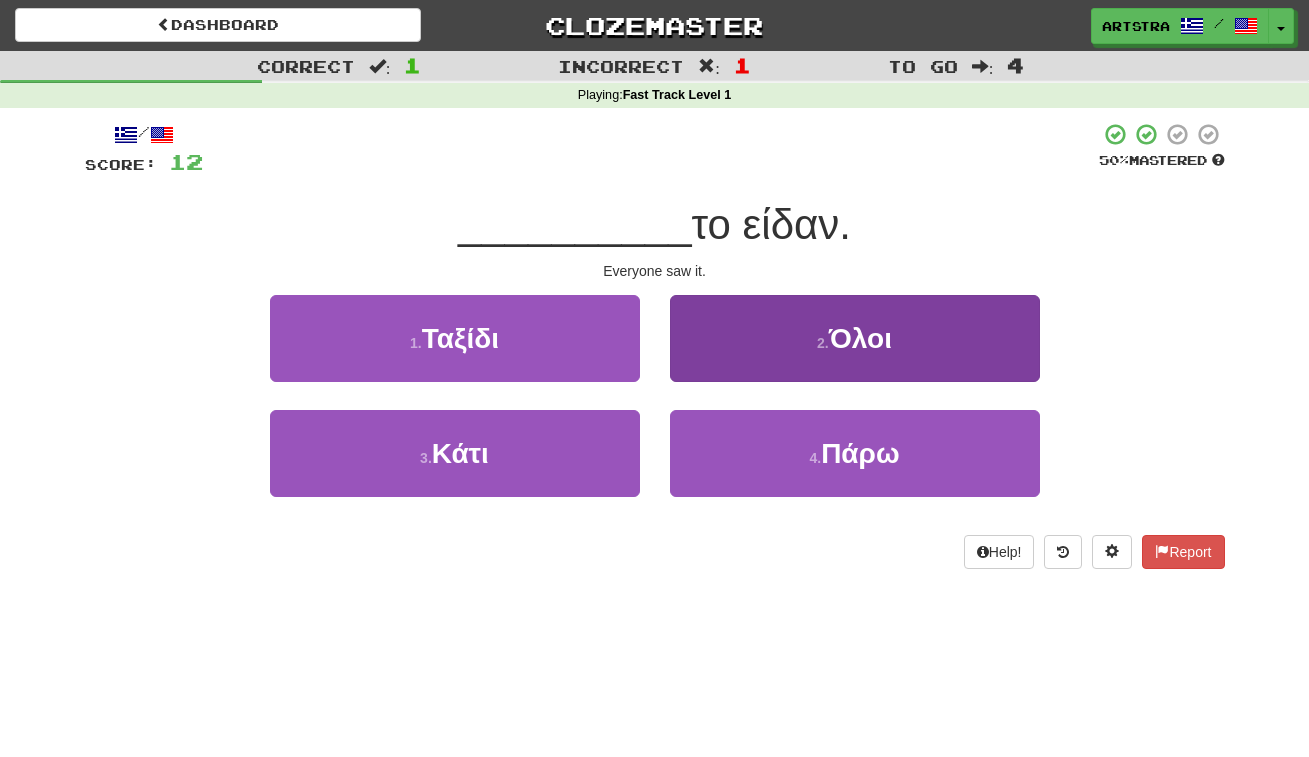 click on "2 .  Όλοι" at bounding box center (855, 338) 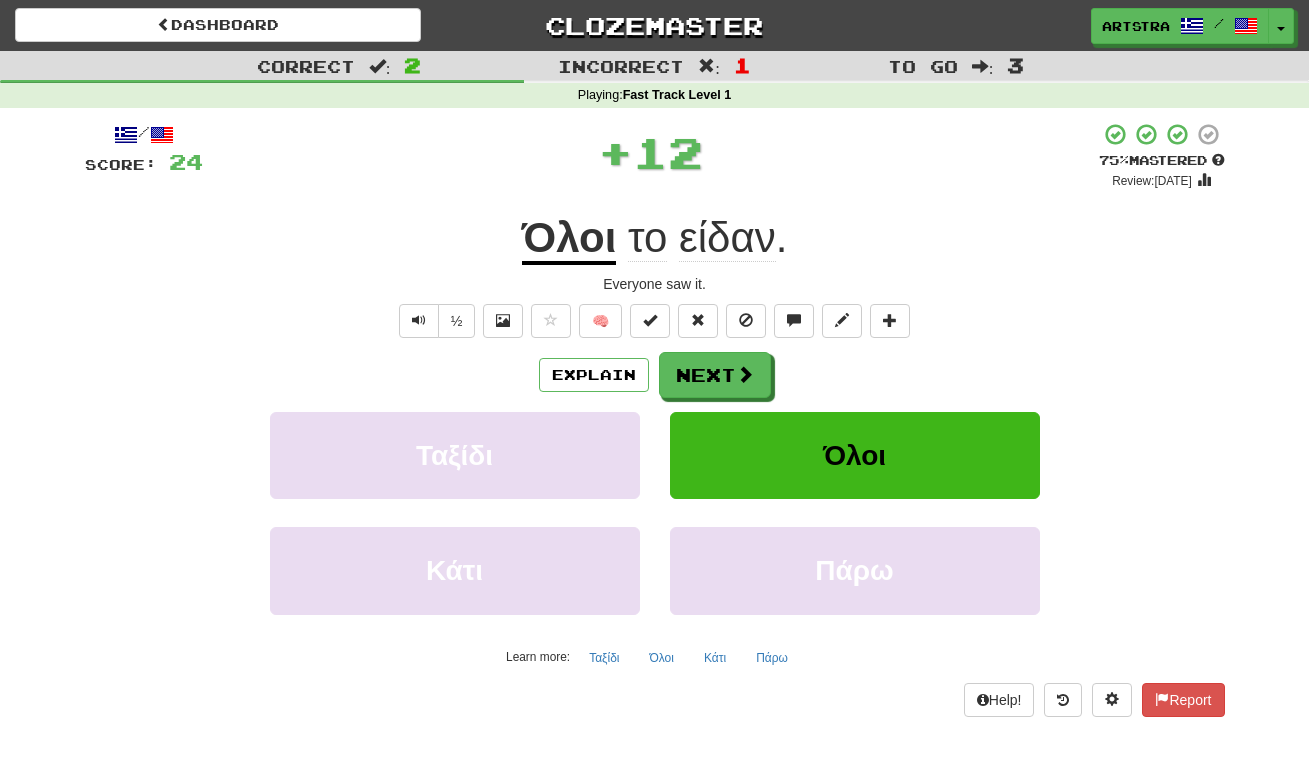 click on "Όλοι" at bounding box center [569, 239] 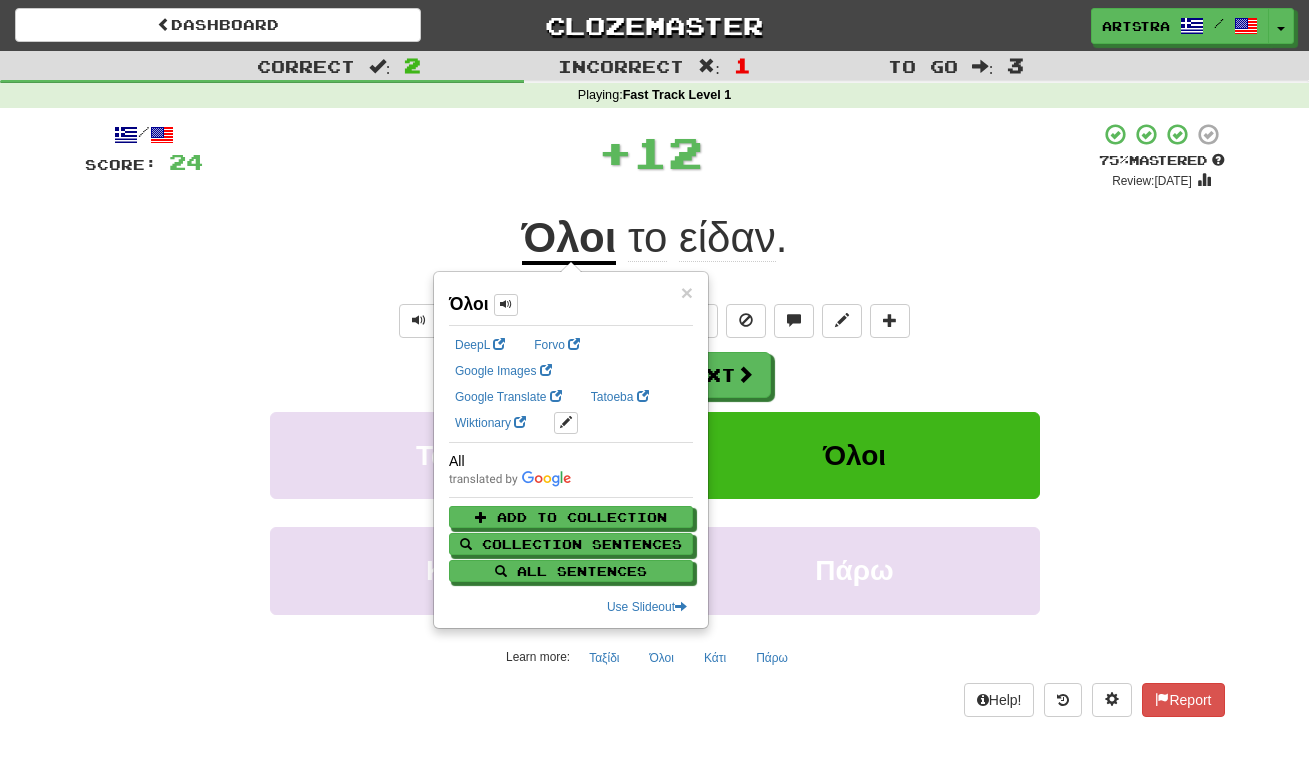 click on "+ 12" at bounding box center (651, 152) 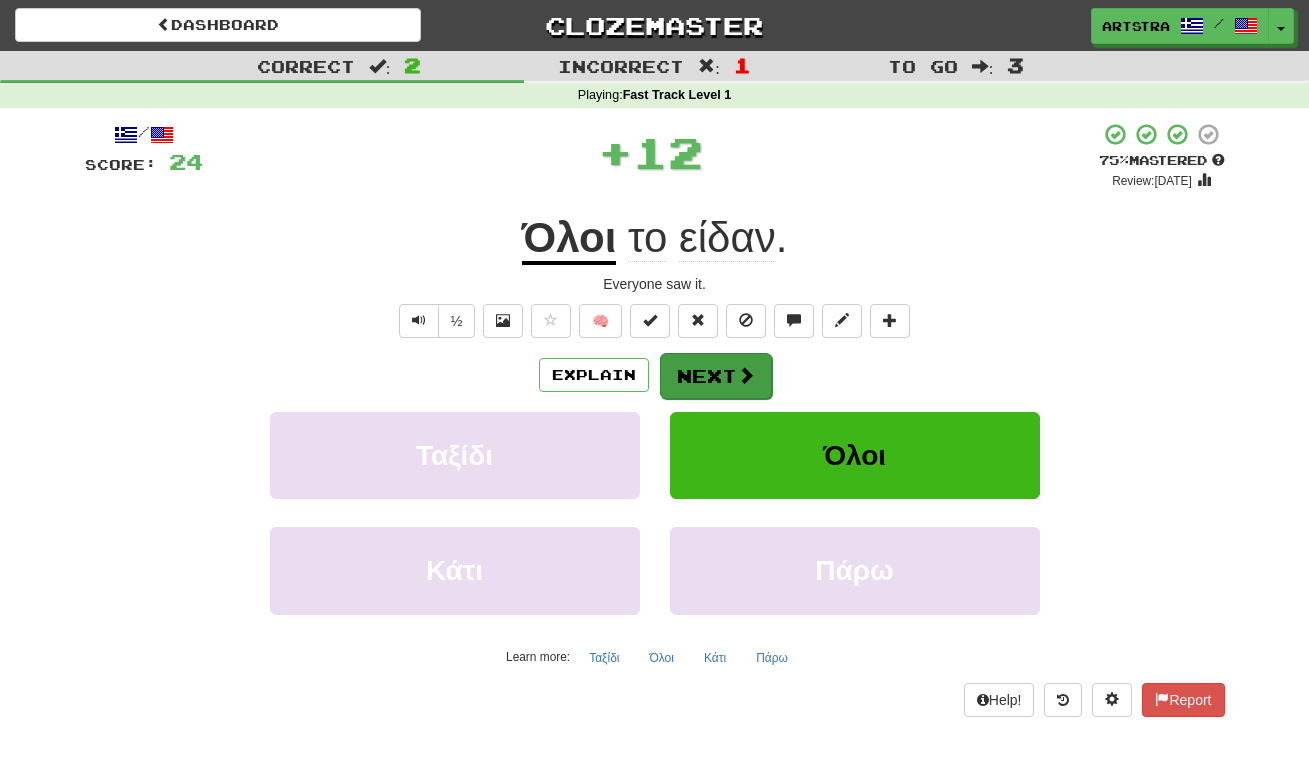 click at bounding box center [746, 375] 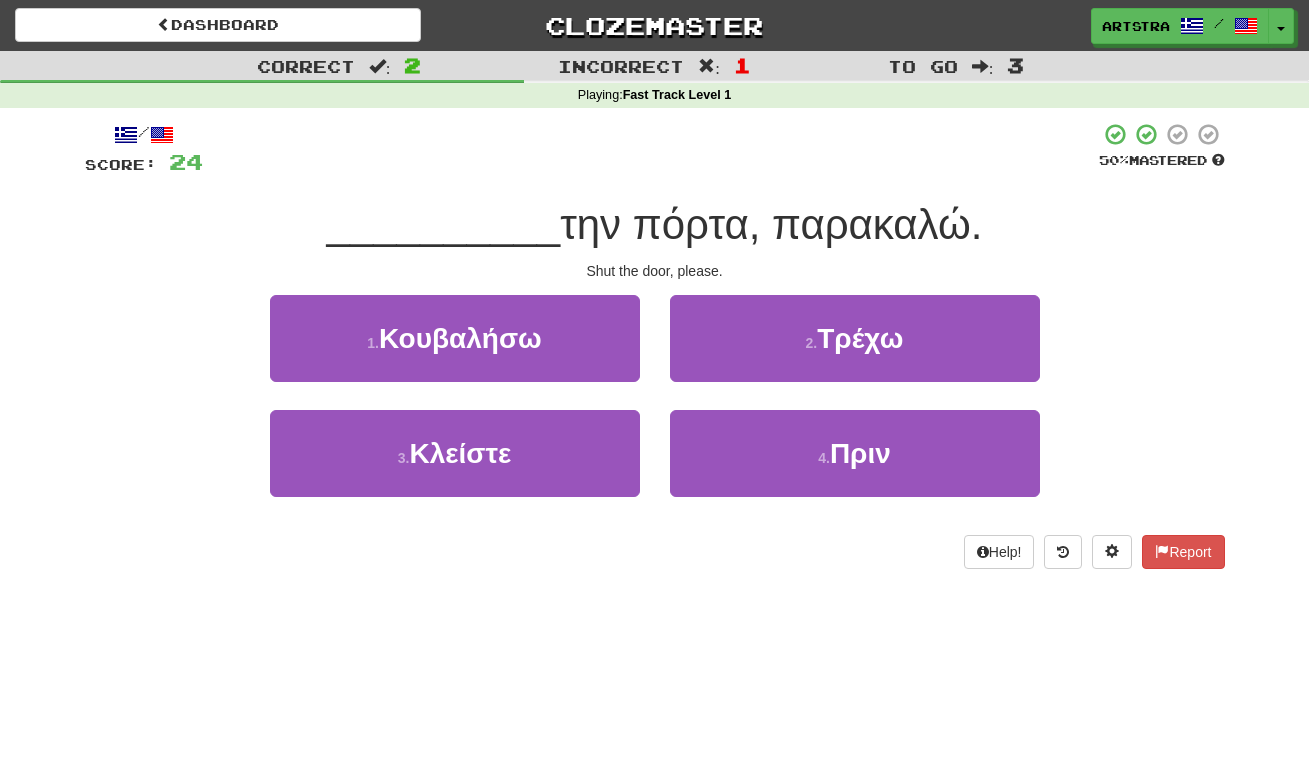 click on "την πόρτα, παρακαλώ." at bounding box center [771, 224] 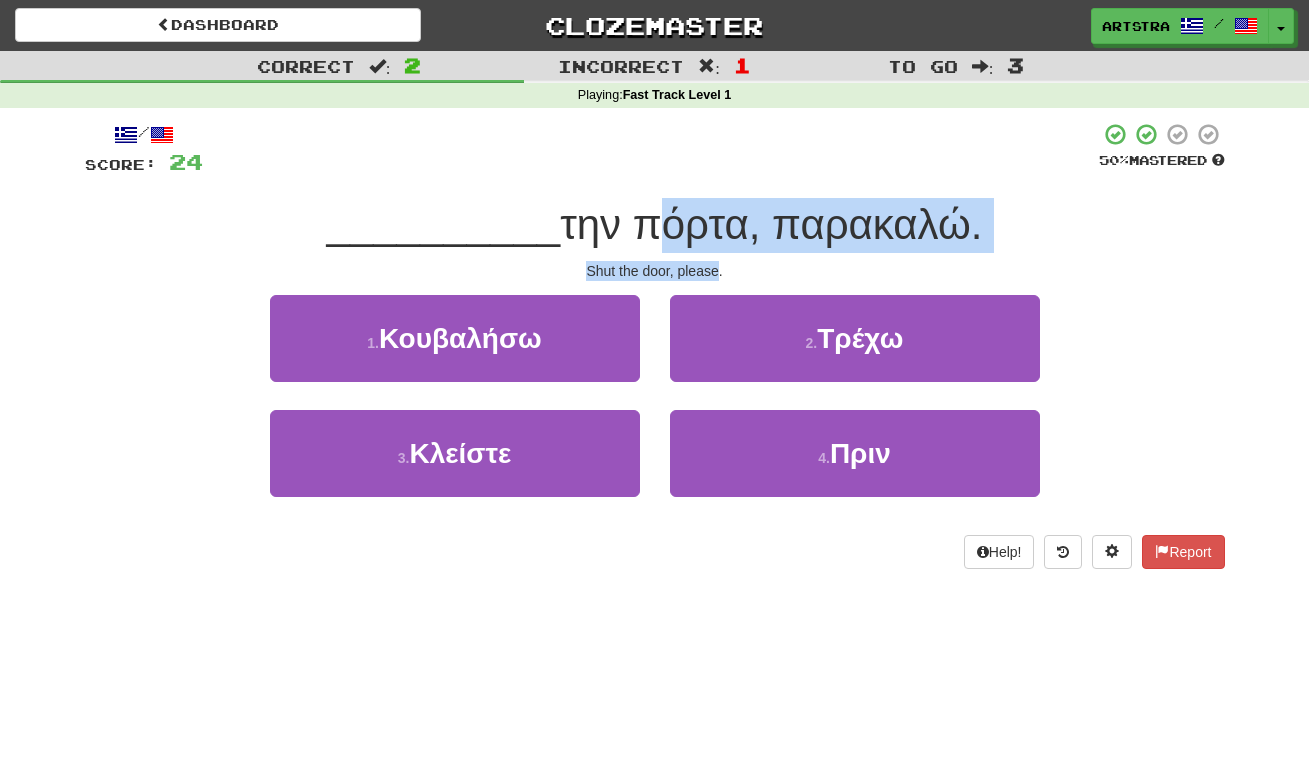 drag, startPoint x: 692, startPoint y: 219, endPoint x: 695, endPoint y: 269, distance: 50.08992 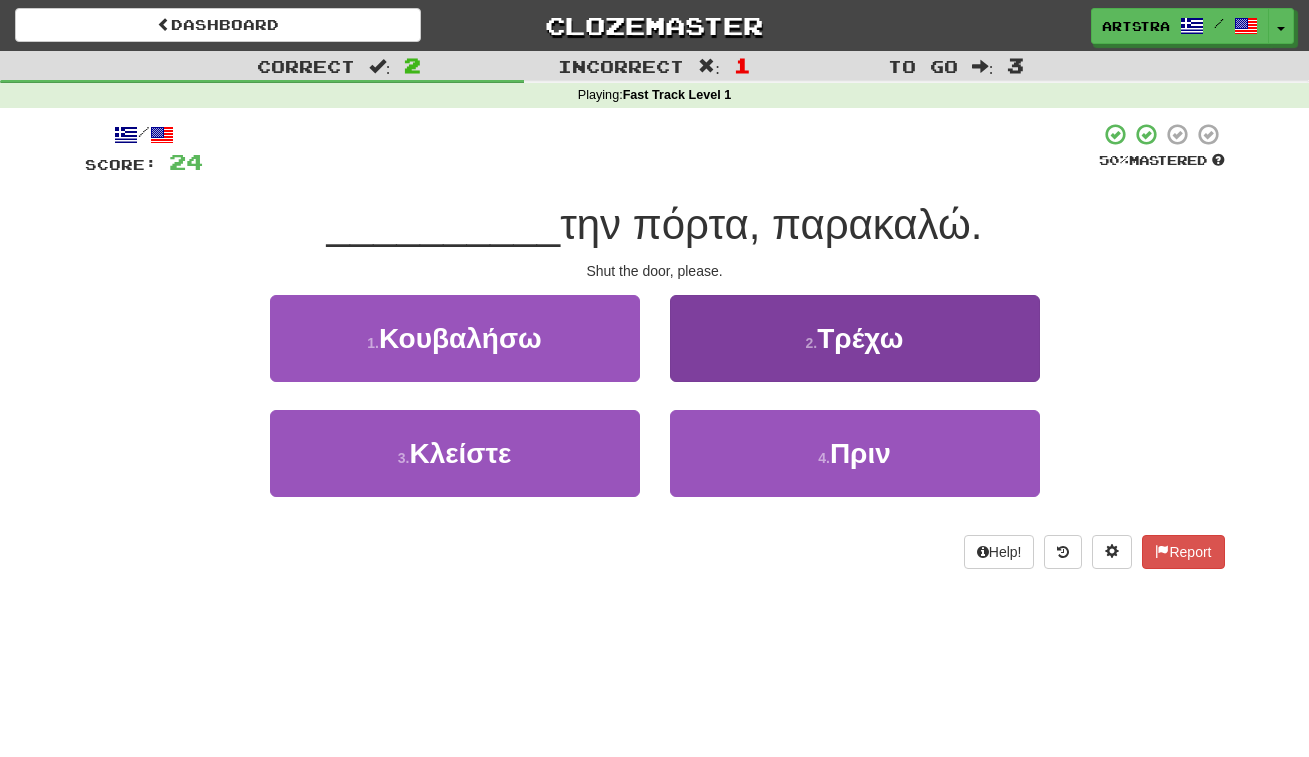 click on "2 .  Τρέχω" at bounding box center [855, 338] 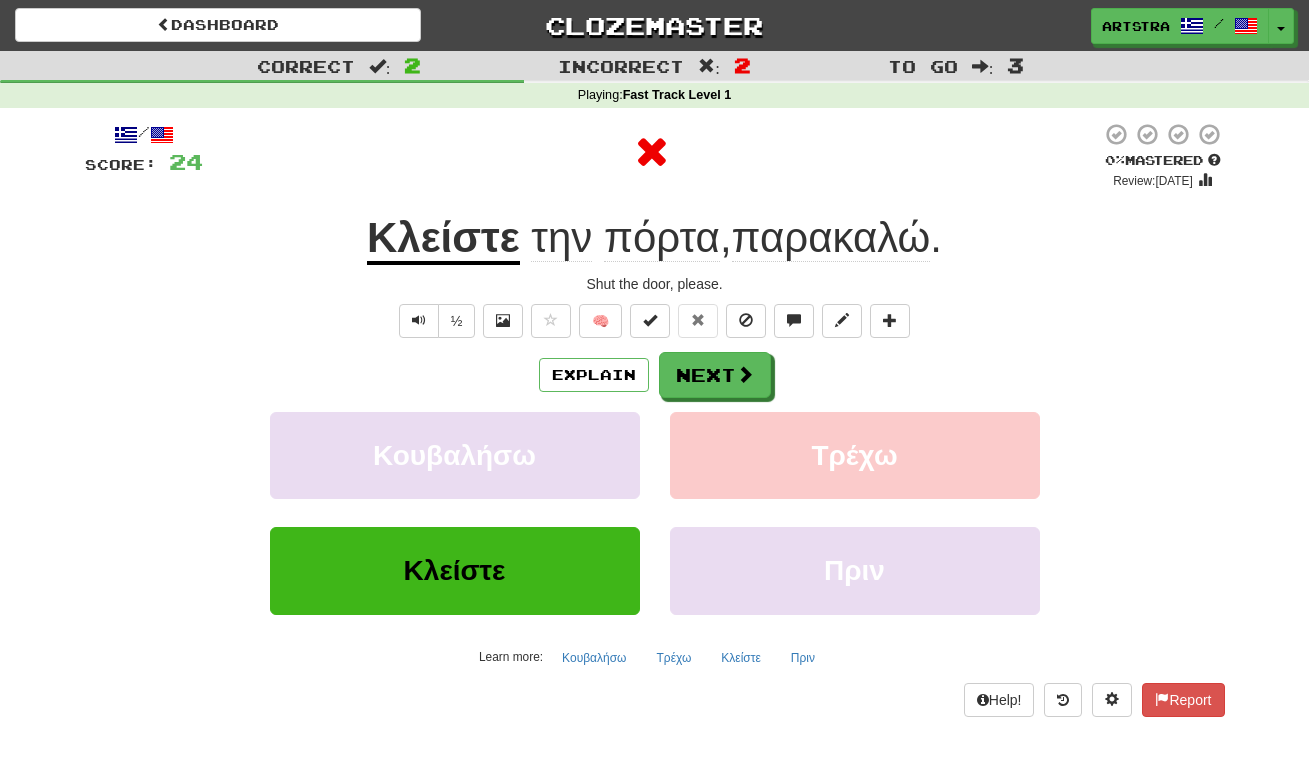 click on "Κλείστε" at bounding box center [443, 239] 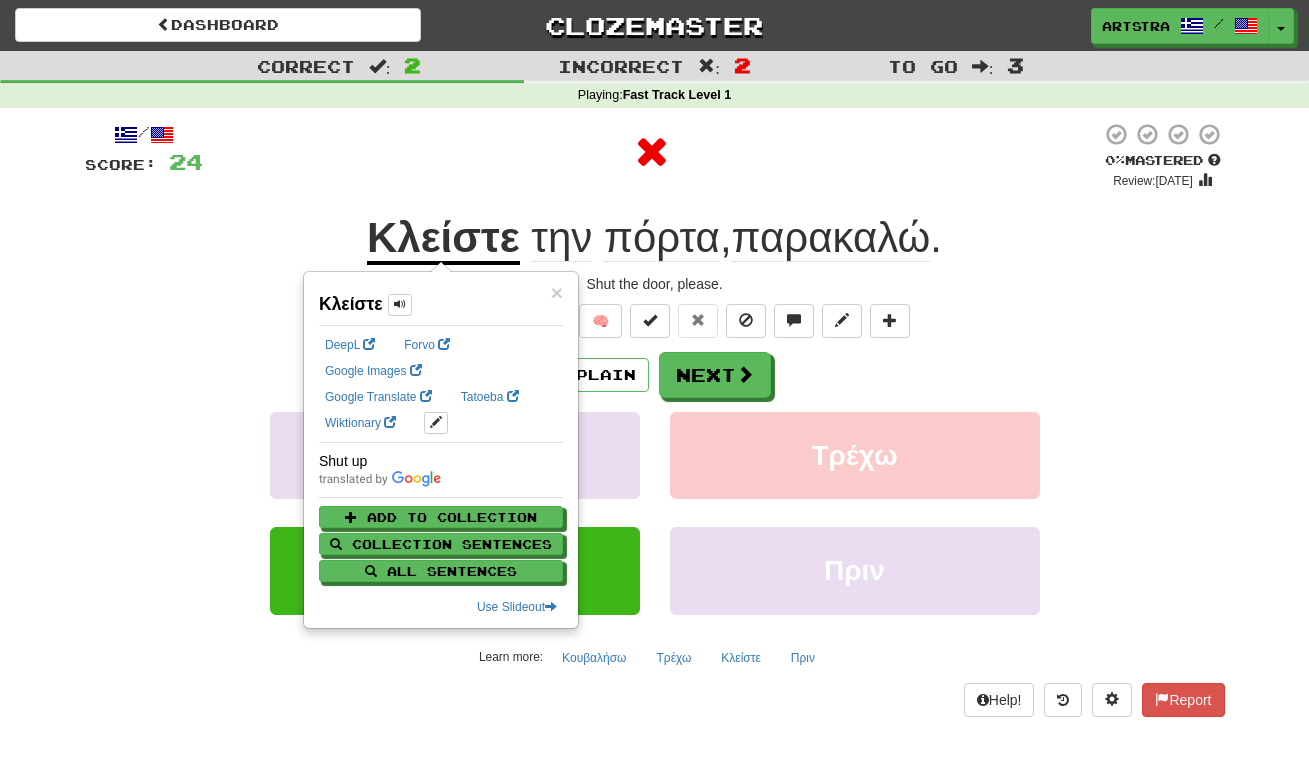 click on "πόρτα" at bounding box center (662, 238) 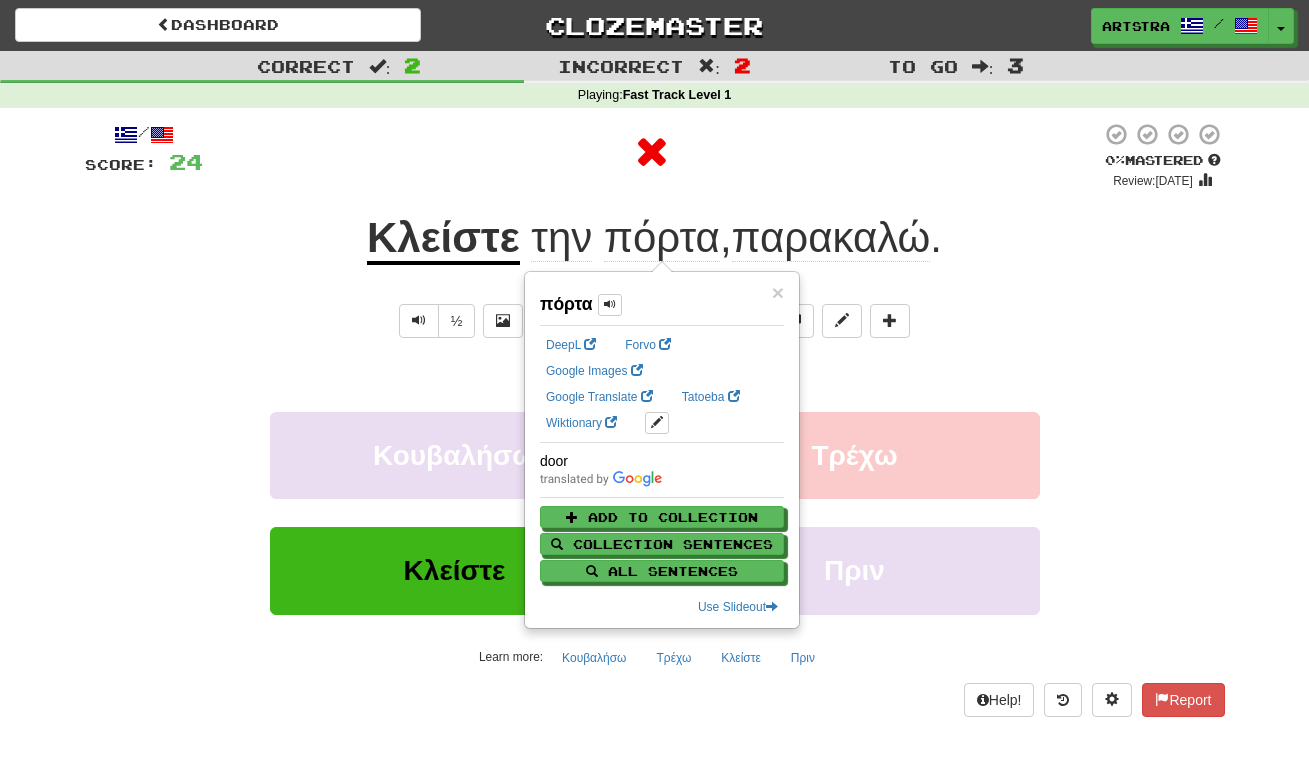 click on "παρακαλώ" at bounding box center (831, 238) 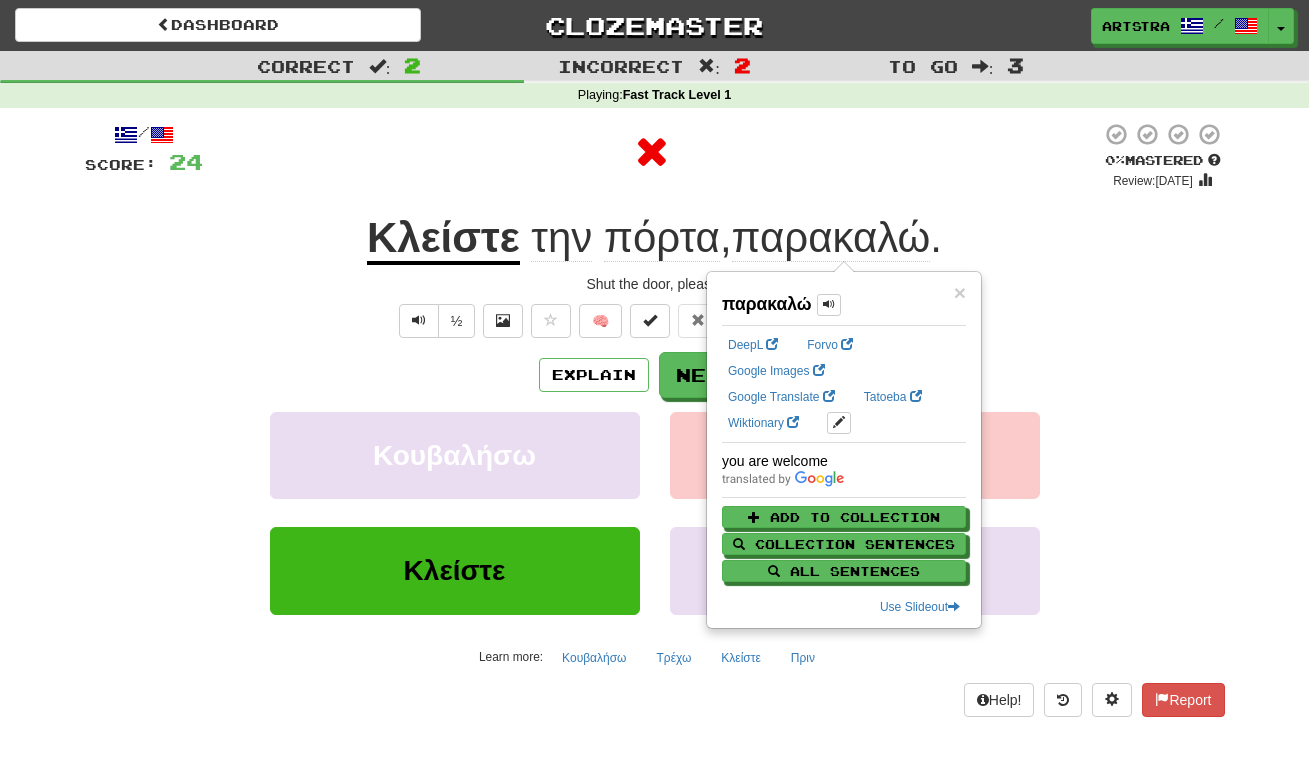 click at bounding box center [652, 152] 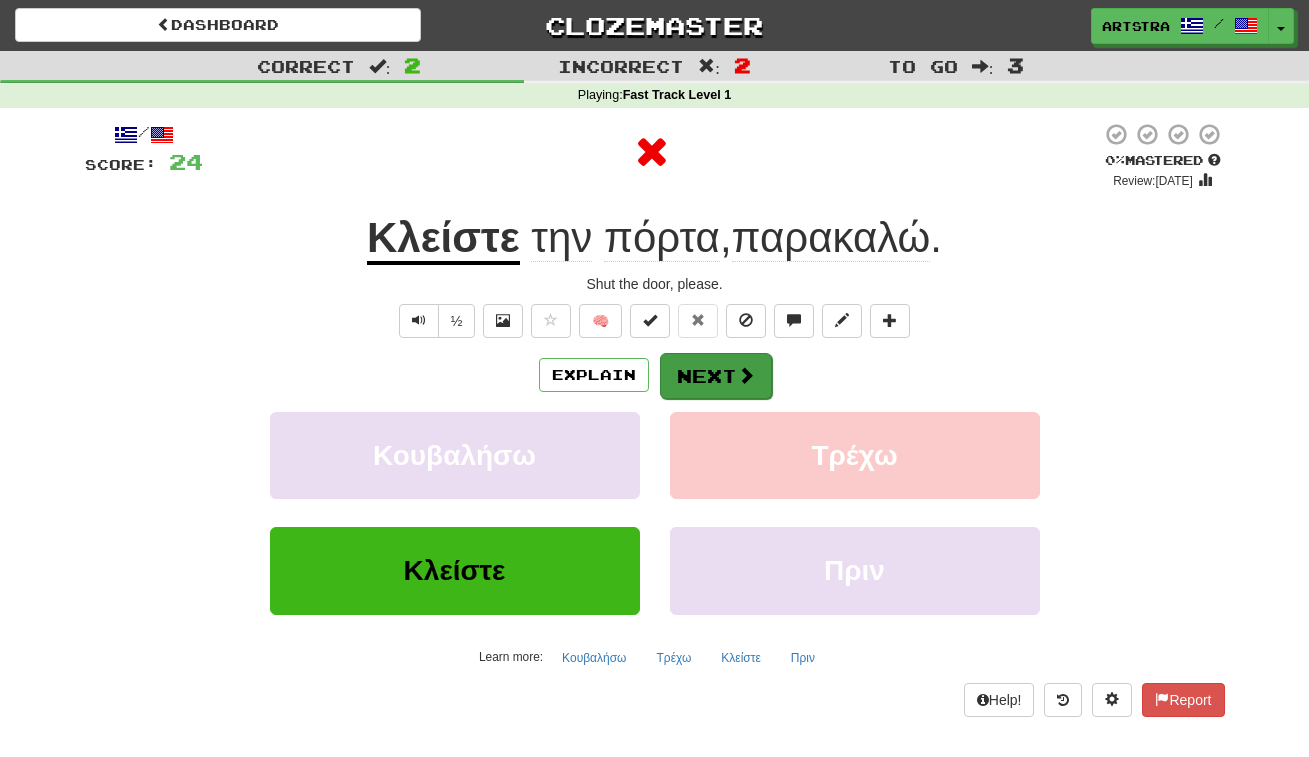 click on "Next" at bounding box center (716, 376) 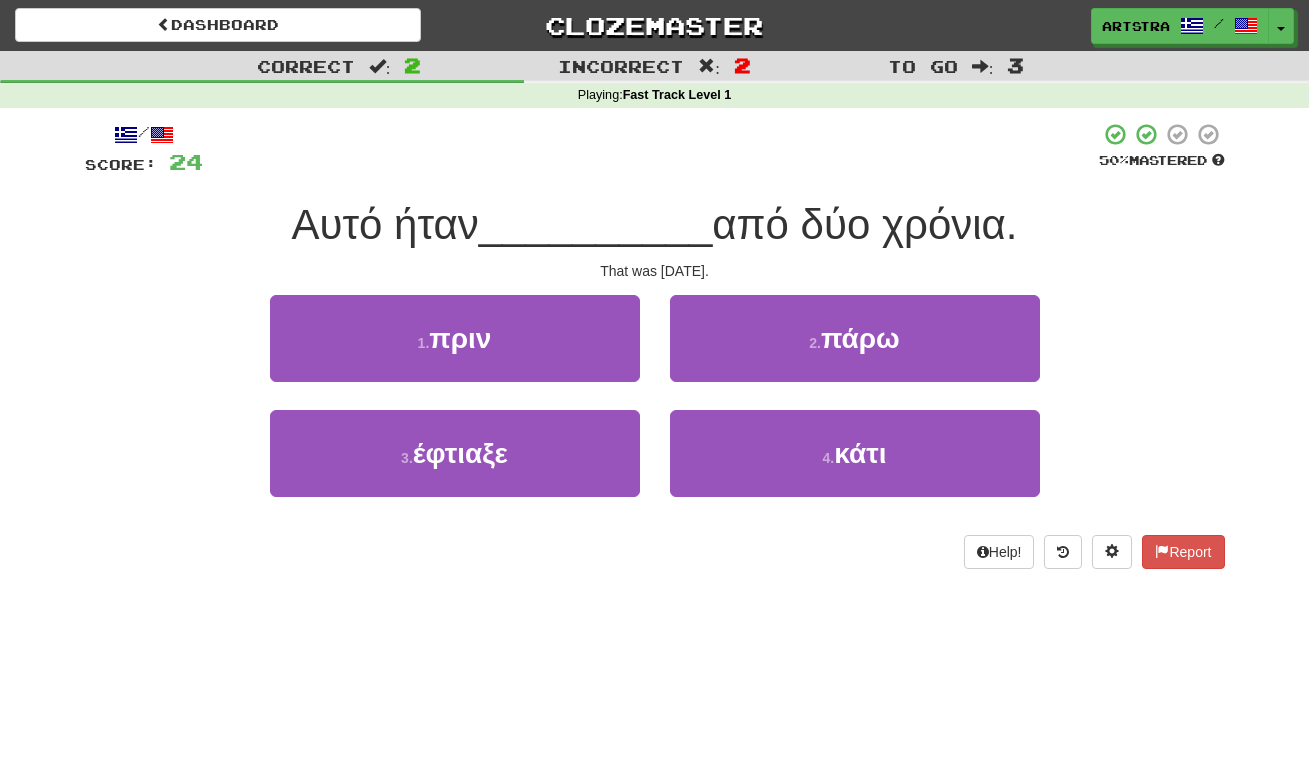 click on "__________" at bounding box center (596, 224) 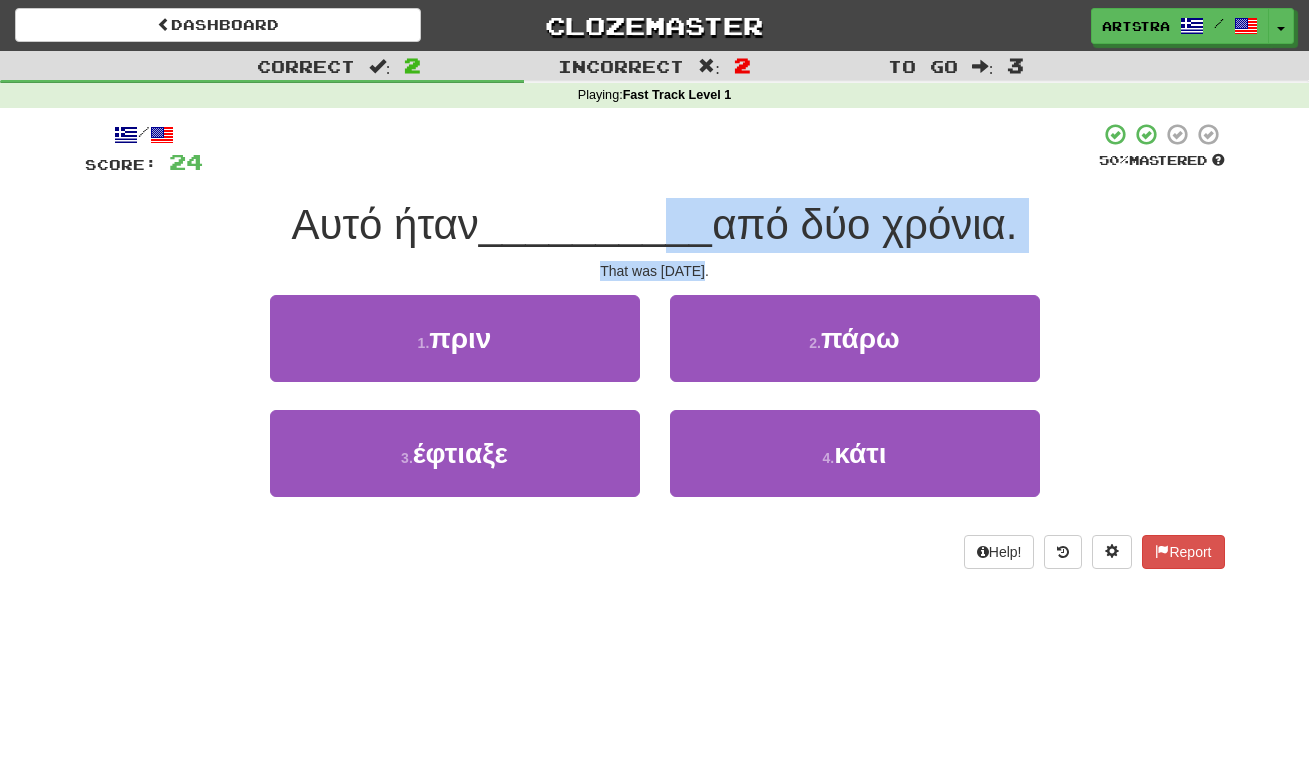 drag, startPoint x: 662, startPoint y: 248, endPoint x: 678, endPoint y: 274, distance: 30.528675 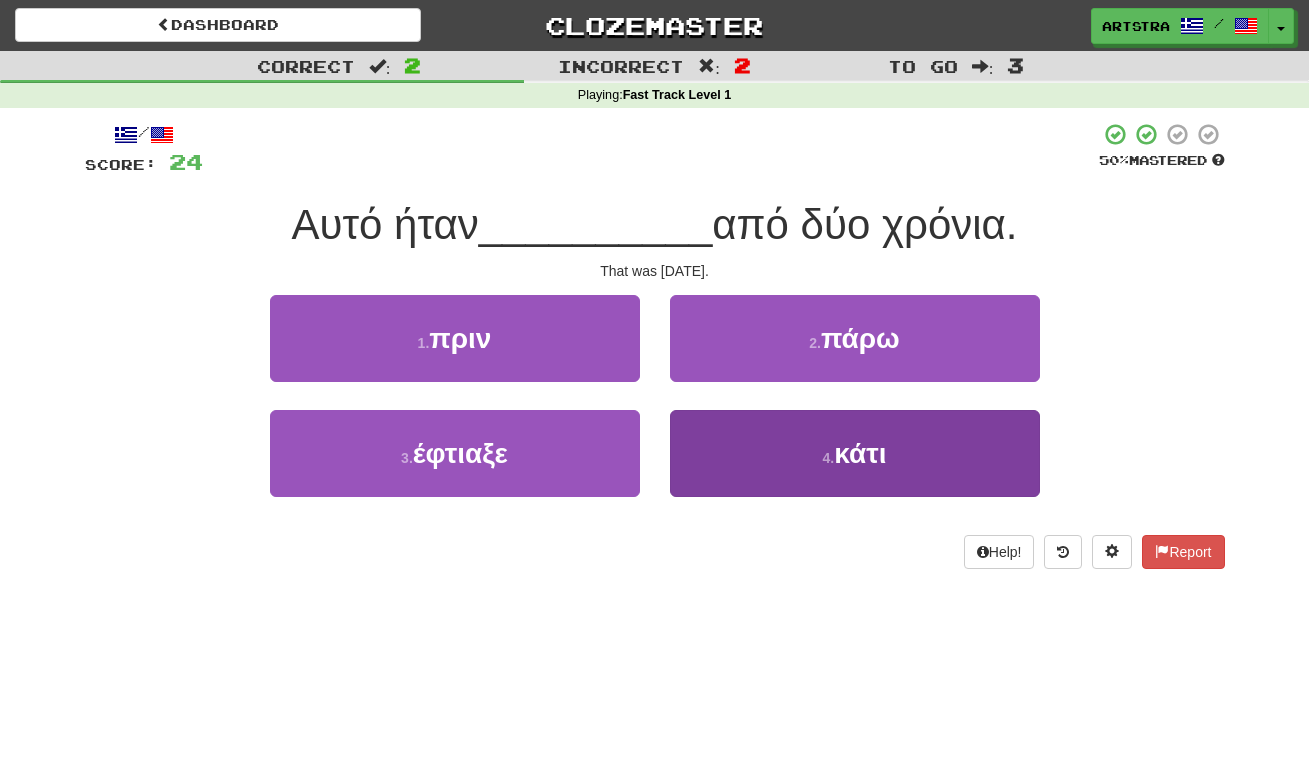 click on "4 .  κάτι" at bounding box center [855, 453] 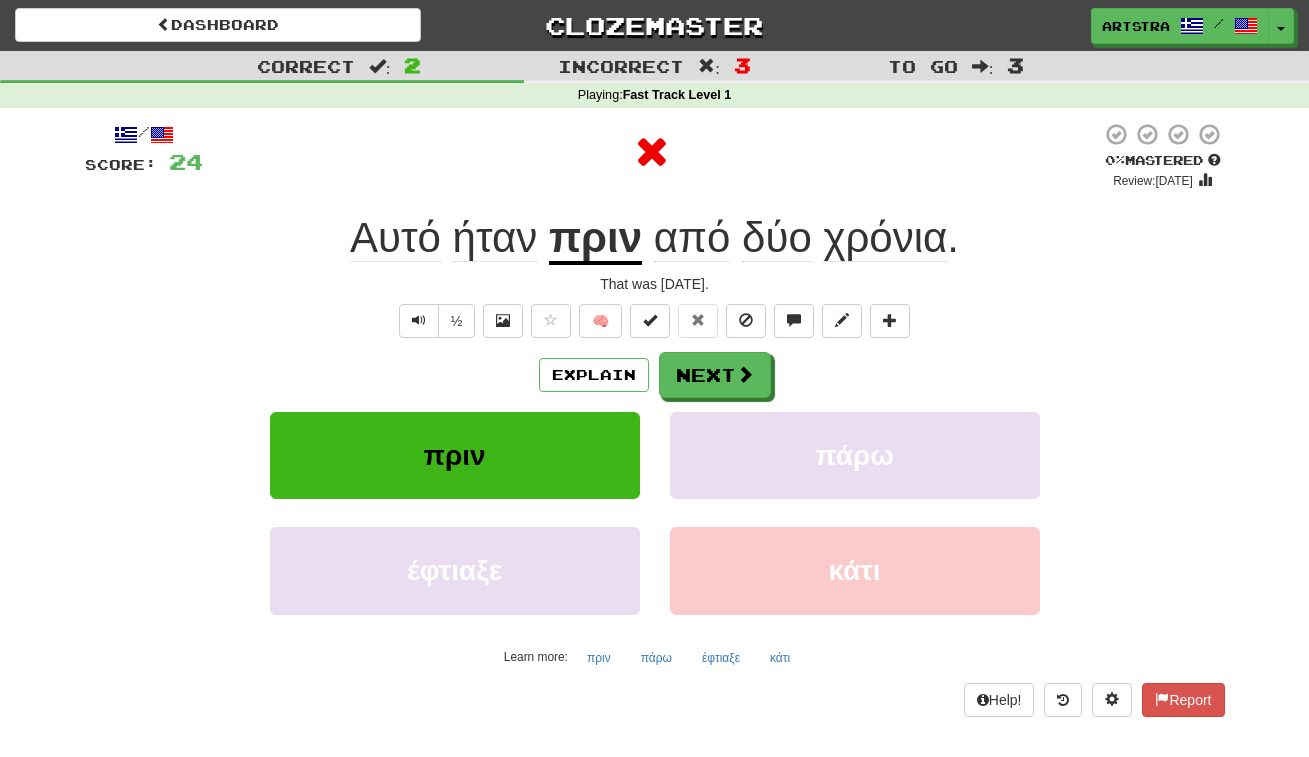 click on "πριν" at bounding box center [595, 239] 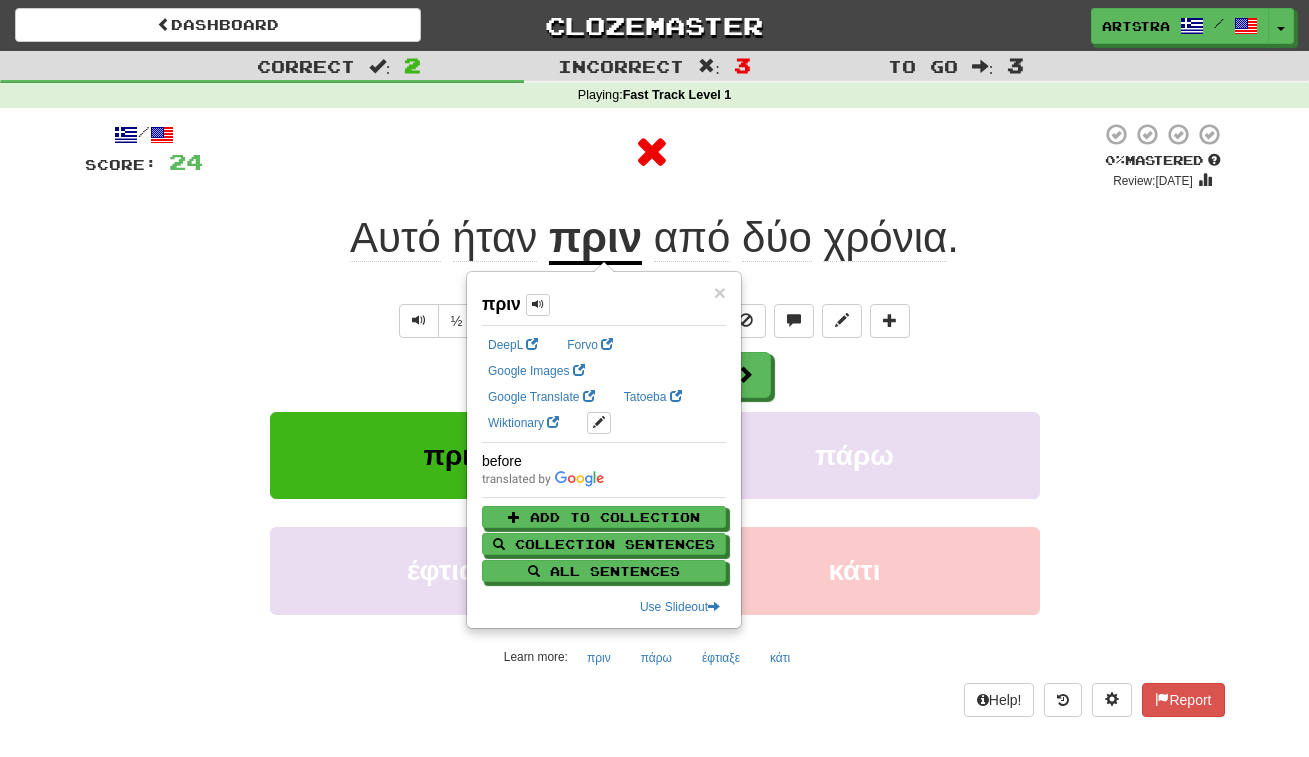 click on "από   δύο   χρόνια ." at bounding box center (800, 238) 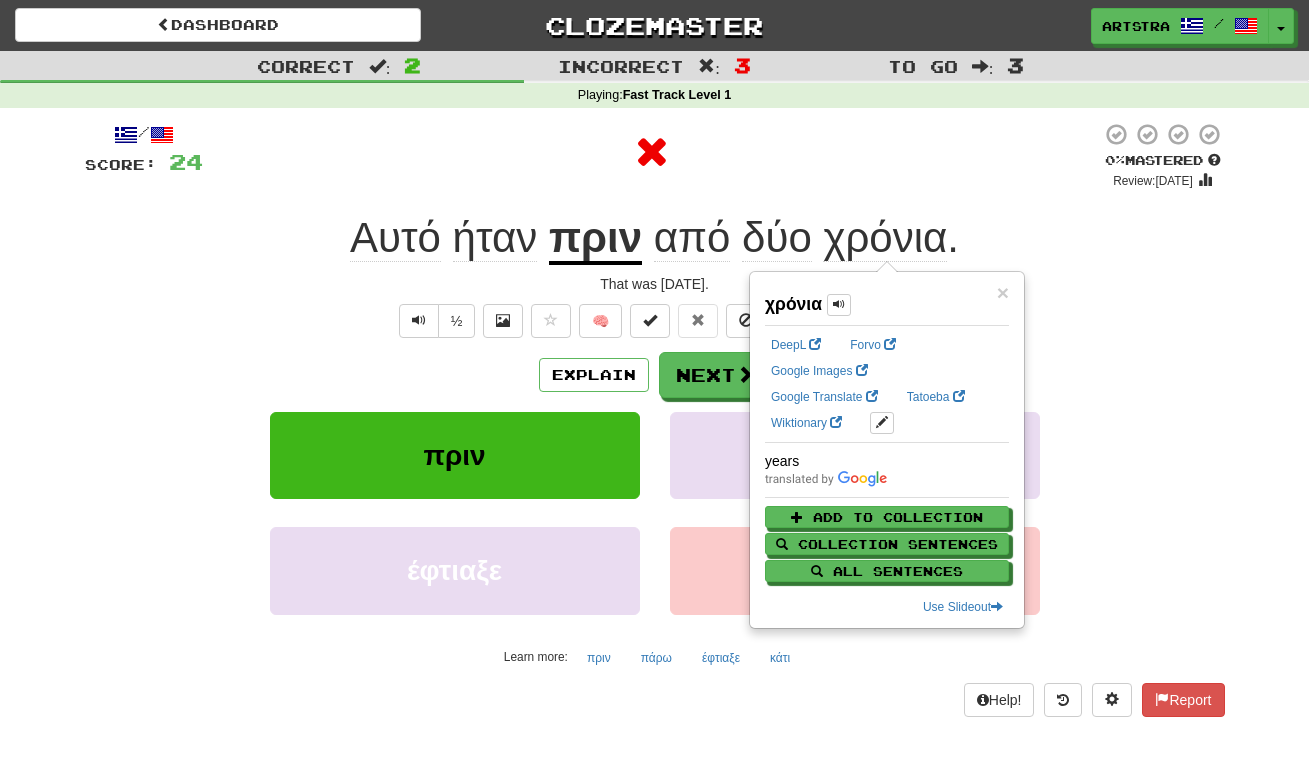 click at bounding box center (652, 152) 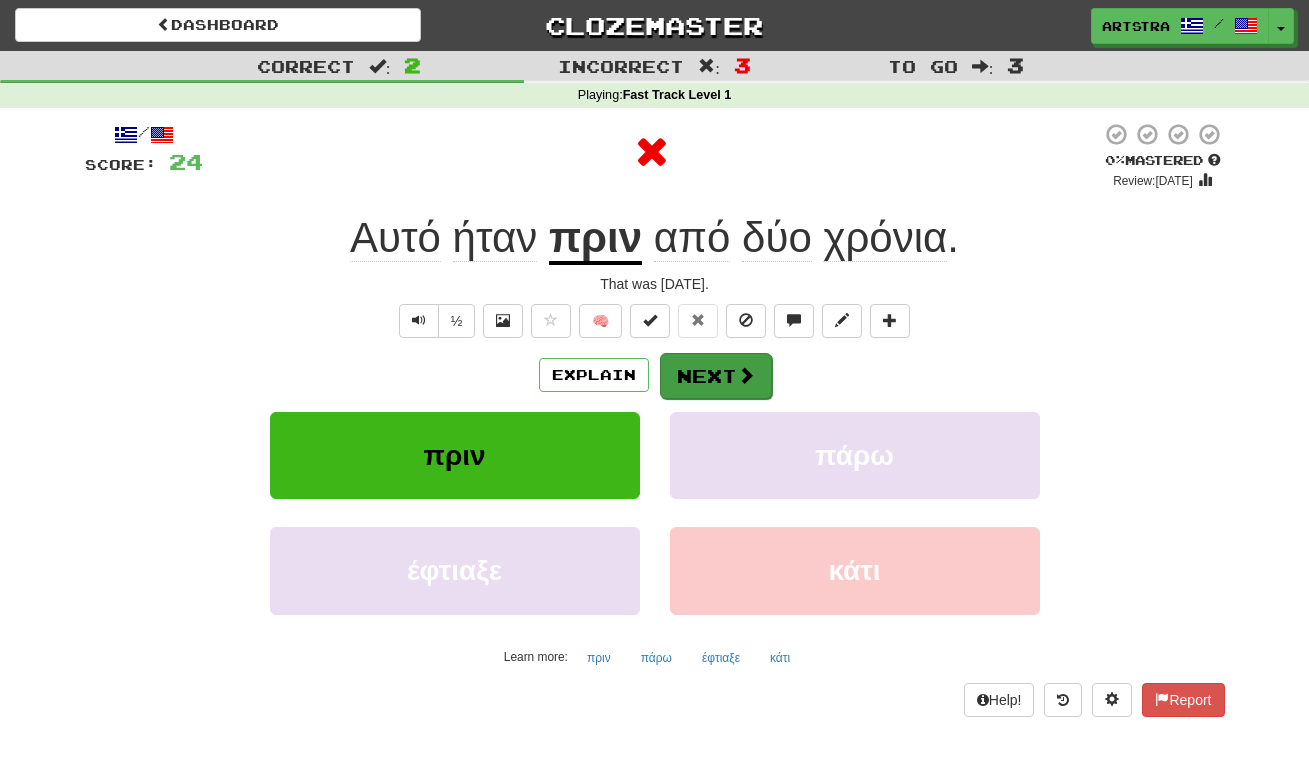 click on "Next" at bounding box center [716, 376] 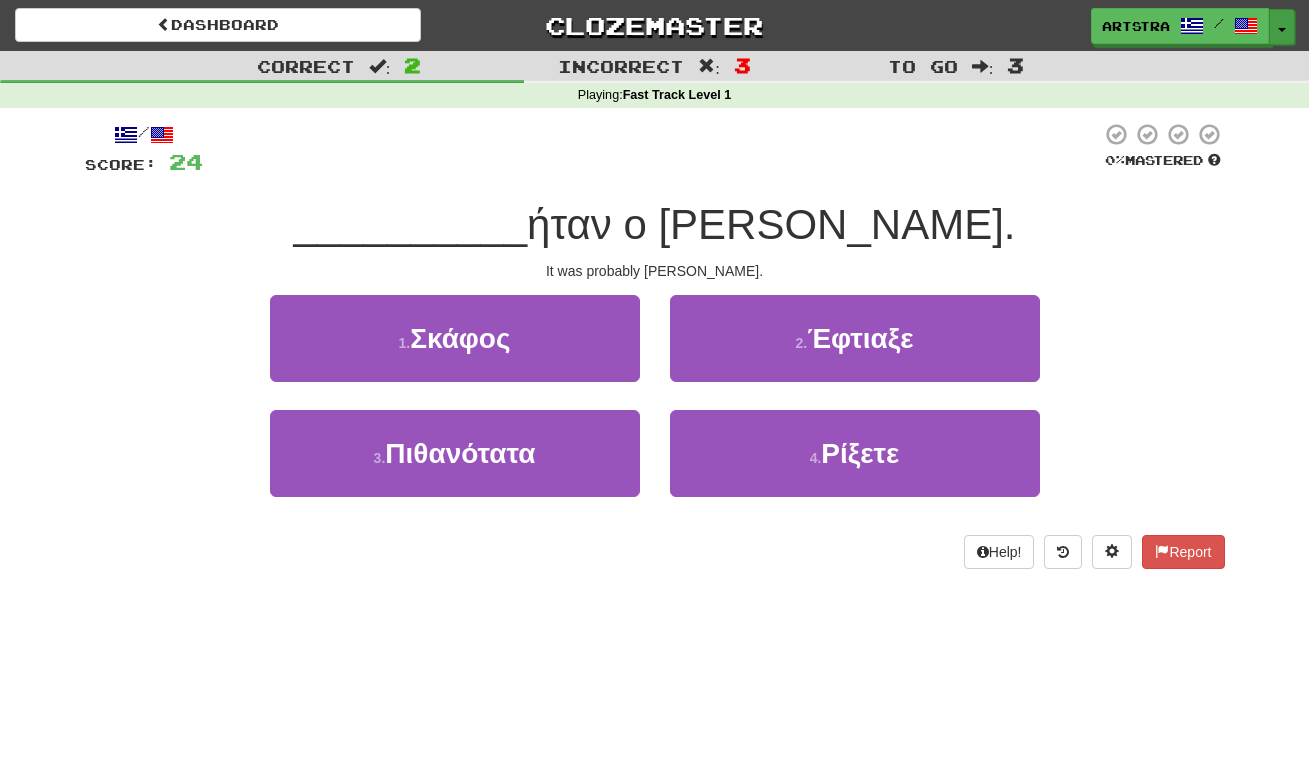 click on "Toggle Dropdown" at bounding box center (1282, 27) 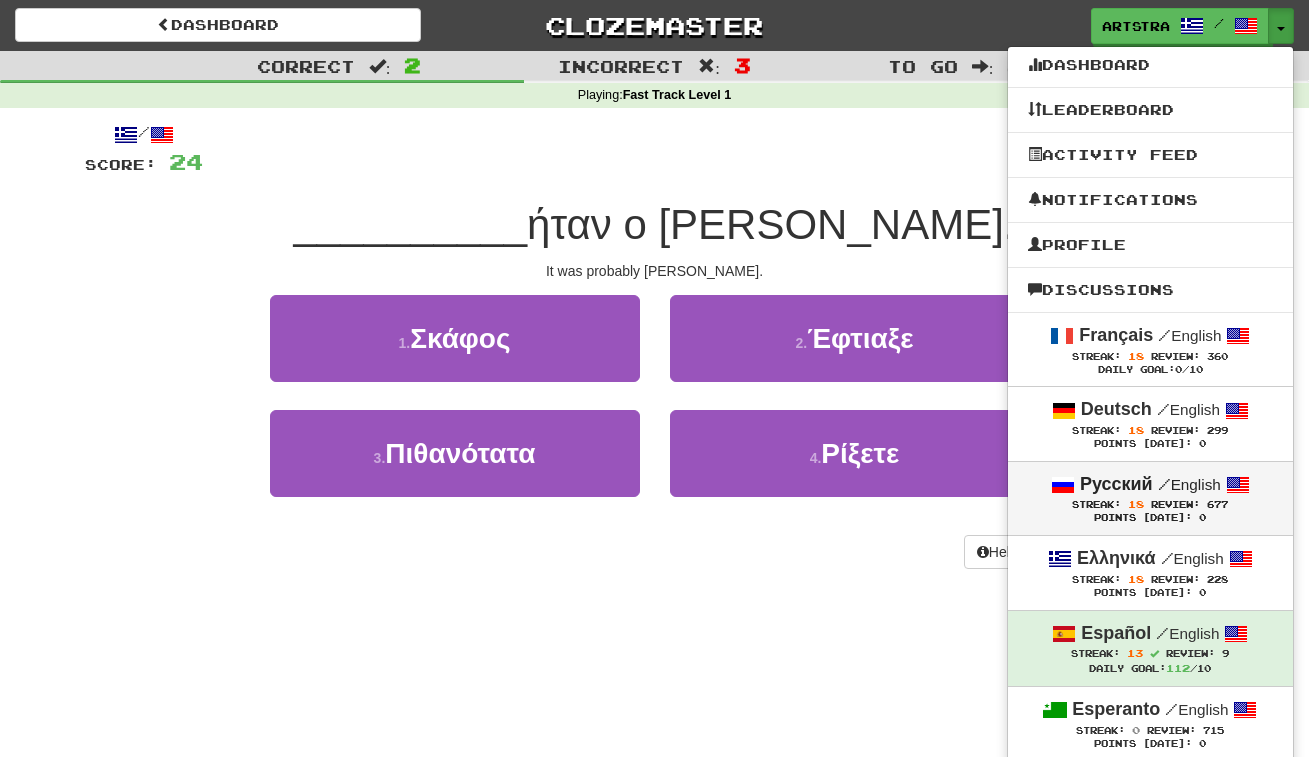 click on "677" at bounding box center (1217, 504) 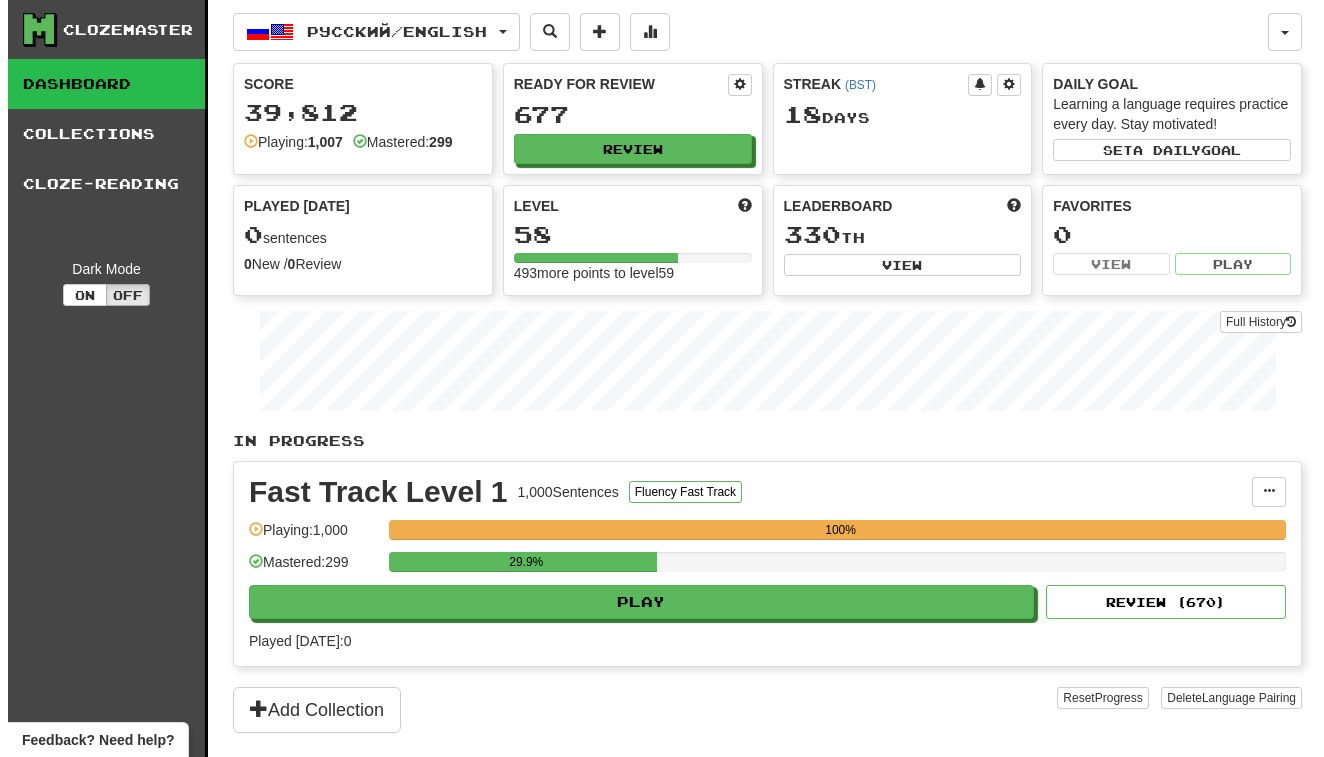 scroll, scrollTop: 0, scrollLeft: 0, axis: both 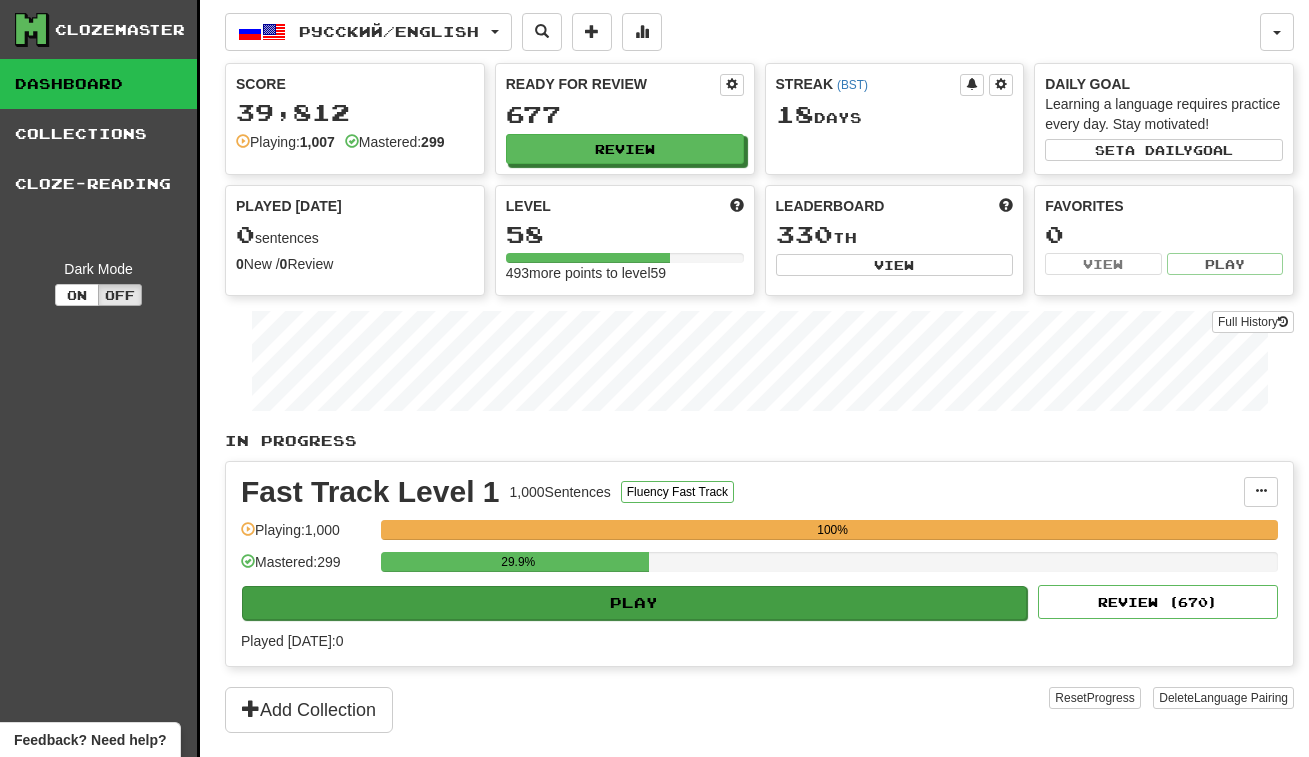click on "Play" at bounding box center (634, 603) 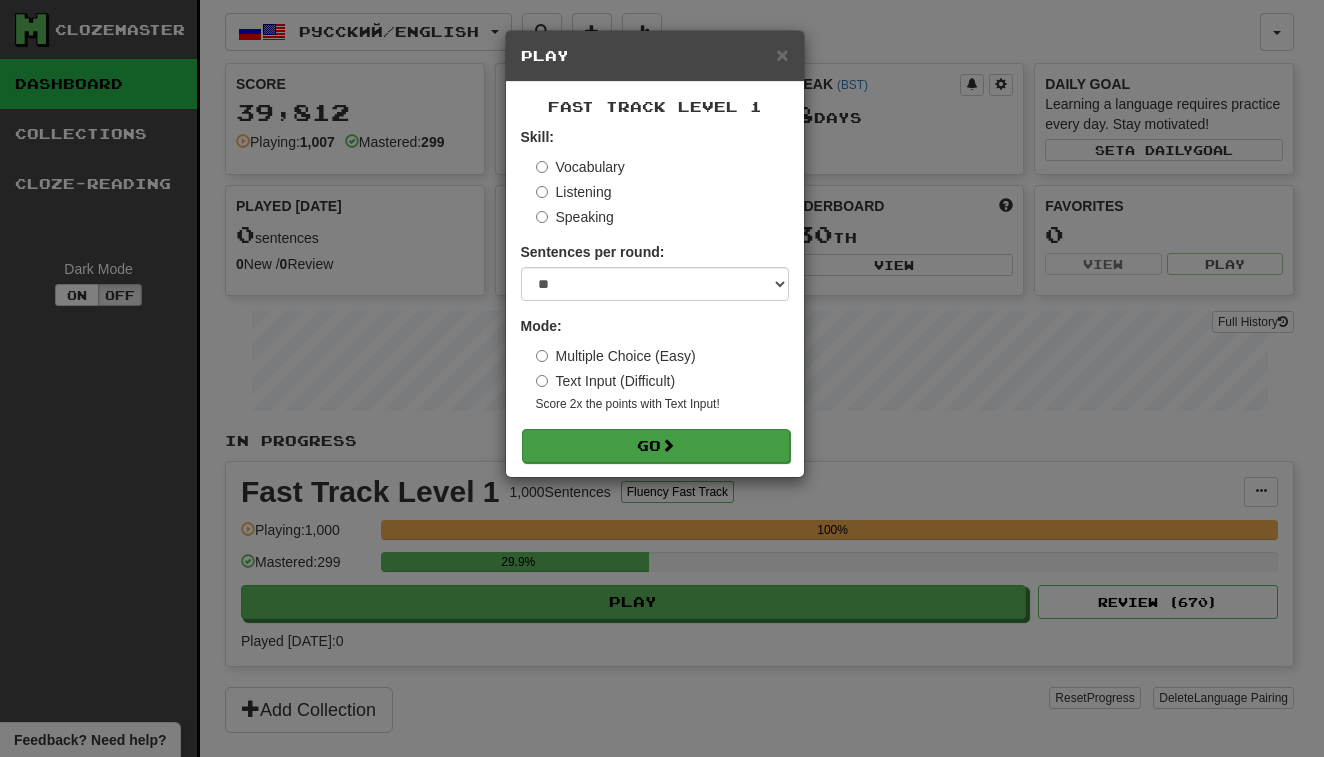click on "Go" at bounding box center [656, 446] 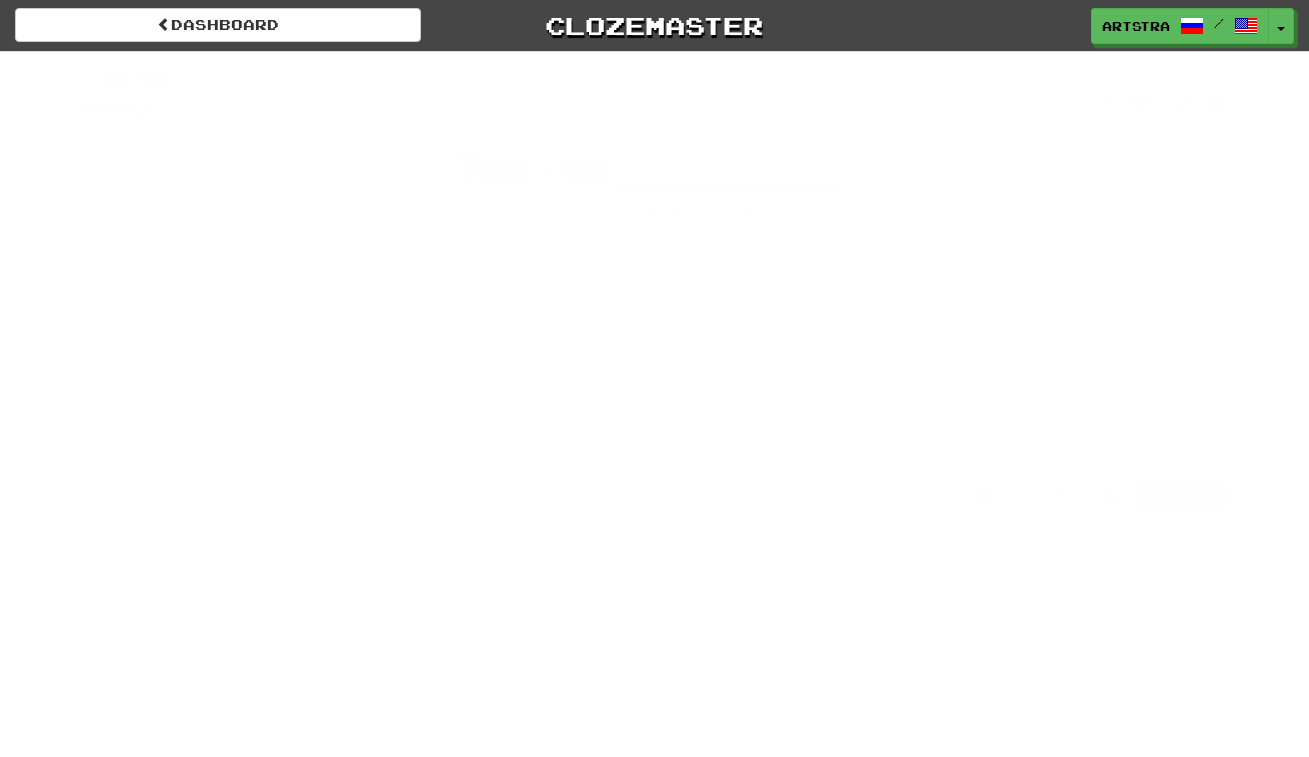 scroll, scrollTop: 0, scrollLeft: 0, axis: both 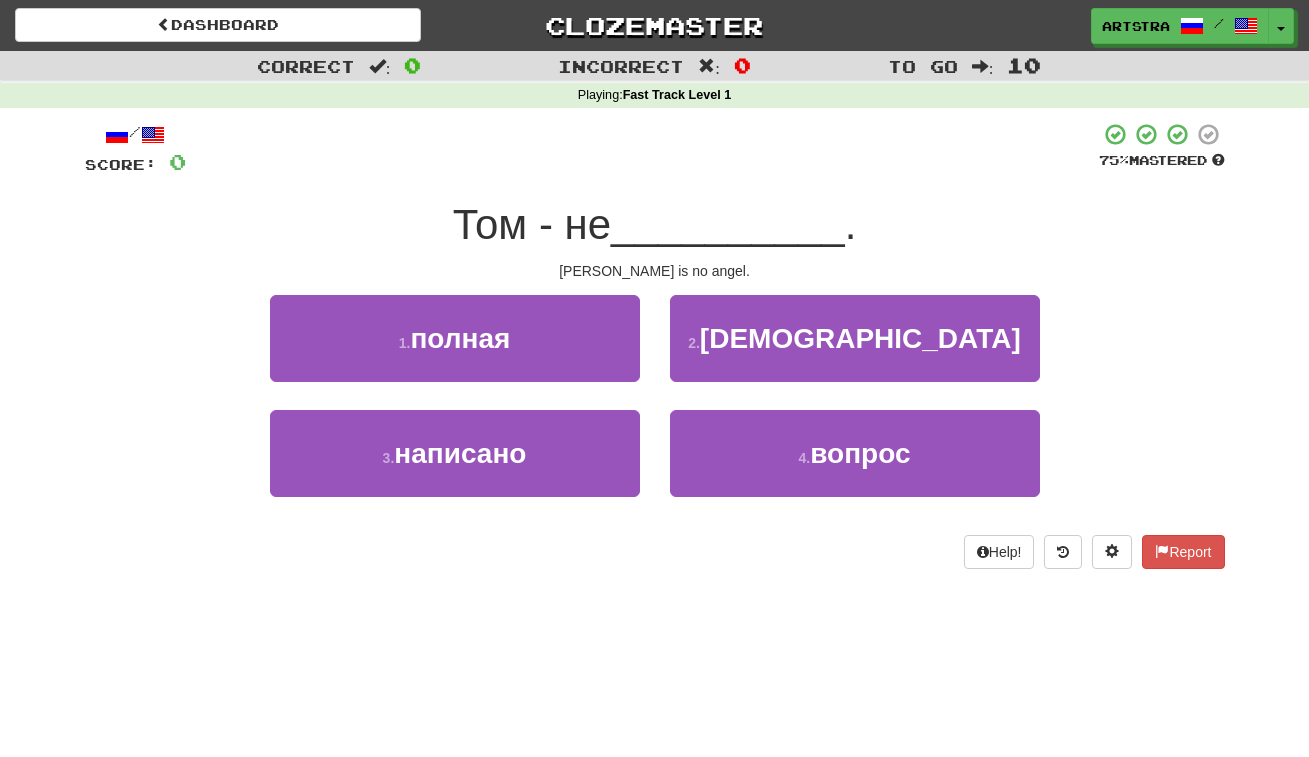 click on "__________" at bounding box center (728, 224) 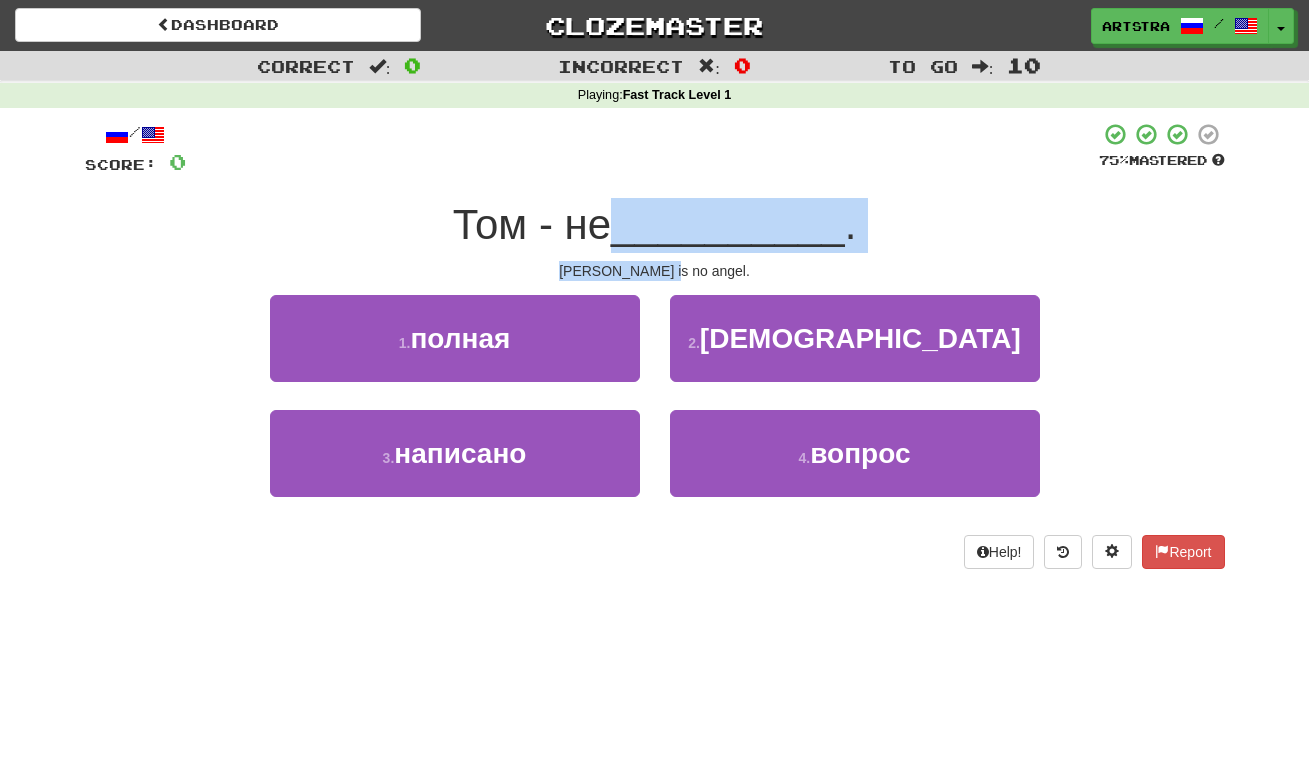 click on "/  Score:   0 75 %  Mastered Том - не  __________ . [PERSON_NAME] is no angel. 1 .  полная 2 .  ангел 3 .  написано 4 .  вопрос  Help!  Report" at bounding box center (655, 345) 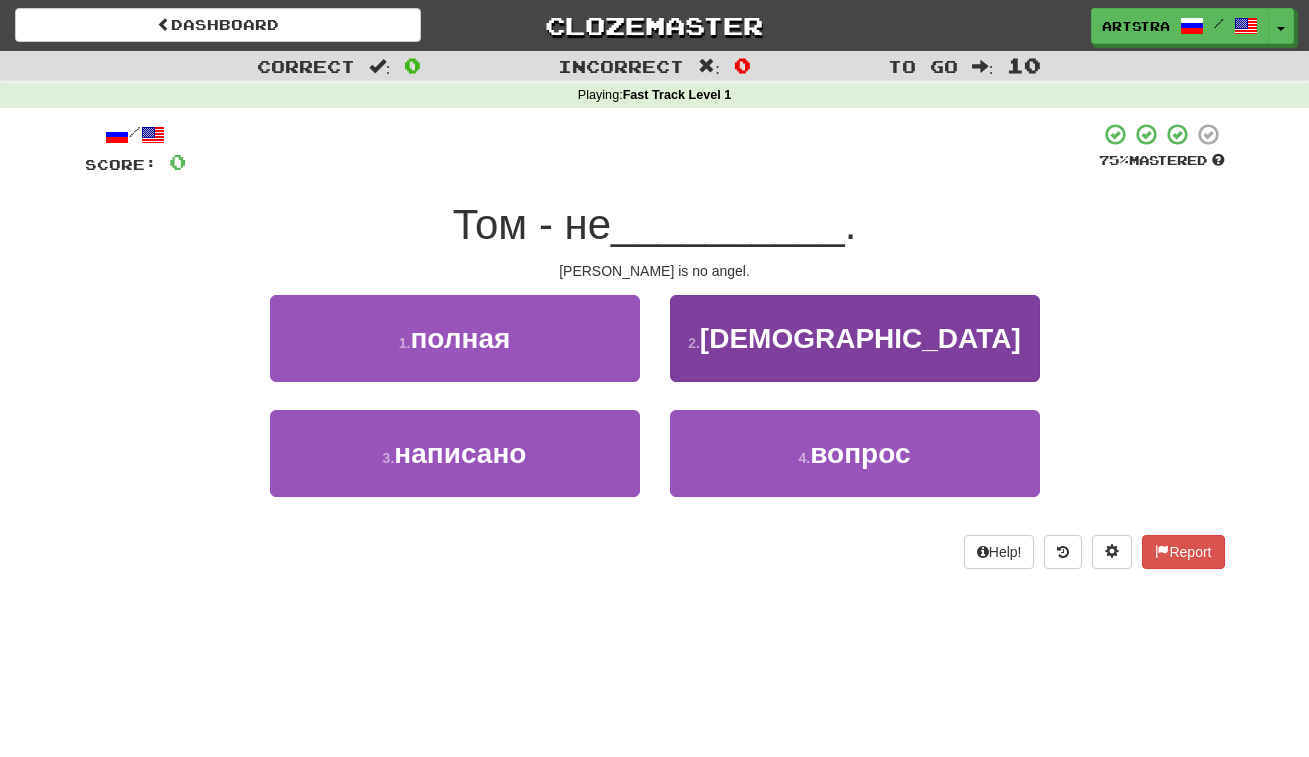 click on "2 .  [DEMOGRAPHIC_DATA]" at bounding box center [855, 338] 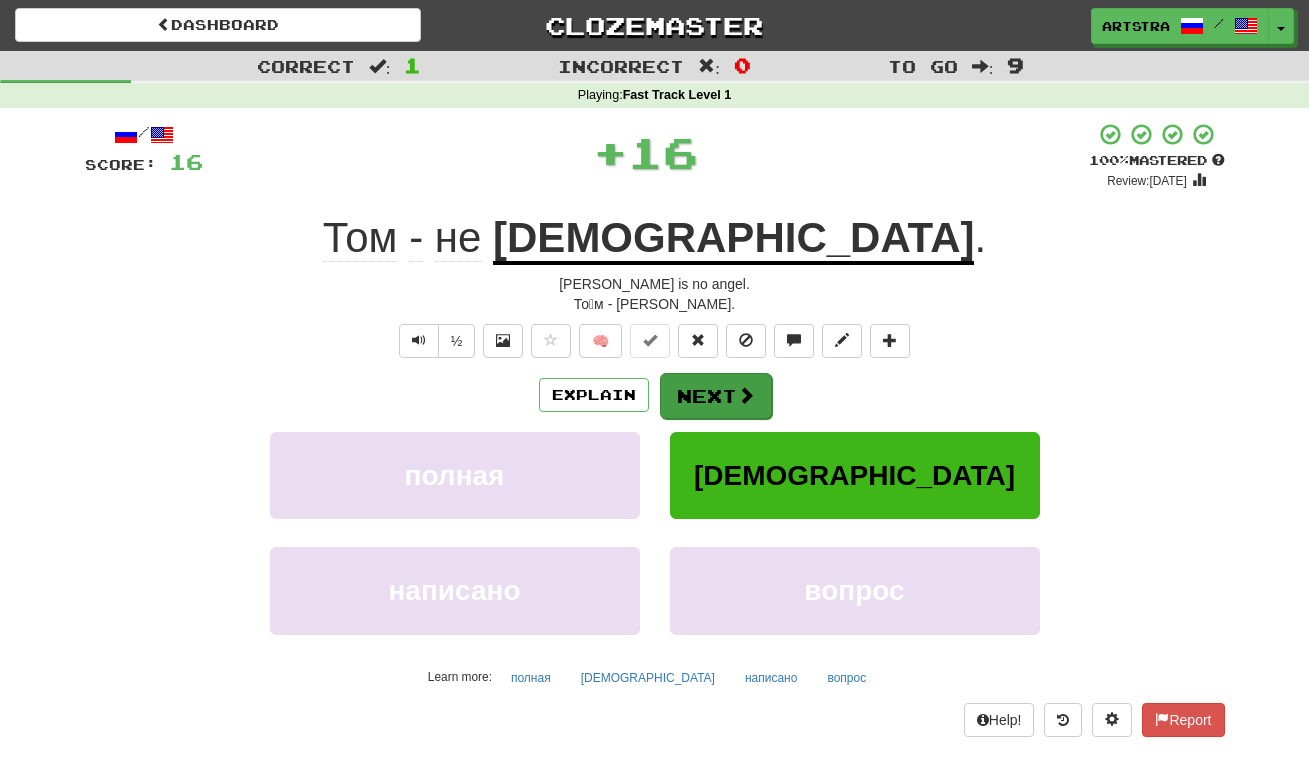click on "Next" at bounding box center [716, 396] 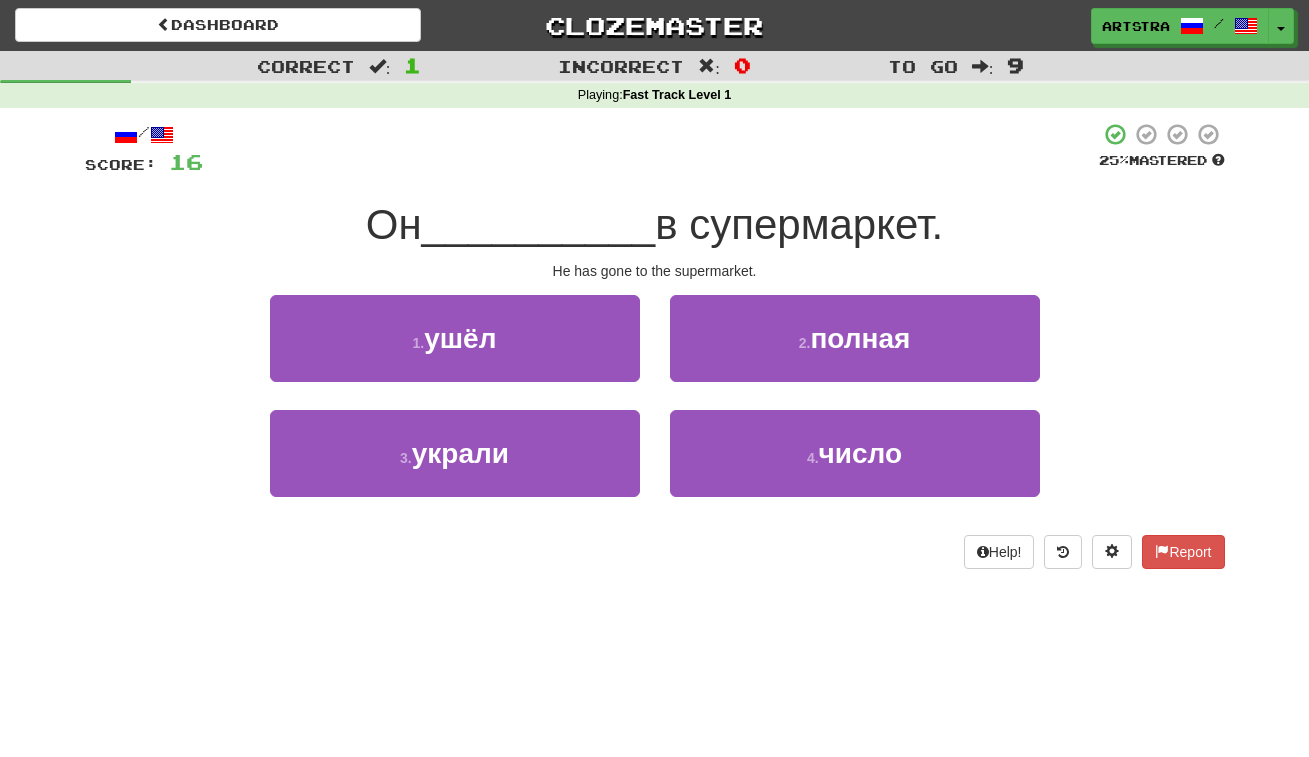 click on "/  Score:   16 25 %  Mastered Он  __________  в супермаркет. He has gone to the supermarket. 1 .  ушёл 2 .  полная 3 .  украли 4 .  число  Help!  Report" at bounding box center (655, 345) 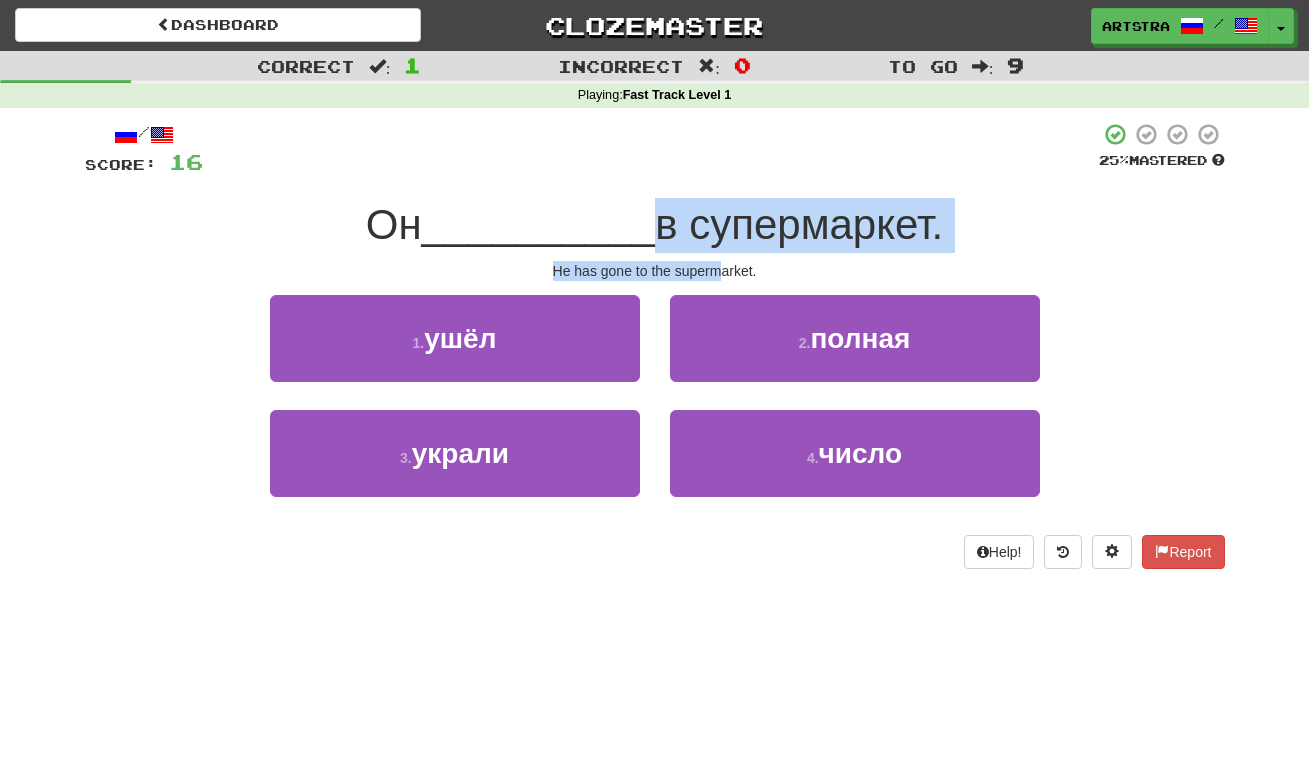 drag, startPoint x: 643, startPoint y: 213, endPoint x: 719, endPoint y: 268, distance: 93.813644 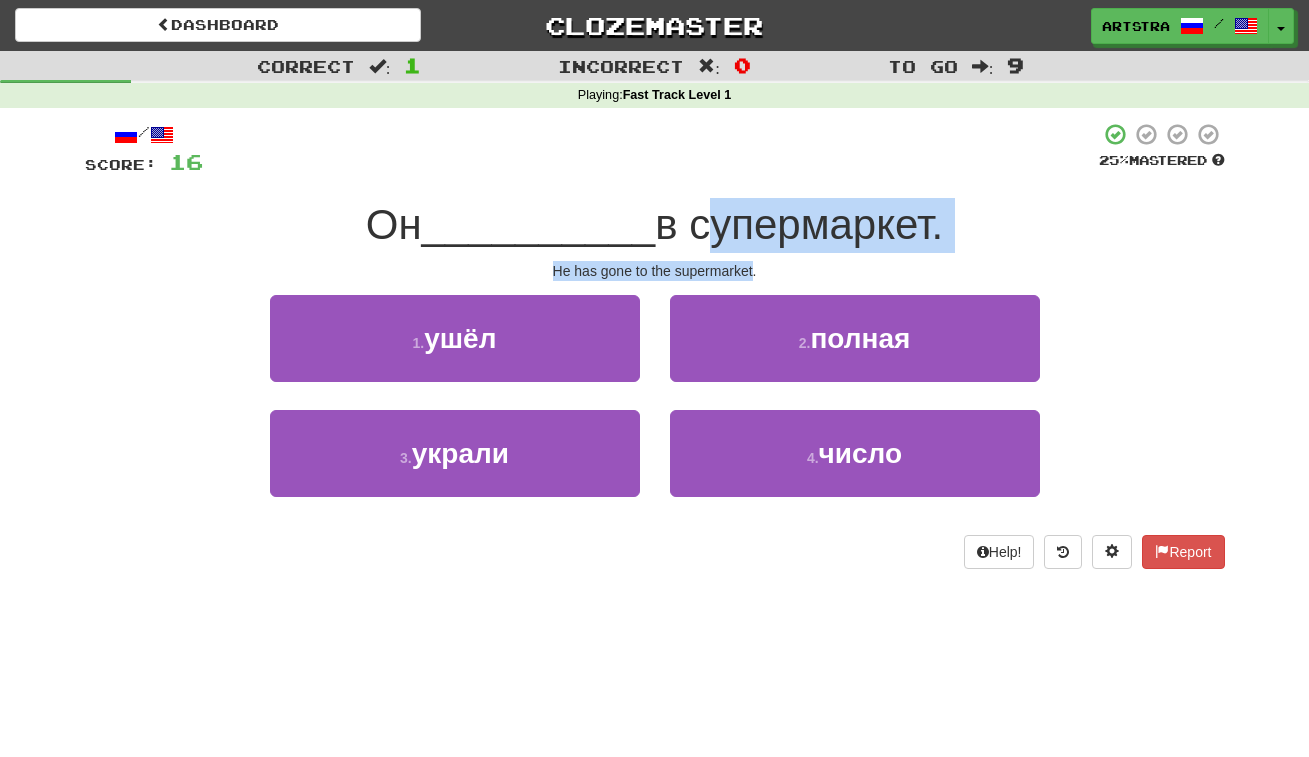 drag, startPoint x: 719, startPoint y: 268, endPoint x: 723, endPoint y: 220, distance: 48.166378 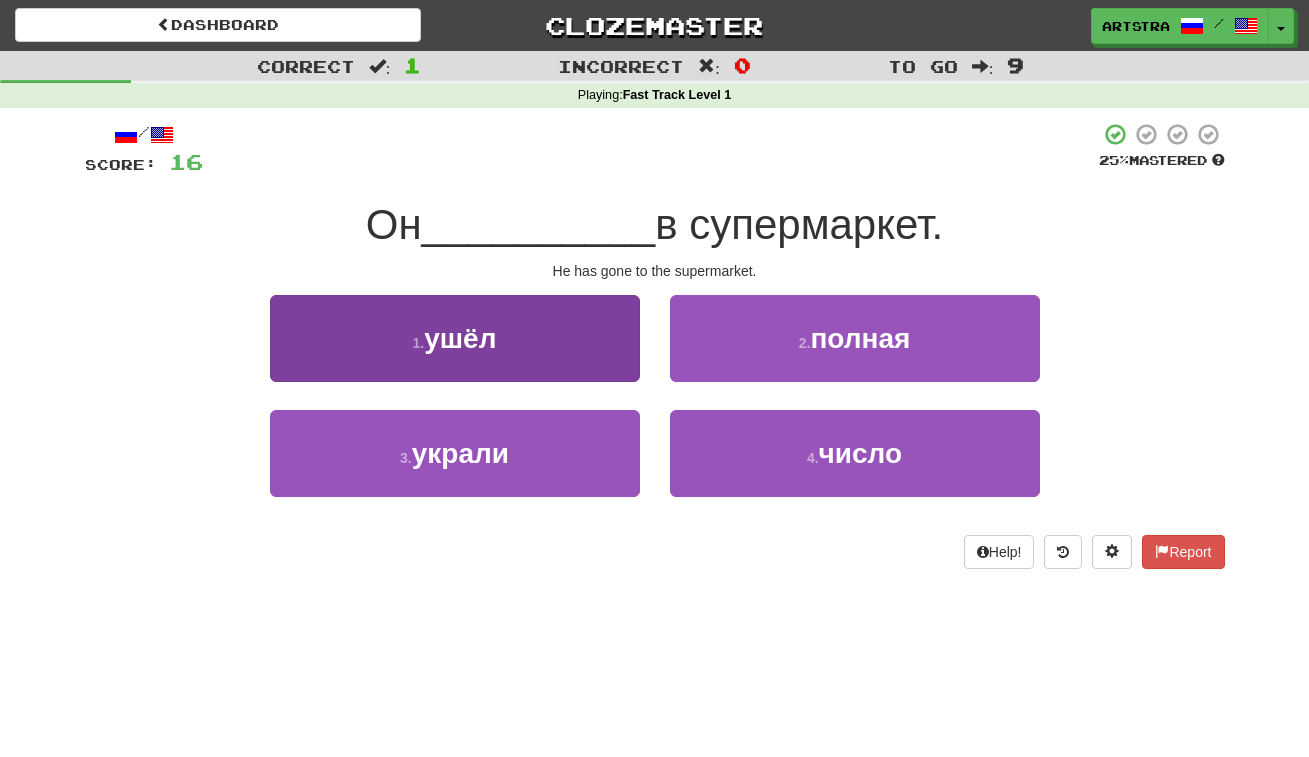 click on "1 .  ушёл" at bounding box center [455, 338] 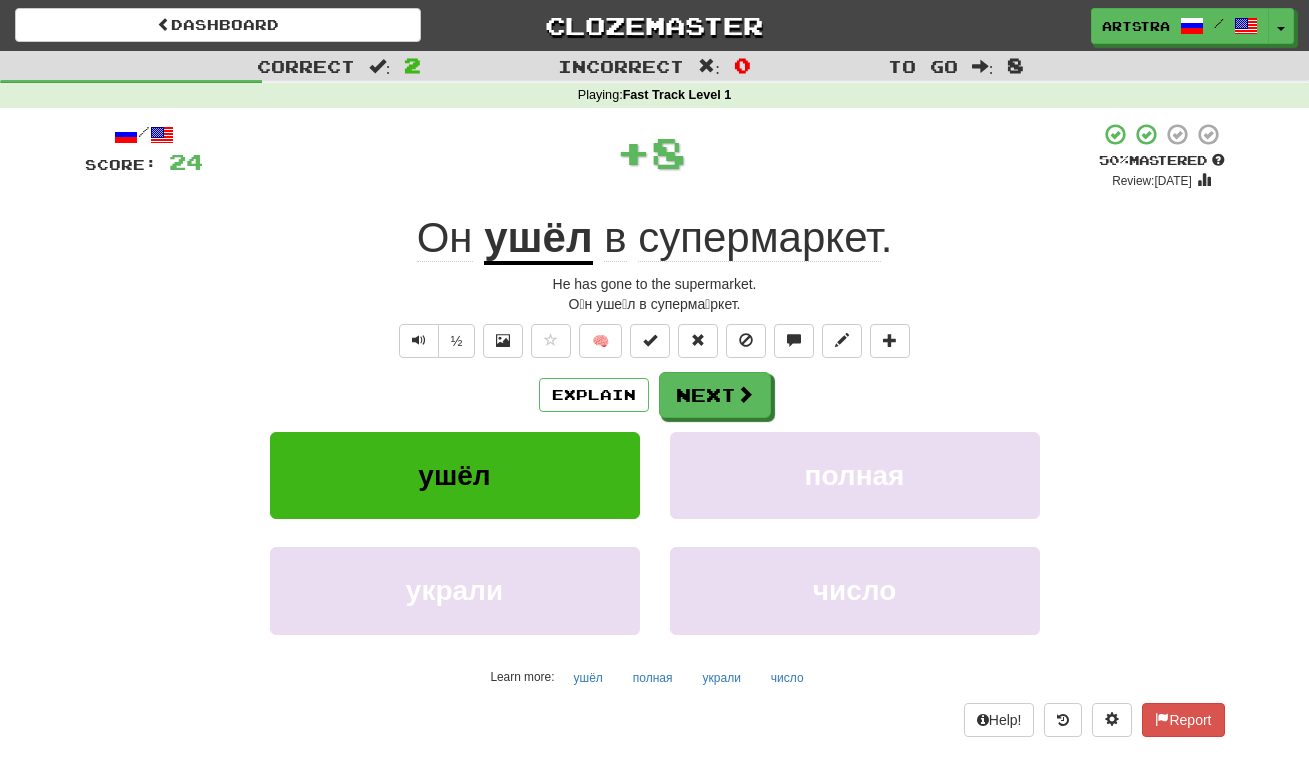 click on "ушёл" at bounding box center [538, 239] 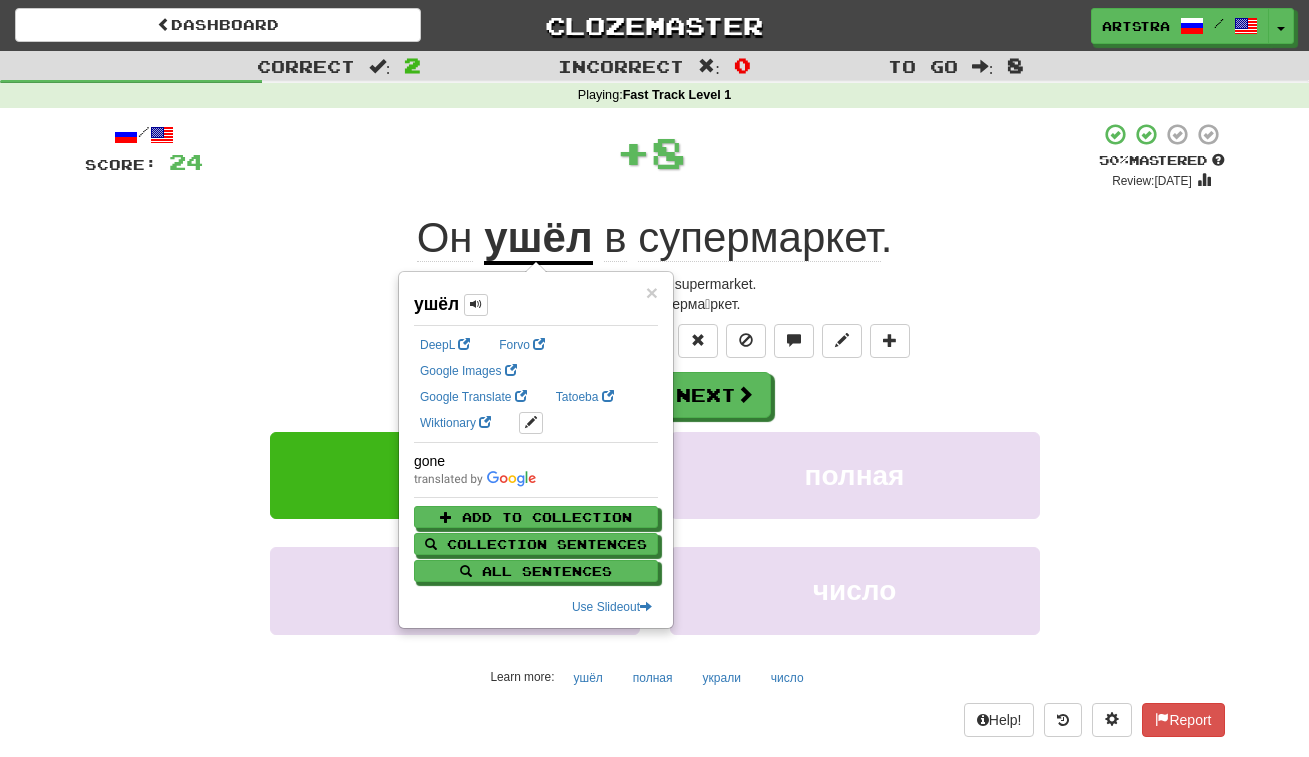 click on "супермаркет" at bounding box center (759, 238) 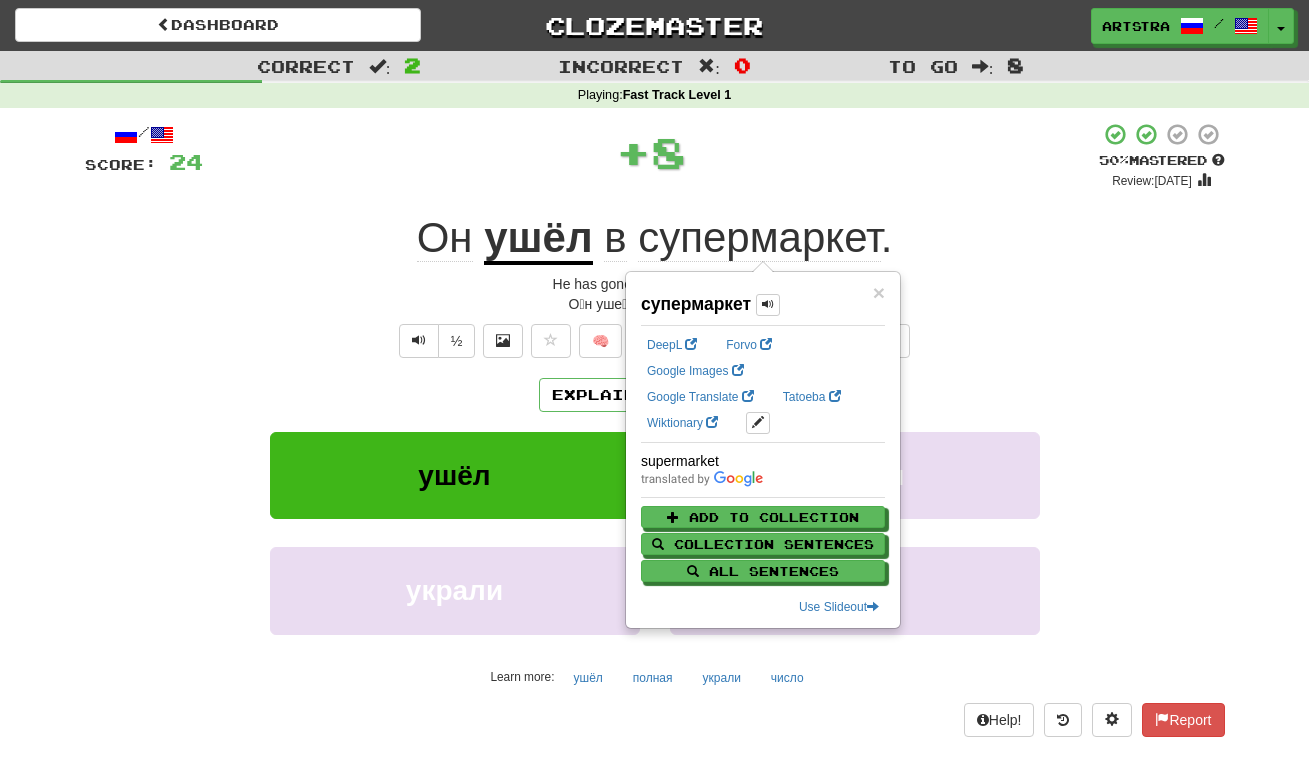 click on "+ 8" at bounding box center [651, 152] 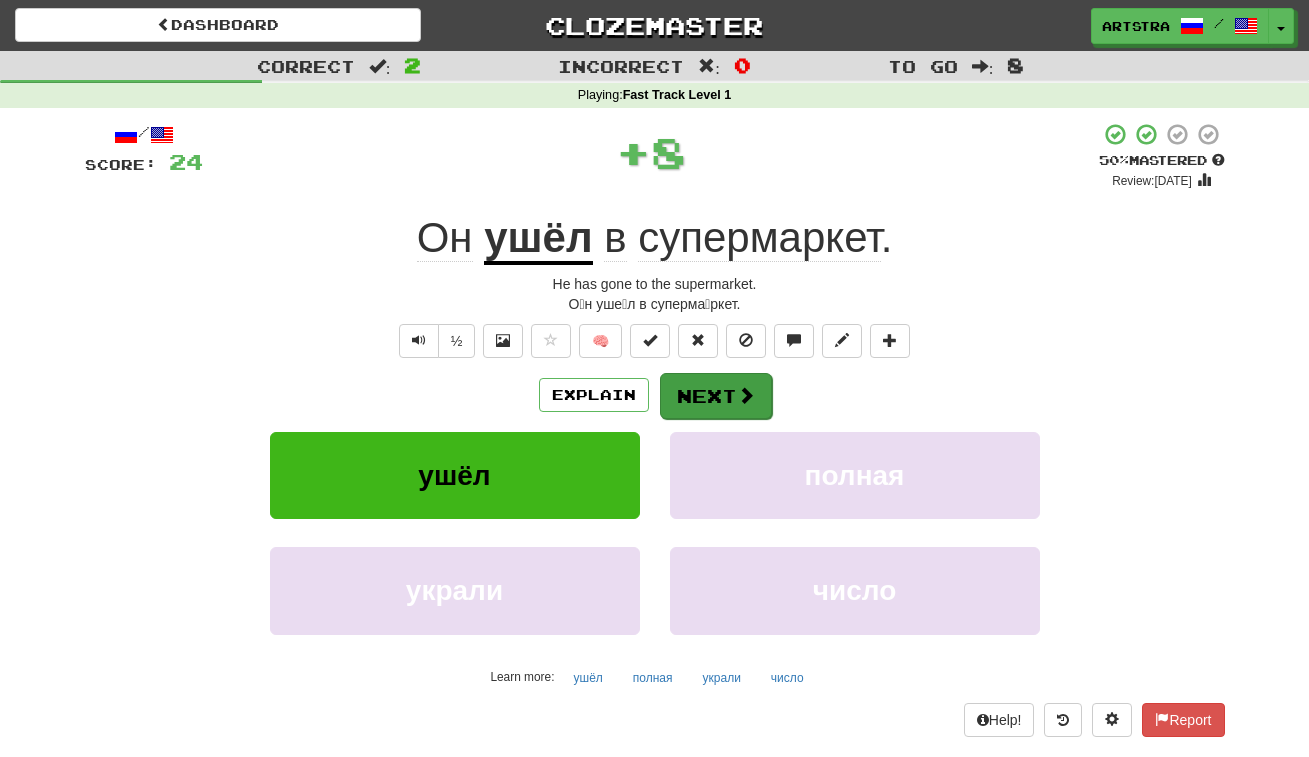 click on "Next" at bounding box center [716, 396] 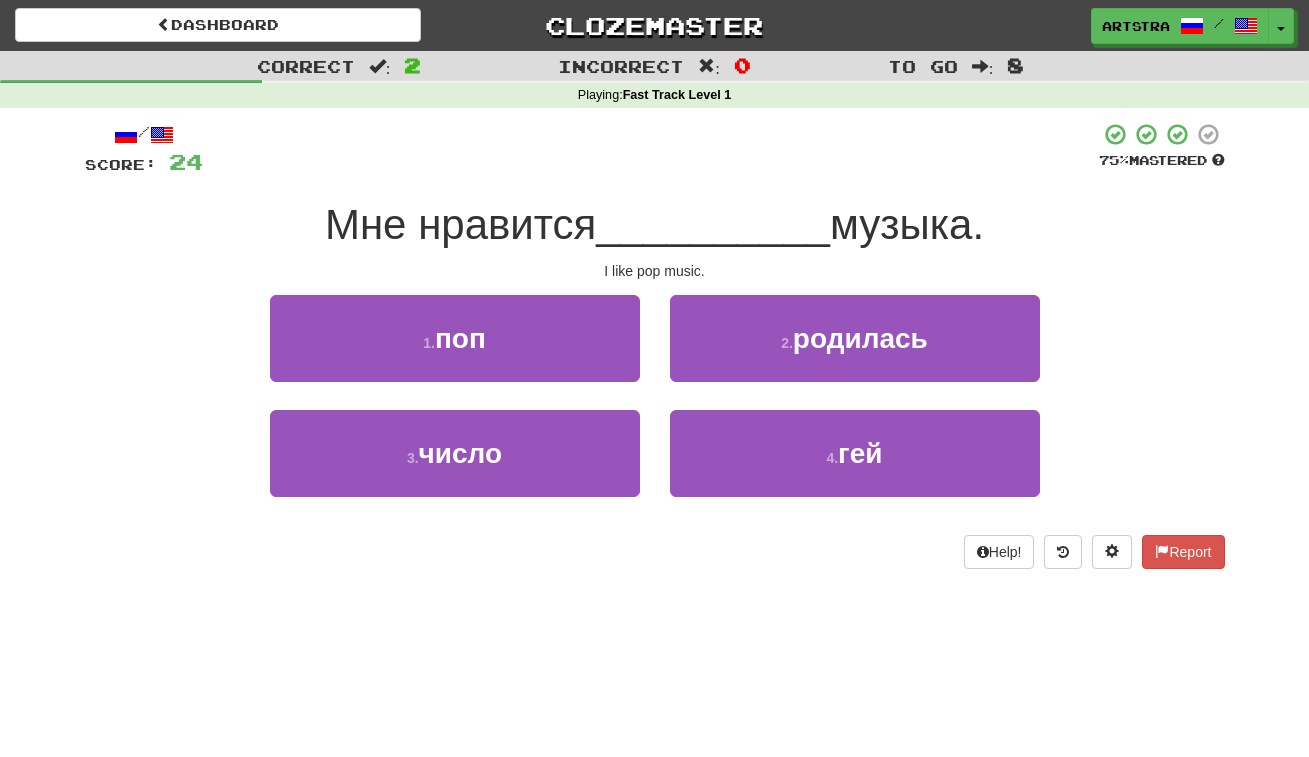 click on "__________" at bounding box center (713, 224) 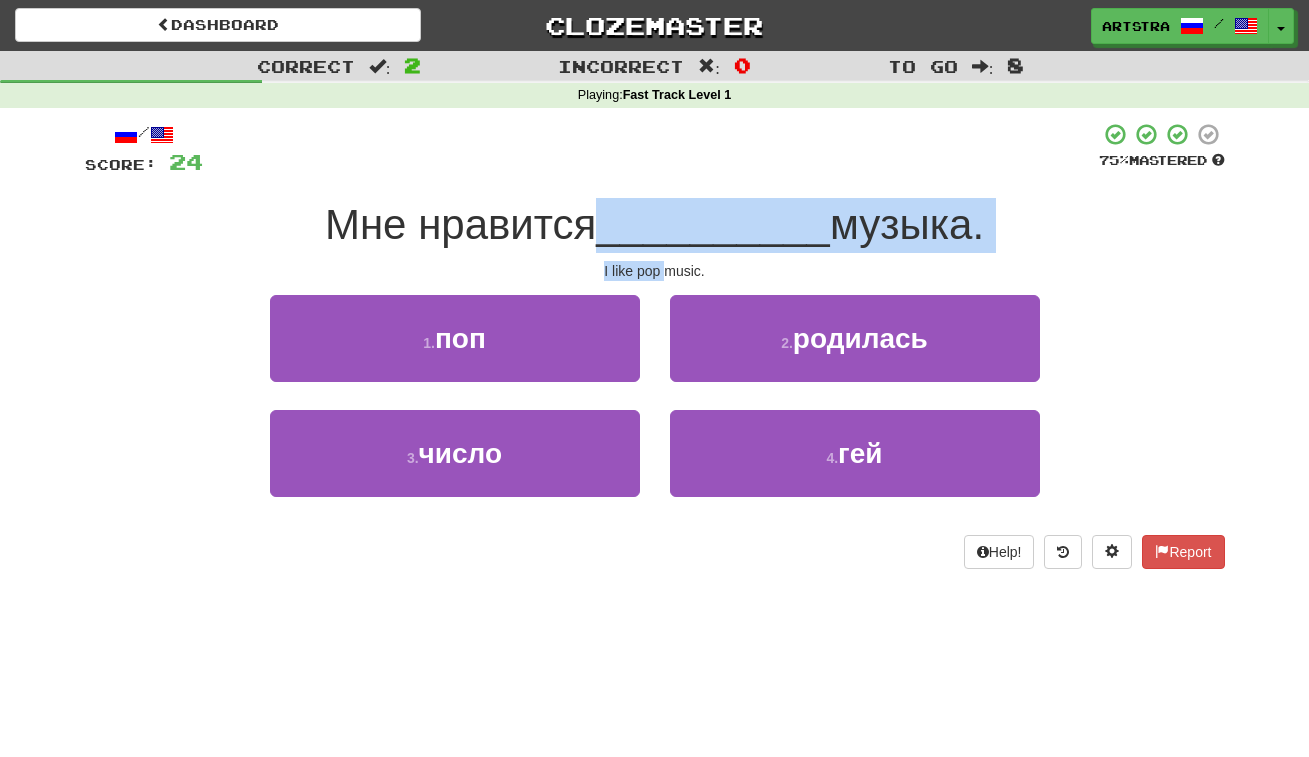 drag, startPoint x: 648, startPoint y: 229, endPoint x: 661, endPoint y: 271, distance: 43.965897 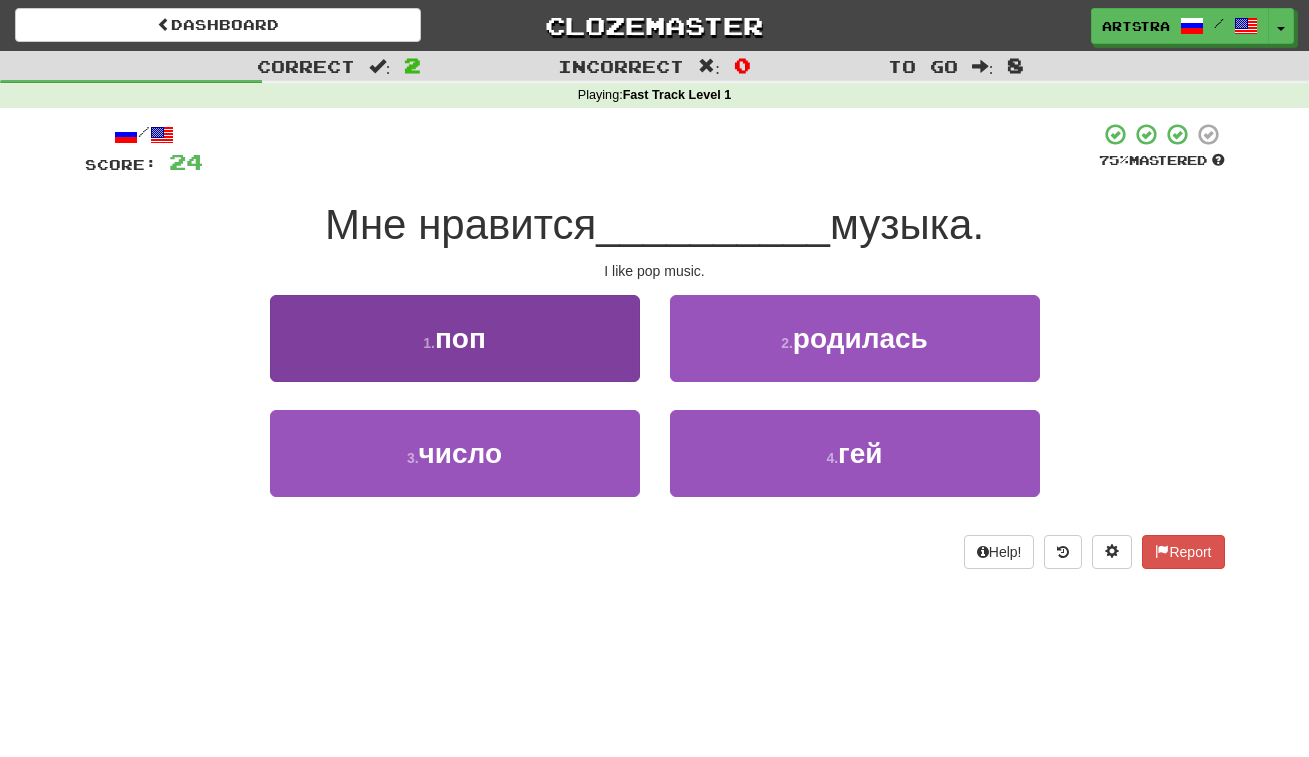 click on "1 .  поп" at bounding box center [455, 338] 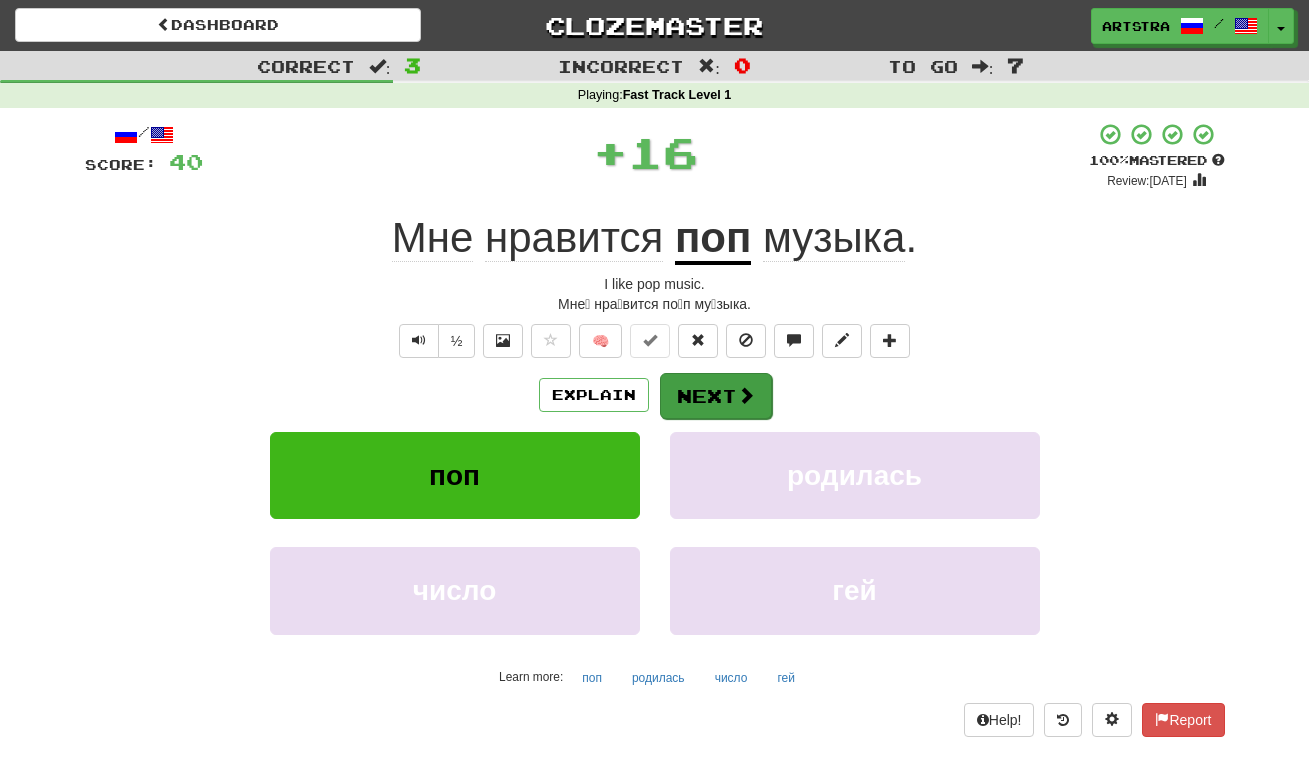 click on "Next" at bounding box center [716, 396] 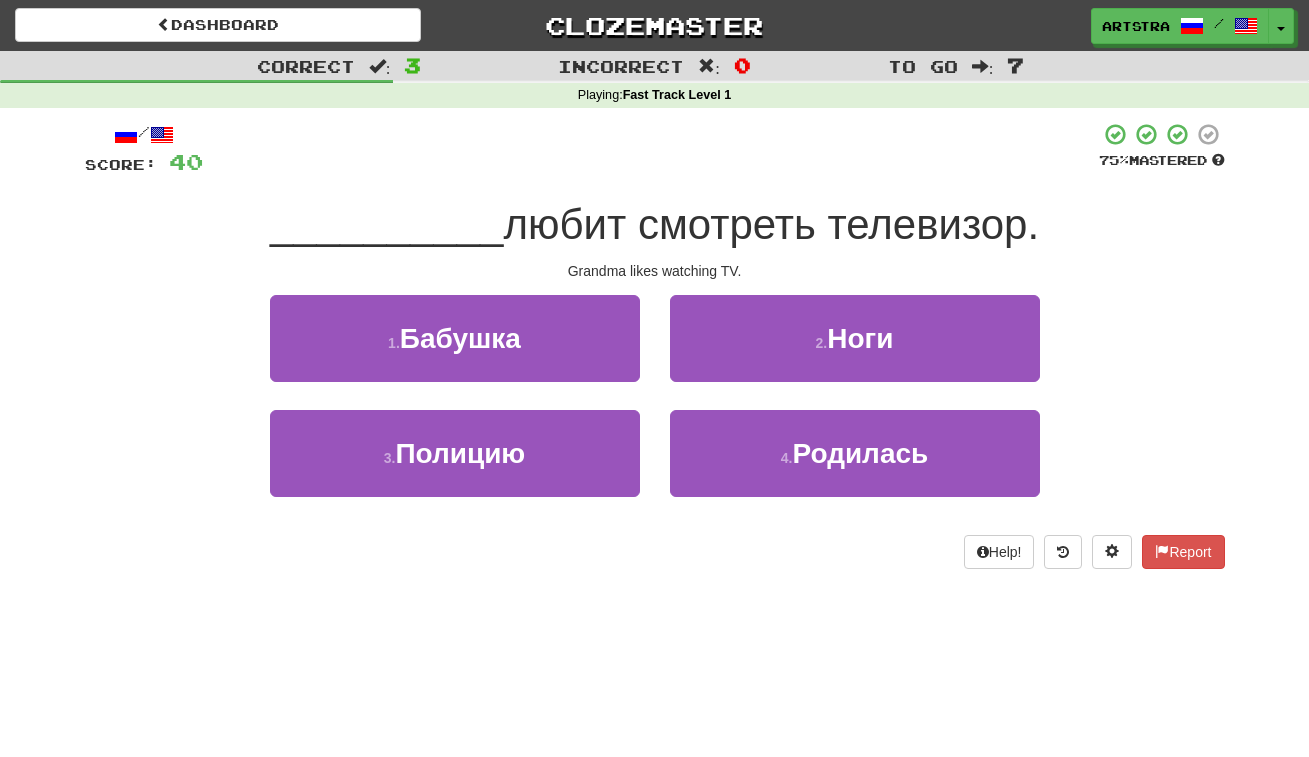 click on "любит смотреть телевизор." at bounding box center [771, 224] 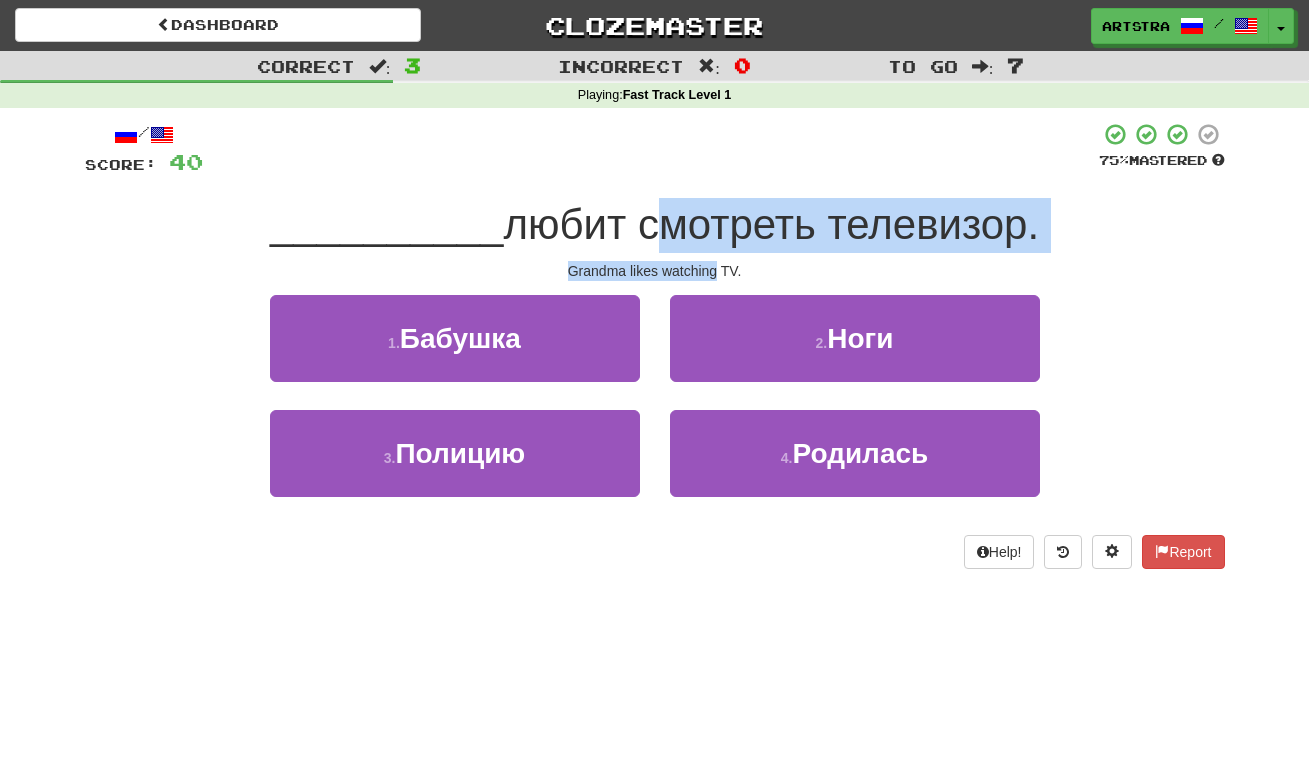 drag, startPoint x: 668, startPoint y: 211, endPoint x: 678, endPoint y: 269, distance: 58.855755 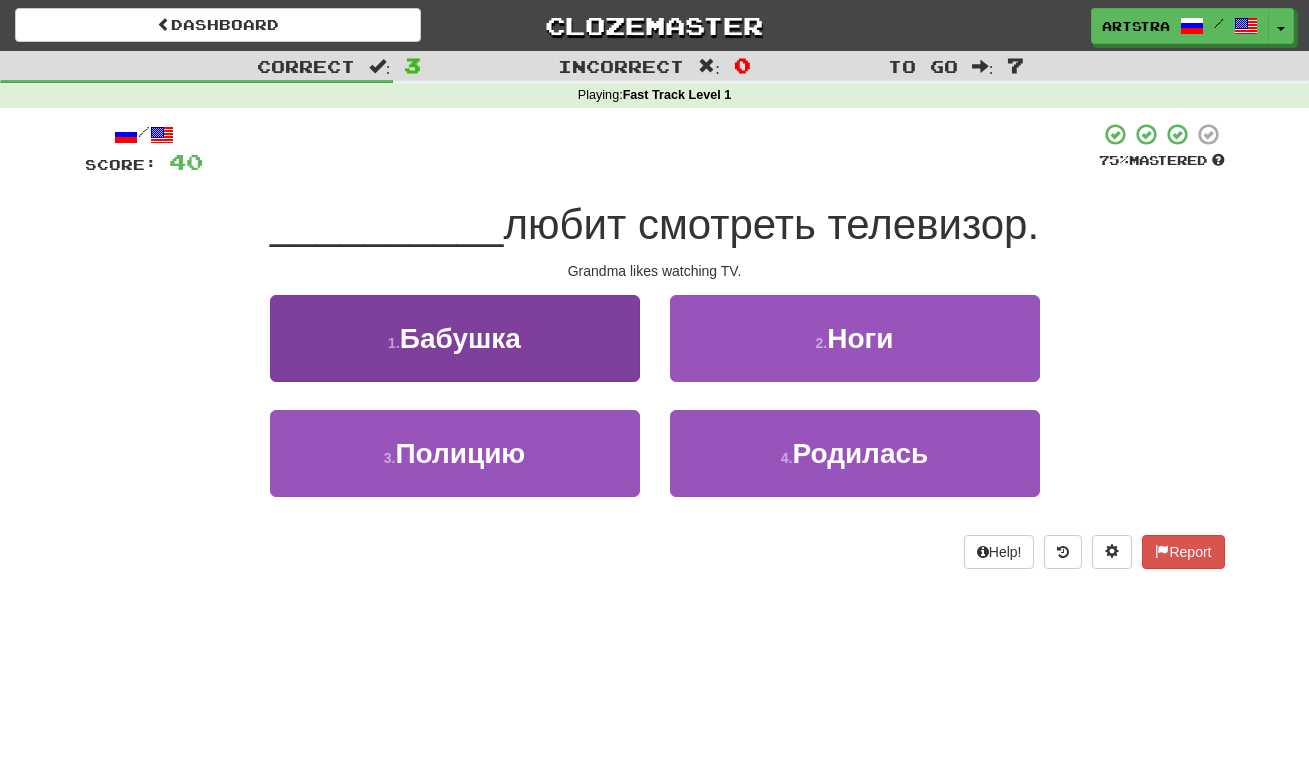 click on "1 .  Бабушка" at bounding box center (455, 338) 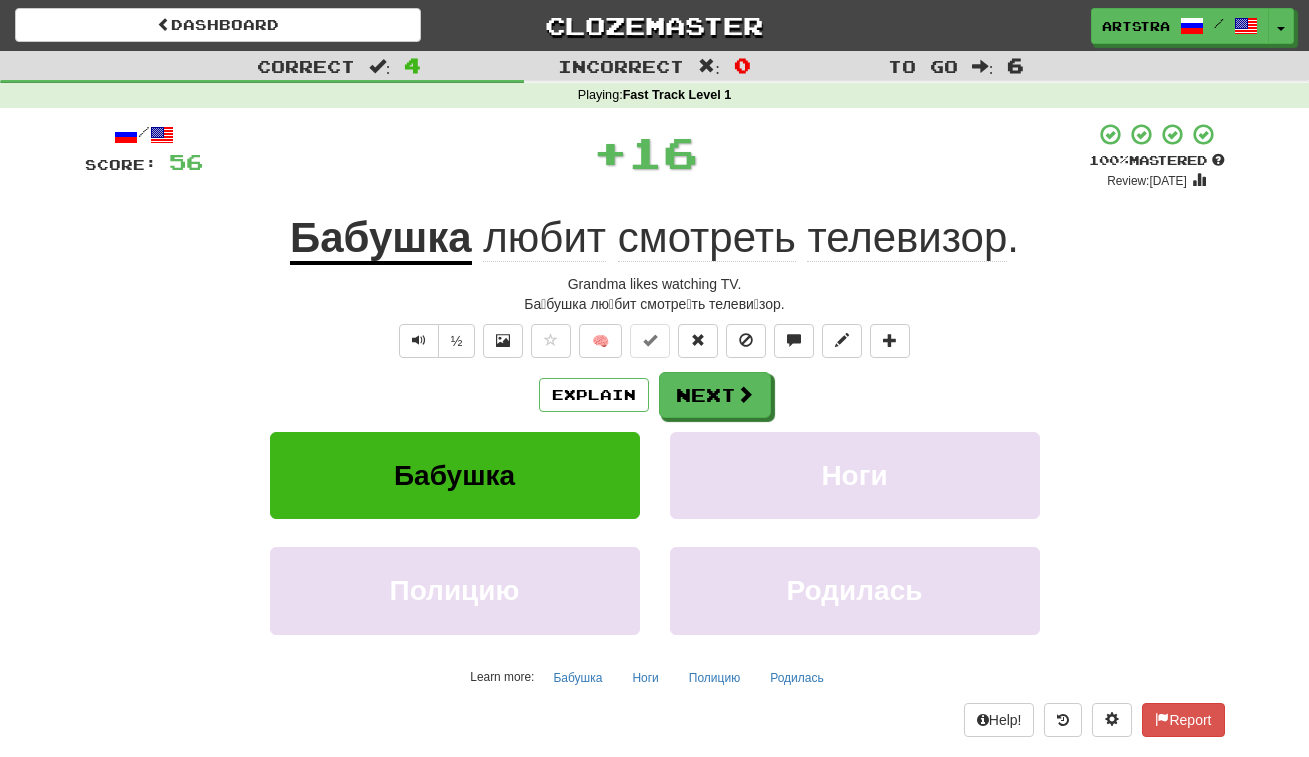 click on "любит" at bounding box center [544, 238] 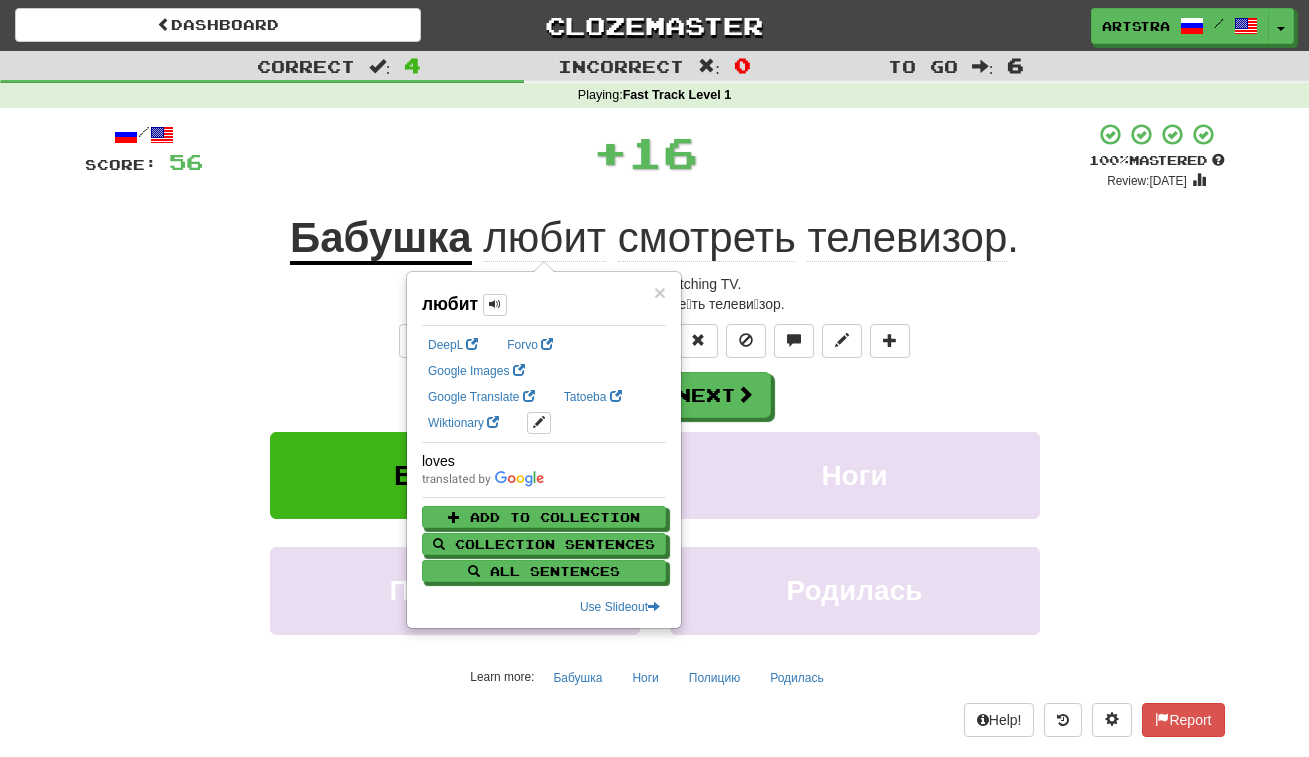 click on "+ 16" at bounding box center [646, 152] 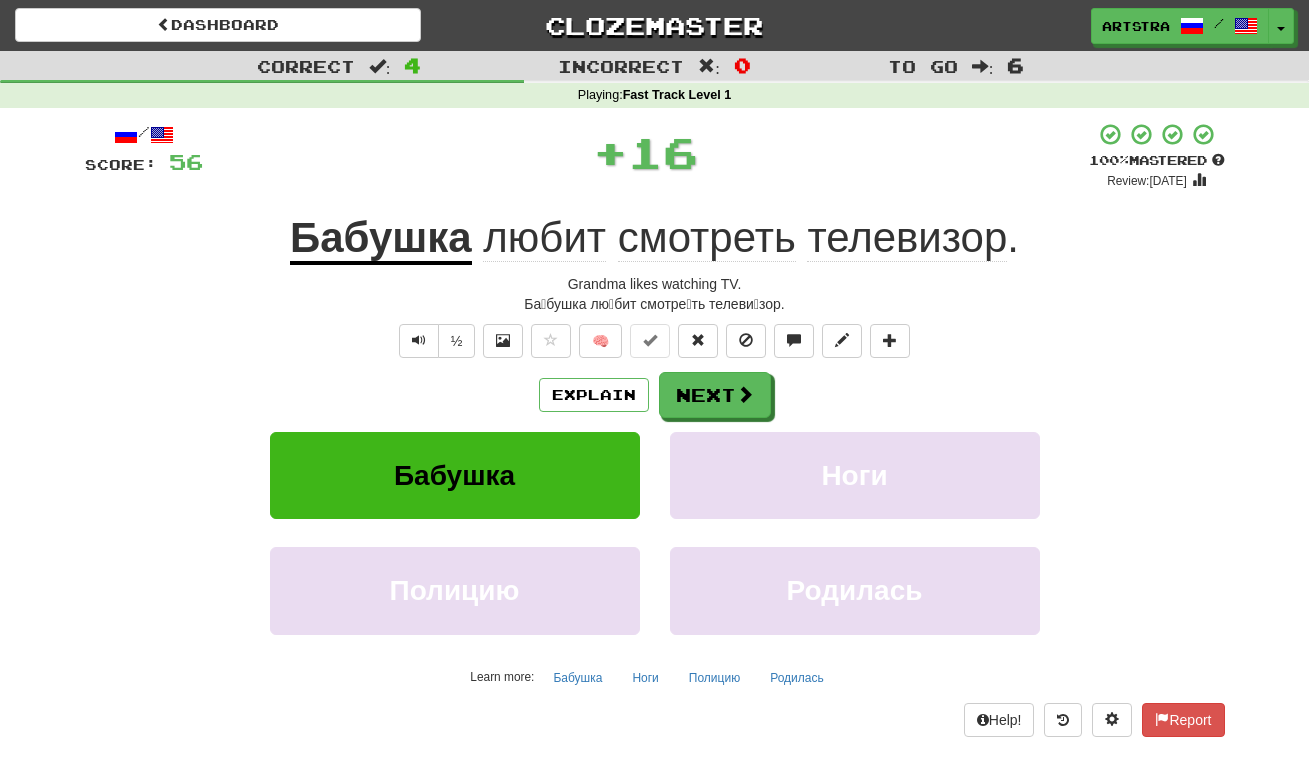 click on "телевизор" at bounding box center [907, 238] 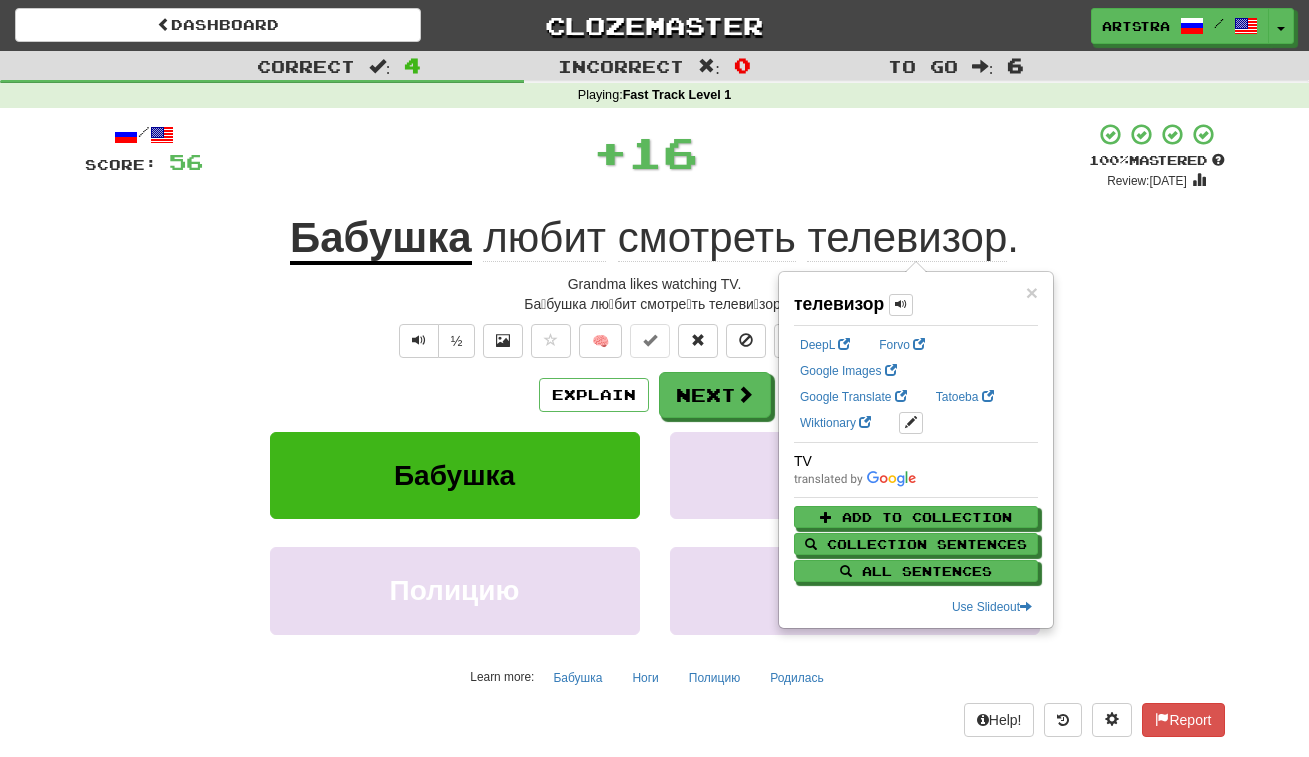 click on "смотреть" at bounding box center (707, 238) 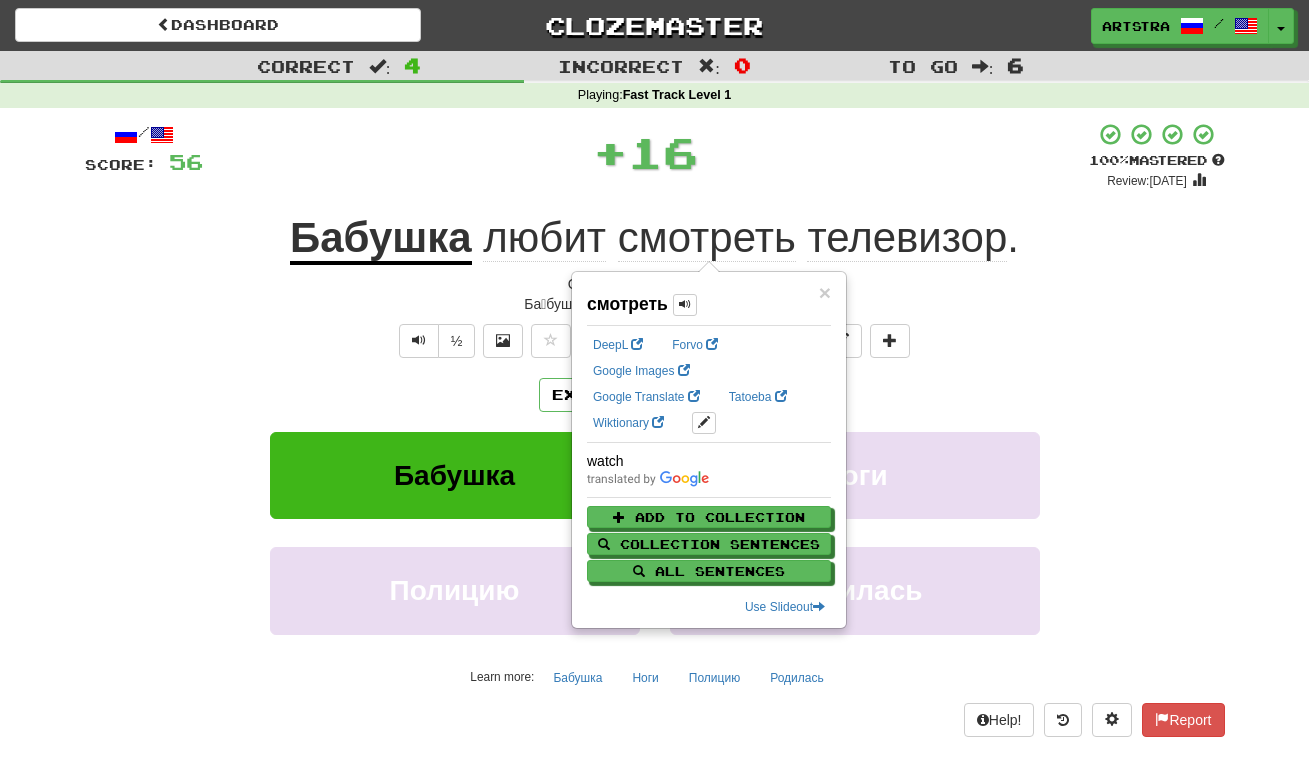 drag, startPoint x: 1182, startPoint y: 313, endPoint x: 1112, endPoint y: 320, distance: 70.34913 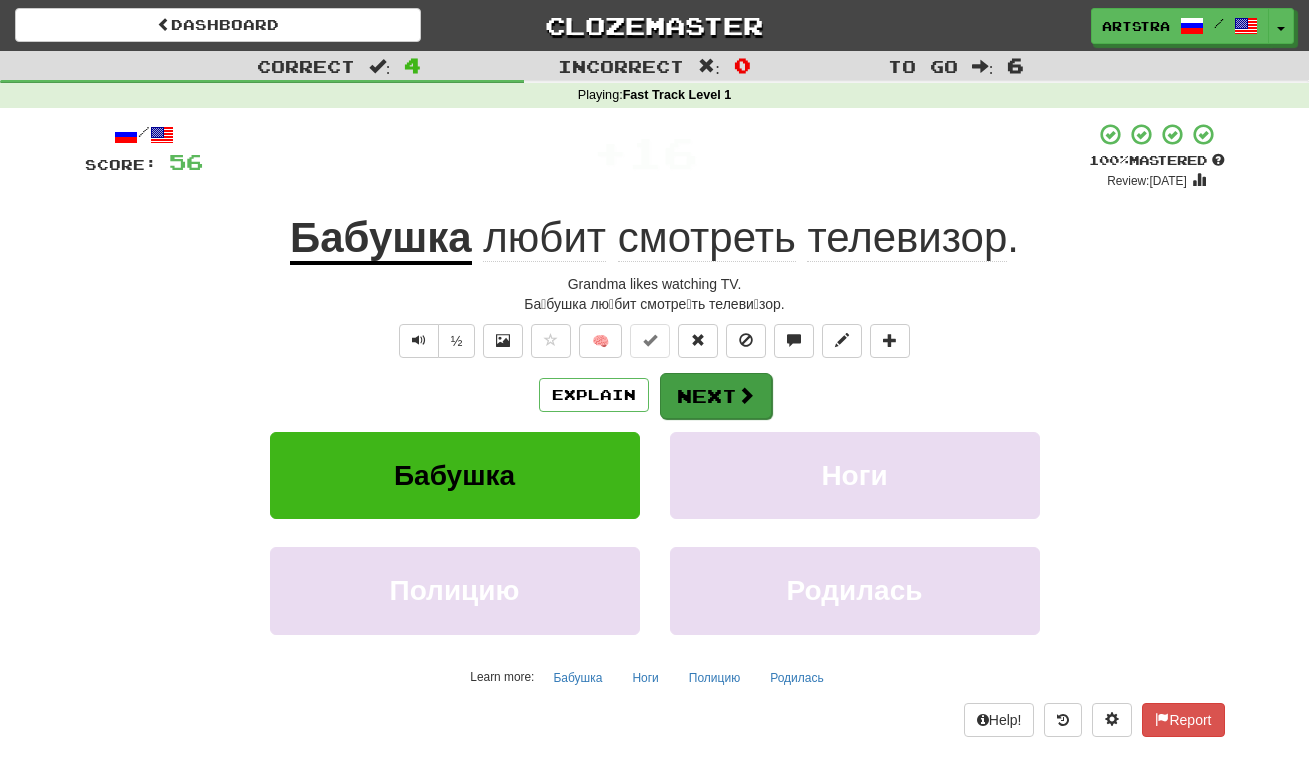 click on "Next" at bounding box center [716, 396] 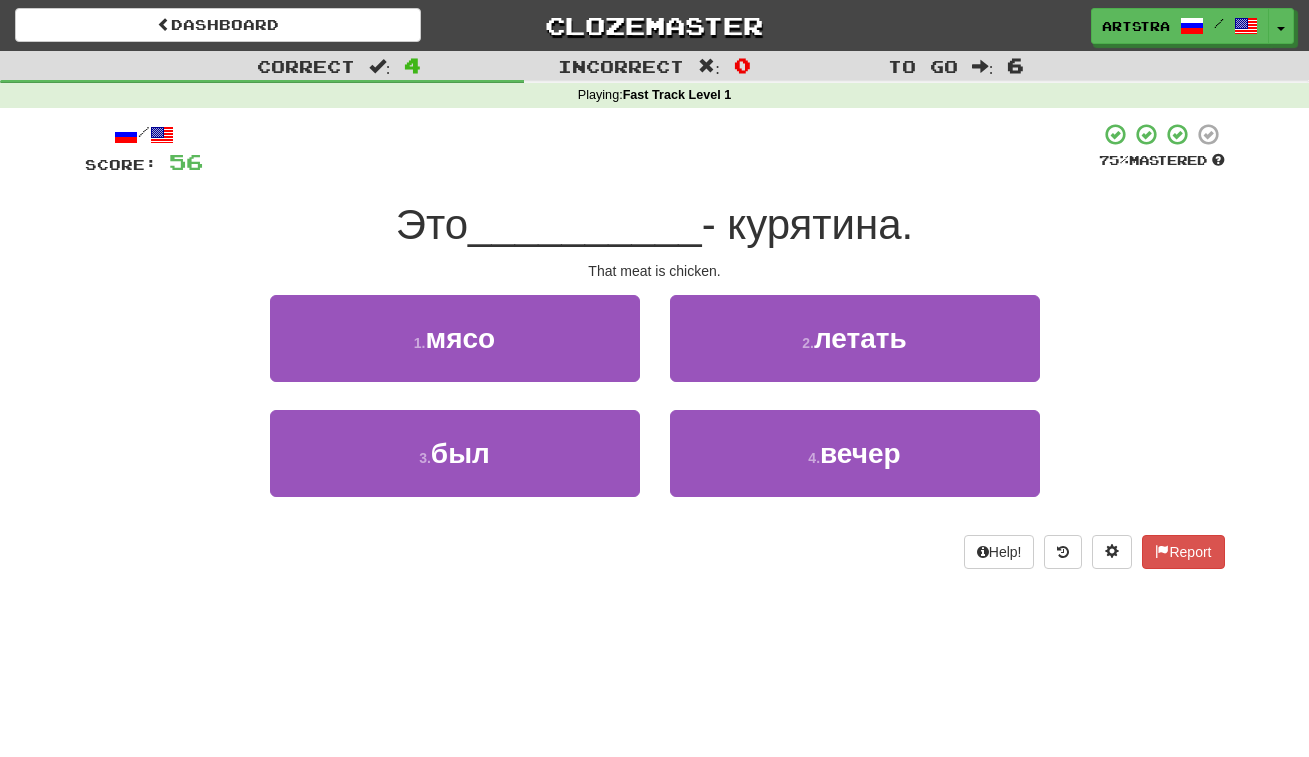 click on "__________" at bounding box center [585, 224] 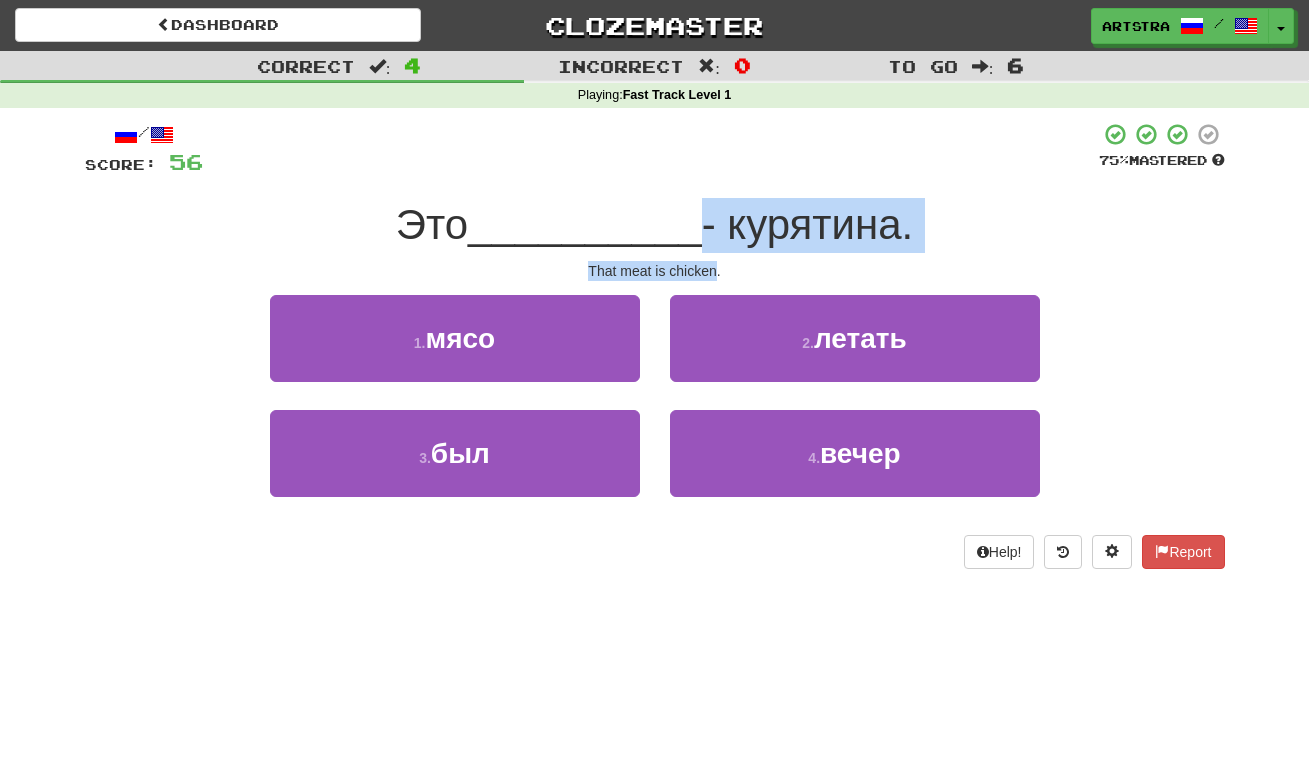 drag, startPoint x: 680, startPoint y: 235, endPoint x: 682, endPoint y: 265, distance: 30.066593 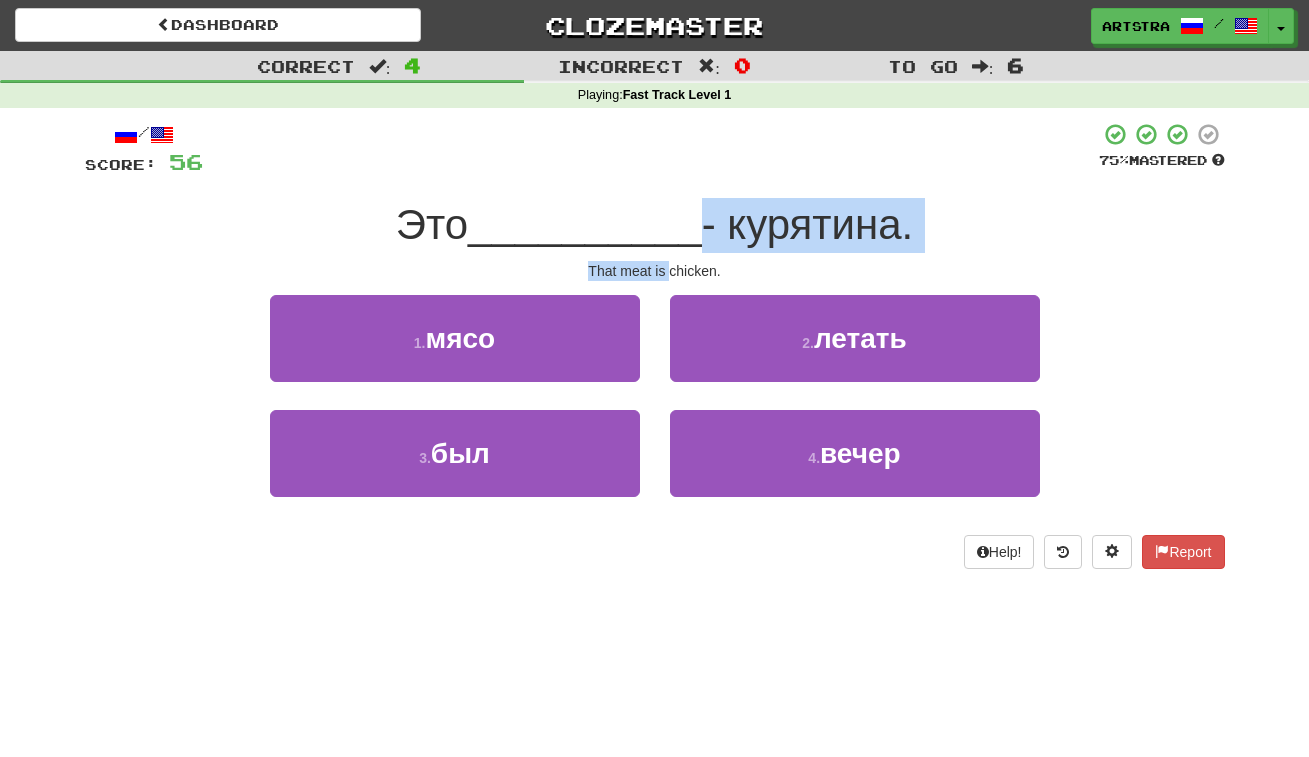 drag, startPoint x: 682, startPoint y: 265, endPoint x: 680, endPoint y: 213, distance: 52.03845 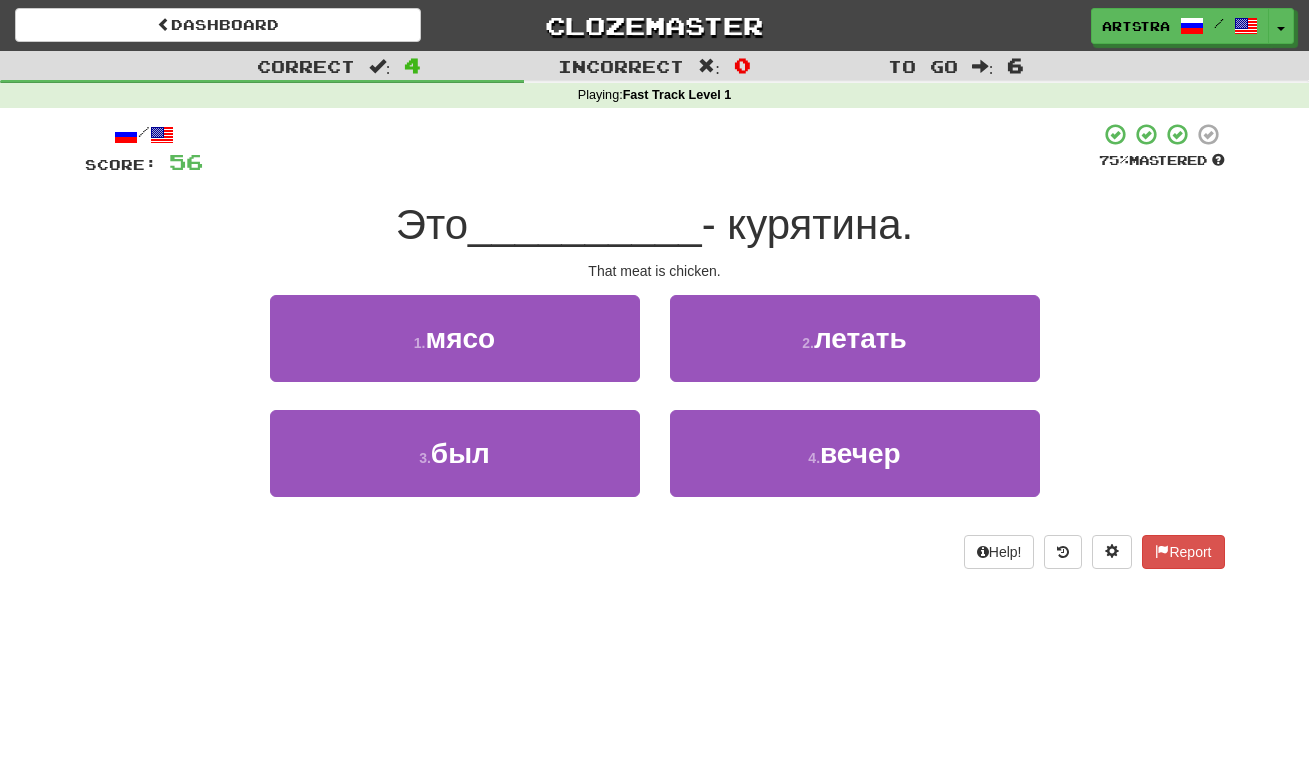 click on "__________" at bounding box center (585, 224) 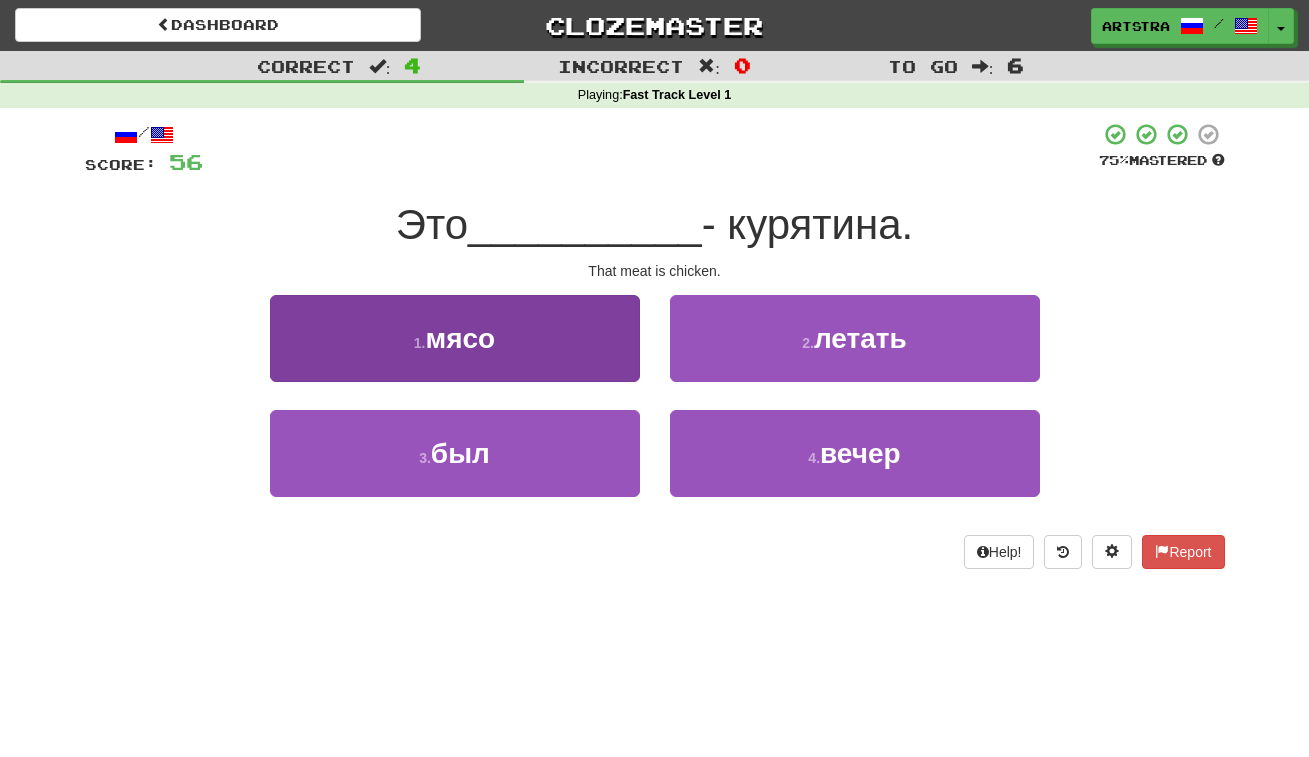 click on "1 .  мясо" at bounding box center (455, 338) 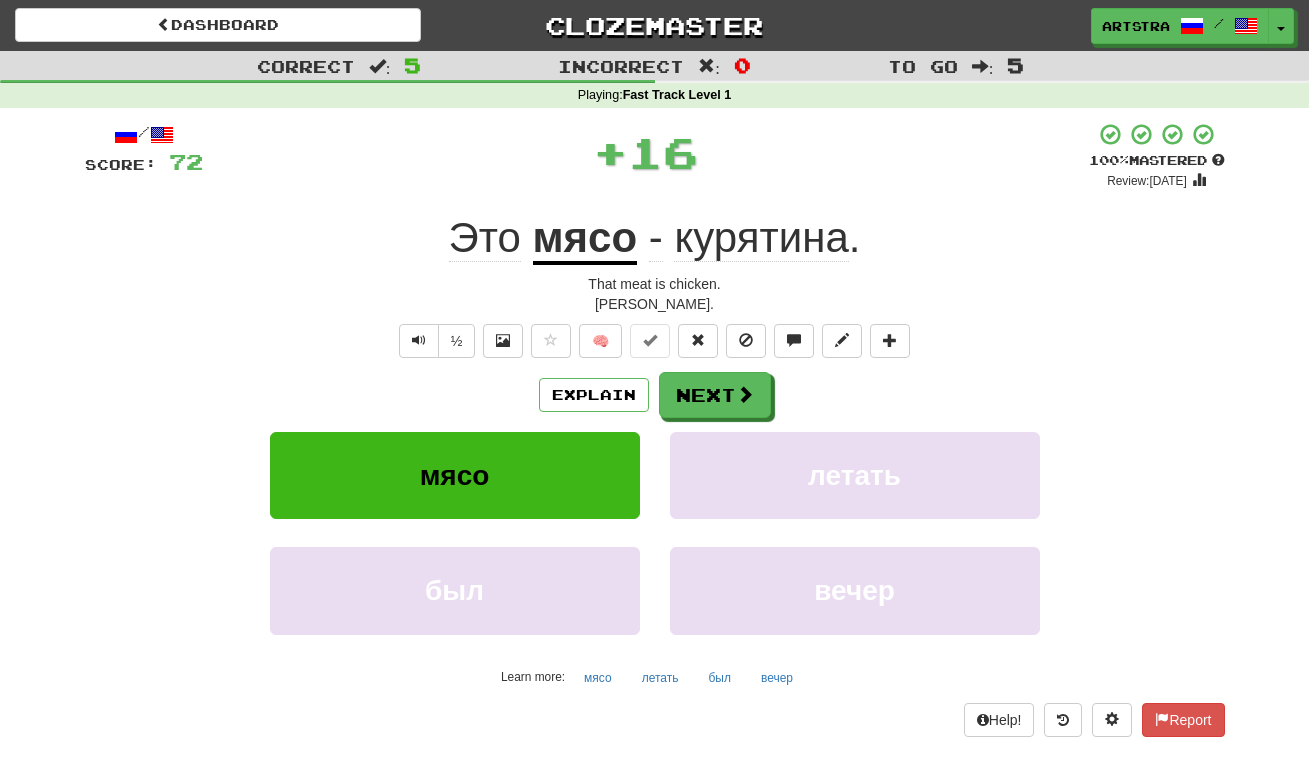 click on "курятина" at bounding box center [761, 238] 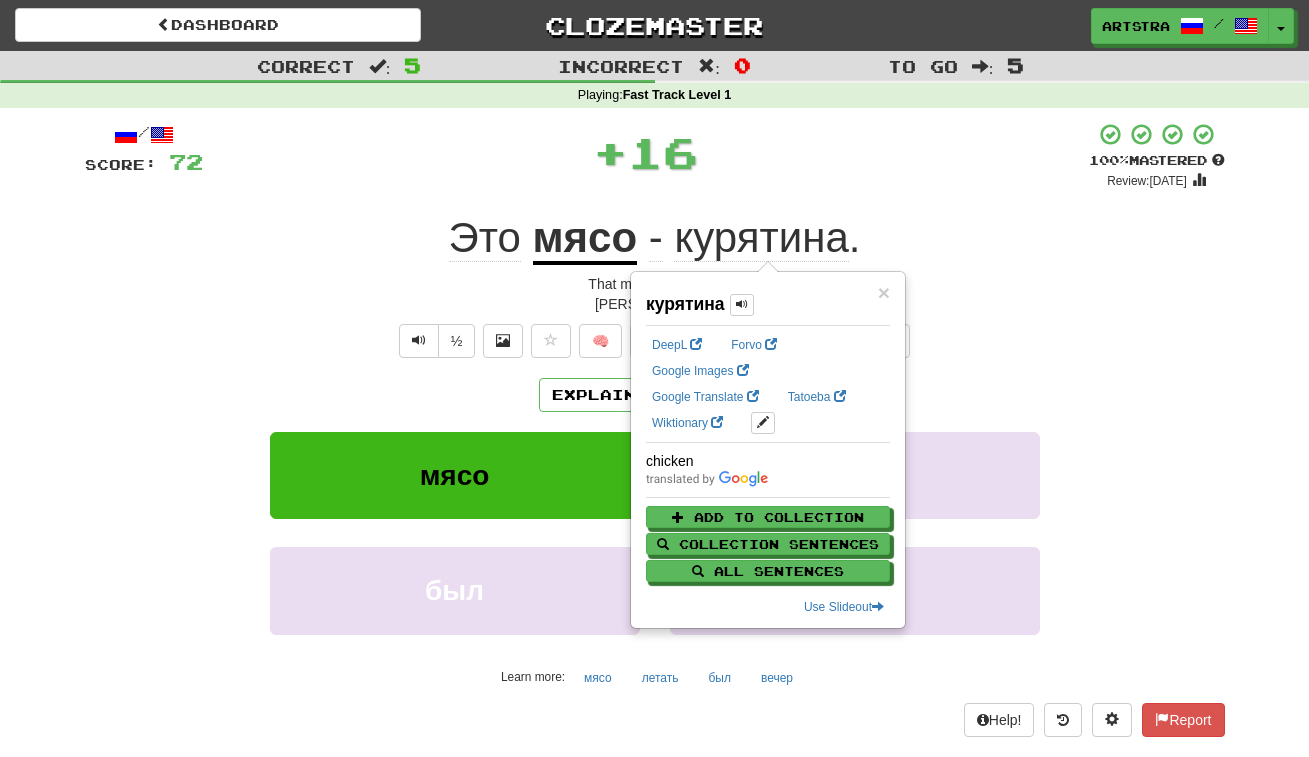 click on "+ 16" at bounding box center (646, 152) 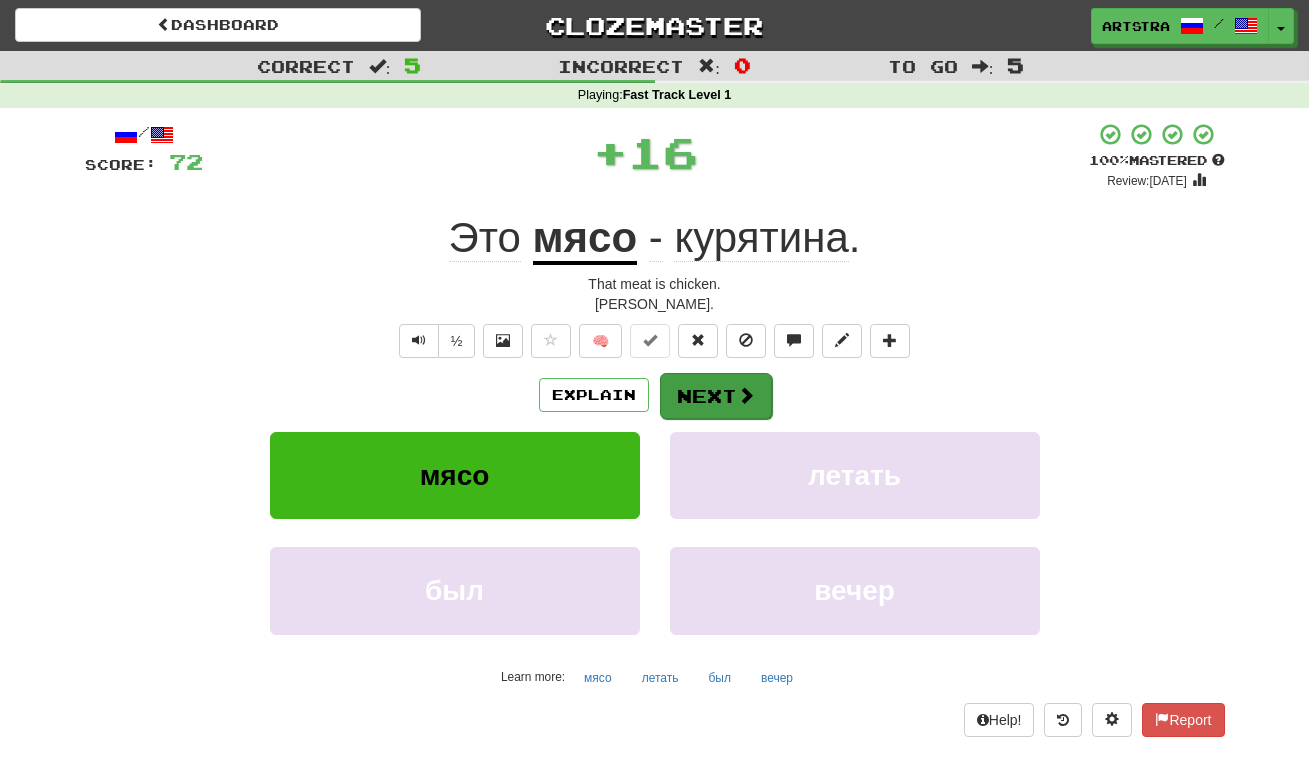click at bounding box center (746, 395) 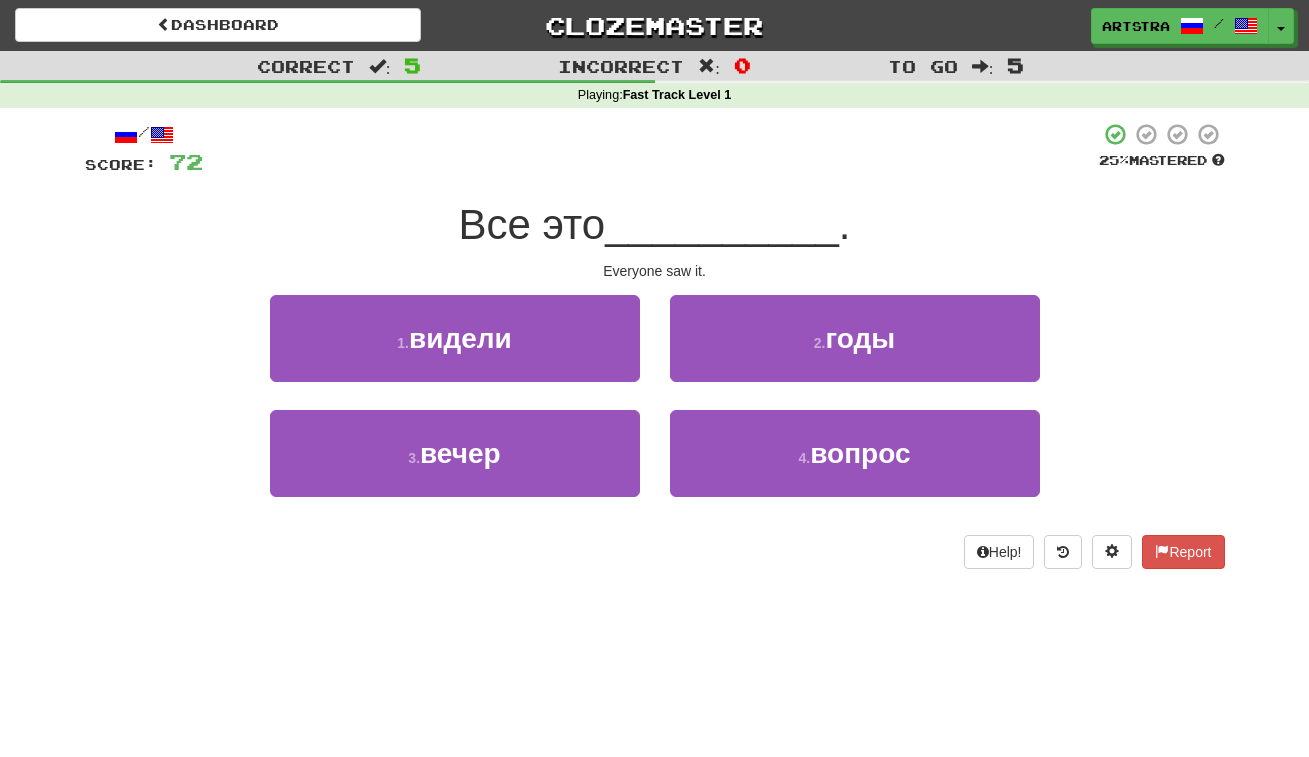 click on "__________" at bounding box center (722, 224) 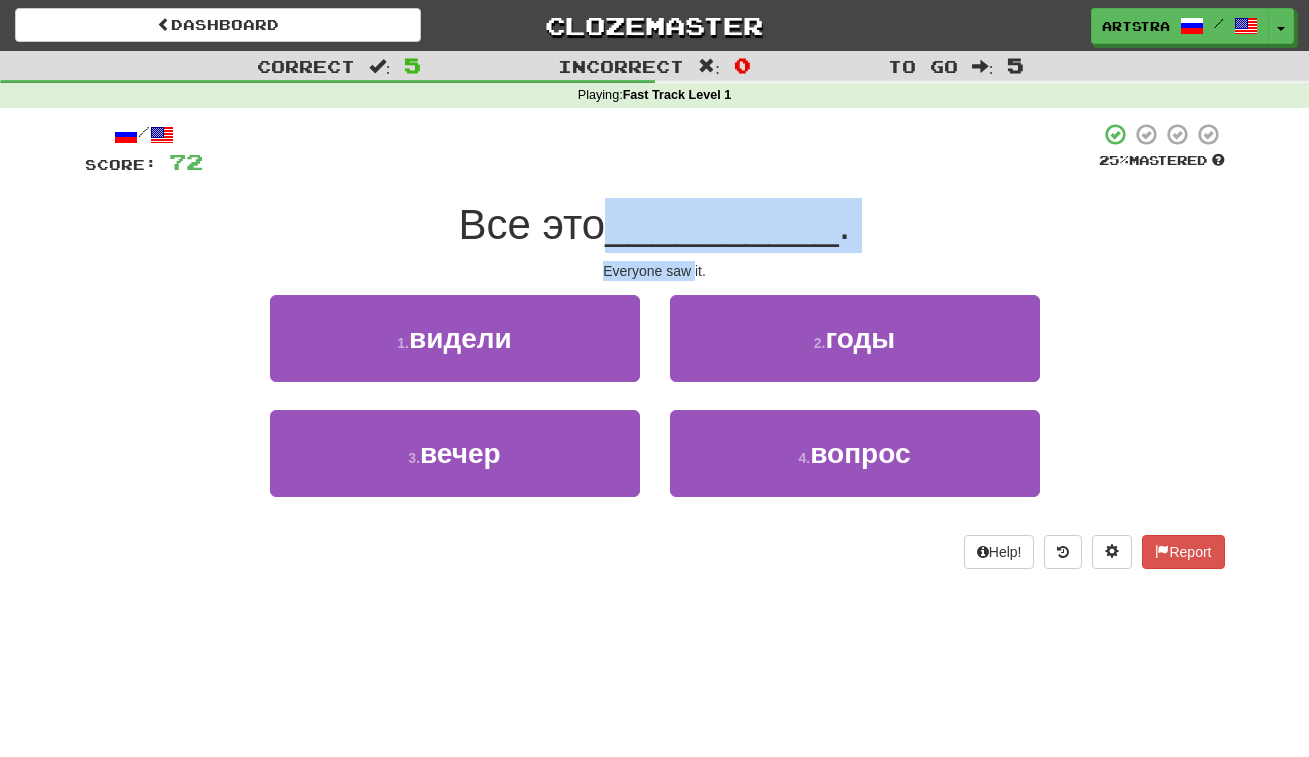 drag, startPoint x: 666, startPoint y: 225, endPoint x: 691, endPoint y: 262, distance: 44.65423 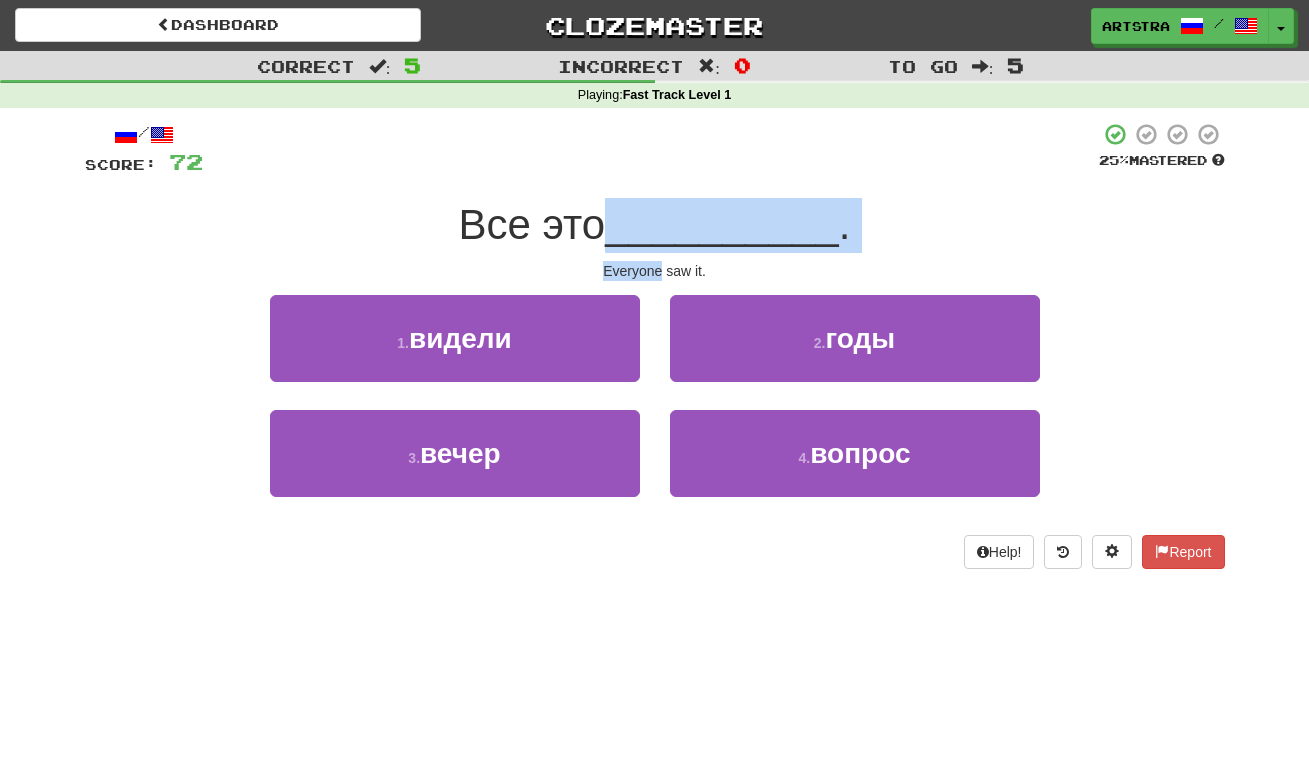 drag, startPoint x: 717, startPoint y: 215, endPoint x: 698, endPoint y: 256, distance: 45.188496 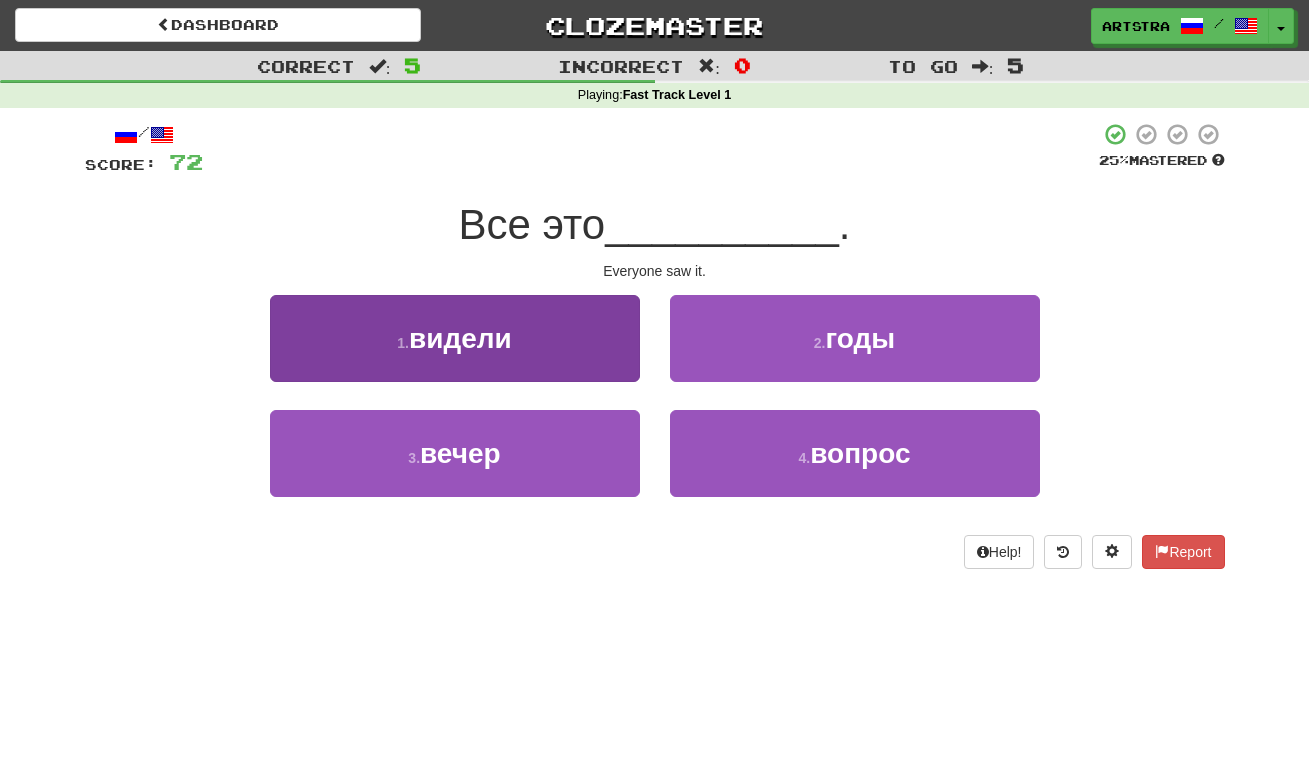 click on "1 .  видели" at bounding box center [455, 338] 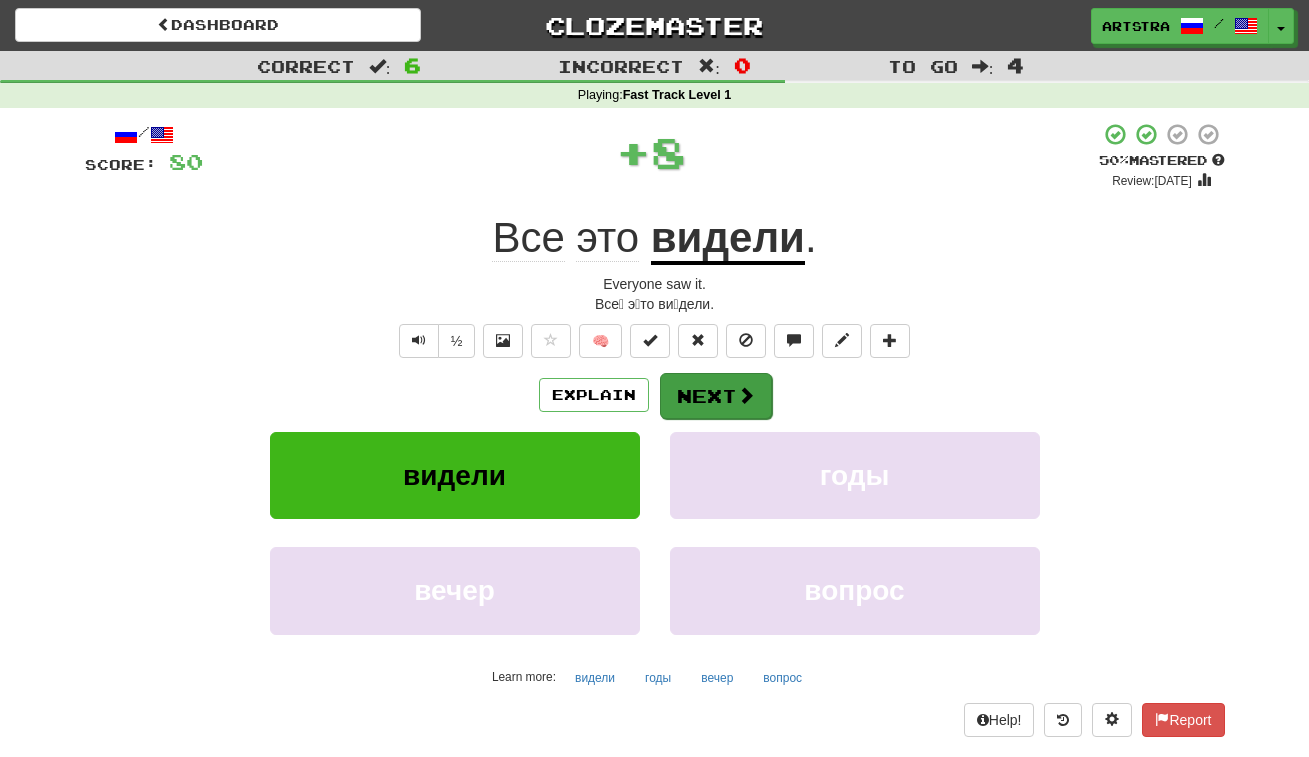 click on "Next" at bounding box center [716, 396] 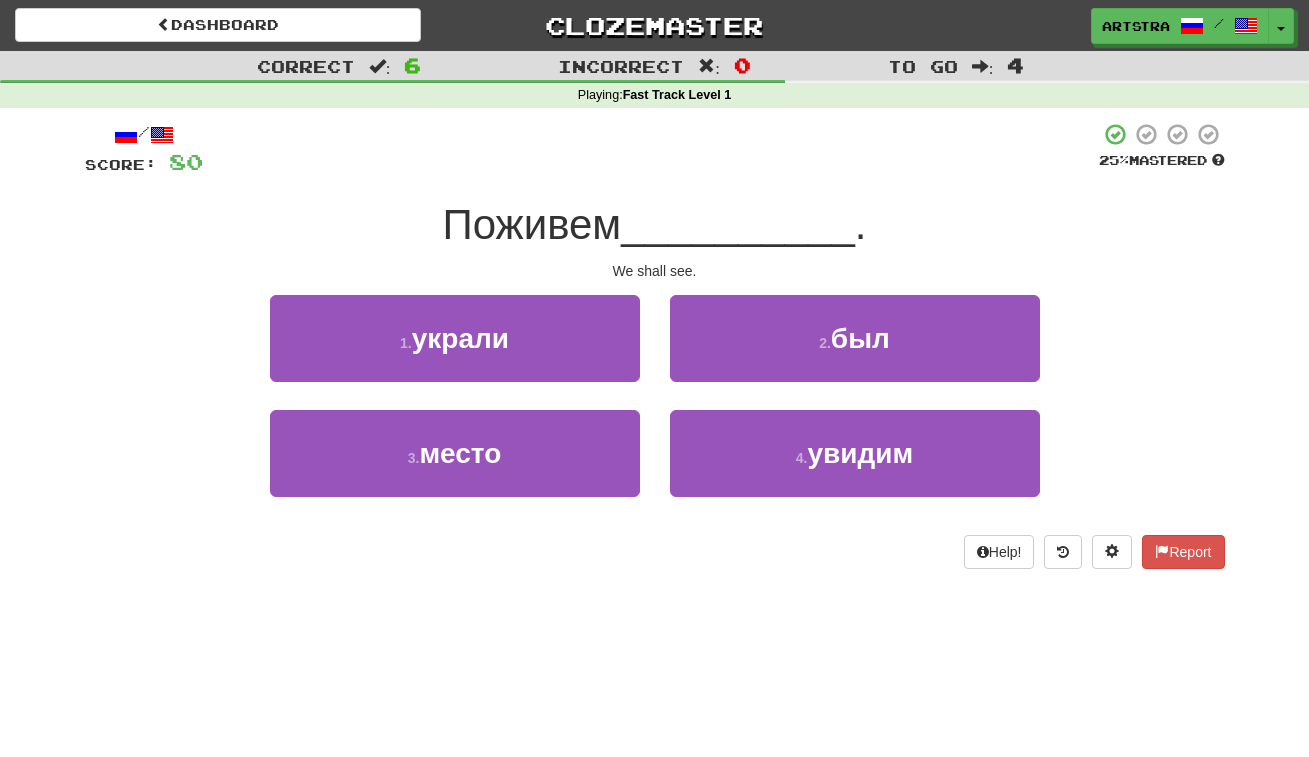 click on "__________" at bounding box center [738, 224] 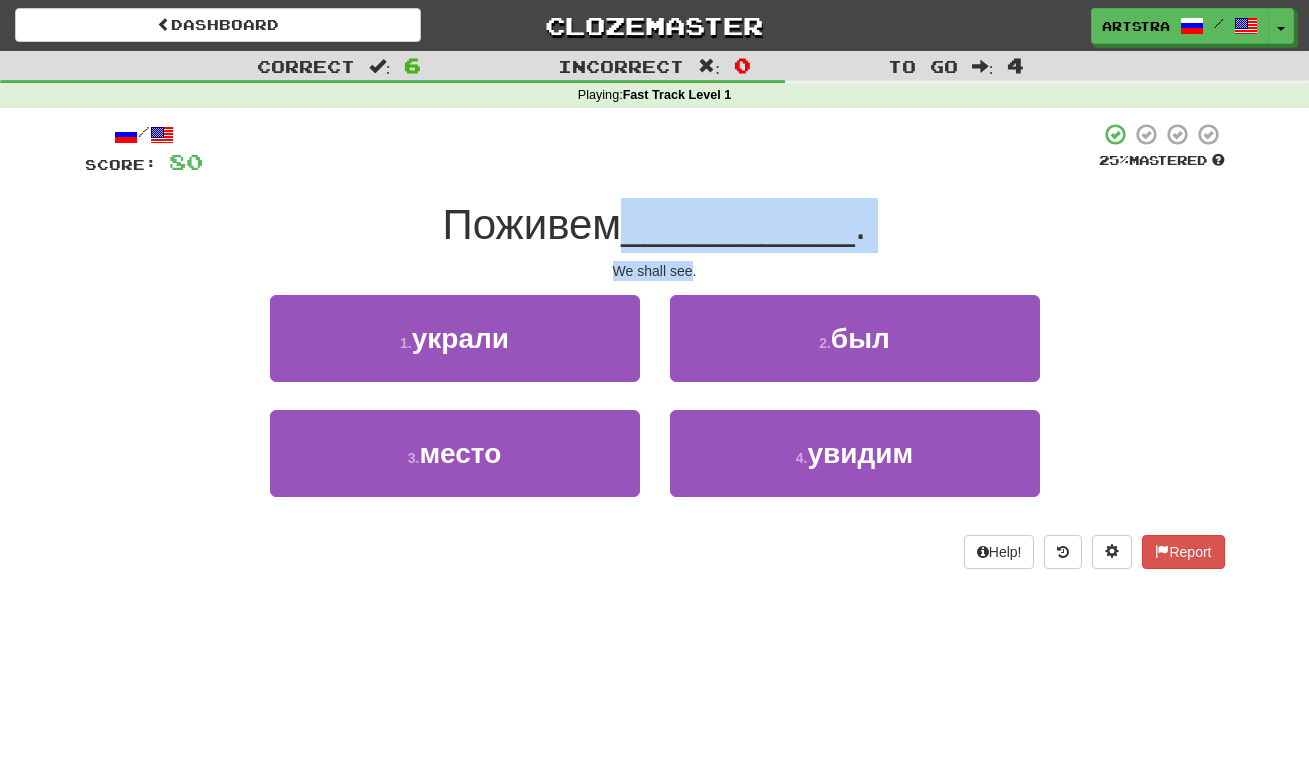 drag, startPoint x: 655, startPoint y: 211, endPoint x: 679, endPoint y: 262, distance: 56.364883 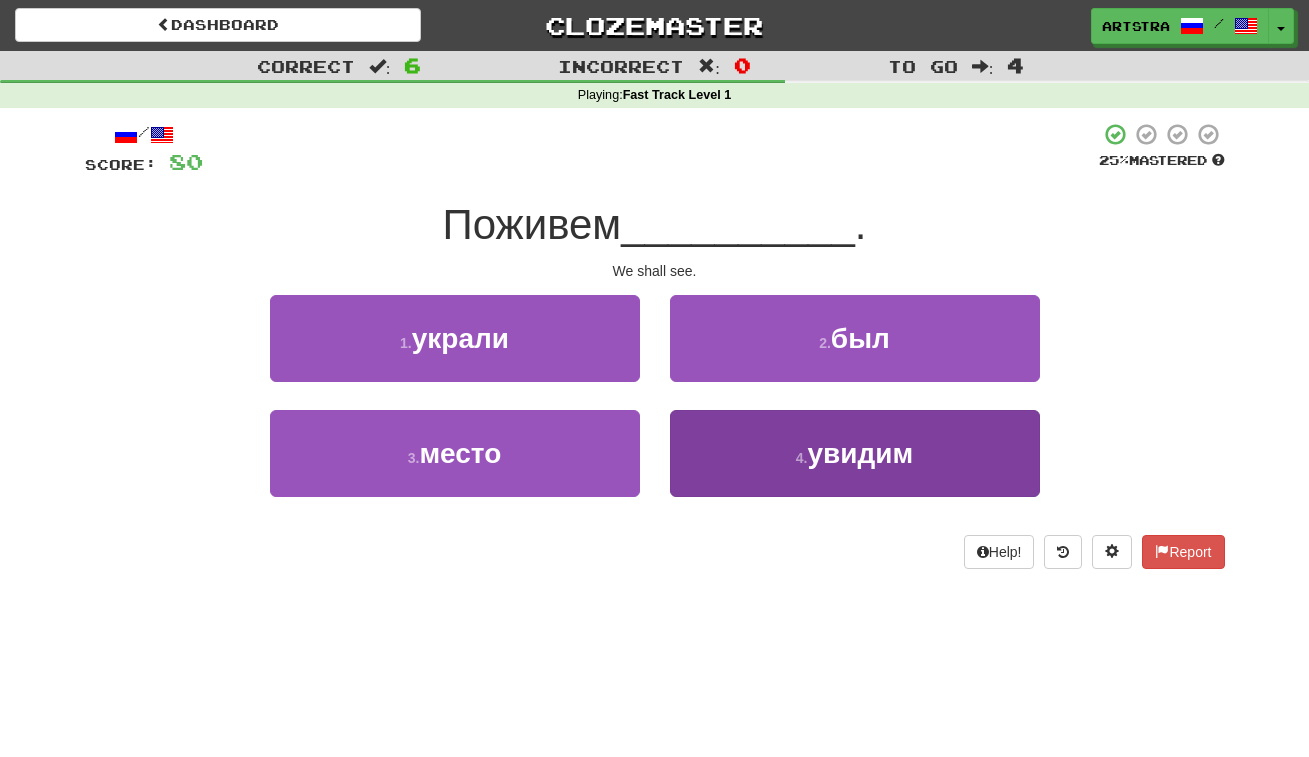 click on "4 .  увидим" at bounding box center (855, 453) 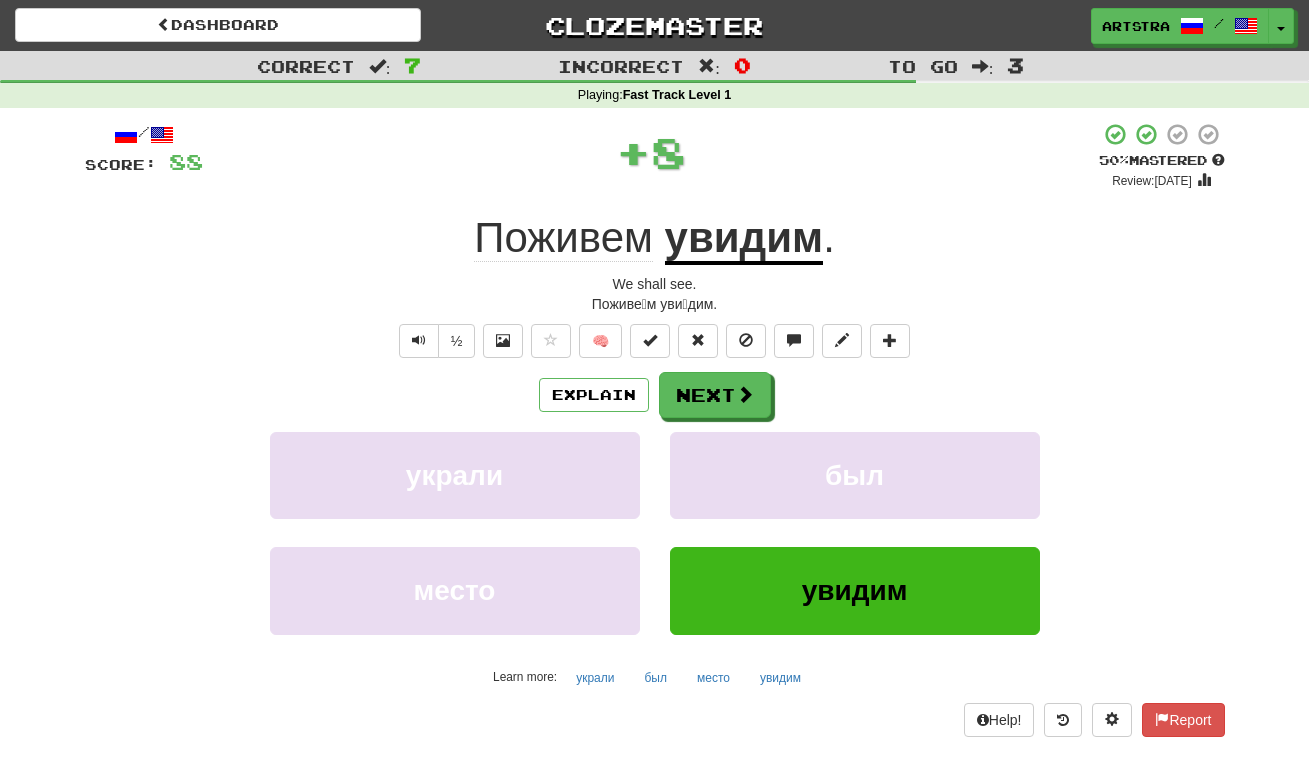 click on "увидим" at bounding box center [744, 239] 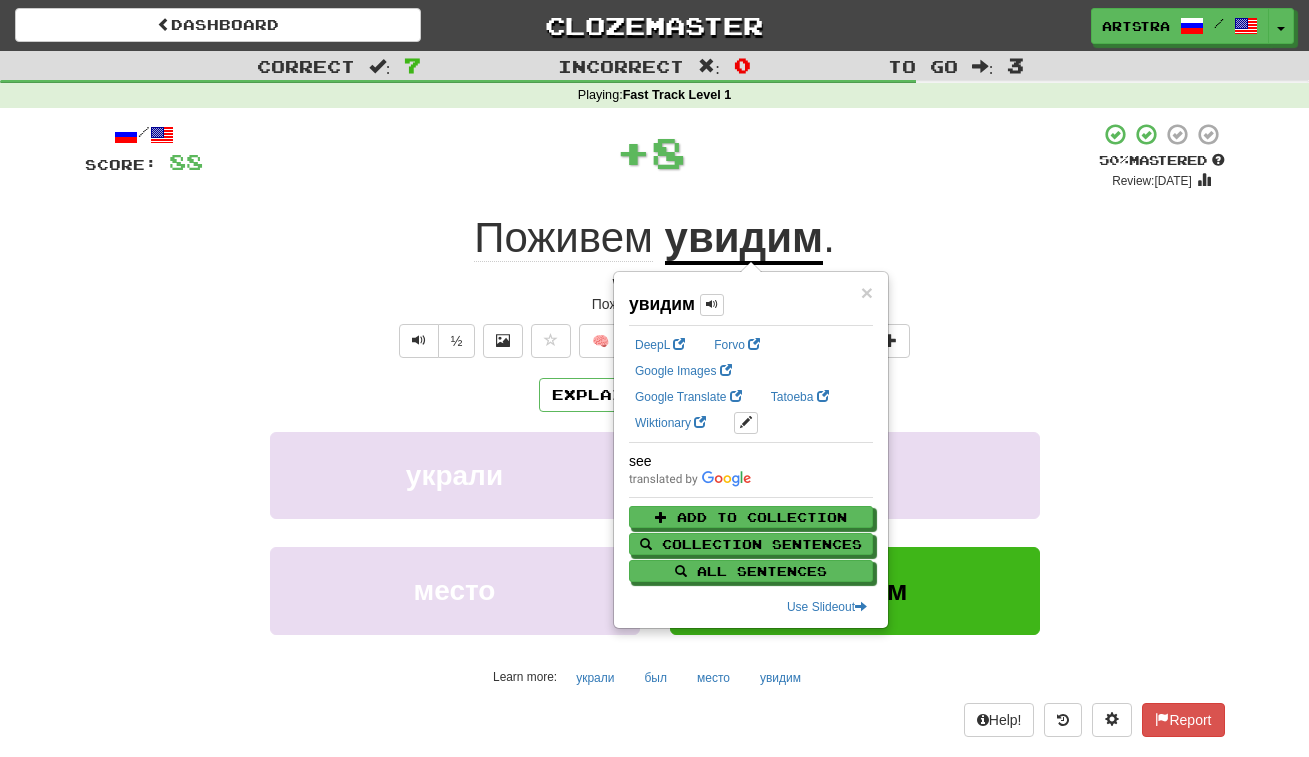 click on "+ 8" at bounding box center (651, 152) 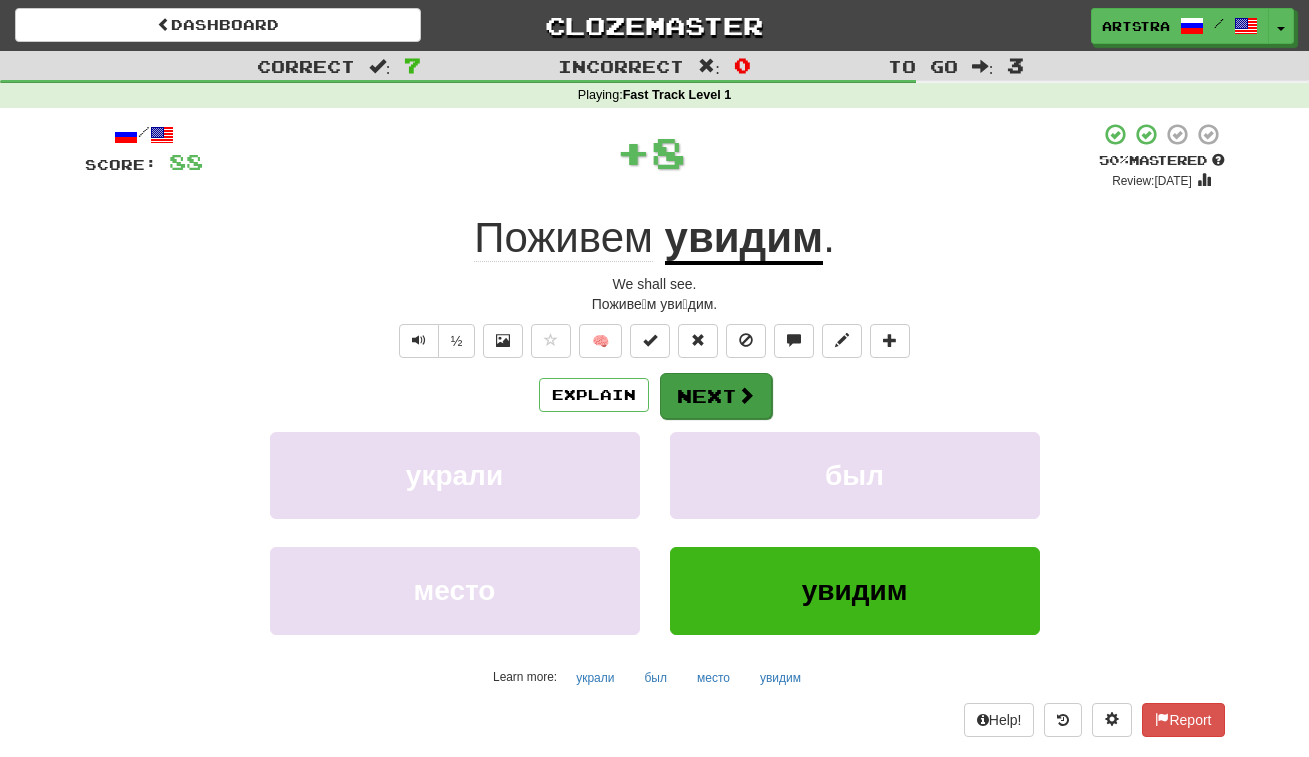 click on "Next" at bounding box center (716, 396) 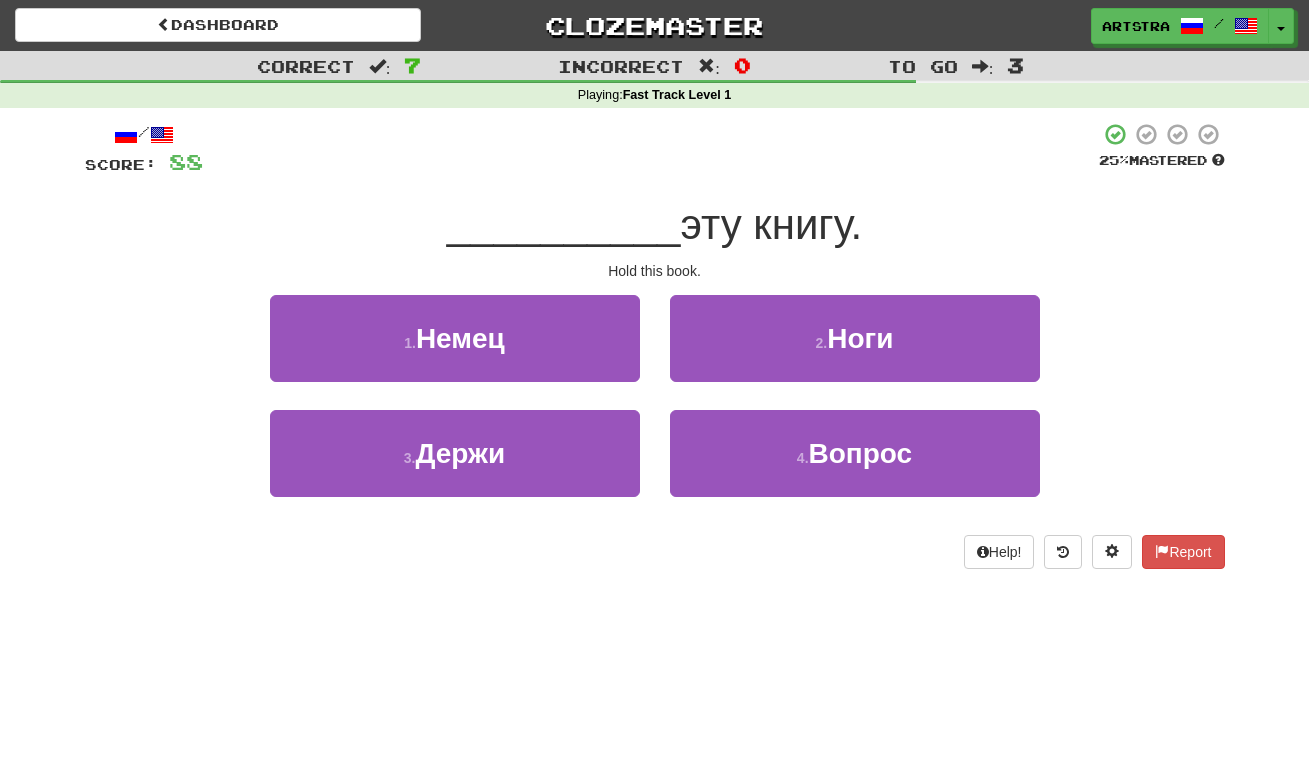 click on "__________  эту книгу." at bounding box center [655, 225] 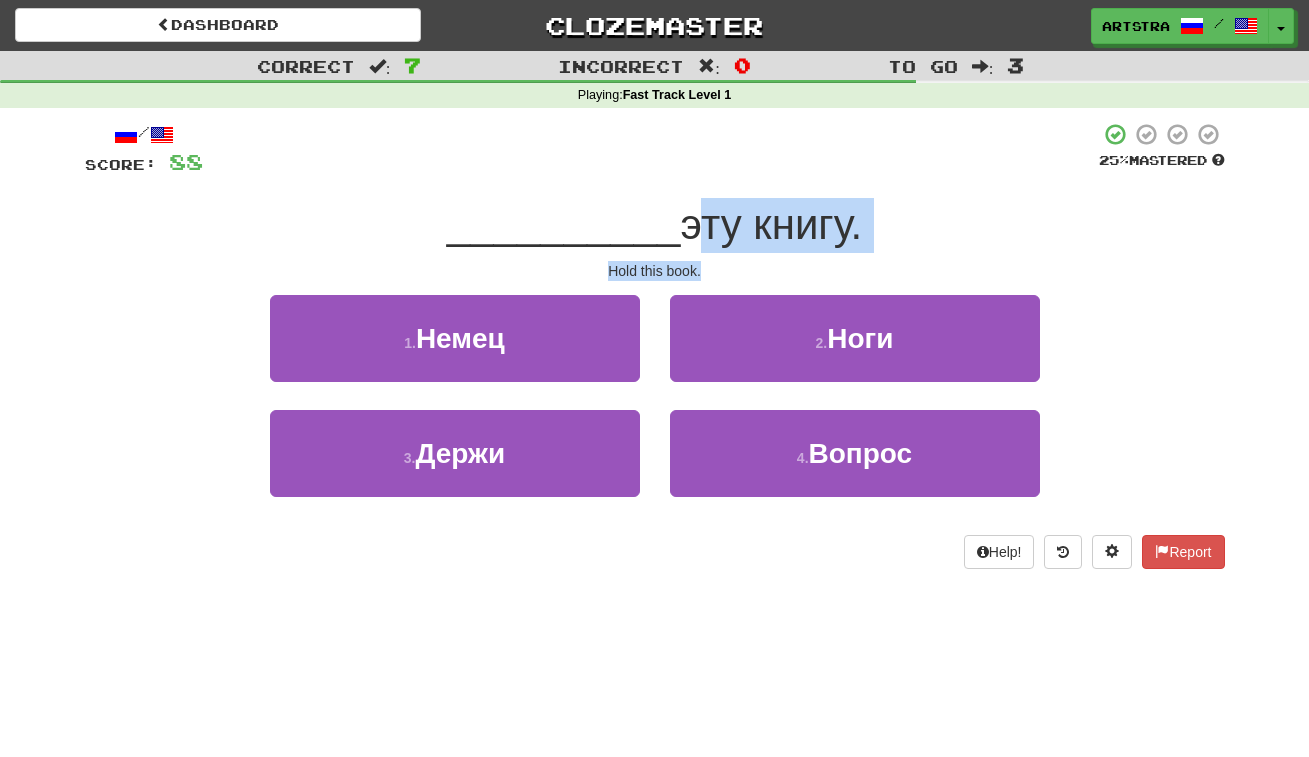 drag, startPoint x: 697, startPoint y: 262, endPoint x: 706, endPoint y: 216, distance: 46.872166 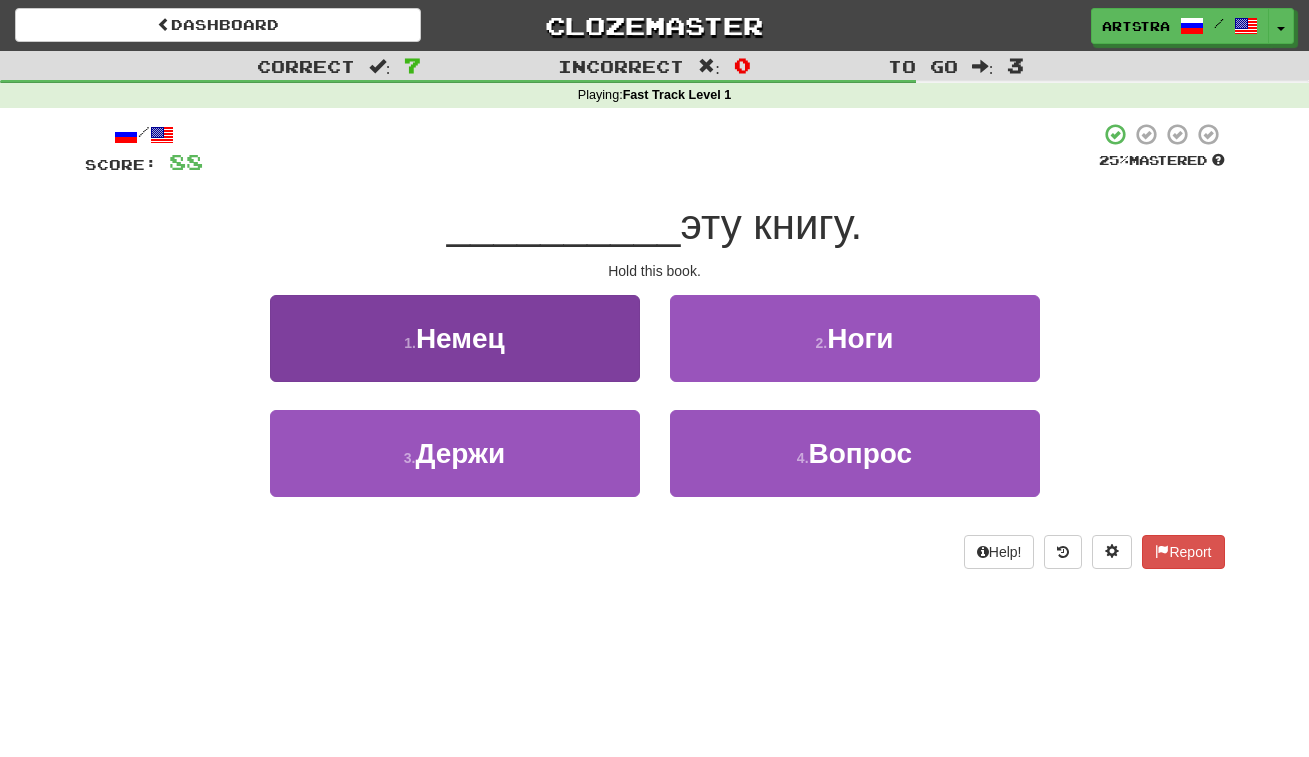 click on "1 .  Немец" at bounding box center [455, 338] 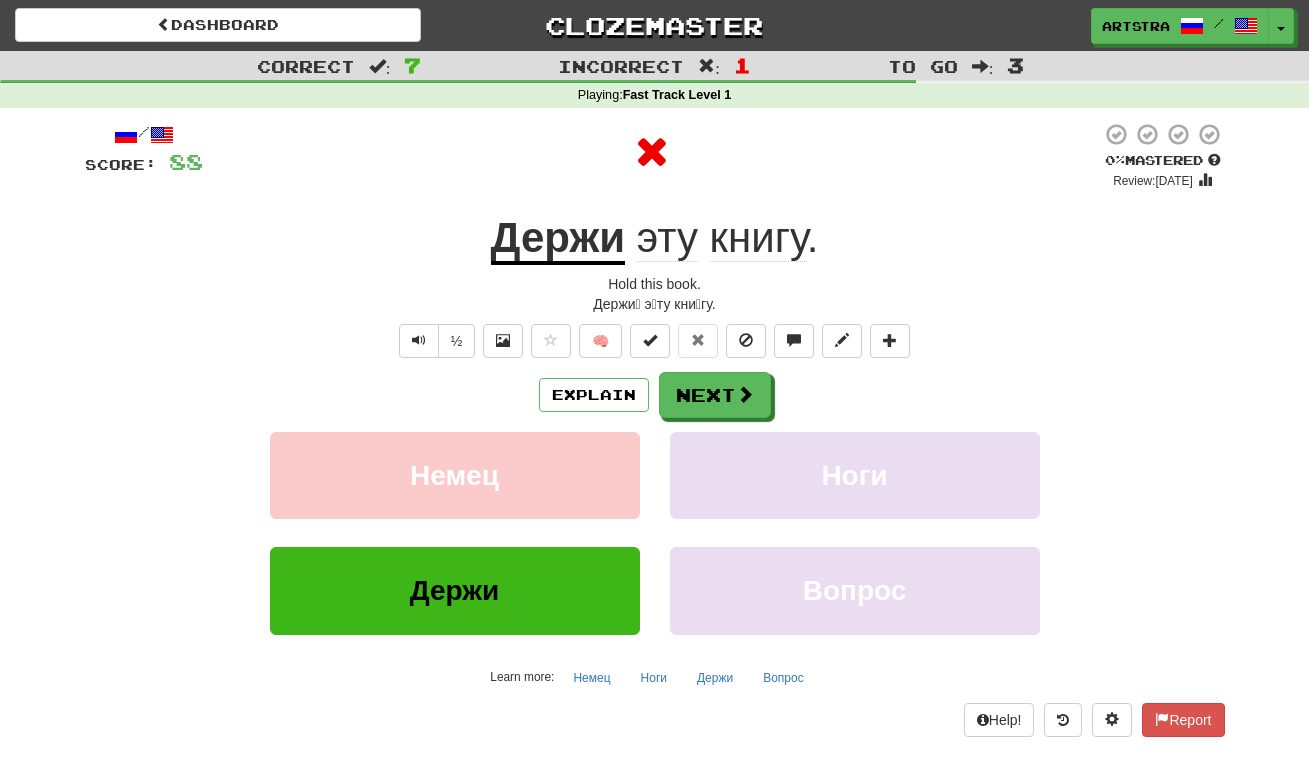 click on "Держи" at bounding box center (558, 239) 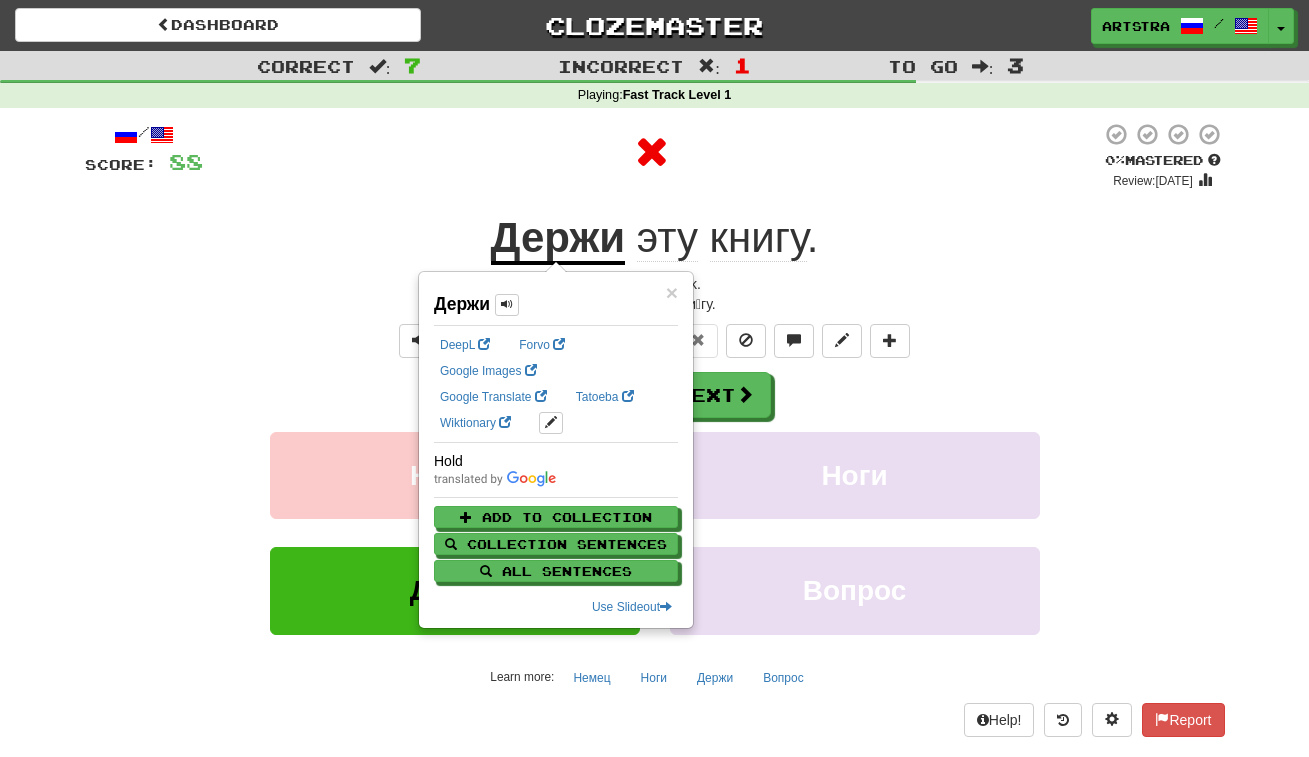 click on "книгу" at bounding box center [758, 238] 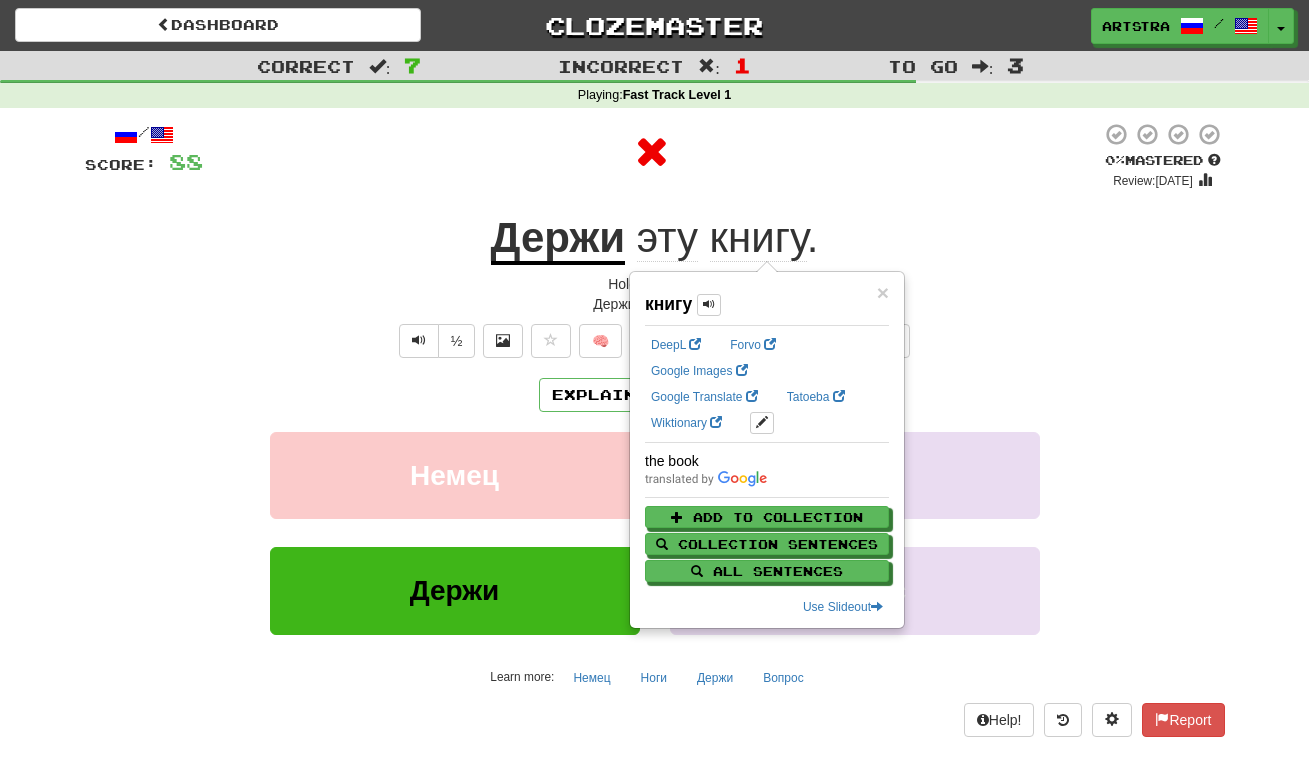 click at bounding box center [652, 152] 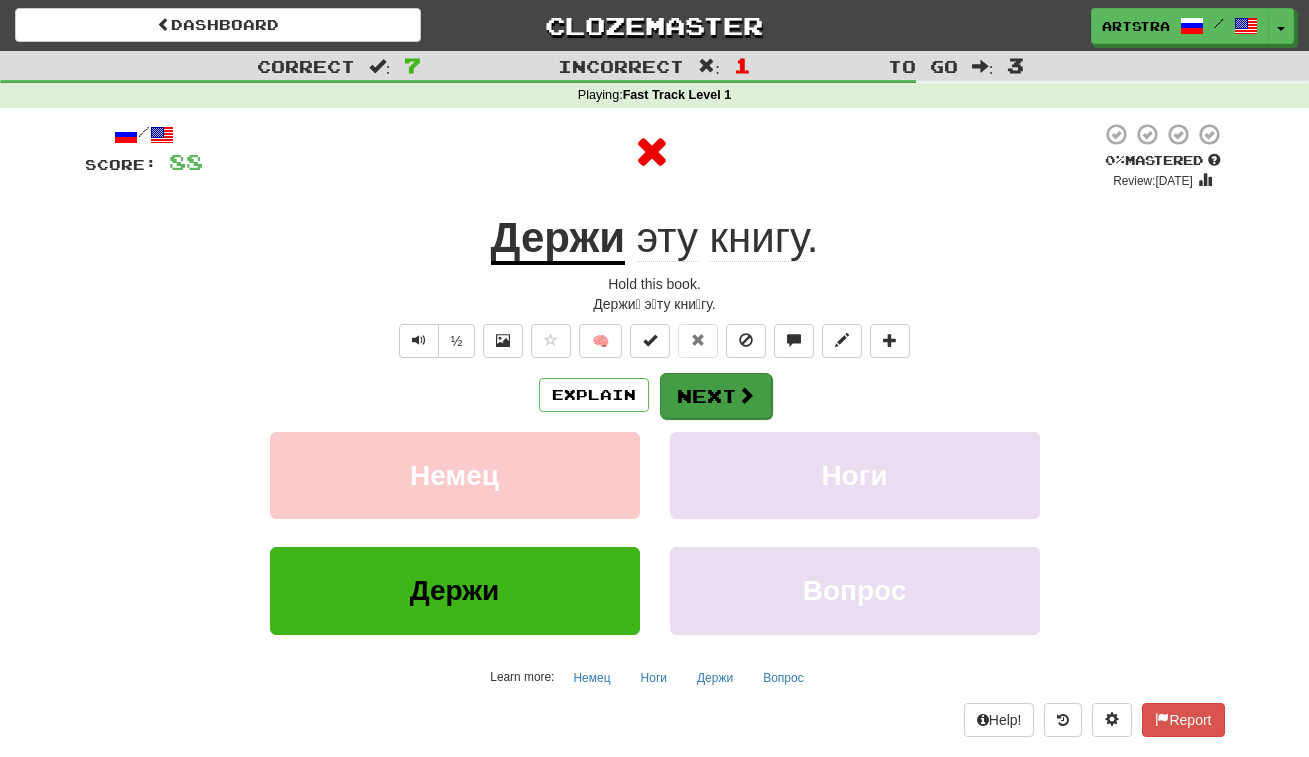 click on "Next" at bounding box center (716, 396) 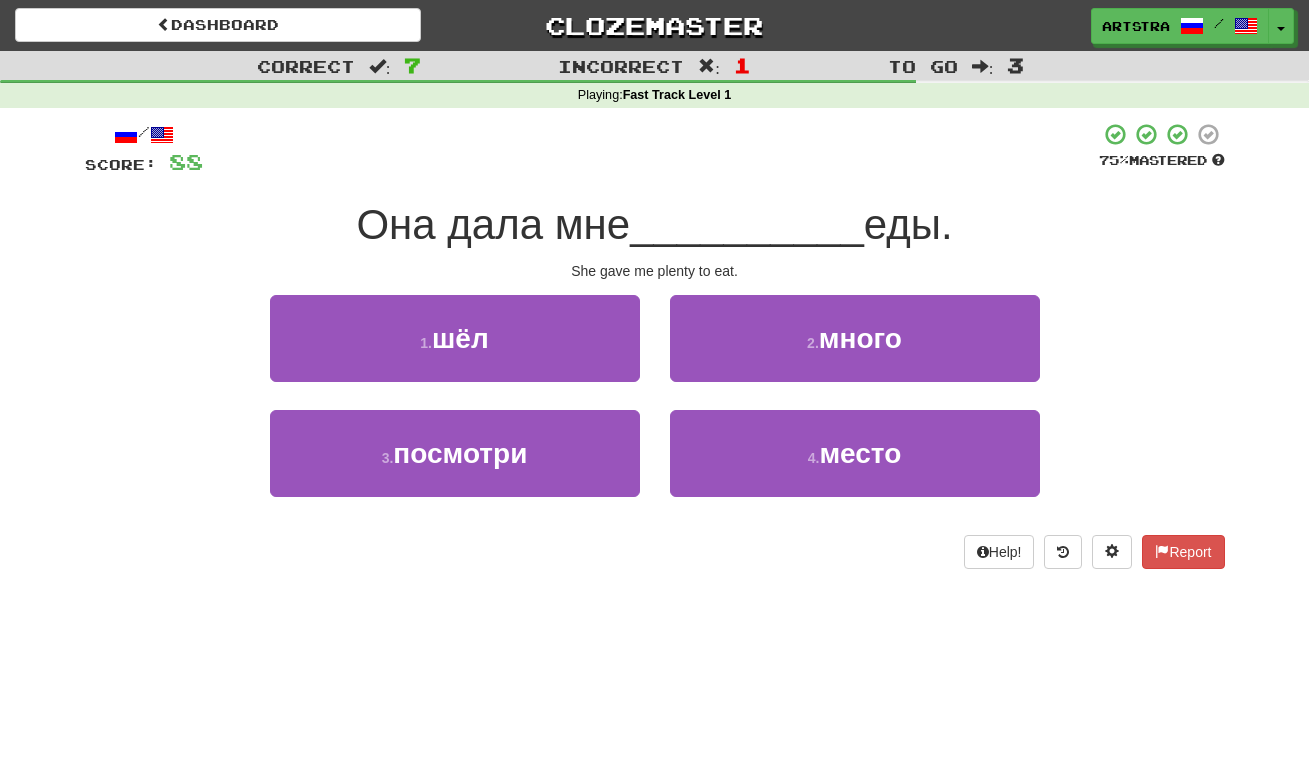 click on "__________" at bounding box center (747, 224) 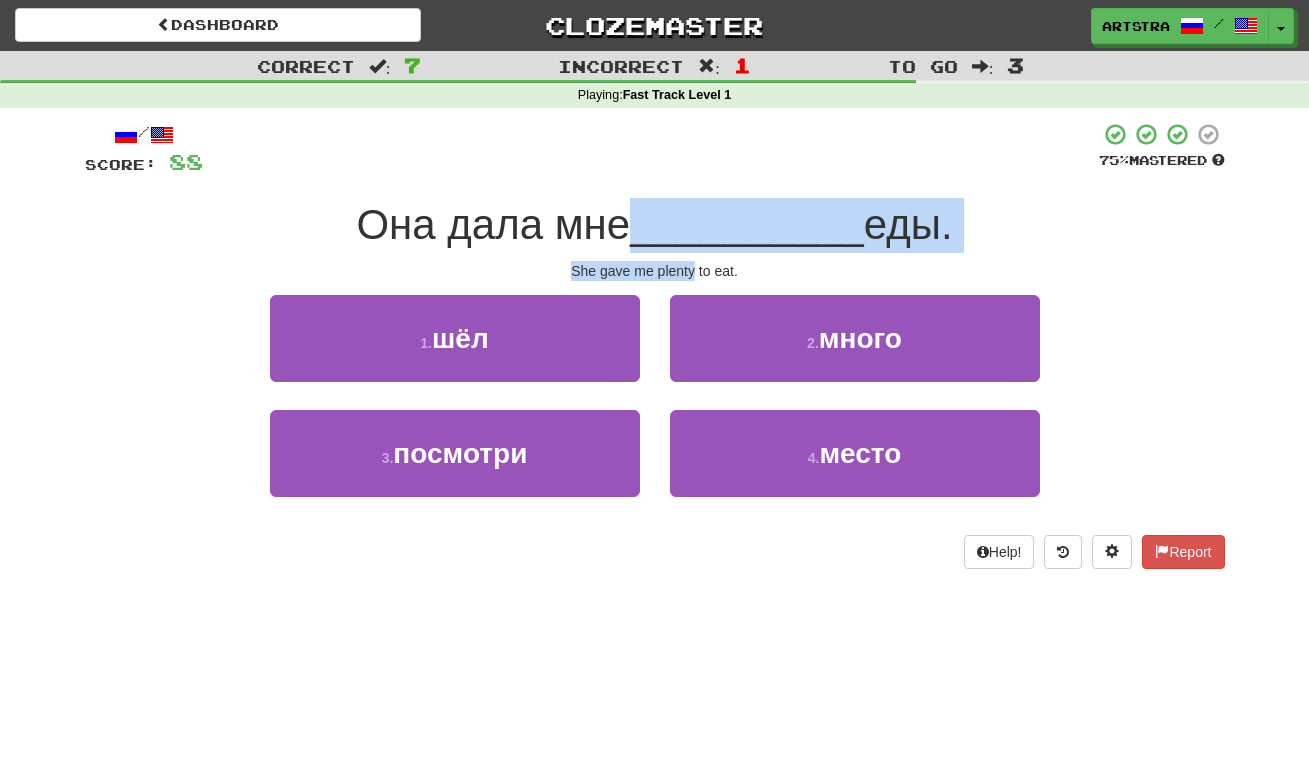 drag, startPoint x: 677, startPoint y: 235, endPoint x: 688, endPoint y: 260, distance: 27.313 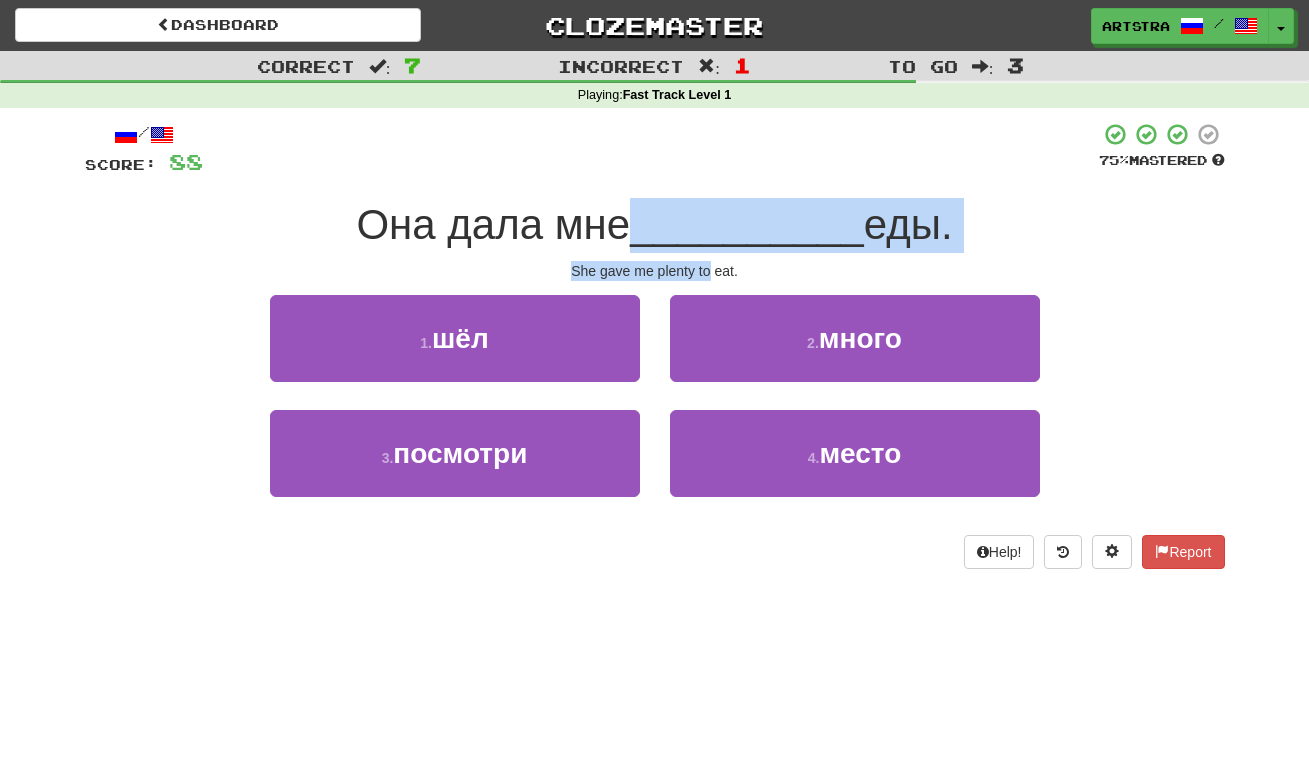 drag, startPoint x: 696, startPoint y: 217, endPoint x: 702, endPoint y: 271, distance: 54.33231 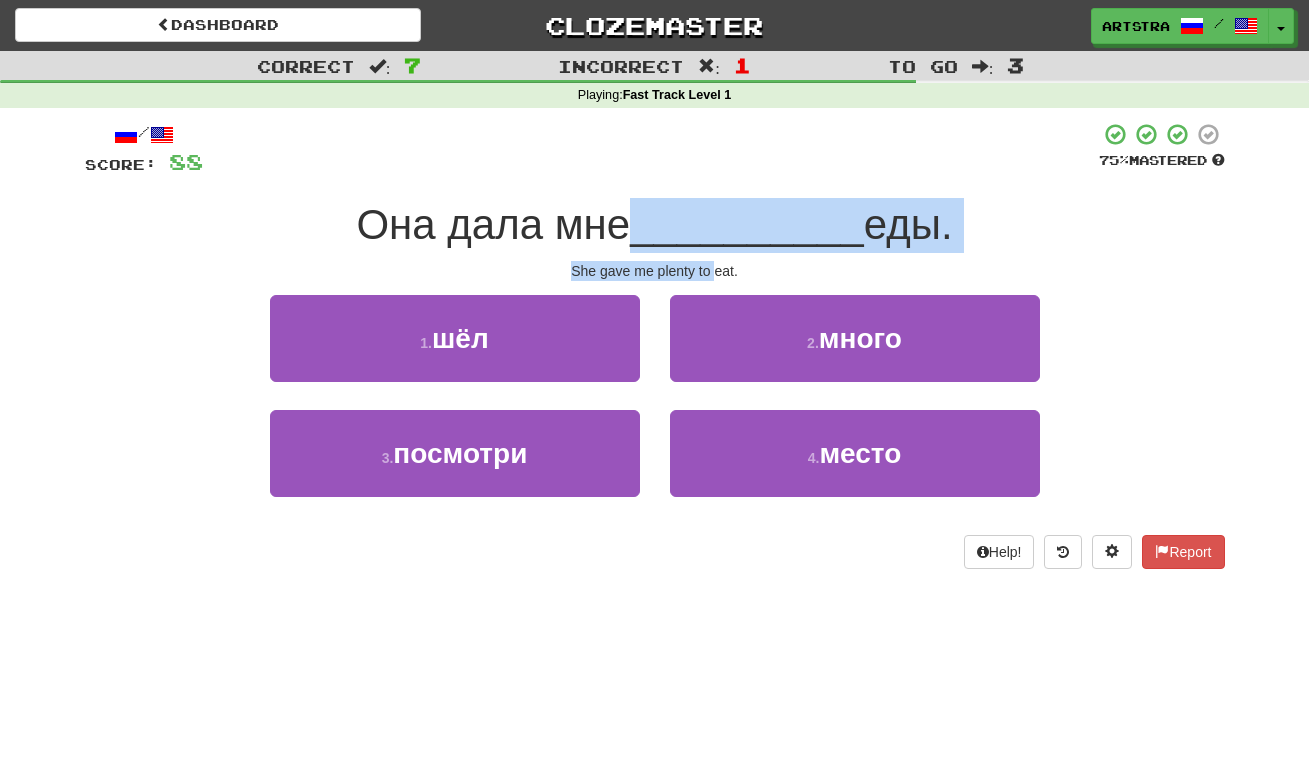 drag, startPoint x: 709, startPoint y: 217, endPoint x: 709, endPoint y: 268, distance: 51 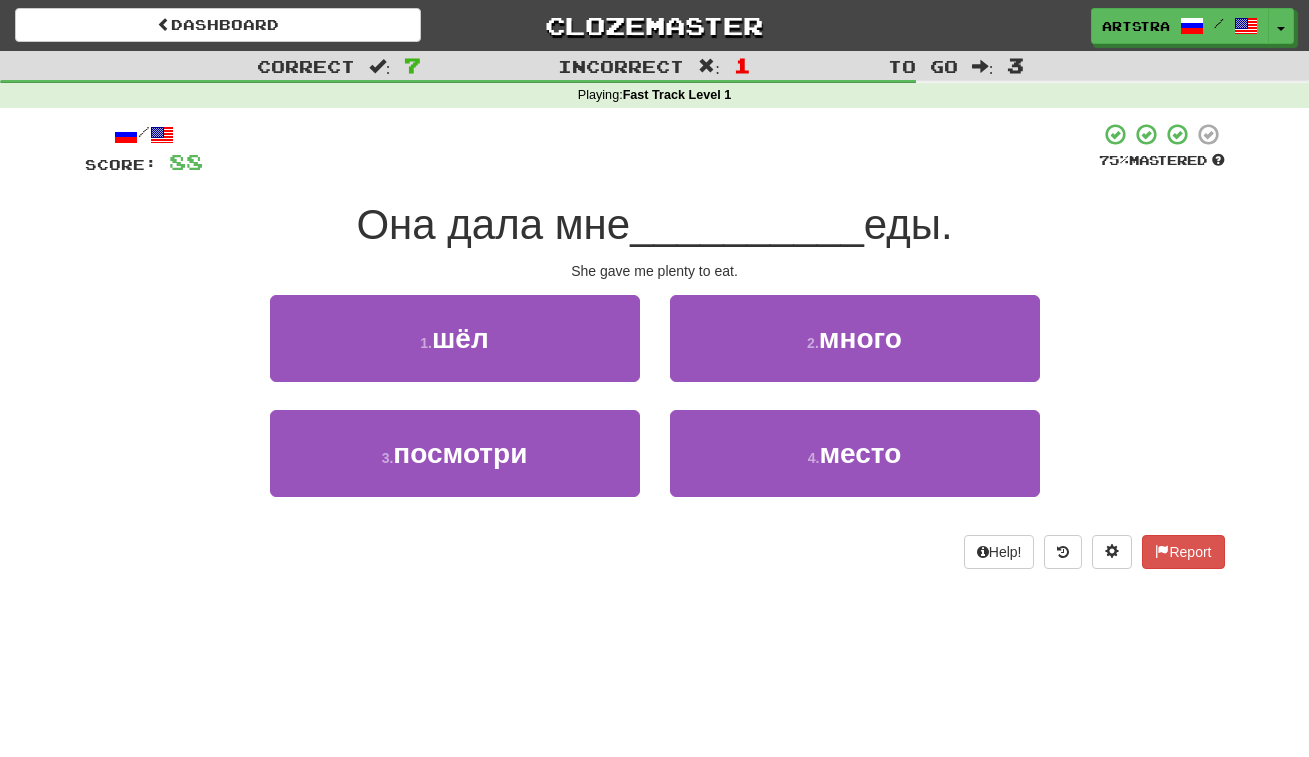 click on "1 .  шёл 2 .  много" at bounding box center (655, 352) 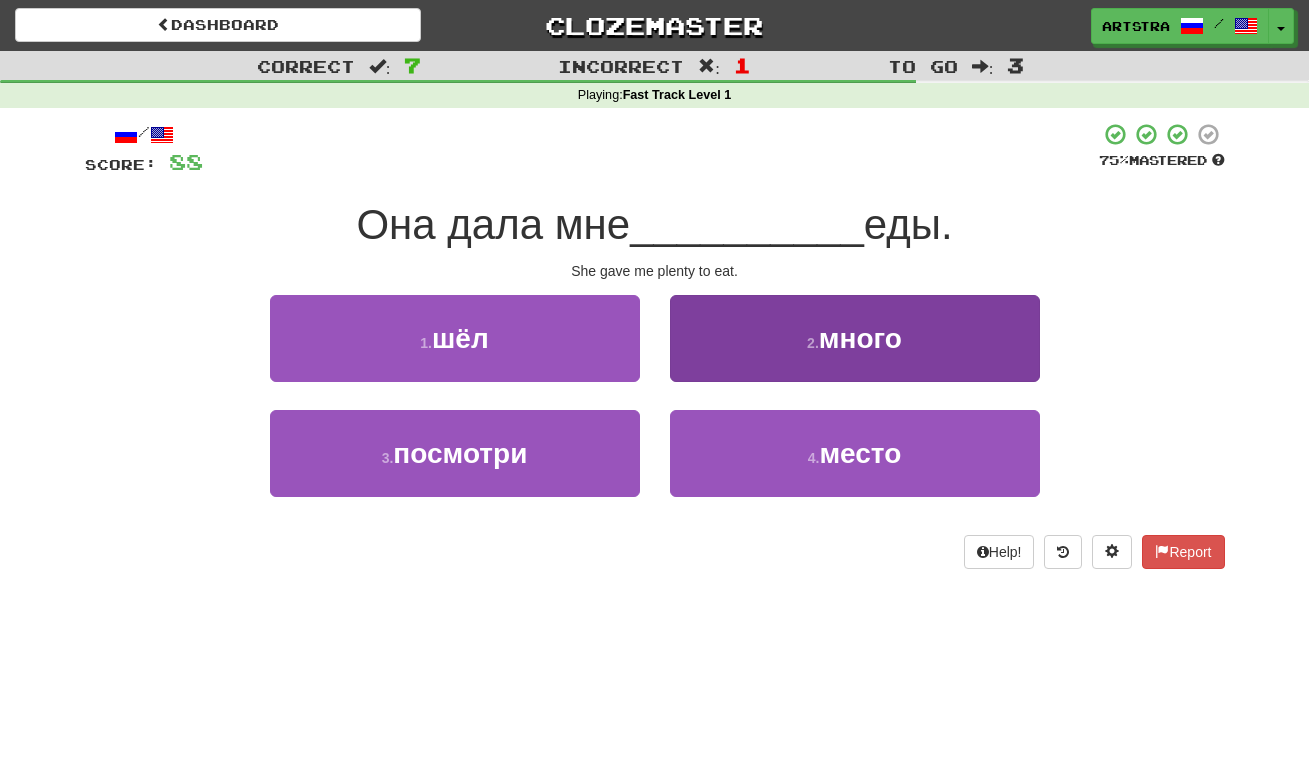 click on "2 .  много" at bounding box center [855, 338] 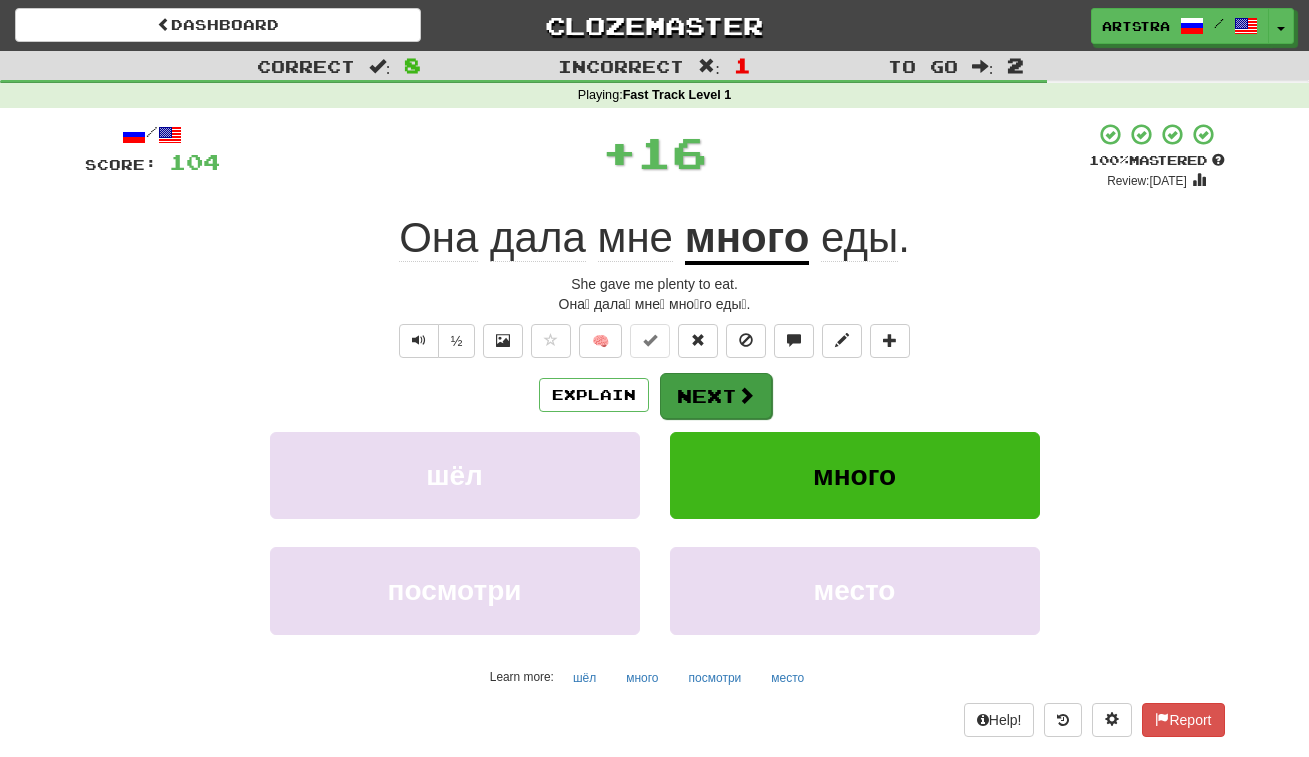 click on "Next" at bounding box center (716, 396) 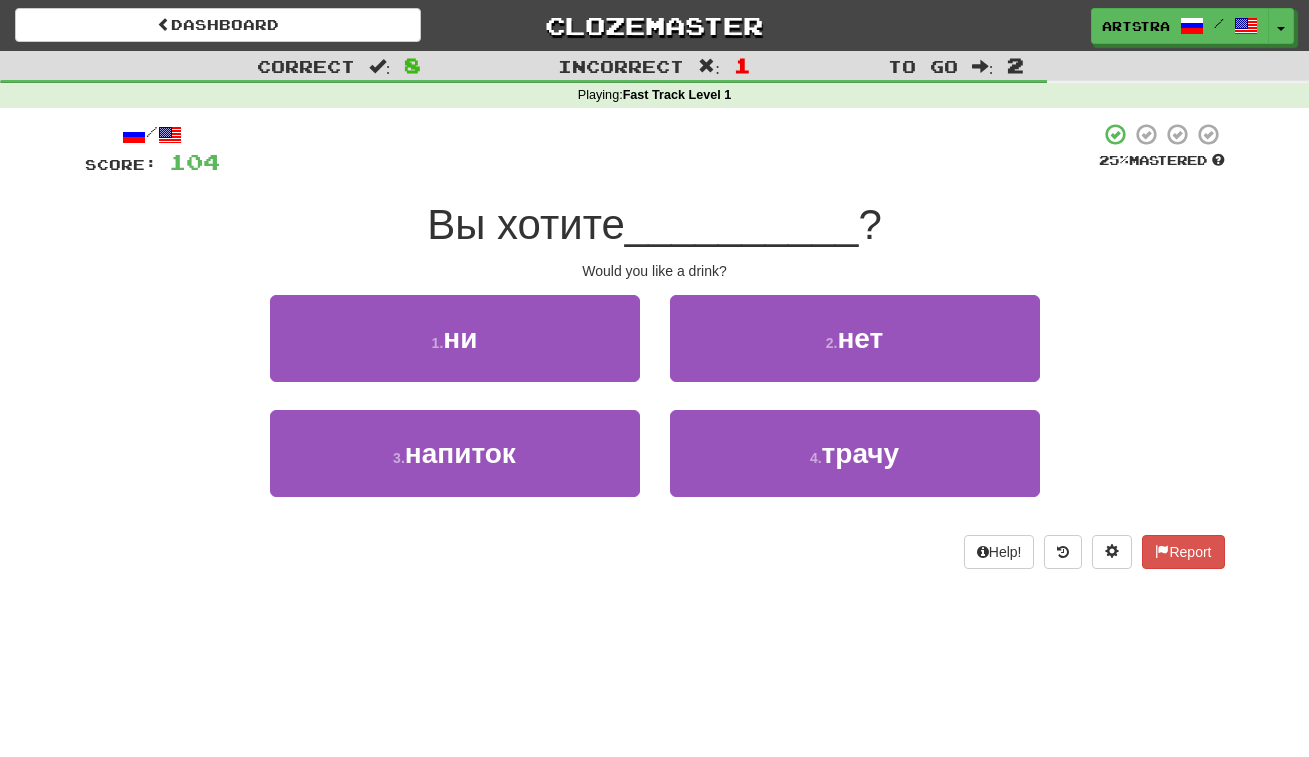 click on "__________" at bounding box center (742, 224) 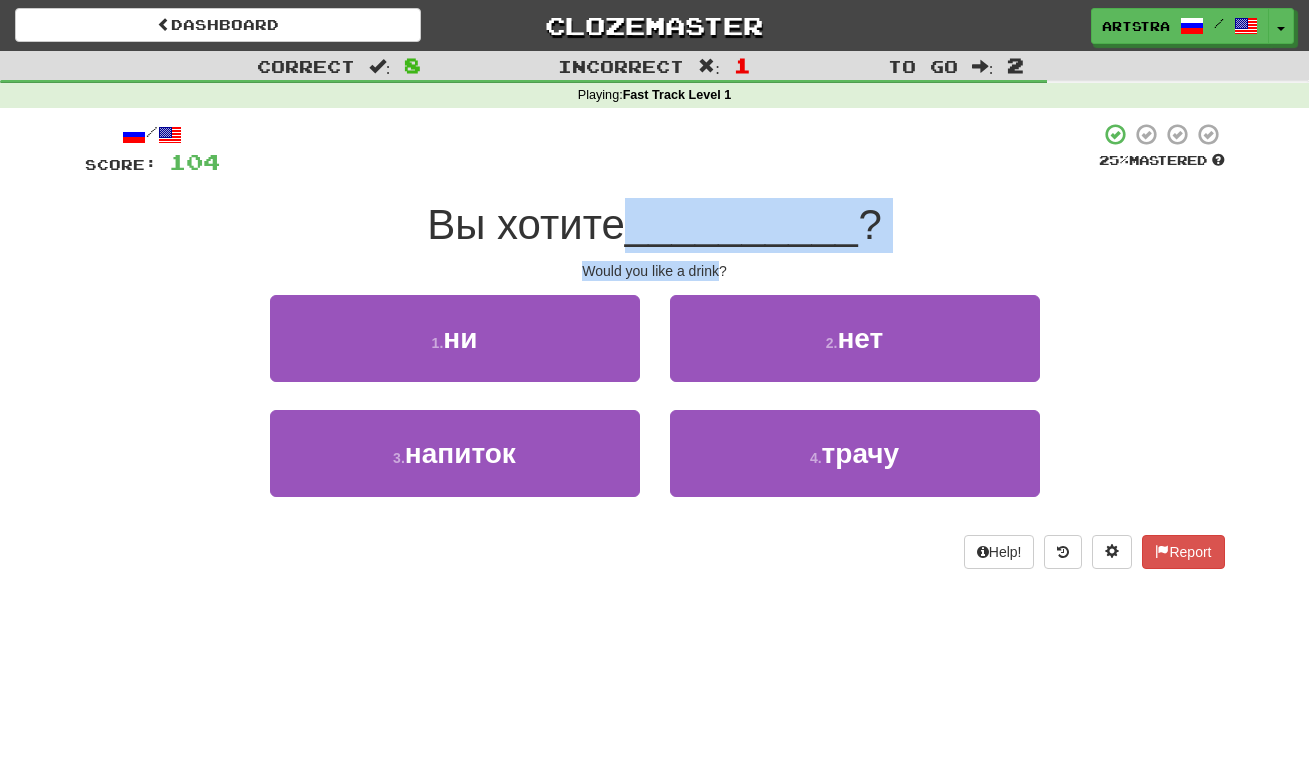 drag, startPoint x: 678, startPoint y: 237, endPoint x: 701, endPoint y: 262, distance: 33.970577 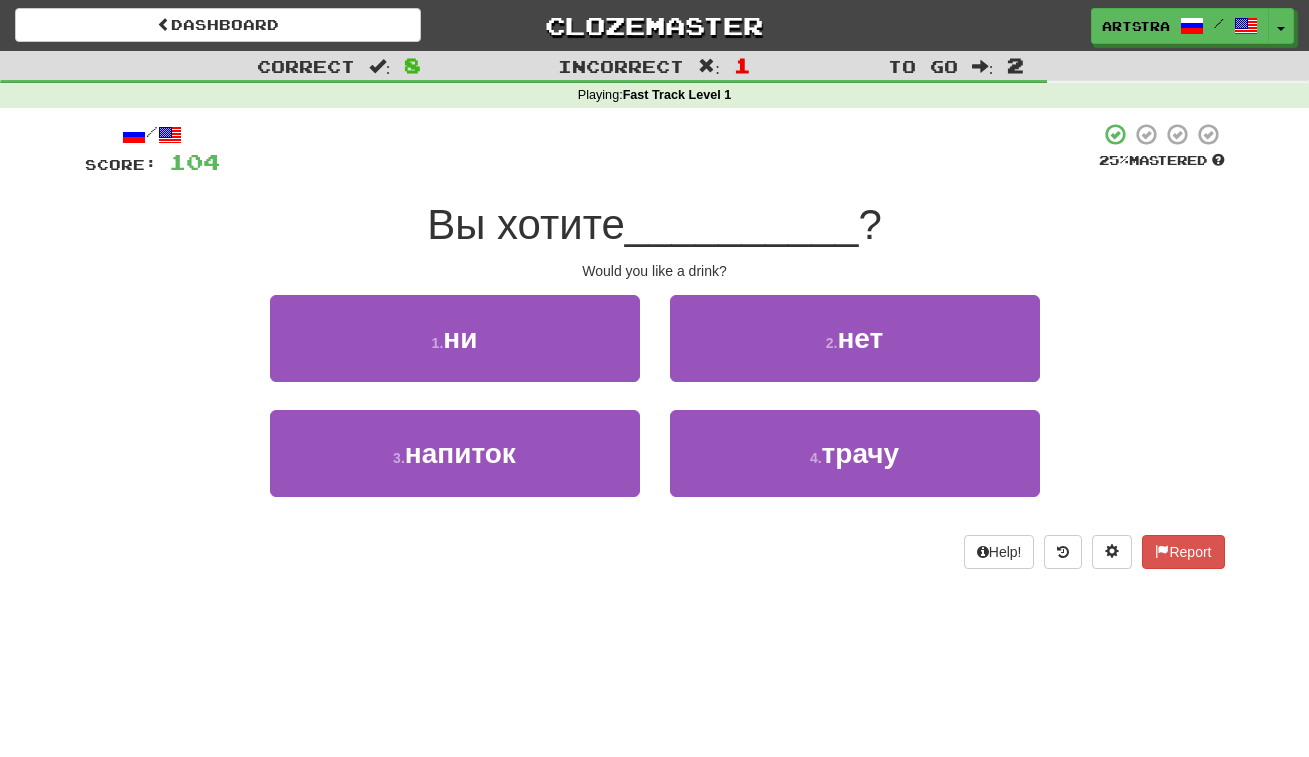 drag, startPoint x: 845, startPoint y: 471, endPoint x: 849, endPoint y: 424, distance: 47.169907 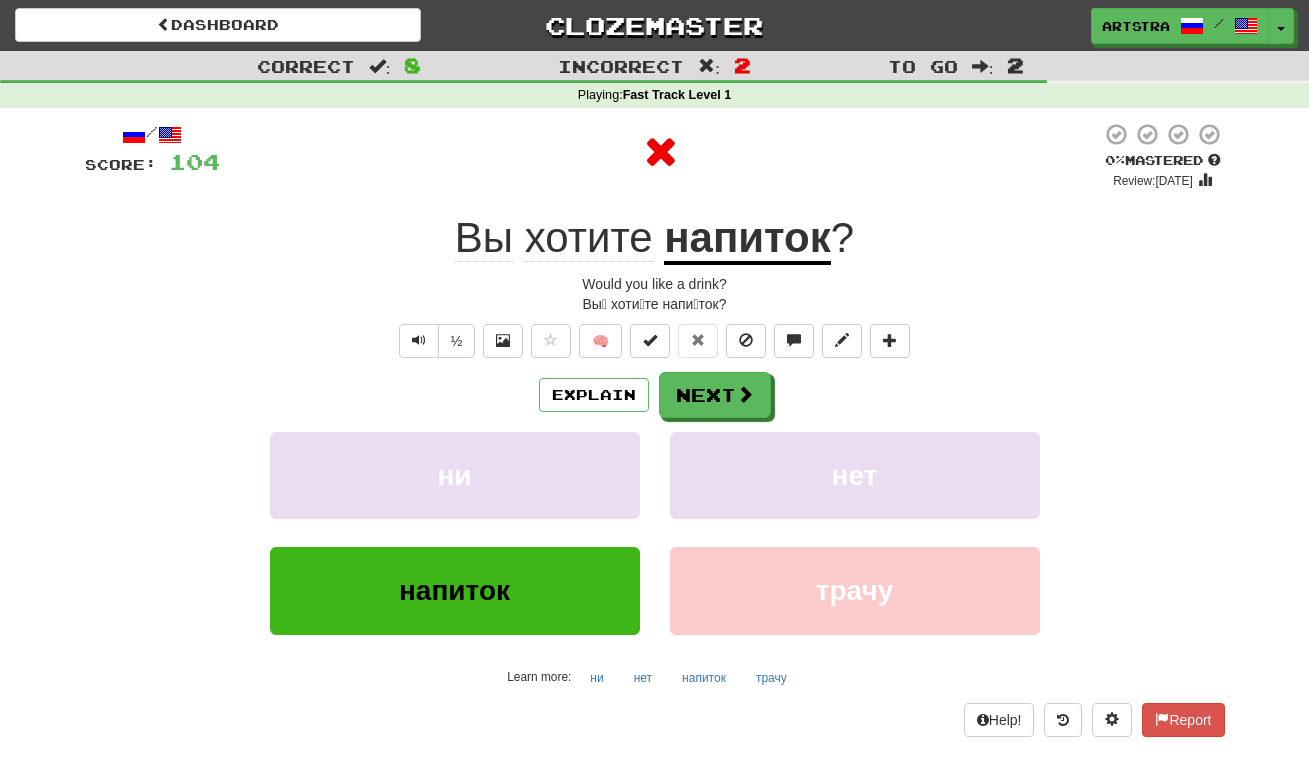 click on "напиток" at bounding box center [747, 239] 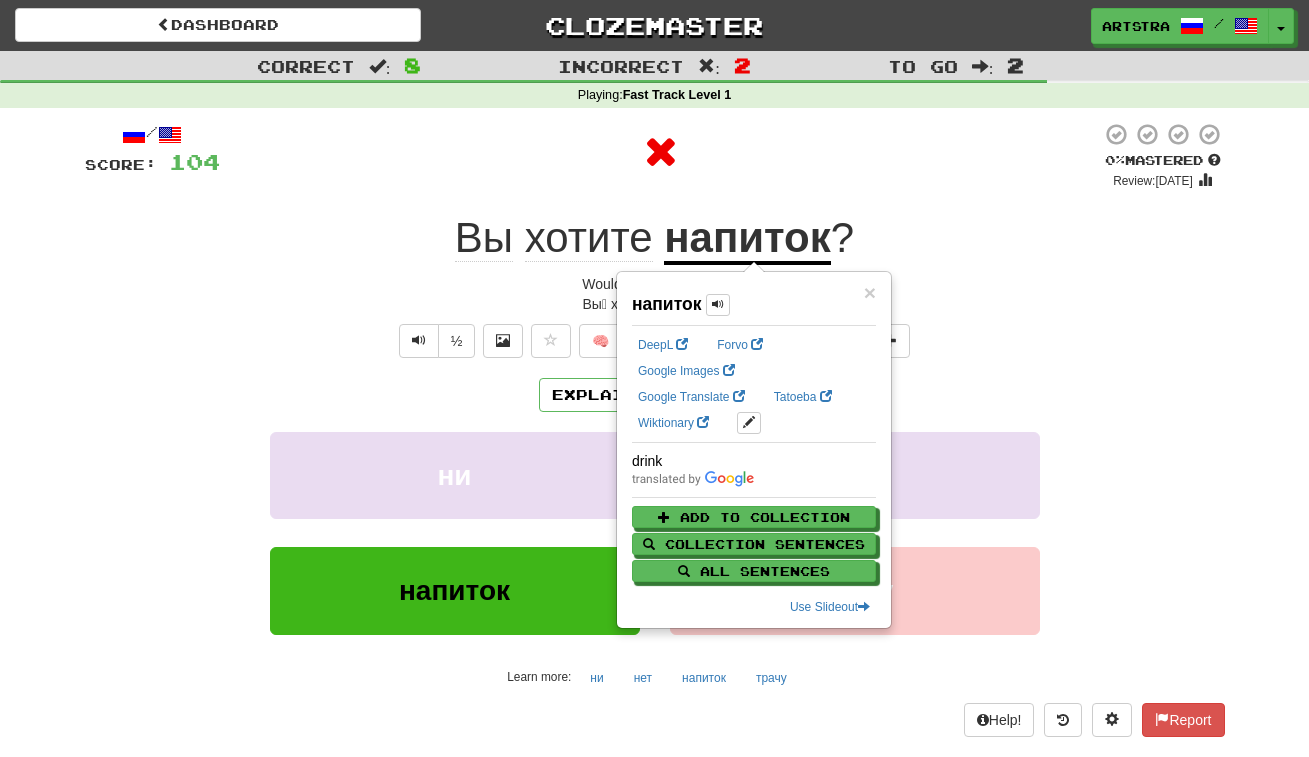 click on "/  Score:   104 0 %  Mastered Review:  2025-07-10 Вы   хотите   напиток ? Would you like a drink? Вы́ хоти́те напи́ток? ½ 🧠 Explain Next ни нет напиток трачу Learn more: ни нет напиток трачу  Help!  Report" at bounding box center (655, 436) 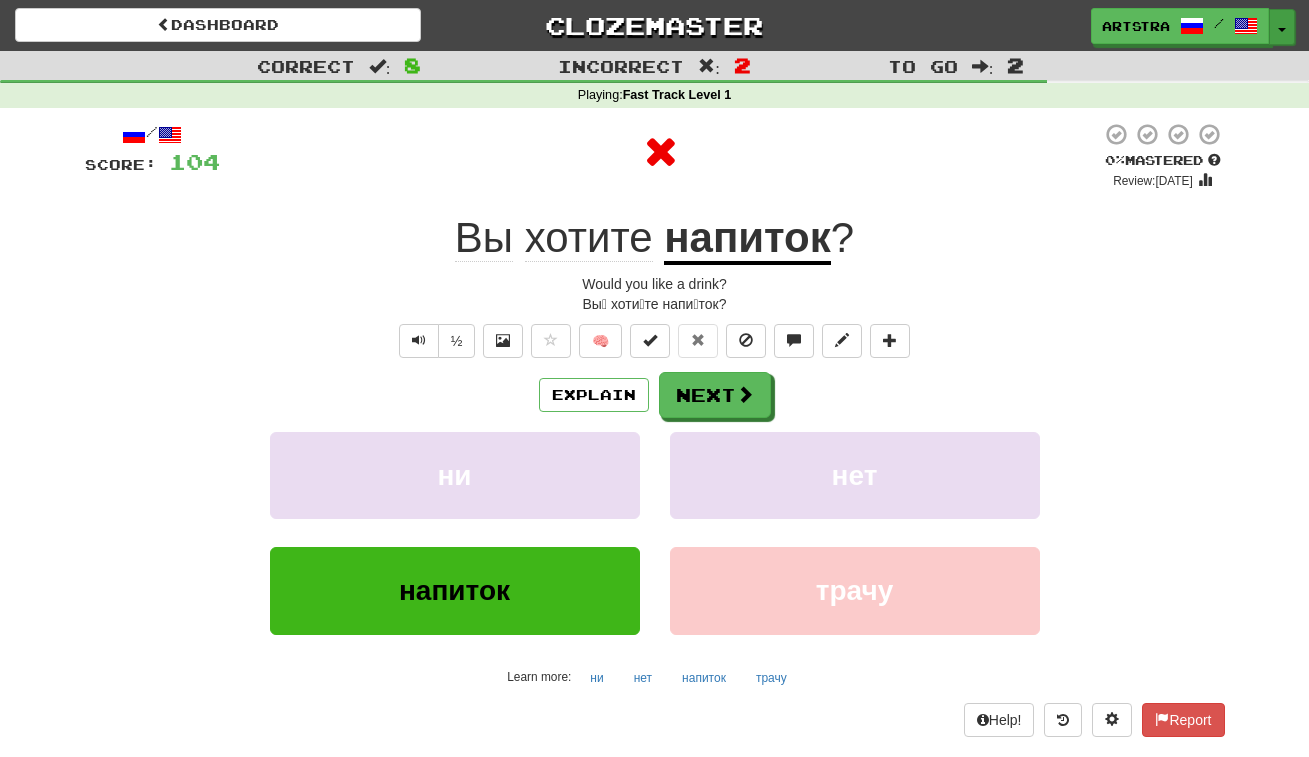 click on "Toggle Dropdown" at bounding box center [1282, 27] 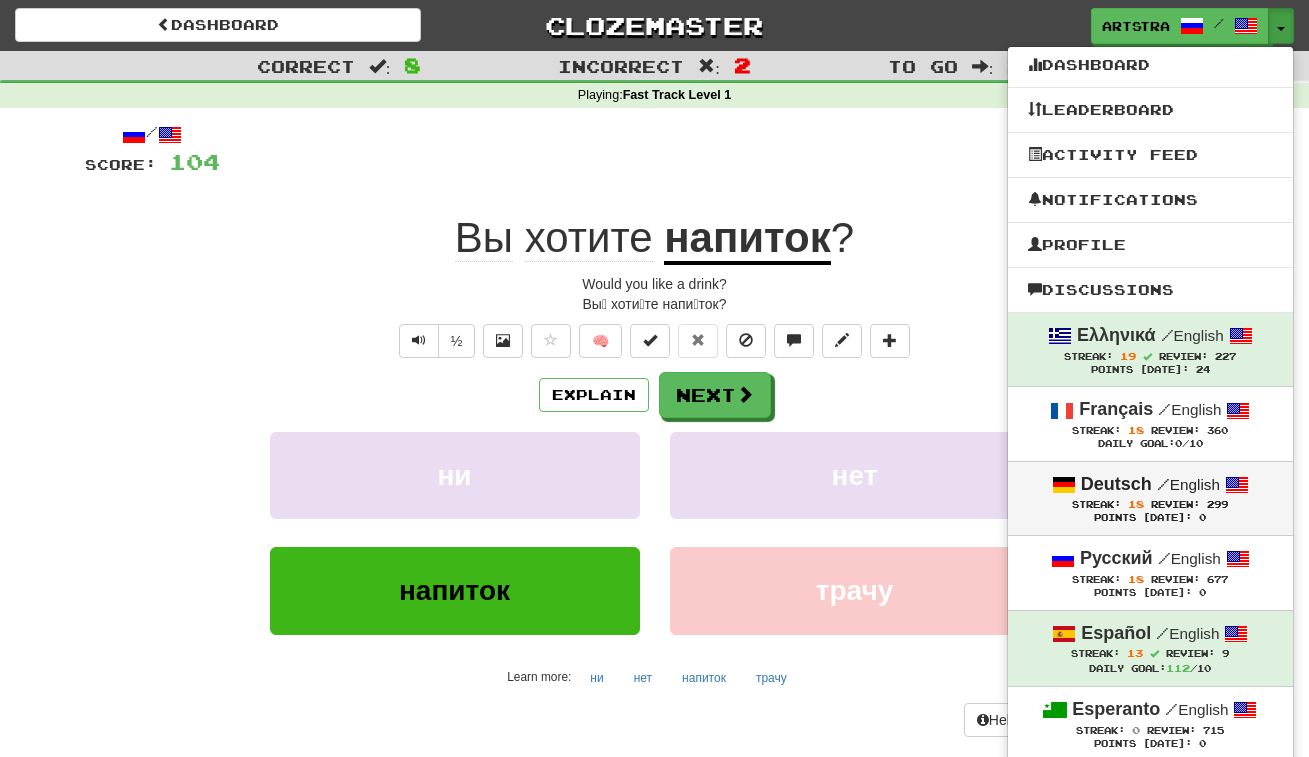 click at bounding box center [1237, 485] 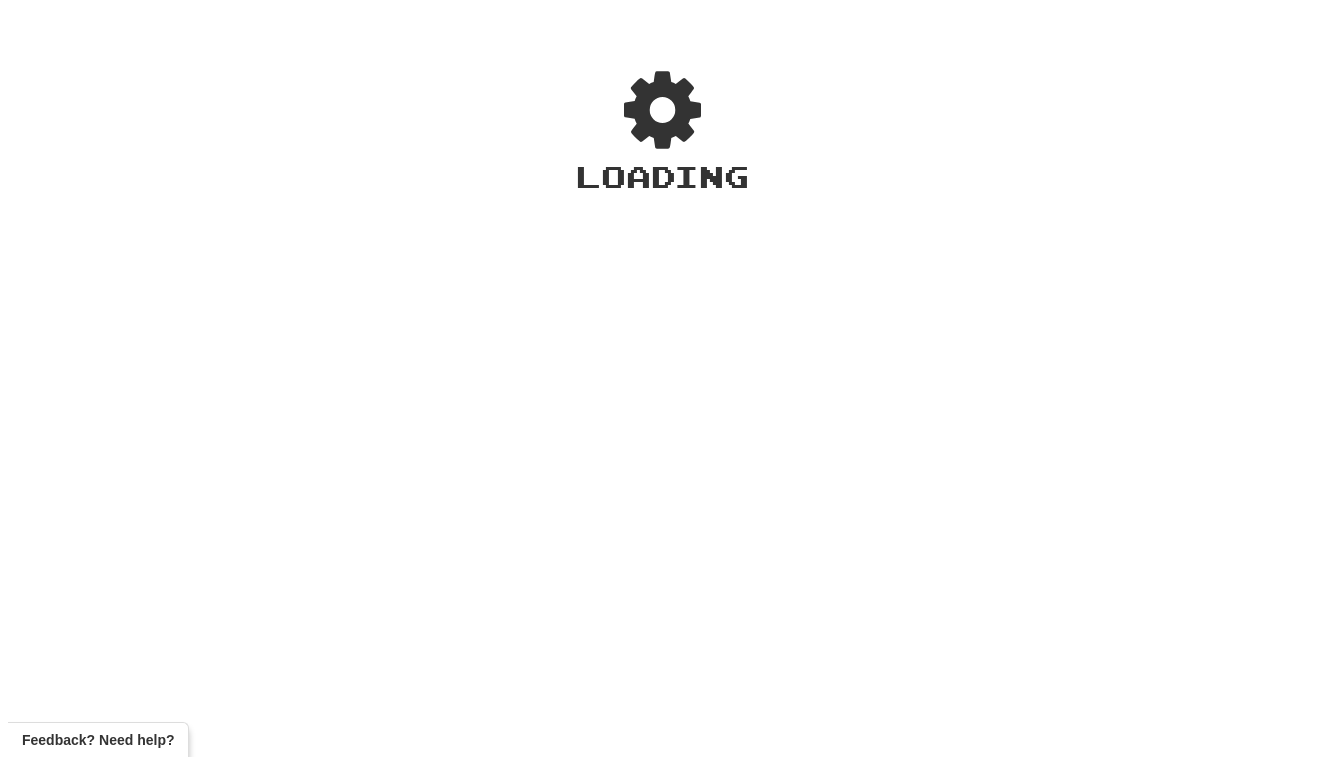 scroll, scrollTop: 0, scrollLeft: 0, axis: both 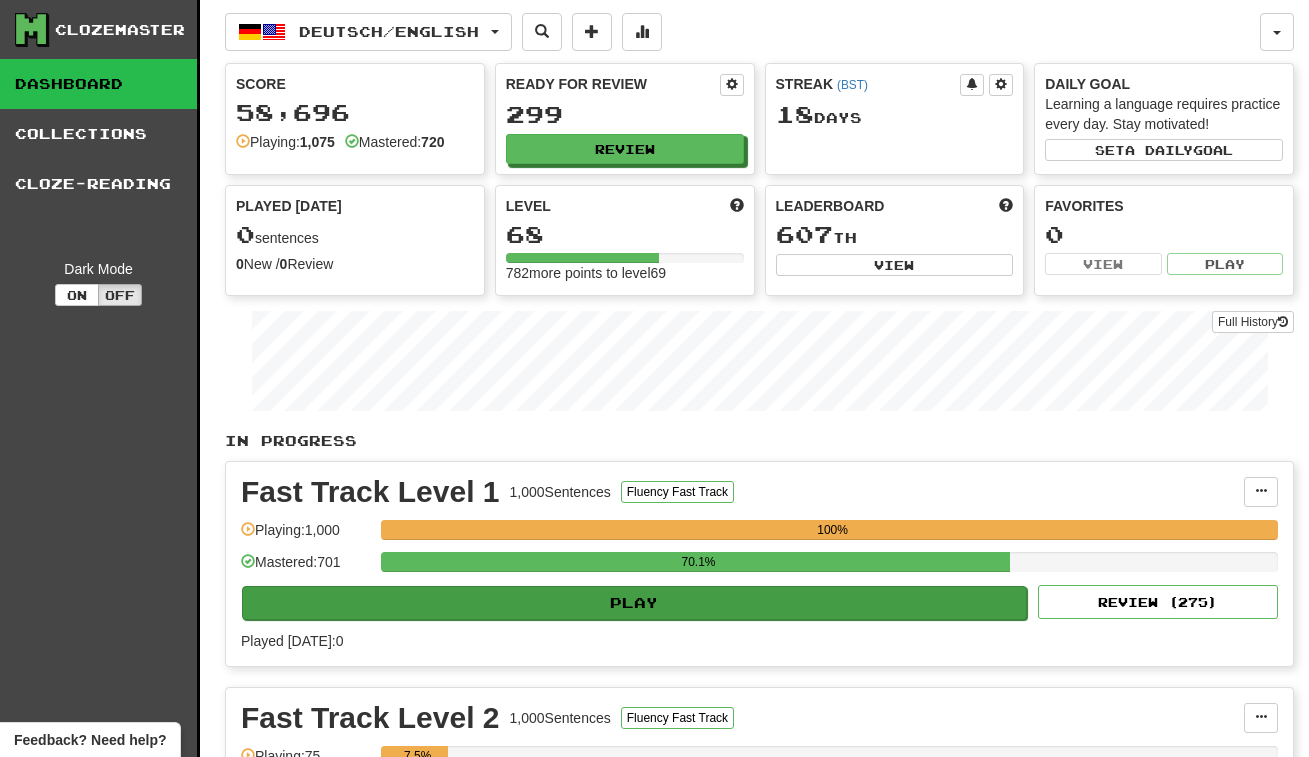 click on "Play" at bounding box center (634, 603) 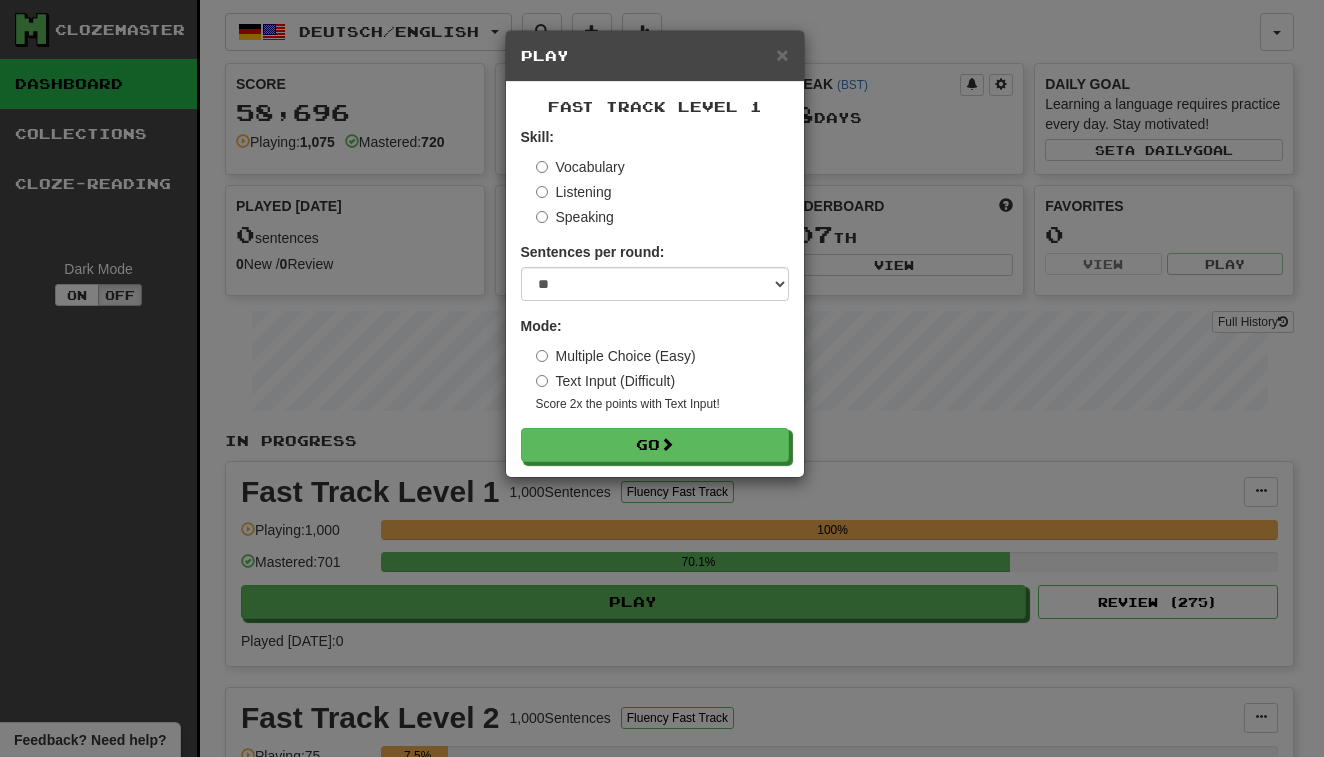 click on "Fast Track Level 1 Skill: Vocabulary Listening Speaking Sentences per round: * ** ** ** ** ** *** ******** Mode: Multiple Choice (Easy) Text Input (Difficult) Score 2x the points with Text Input ! Go" at bounding box center (655, 279) 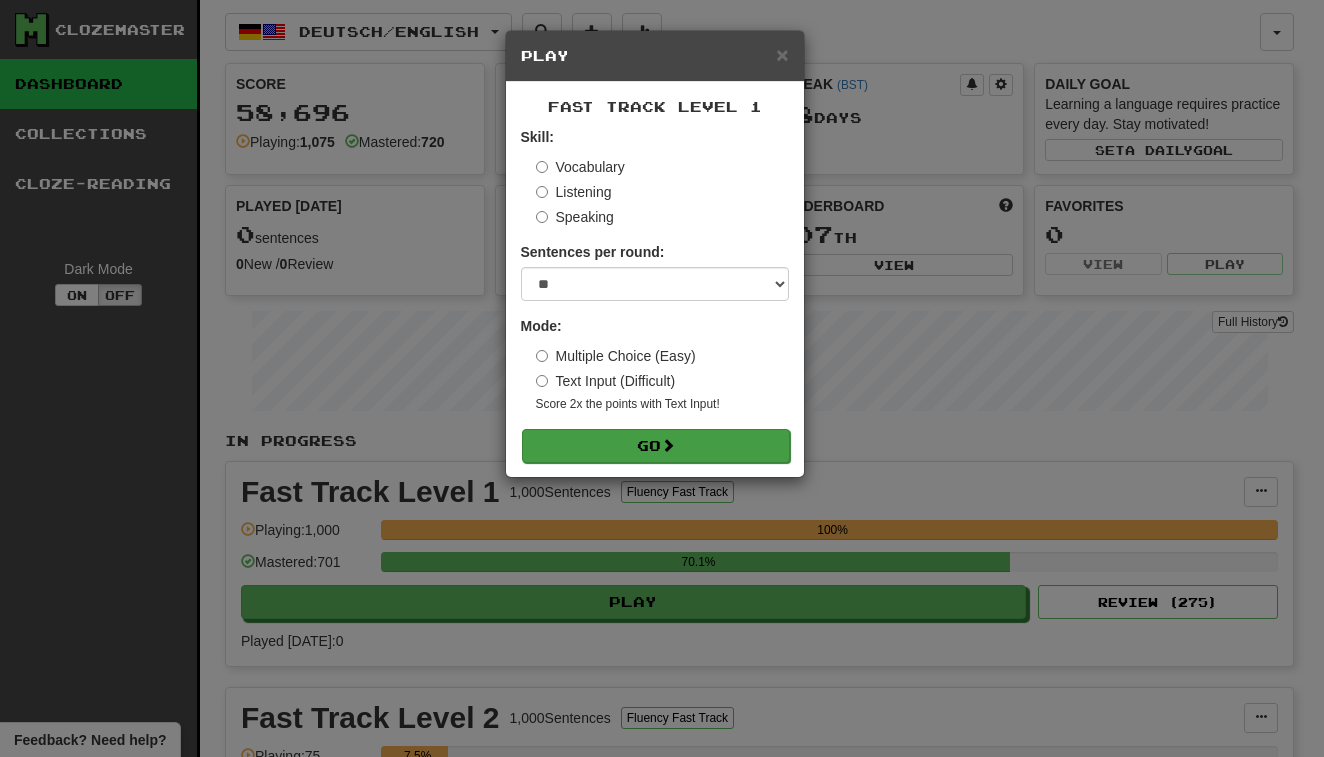 click on "Go" at bounding box center (656, 446) 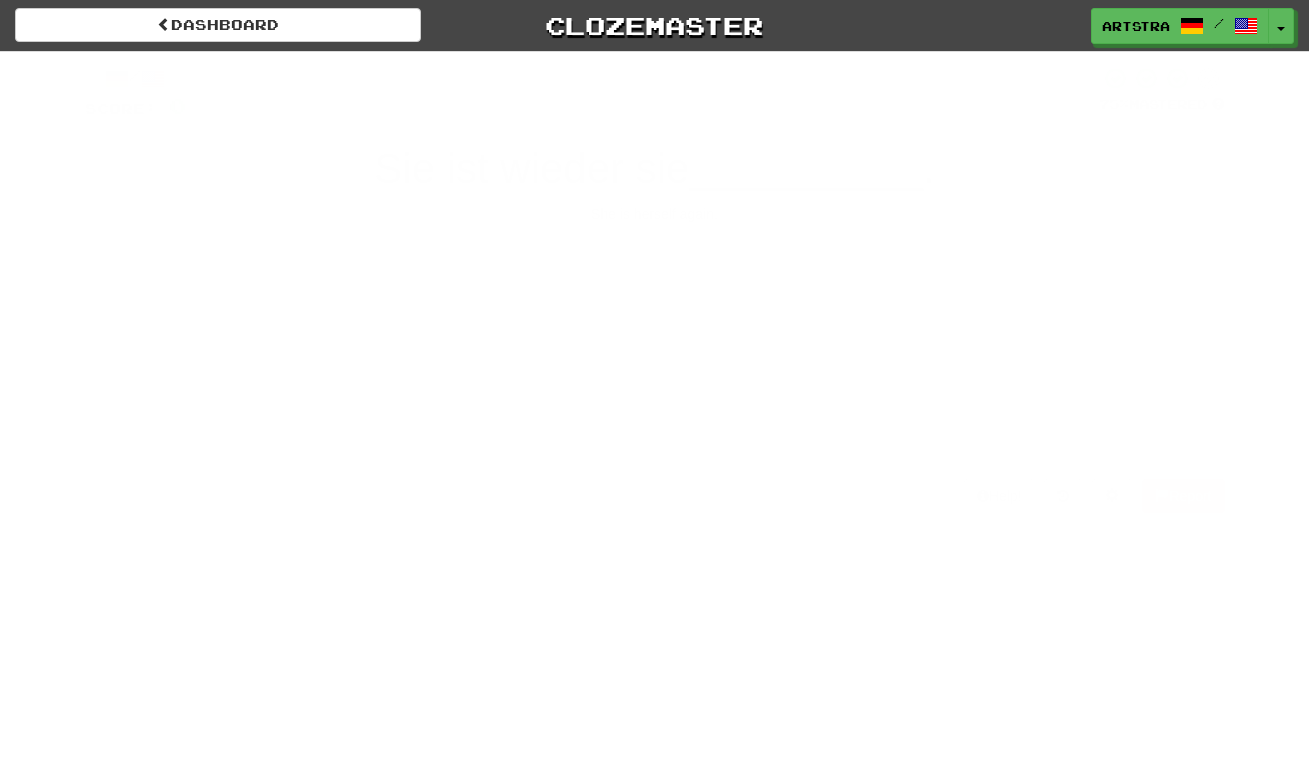 scroll, scrollTop: 0, scrollLeft: 0, axis: both 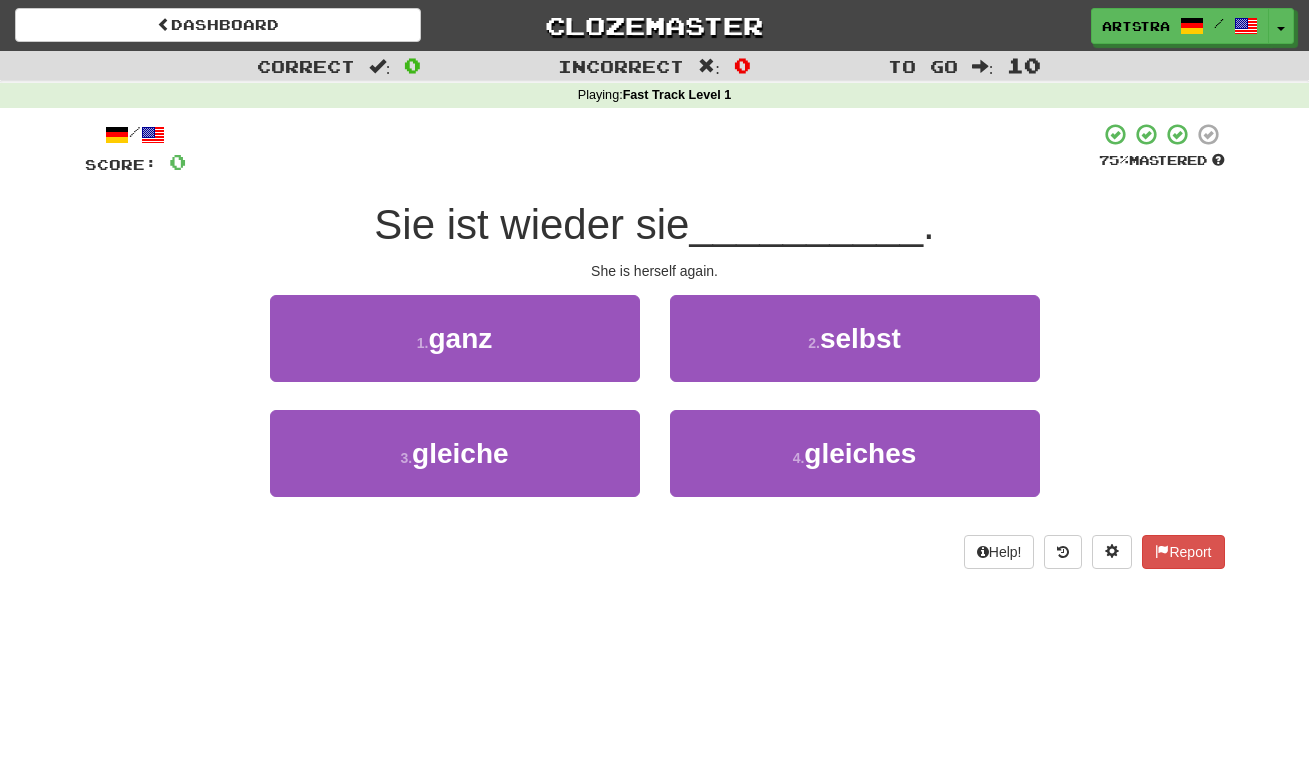 click on "Sie ist wieder sie" at bounding box center [531, 224] 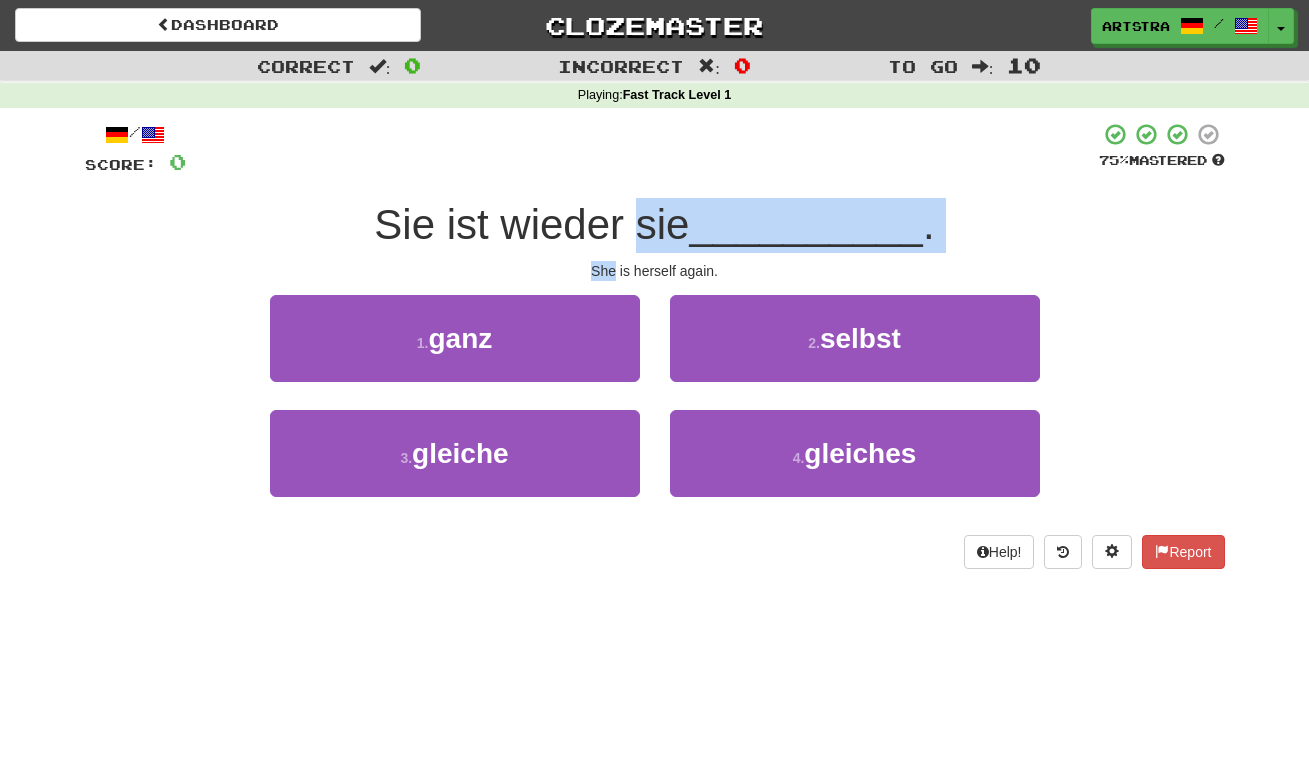 drag, startPoint x: 652, startPoint y: 202, endPoint x: 669, endPoint y: 256, distance: 56.61272 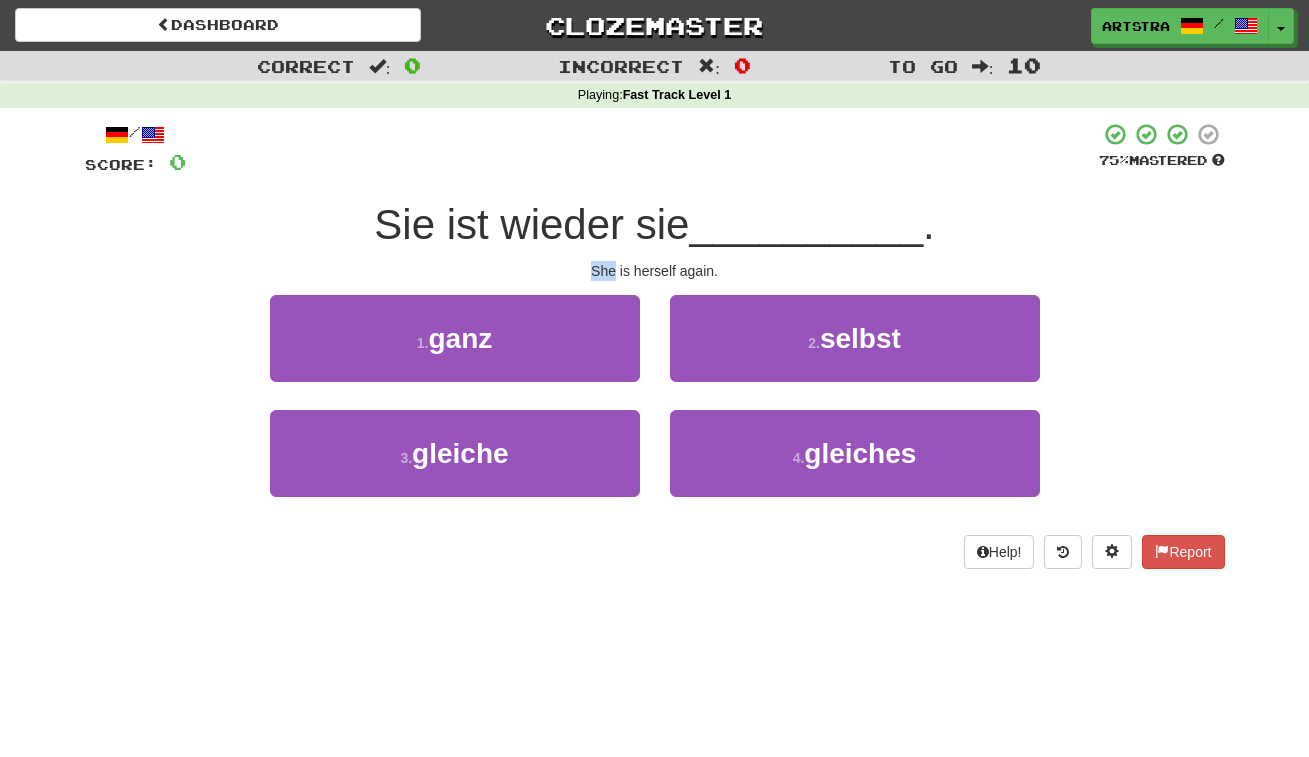 click on "/  Score:   0 75 %  Mastered Sie ist wieder sie  __________ . She is herself again. 1 .  ganz 2 .  selbst 3 .  gleiche 4 .  gleiches  Help!  Report" at bounding box center (655, 345) 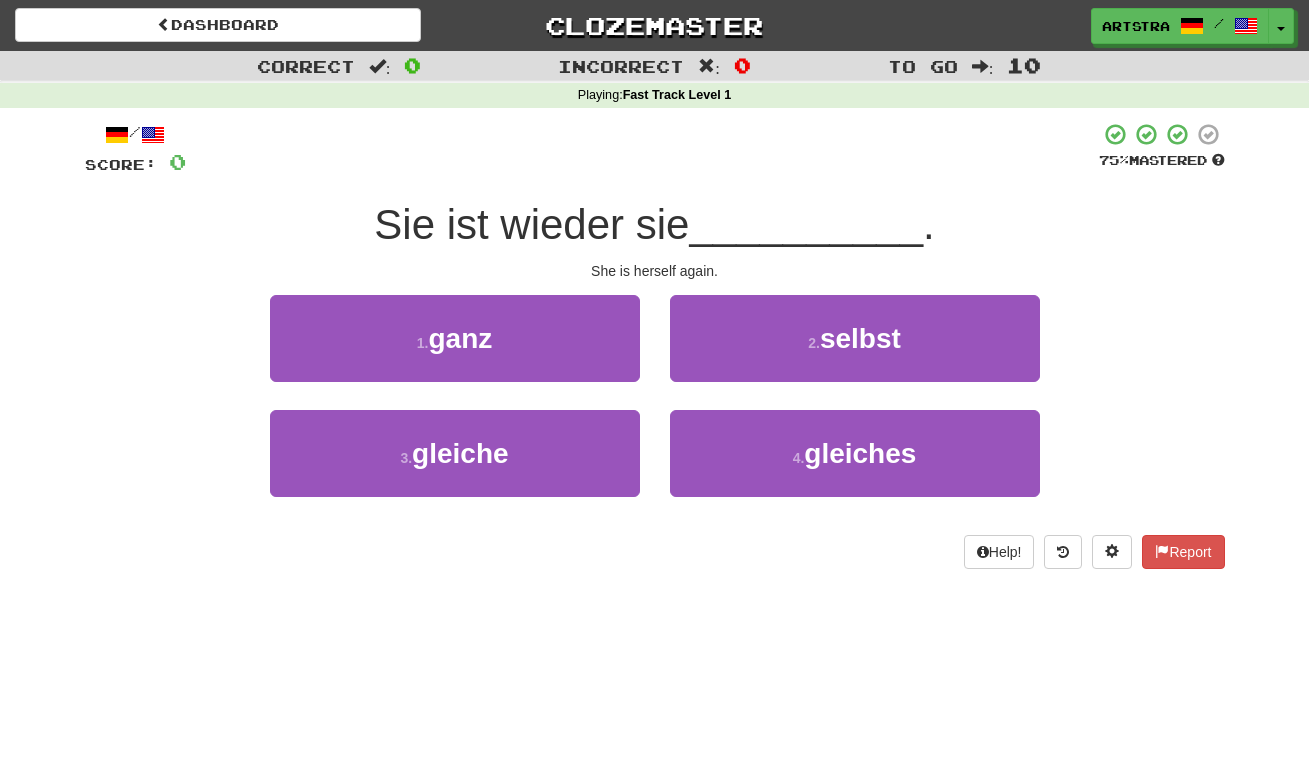 click on "She is herself again." at bounding box center [655, 271] 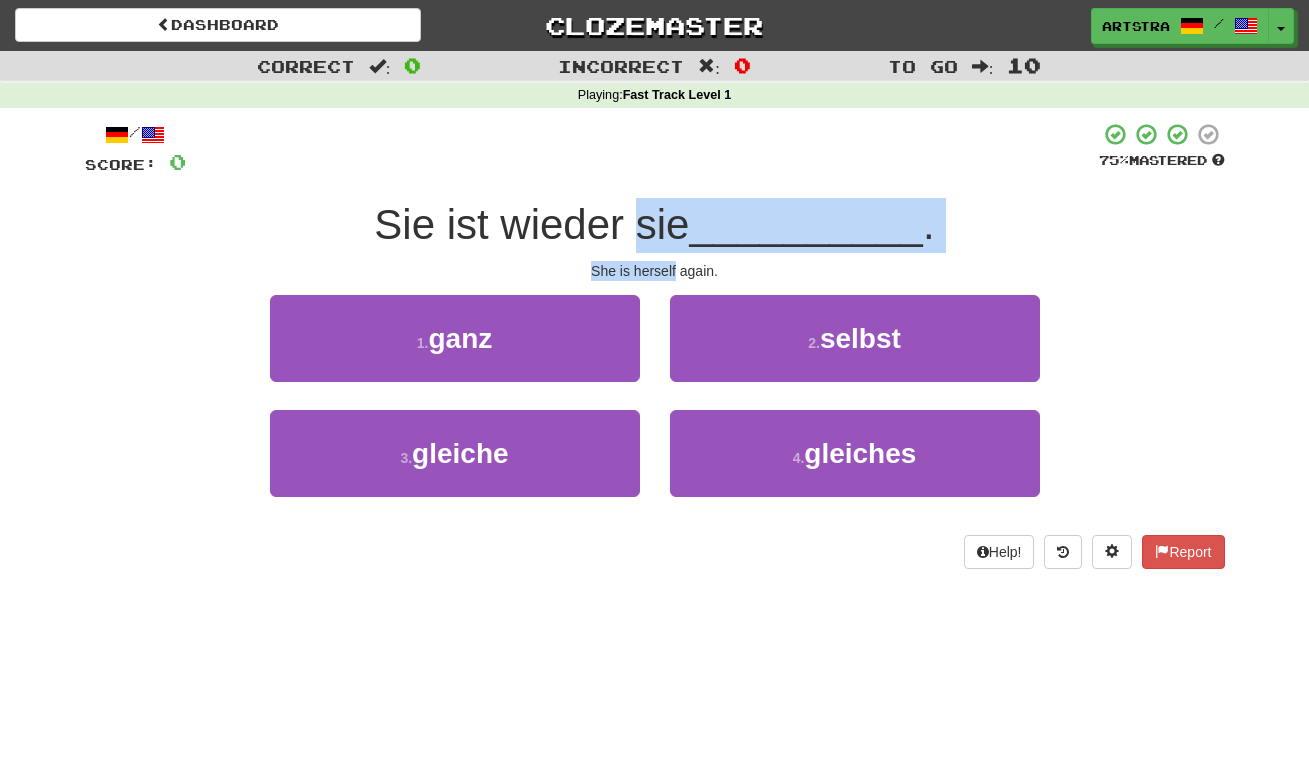 drag, startPoint x: 671, startPoint y: 267, endPoint x: 658, endPoint y: 231, distance: 38.27532 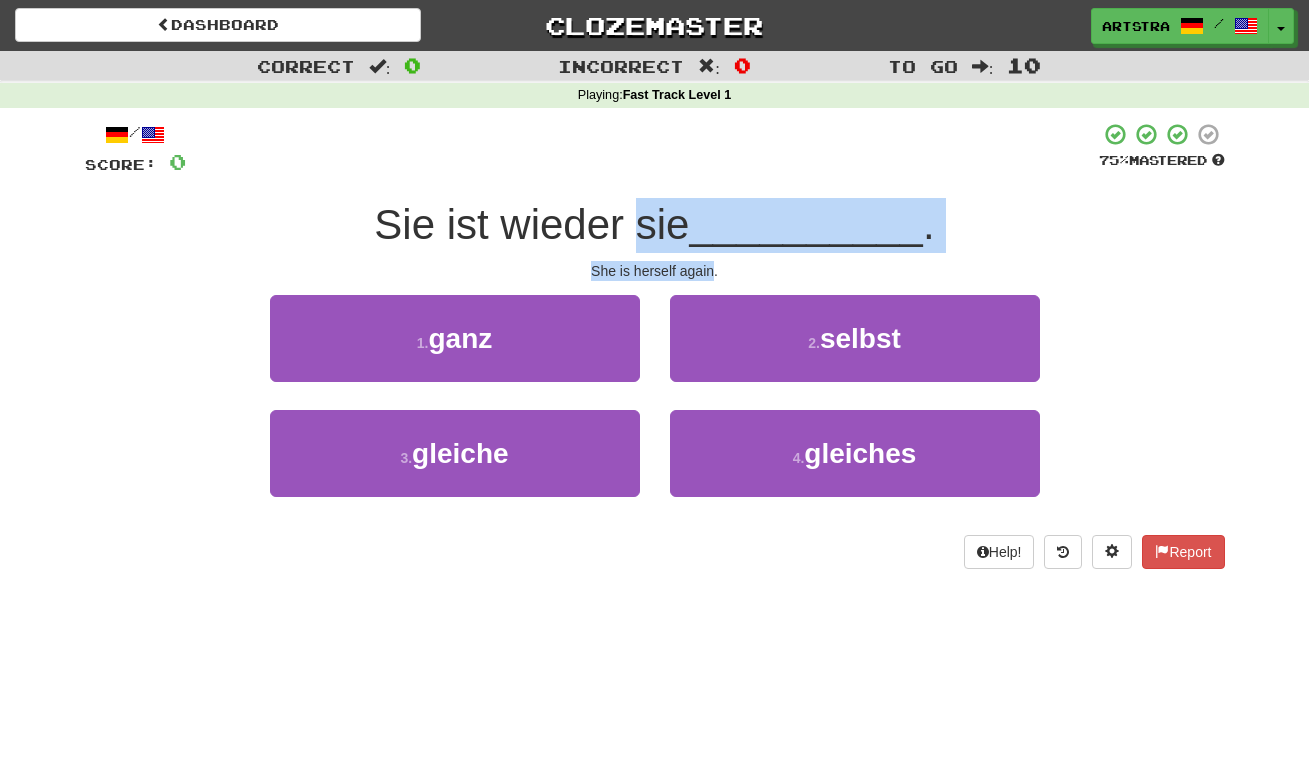 drag, startPoint x: 658, startPoint y: 231, endPoint x: 678, endPoint y: 267, distance: 41.18252 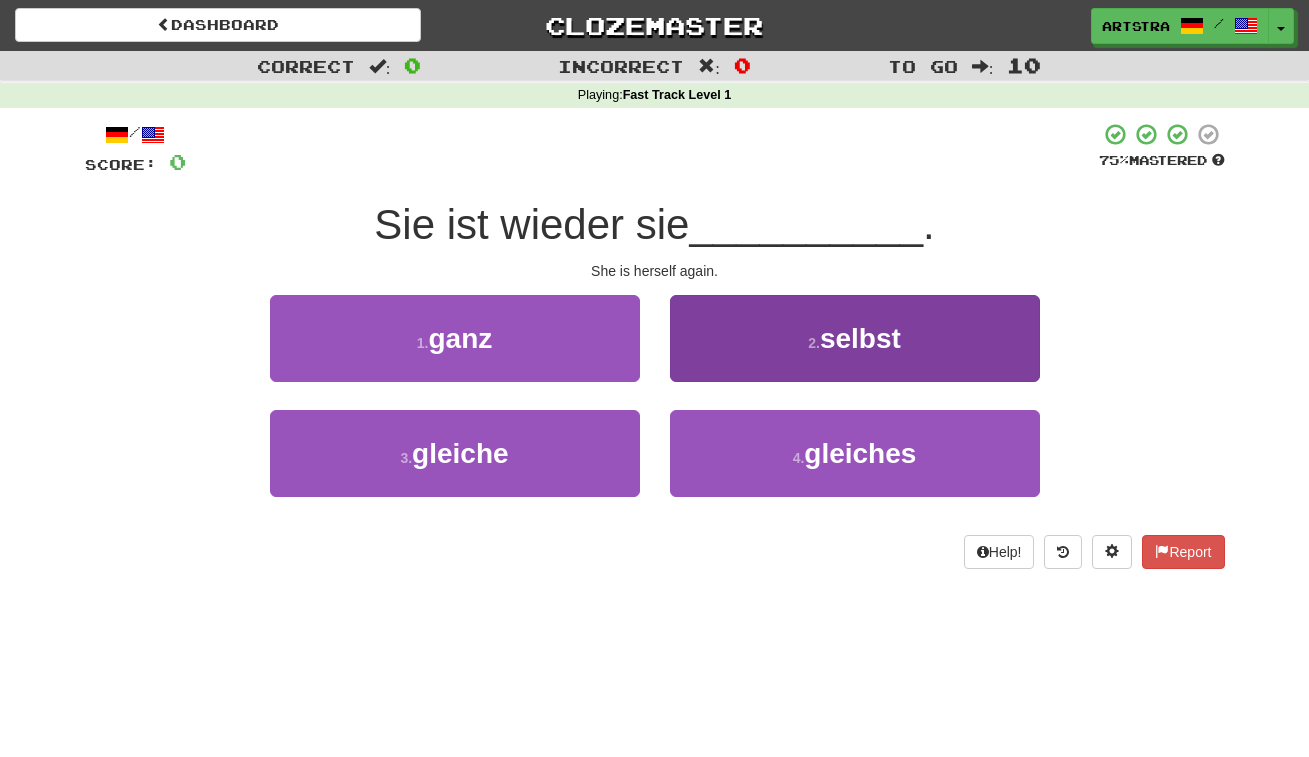 click on "selbst" at bounding box center [860, 338] 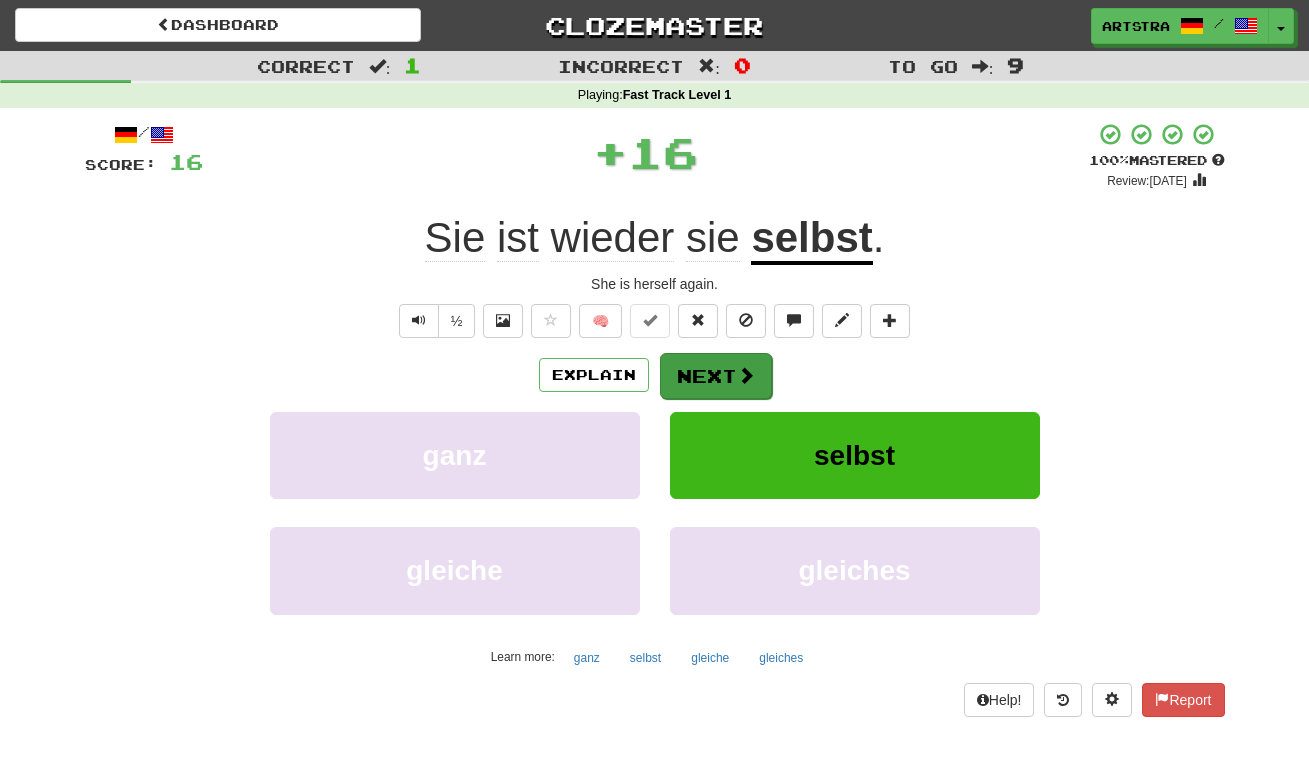 click on "Next" at bounding box center [716, 376] 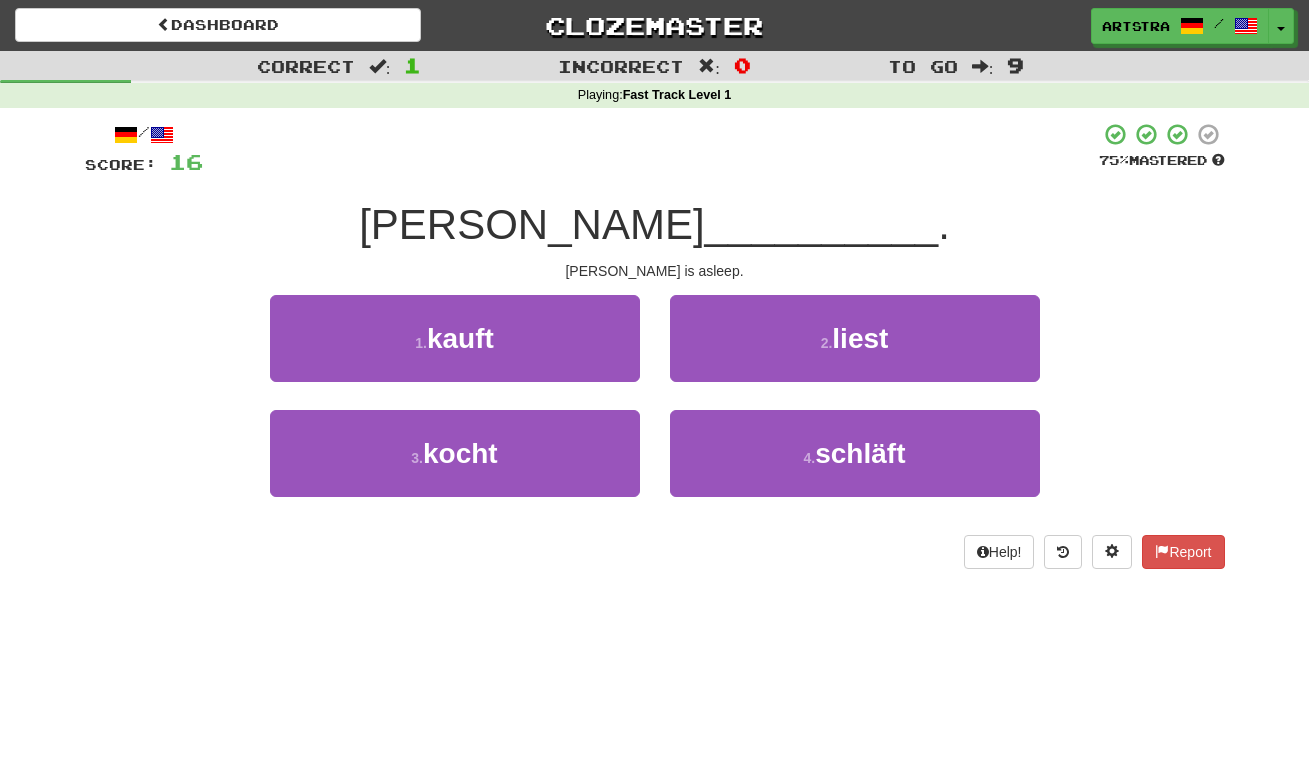 click on "__________" at bounding box center [822, 224] 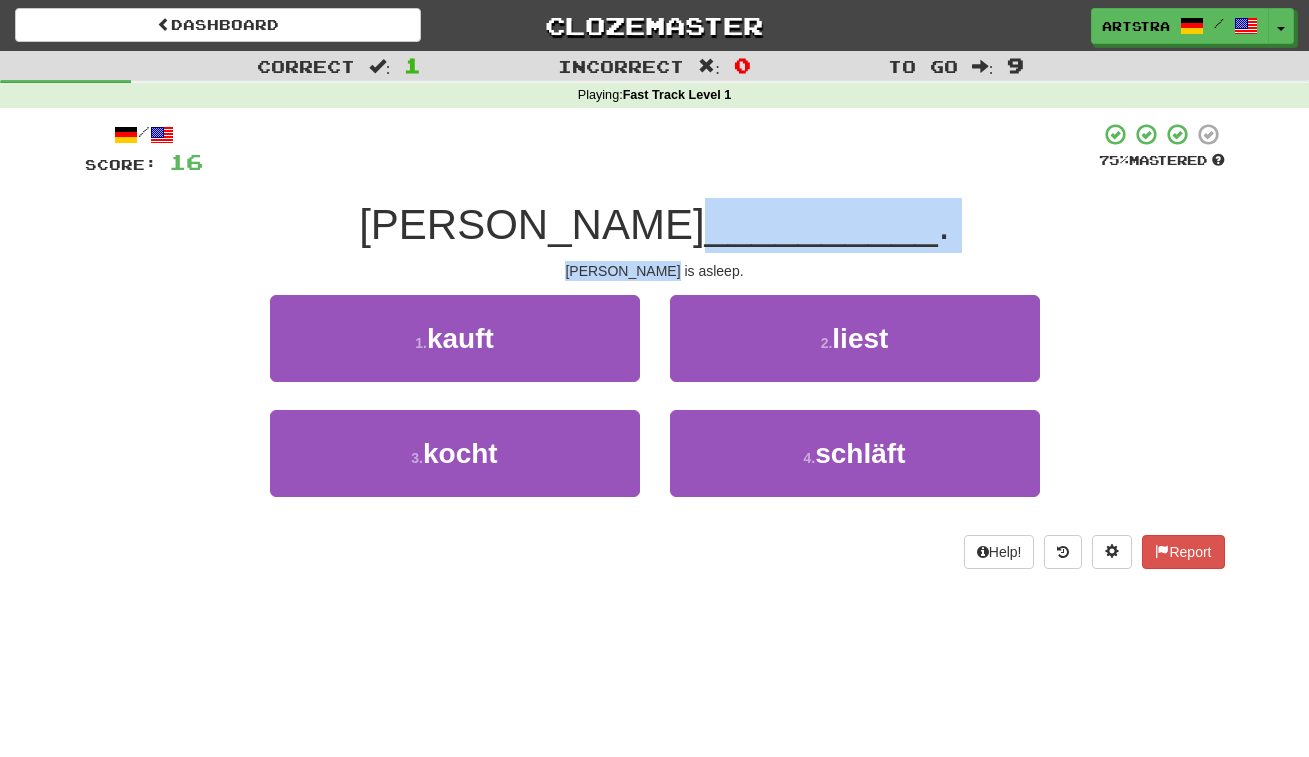 drag, startPoint x: 655, startPoint y: 245, endPoint x: 662, endPoint y: 263, distance: 19.313208 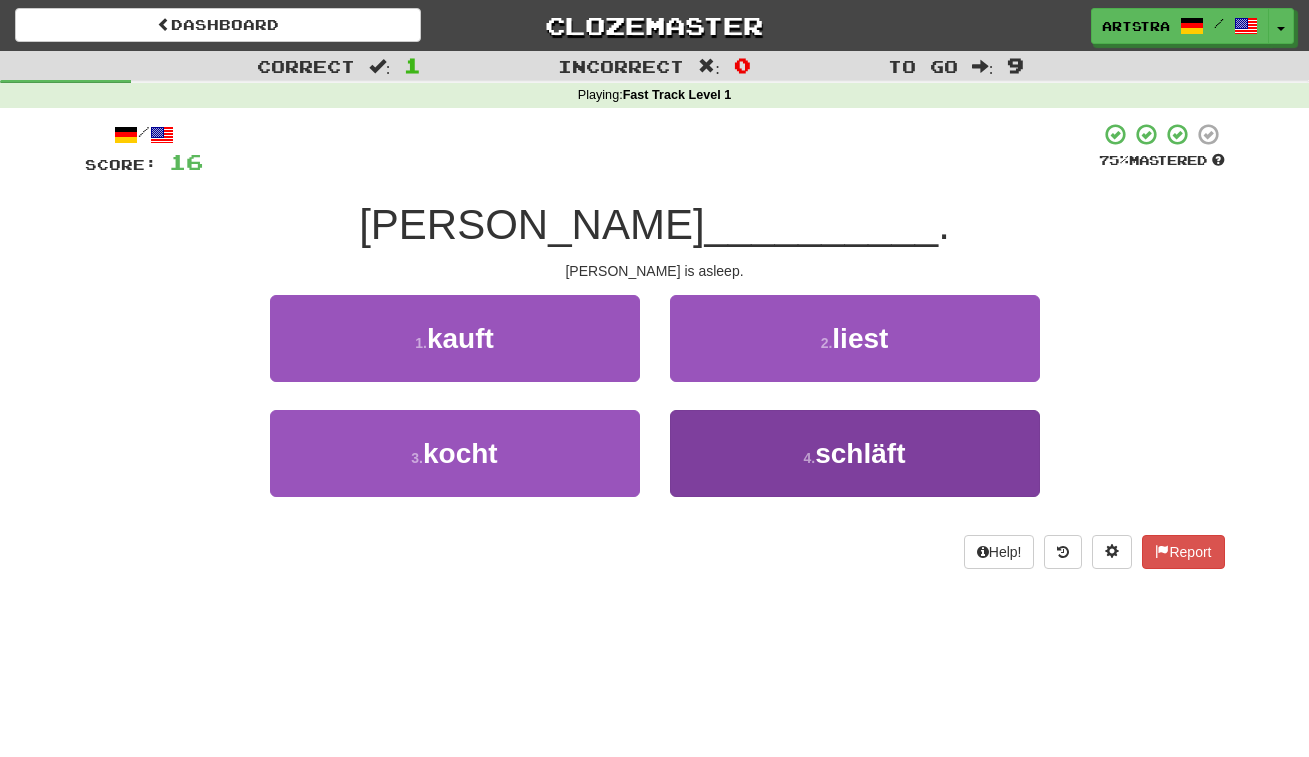 click on "4 .  schläft" at bounding box center (855, 453) 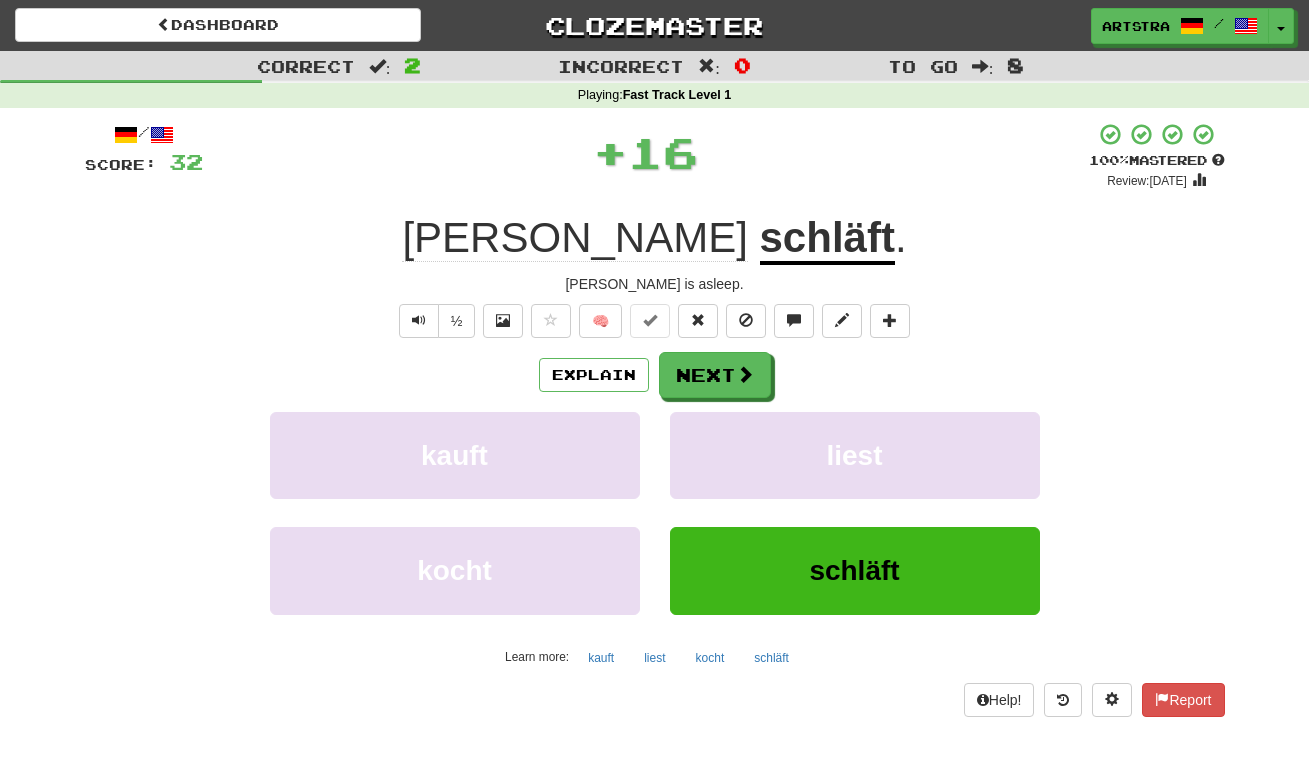 click on "/  Score:   32 + 16 100 %  Mastered Review:  2125-06-16 Tom   schläft . Tom is asleep. ½ 🧠 Explain Next kauft liest kocht schläft Learn more: kauft liest kocht schläft  Help!  Report" at bounding box center (655, 419) 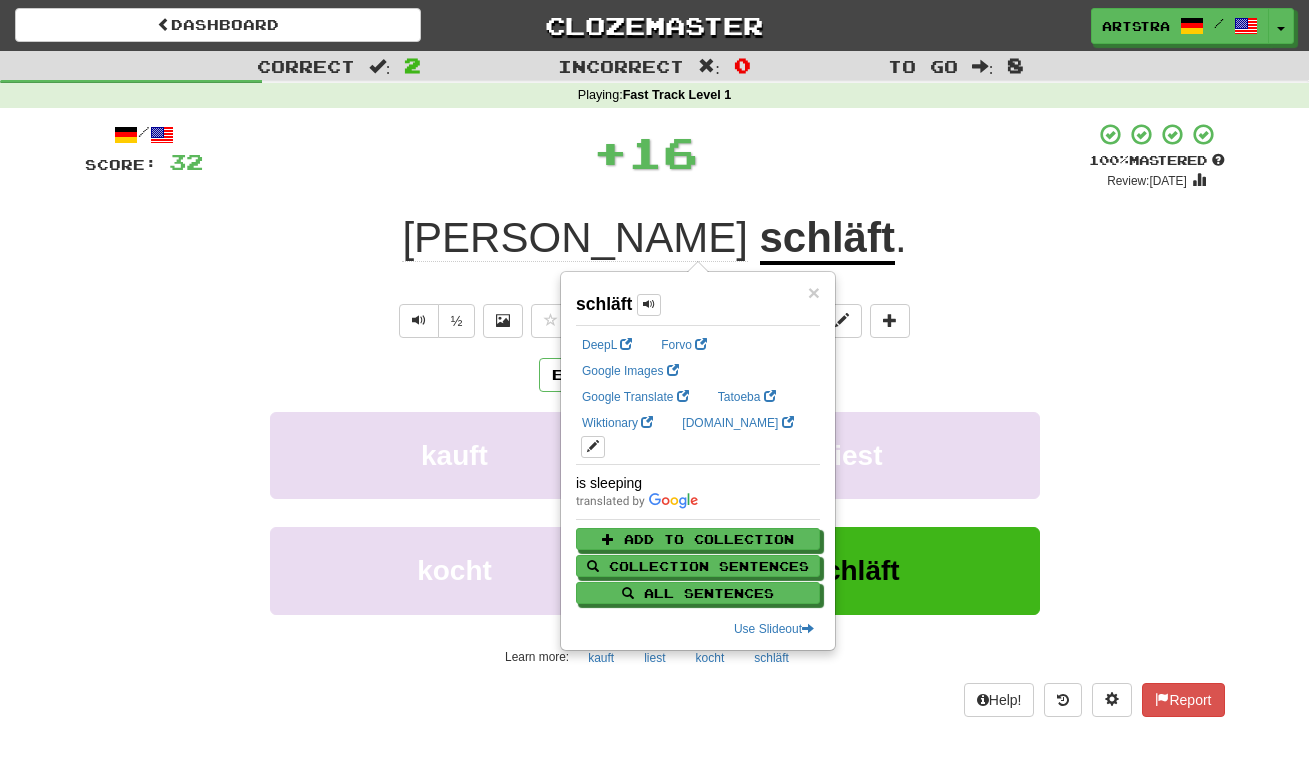 click on "+ 16" at bounding box center (646, 156) 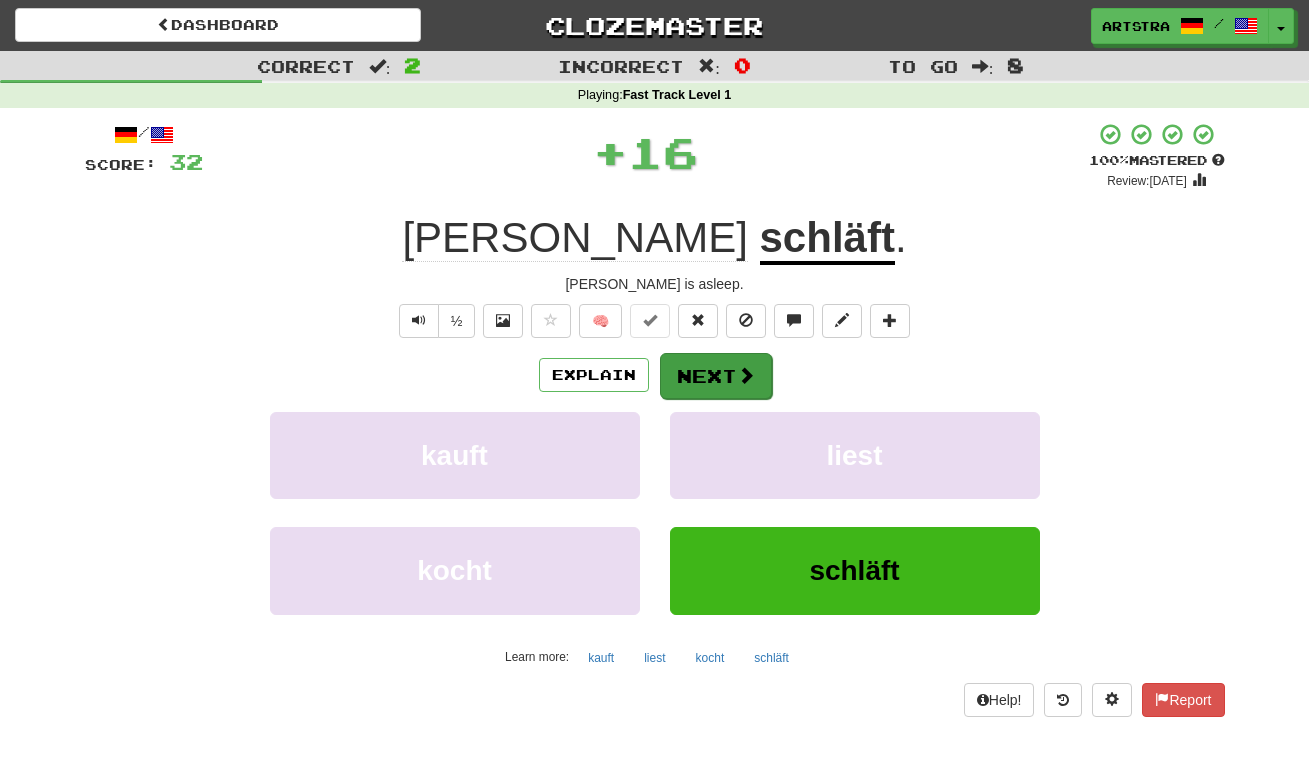 click at bounding box center [746, 375] 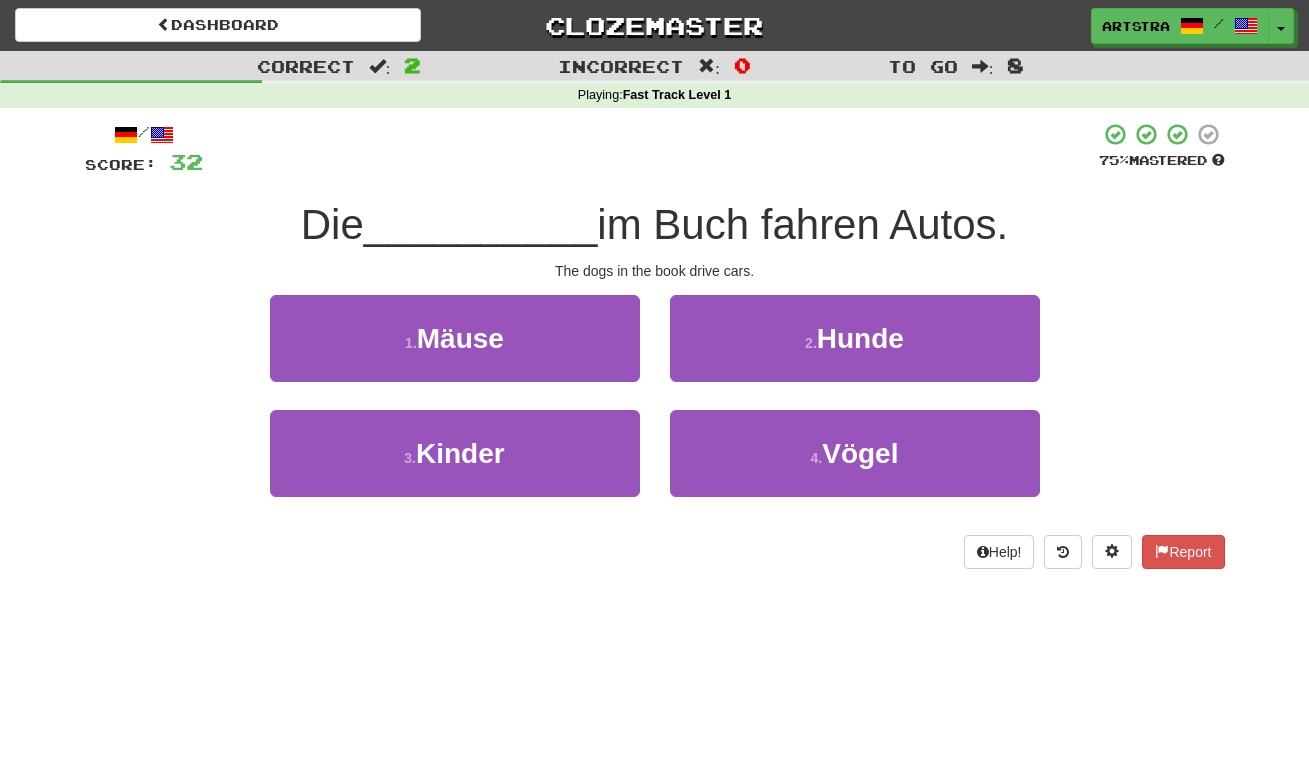 click on "im Buch fahren Autos." at bounding box center (802, 224) 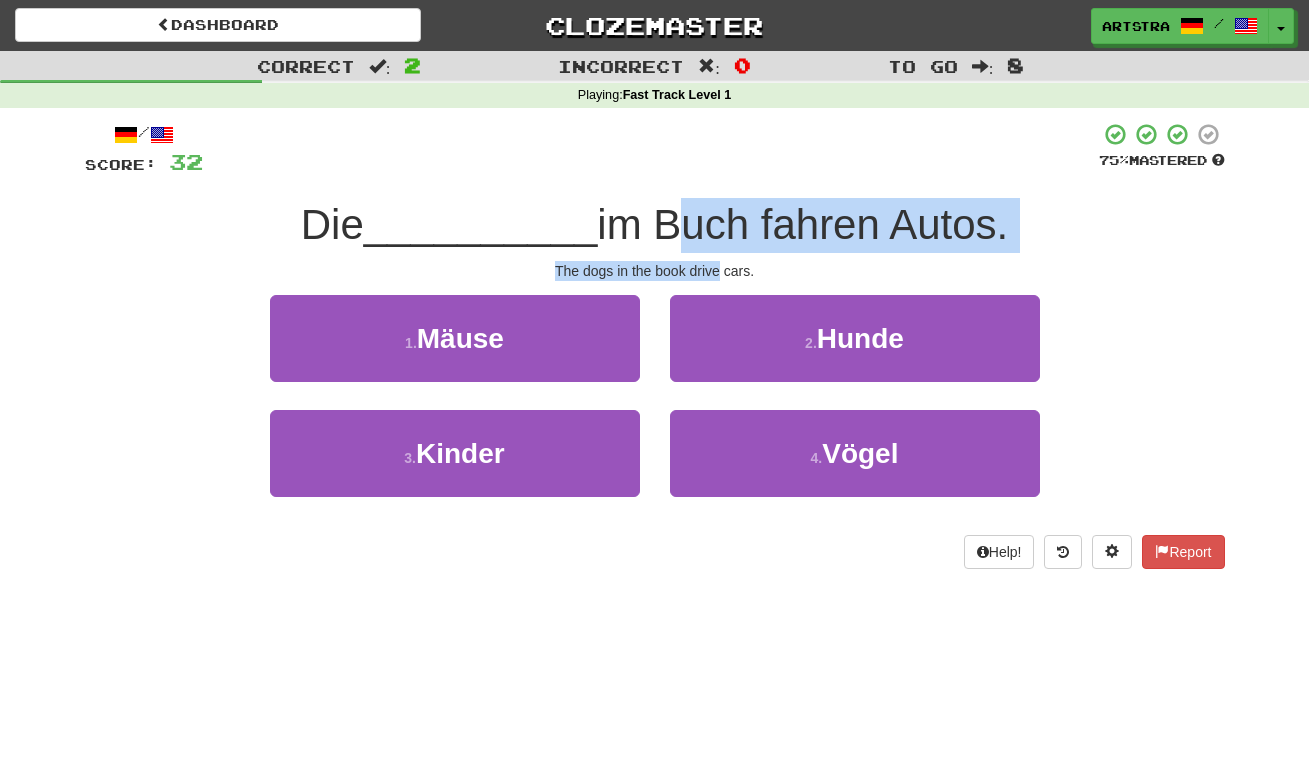 drag, startPoint x: 708, startPoint y: 239, endPoint x: 713, endPoint y: 263, distance: 24.5153 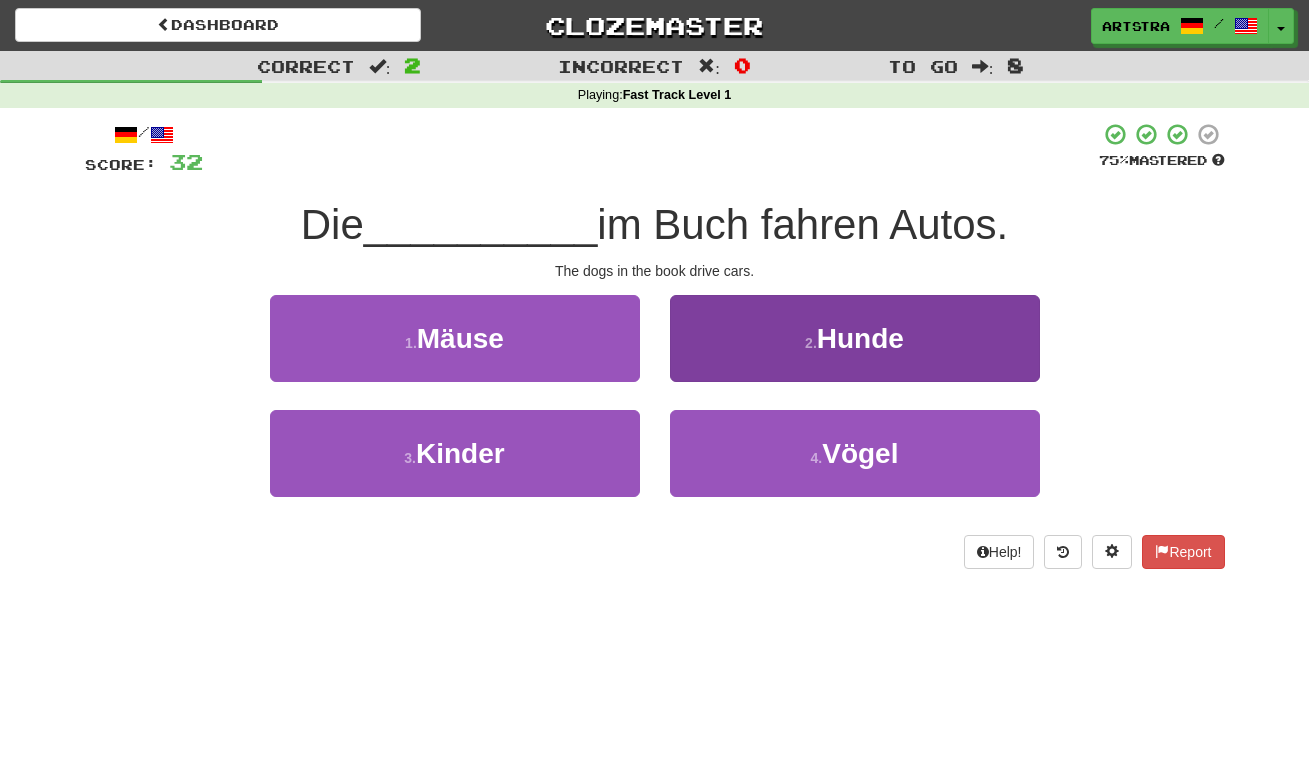 click on "2 .  Hunde" at bounding box center [855, 338] 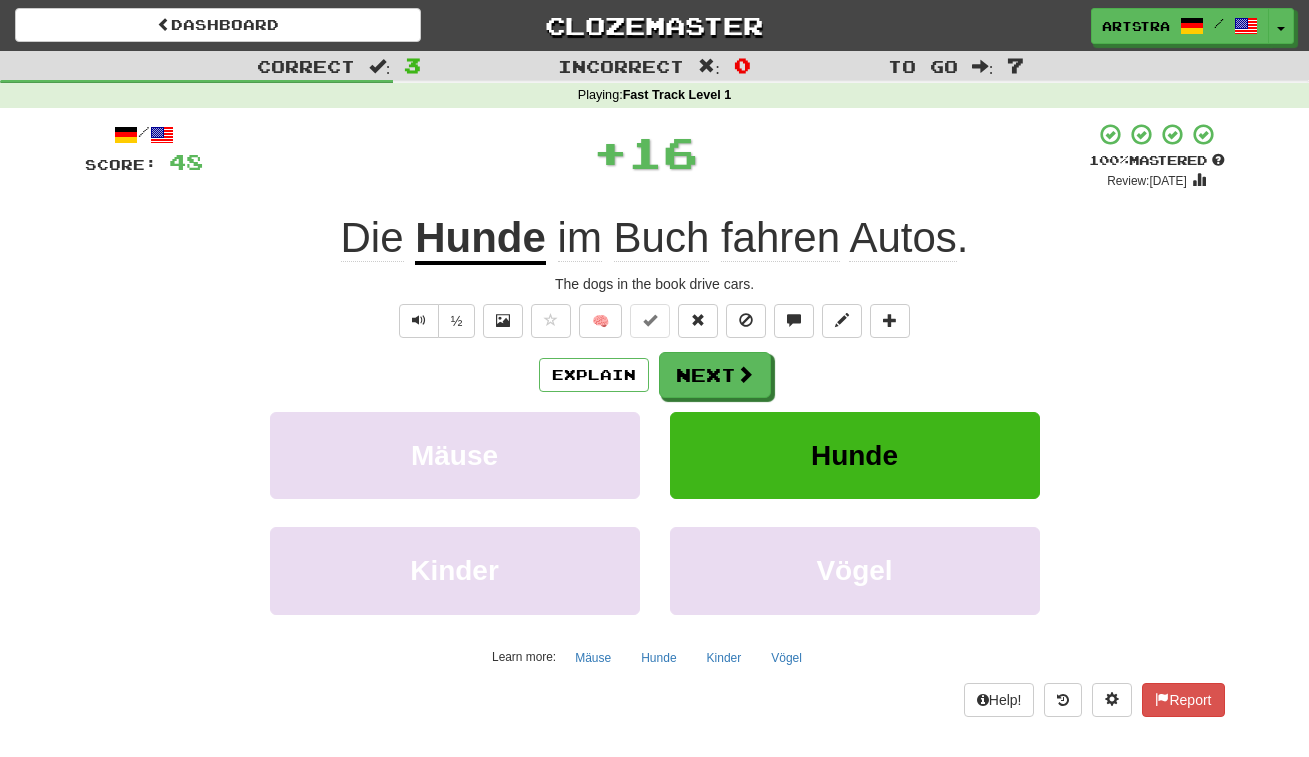 click on "fahren" at bounding box center [780, 238] 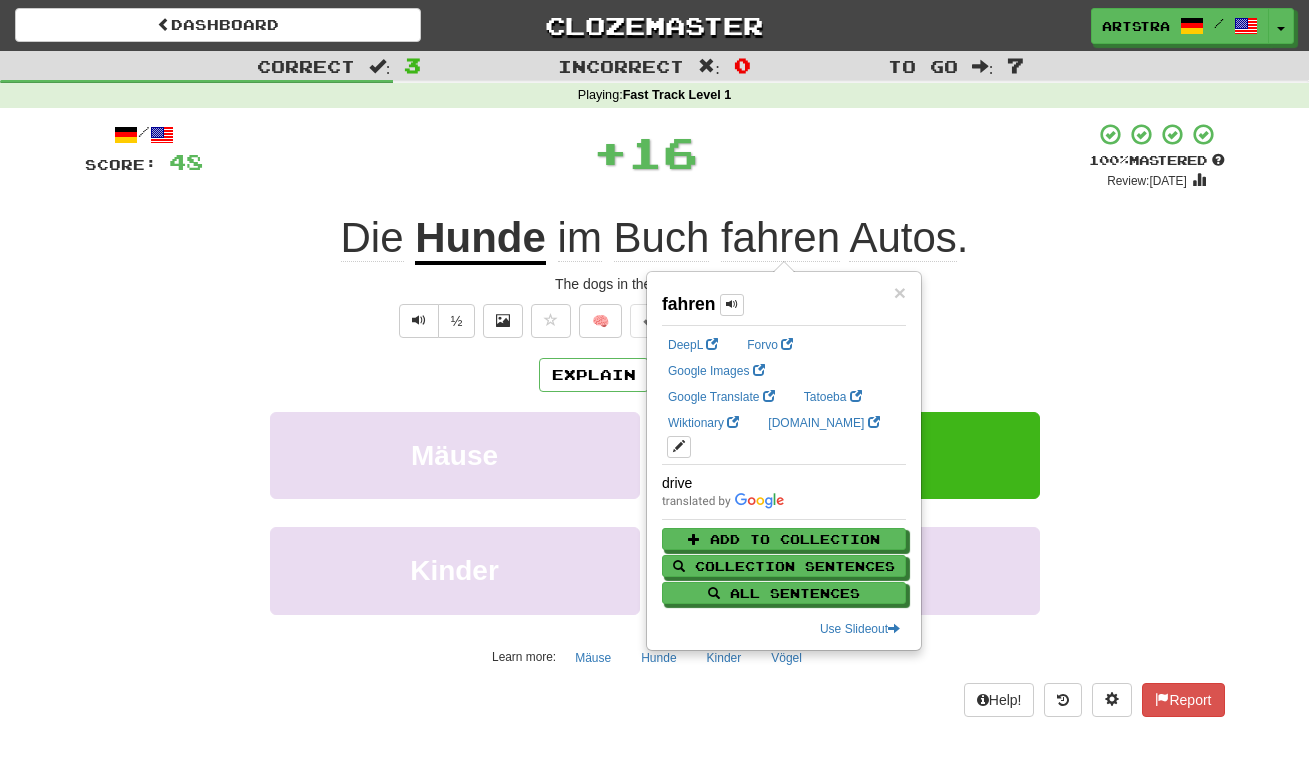 click on "Autos" at bounding box center (902, 238) 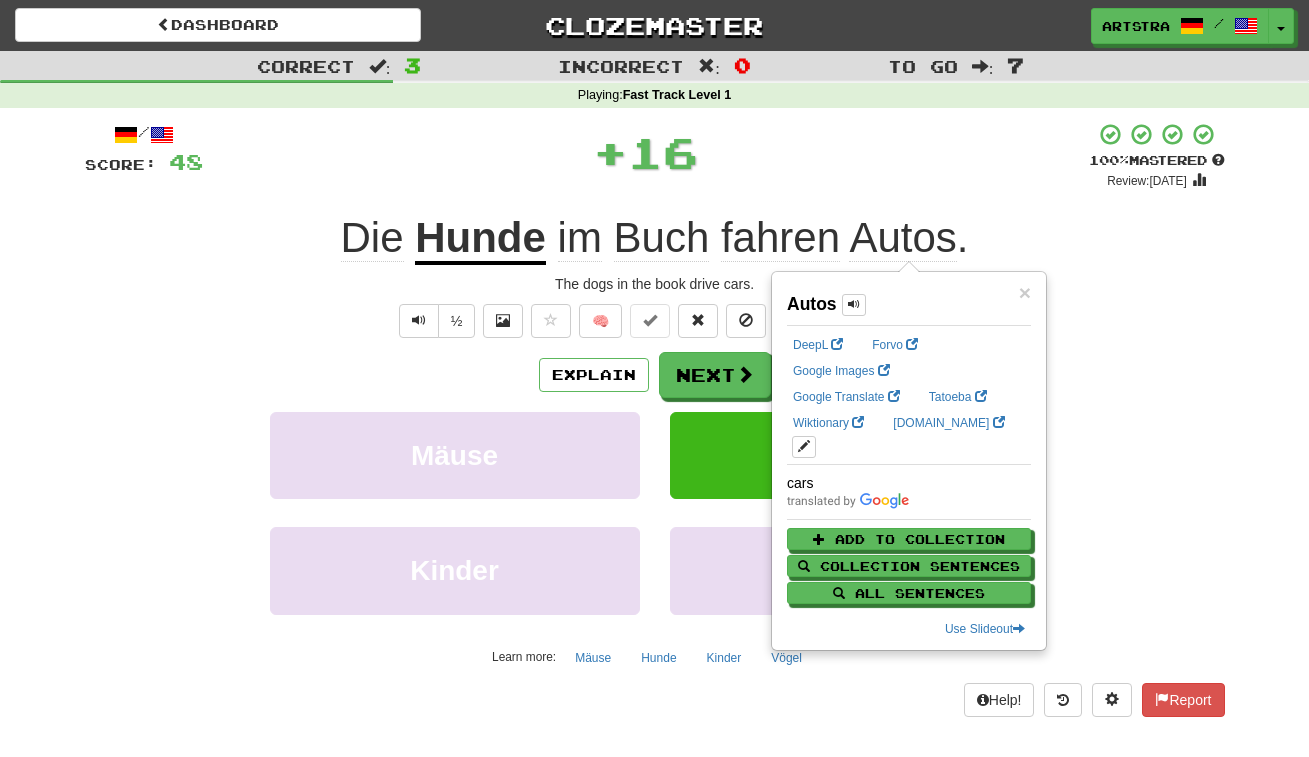 click on "+ 16" at bounding box center (646, 152) 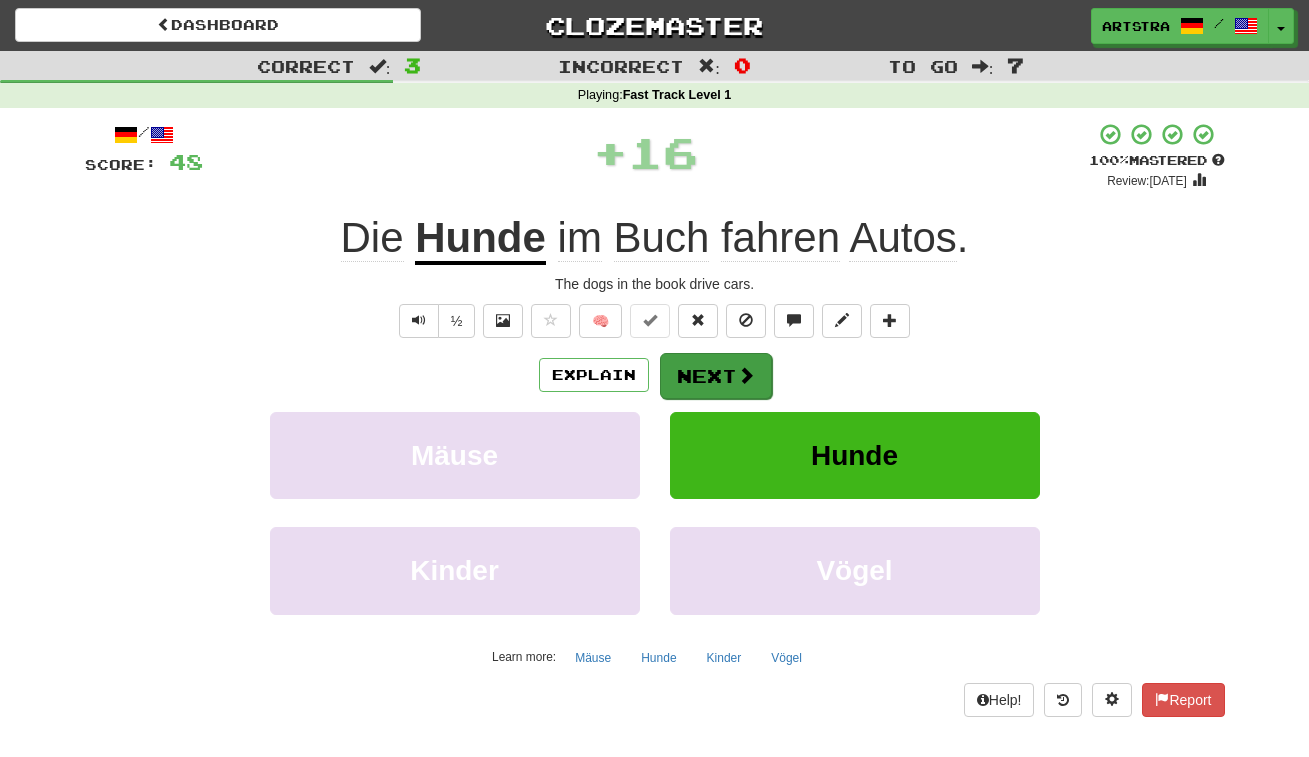click on "Next" at bounding box center (716, 376) 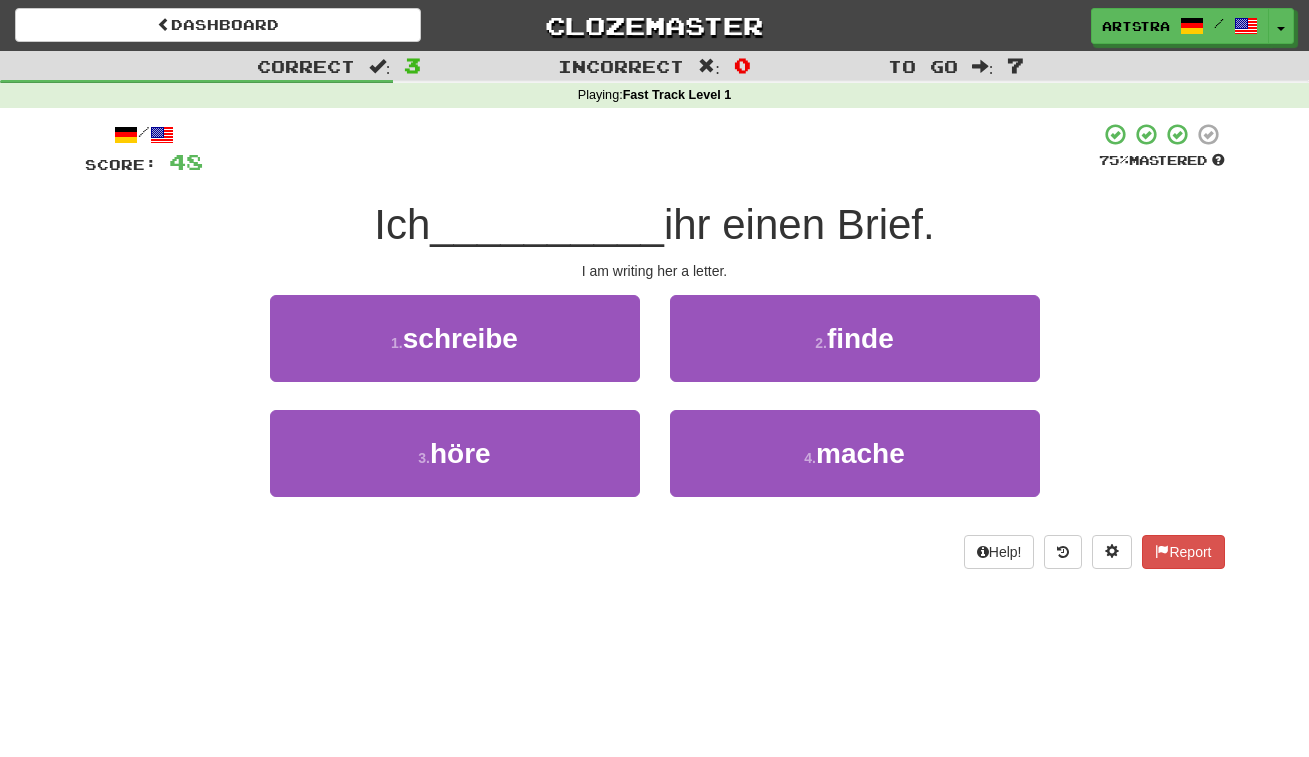 click on "ihr einen Brief." at bounding box center (799, 224) 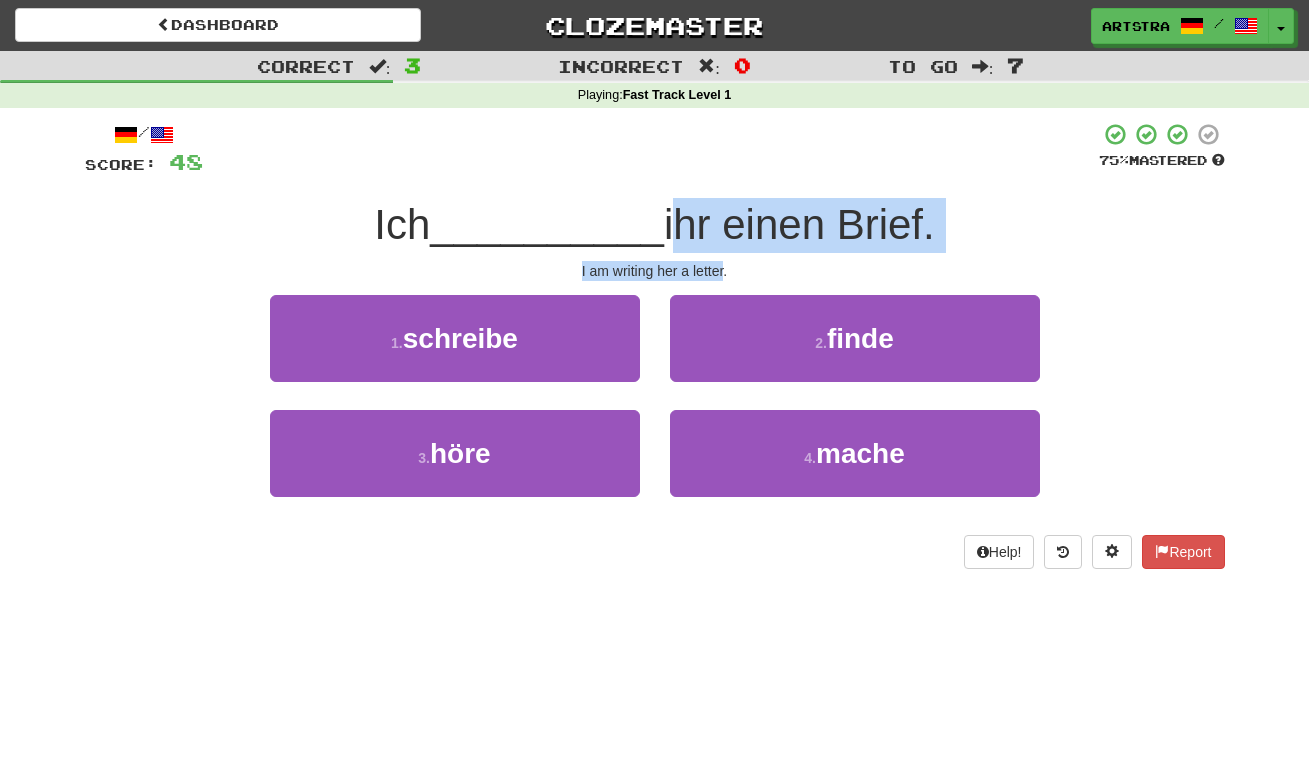 drag, startPoint x: 686, startPoint y: 227, endPoint x: 696, endPoint y: 265, distance: 39.293766 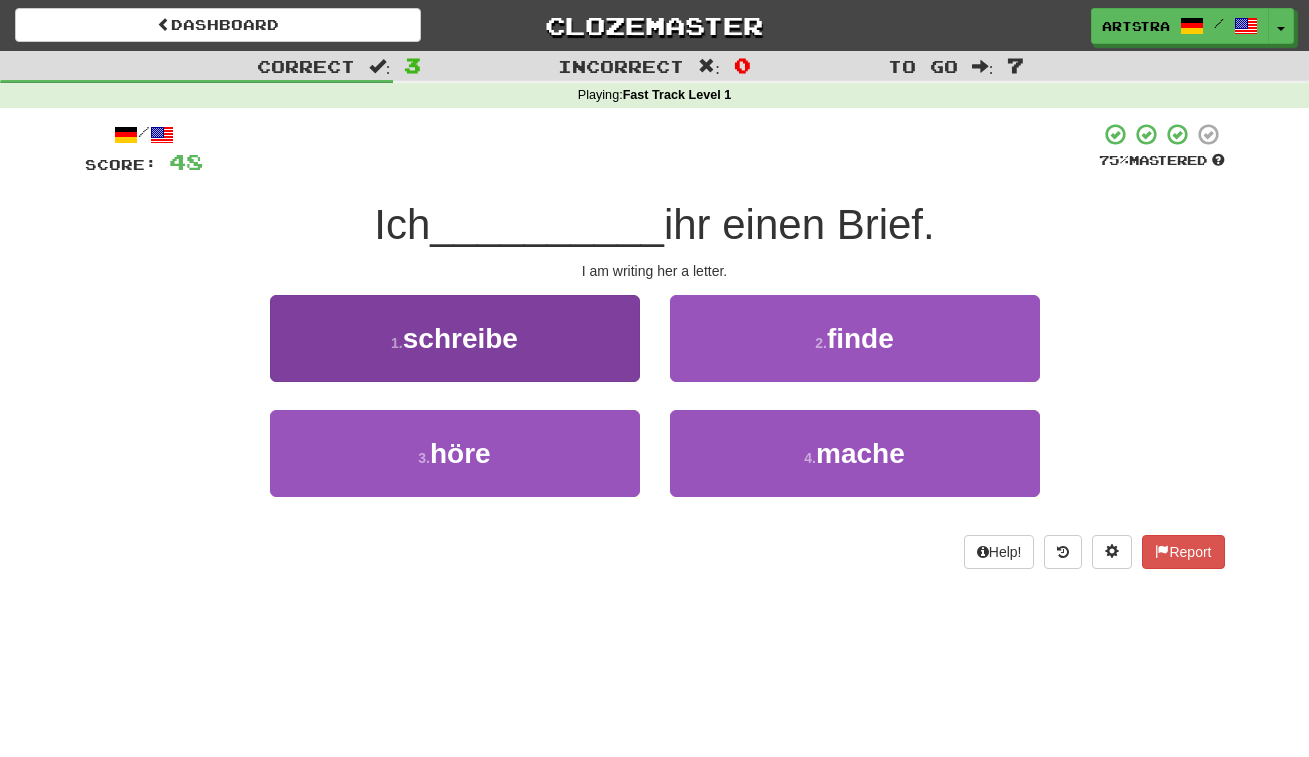 click on "1 .  schreibe" at bounding box center (455, 338) 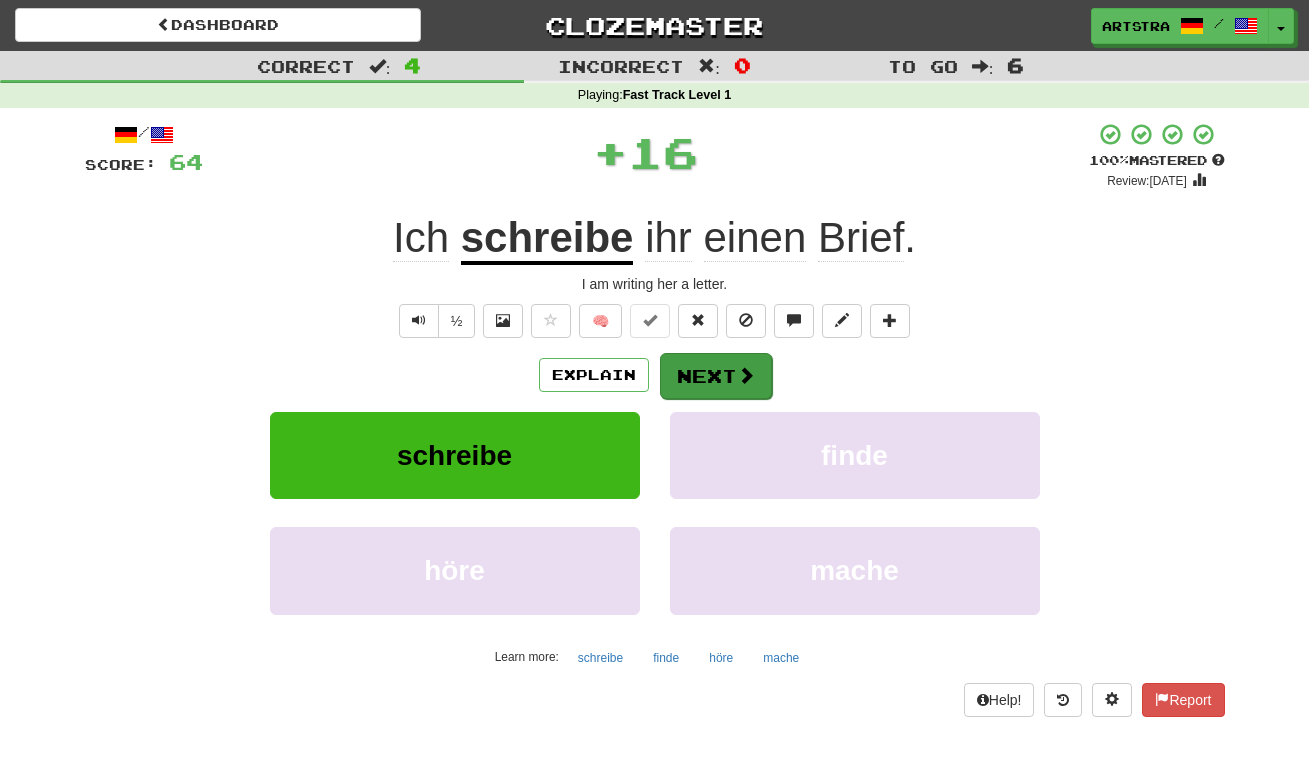 click on "Next" at bounding box center (716, 376) 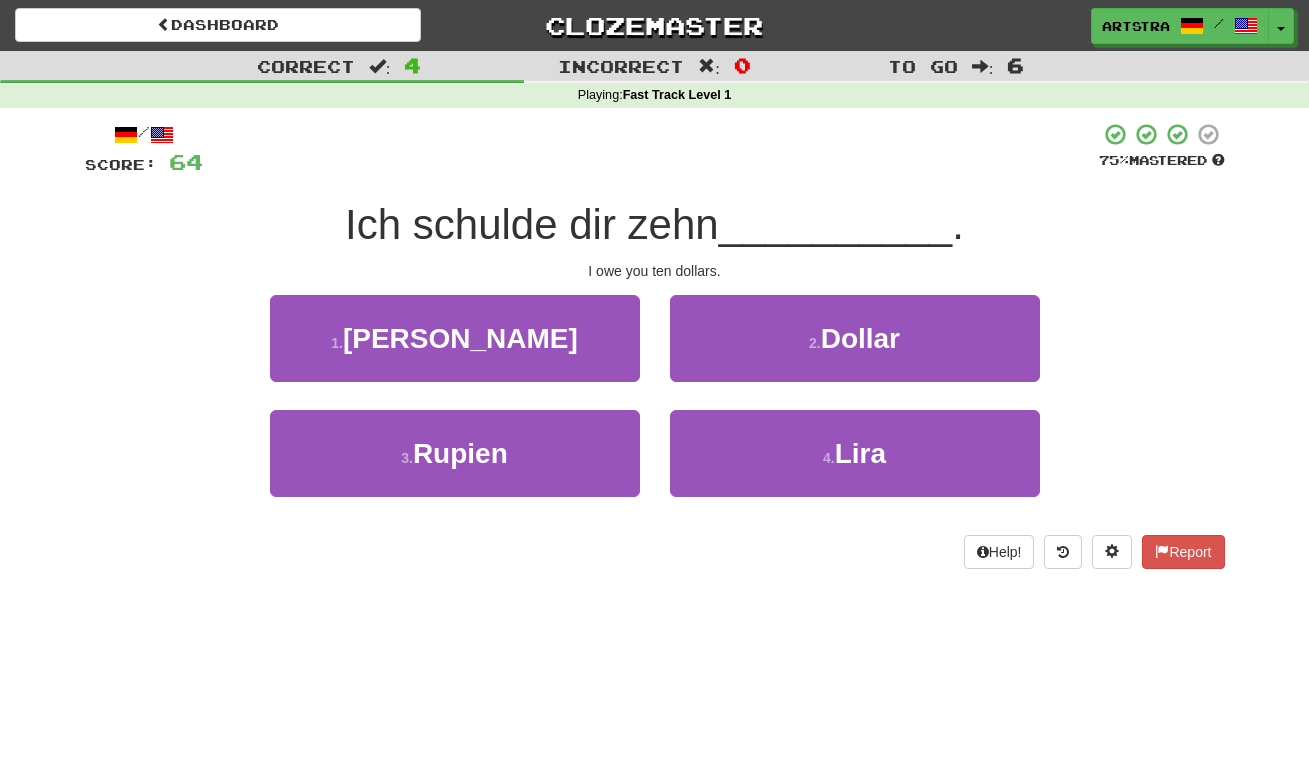 click on "Ich schulde dir zehn" at bounding box center (532, 224) 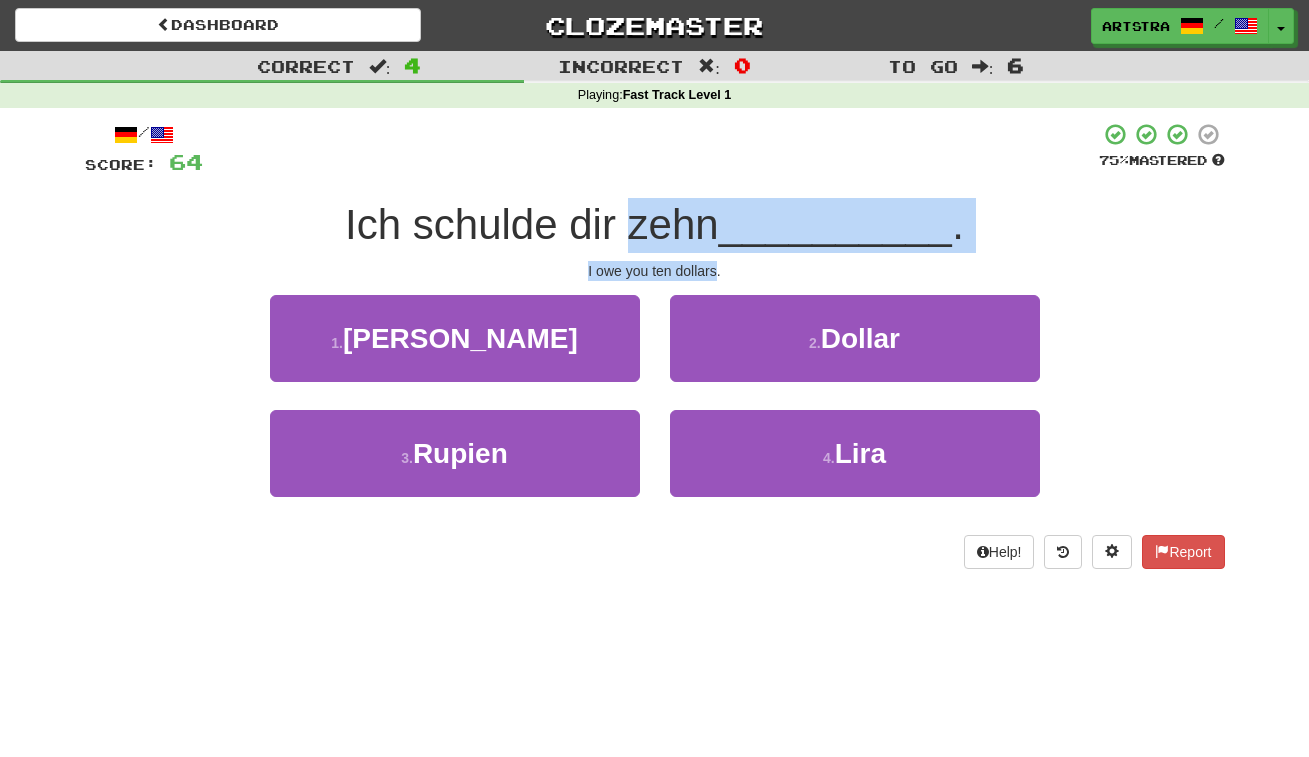 drag, startPoint x: 678, startPoint y: 237, endPoint x: 693, endPoint y: 265, distance: 31.764761 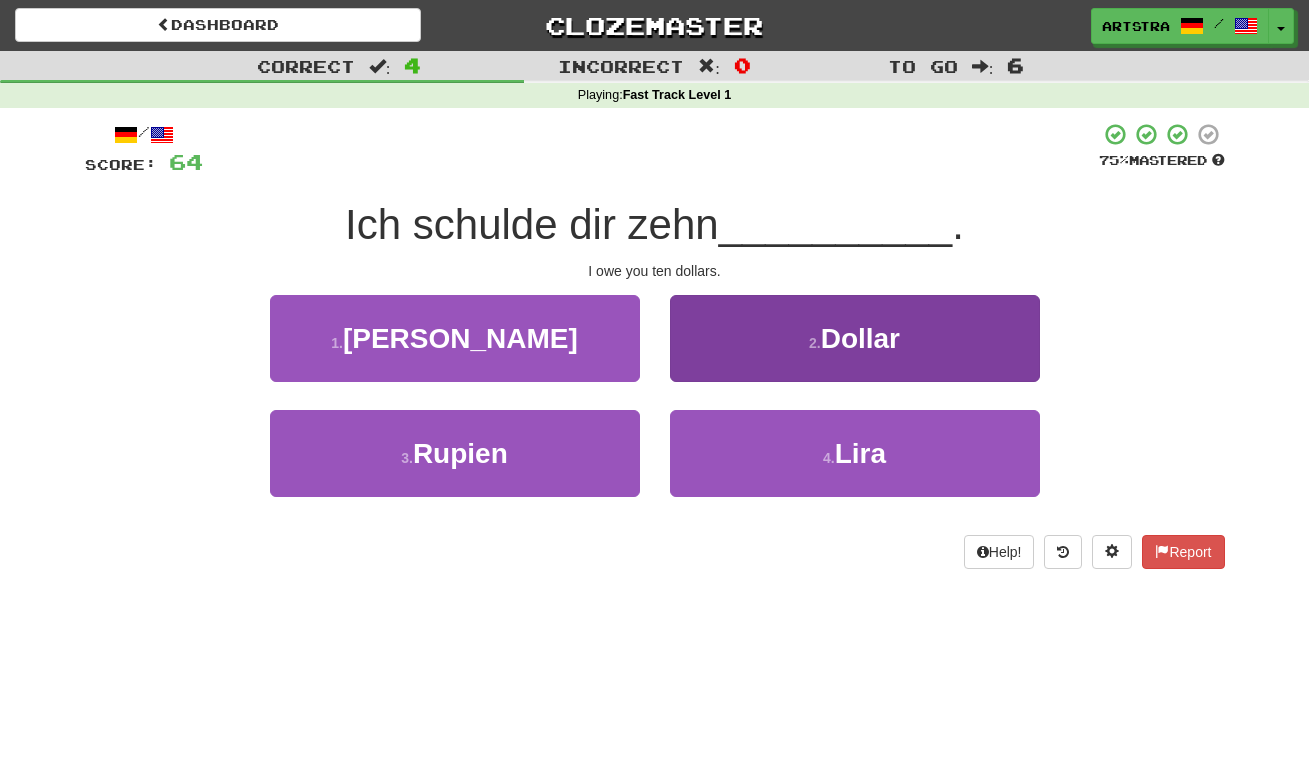 click on "2 .  Dollar" at bounding box center (855, 338) 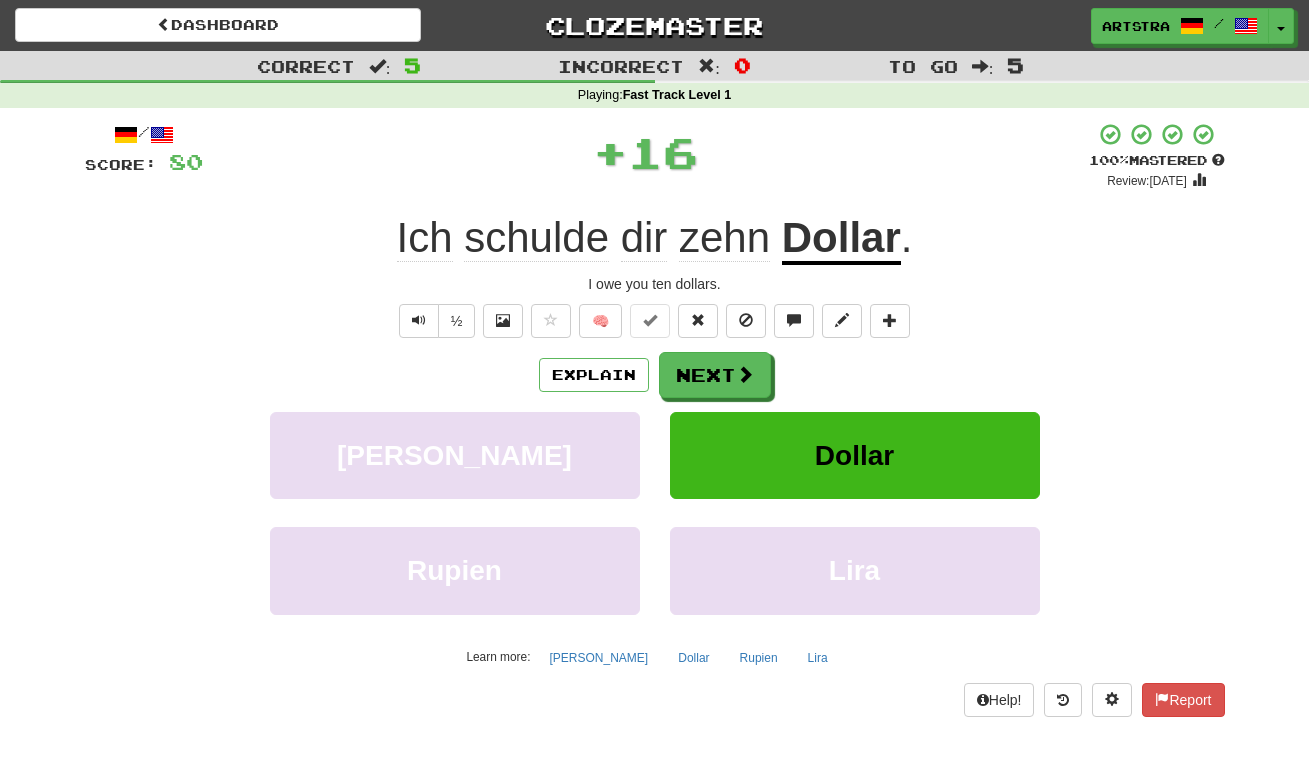 click on "schulde" at bounding box center (536, 238) 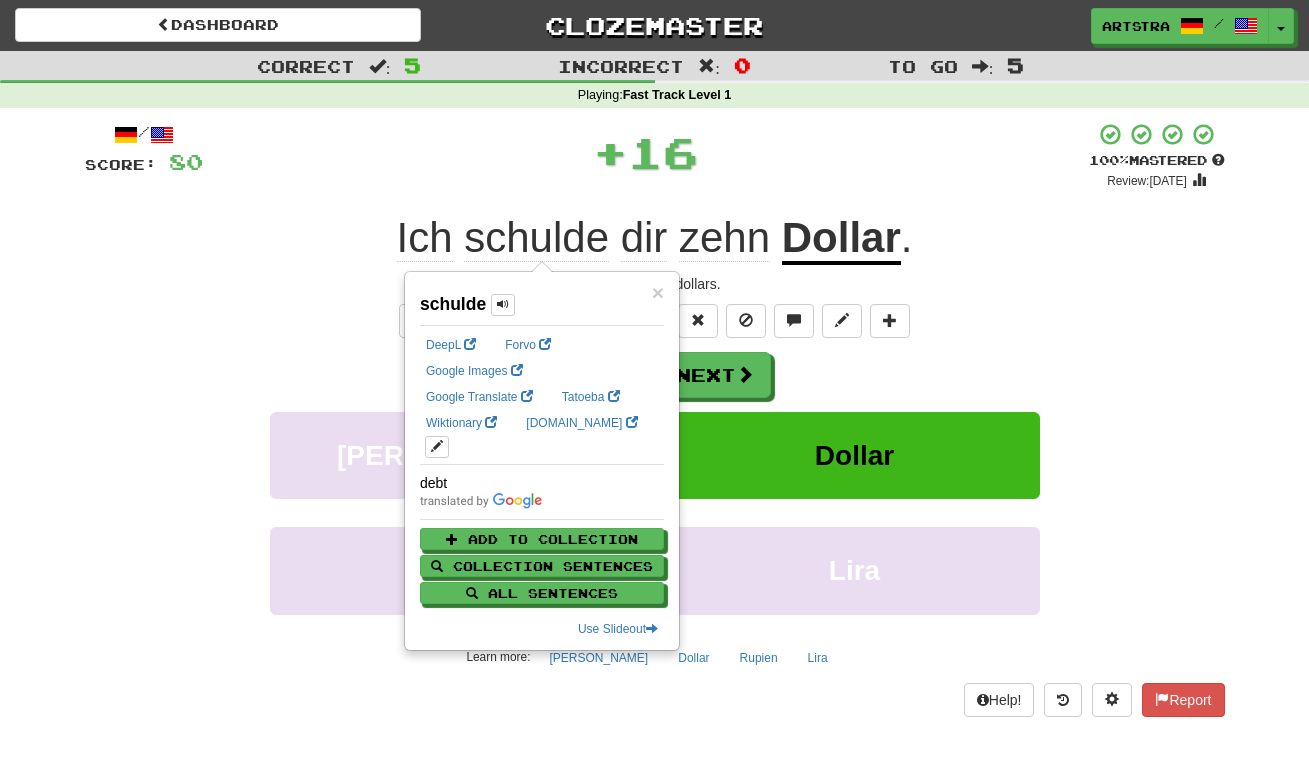click on "+ 16" at bounding box center [646, 152] 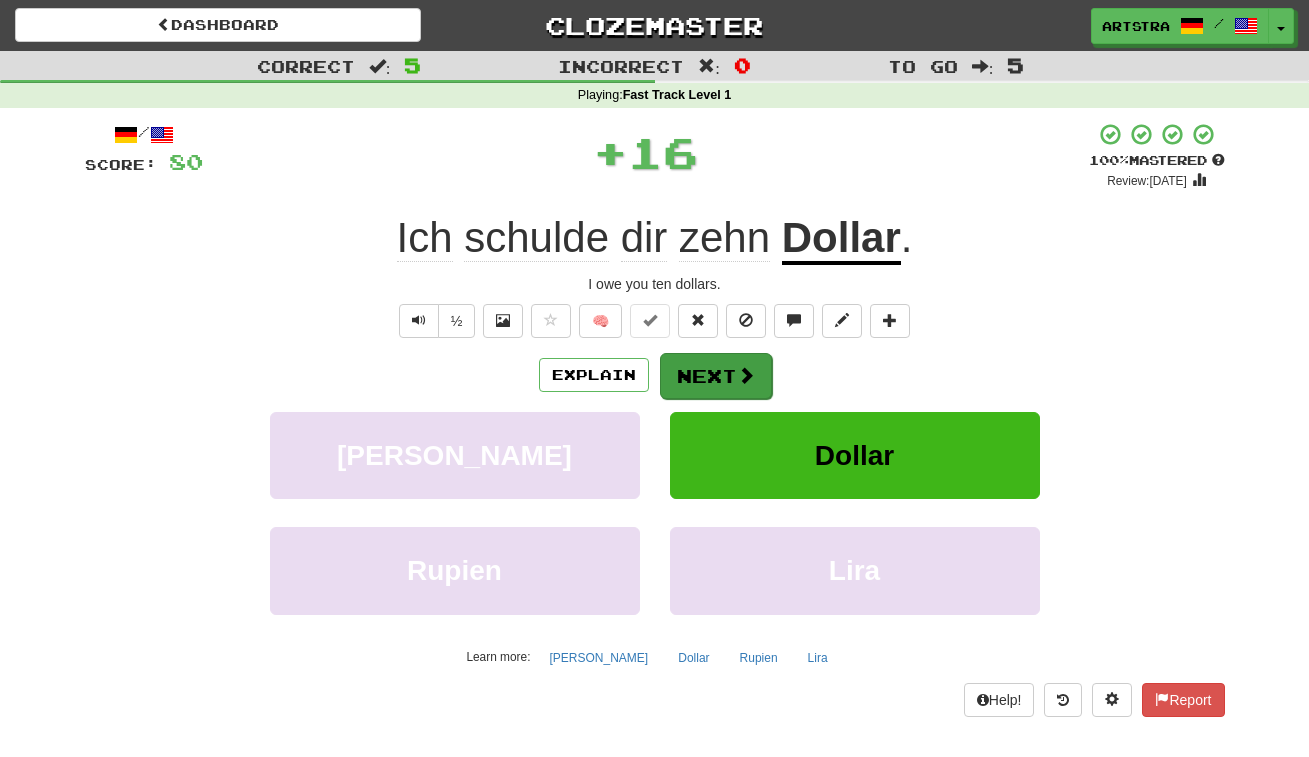click at bounding box center [746, 375] 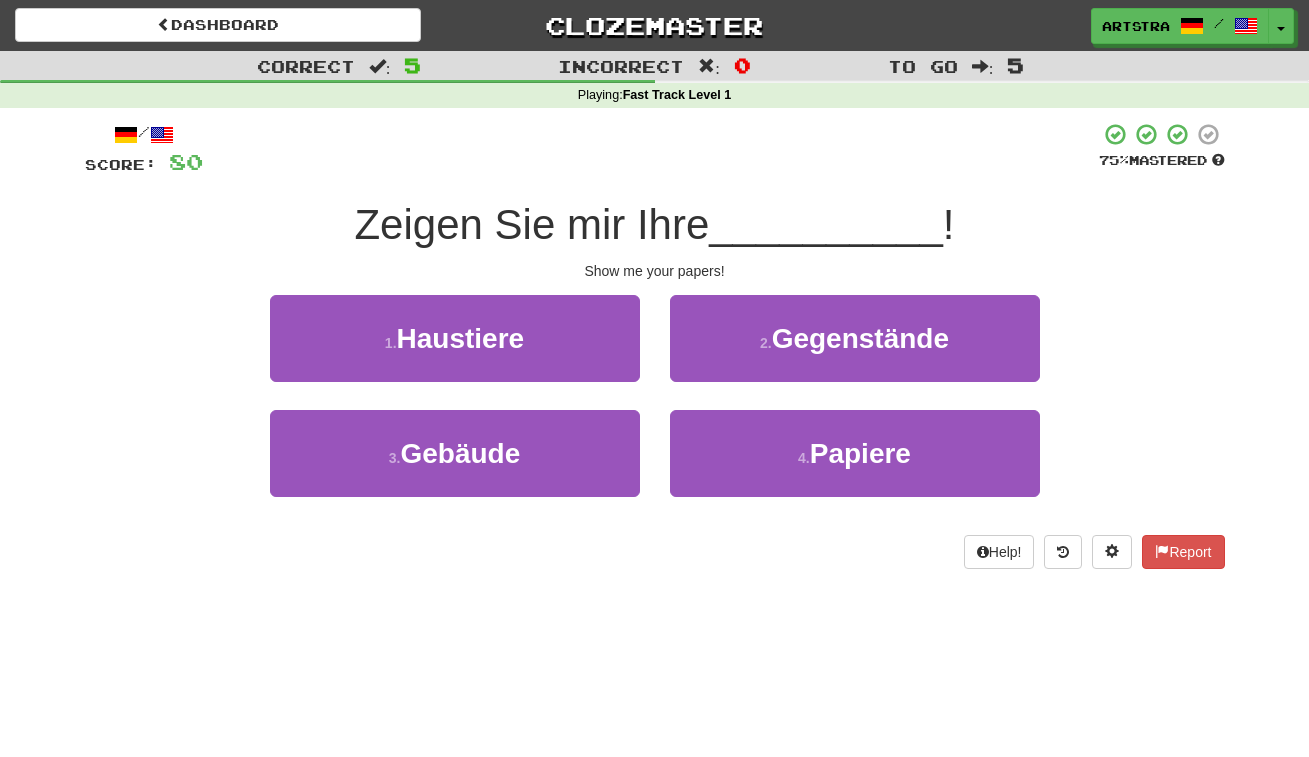 click on "Zeigen Sie mir Ihre" at bounding box center (531, 224) 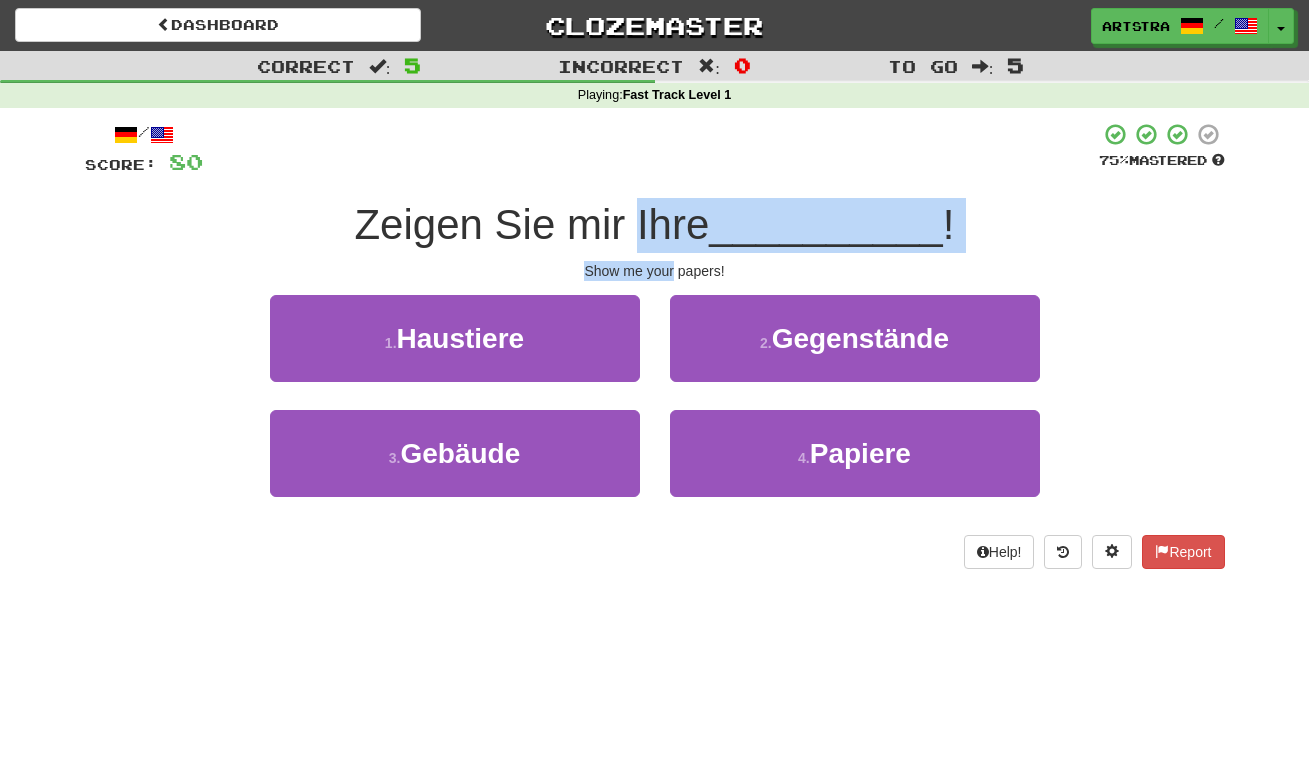 drag, startPoint x: 669, startPoint y: 218, endPoint x: 671, endPoint y: 264, distance: 46.043457 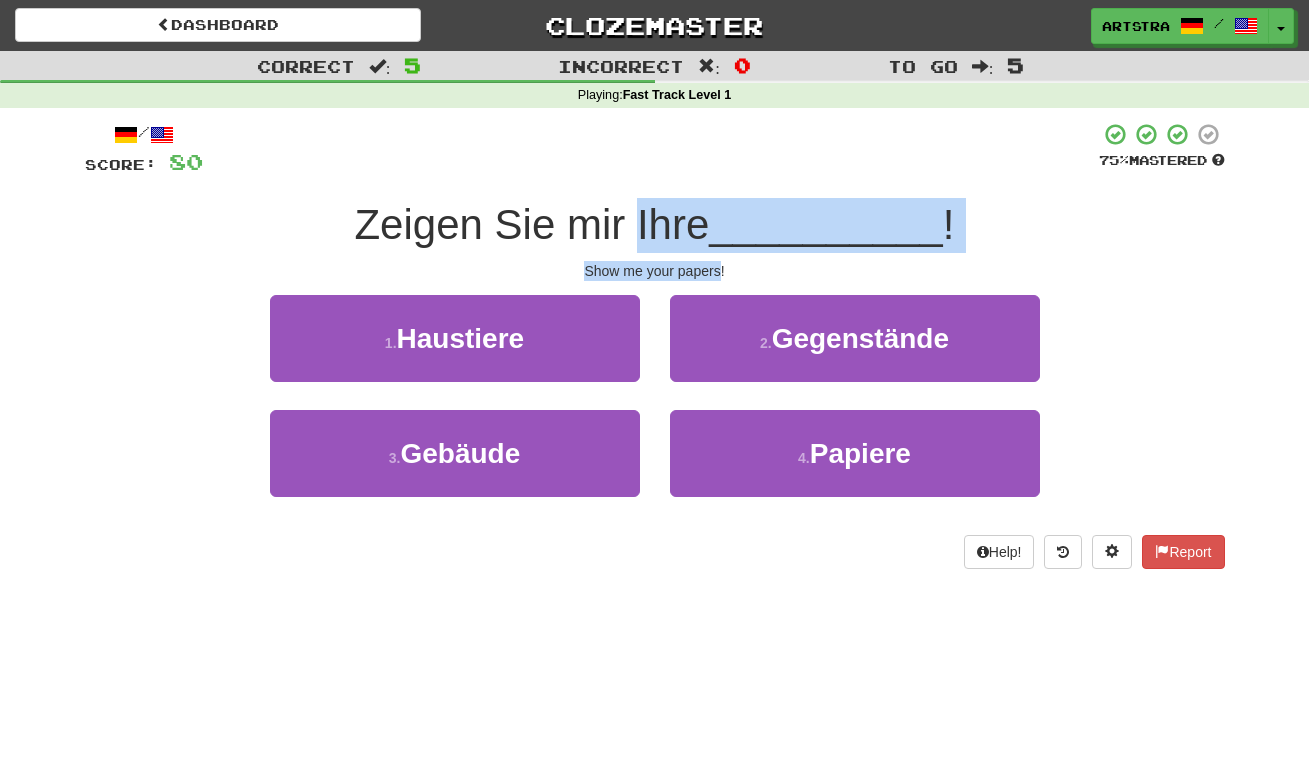 drag, startPoint x: 665, startPoint y: 237, endPoint x: 677, endPoint y: 275, distance: 39.849716 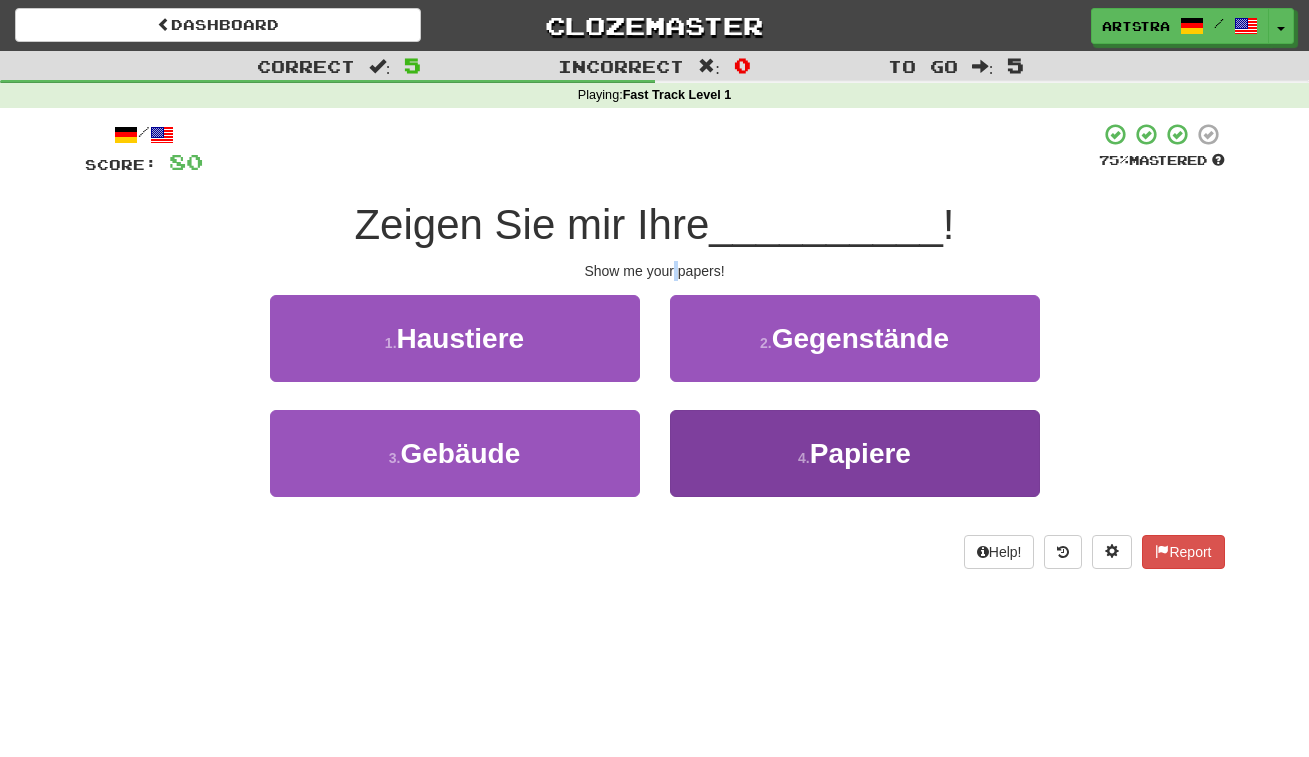 click on "4 .  Papiere" at bounding box center [855, 453] 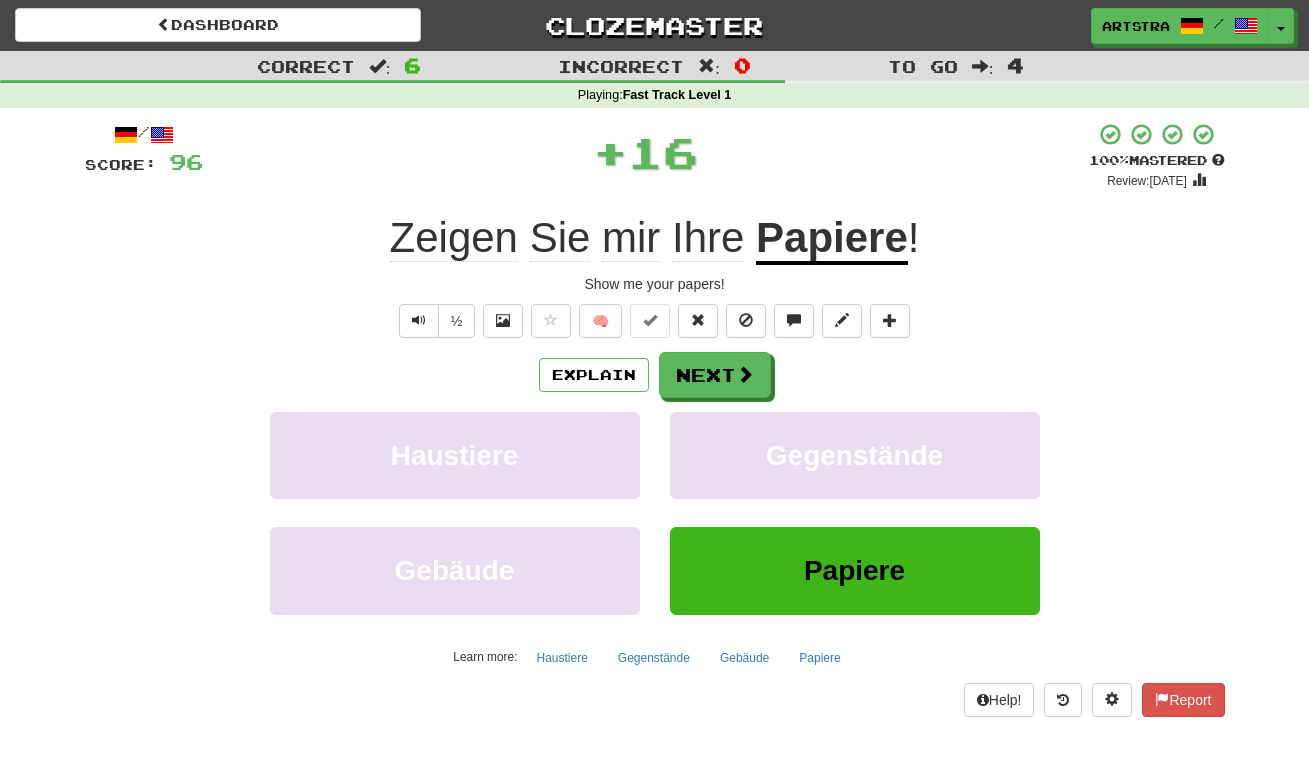 click on "Zeigen" at bounding box center (454, 238) 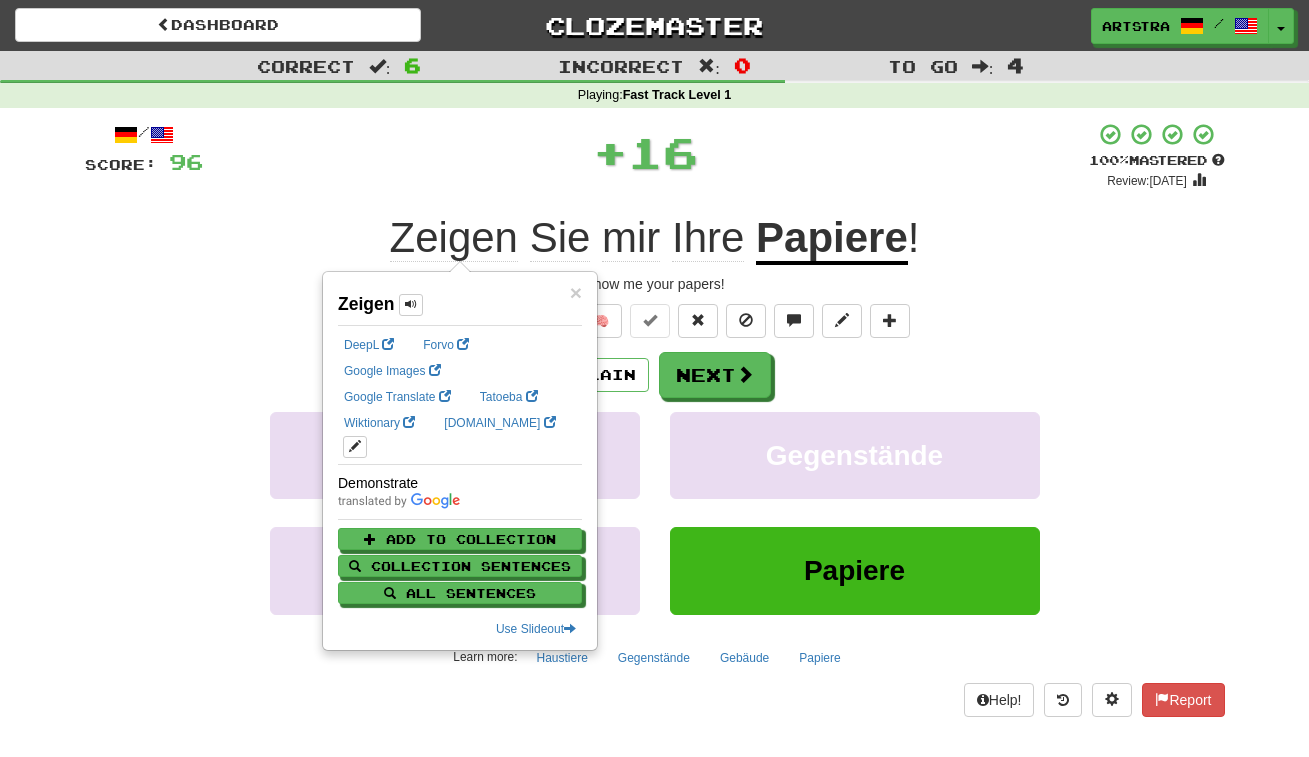 click on "+ 16" at bounding box center [646, 152] 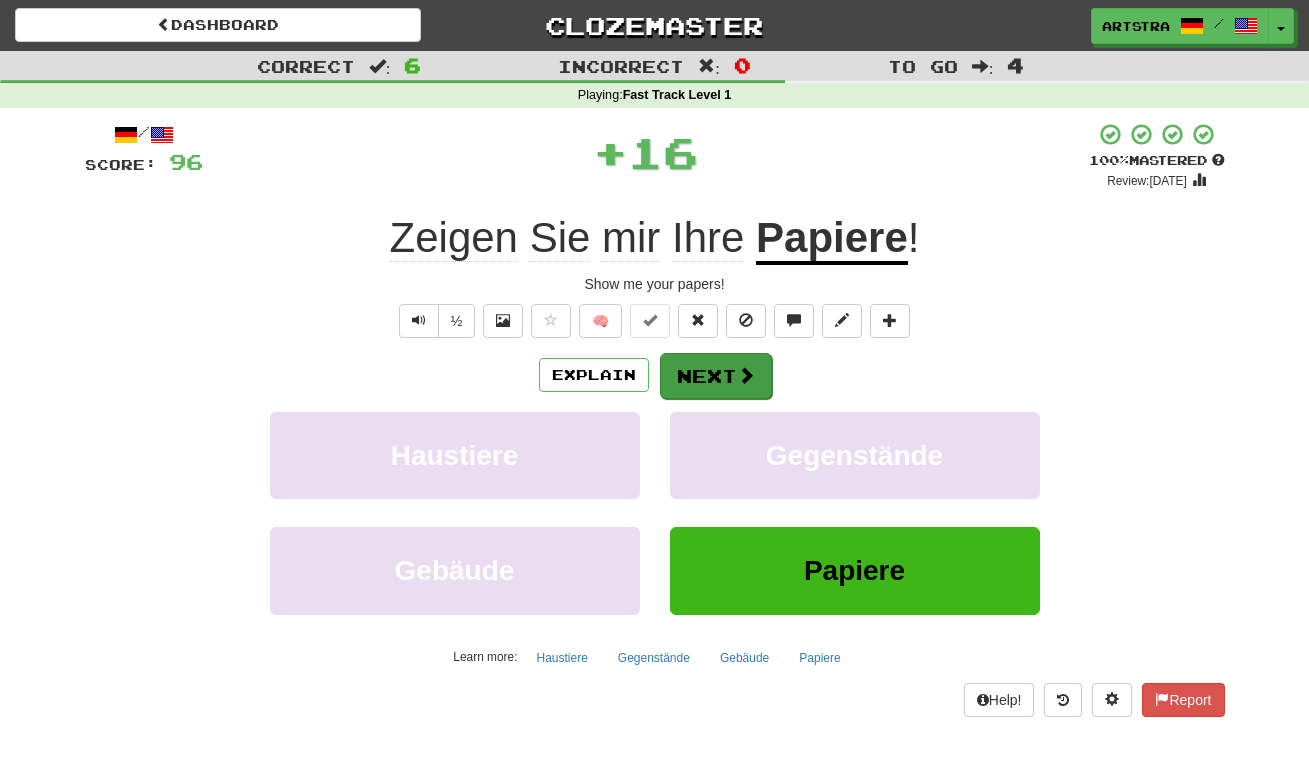 click at bounding box center [746, 375] 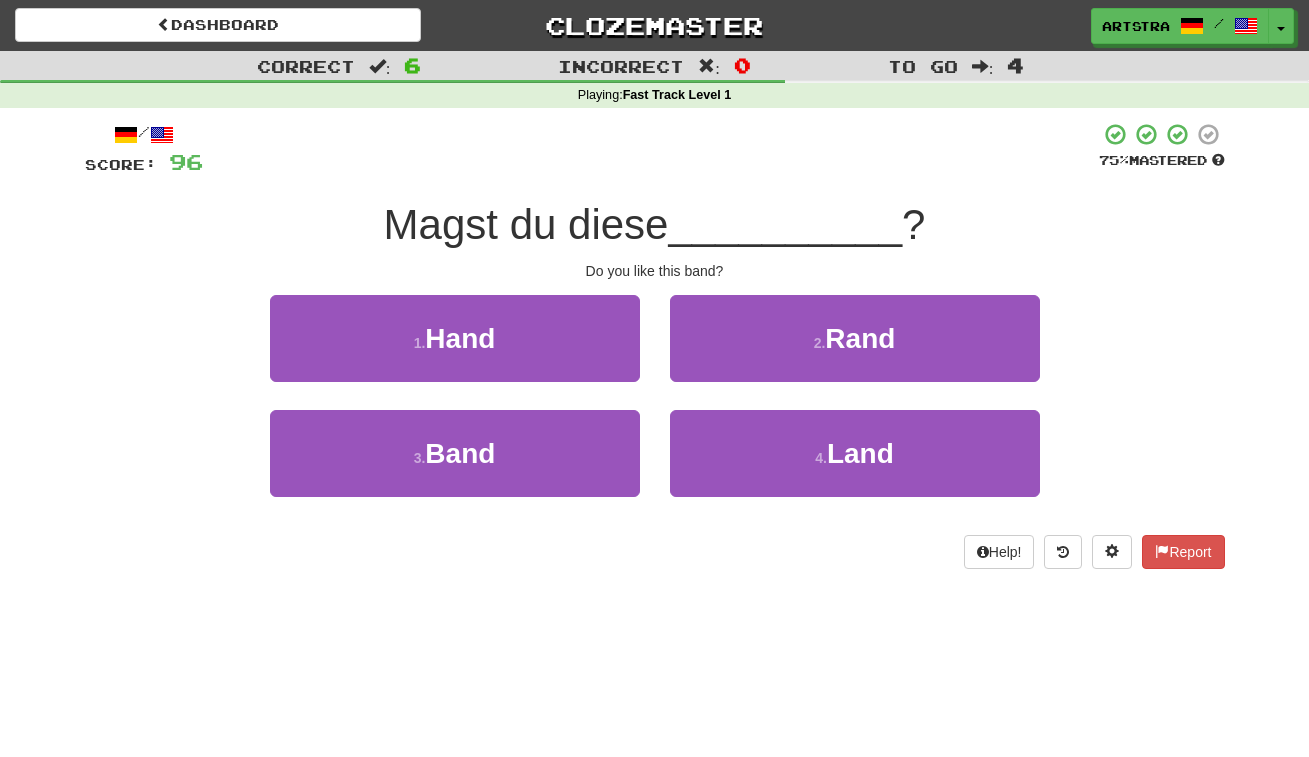 click on "Magst du diese" at bounding box center [526, 224] 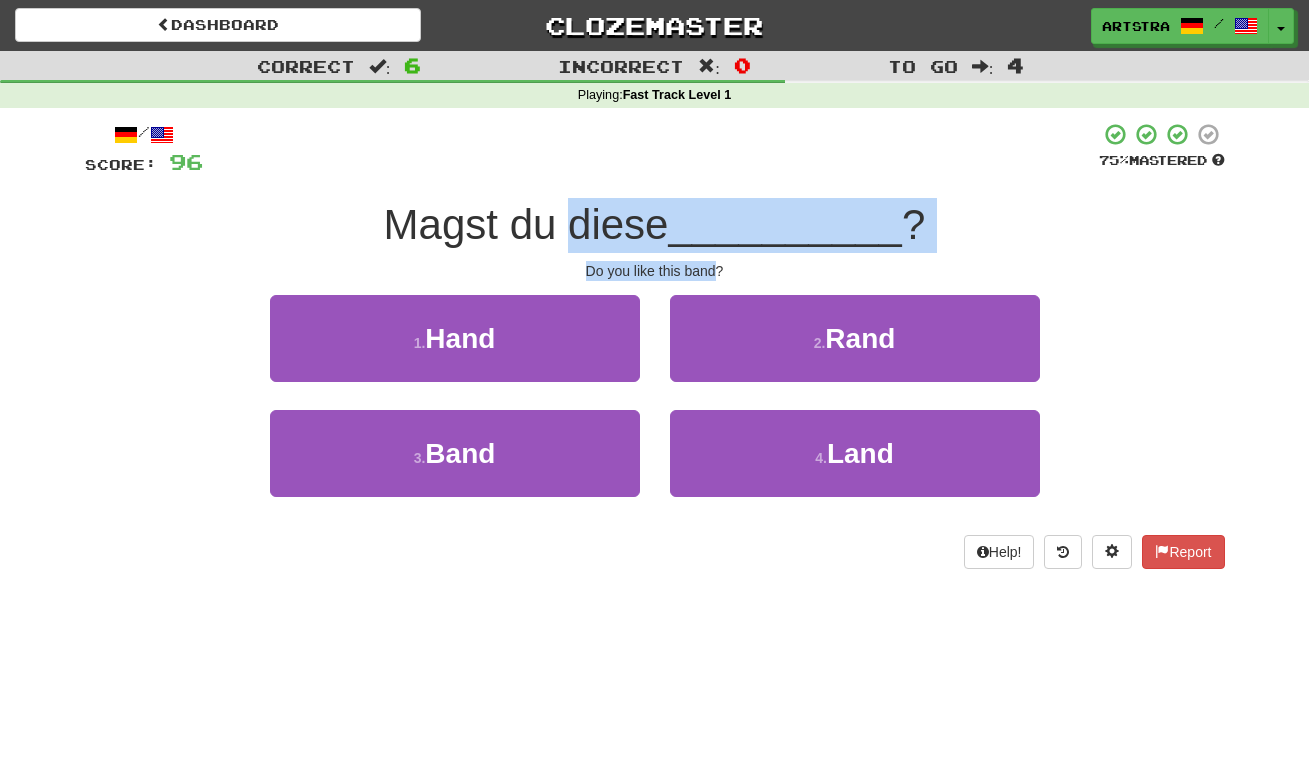drag, startPoint x: 657, startPoint y: 220, endPoint x: 686, endPoint y: 268, distance: 56.0803 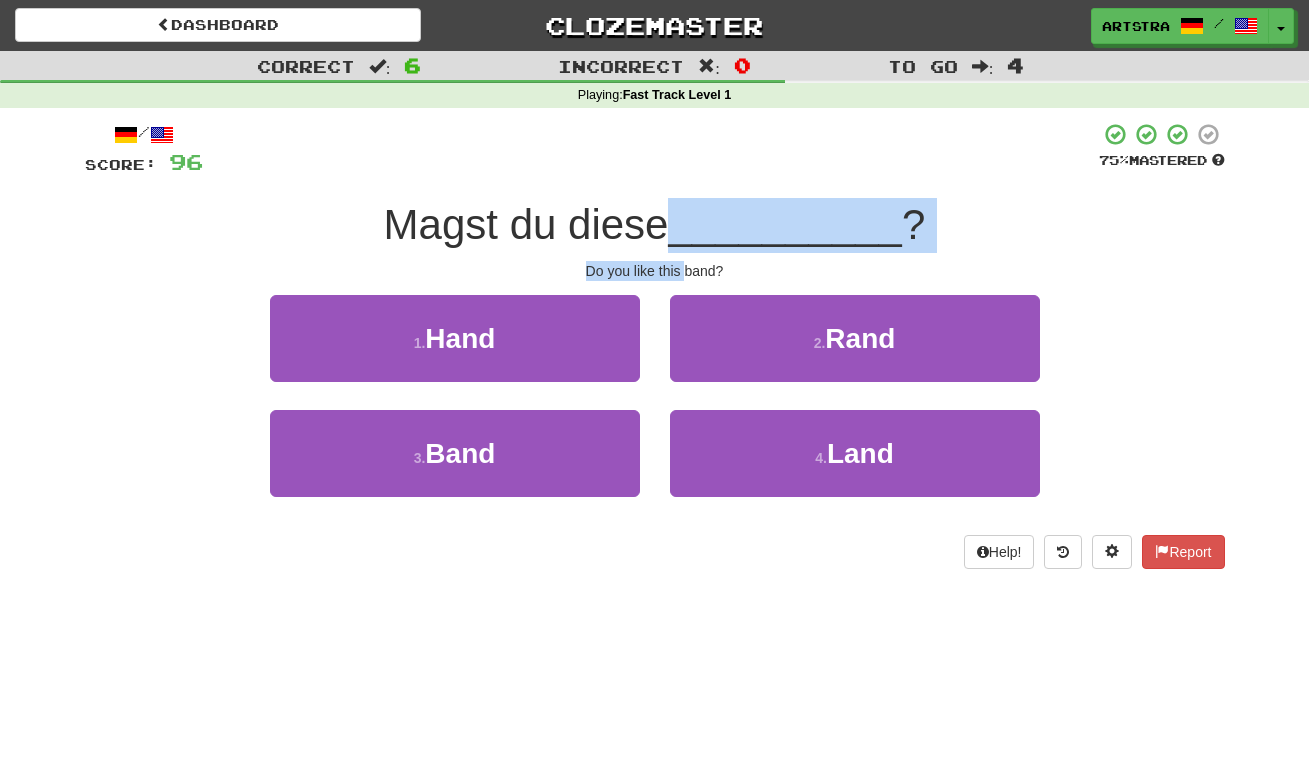 drag, startPoint x: 686, startPoint y: 268, endPoint x: 690, endPoint y: 224, distance: 44.181442 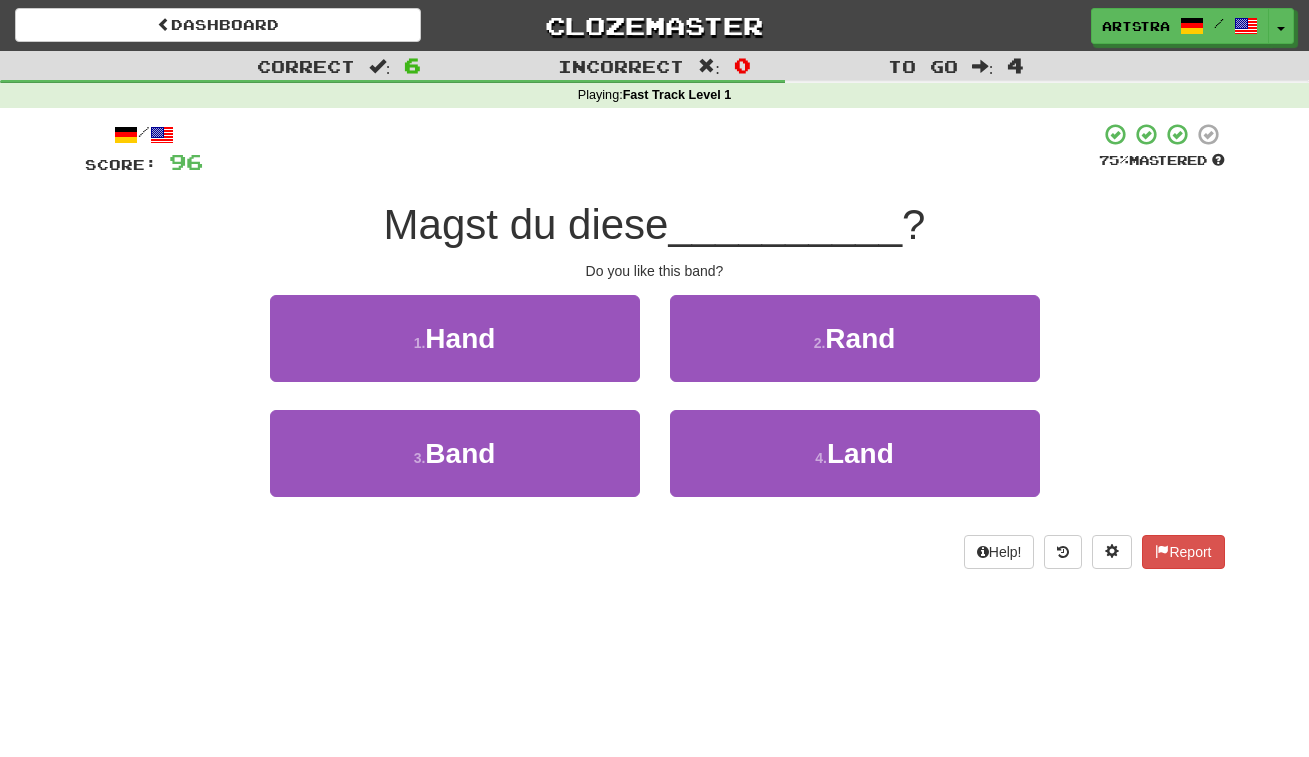 click on "__________" at bounding box center (785, 224) 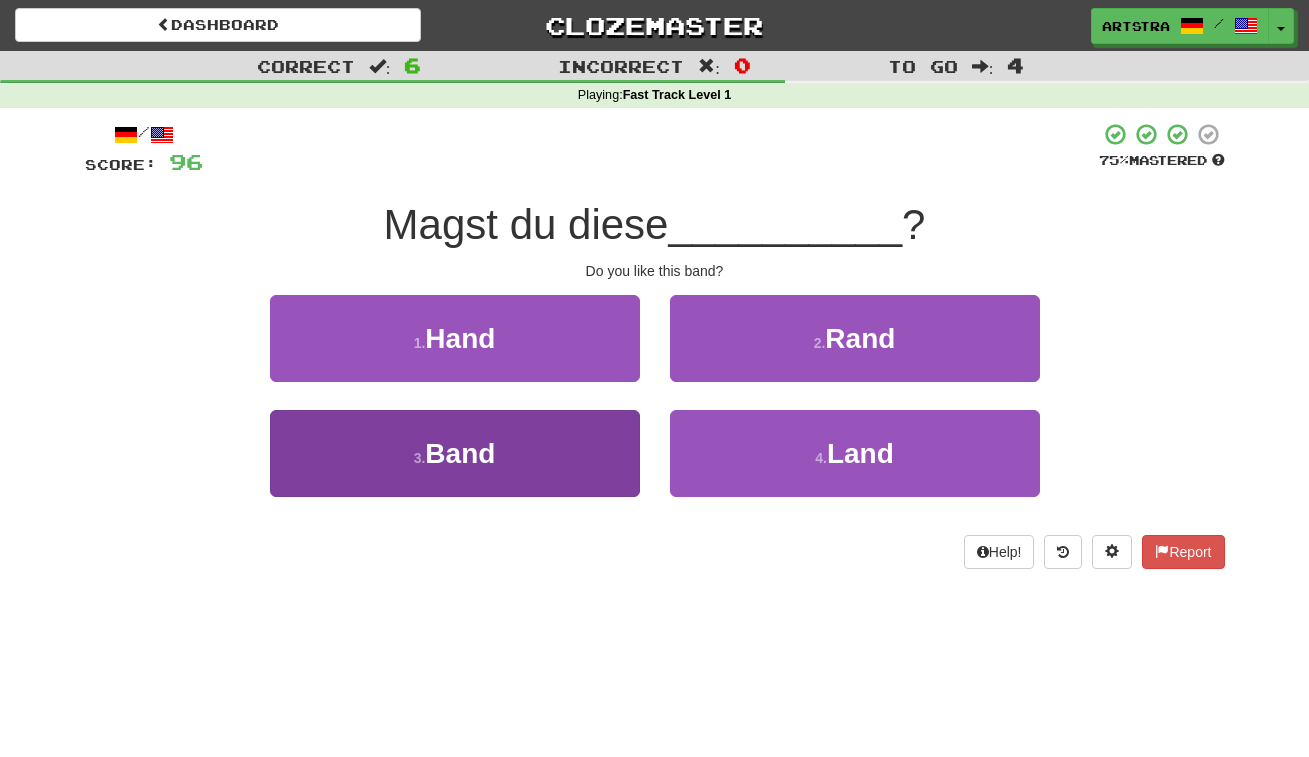 click on "3 .  Band" at bounding box center (455, 453) 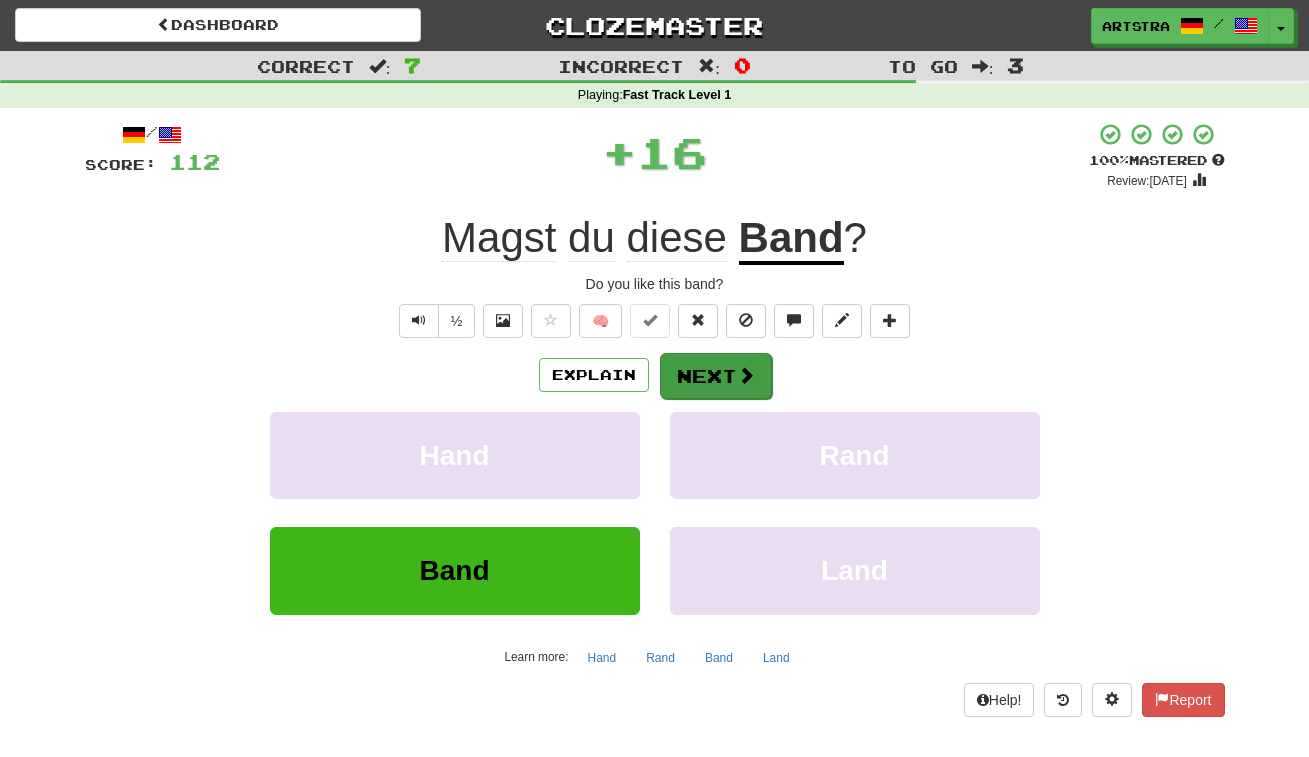 click on "Next" at bounding box center [716, 376] 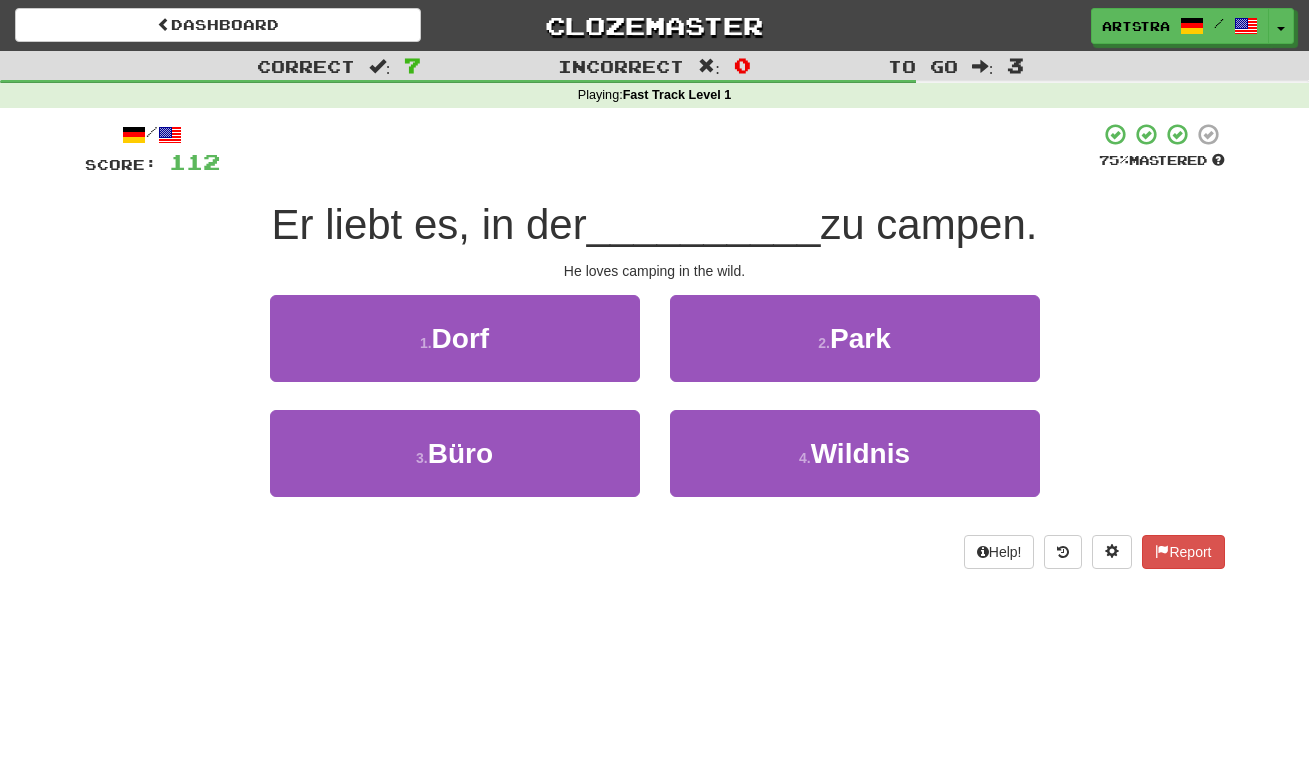 click on "__________" at bounding box center [704, 224] 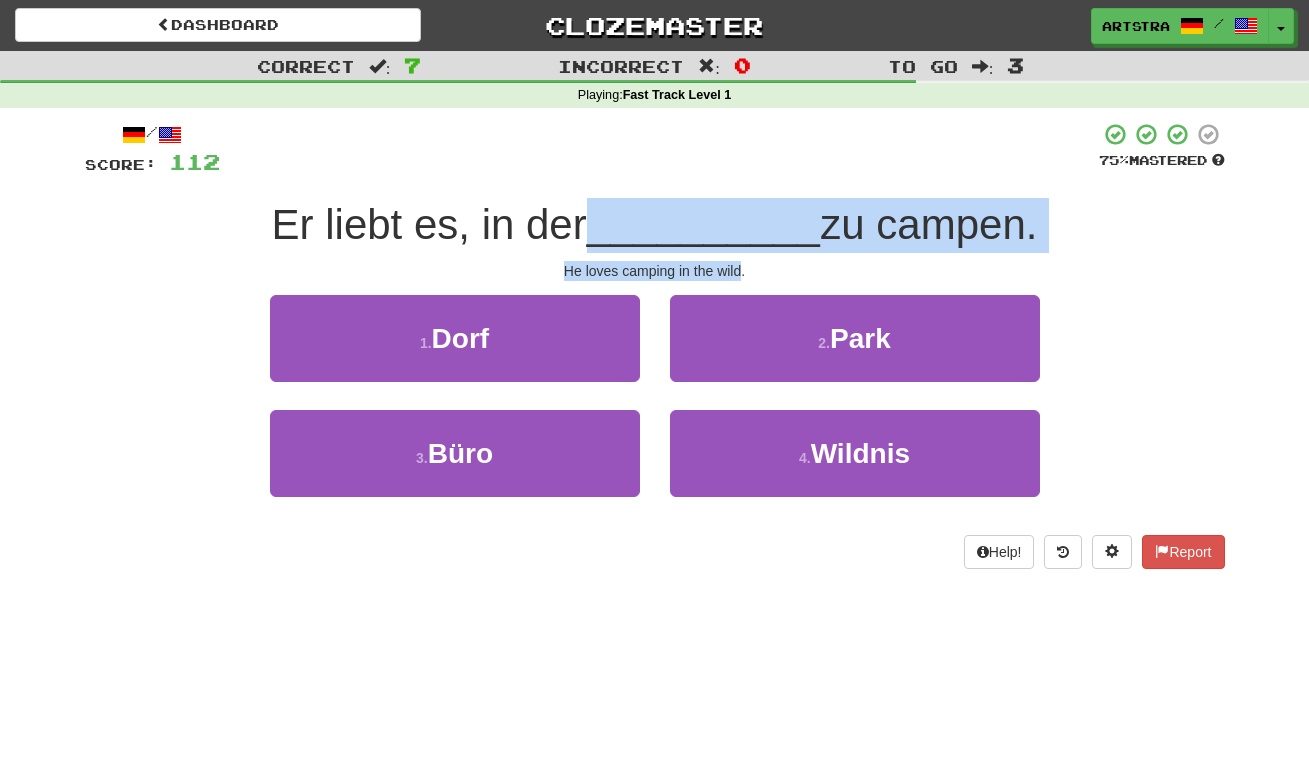 drag, startPoint x: 688, startPoint y: 239, endPoint x: 721, endPoint y: 263, distance: 40.804413 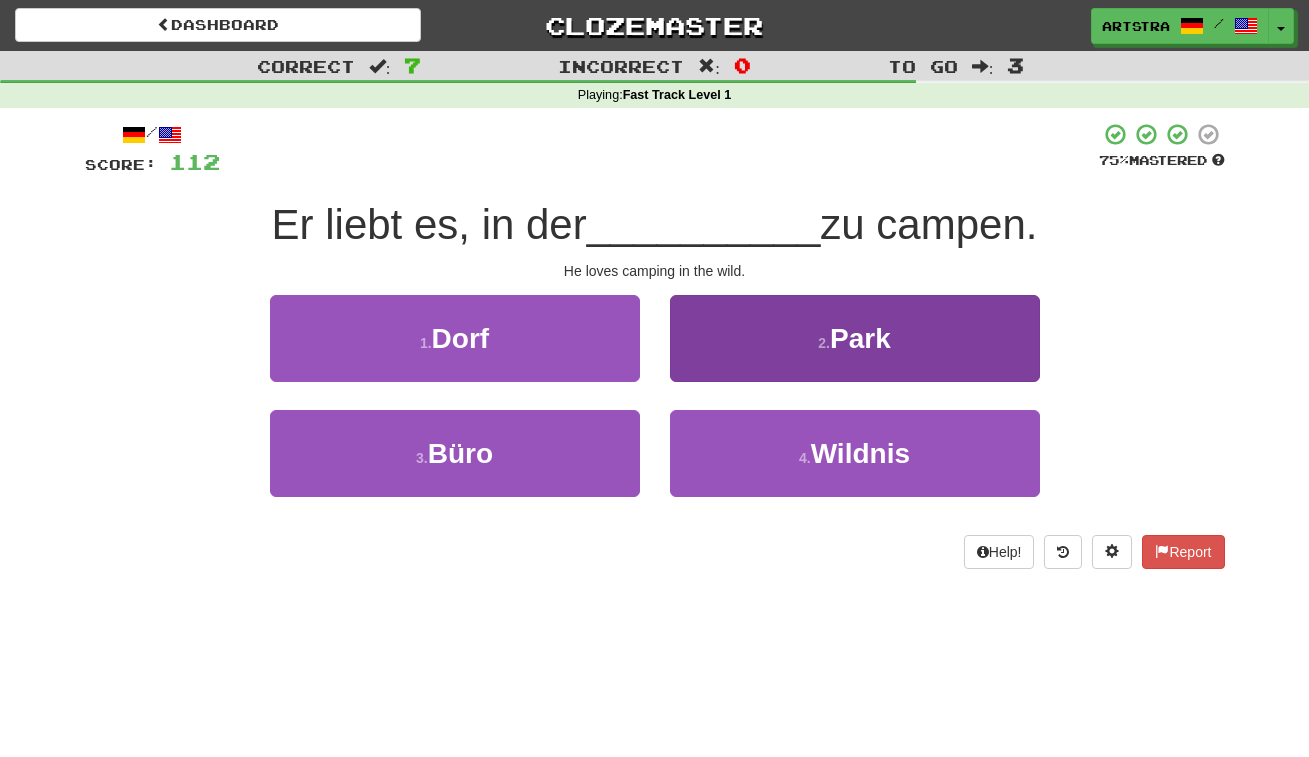 click on "2 .  Park" at bounding box center (855, 338) 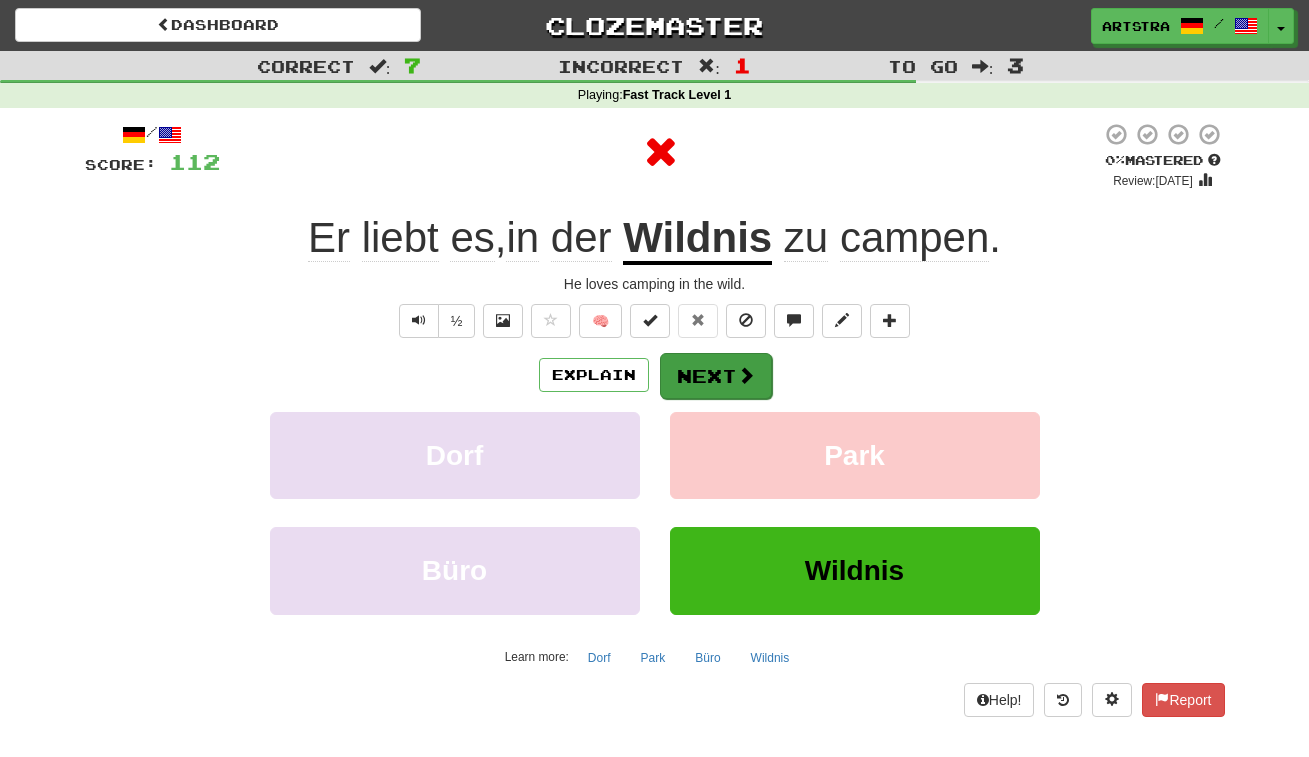 click on "Next" at bounding box center (716, 376) 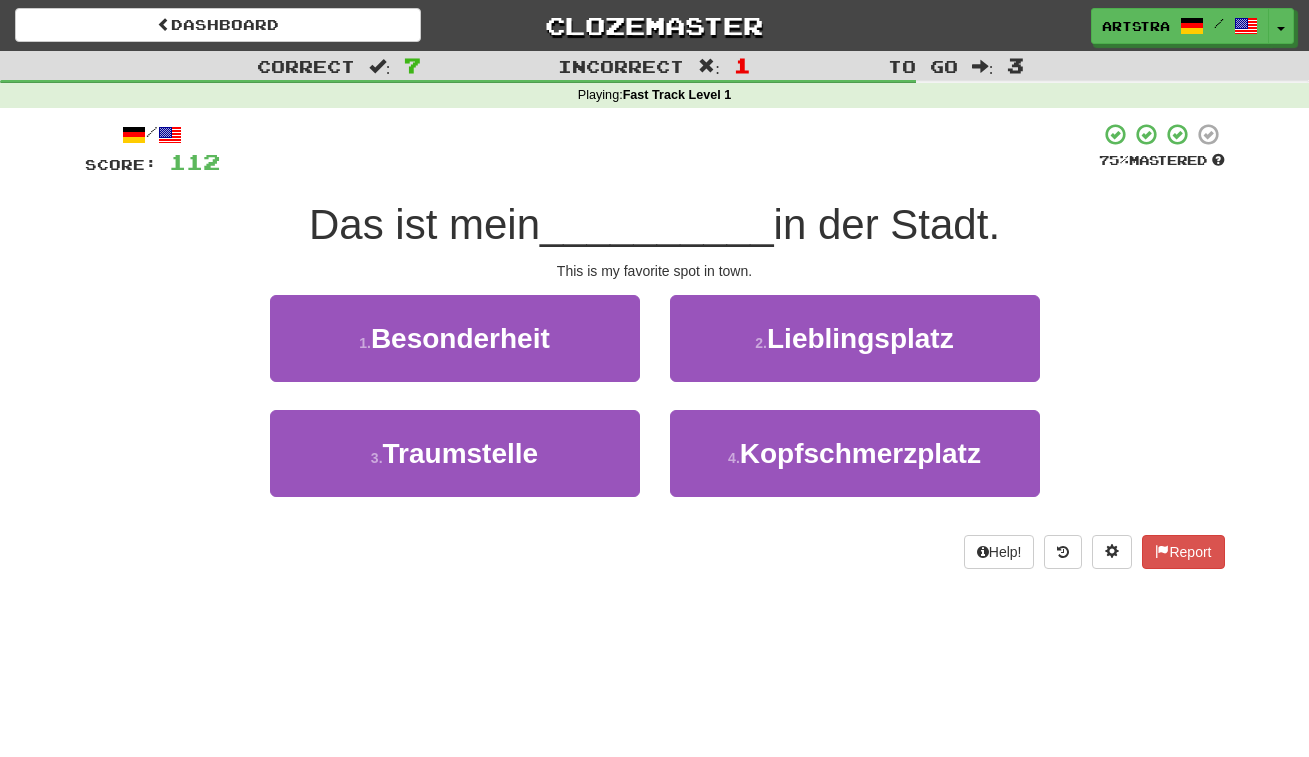 click on "__________" at bounding box center [657, 224] 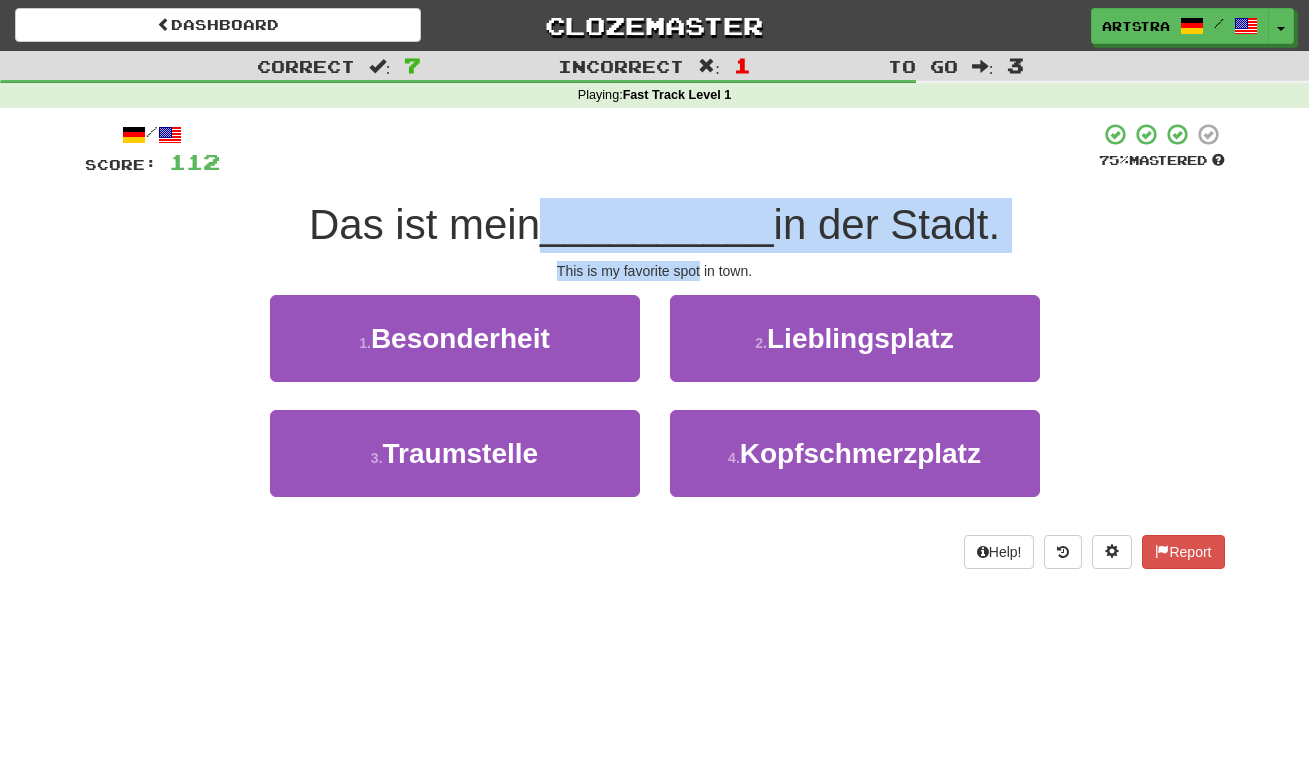 drag, startPoint x: 659, startPoint y: 235, endPoint x: 686, endPoint y: 259, distance: 36.124783 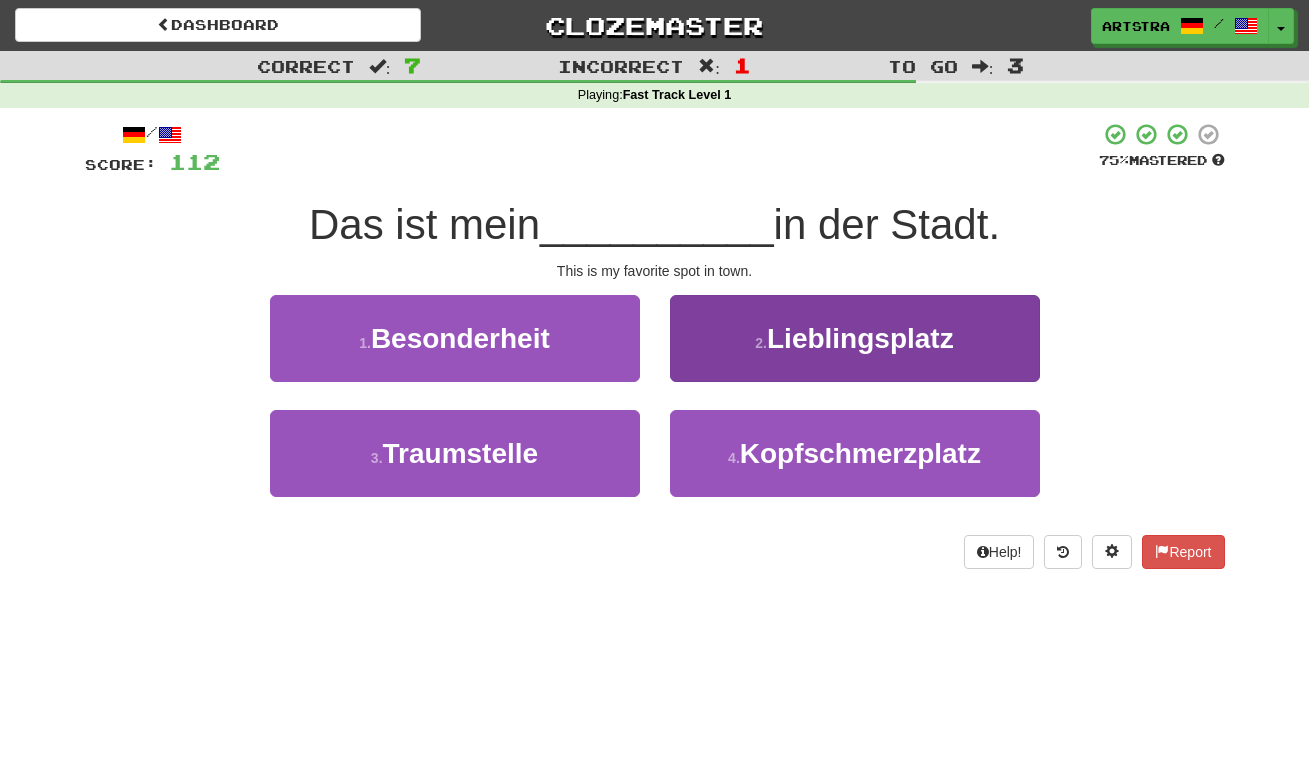 click on "2 .  Lieblingsplatz" at bounding box center (855, 338) 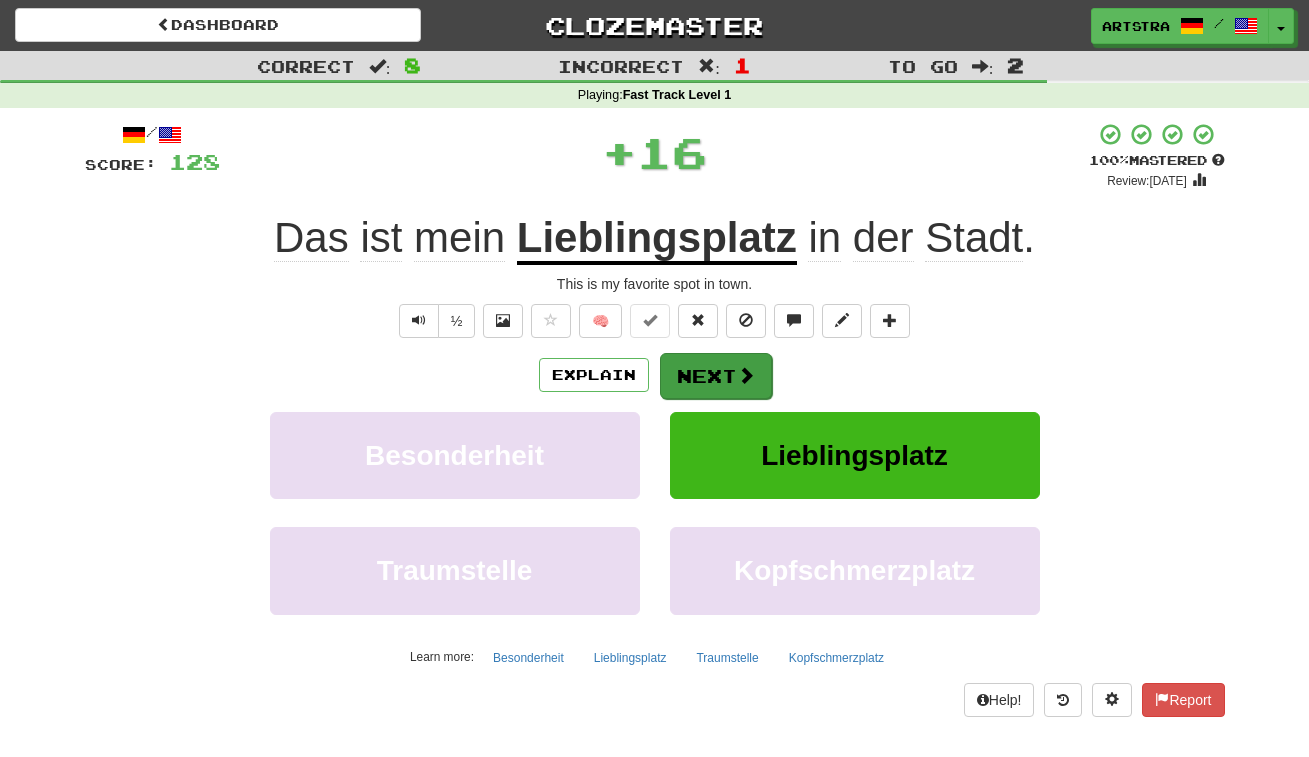 click on "Next" at bounding box center [716, 376] 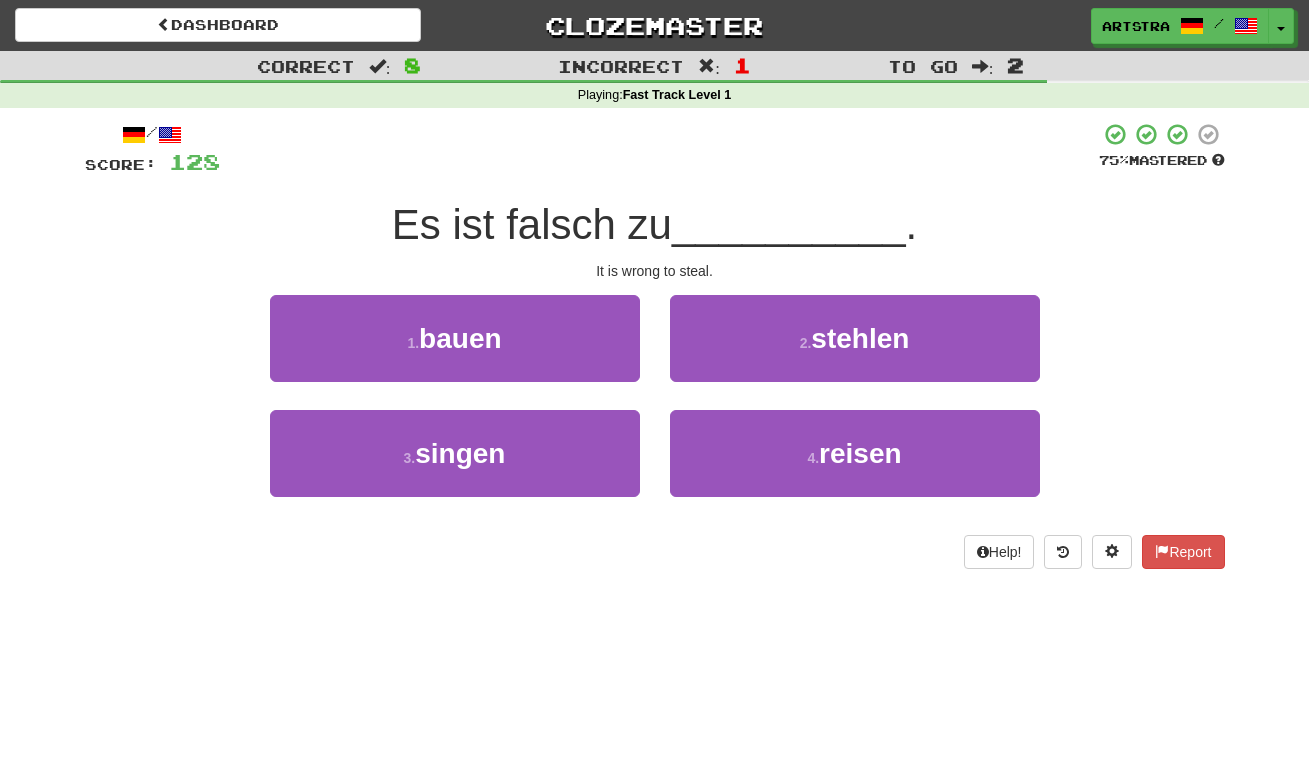 click on "Es ist falsch zu  __________ ." at bounding box center (654, 224) 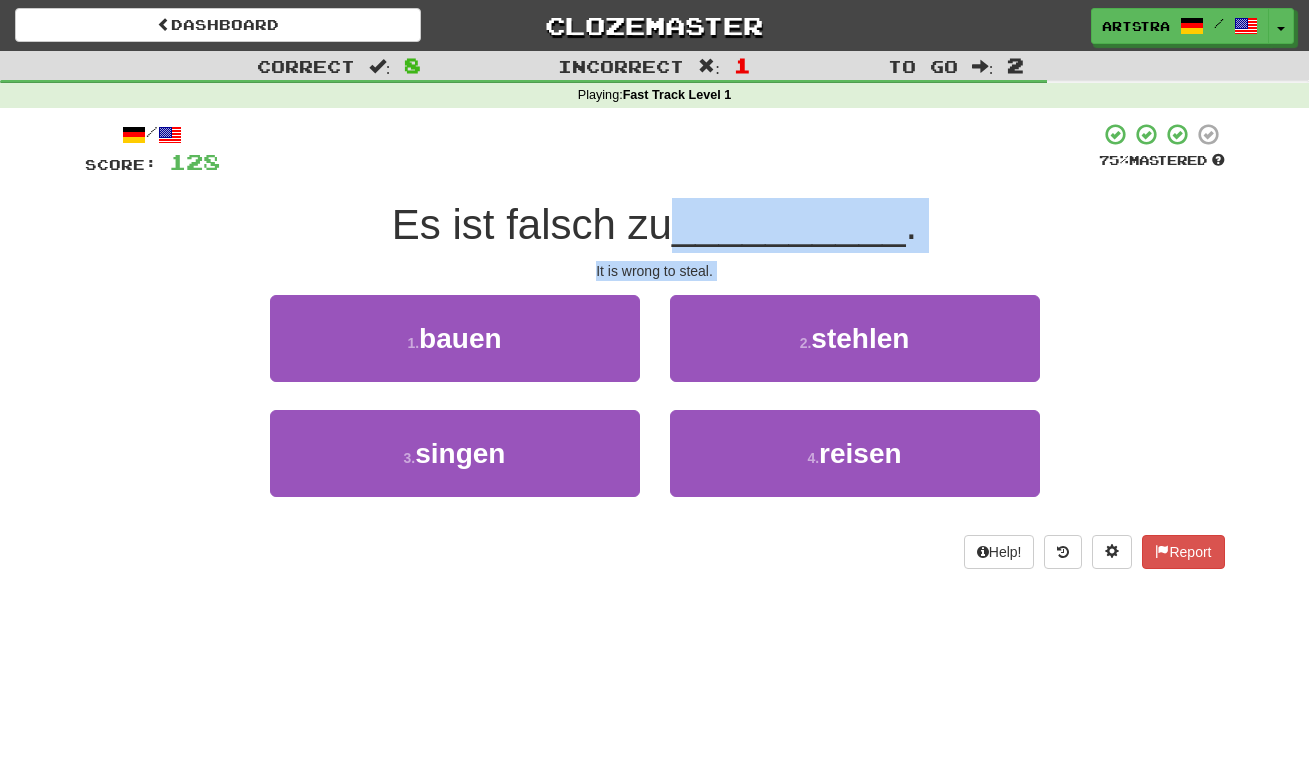 drag, startPoint x: 700, startPoint y: 277, endPoint x: 710, endPoint y: 242, distance: 36.40055 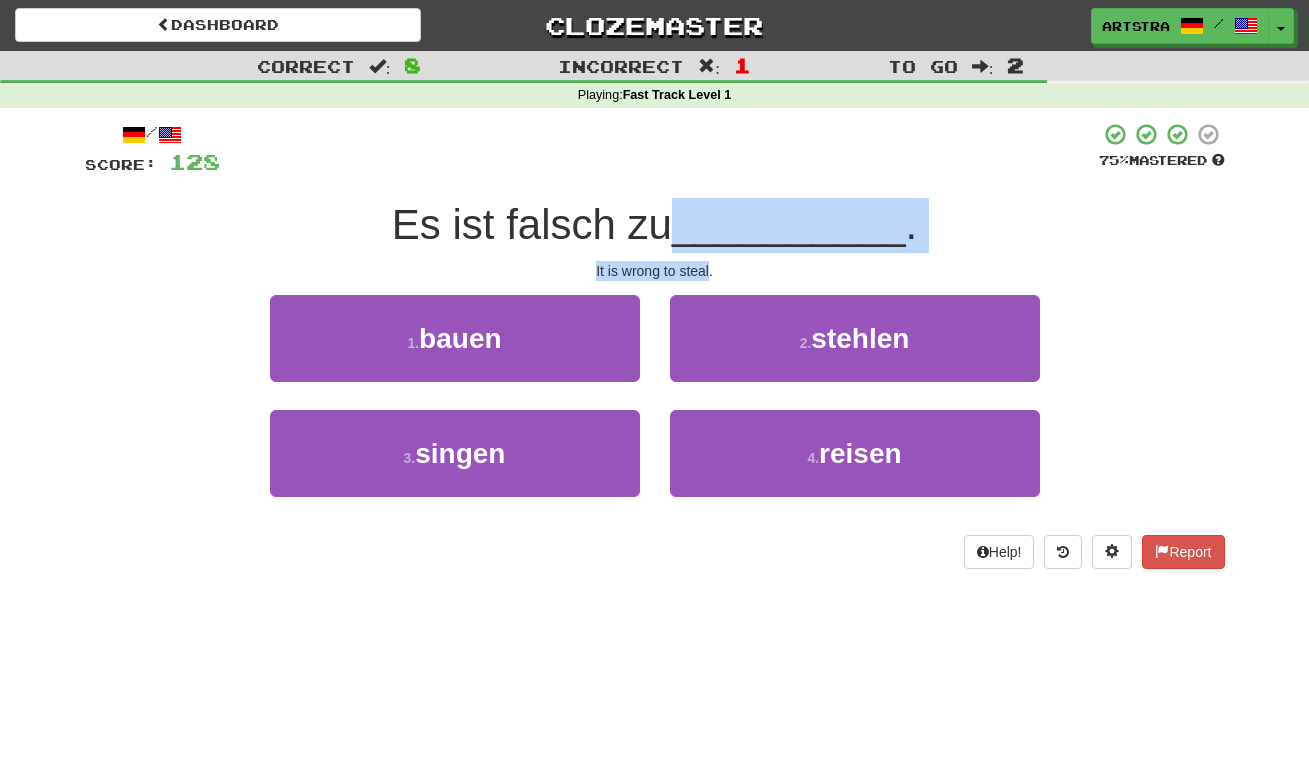 drag, startPoint x: 709, startPoint y: 242, endPoint x: 686, endPoint y: 264, distance: 31.827662 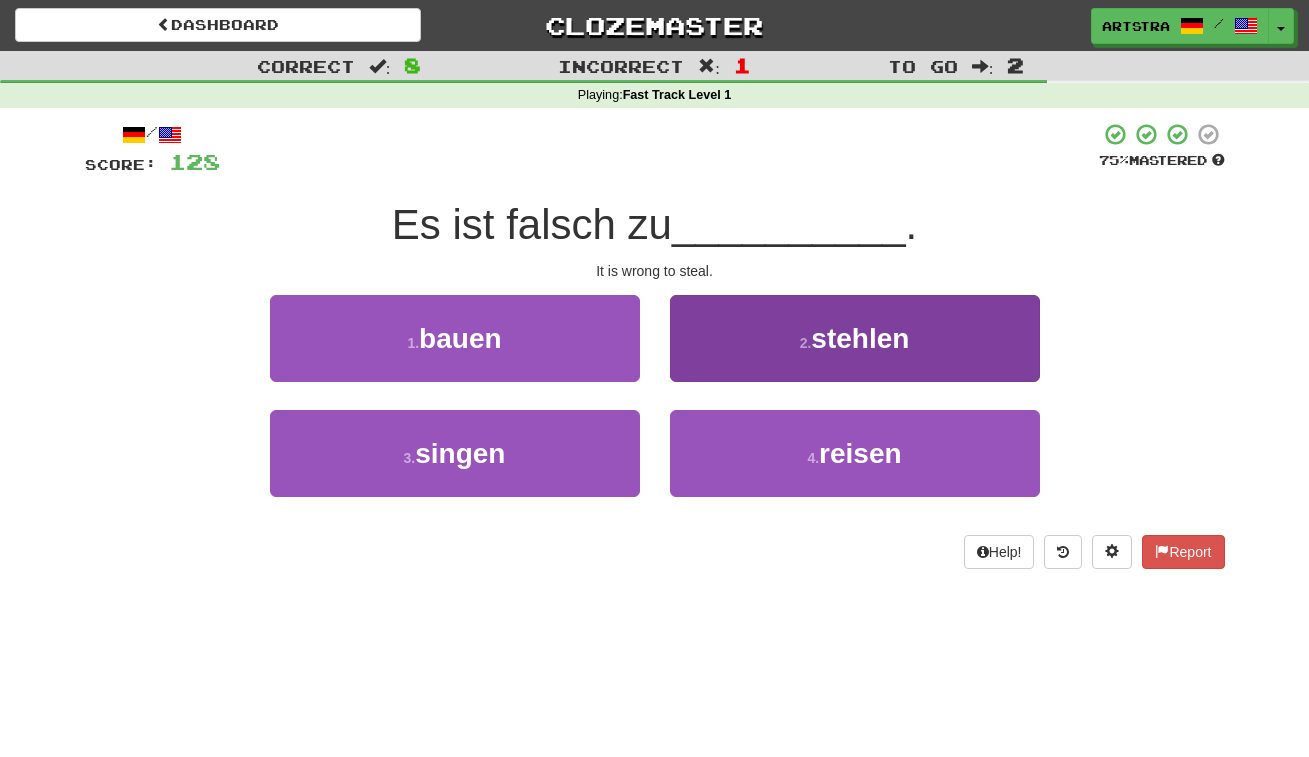 click on "2 .  stehlen" at bounding box center (855, 338) 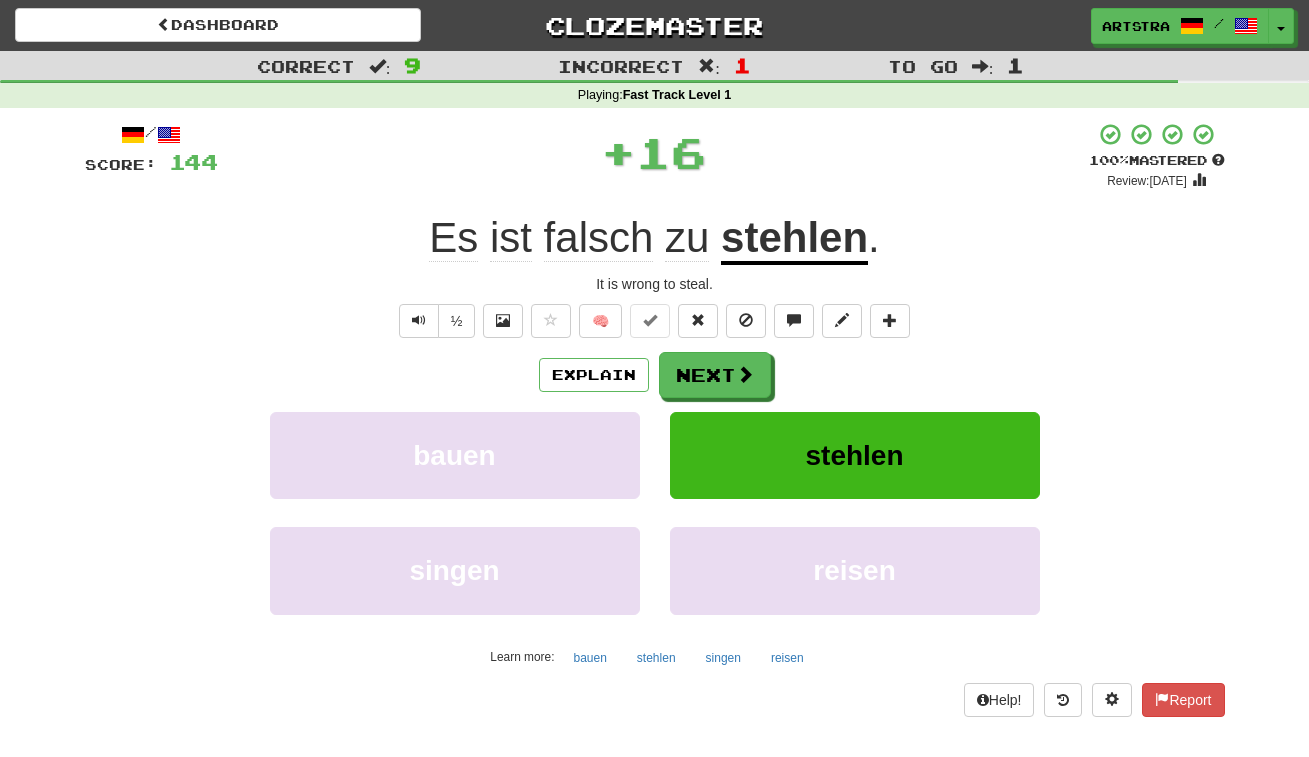 click on "stehlen" at bounding box center (794, 239) 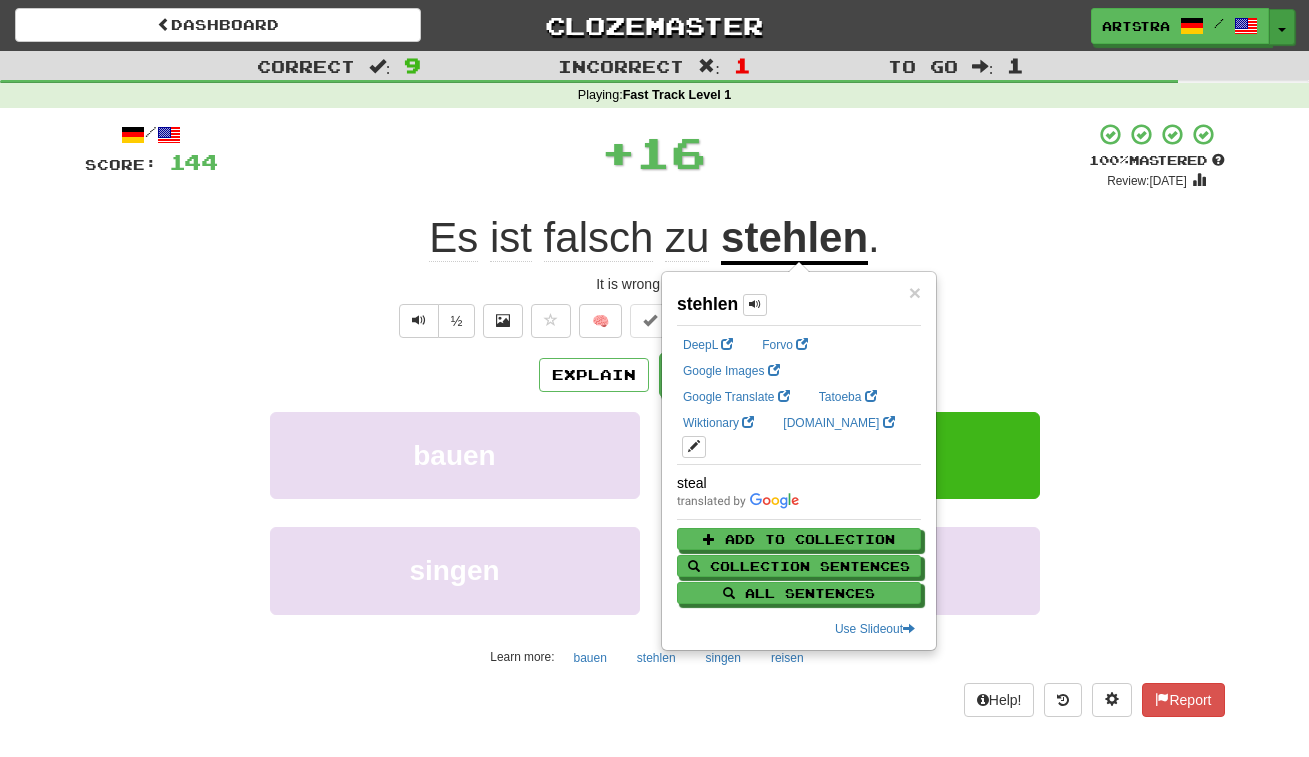 click on "Toggle Dropdown" at bounding box center [1282, 27] 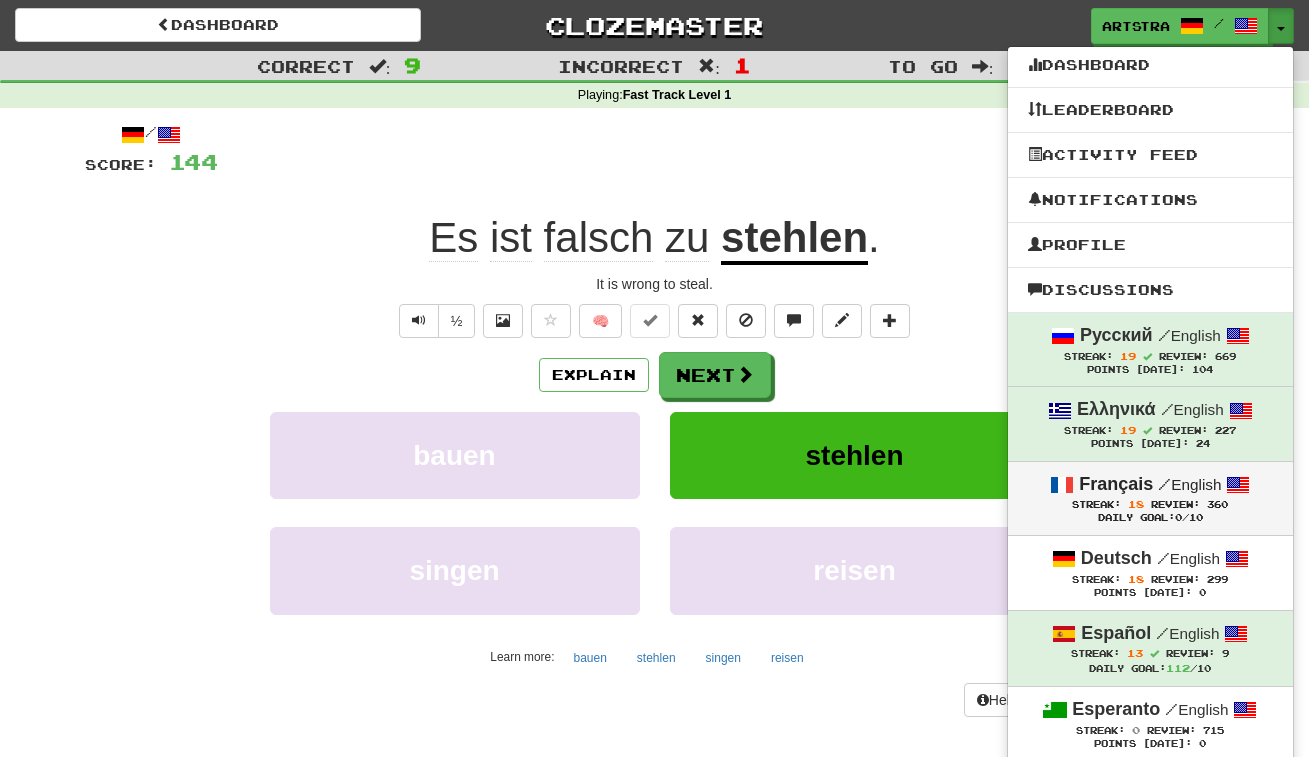 click on "Review:" at bounding box center [1175, 504] 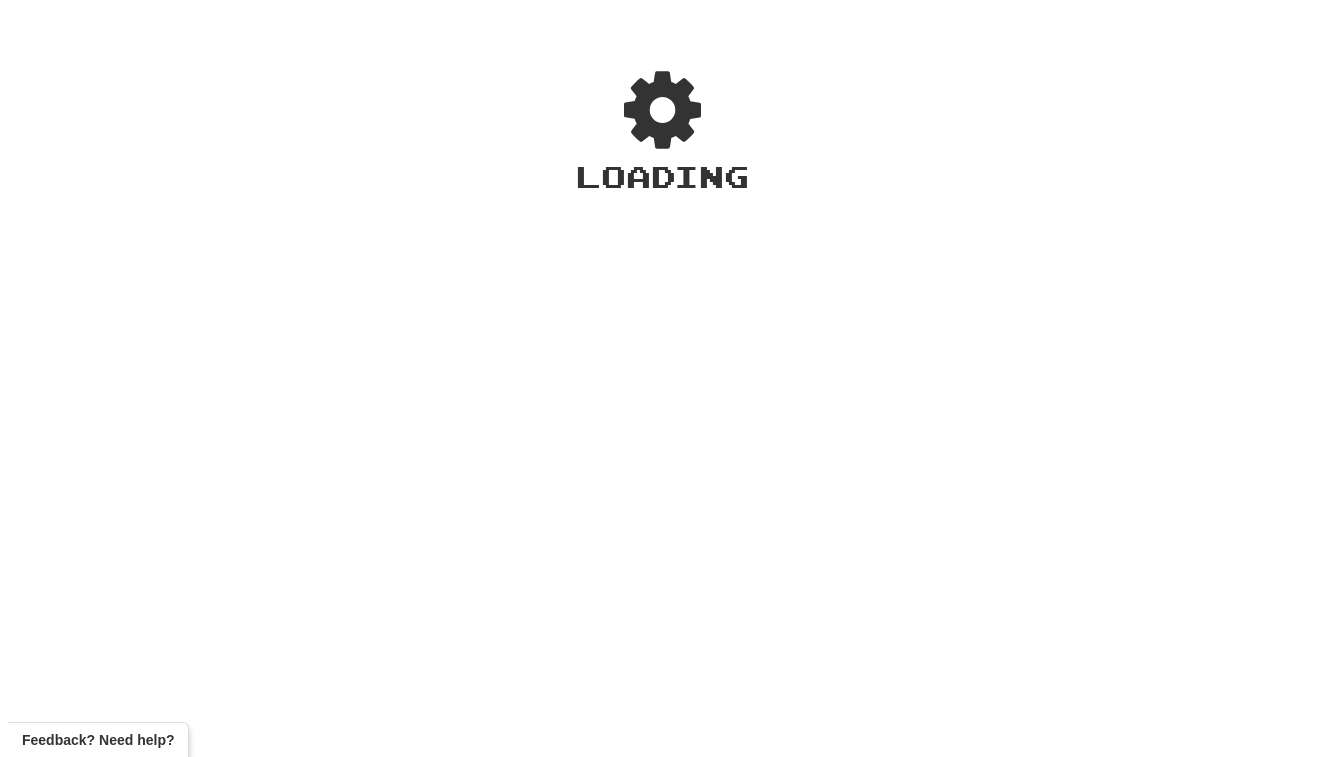 scroll, scrollTop: 0, scrollLeft: 0, axis: both 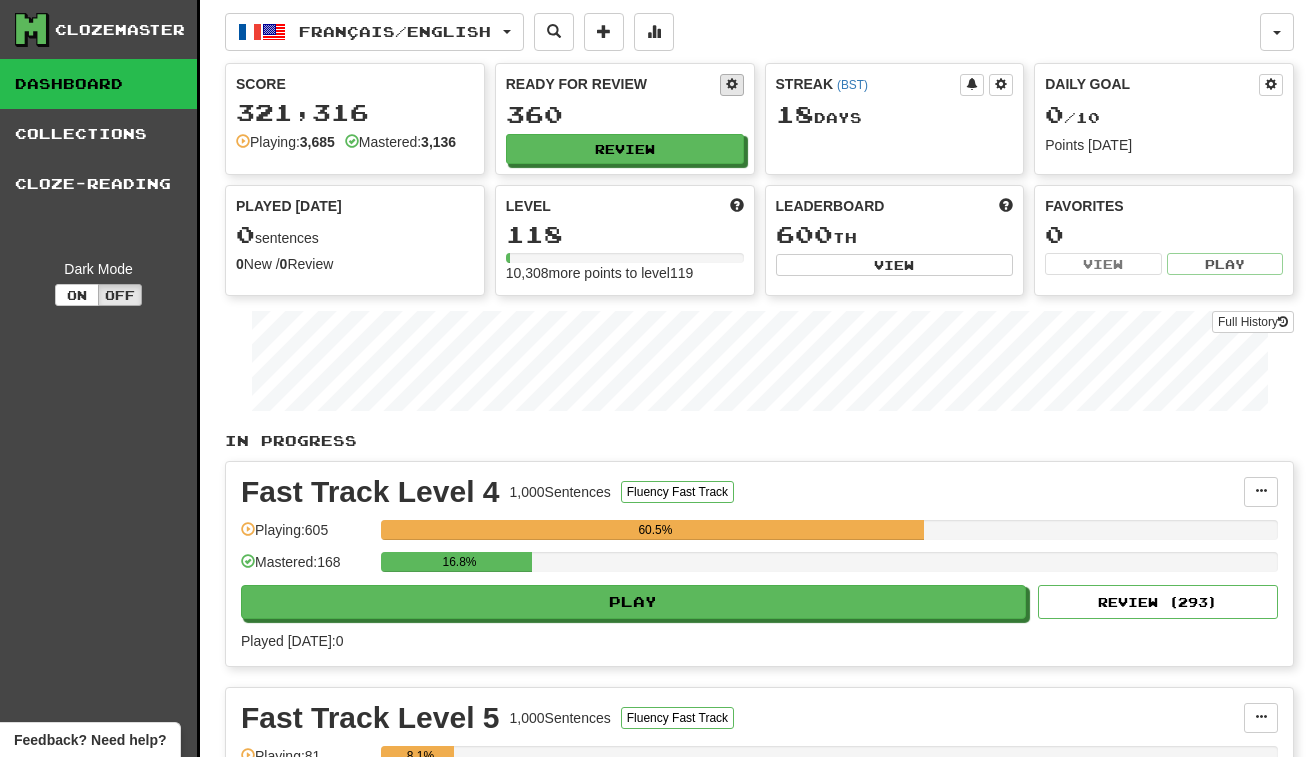 click 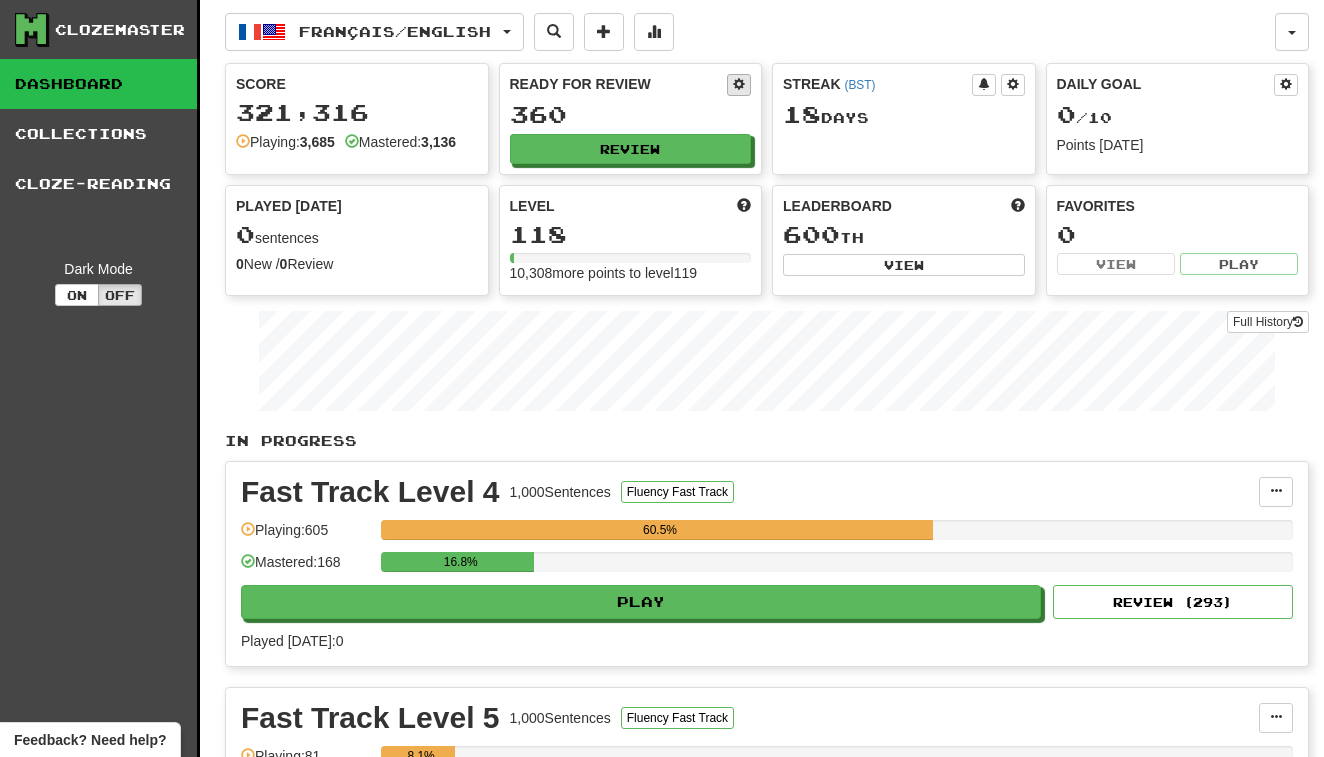 select on "*" 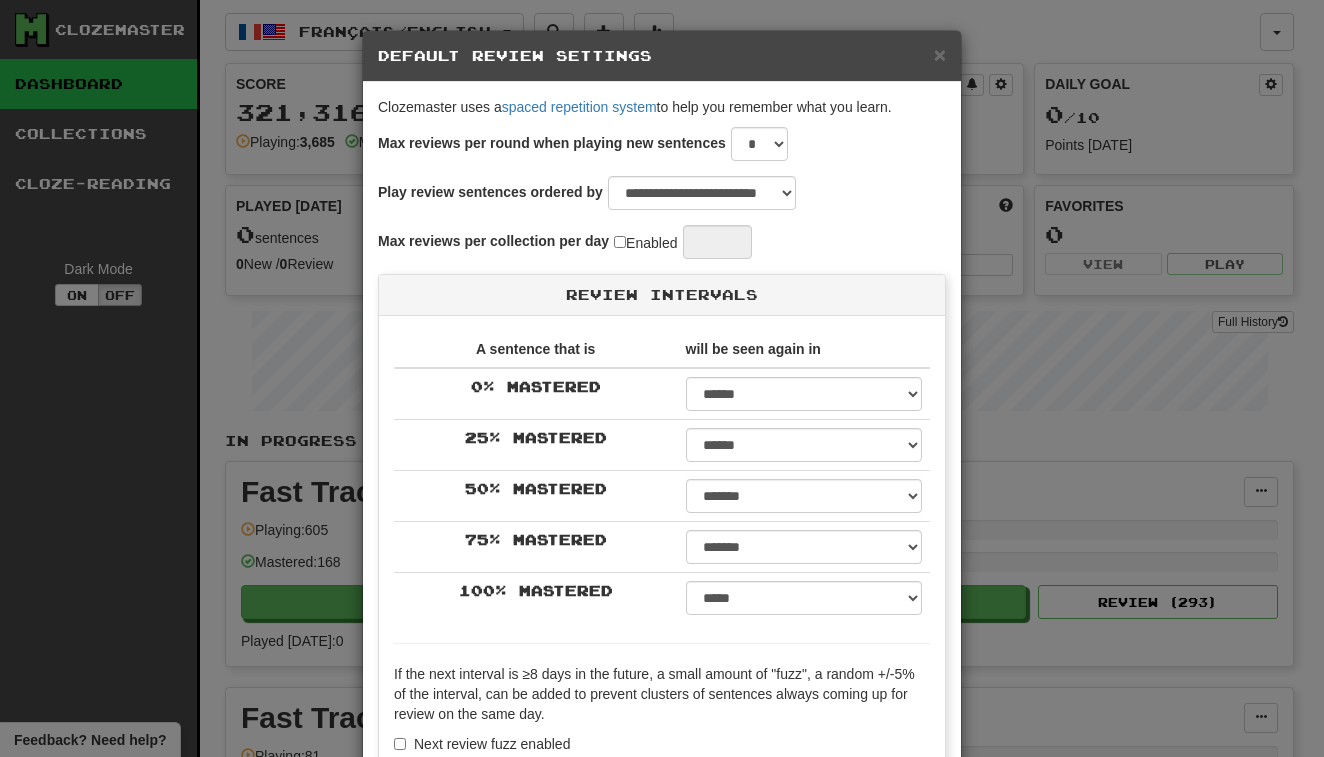 click on "**********" at bounding box center [662, 378] 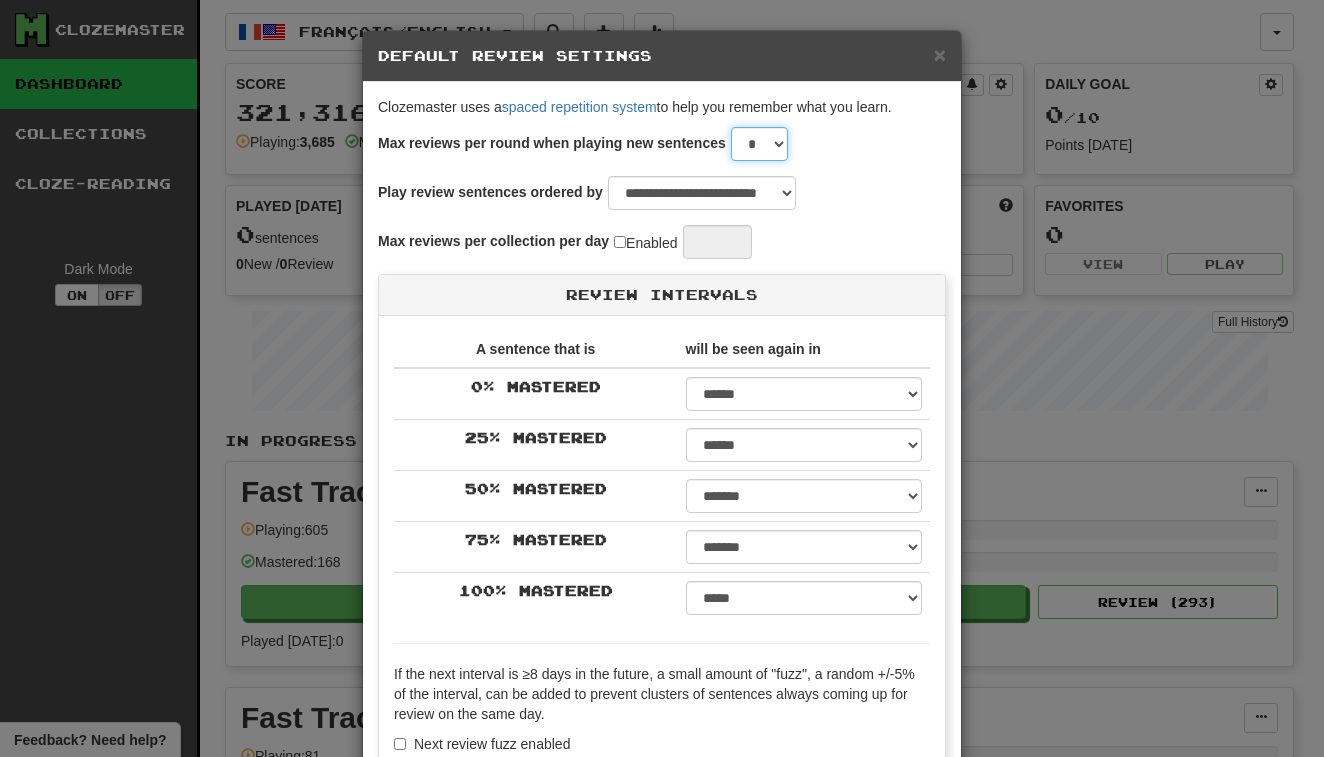 select on "*" 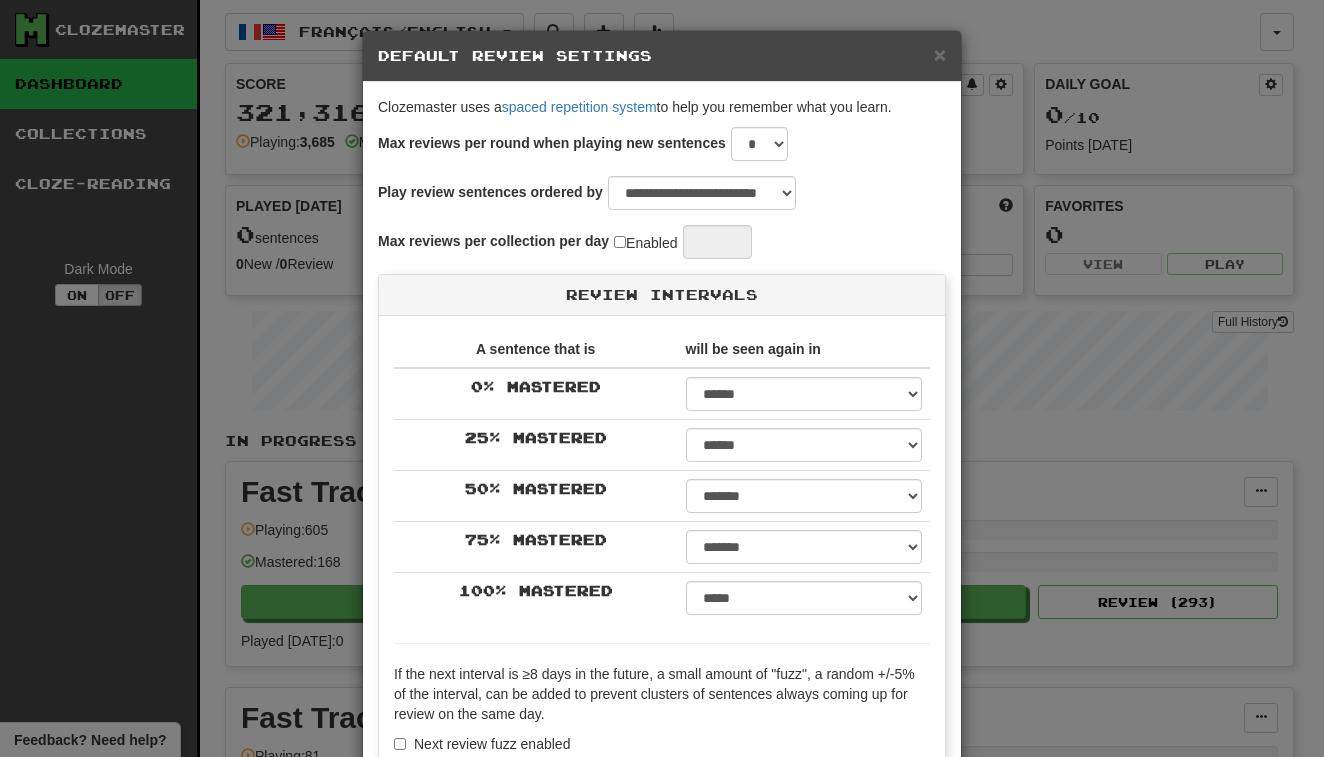 click on "**********" at bounding box center (662, 378) 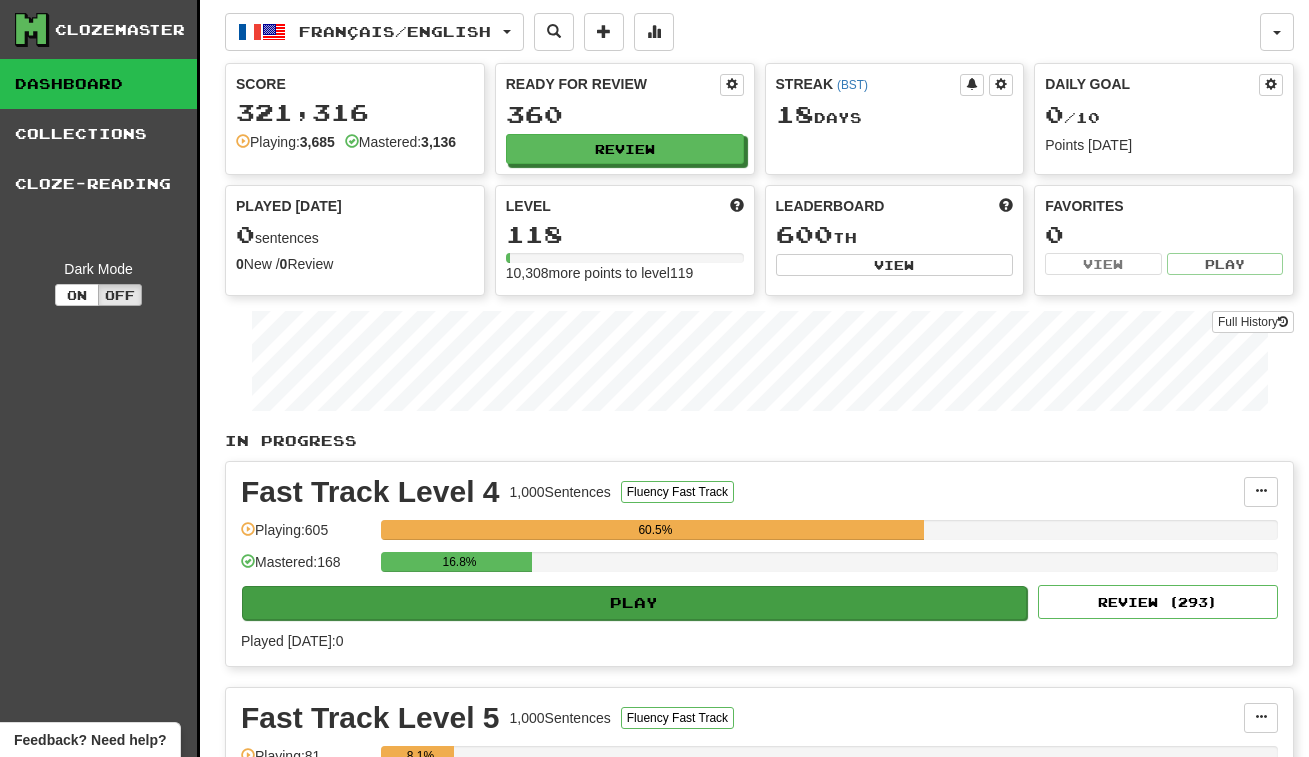 drag, startPoint x: 906, startPoint y: 582, endPoint x: 874, endPoint y: 607, distance: 40.60788 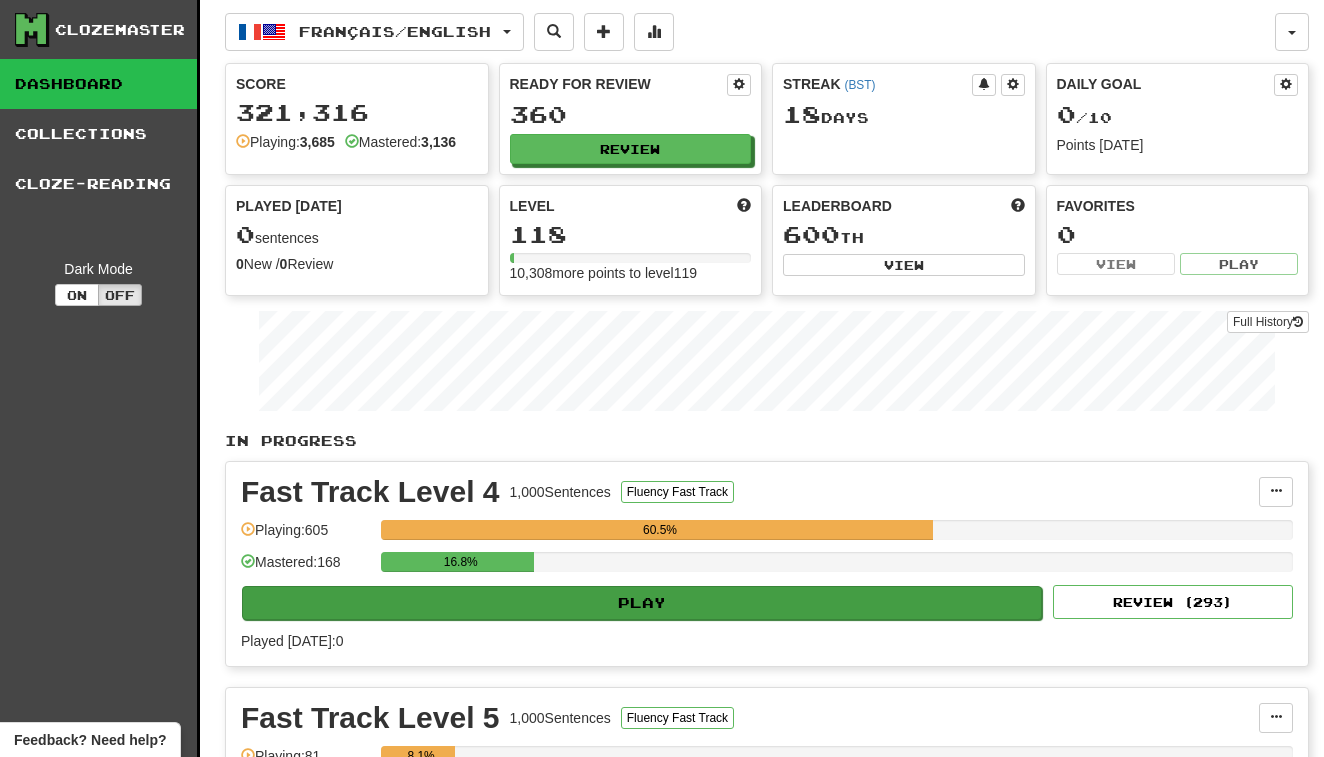select on "**" 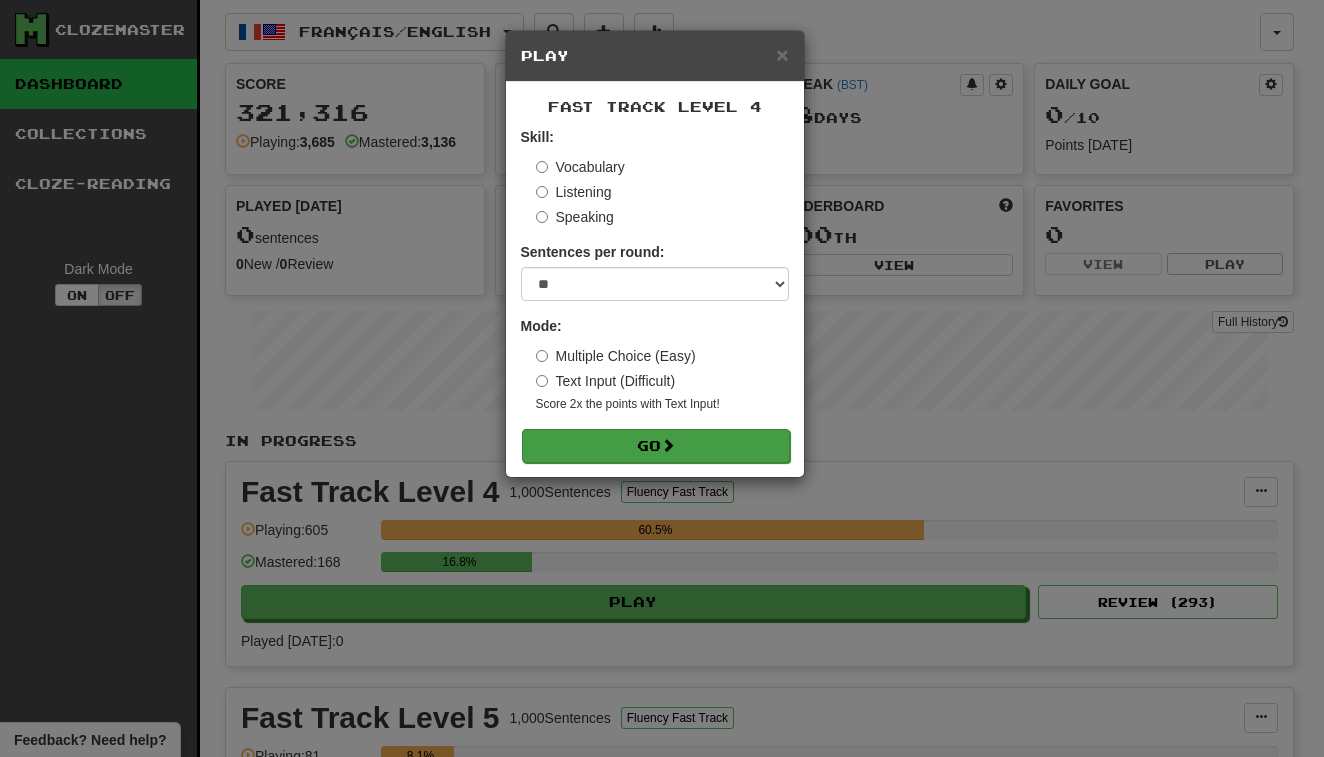 click on "Go" at bounding box center (656, 446) 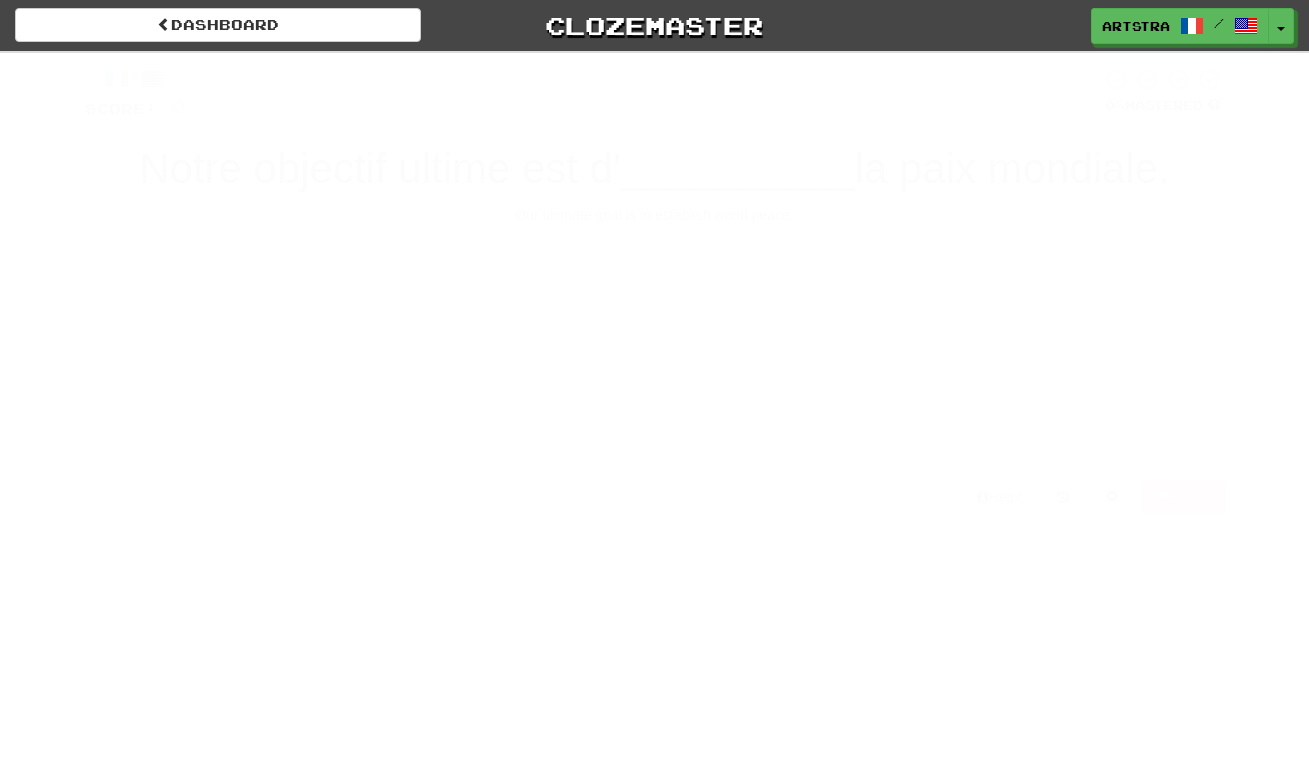 scroll, scrollTop: 0, scrollLeft: 0, axis: both 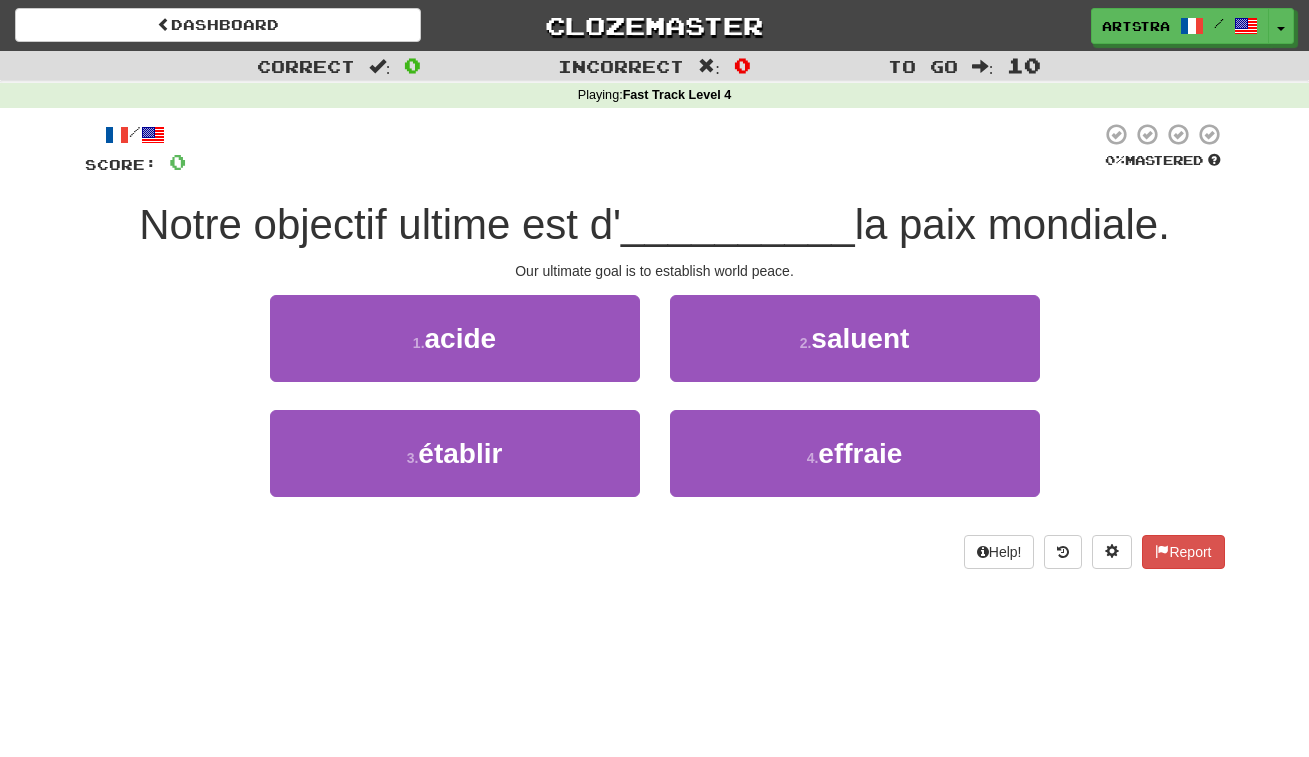 click on "__________" at bounding box center (738, 224) 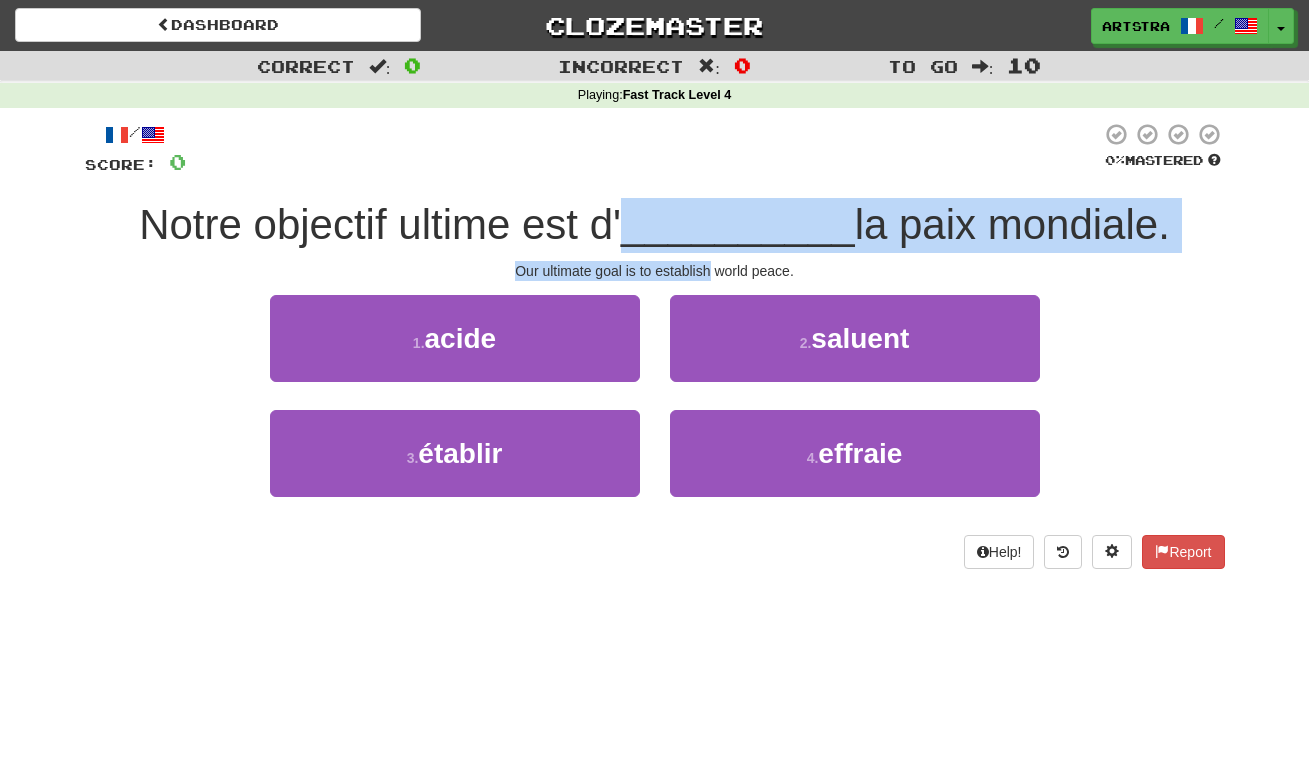 drag, startPoint x: 651, startPoint y: 221, endPoint x: 668, endPoint y: 266, distance: 48.104053 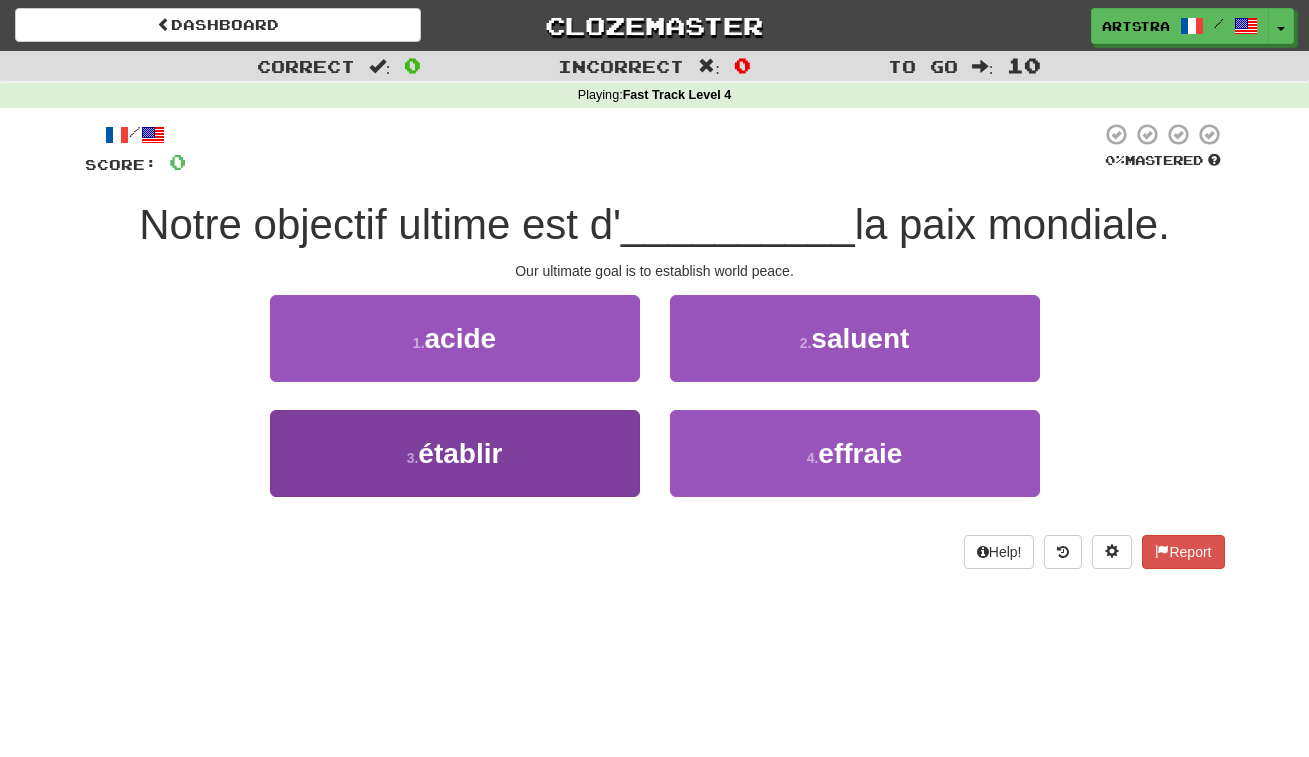 click on "3 .  établir" at bounding box center [455, 453] 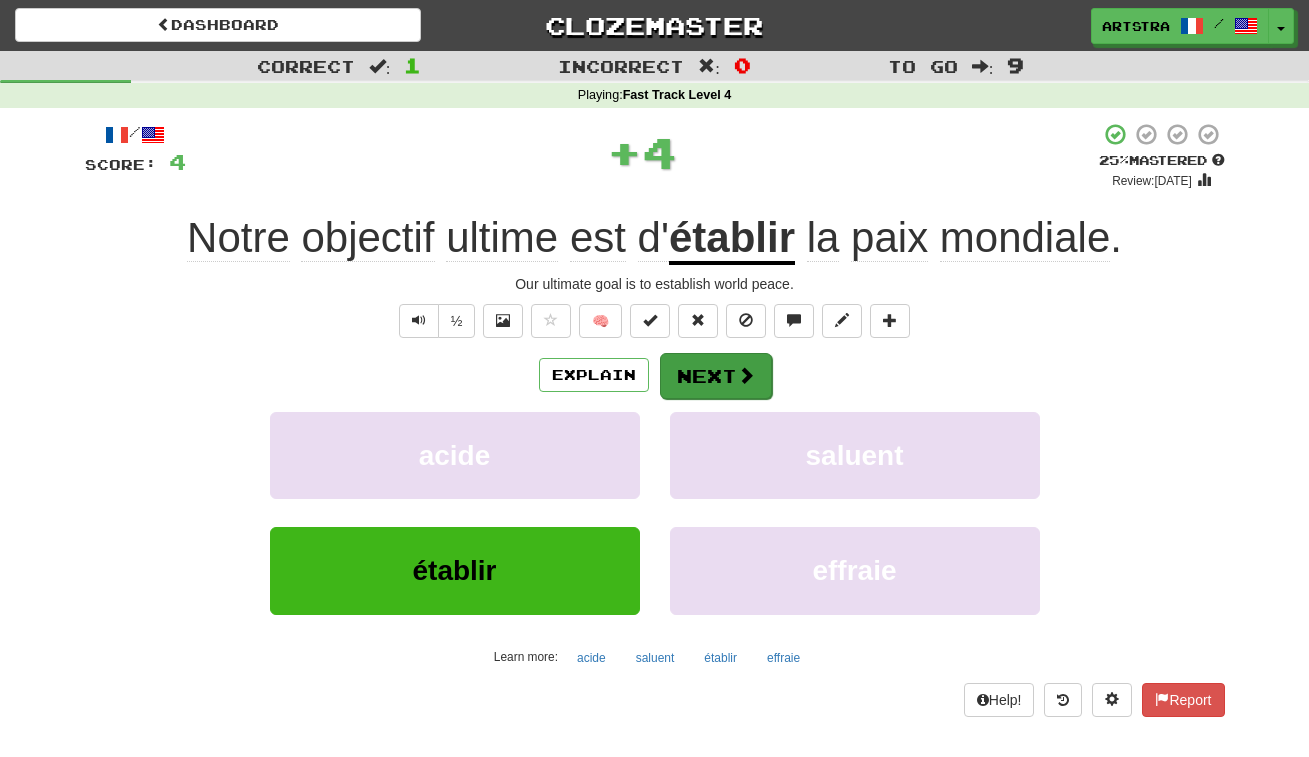 click on "Next" at bounding box center (716, 376) 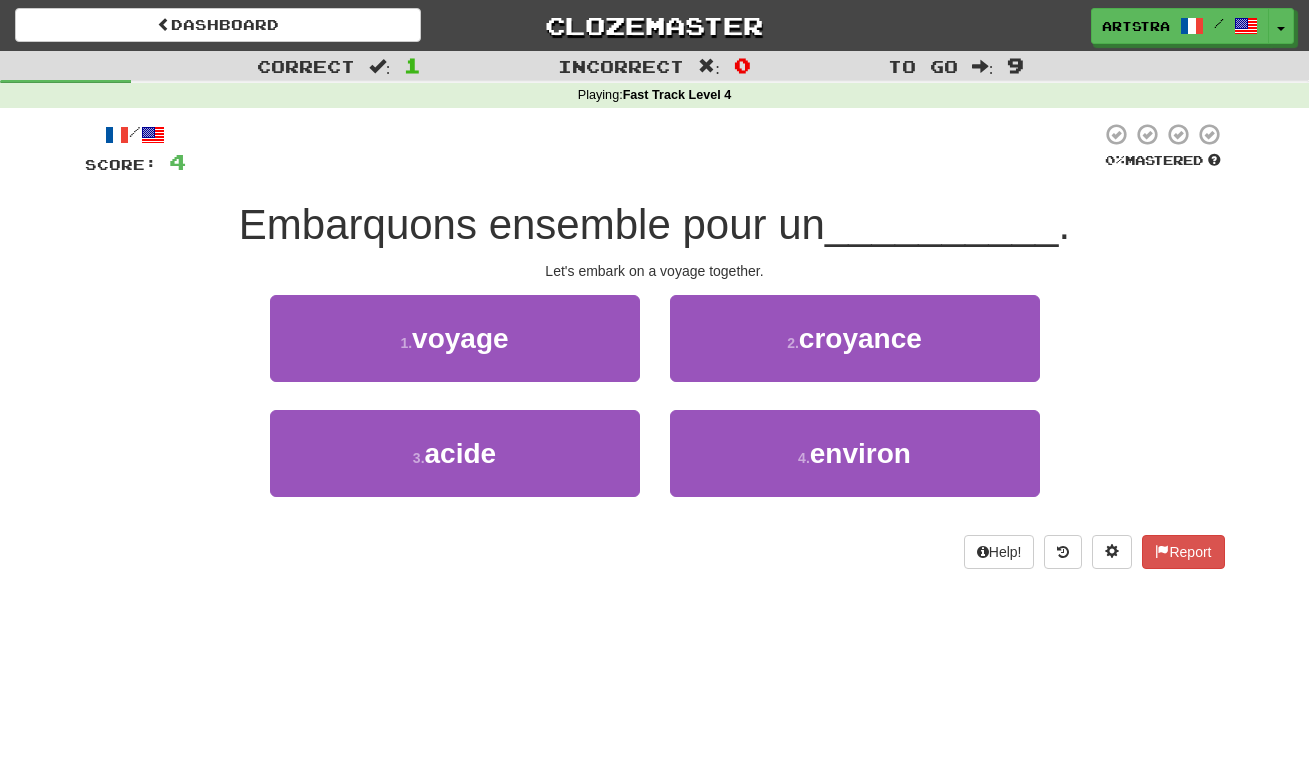 click on "Embarquons ensemble pour un" at bounding box center (532, 224) 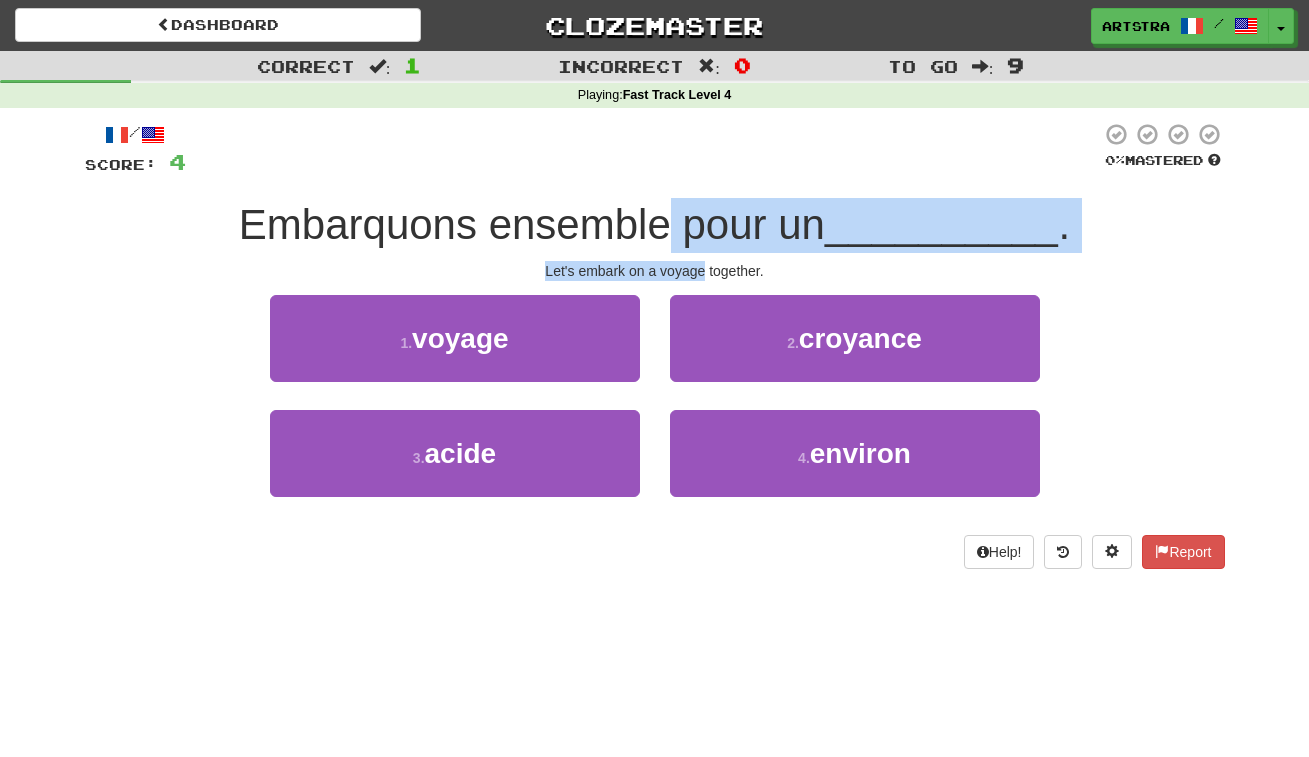 drag, startPoint x: 676, startPoint y: 218, endPoint x: 701, endPoint y: 261, distance: 49.73932 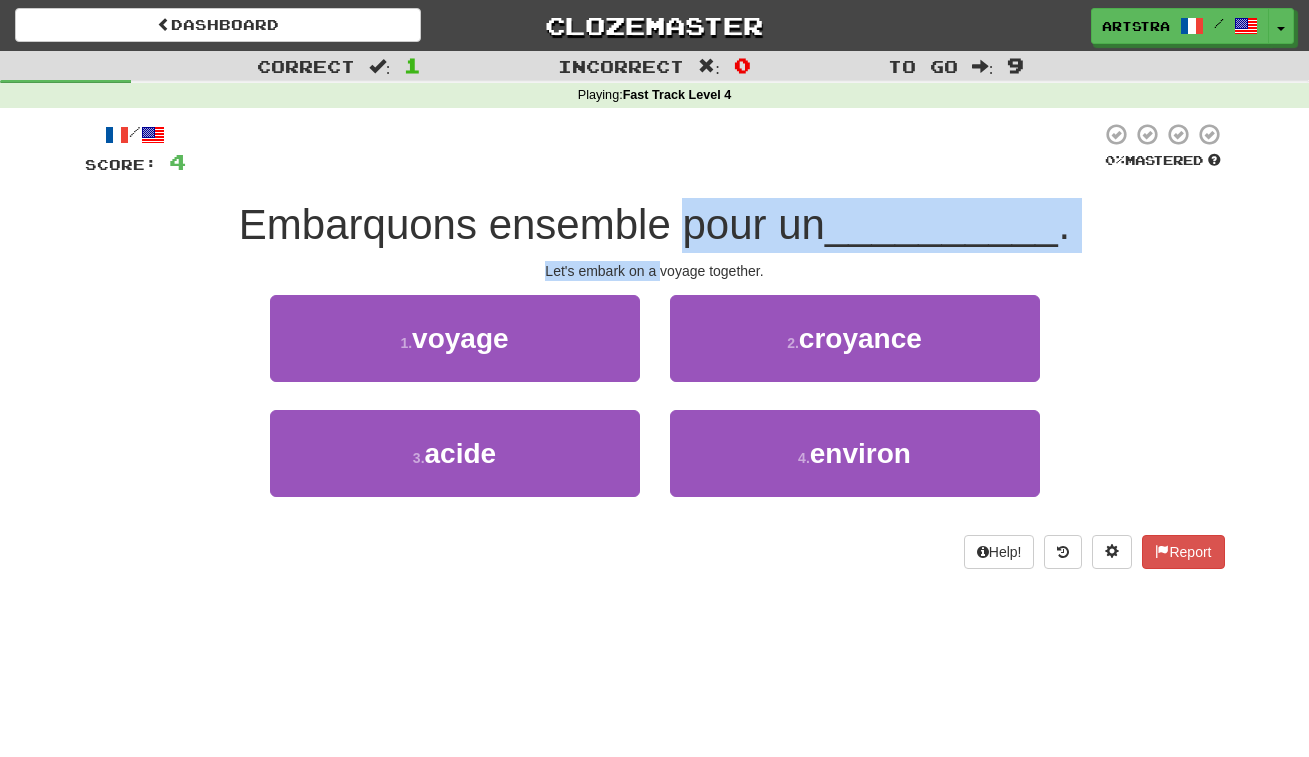 drag, startPoint x: 701, startPoint y: 261, endPoint x: 699, endPoint y: 228, distance: 33.06055 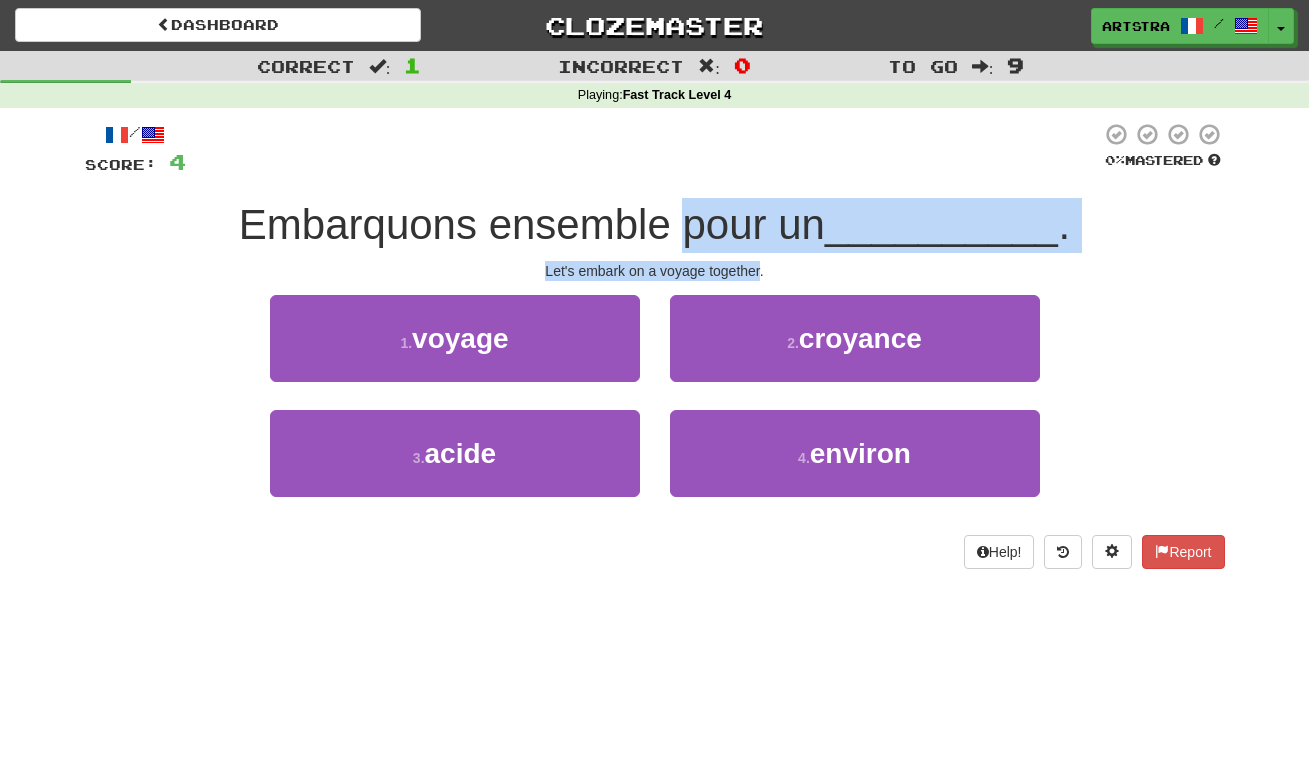 drag, startPoint x: 699, startPoint y: 228, endPoint x: 711, endPoint y: 273, distance: 46.572525 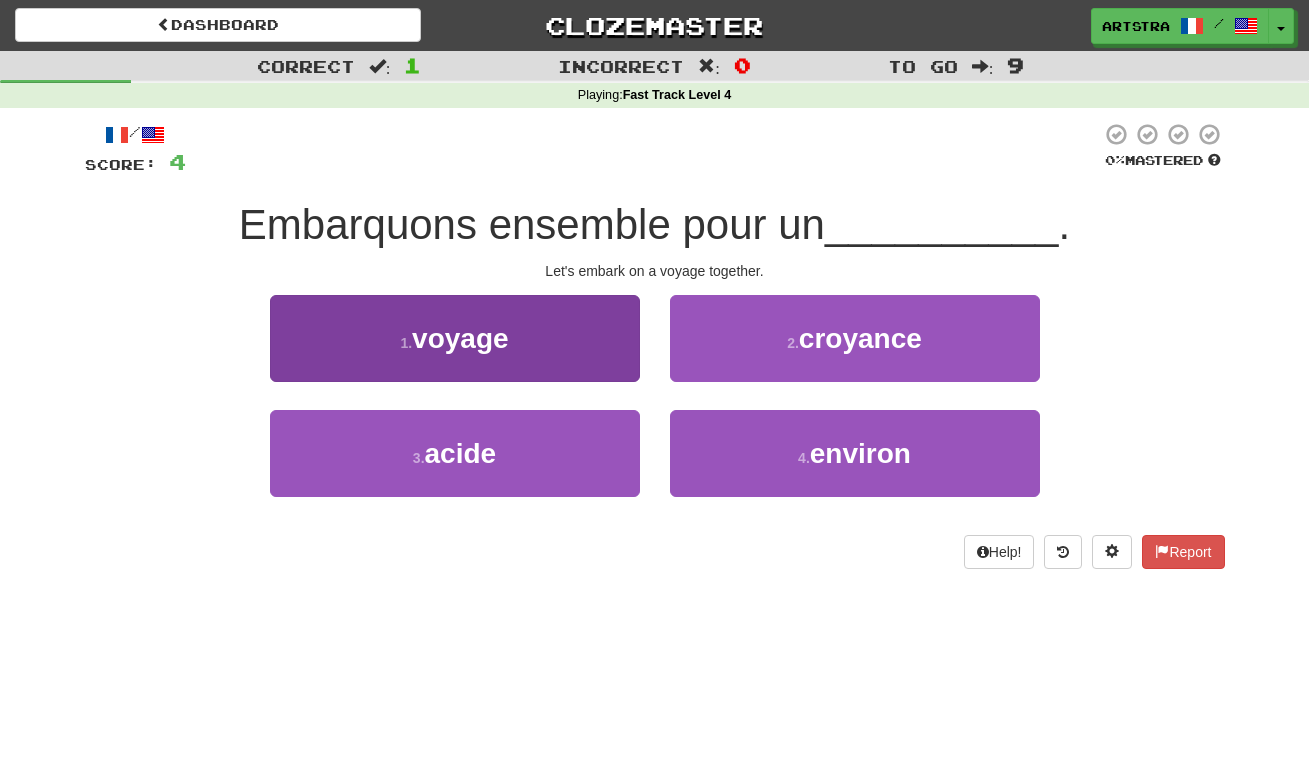 click on "1 .  voyage" at bounding box center (455, 338) 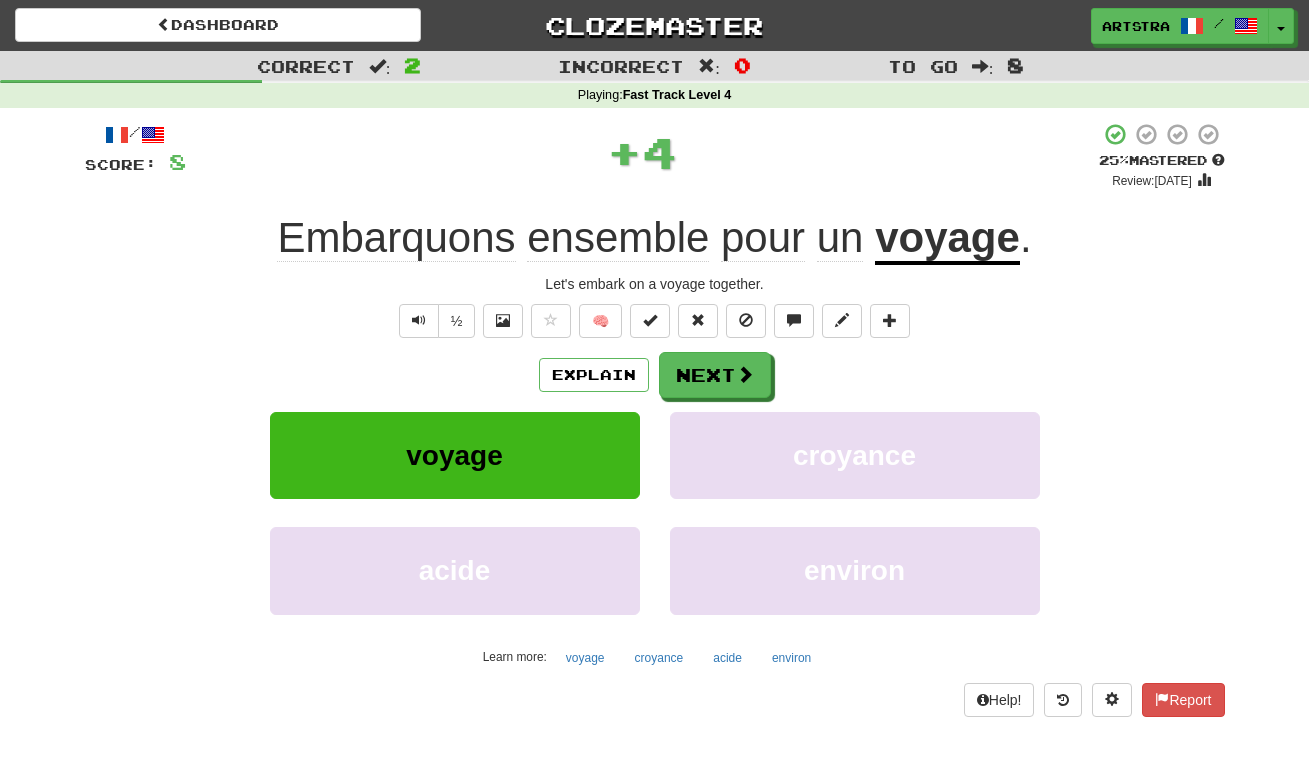 click on "Embarquons" at bounding box center [396, 238] 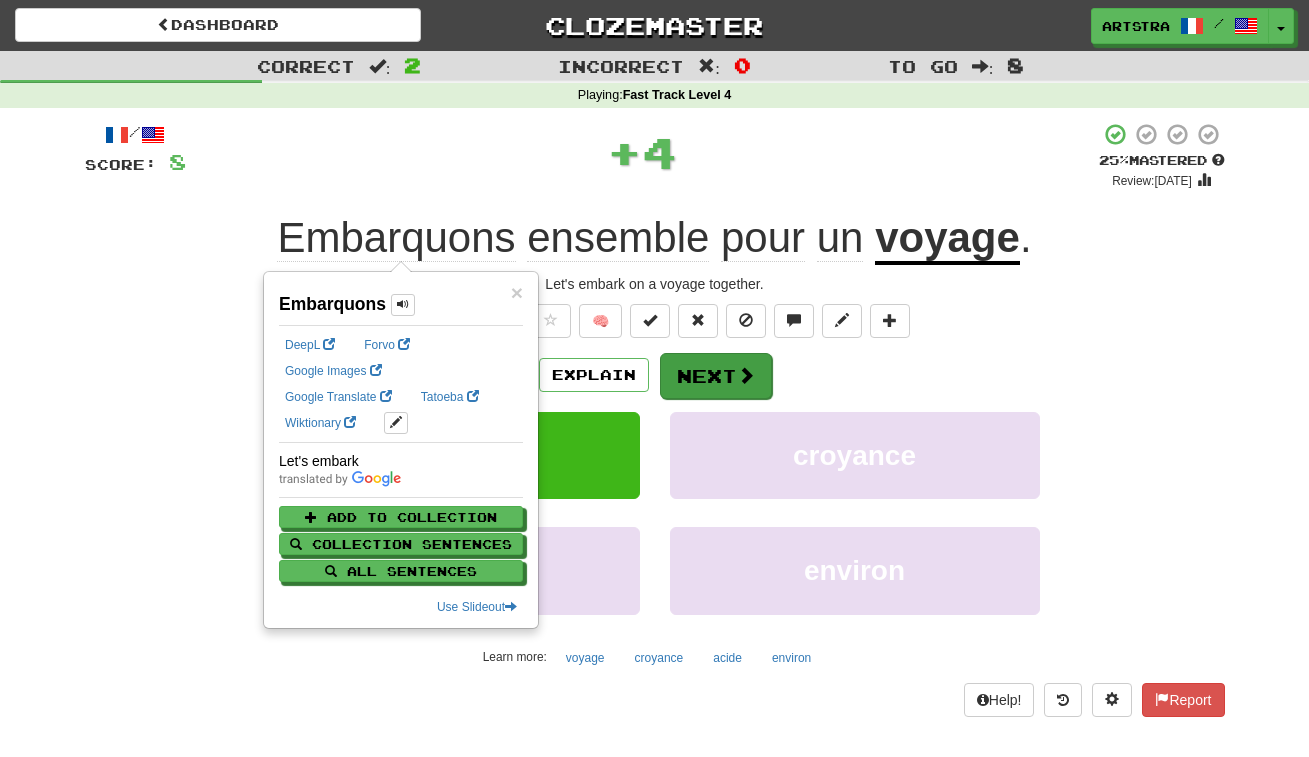 click on "Next" at bounding box center [716, 376] 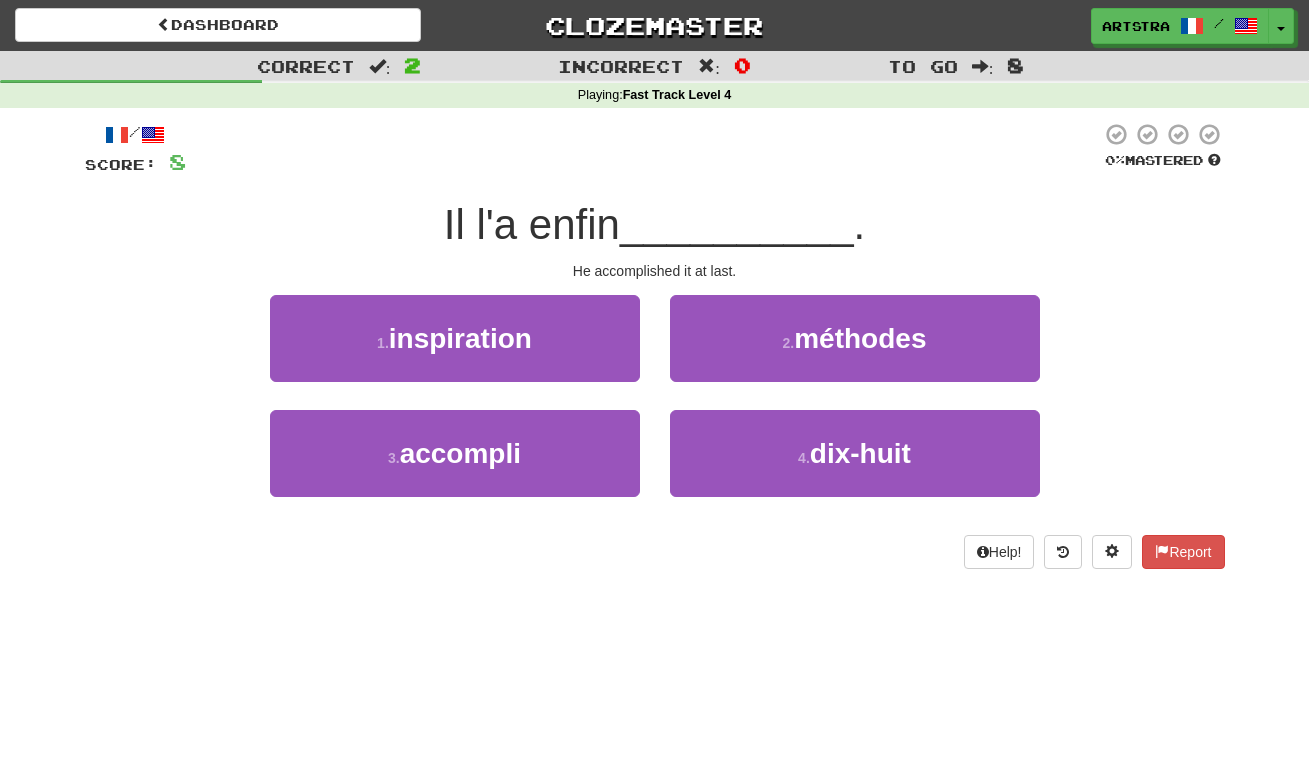 click on "__________" at bounding box center (737, 224) 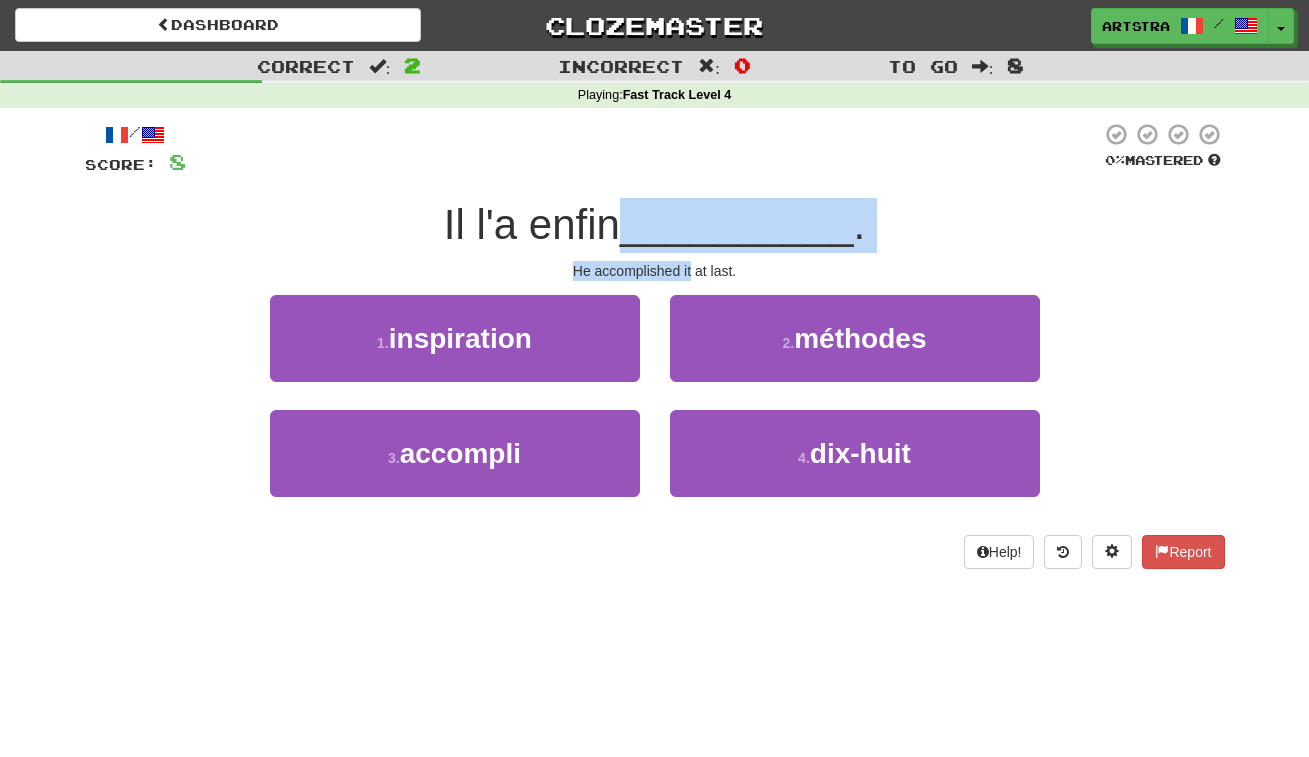drag, startPoint x: 671, startPoint y: 208, endPoint x: 689, endPoint y: 273, distance: 67.44627 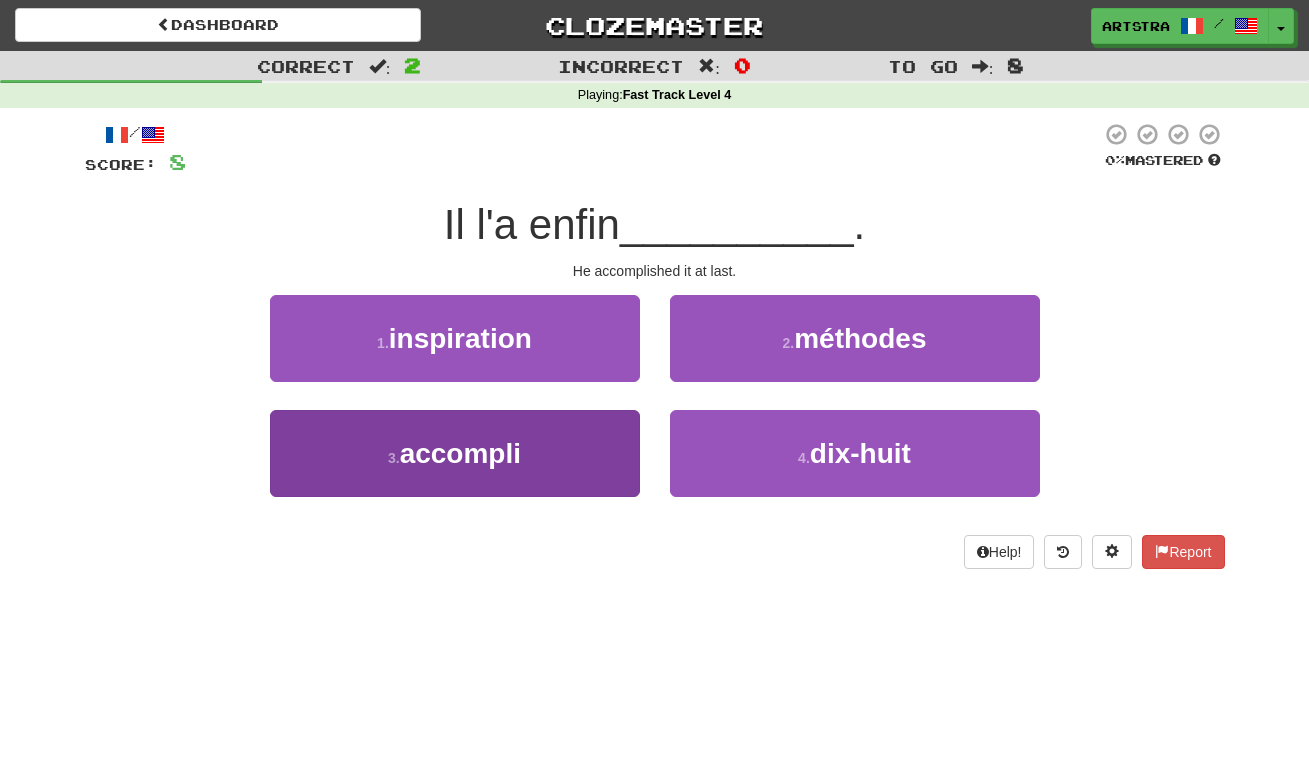 click on "3 .  accompli" at bounding box center (455, 453) 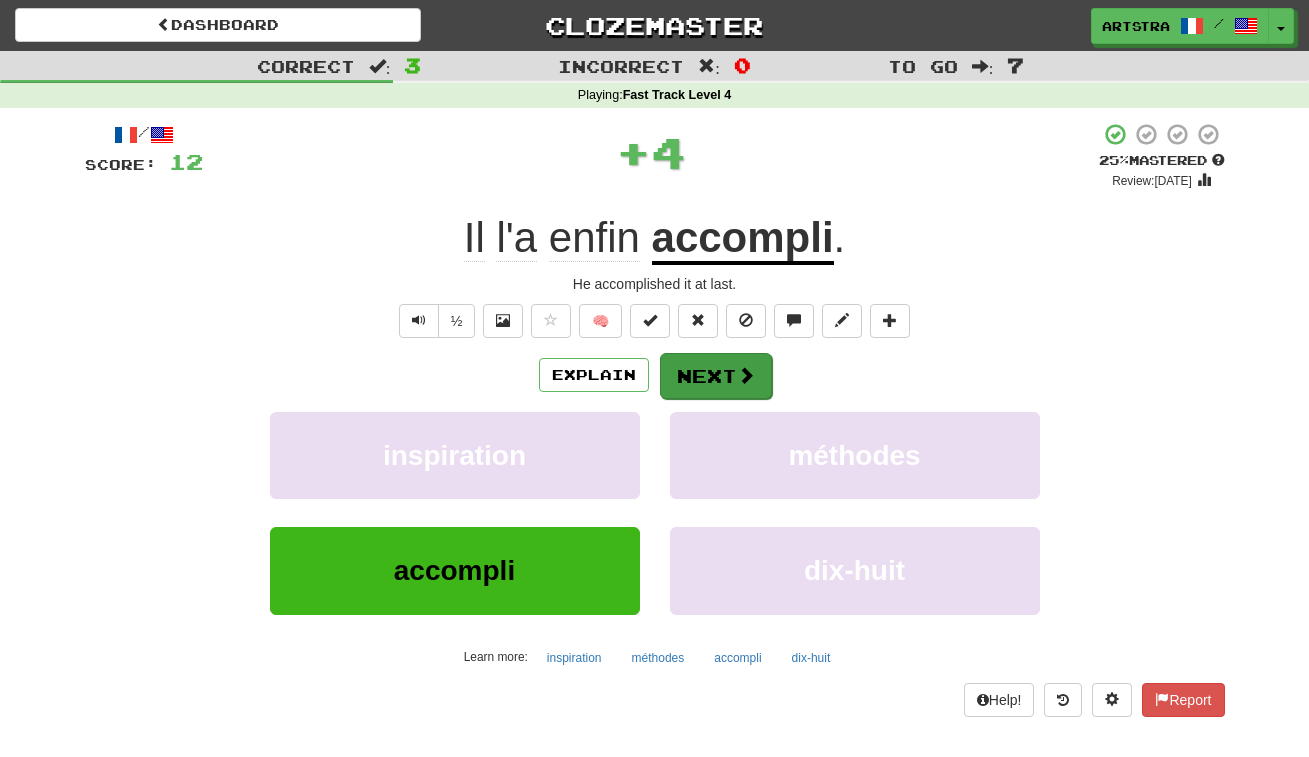 click on "Next" at bounding box center (716, 376) 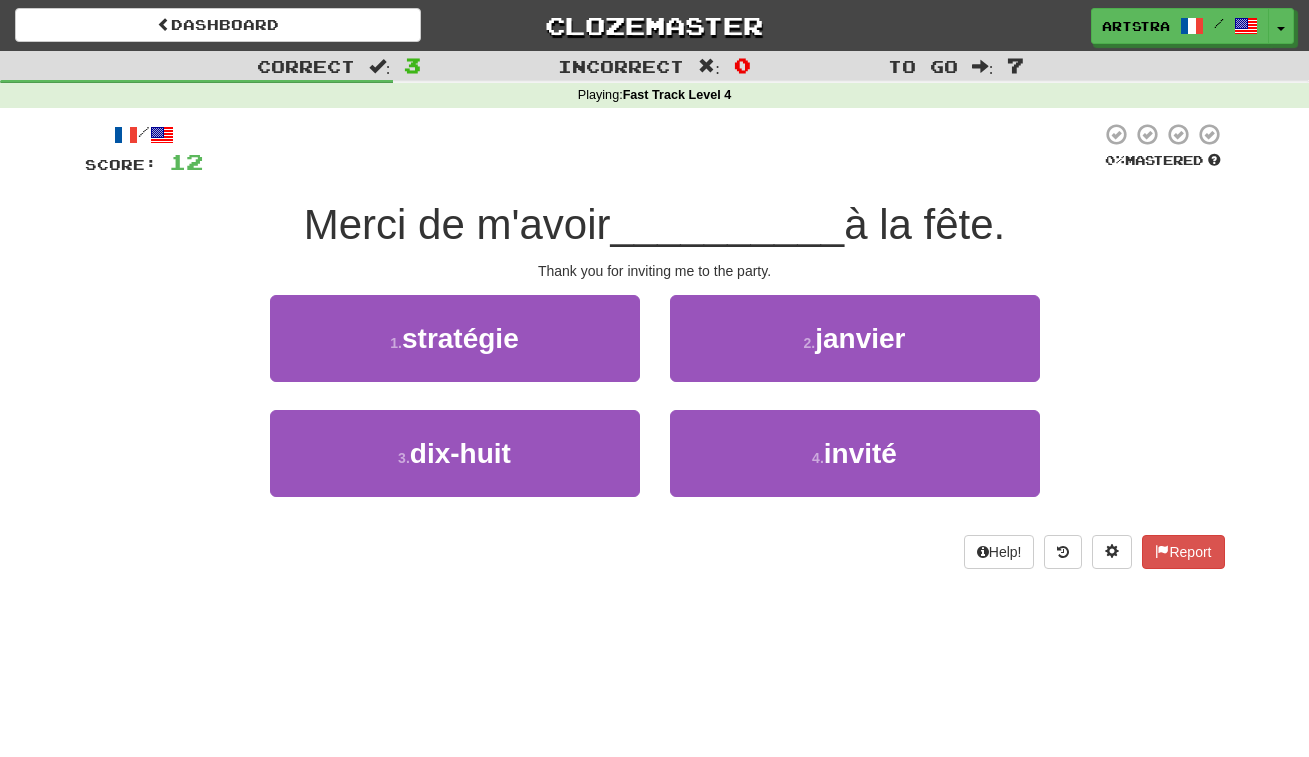 click on "__________" at bounding box center (728, 224) 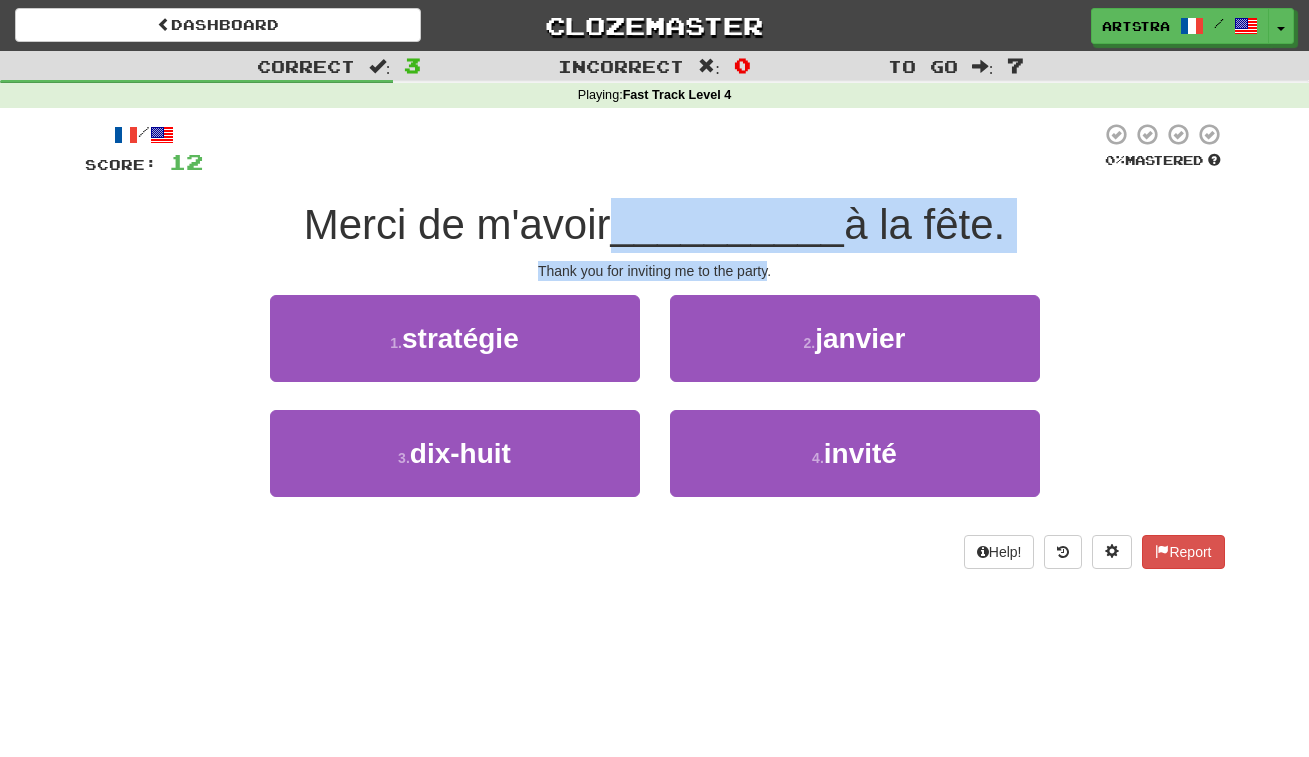 drag, startPoint x: 701, startPoint y: 221, endPoint x: 737, endPoint y: 260, distance: 53.075417 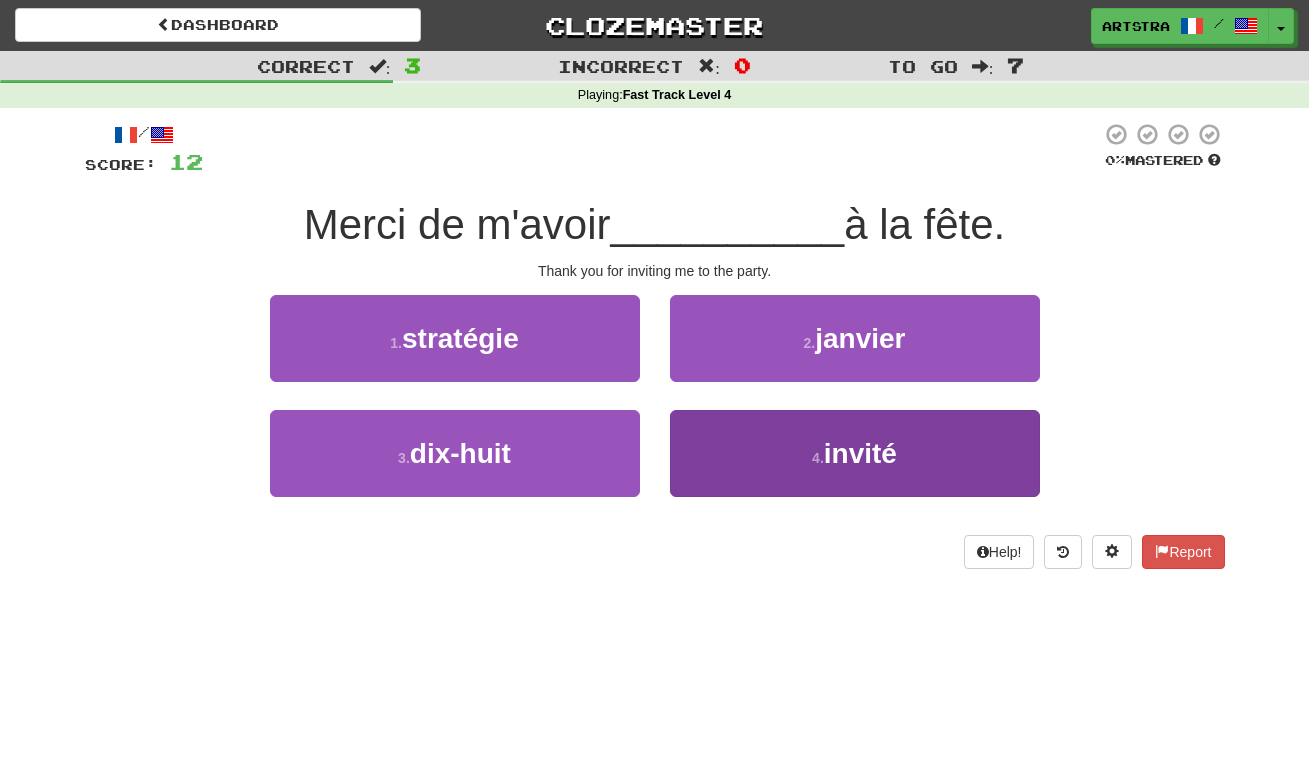 click on "4 .  invité" at bounding box center [855, 453] 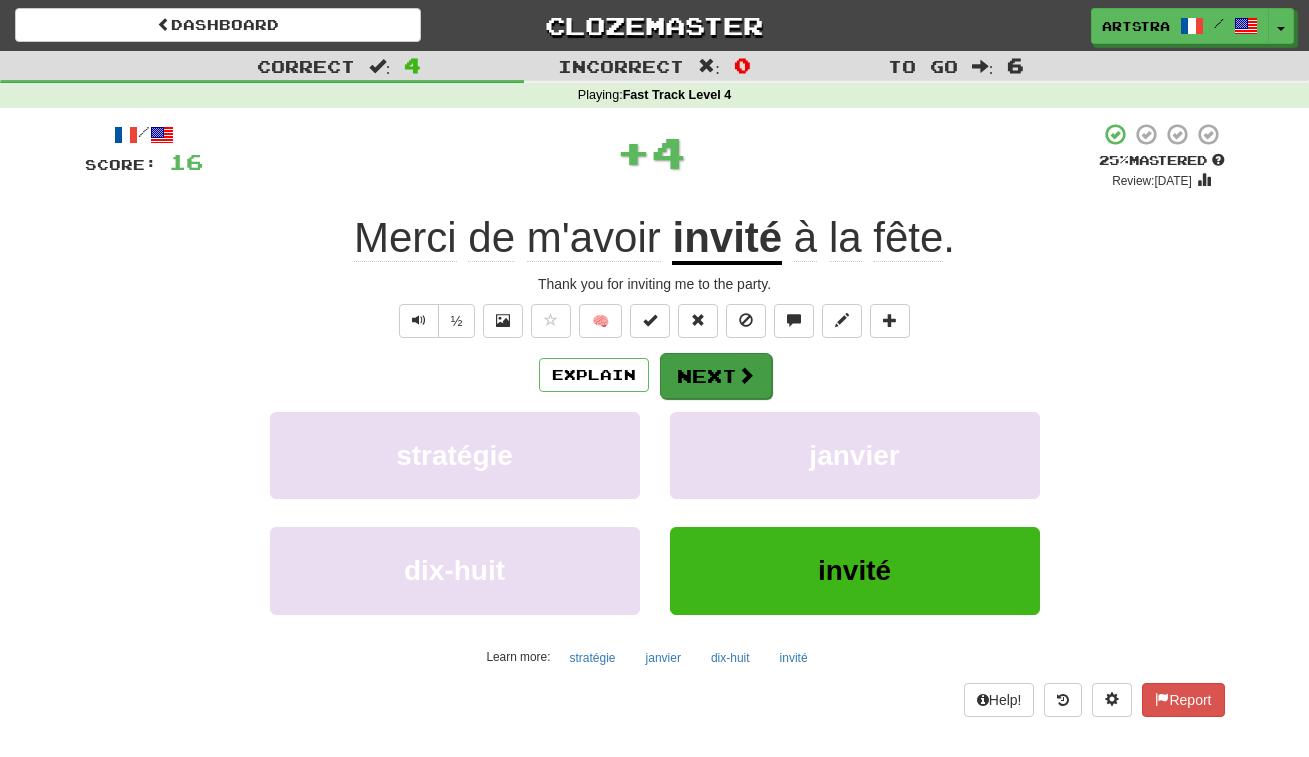 click on "Next" at bounding box center (716, 376) 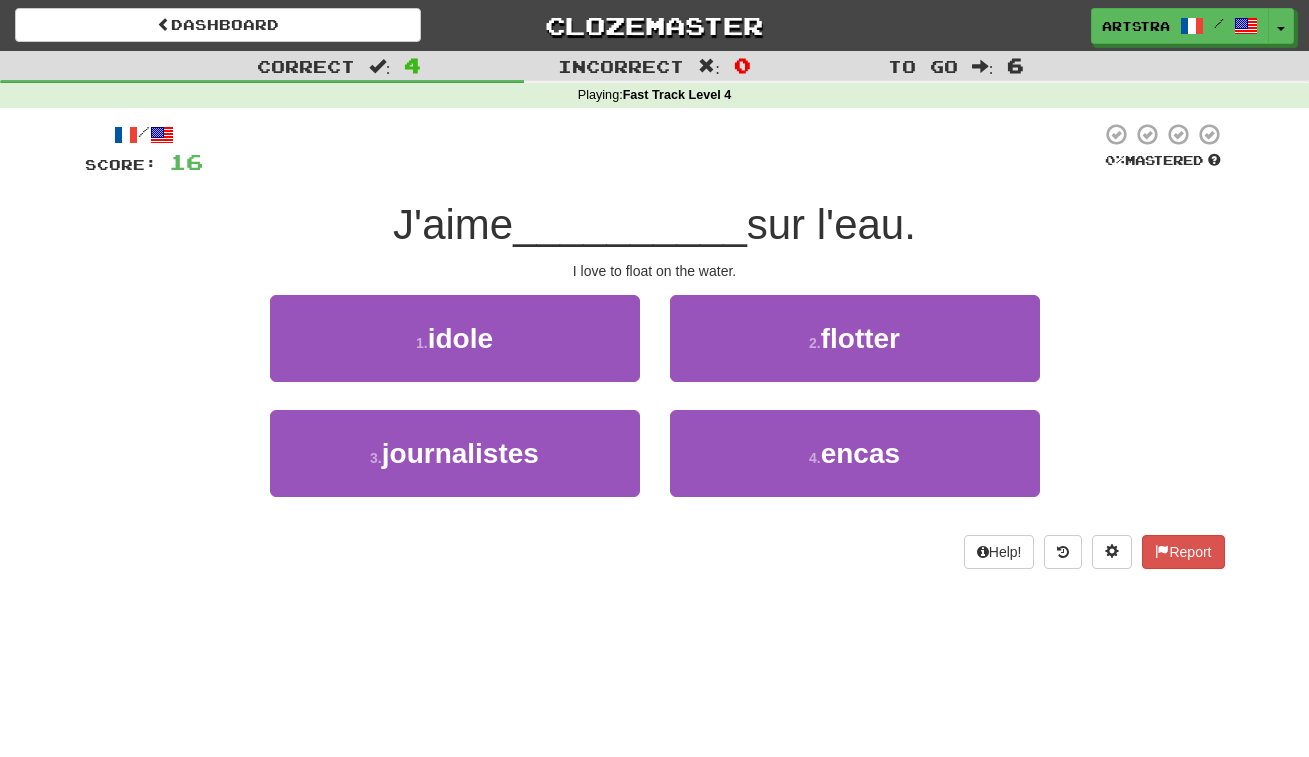 click on "__________" at bounding box center (630, 224) 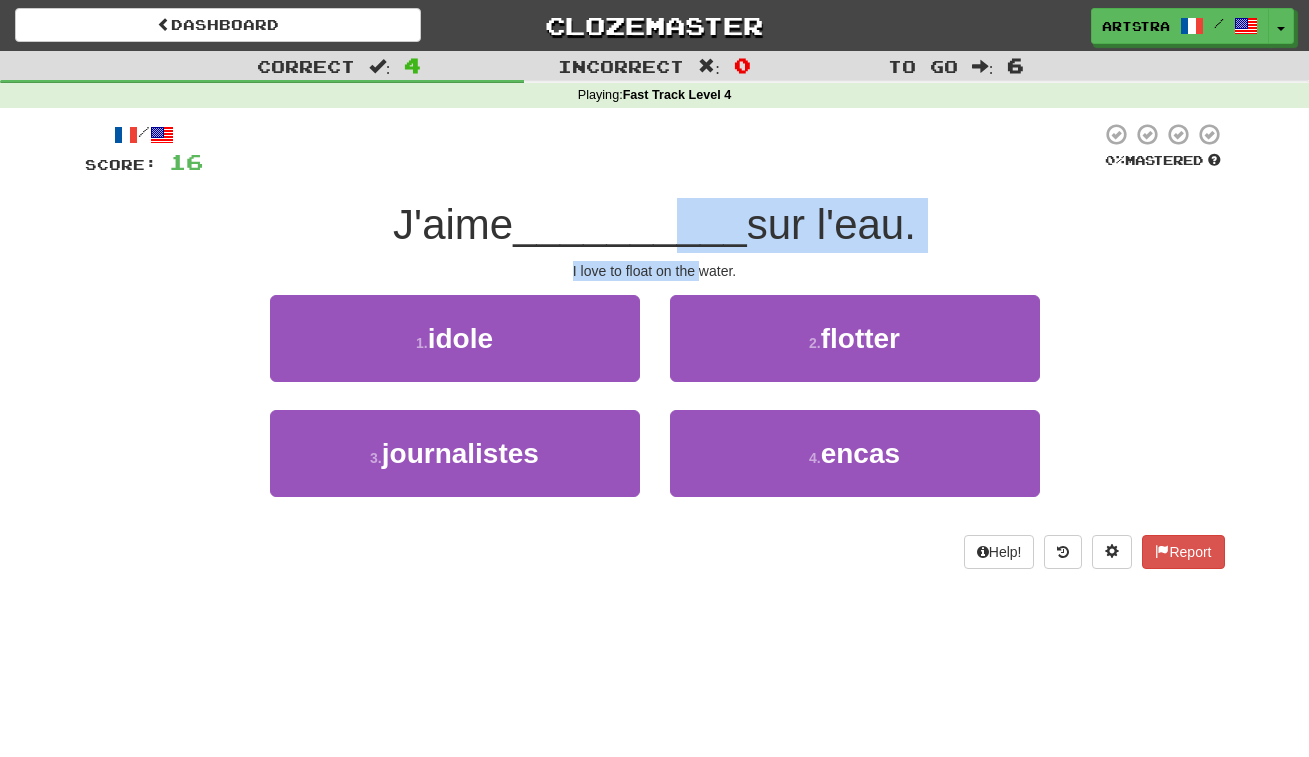 drag, startPoint x: 681, startPoint y: 251, endPoint x: 698, endPoint y: 264, distance: 21.400934 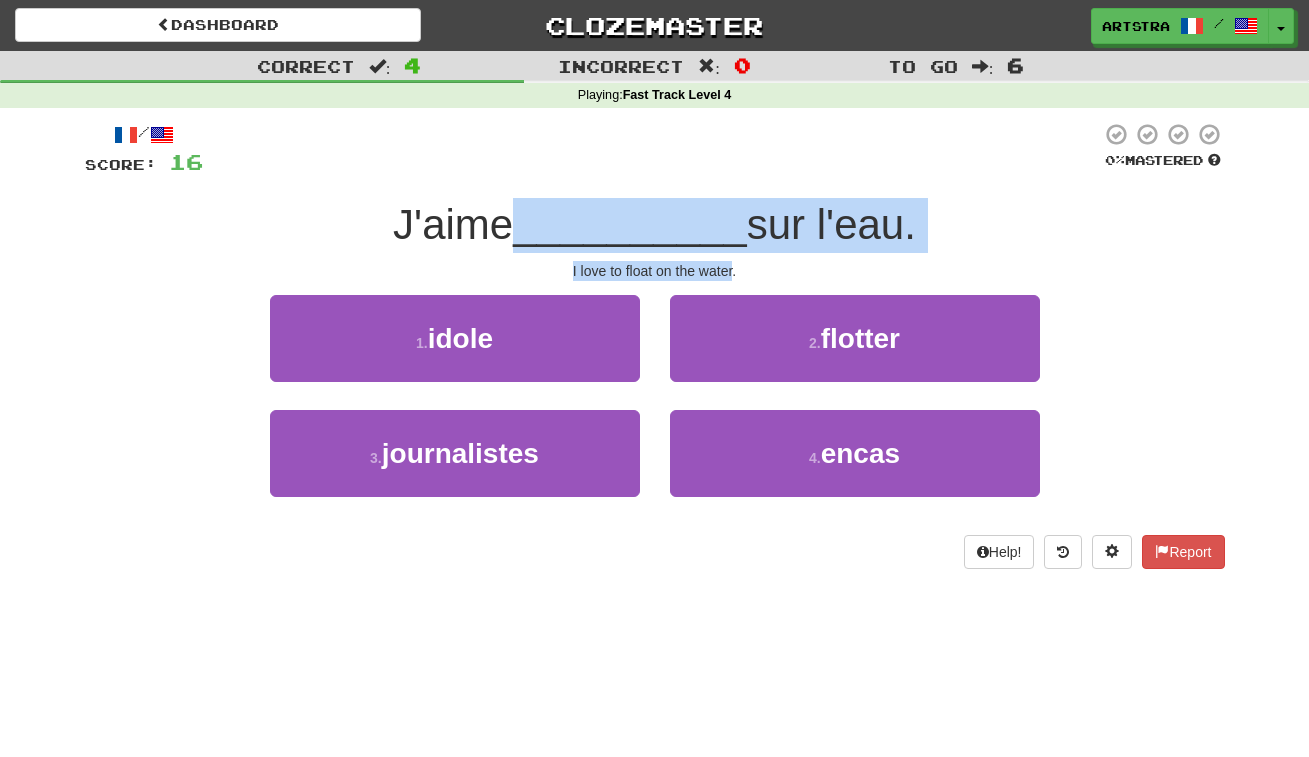 drag, startPoint x: 698, startPoint y: 264, endPoint x: 707, endPoint y: 213, distance: 51.78803 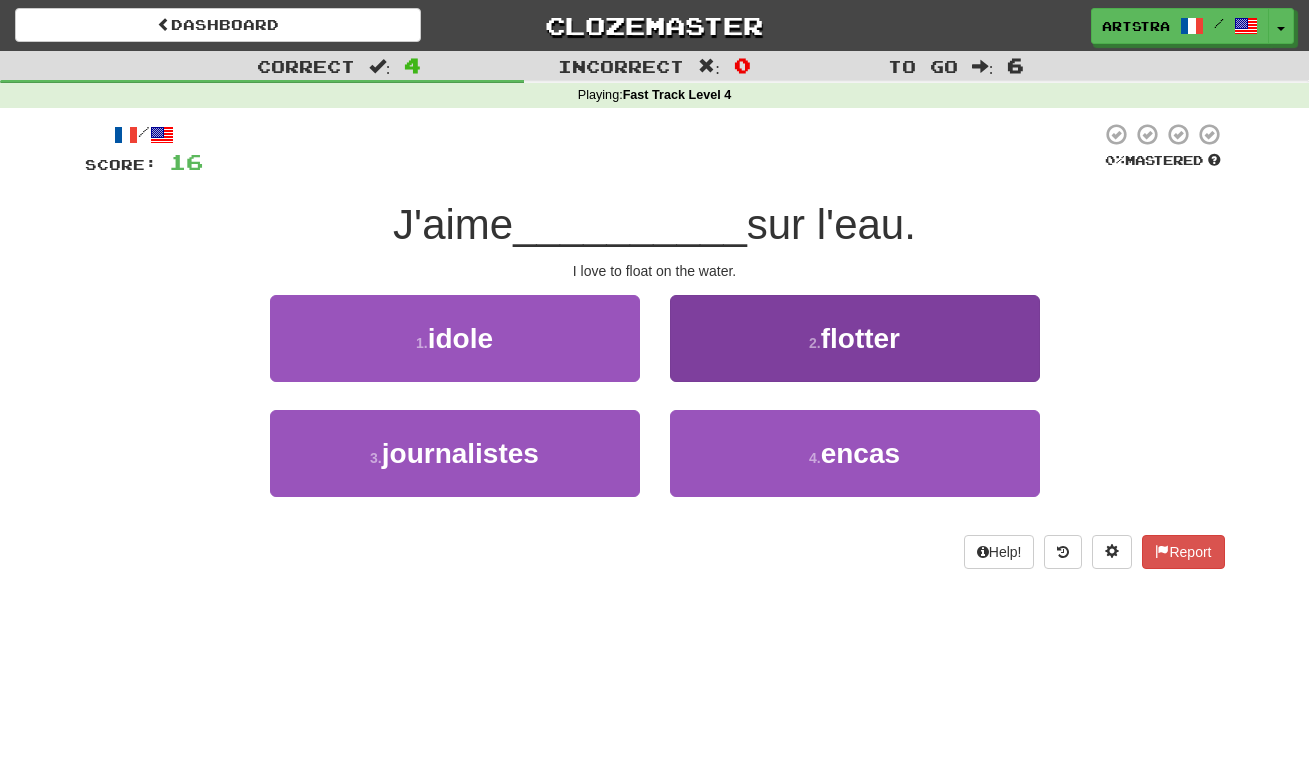 click on "flotter" at bounding box center [860, 338] 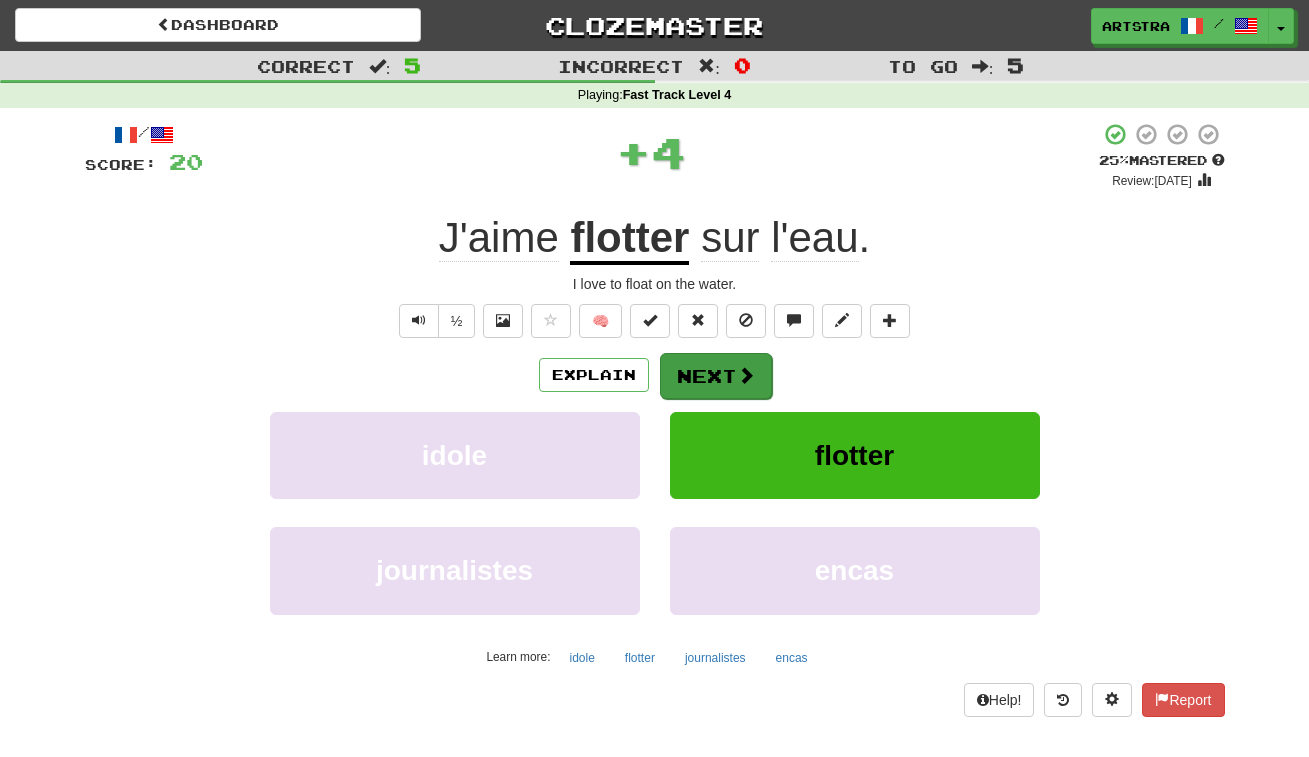 click at bounding box center [746, 375] 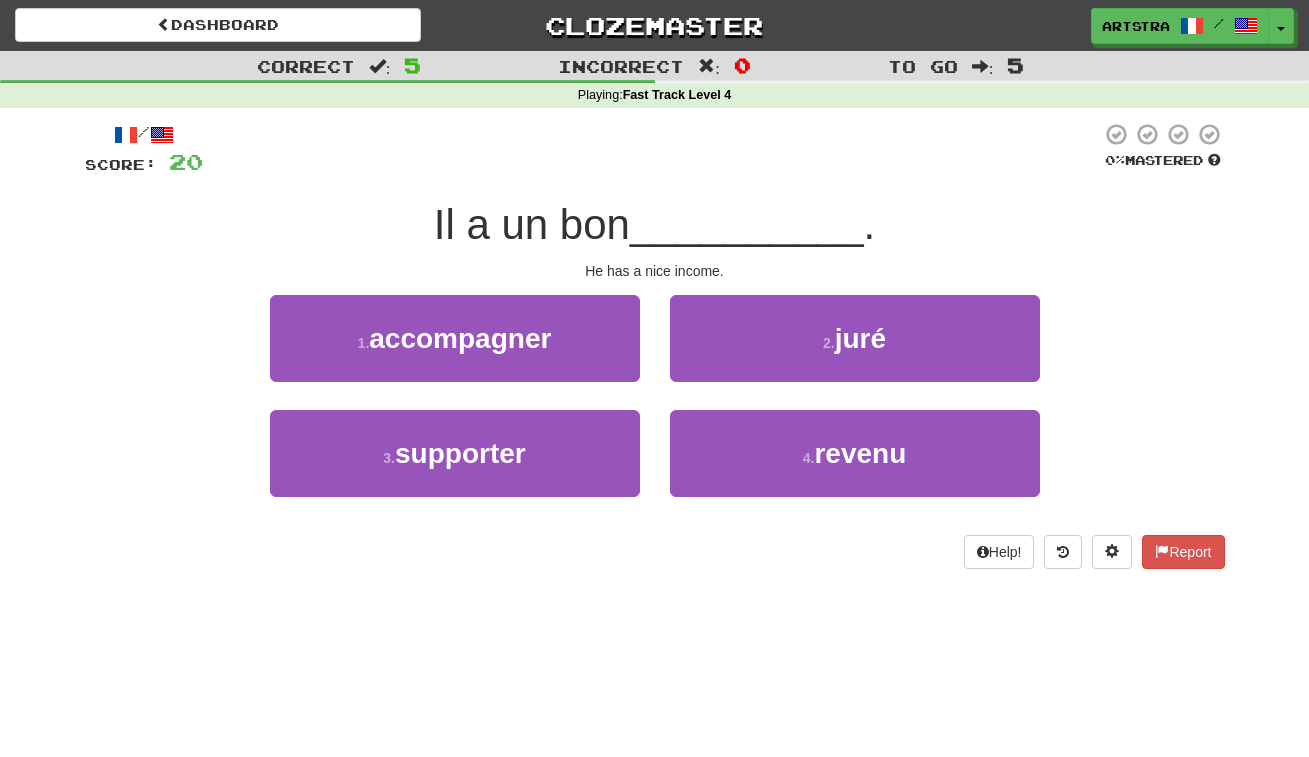 click on "__________" at bounding box center (747, 224) 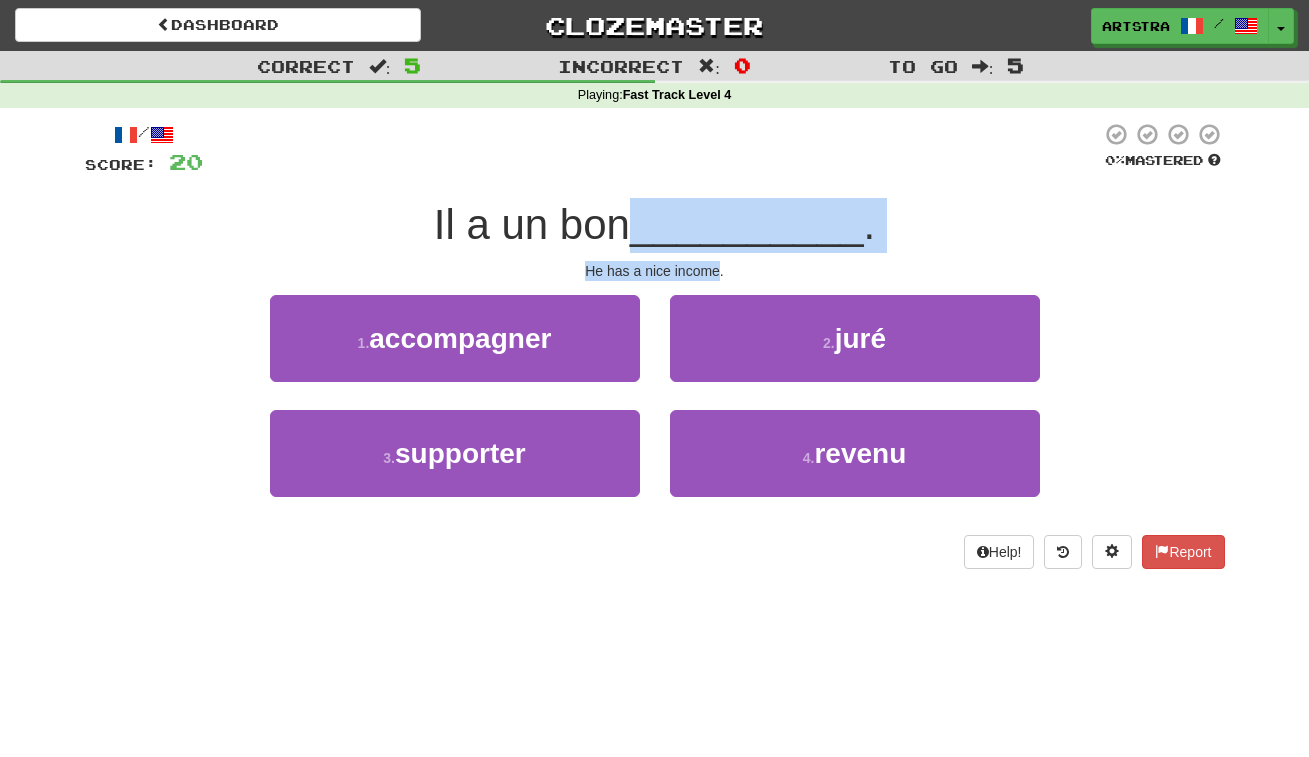 drag, startPoint x: 684, startPoint y: 227, endPoint x: 691, endPoint y: 272, distance: 45.54119 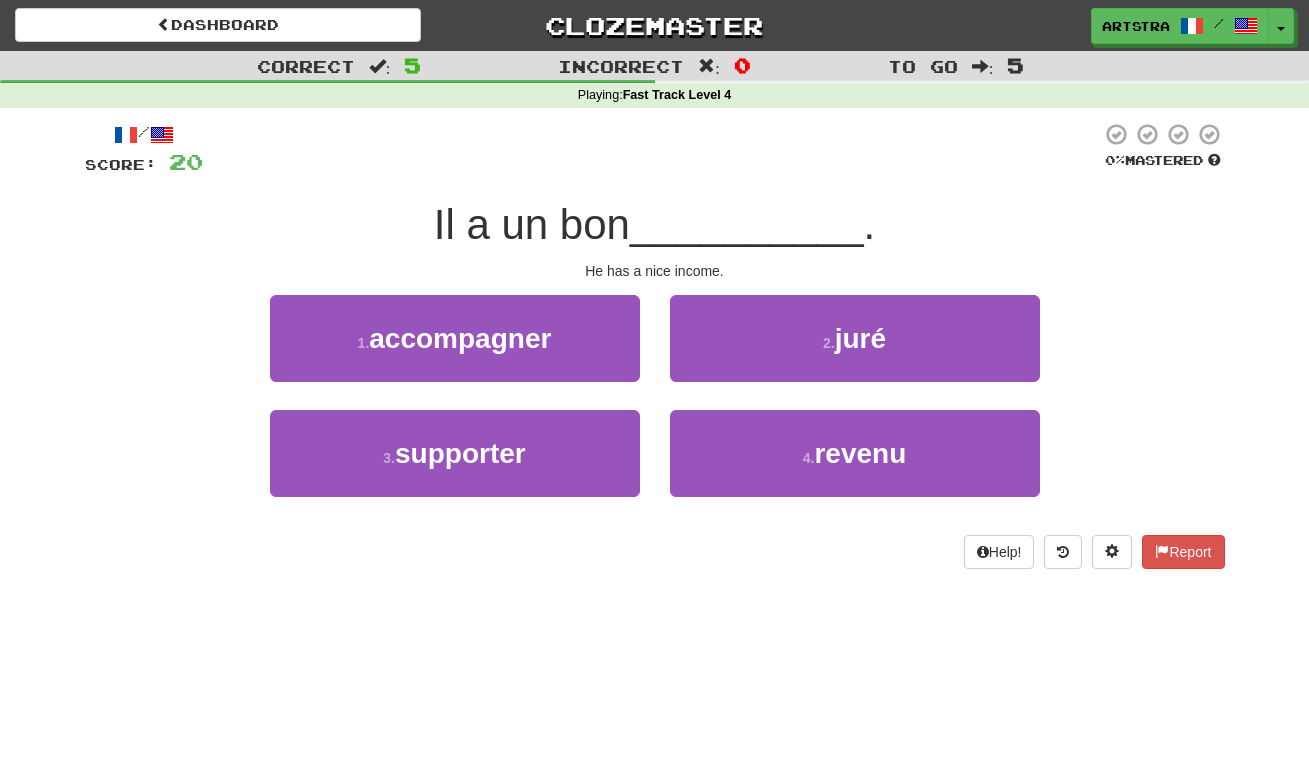 click on "3 .  supporter 4 .  revenu" at bounding box center [655, 467] 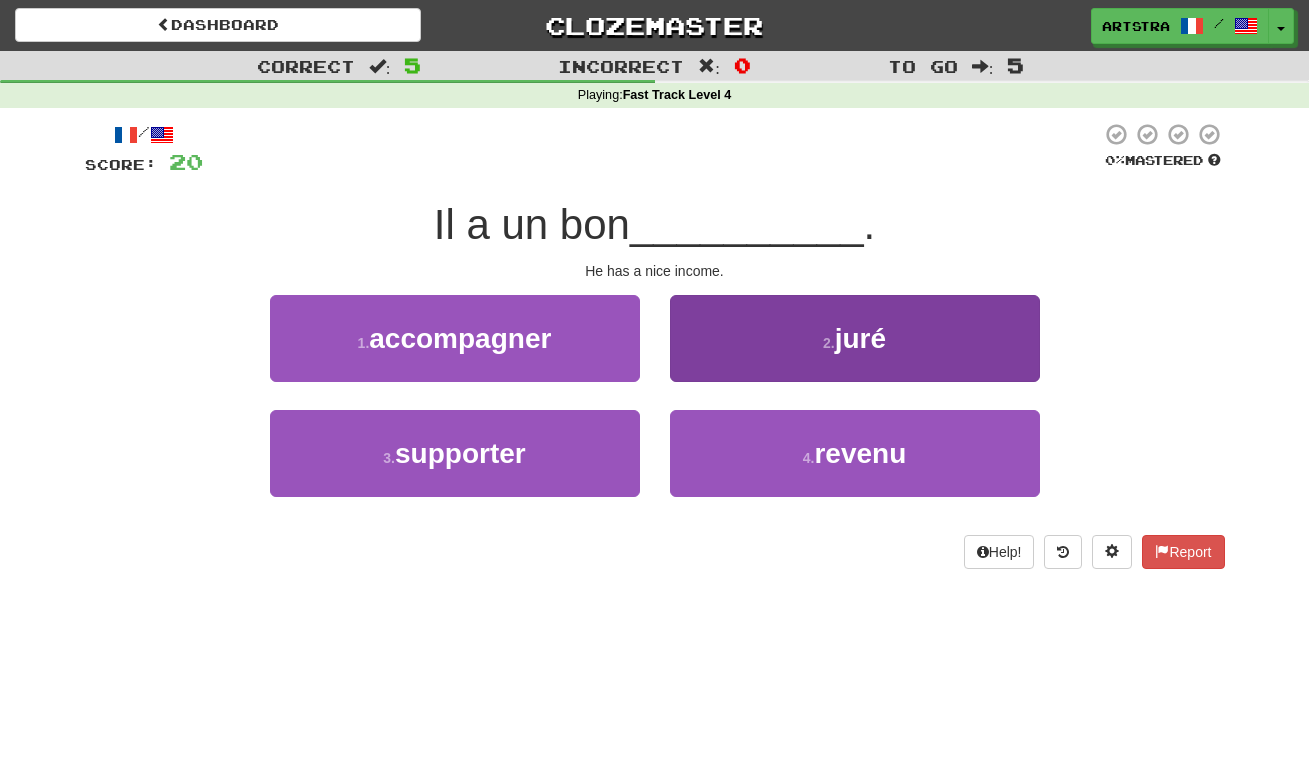 click on "4 .  revenu" at bounding box center [855, 453] 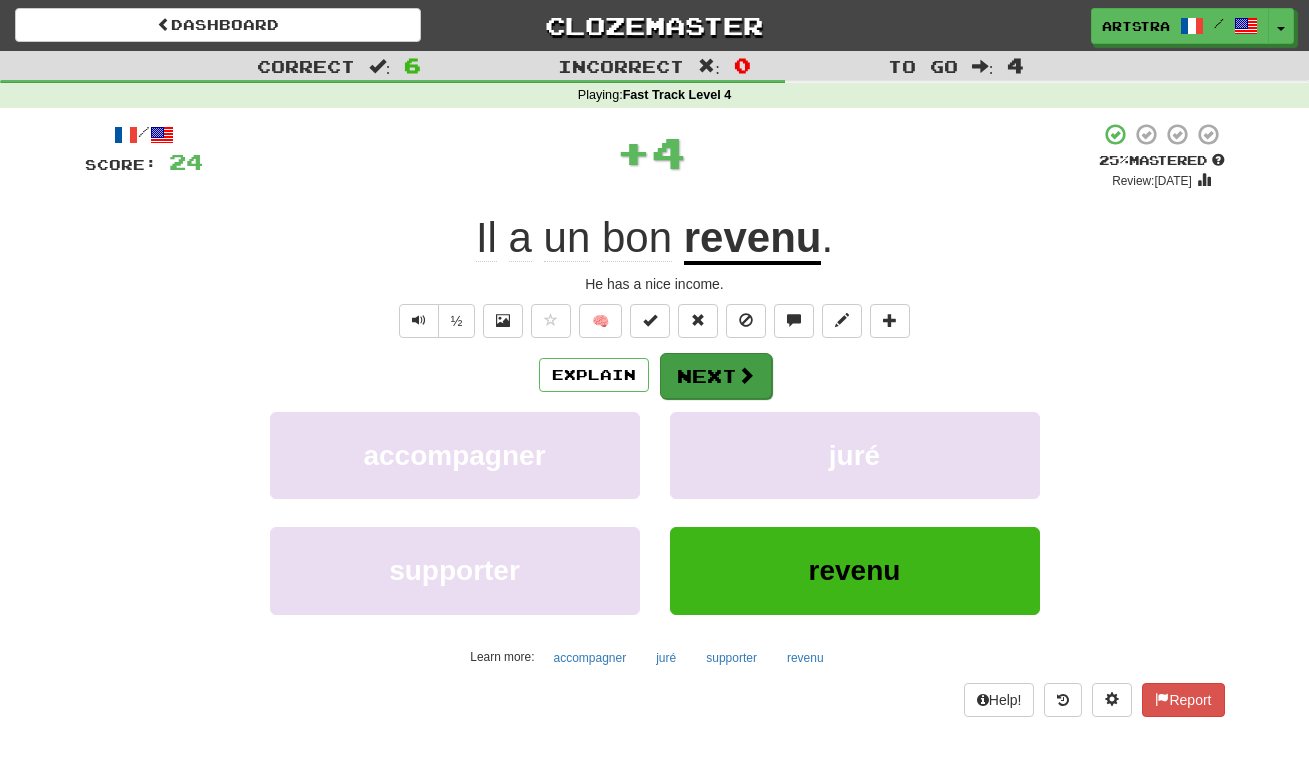 click on "Next" at bounding box center [716, 376] 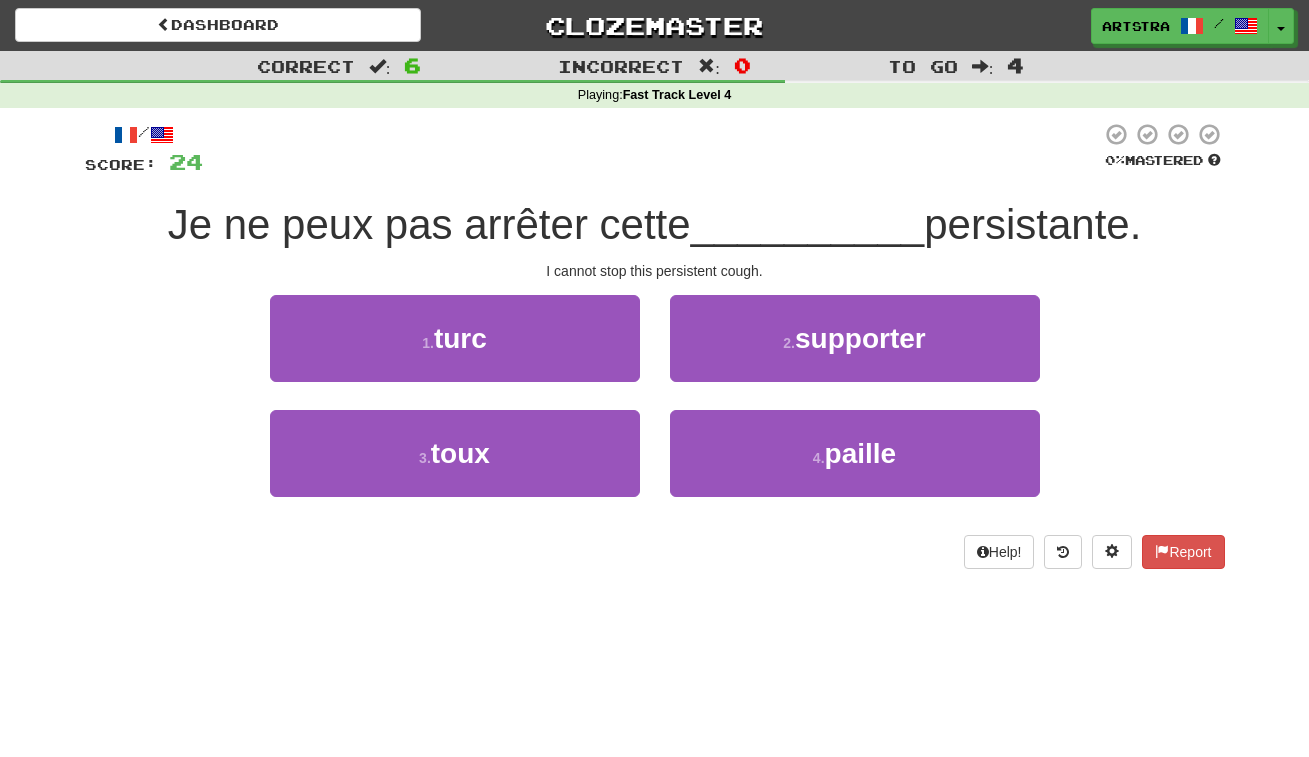 click on "Je ne peux pas arrêter cette" at bounding box center [429, 224] 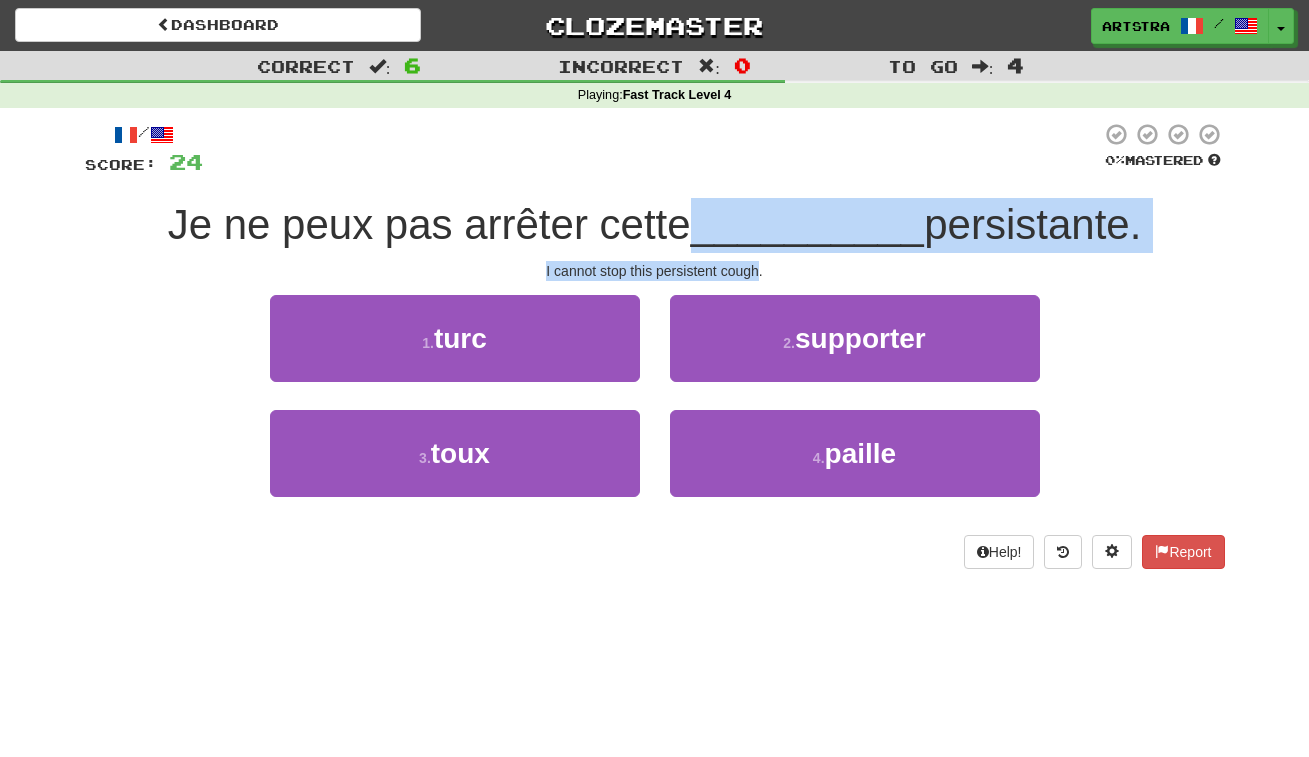 drag, startPoint x: 686, startPoint y: 219, endPoint x: 744, endPoint y: 273, distance: 79.24645 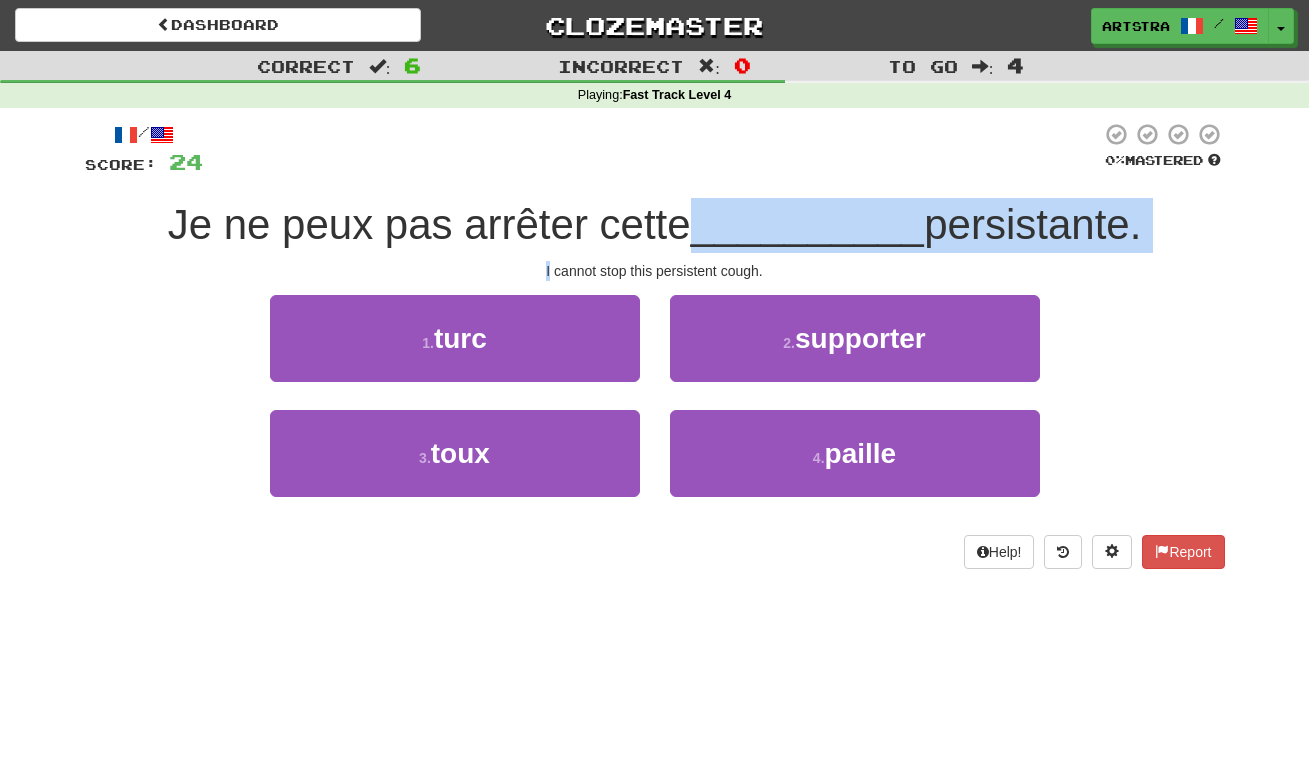 drag, startPoint x: 740, startPoint y: 201, endPoint x: 713, endPoint y: 257, distance: 62.169125 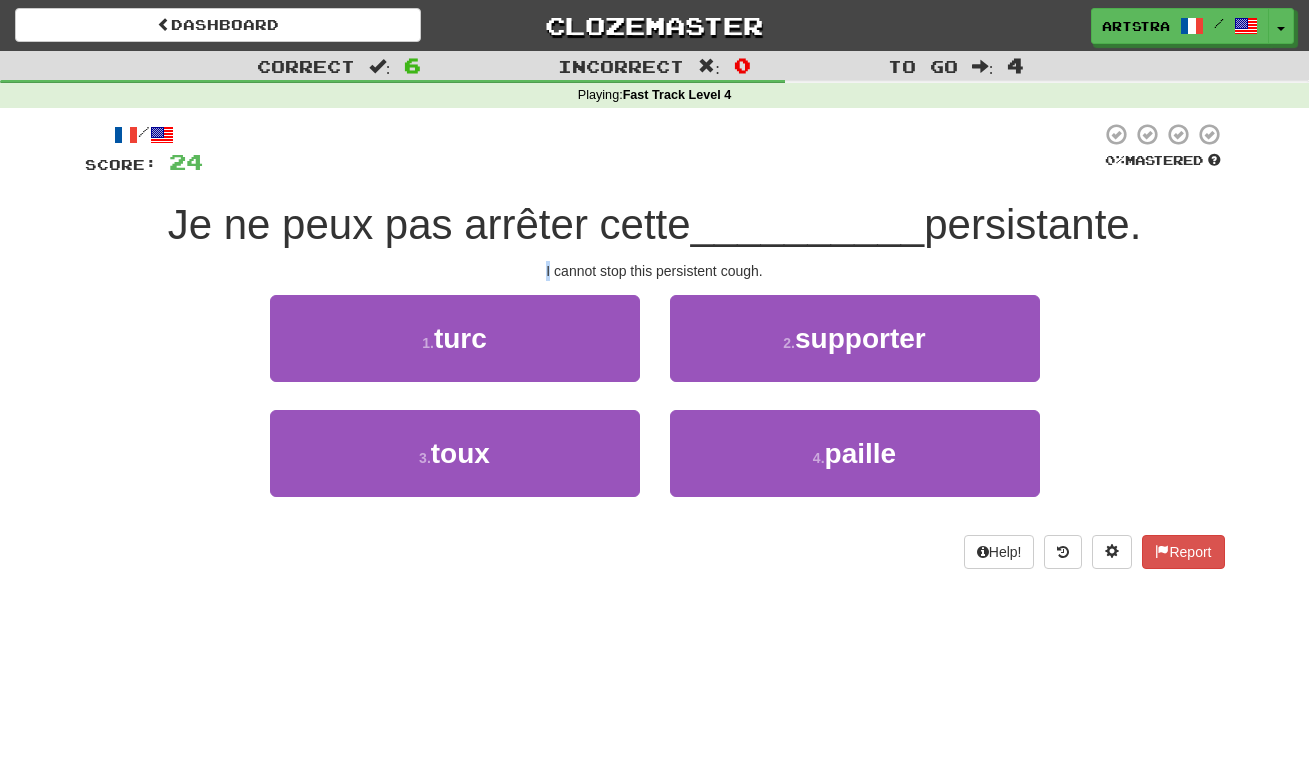 click on "1 .  turc" at bounding box center (455, 338) 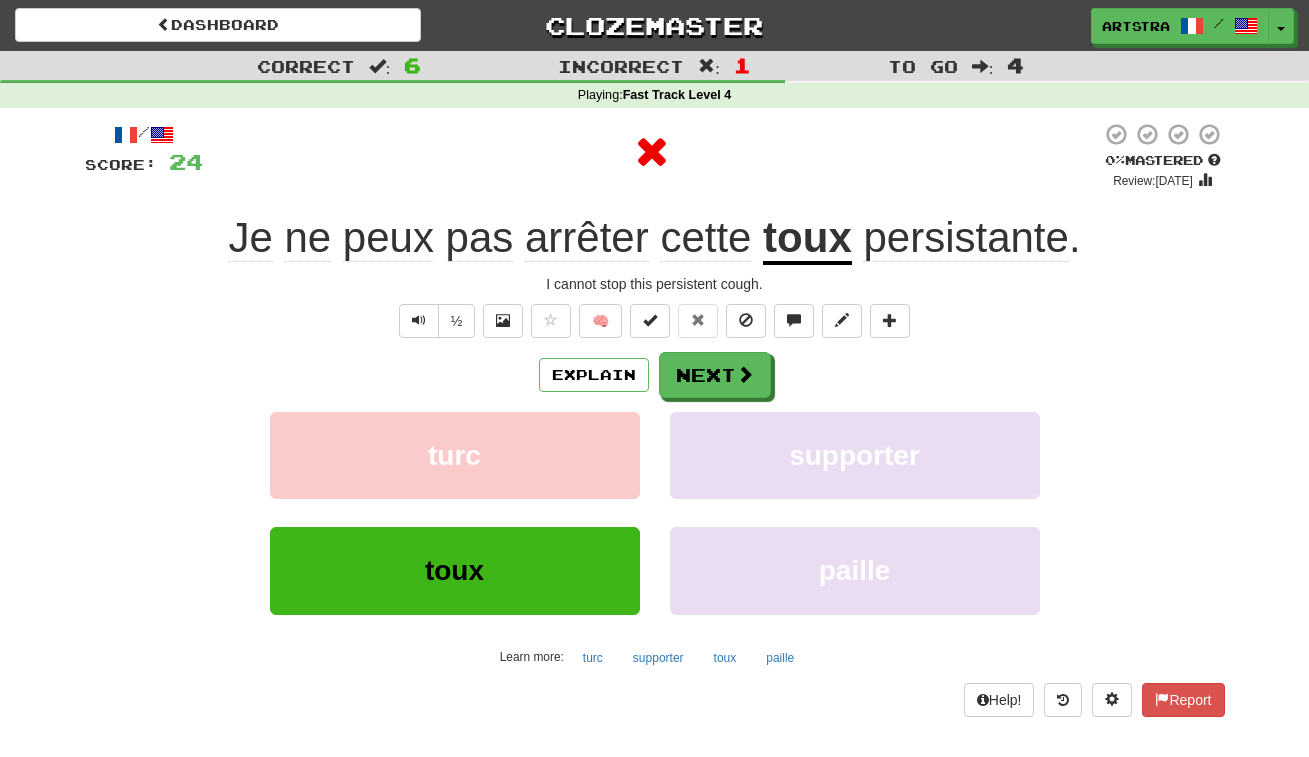 click on "toux" at bounding box center [807, 239] 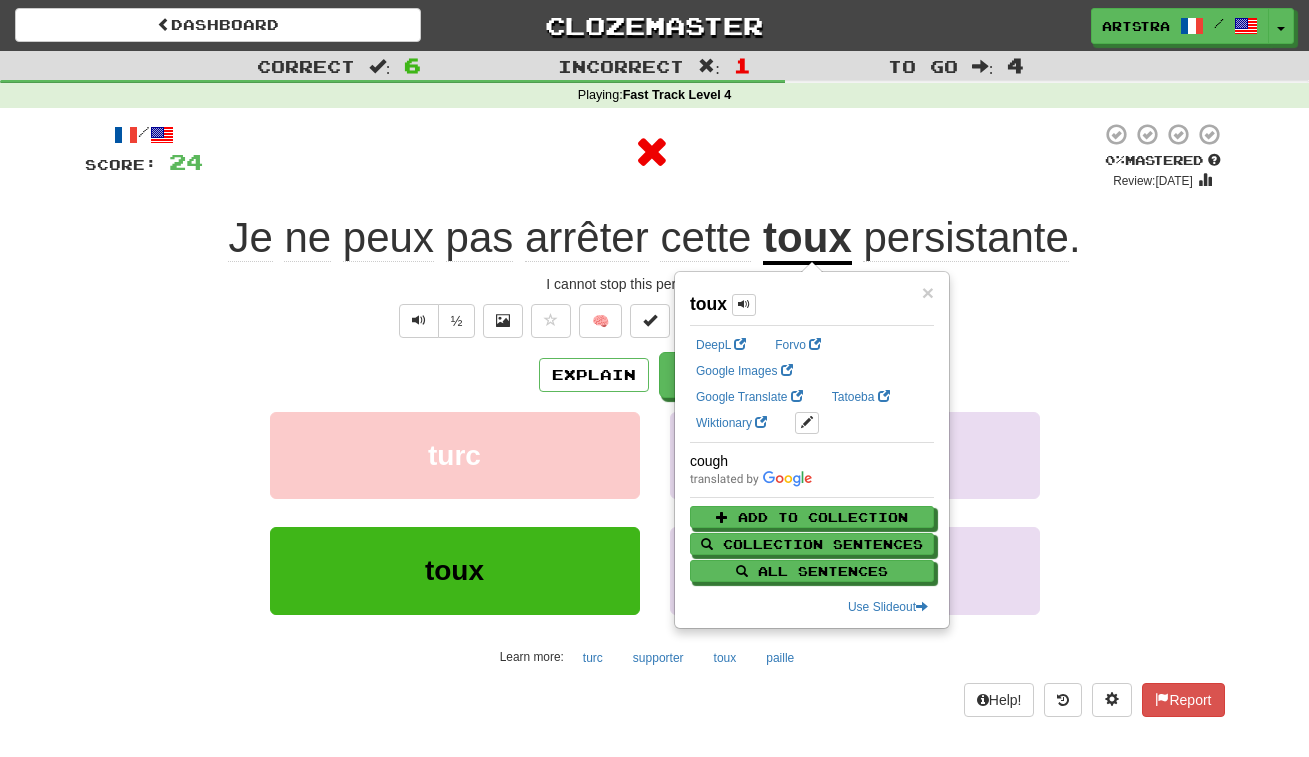 click at bounding box center (652, 152) 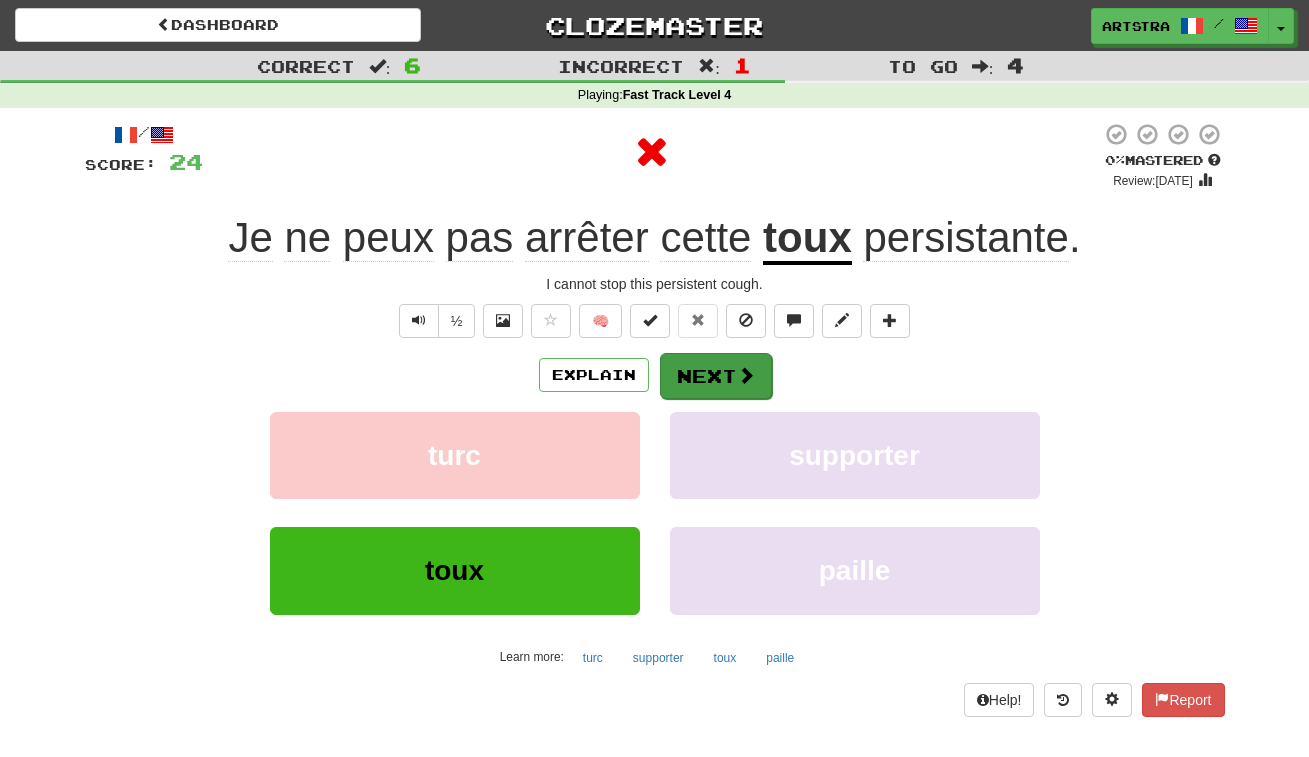 drag, startPoint x: 758, startPoint y: 345, endPoint x: 746, endPoint y: 356, distance: 16.27882 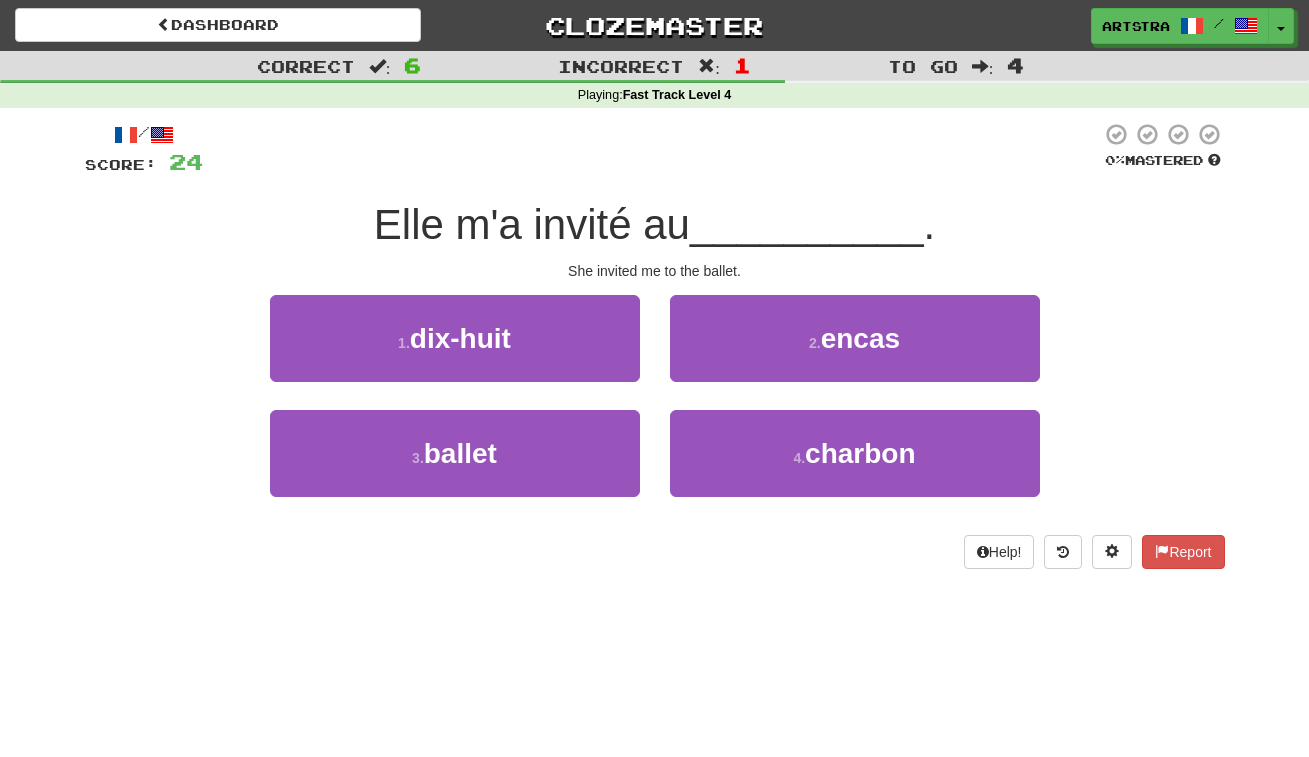 click on "/  Score:   24 0 %  Mastered Elle m'a invité au  __________ . She invited me to the ballet. 1 .  dix-huit 2 .  encas 3 .  ballet 4 .  charbon  Help!  Report" at bounding box center [655, 345] 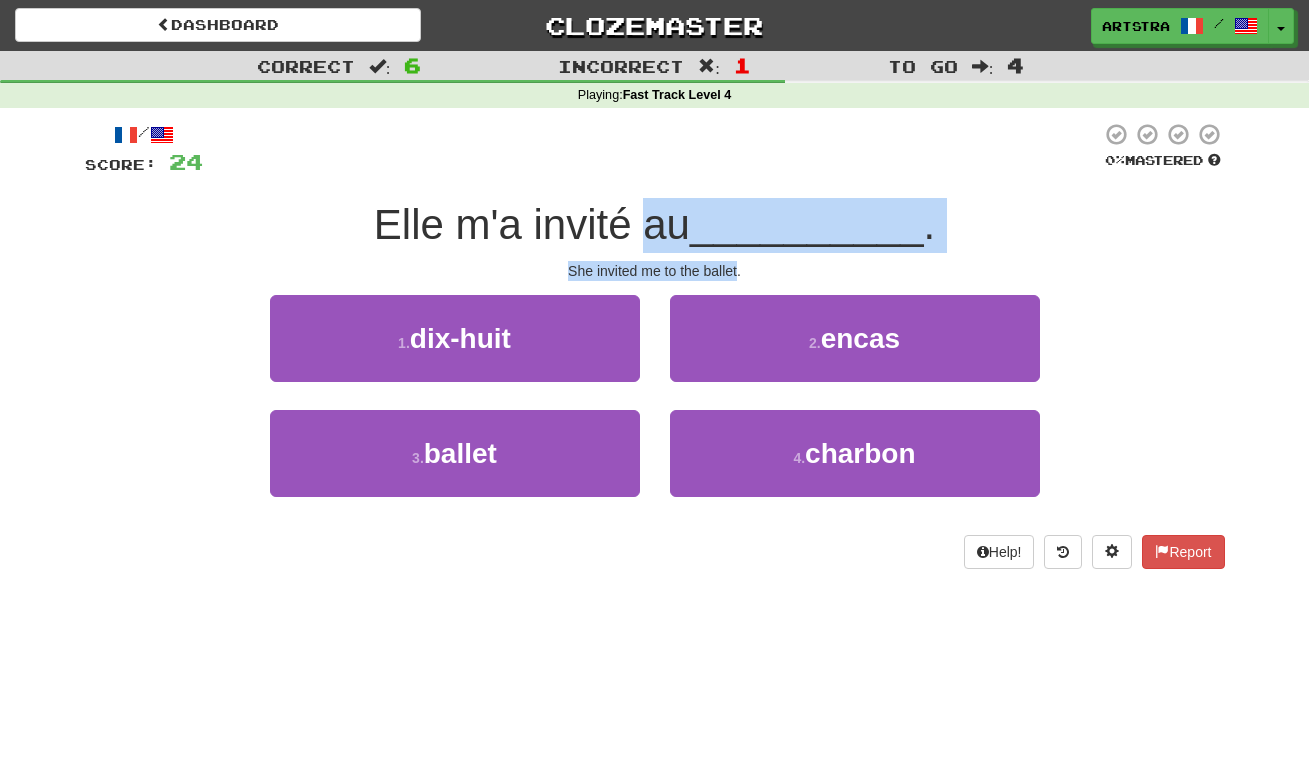 drag, startPoint x: 667, startPoint y: 215, endPoint x: 706, endPoint y: 270, distance: 67.424034 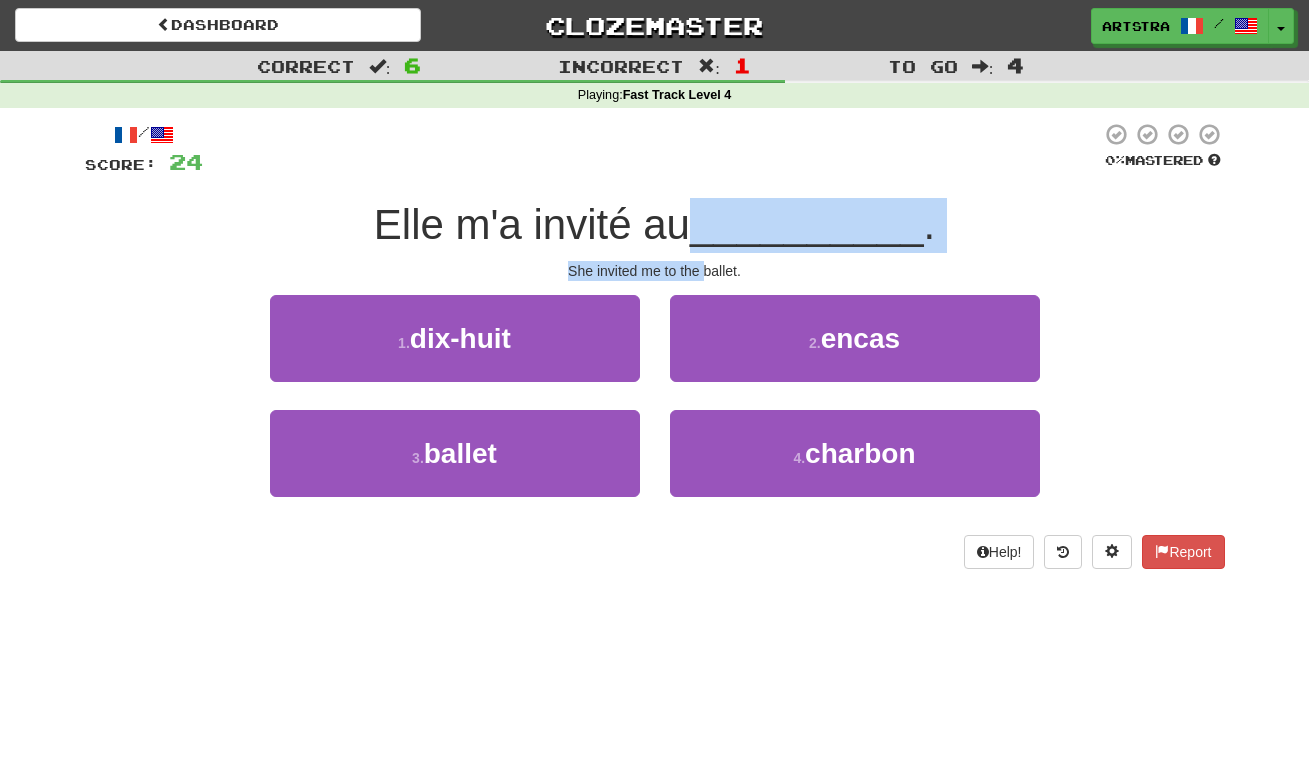 drag, startPoint x: 706, startPoint y: 270, endPoint x: 713, endPoint y: 206, distance: 64.381676 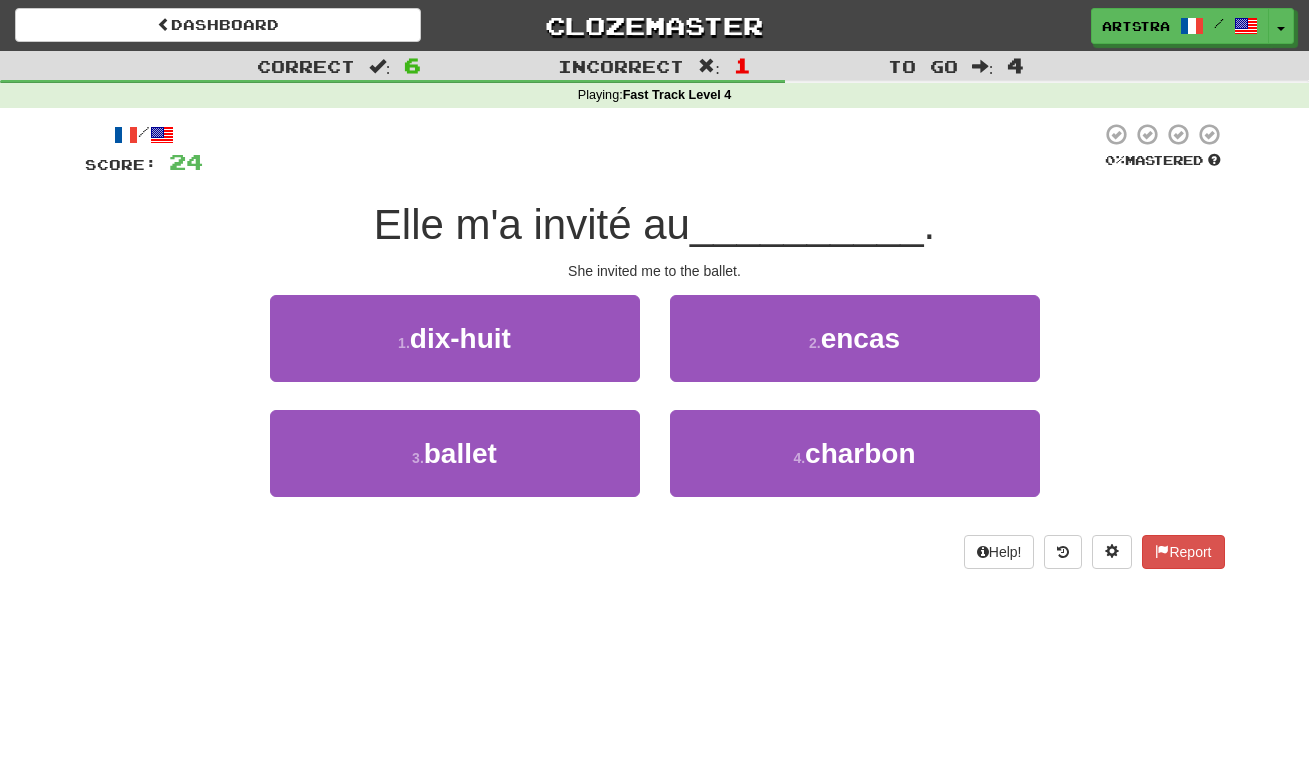 click on "__________" at bounding box center (807, 224) 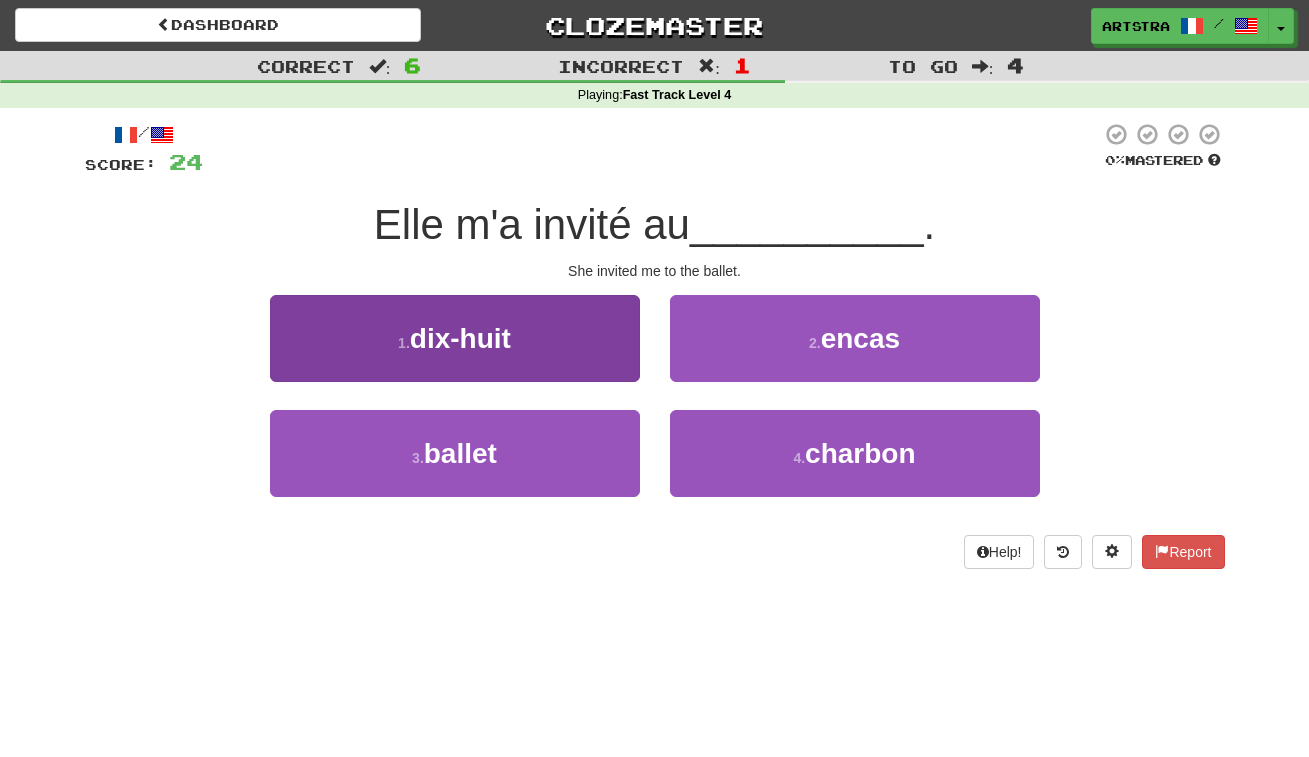 drag, startPoint x: 539, startPoint y: 451, endPoint x: 557, endPoint y: 450, distance: 18.027756 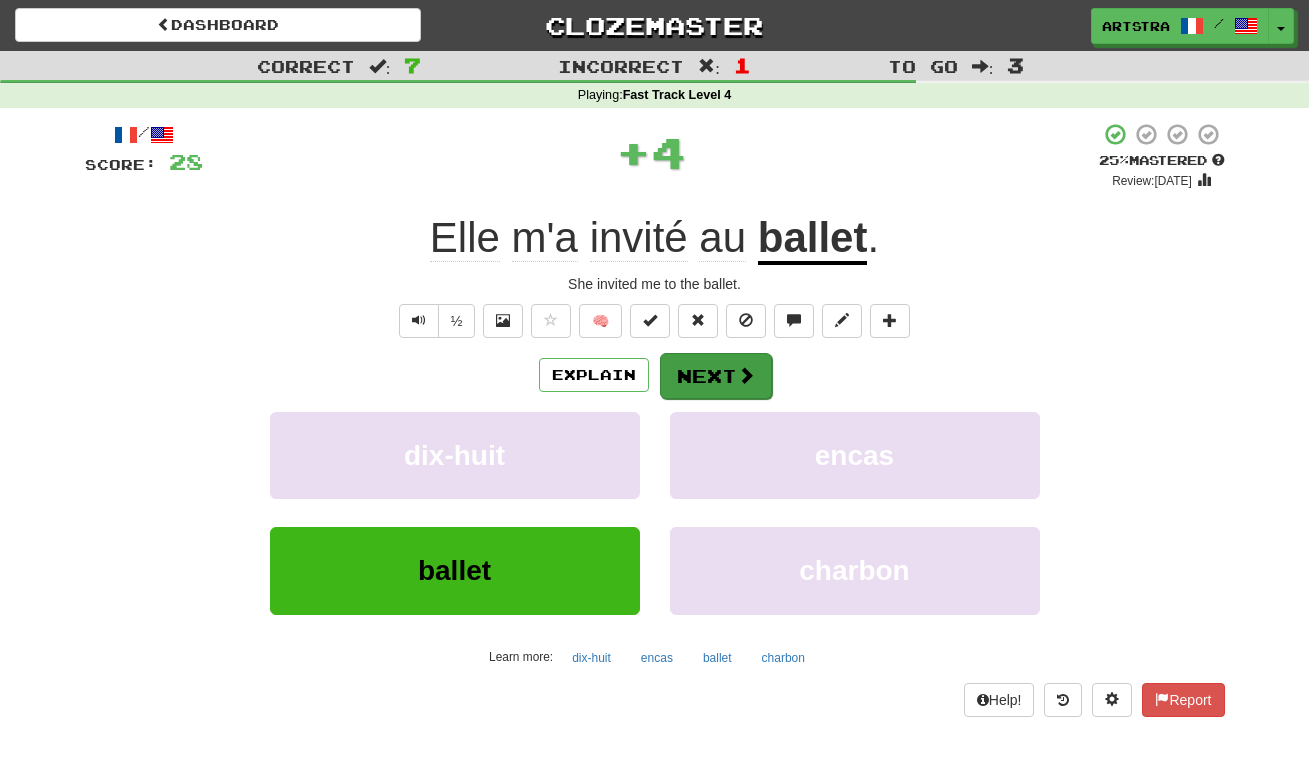 click on "Next" at bounding box center (716, 376) 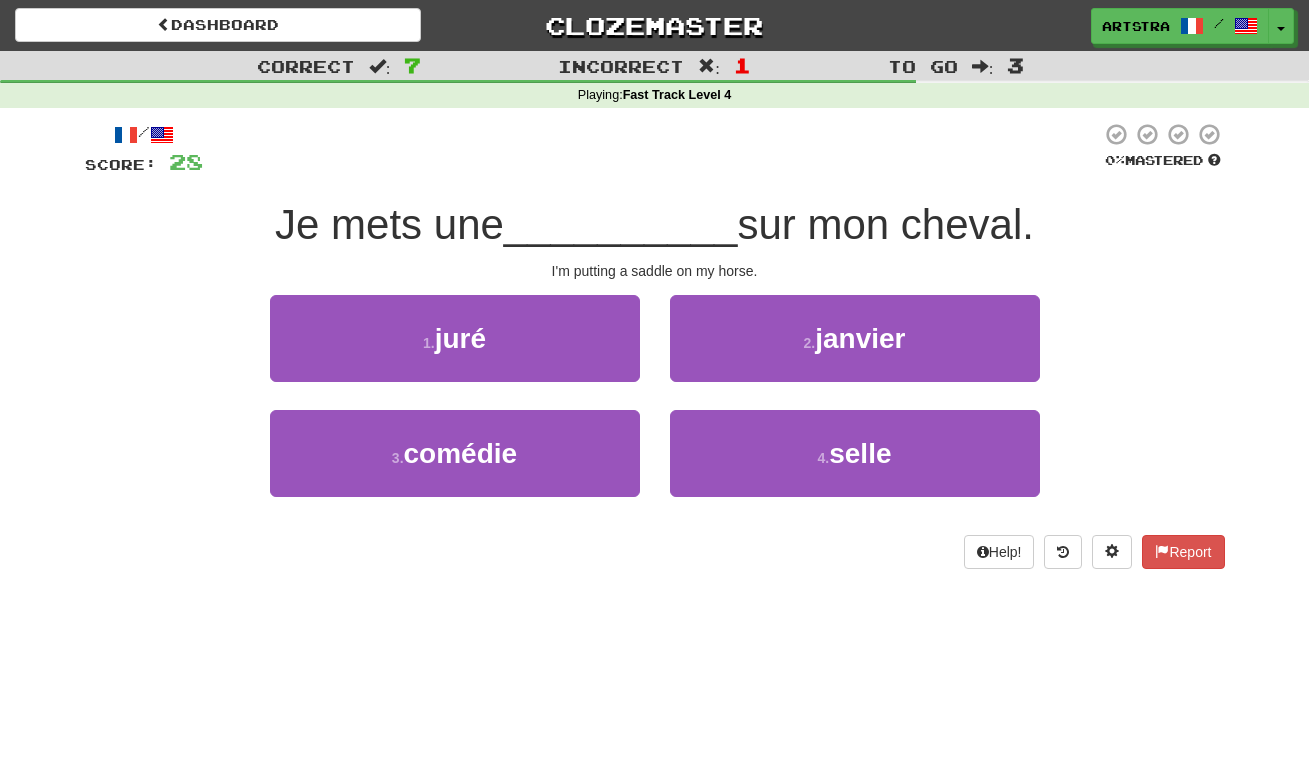 click on "/  Score:   28 0 %  Mastered Je mets une  __________  sur mon cheval. I'm putting a saddle on my horse. 1 .  juré 2 .  janvier 3 .  comédie 4 .  selle  Help!  Report" at bounding box center (655, 345) 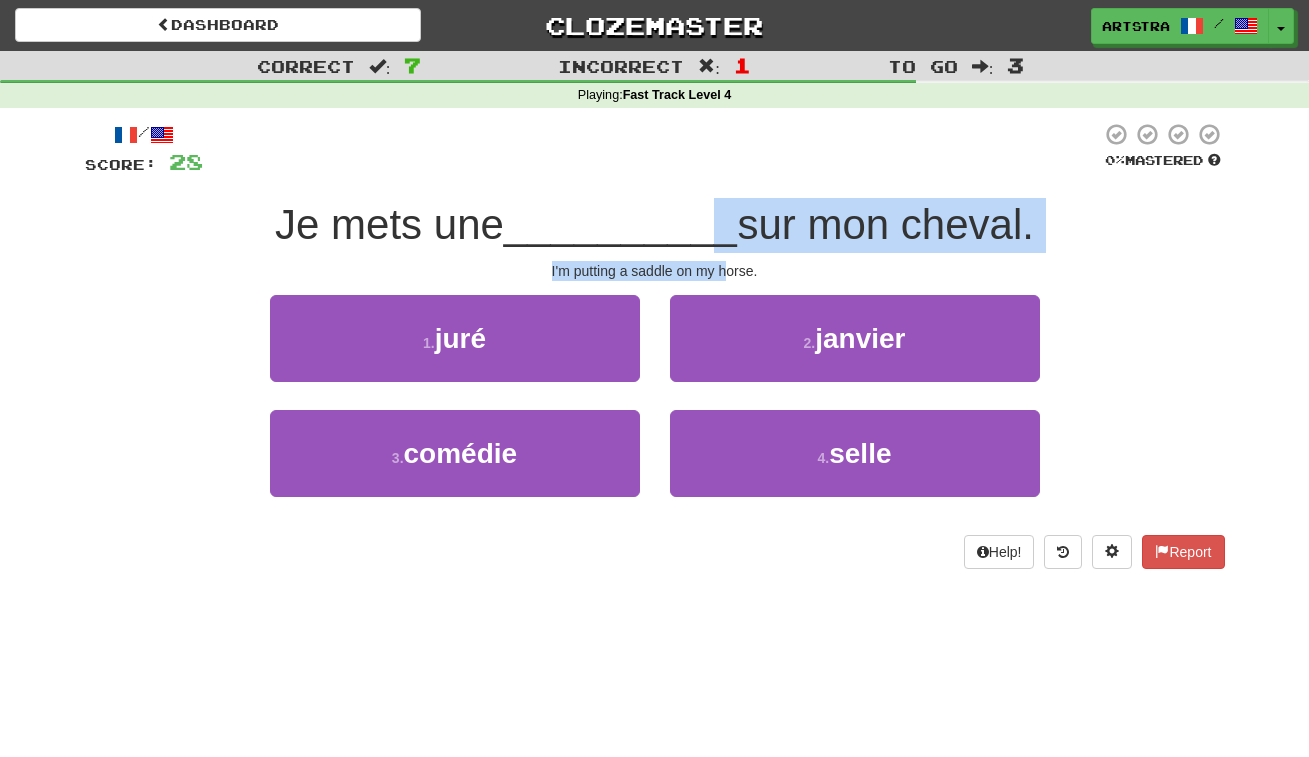 drag, startPoint x: 695, startPoint y: 212, endPoint x: 731, endPoint y: 263, distance: 62.425957 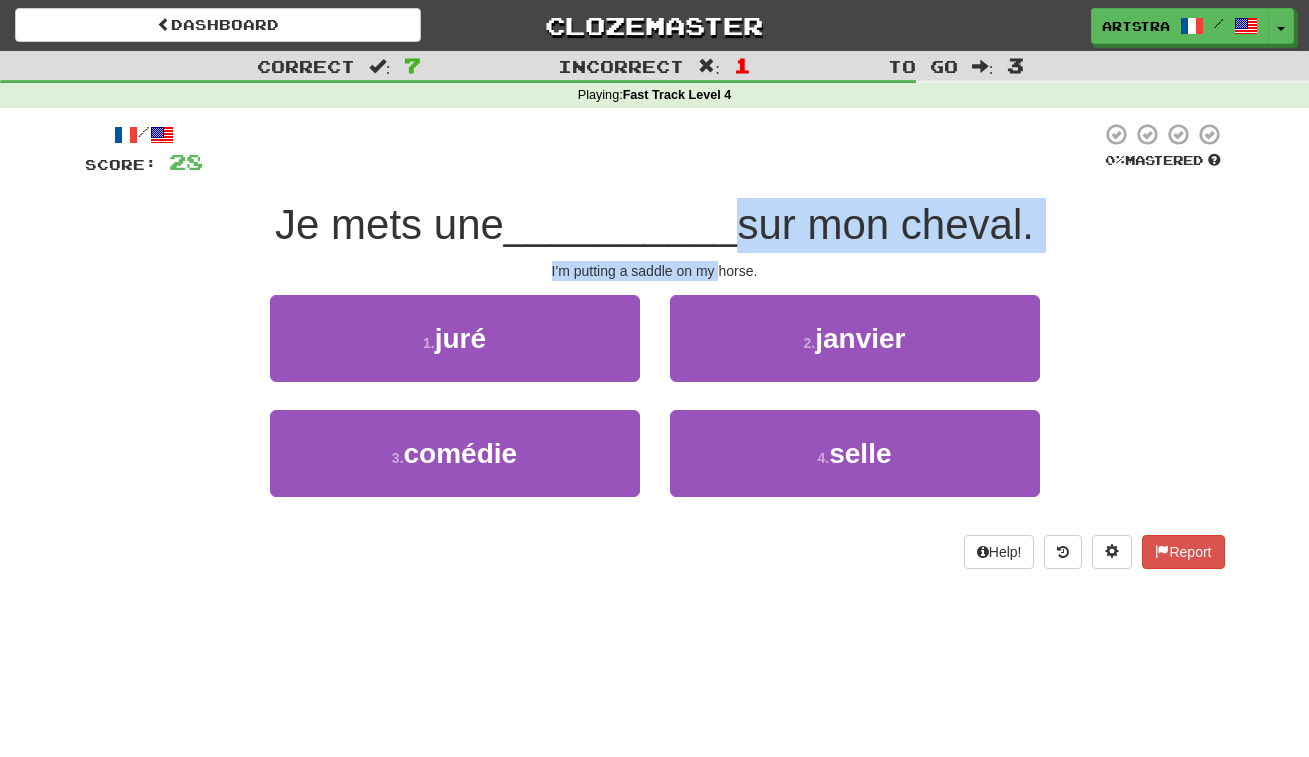 drag, startPoint x: 731, startPoint y: 263, endPoint x: 720, endPoint y: 225, distance: 39.56008 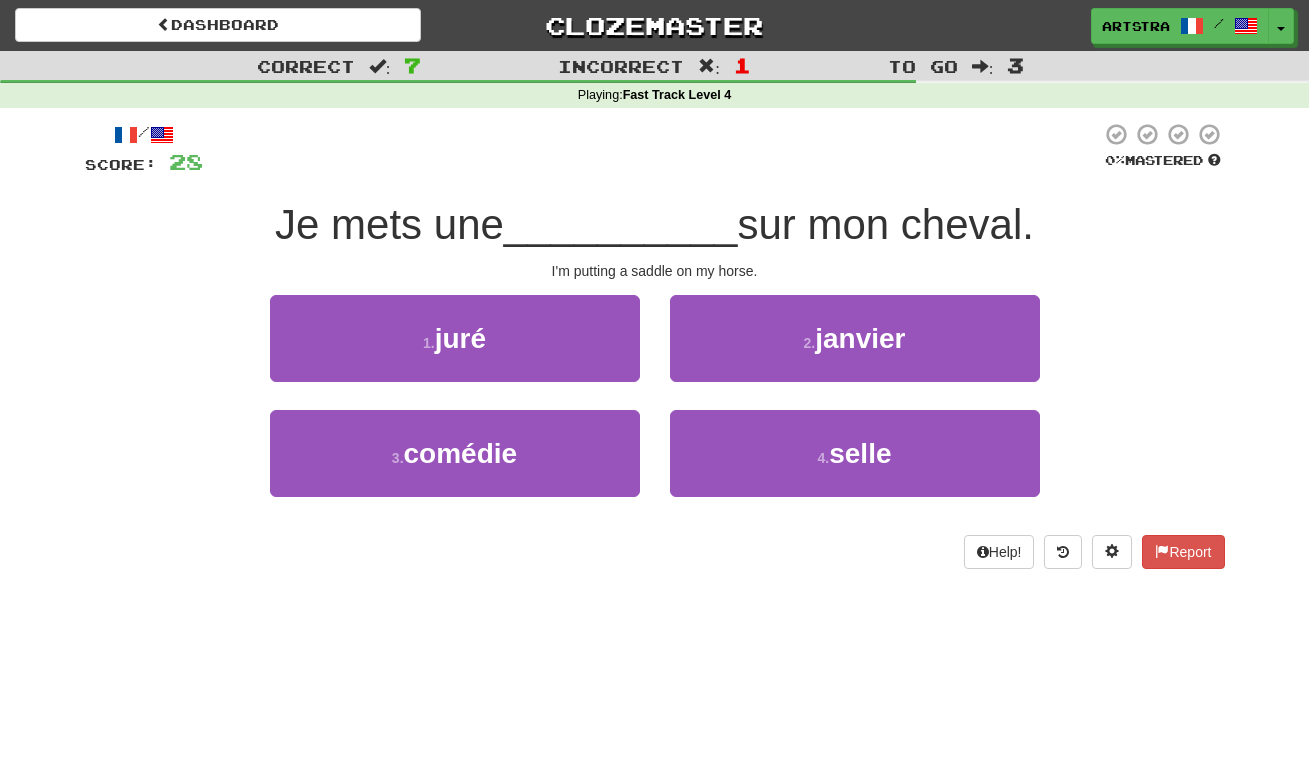 click on "__________" at bounding box center (621, 224) 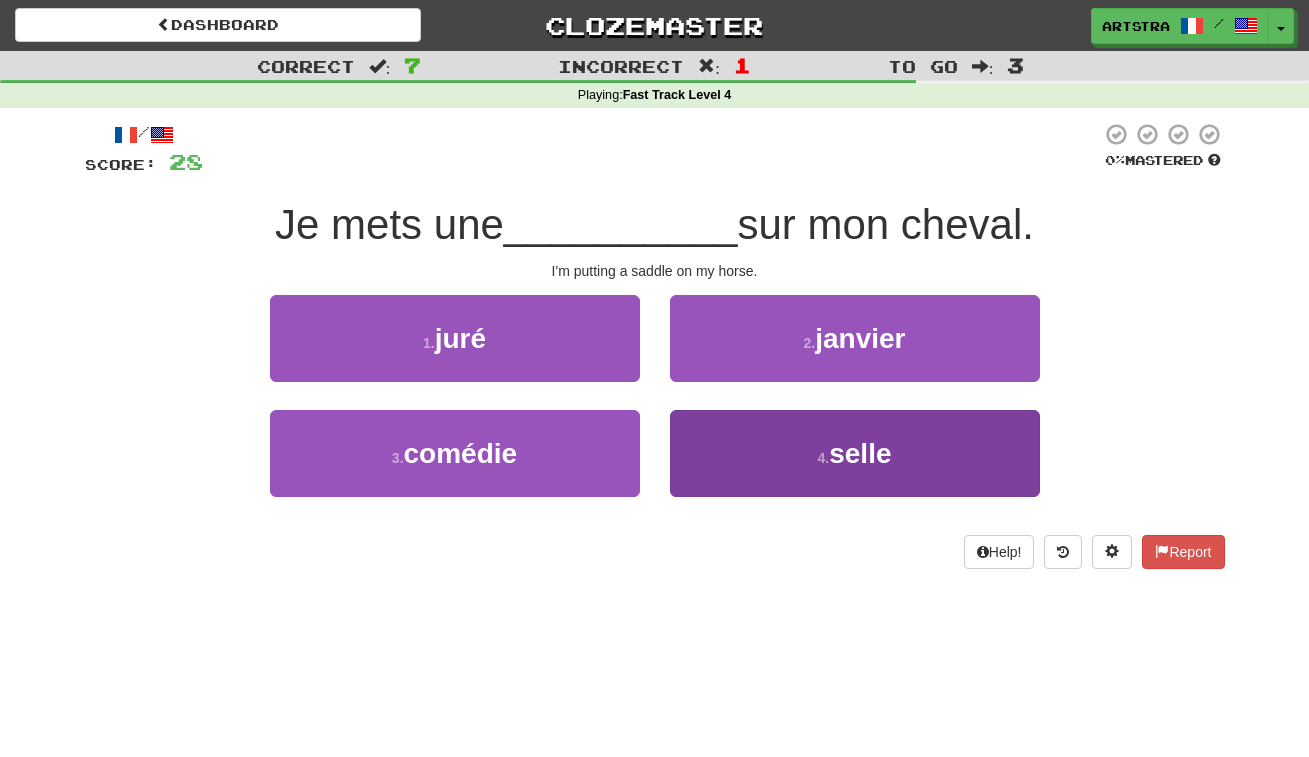 click on "4 .  selle" at bounding box center (855, 453) 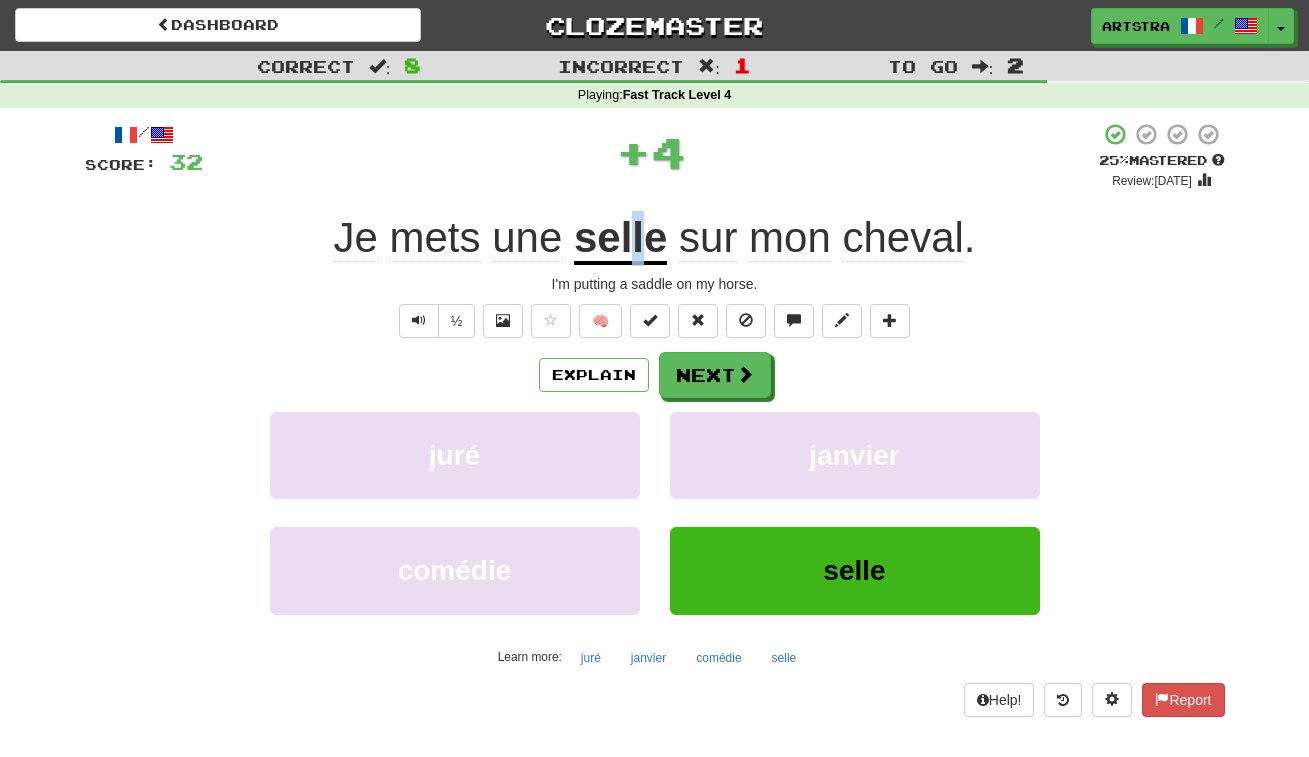 click on "selle" at bounding box center (620, 239) 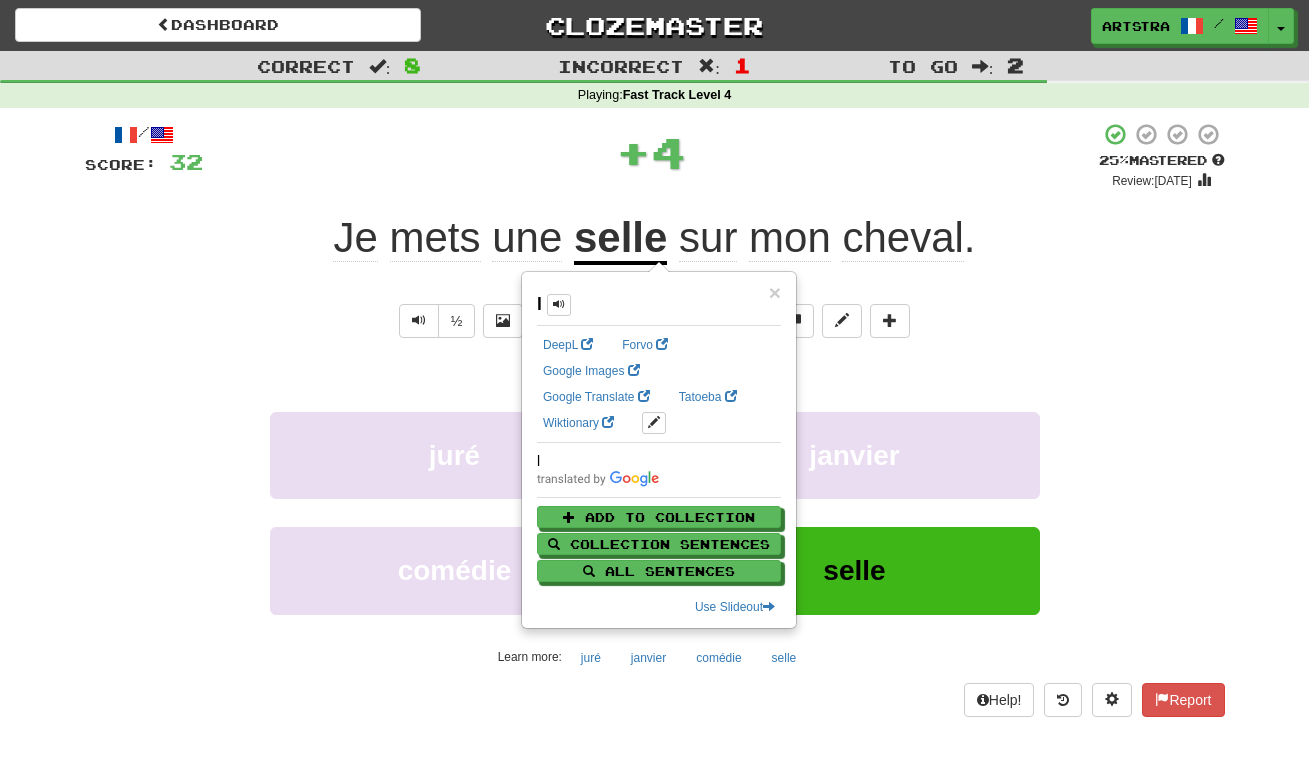click on "+ 4" at bounding box center [651, 152] 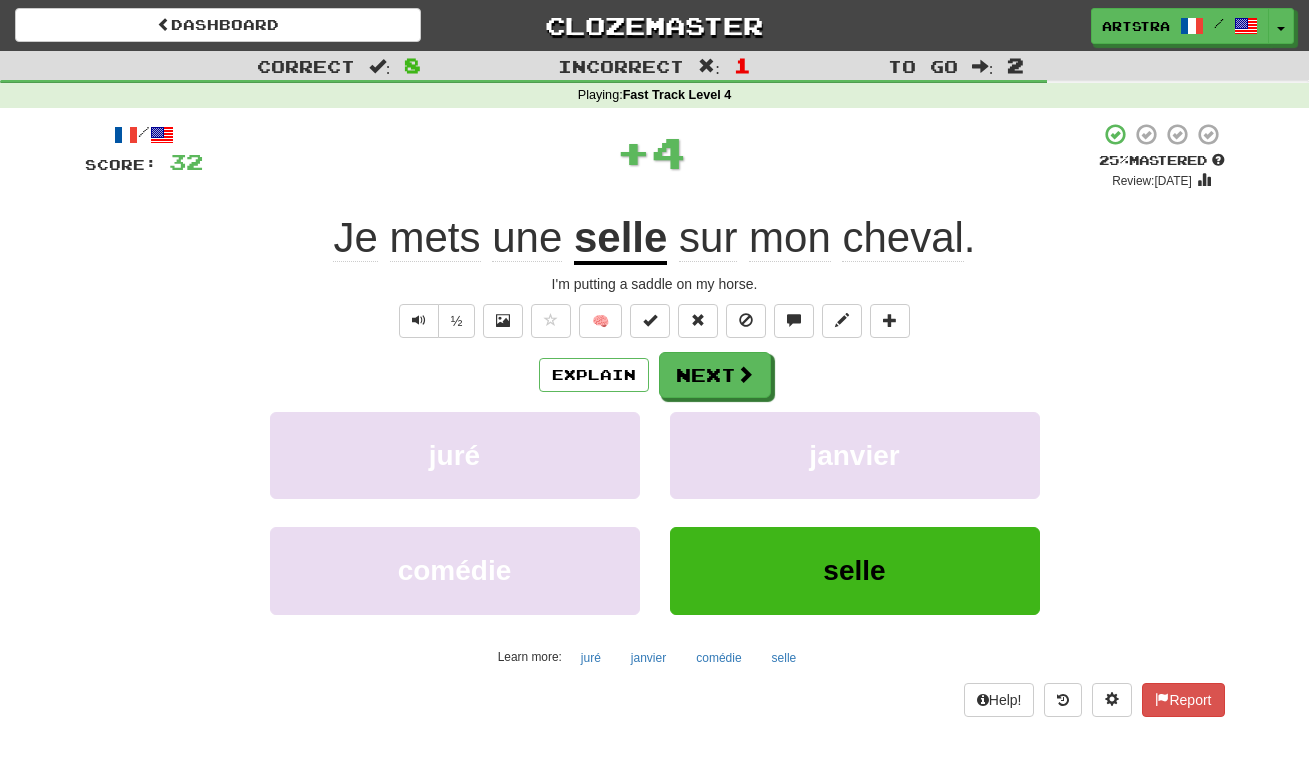 click on "cheval" at bounding box center [902, 238] 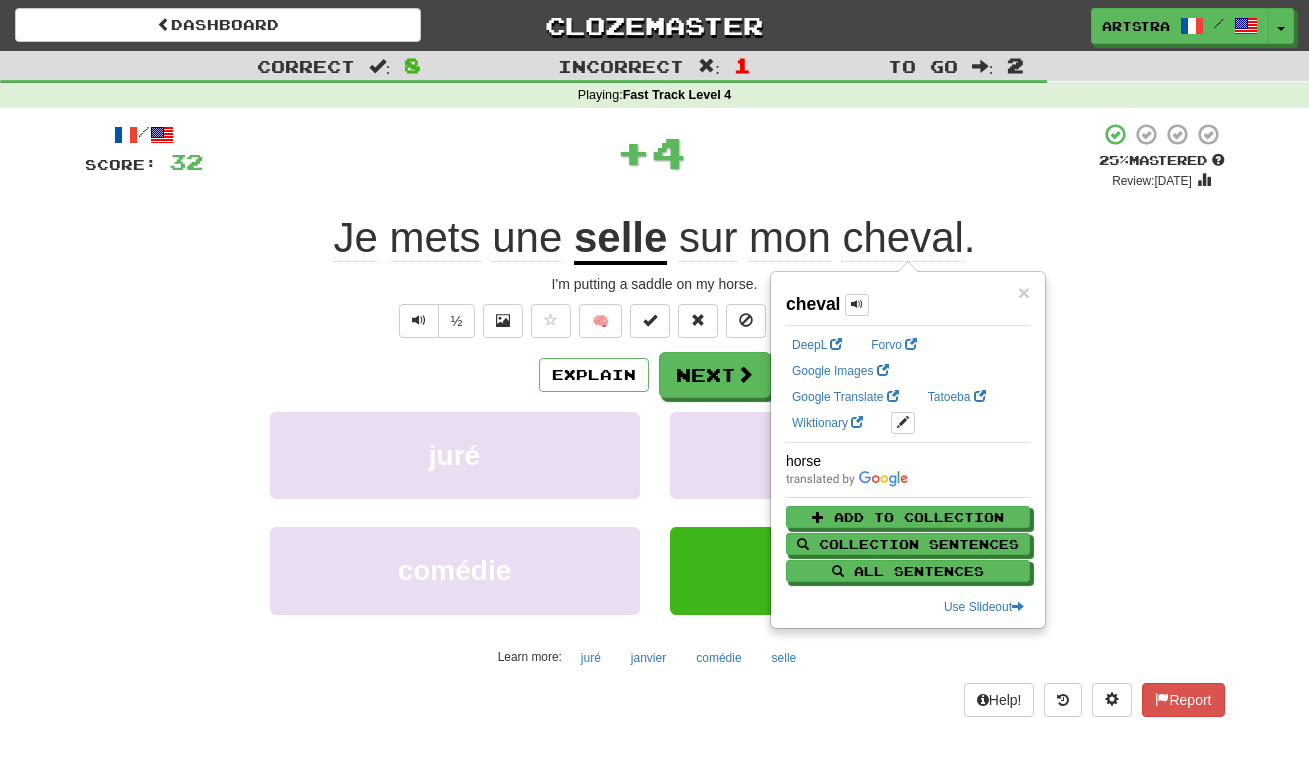 click on "selle" at bounding box center (620, 239) 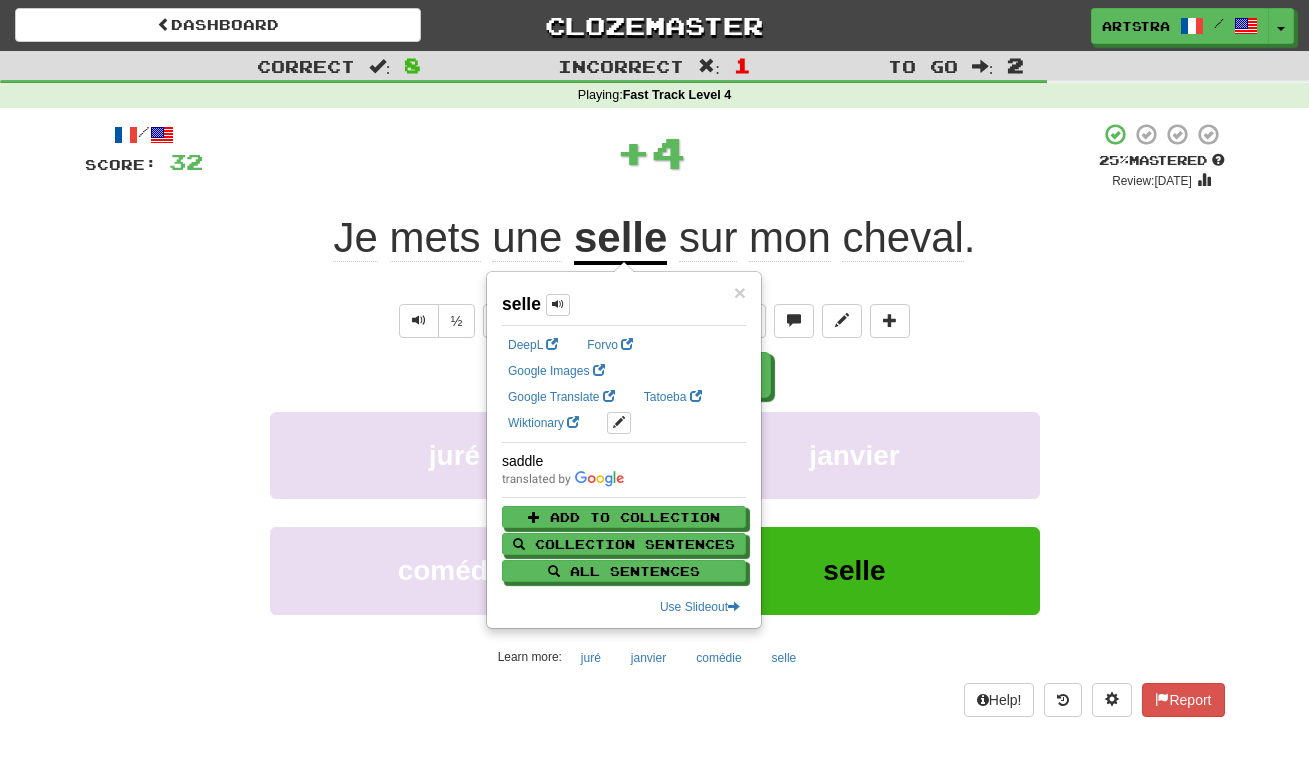 click on "+ 4" at bounding box center (651, 152) 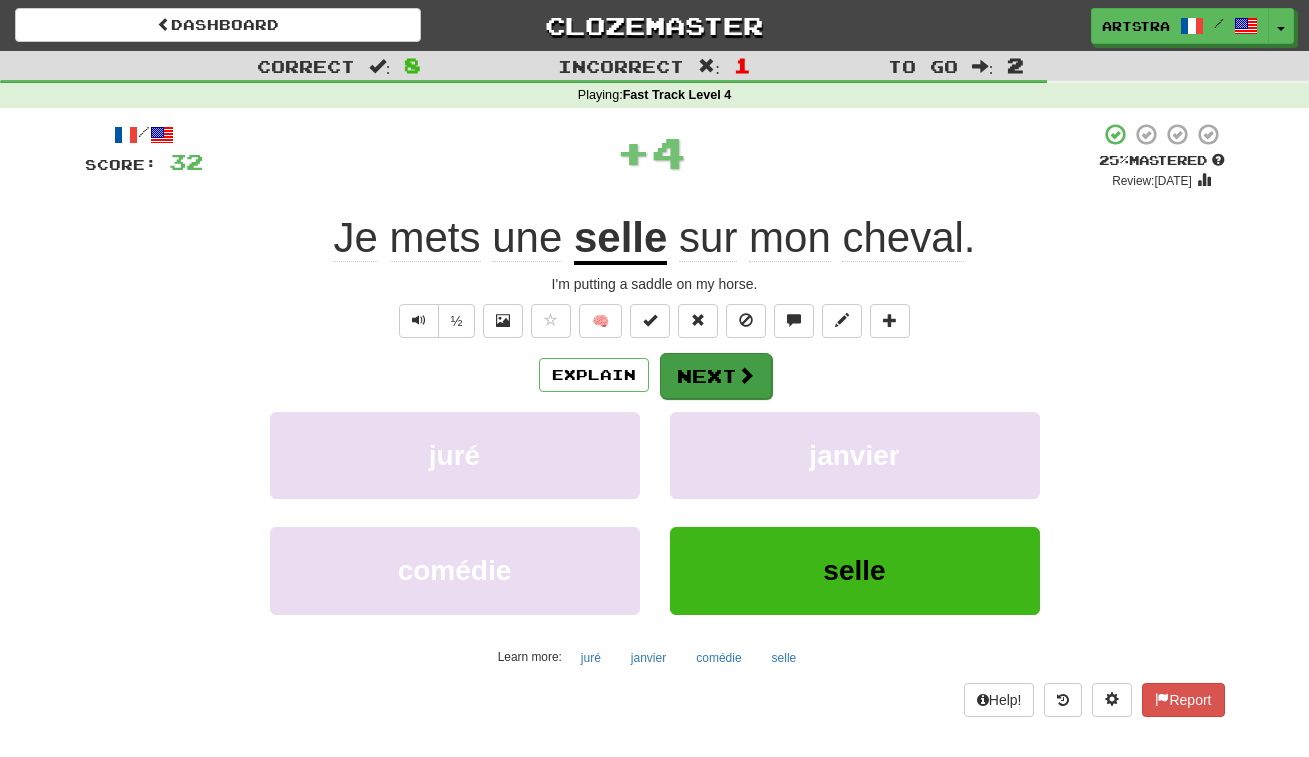 click at bounding box center (746, 375) 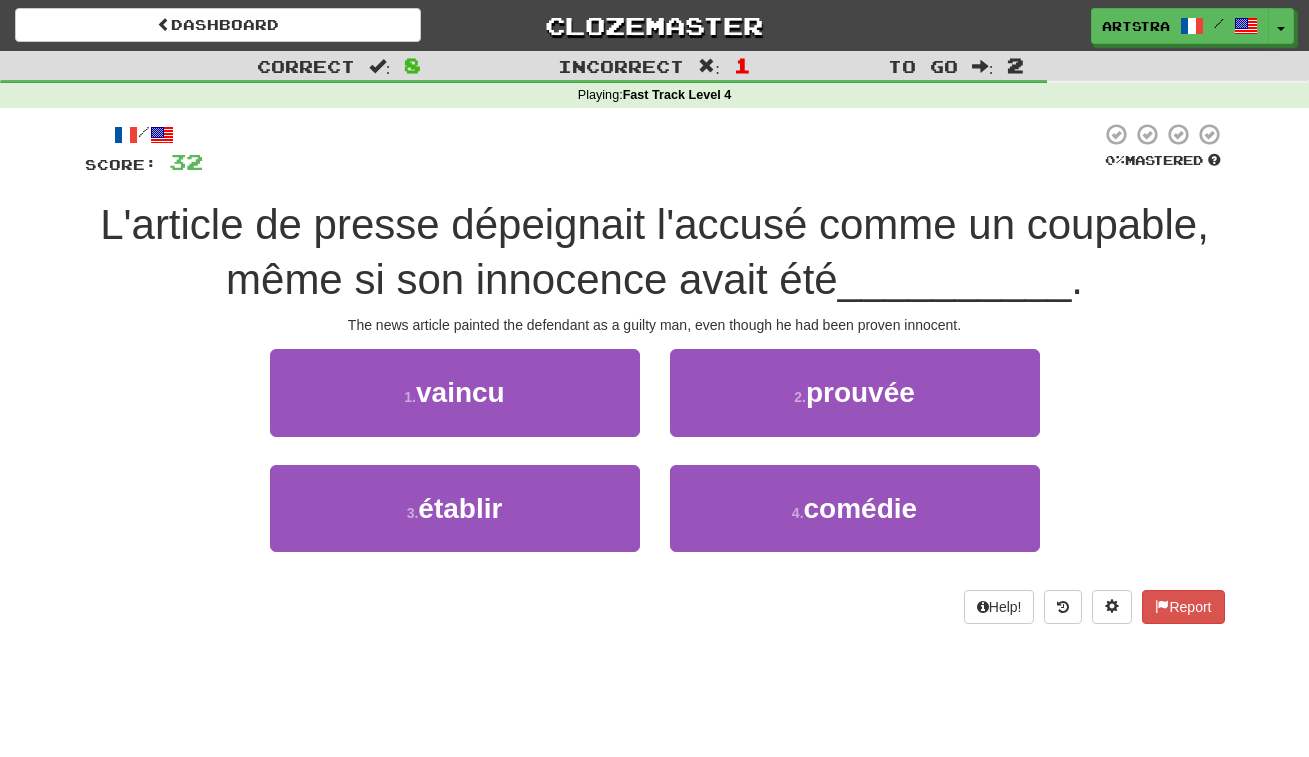 click on "L'article de presse dépeignait l'accusé comme un coupable, même si son innocence avait été" at bounding box center [654, 252] 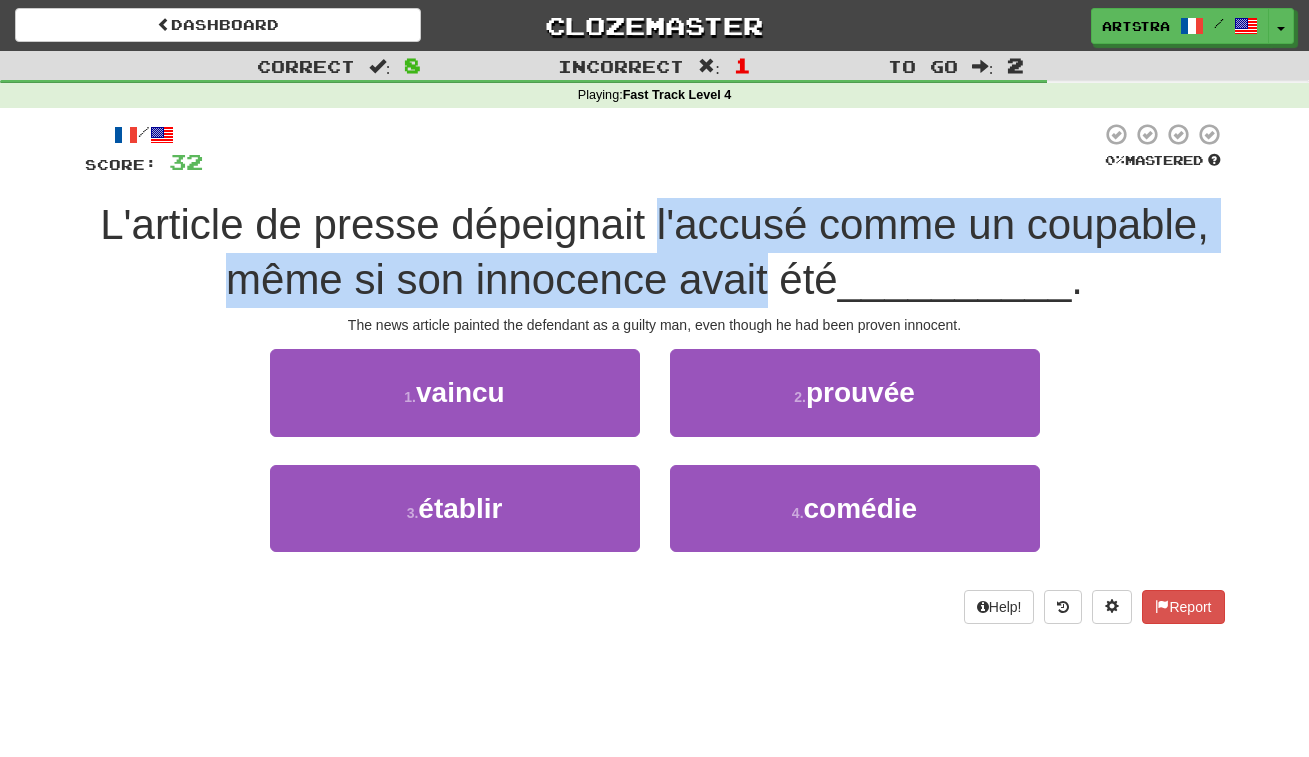 drag, startPoint x: 684, startPoint y: 222, endPoint x: 688, endPoint y: 270, distance: 48.166378 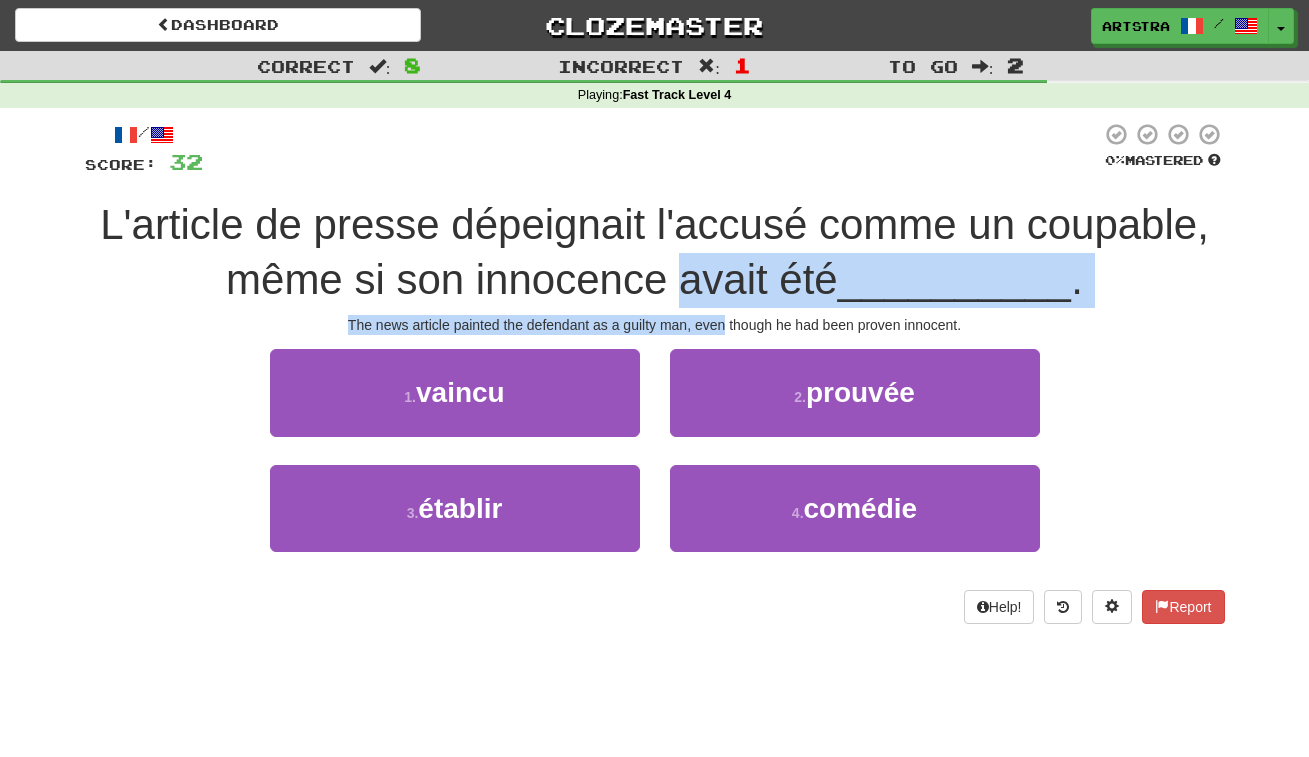 drag, startPoint x: 688, startPoint y: 270, endPoint x: 694, endPoint y: 312, distance: 42.426407 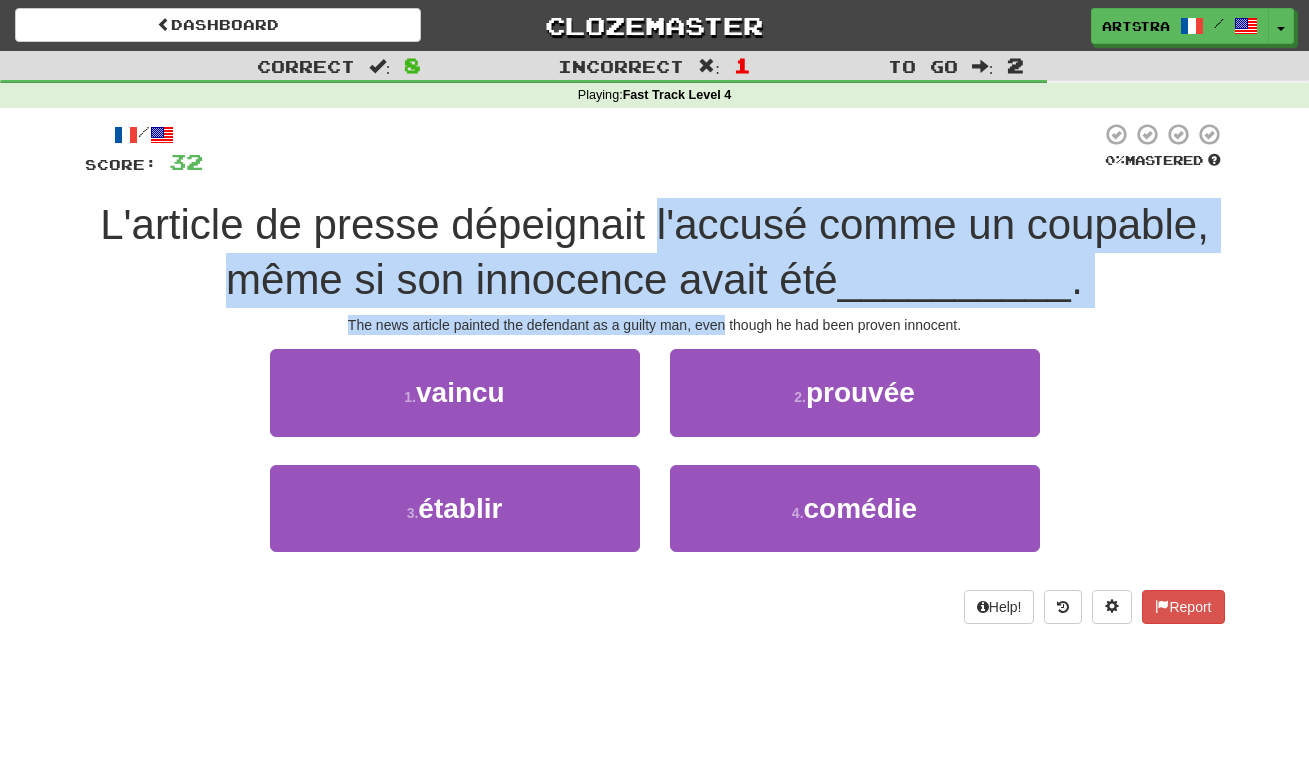 drag, startPoint x: 694, startPoint y: 312, endPoint x: 709, endPoint y: 218, distance: 95.189285 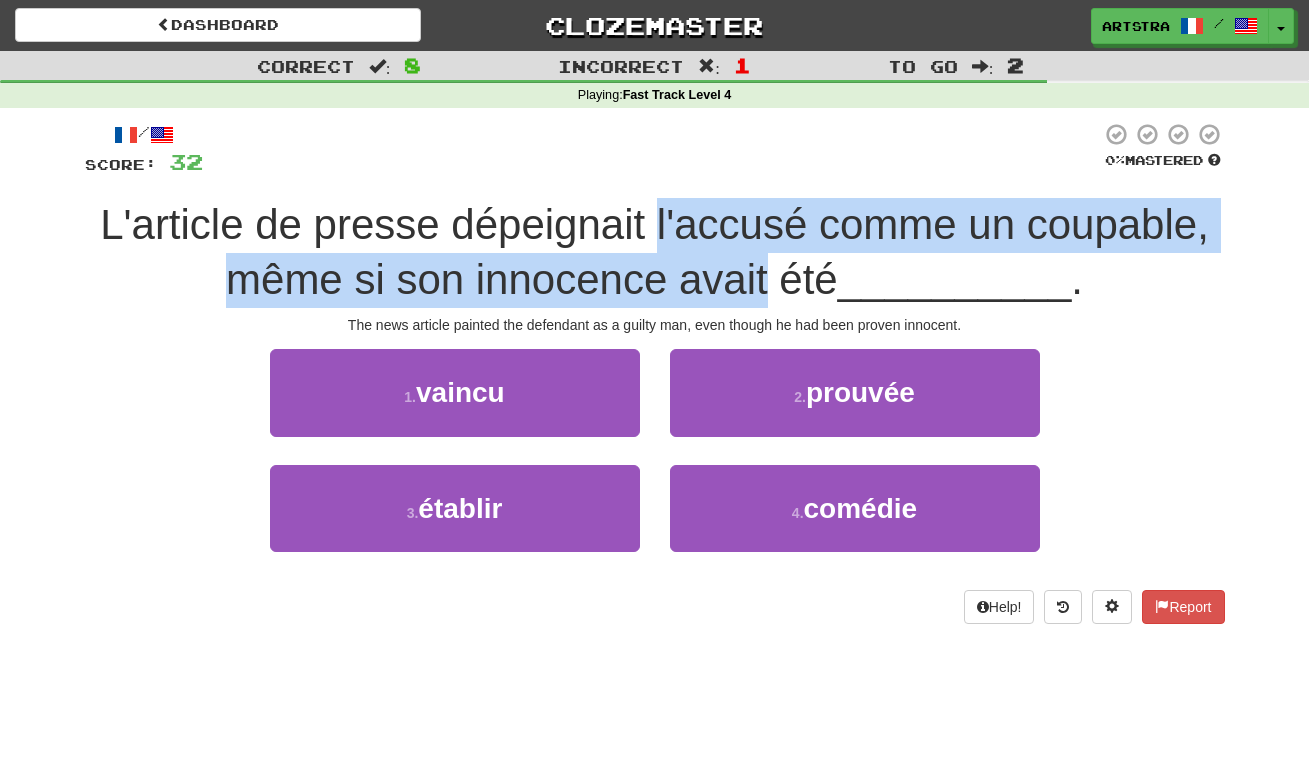 drag, startPoint x: 709, startPoint y: 218, endPoint x: 704, endPoint y: 276, distance: 58.21512 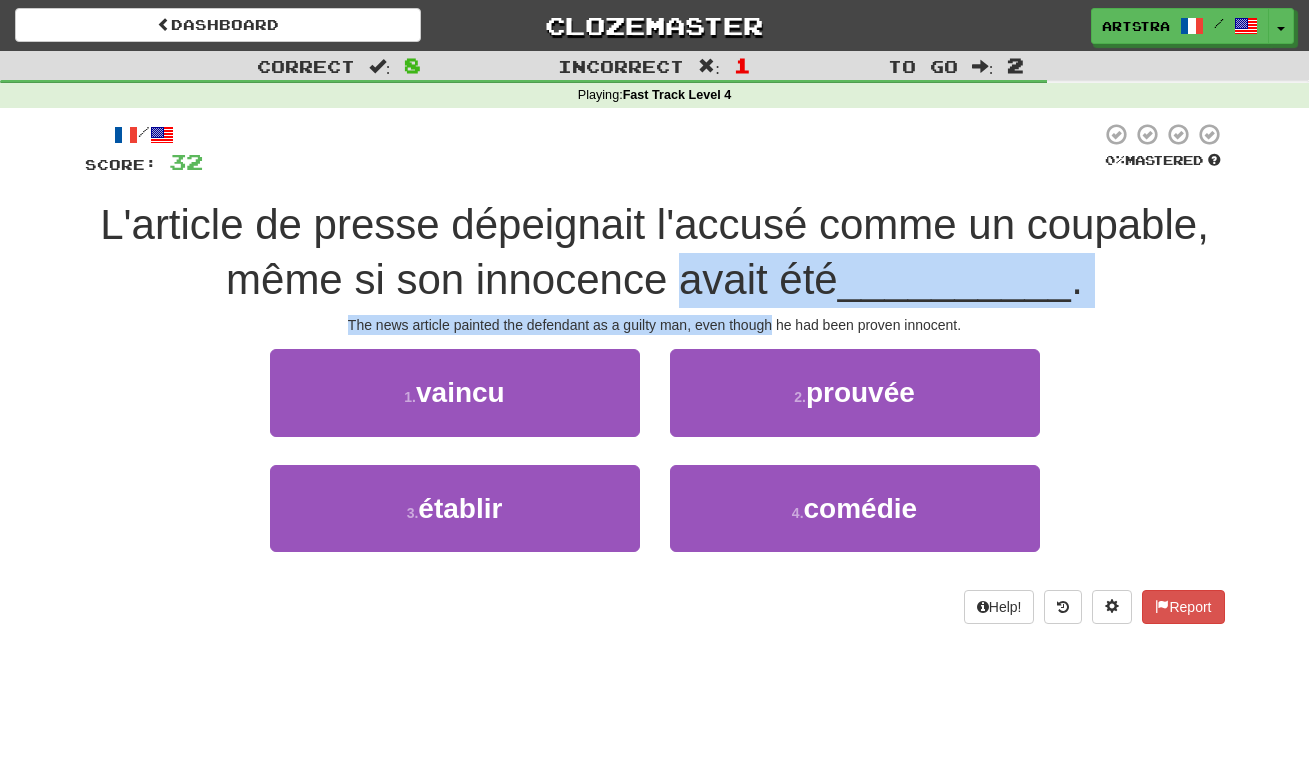 drag, startPoint x: 704, startPoint y: 276, endPoint x: 739, endPoint y: 317, distance: 53.90733 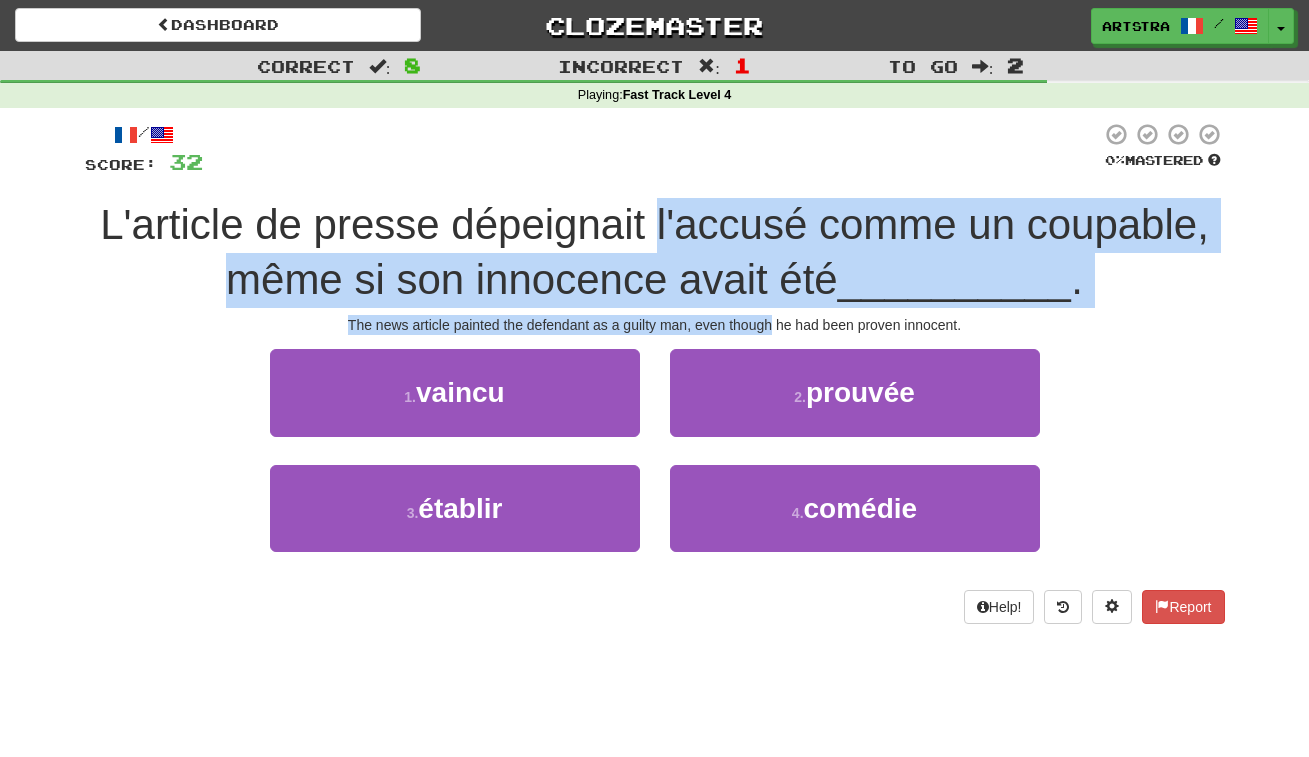 drag, startPoint x: 739, startPoint y: 317, endPoint x: 730, endPoint y: 223, distance: 94.42987 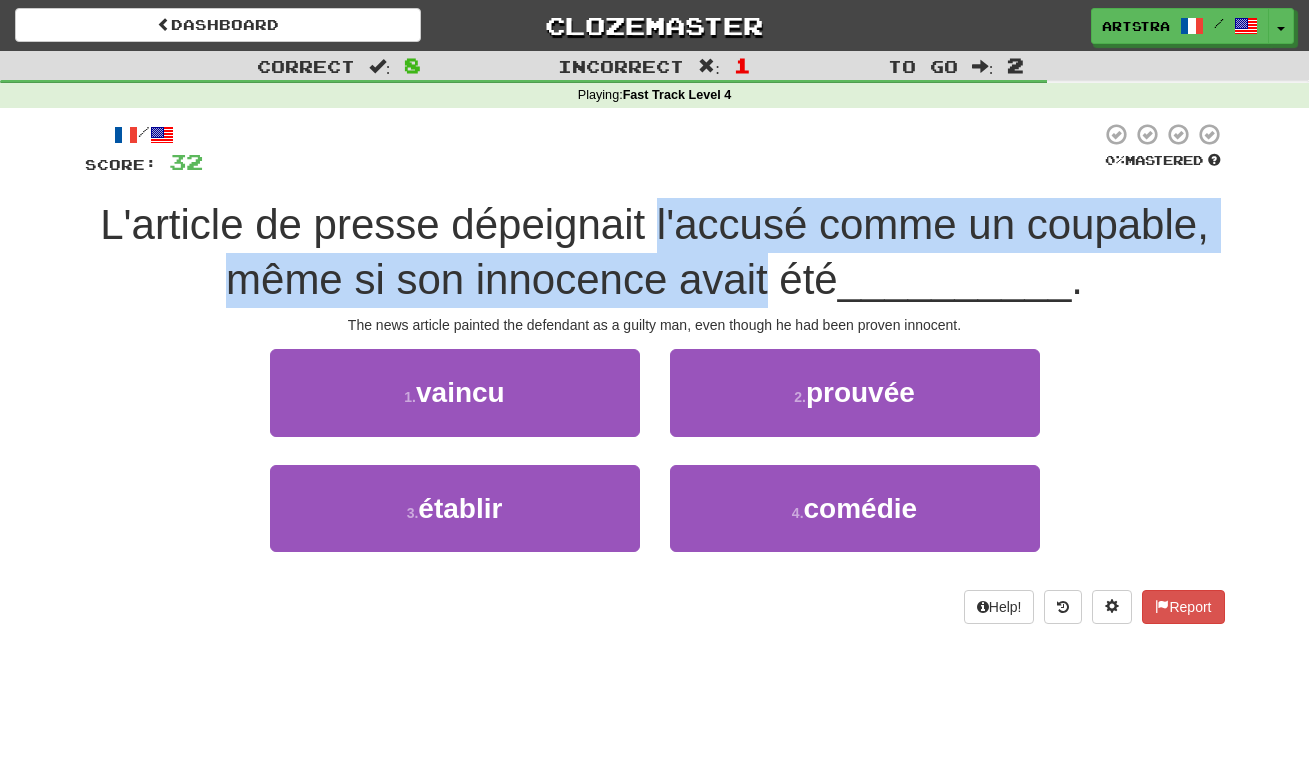 drag, startPoint x: 730, startPoint y: 223, endPoint x: 741, endPoint y: 278, distance: 56.089214 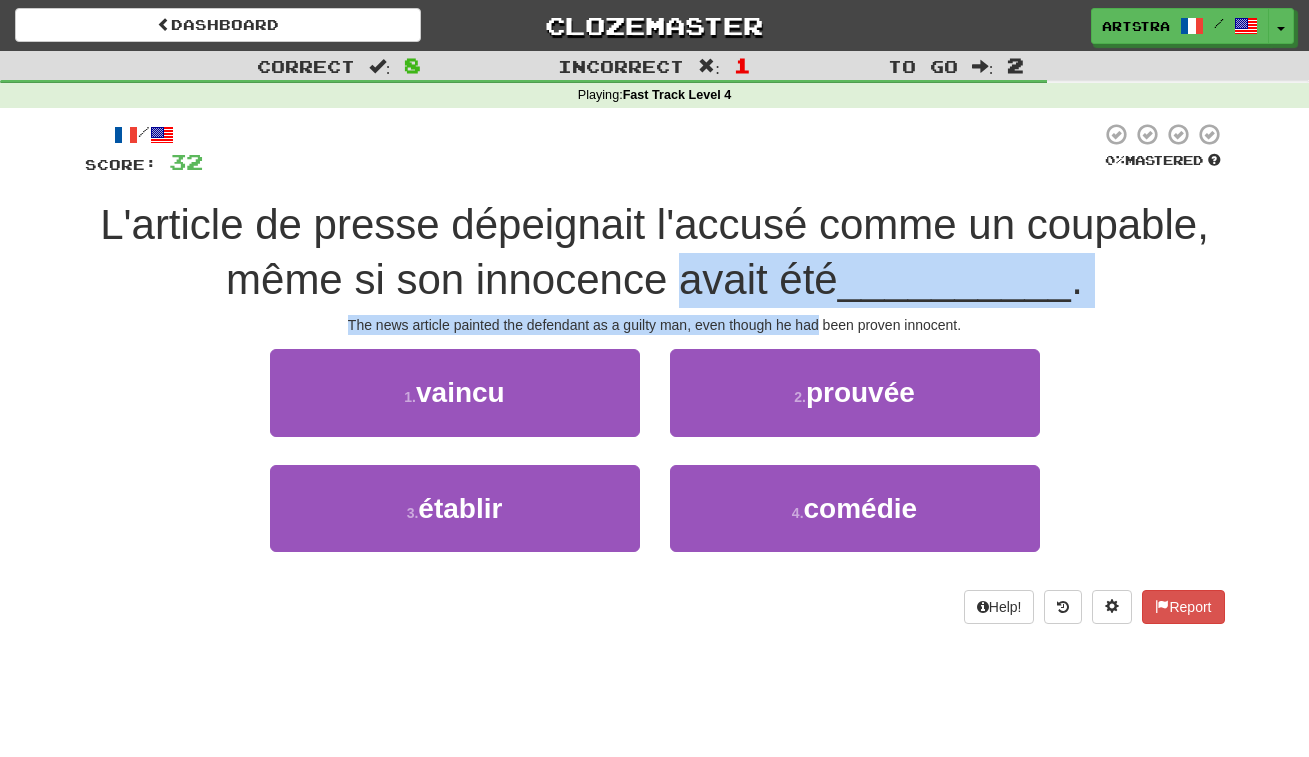 drag 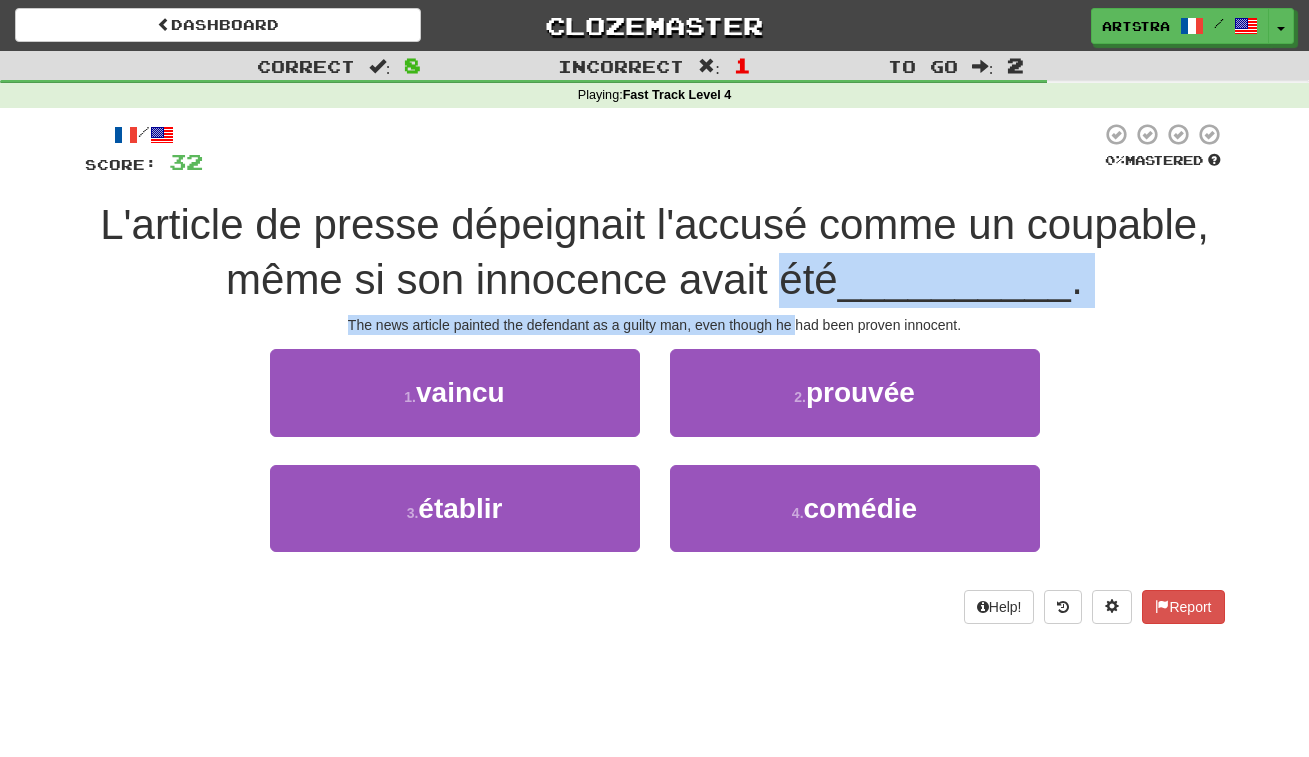 click on "/  Score:   32 0 %  Mastered L'article de presse dépeignait l'accusé comme un coupable, même si son innocence avait été  __________ . The news article painted the defendant as a guilty man, even though he had been proven innocent. 1 .  vaincu 2 .  prouvée 3 .  établir 4 .  comédie  Help!  Report" at bounding box center [655, 372] 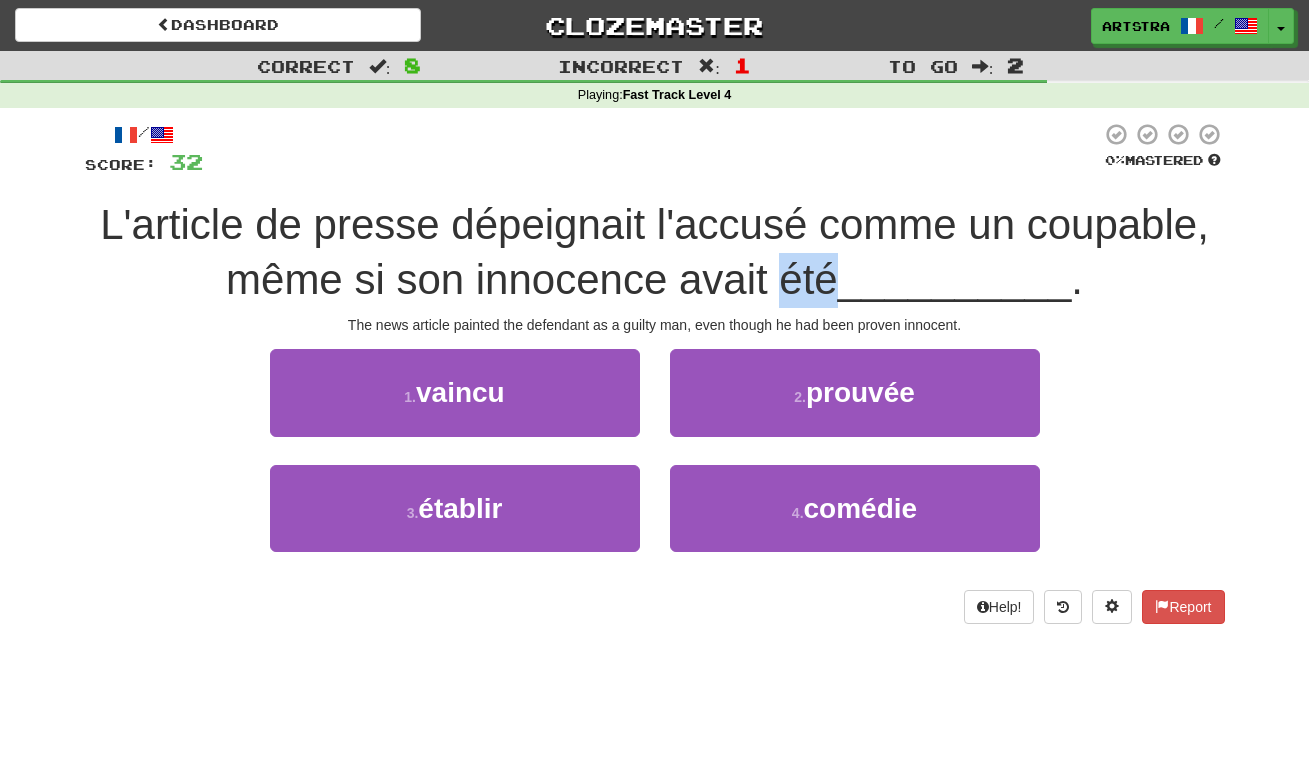 click on "L'article de presse dépeignait l'accusé comme un coupable, même si son innocence avait été" at bounding box center (654, 252) 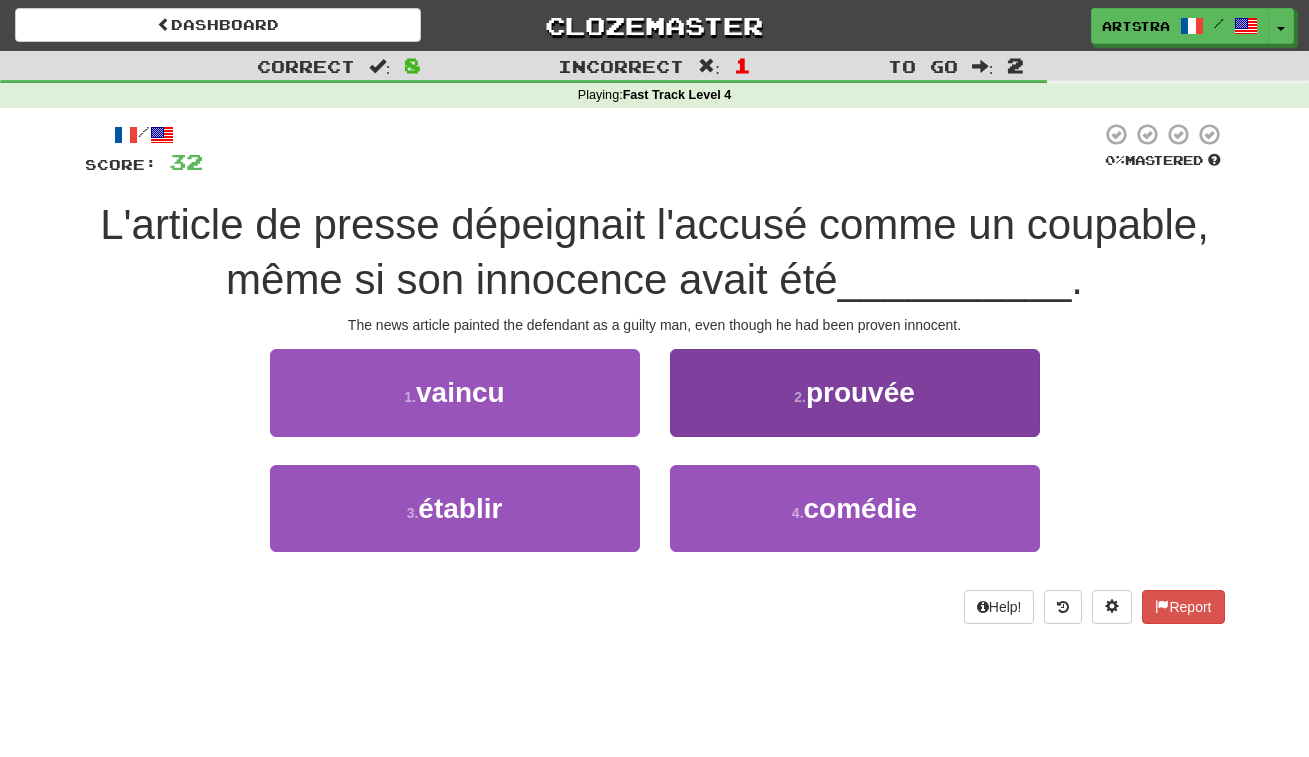click on "prouvée" at bounding box center (860, 392) 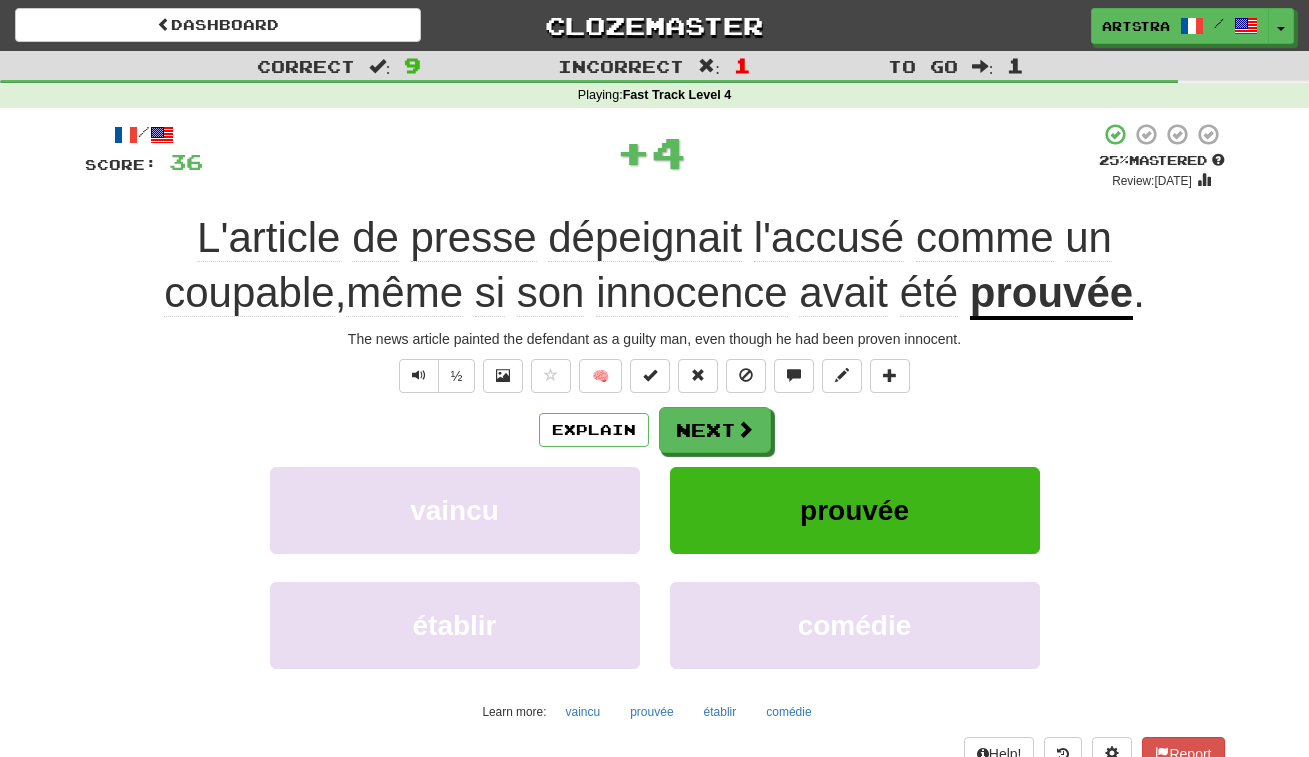 click on "dépeignait" at bounding box center (645, 238) 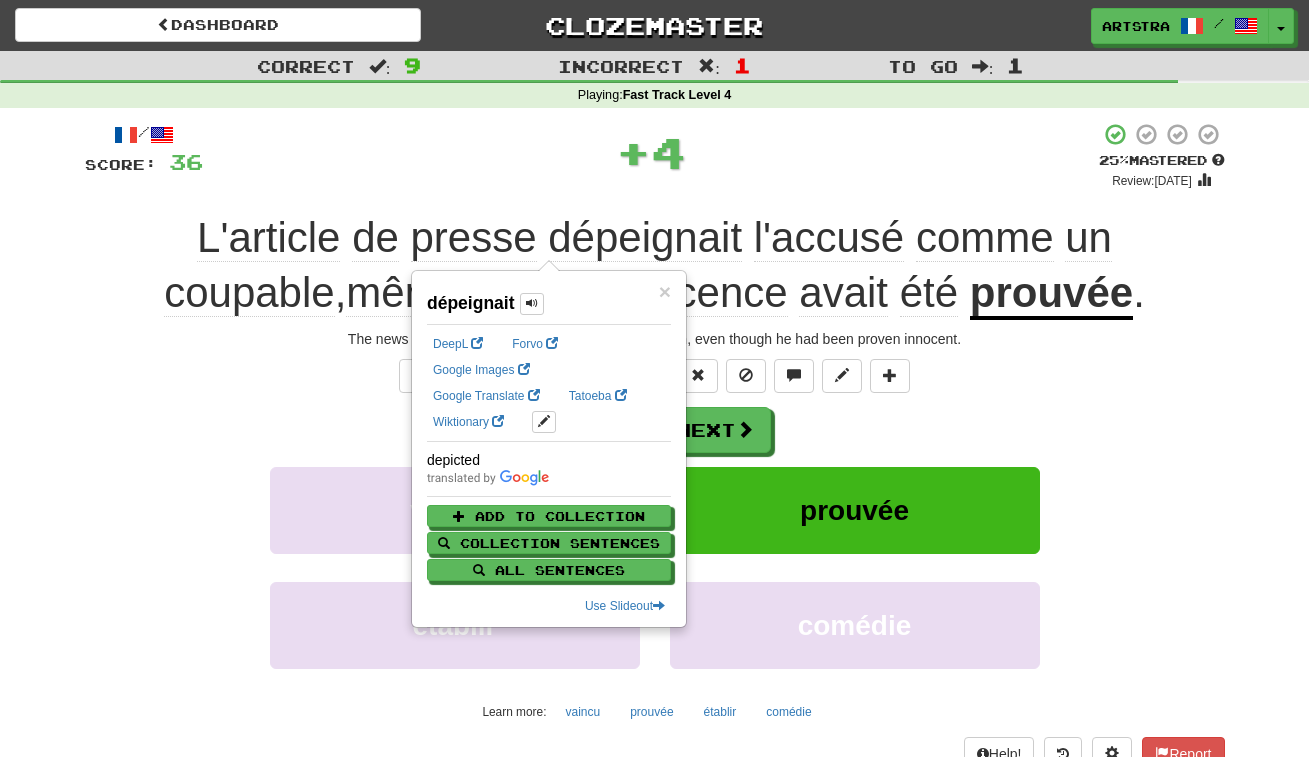 click on "+ 4" at bounding box center (651, 152) 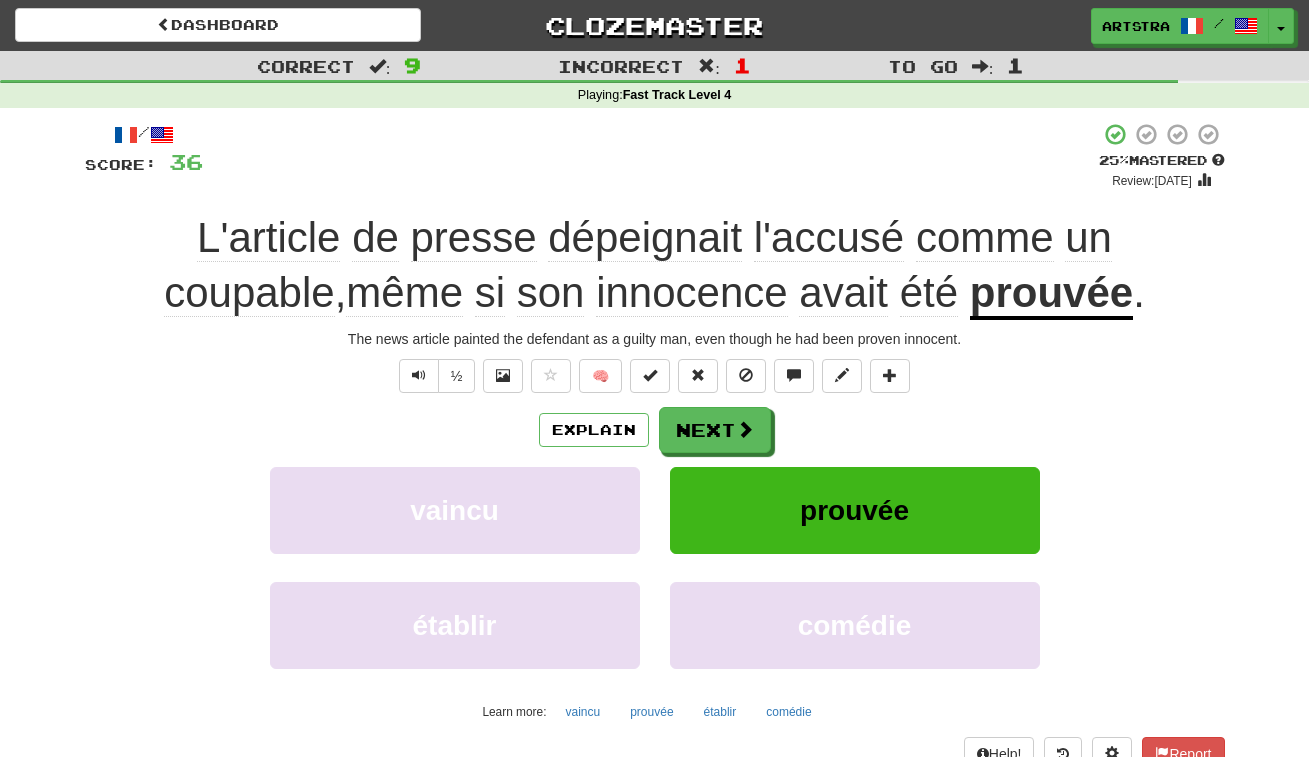 click on "coupable" at bounding box center [249, 293] 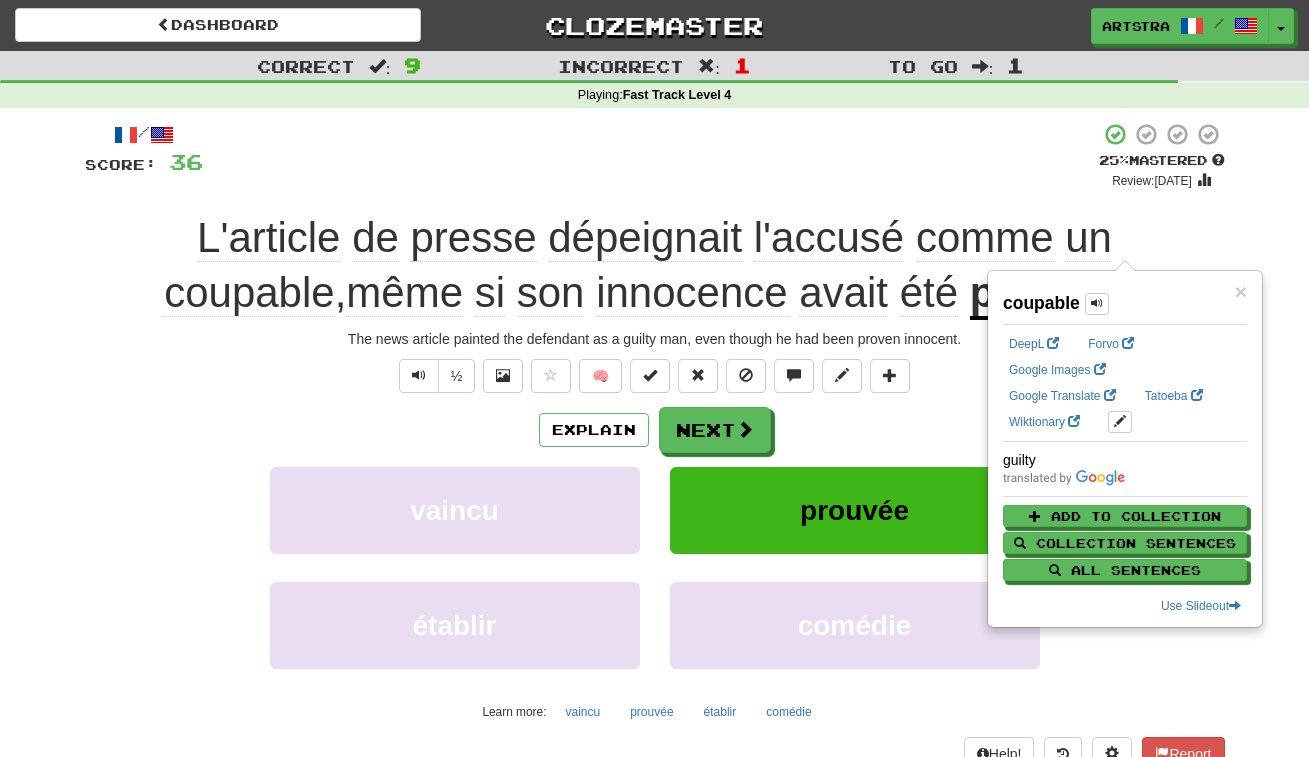 click on "+ 4" at bounding box center (651, 156) 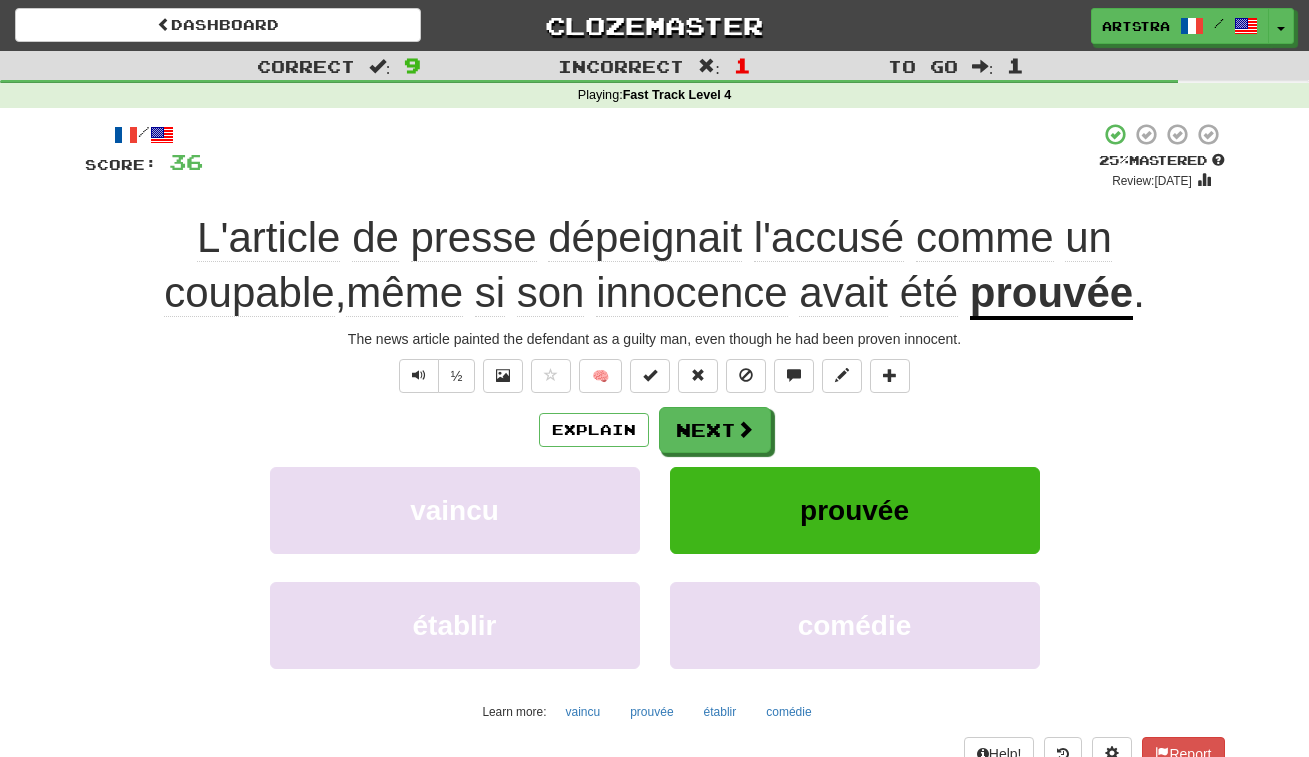 click on "innocence" at bounding box center (691, 293) 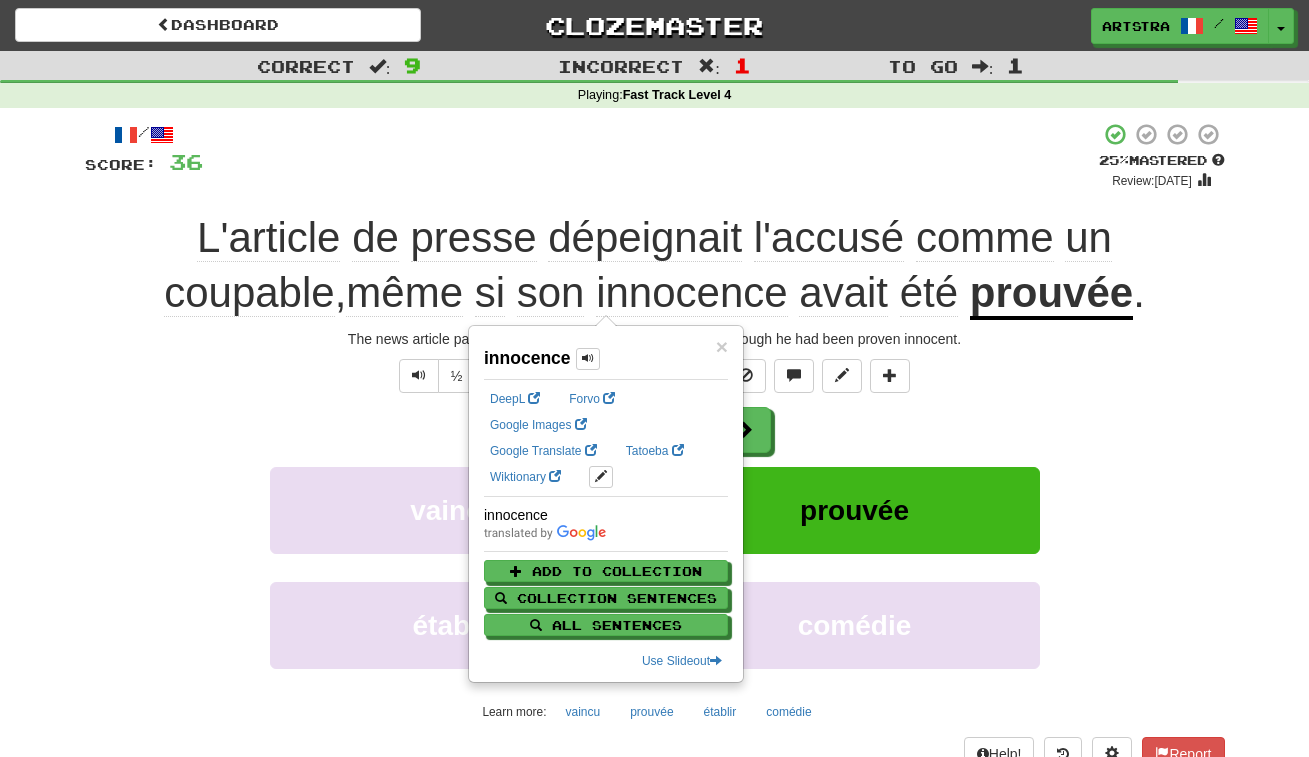 click on "prouvée" at bounding box center [1051, 294] 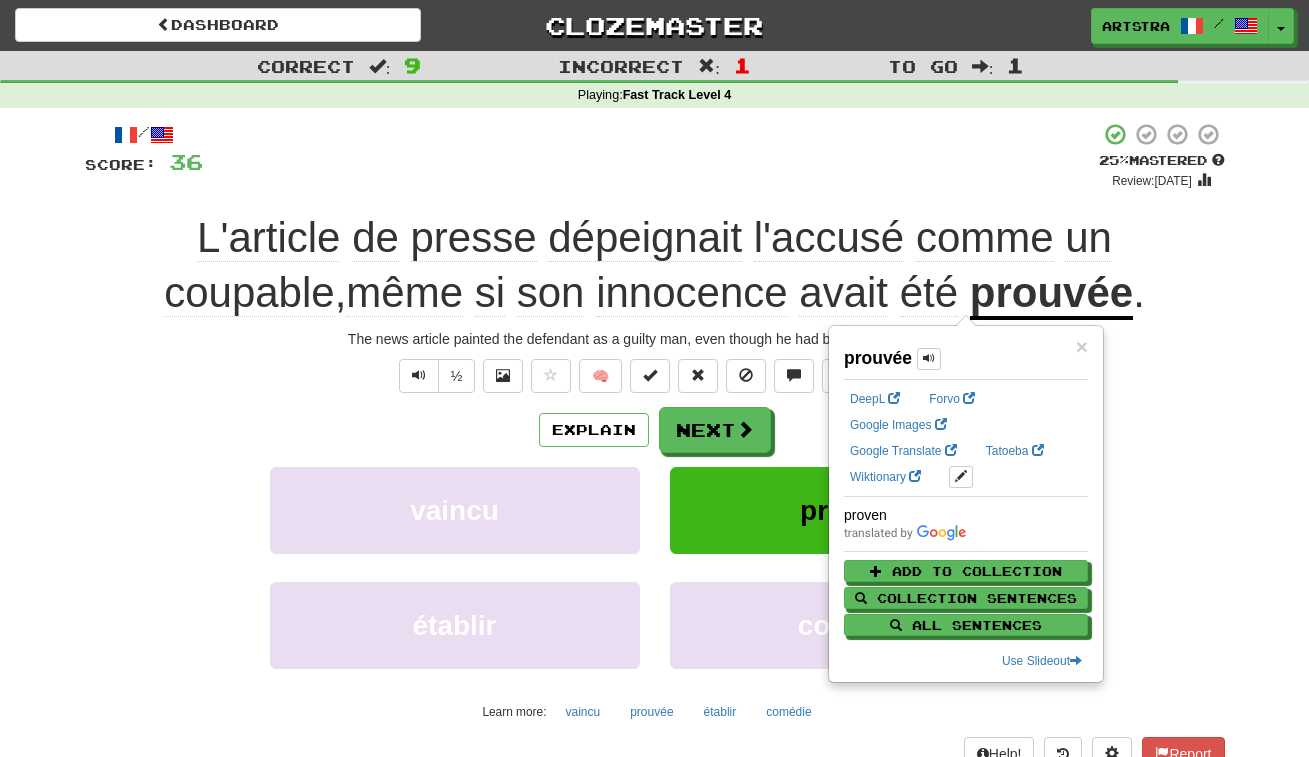 click on "+ 4" at bounding box center [651, 156] 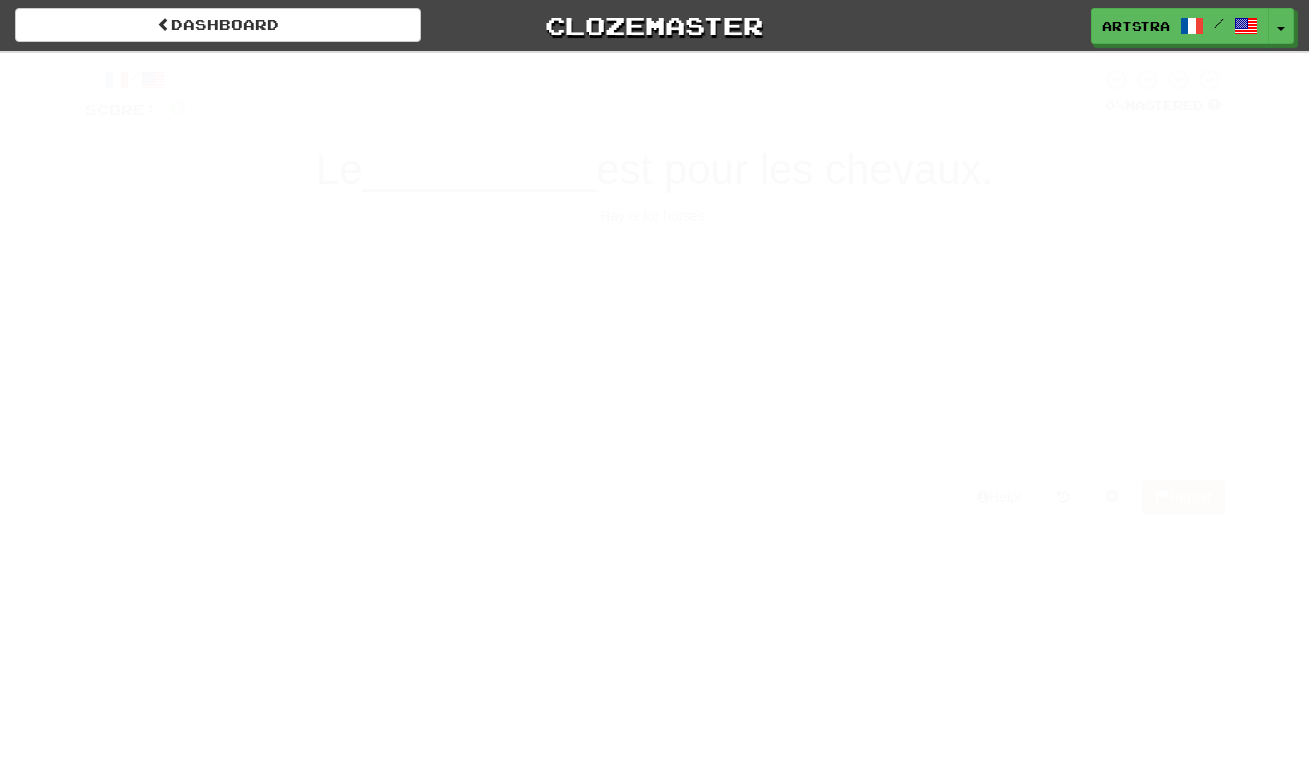 scroll, scrollTop: 0, scrollLeft: 0, axis: both 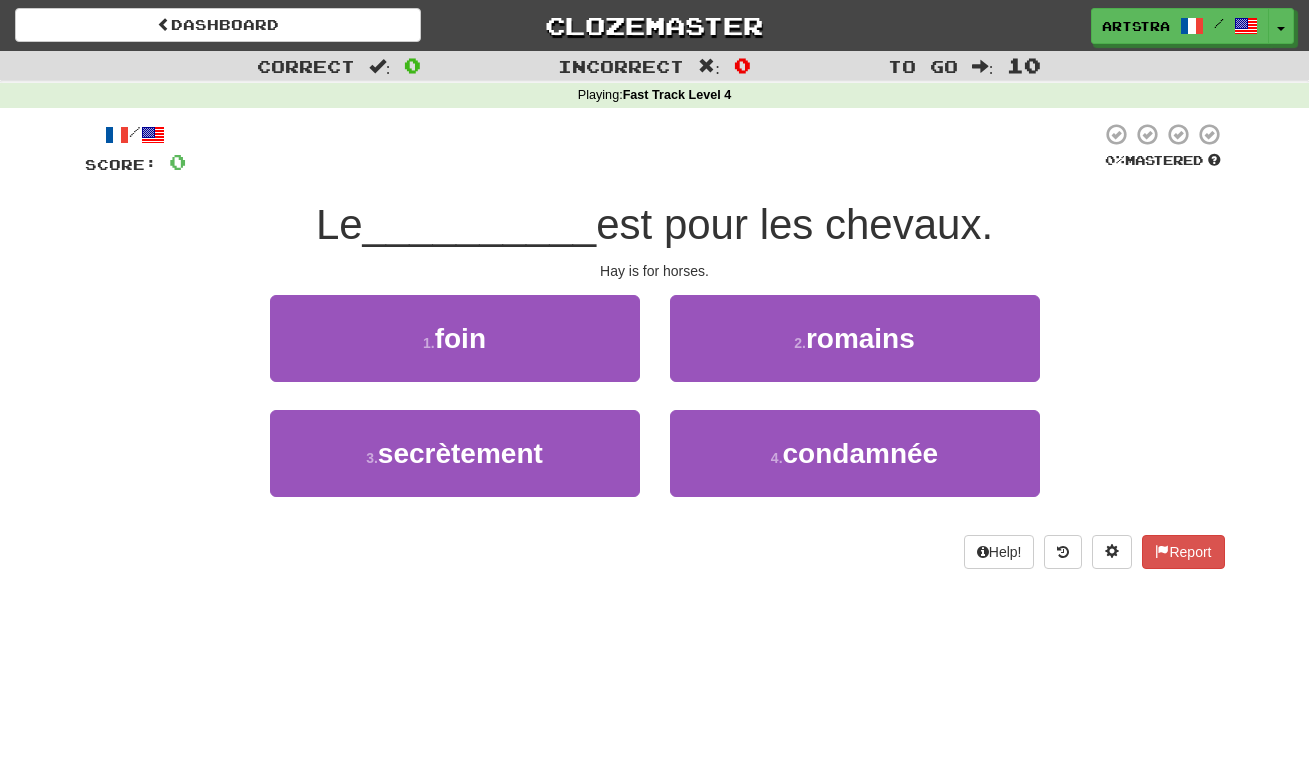 click on "est pour les chevaux." at bounding box center (794, 224) 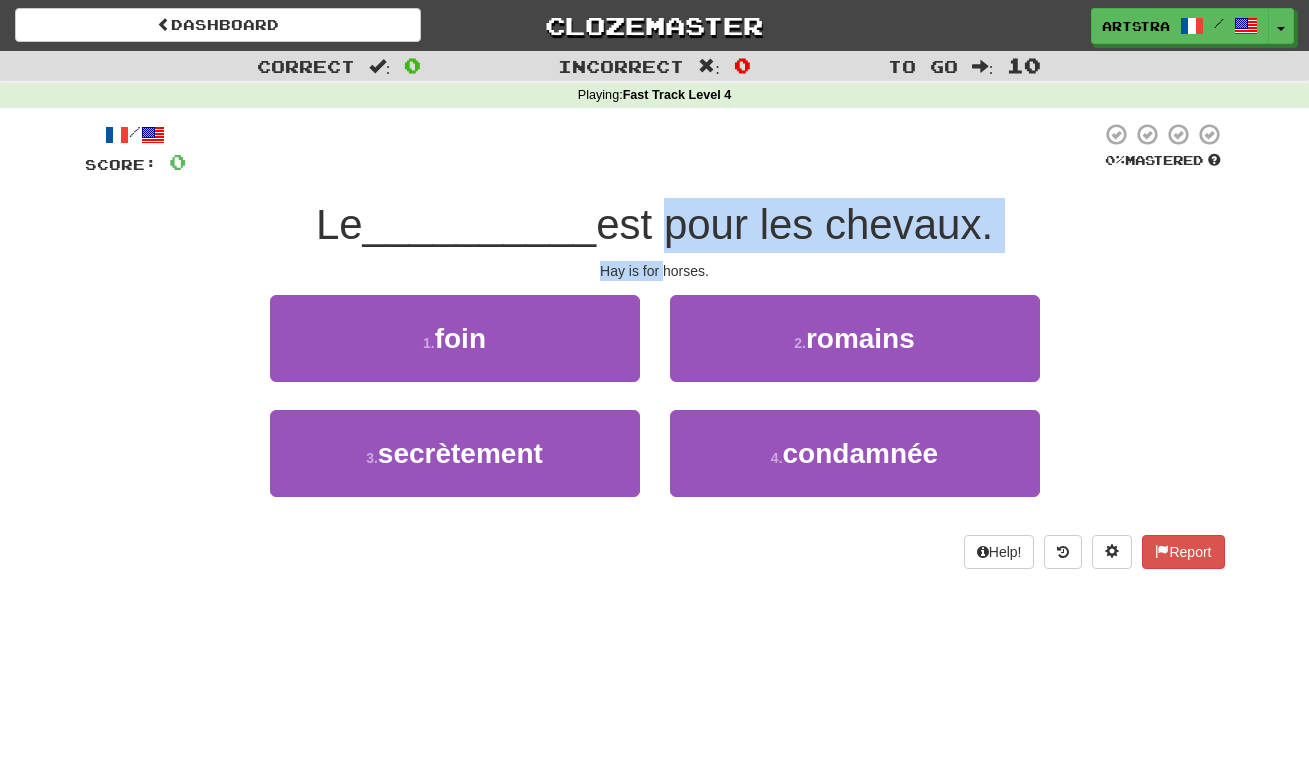 drag, startPoint x: 645, startPoint y: 234, endPoint x: 658, endPoint y: 267, distance: 35.468296 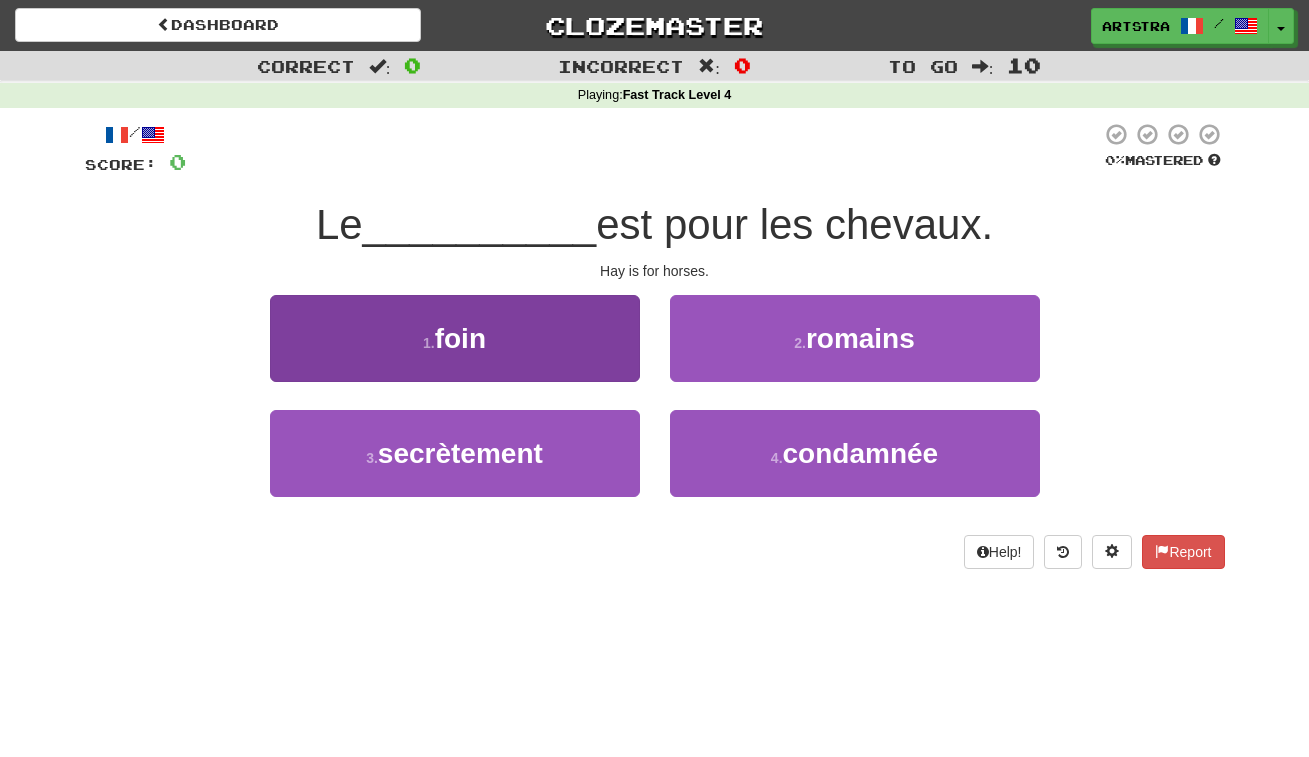 click on "1 .  foin" at bounding box center [455, 338] 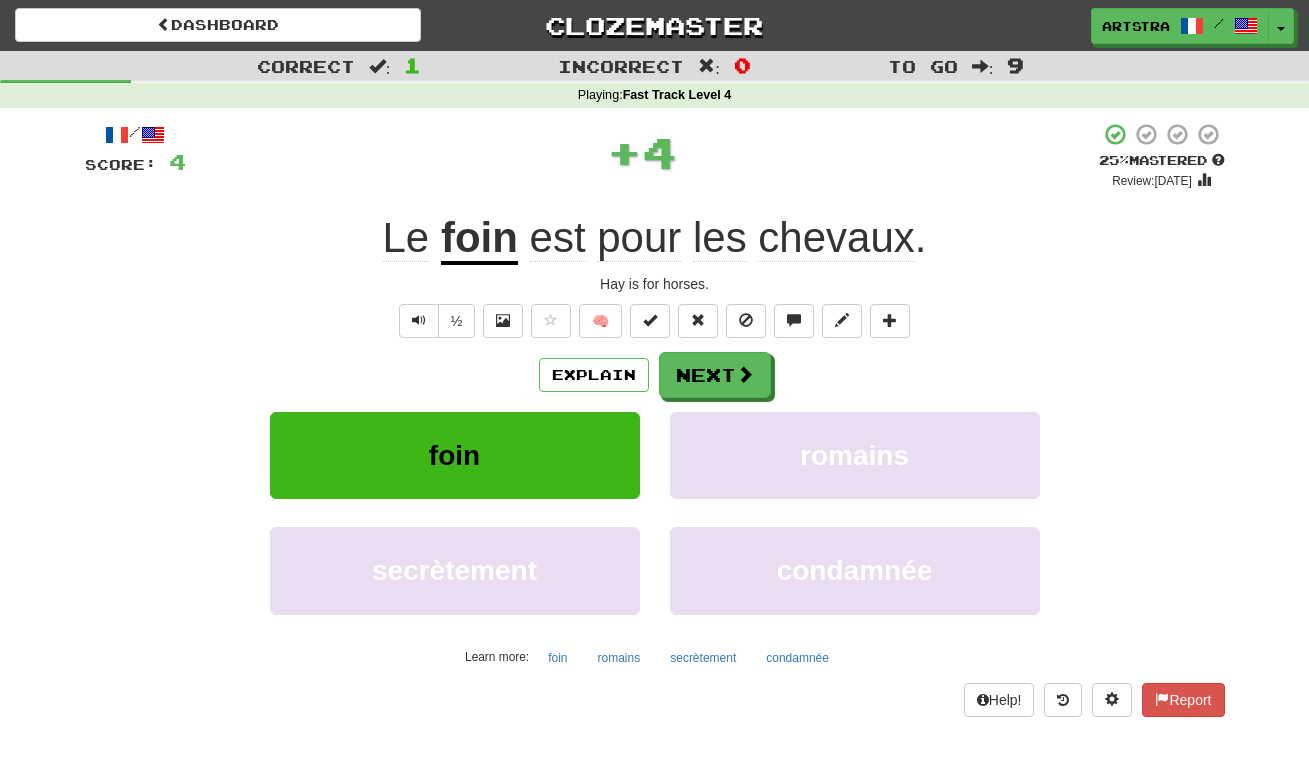 click on "foin" at bounding box center (479, 239) 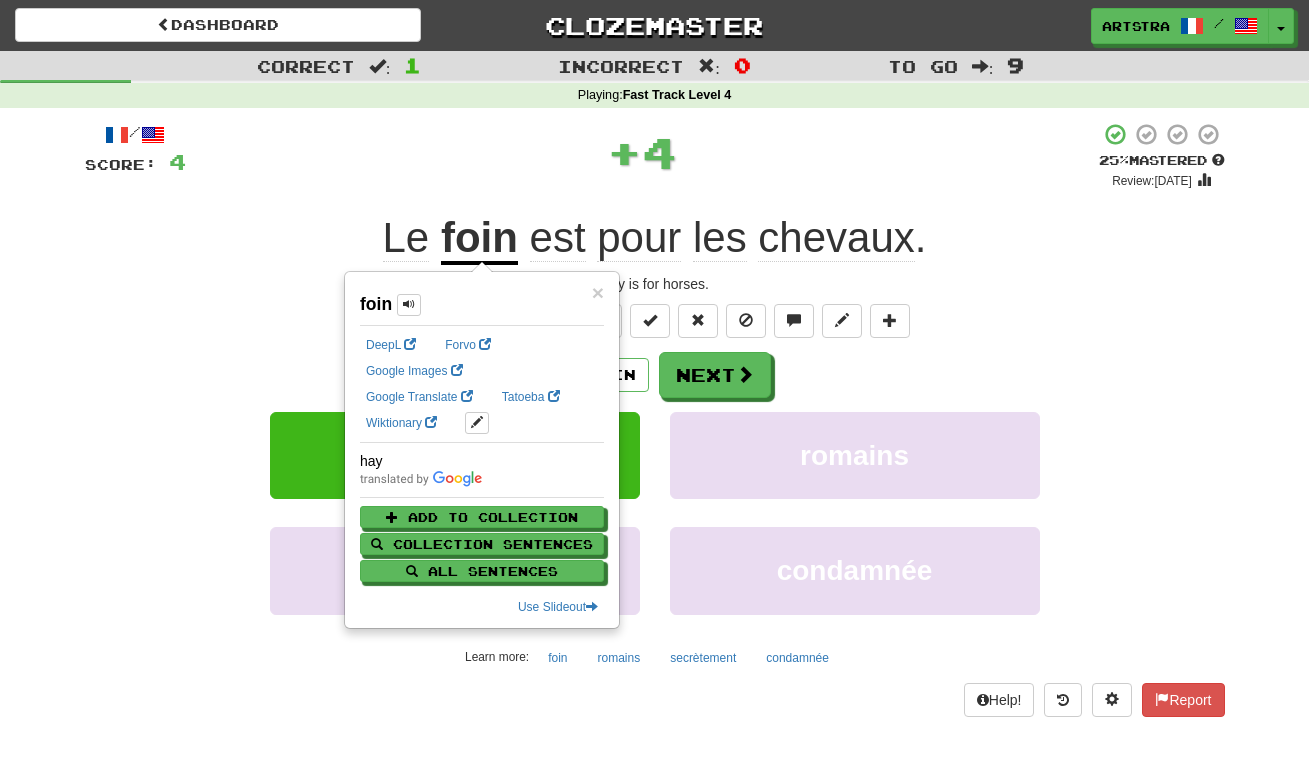 click on "chevaux" at bounding box center (836, 238) 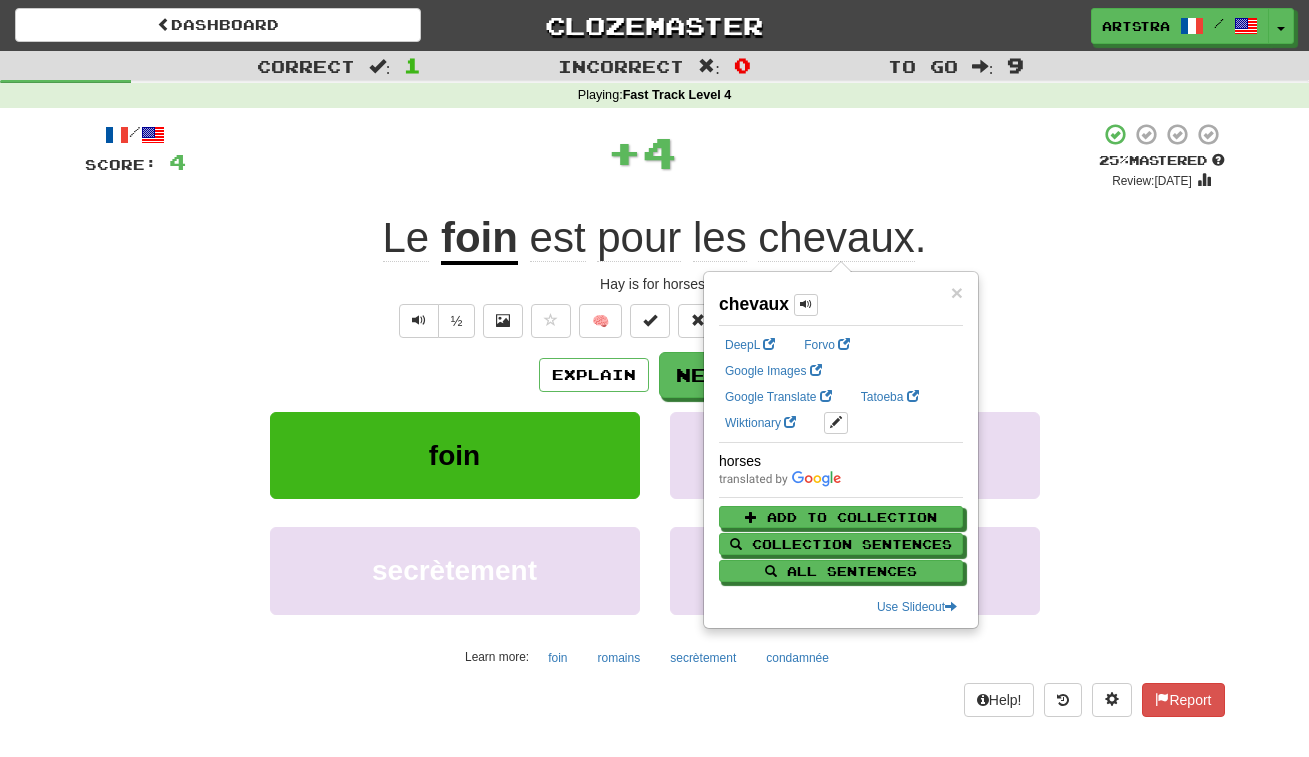 click on "+ 4" at bounding box center (642, 152) 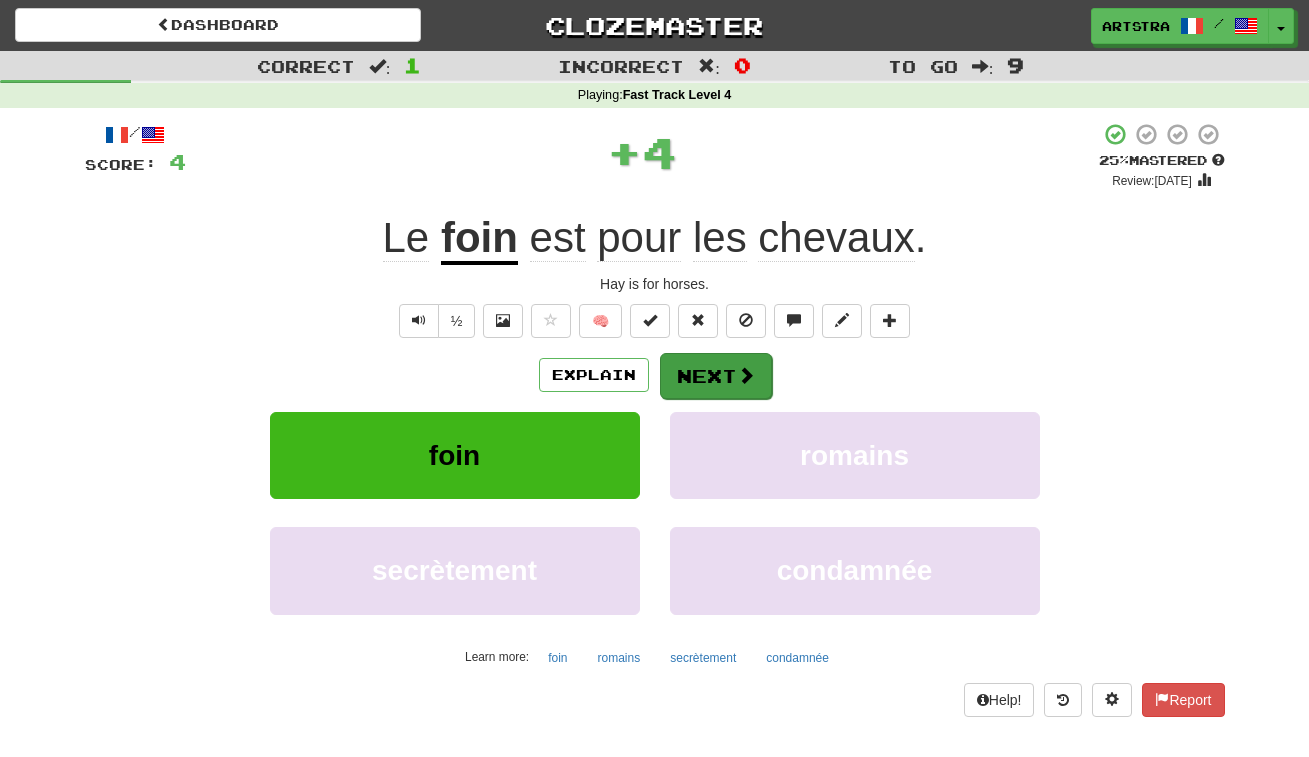 click on "Next" at bounding box center (716, 376) 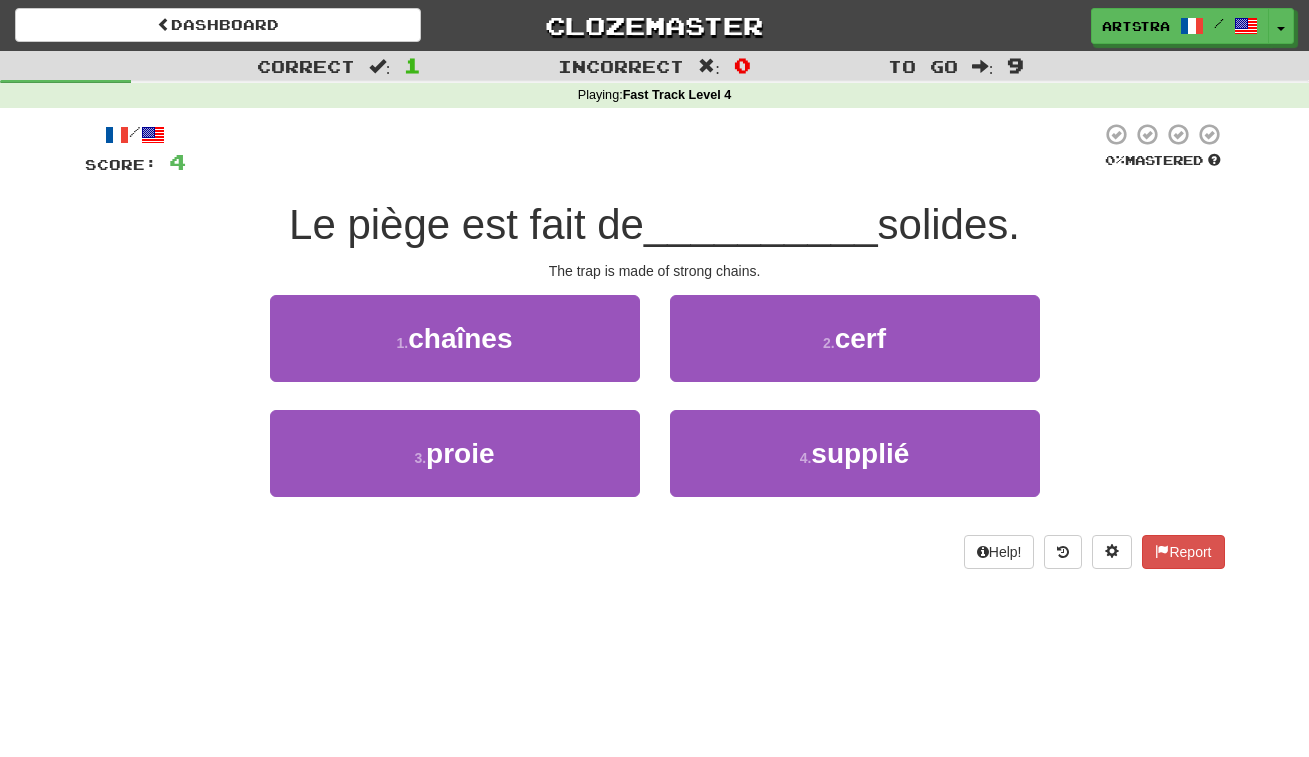 click on "__________" at bounding box center (761, 224) 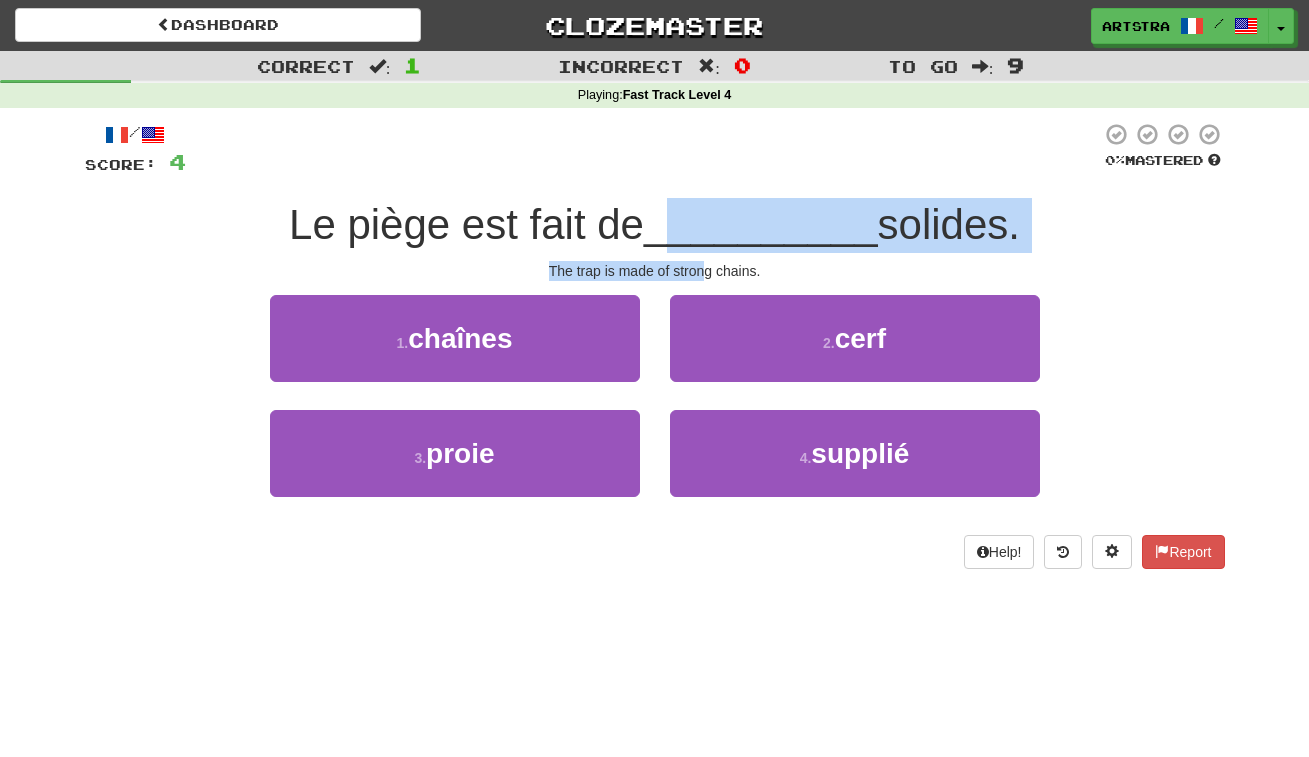 click on "/  Score:   4 0 %  Mastered Le piège est fait de  __________  solides. The trap is made of strong chains. 1 .  chaînes 2 .  cerf 3 .  proie 4 .  supplié  Help!  Report" at bounding box center (655, 345) 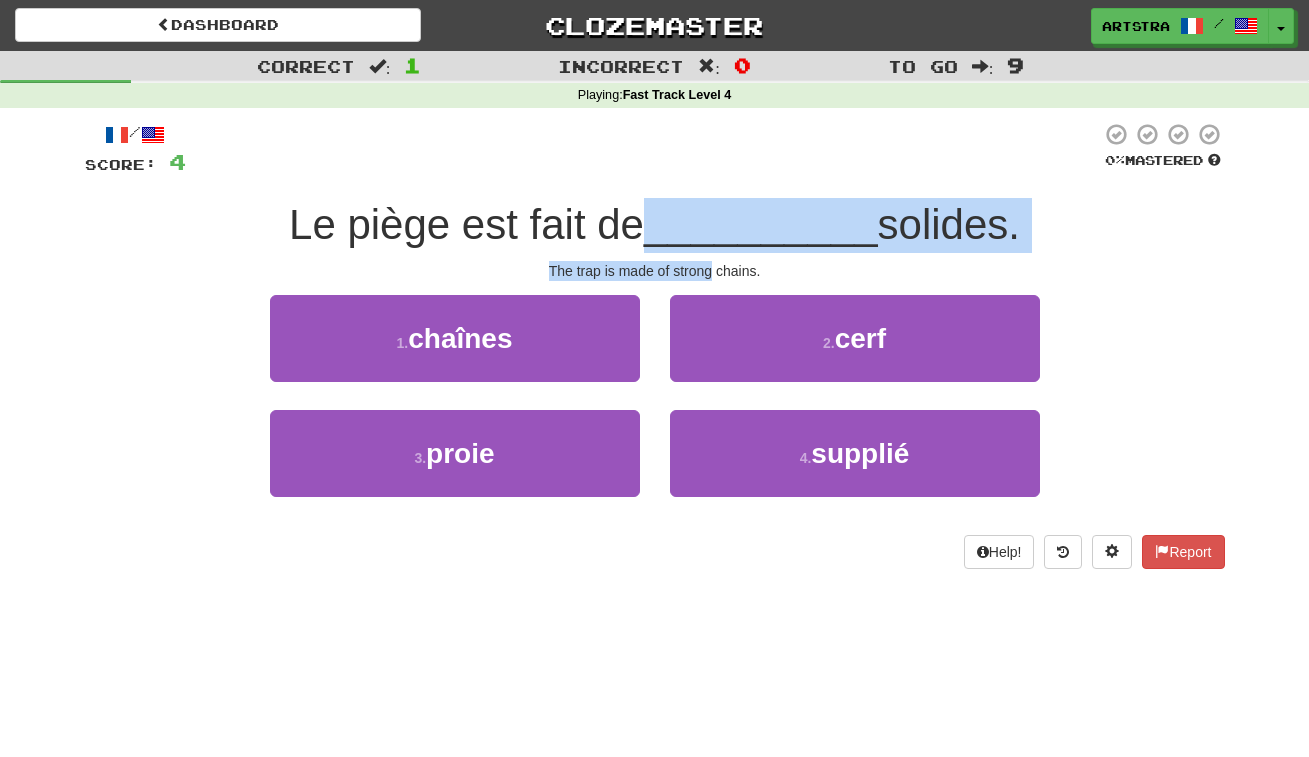 drag, startPoint x: 701, startPoint y: 269, endPoint x: 704, endPoint y: 220, distance: 49.09175 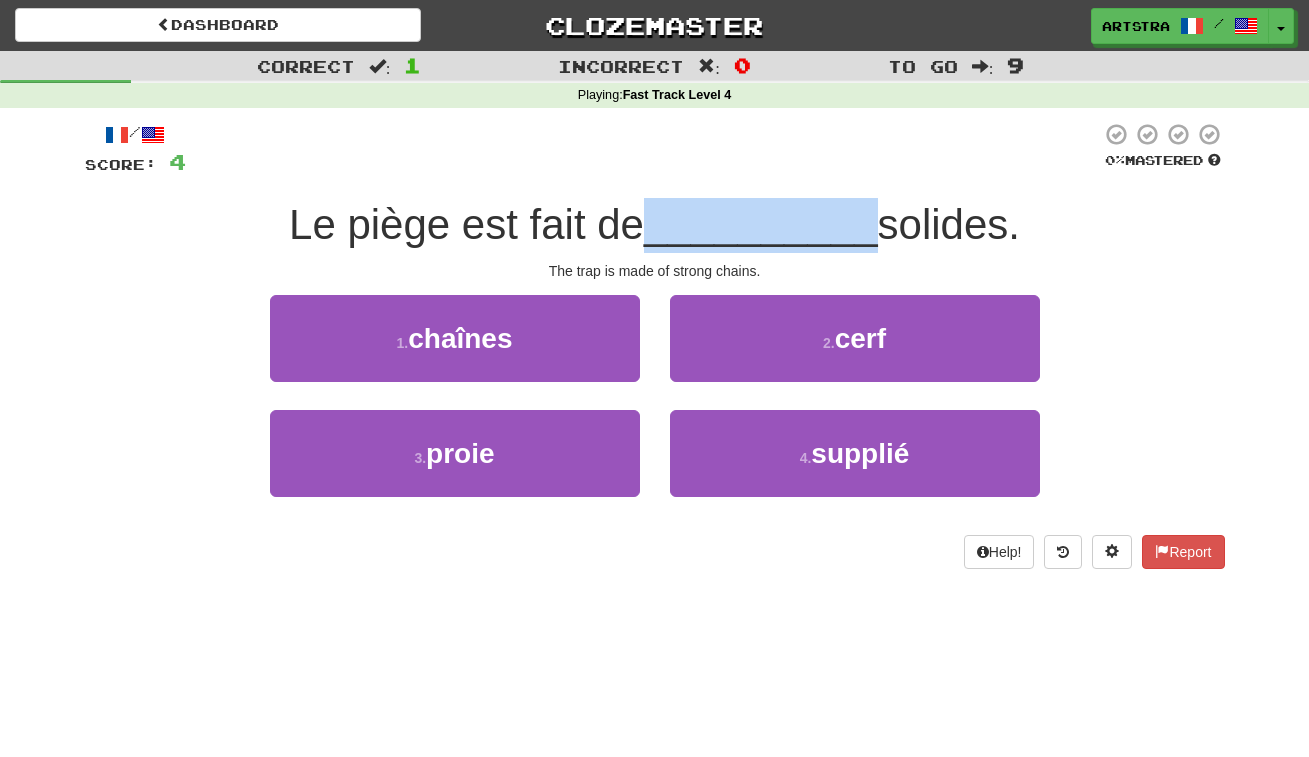 click on "__________" at bounding box center (761, 224) 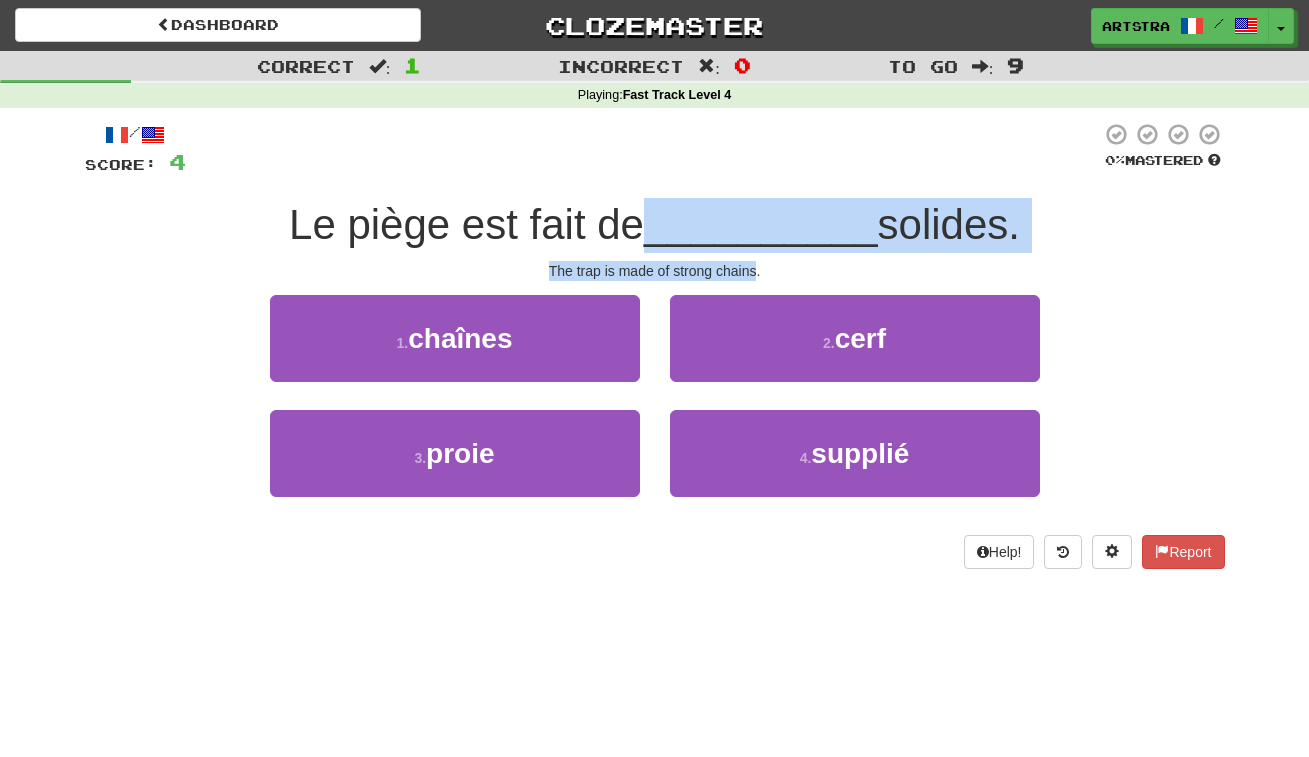 drag, startPoint x: 704, startPoint y: 220, endPoint x: 720, endPoint y: 269, distance: 51.546097 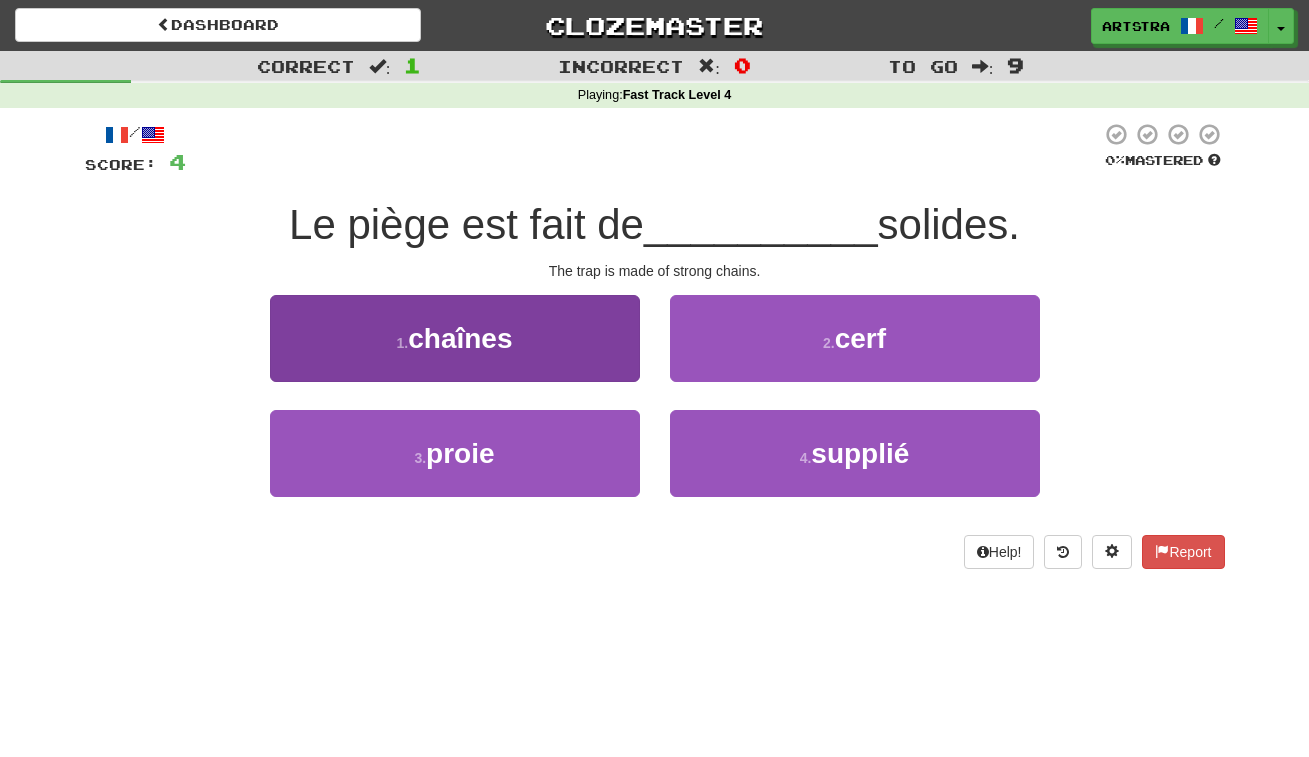 click on "1 .  chaînes" at bounding box center (455, 338) 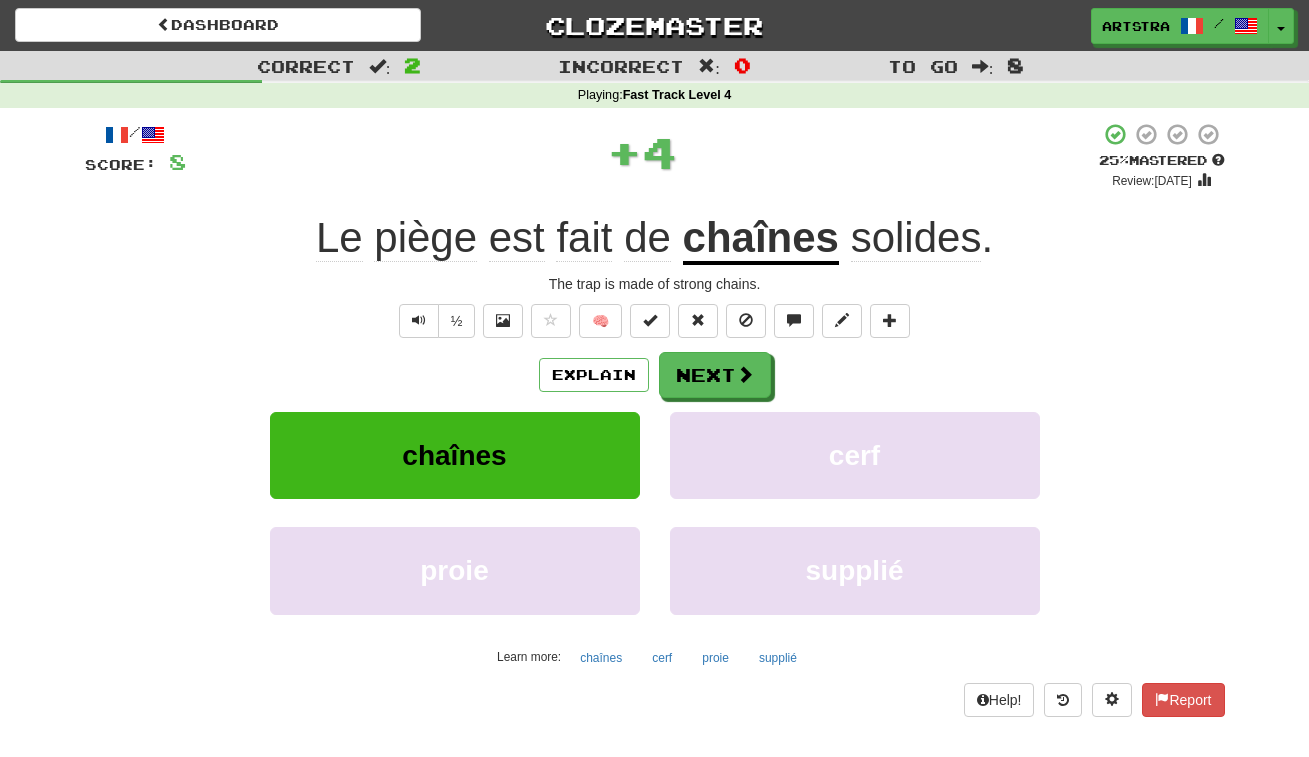 drag, startPoint x: 718, startPoint y: 368, endPoint x: 671, endPoint y: 271, distance: 107.78683 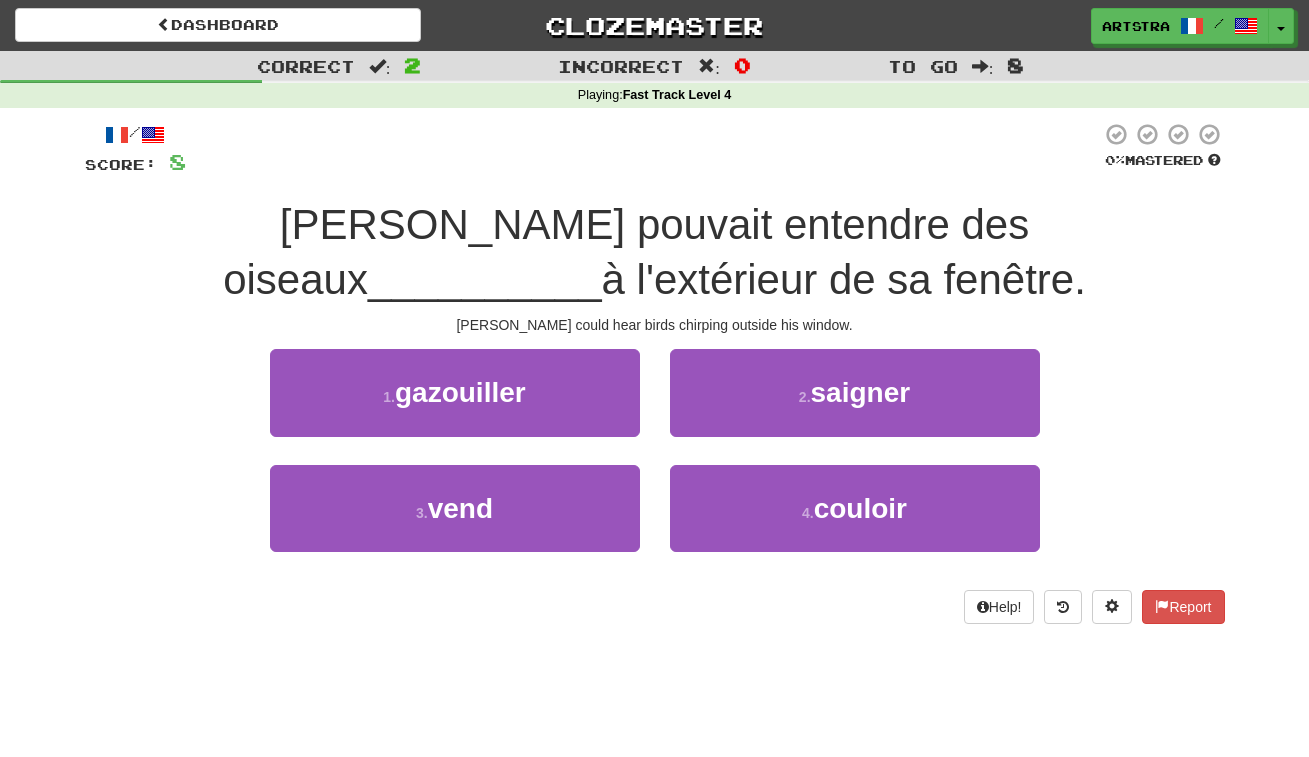 click on "Tom pouvait entendre des oiseaux" at bounding box center [626, 252] 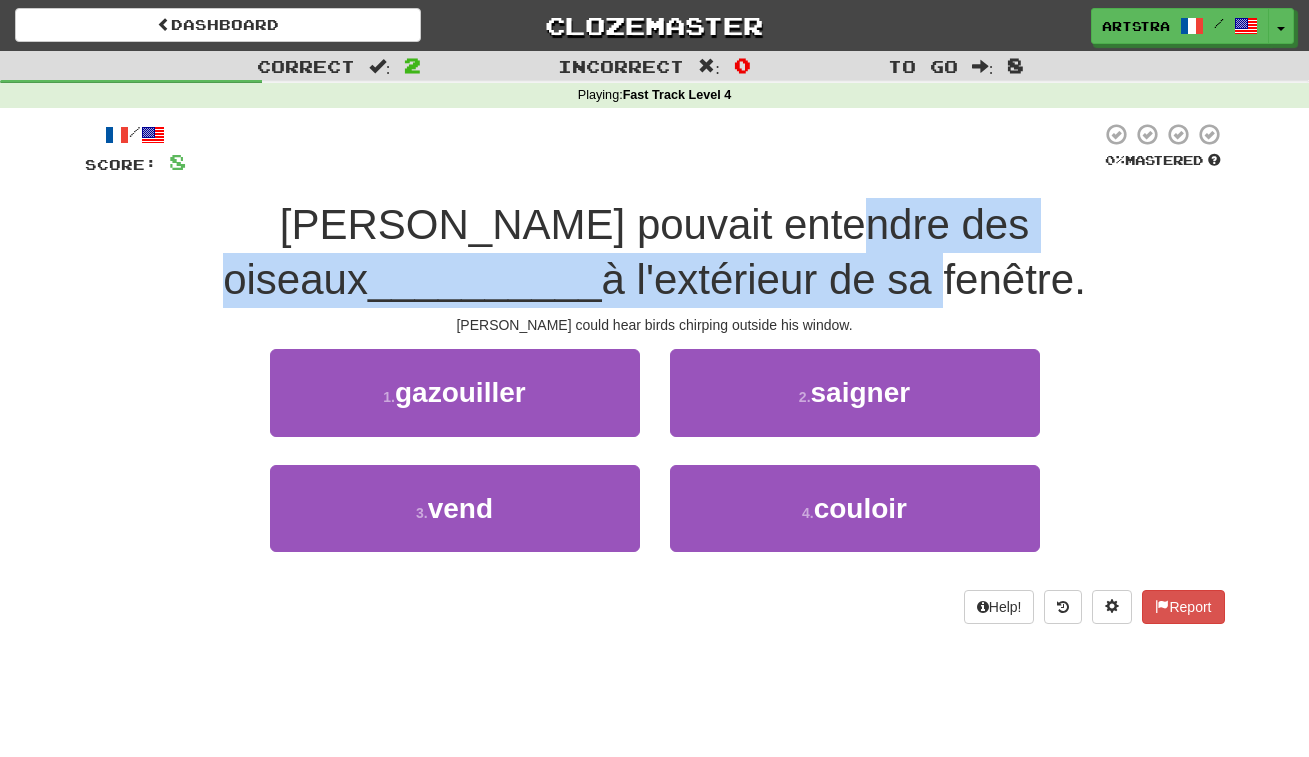 click on "Tom pouvait entendre des oiseaux  __________  à l'extérieur de sa fenêtre." at bounding box center (654, 252) 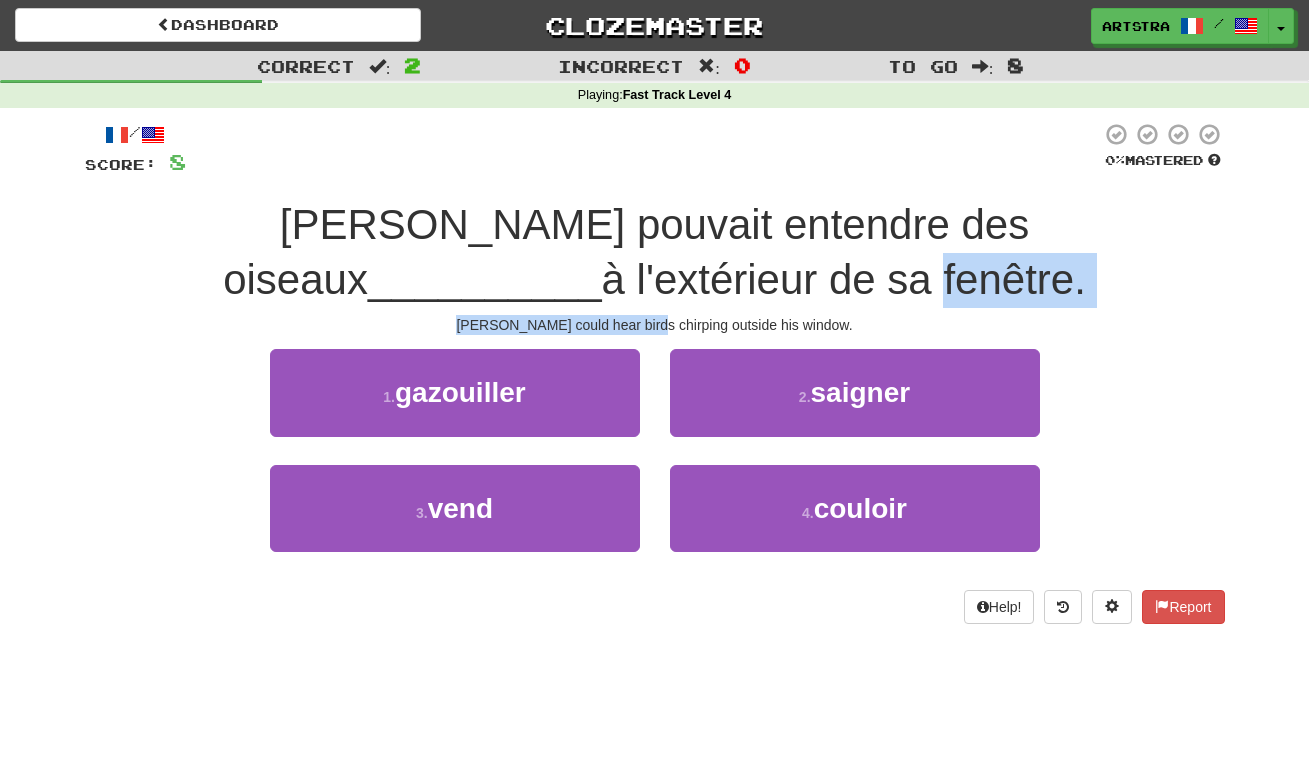 drag, startPoint x: 629, startPoint y: 287, endPoint x: 663, endPoint y: 324, distance: 50.24938 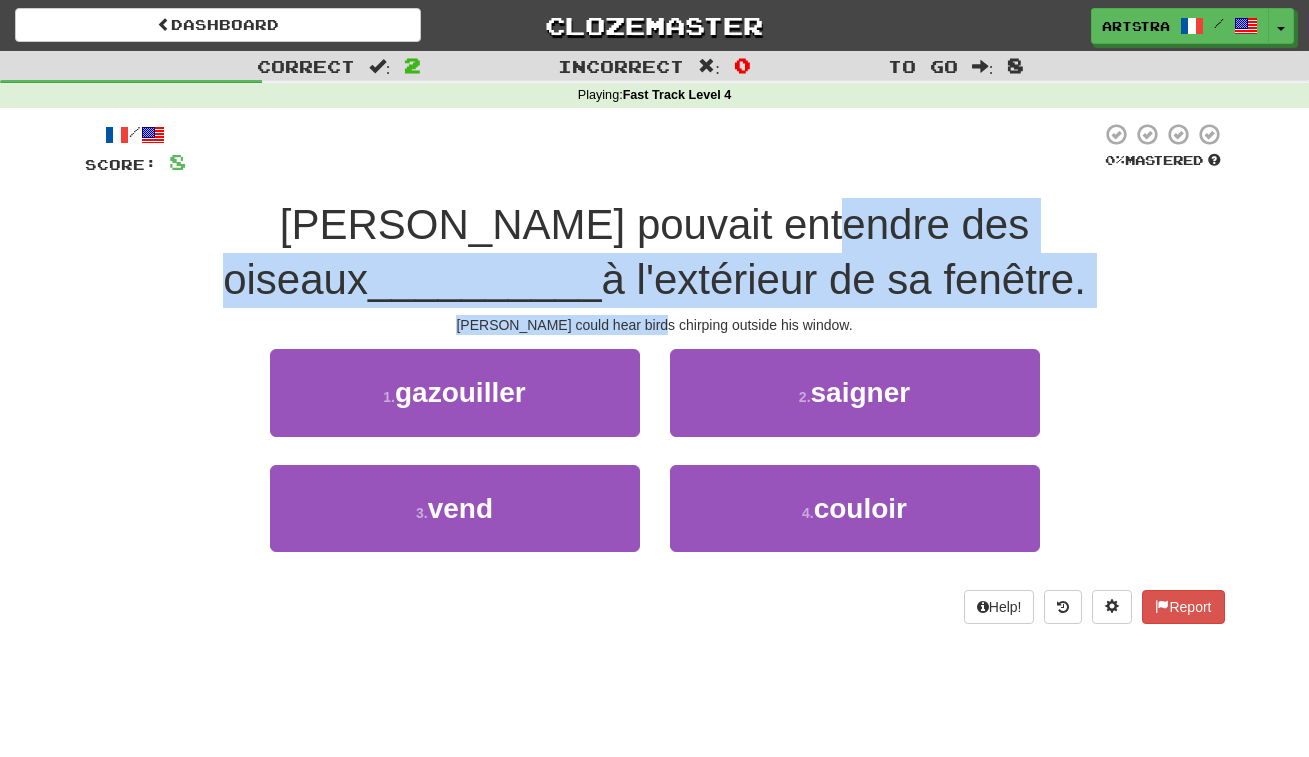 drag, startPoint x: 663, startPoint y: 324, endPoint x: 621, endPoint y: 206, distance: 125.25175 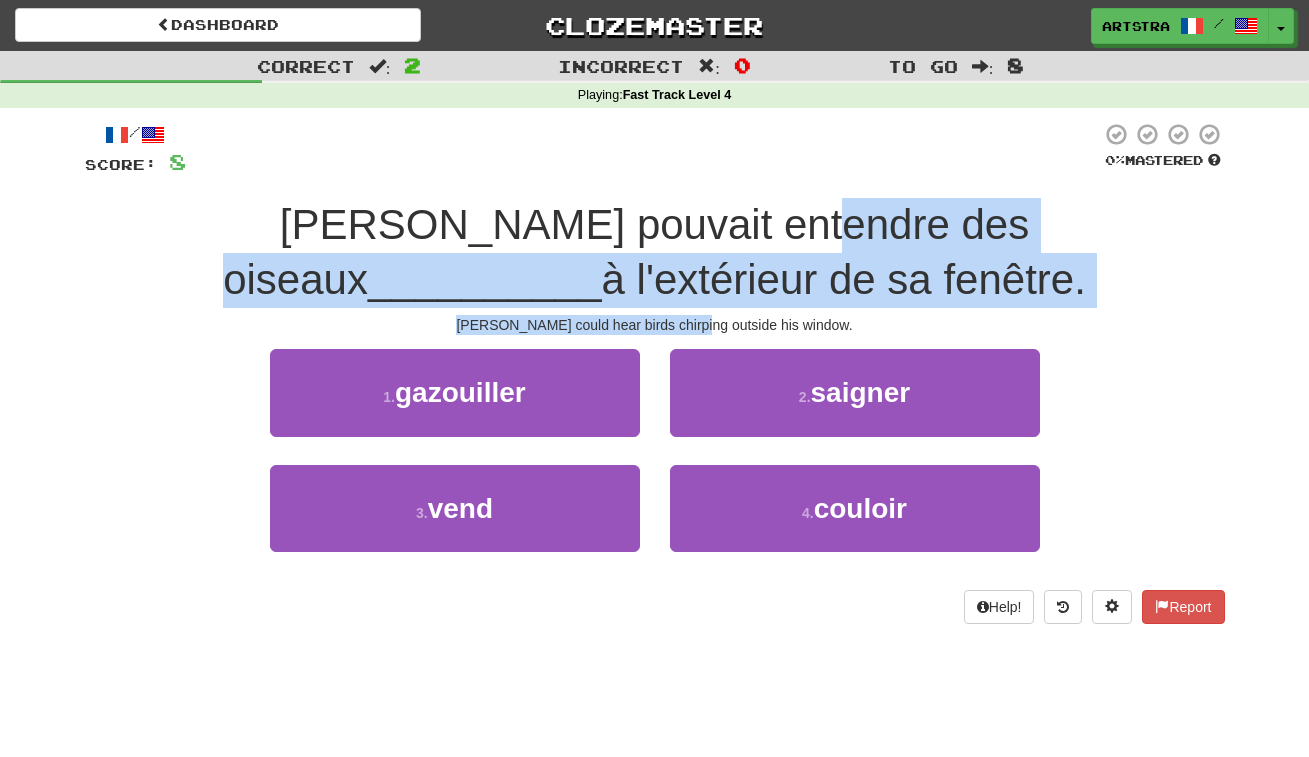 drag, startPoint x: 621, startPoint y: 206, endPoint x: 715, endPoint y: 316, distance: 144.69278 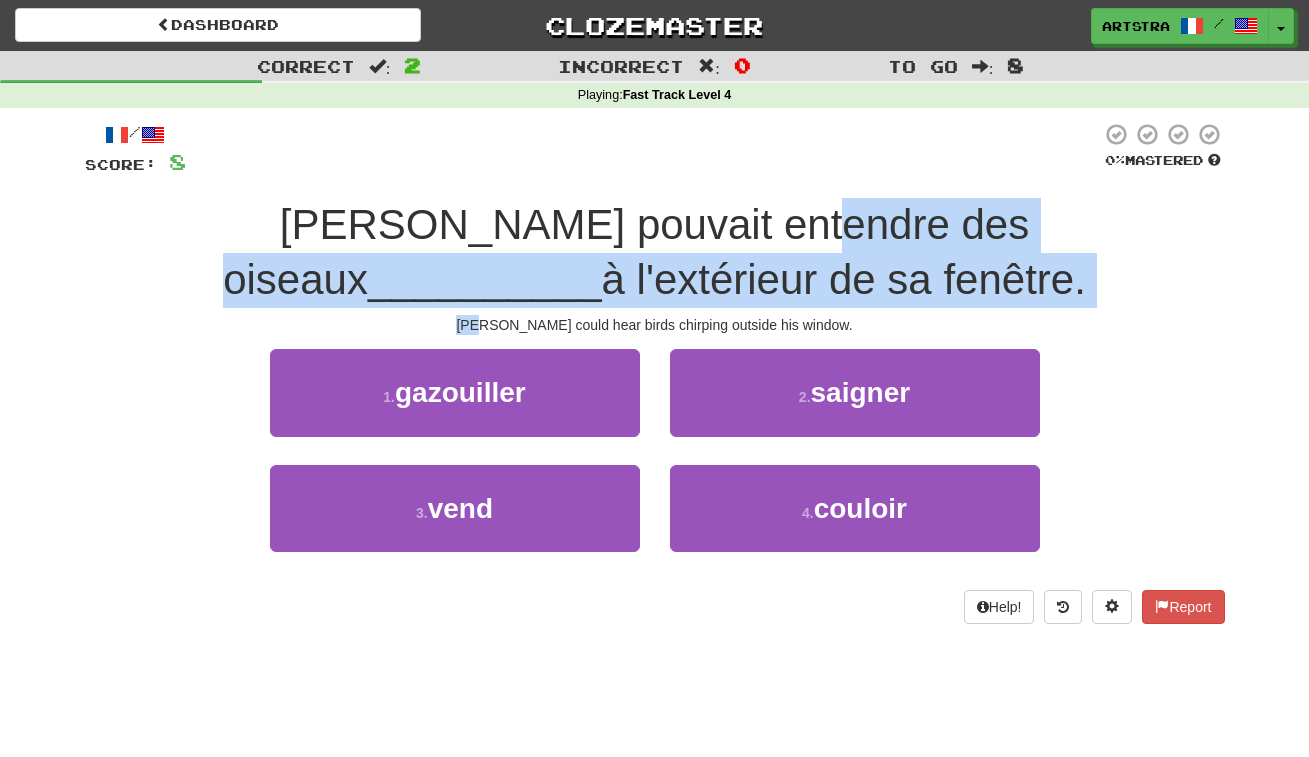 drag, startPoint x: 711, startPoint y: 233, endPoint x: 747, endPoint y: 308, distance: 83.19255 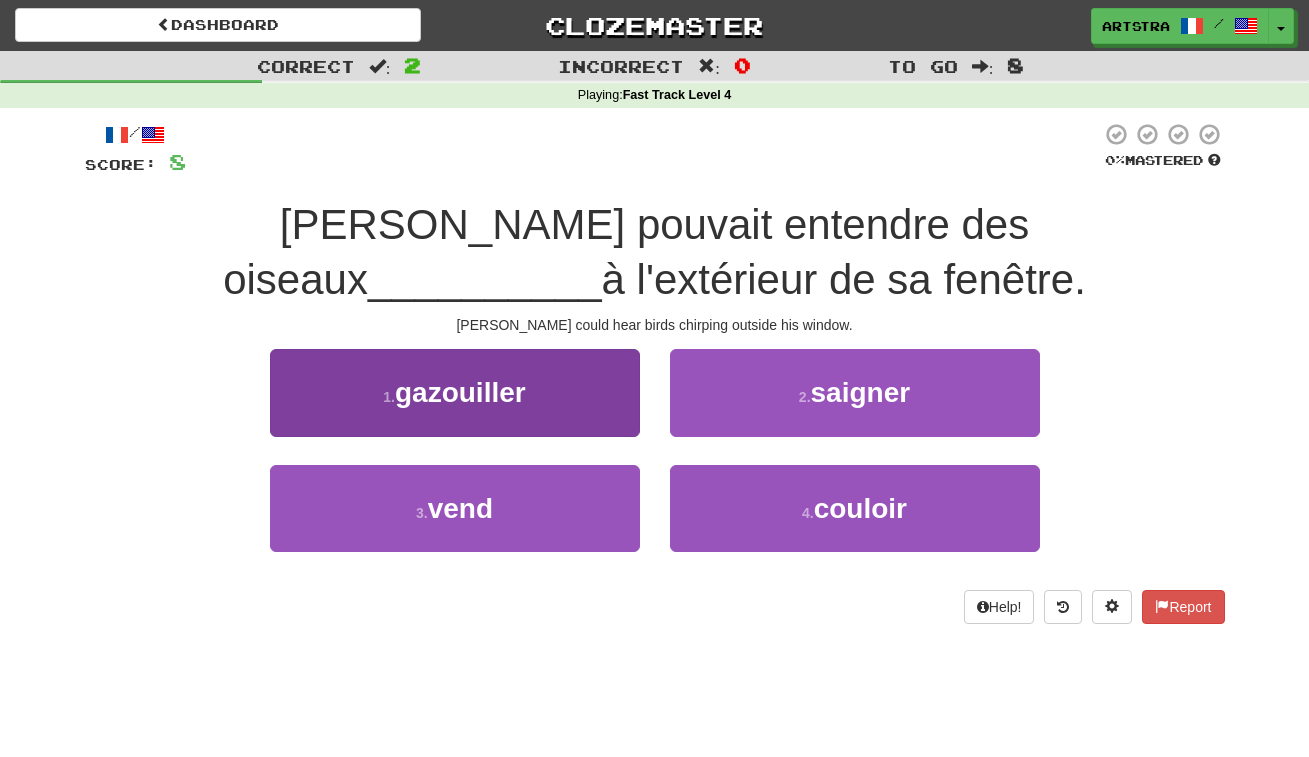 click on "gazouiller" at bounding box center (460, 392) 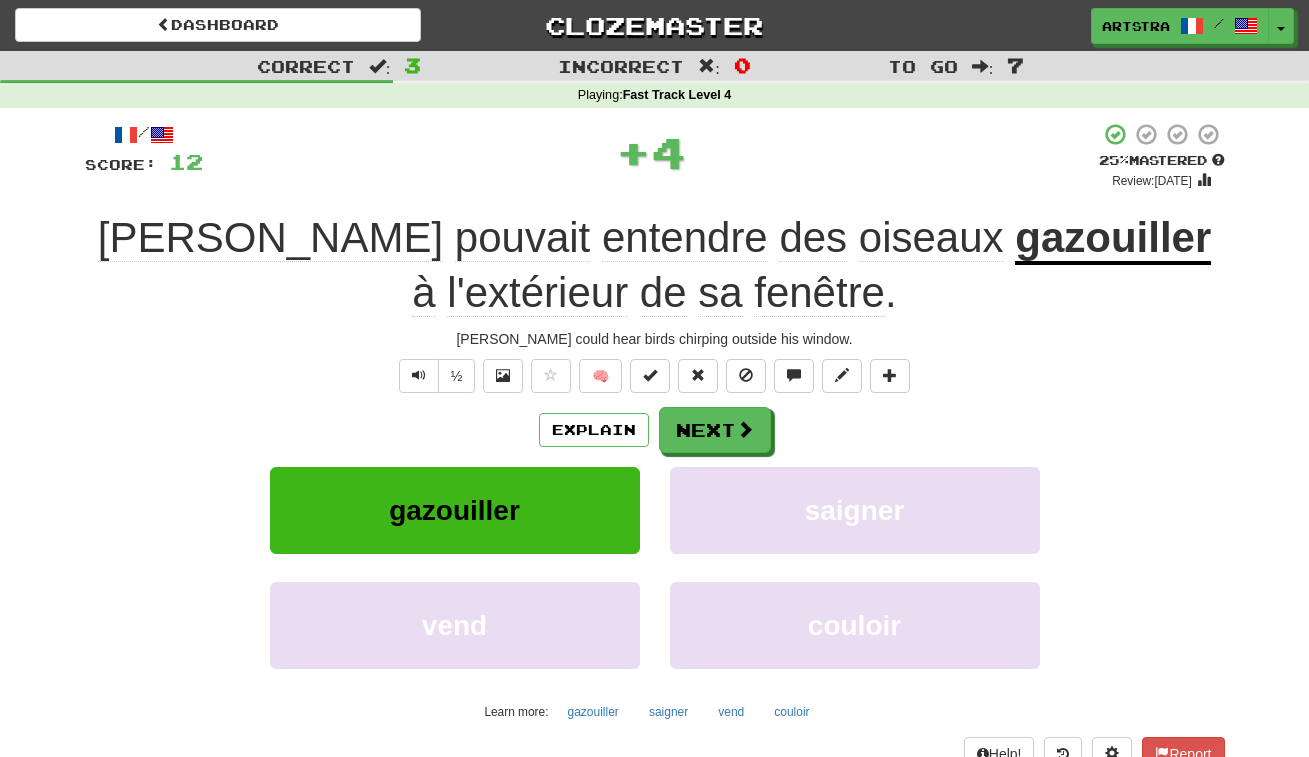 click on "gazouiller" at bounding box center [1113, 239] 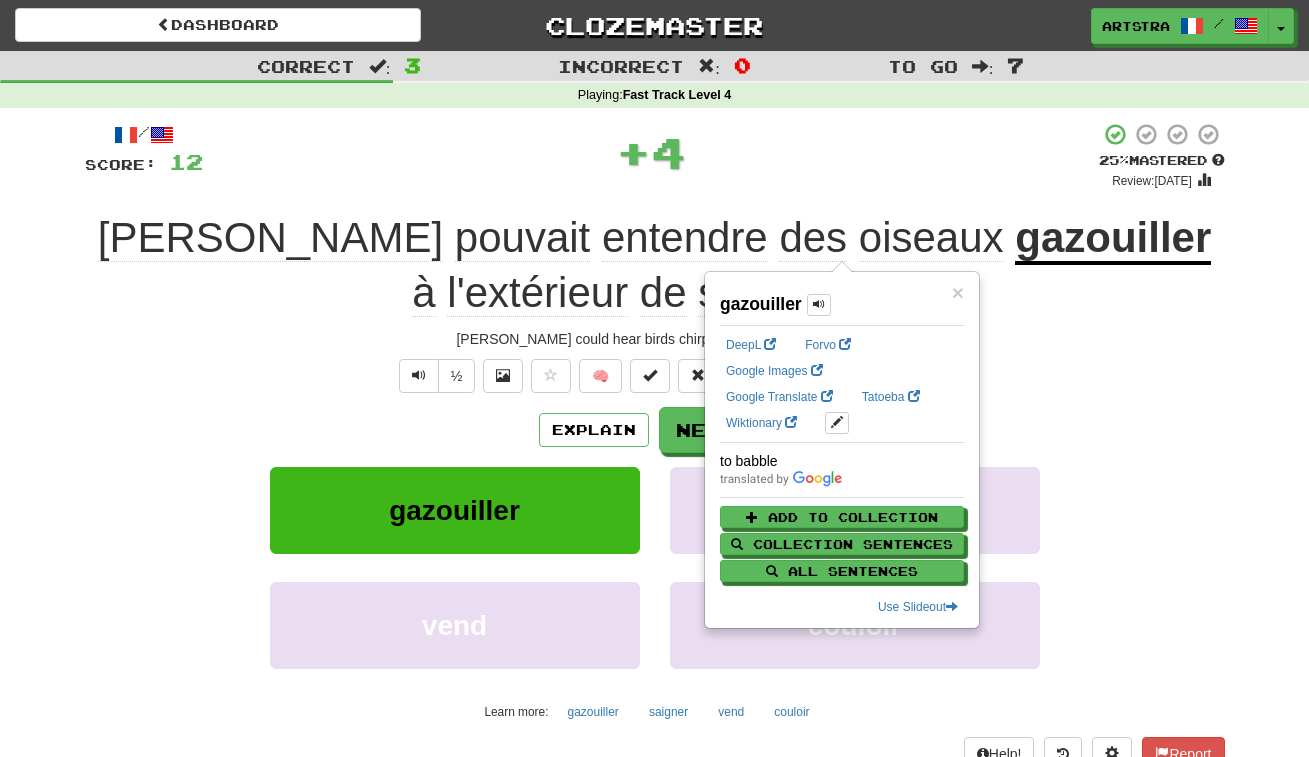 click on "+ 4" at bounding box center [651, 152] 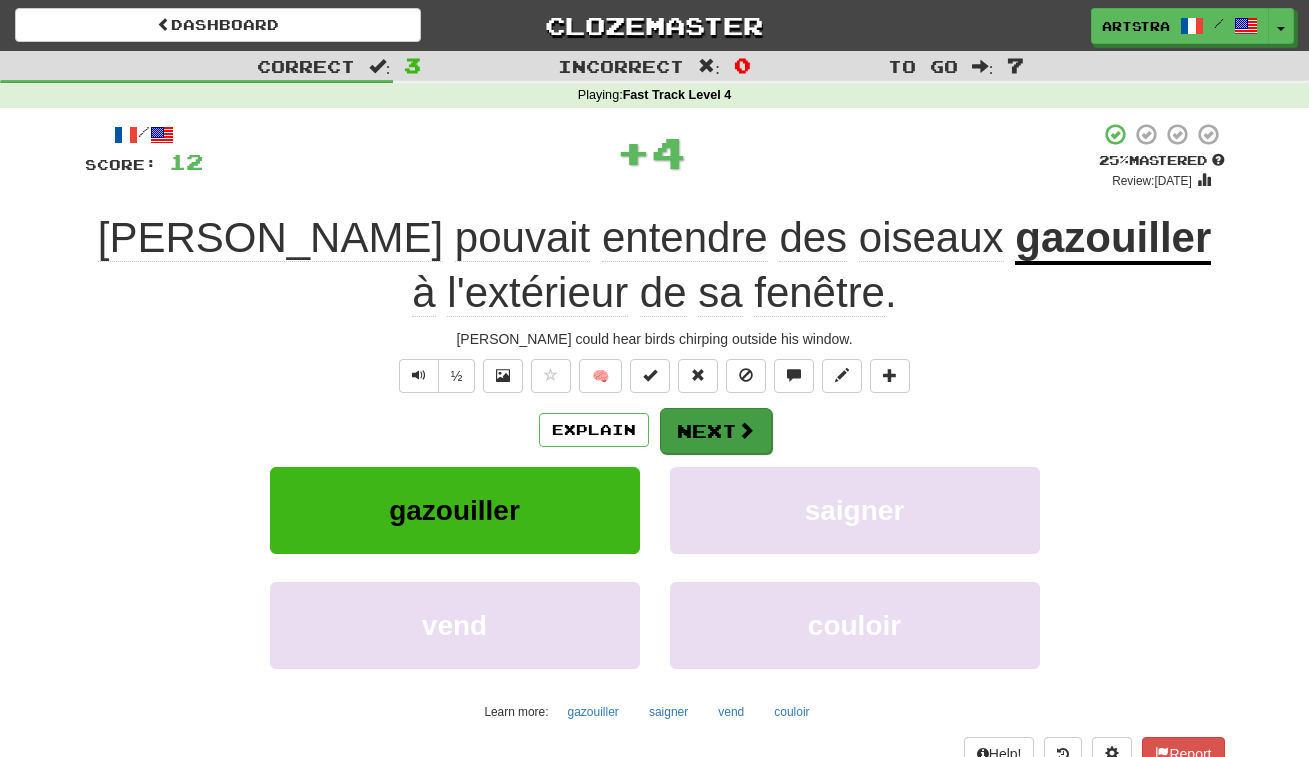 click on "Next" at bounding box center (716, 431) 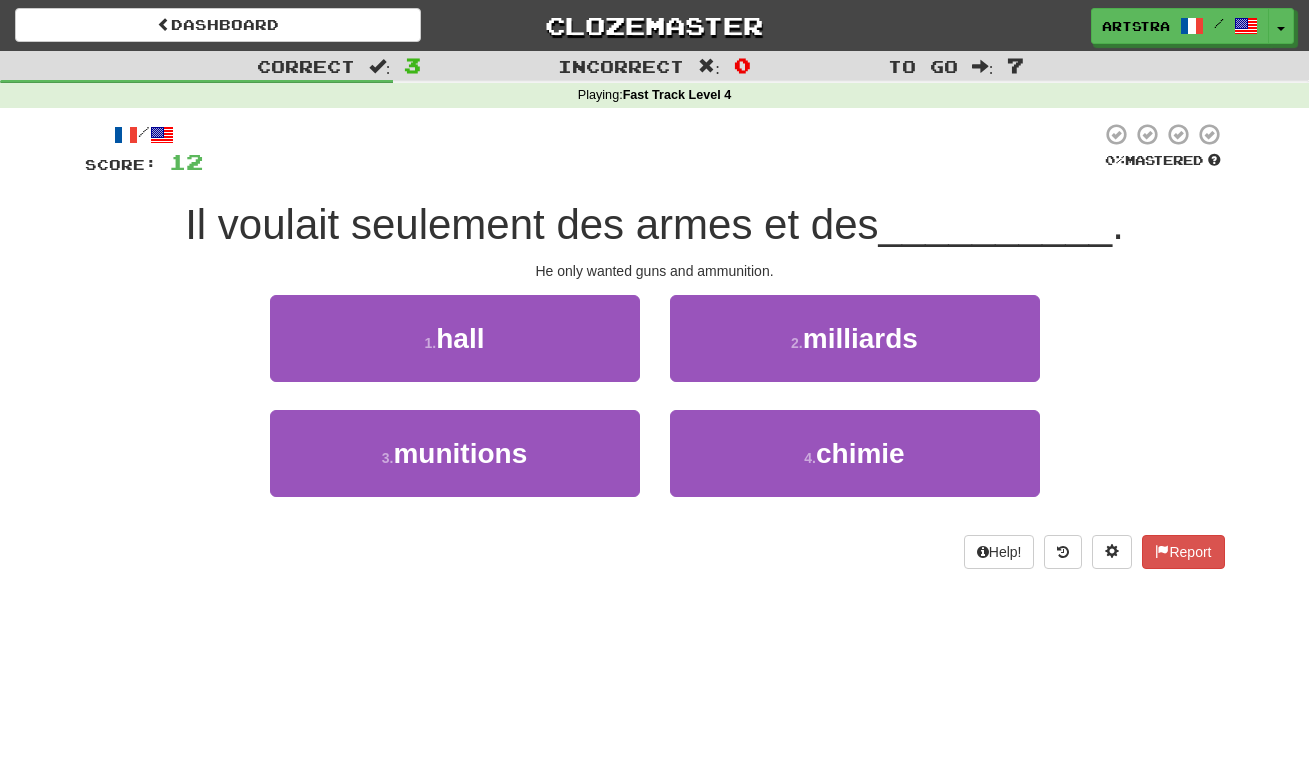 click on "Il voulait seulement des armes et des" at bounding box center (531, 224) 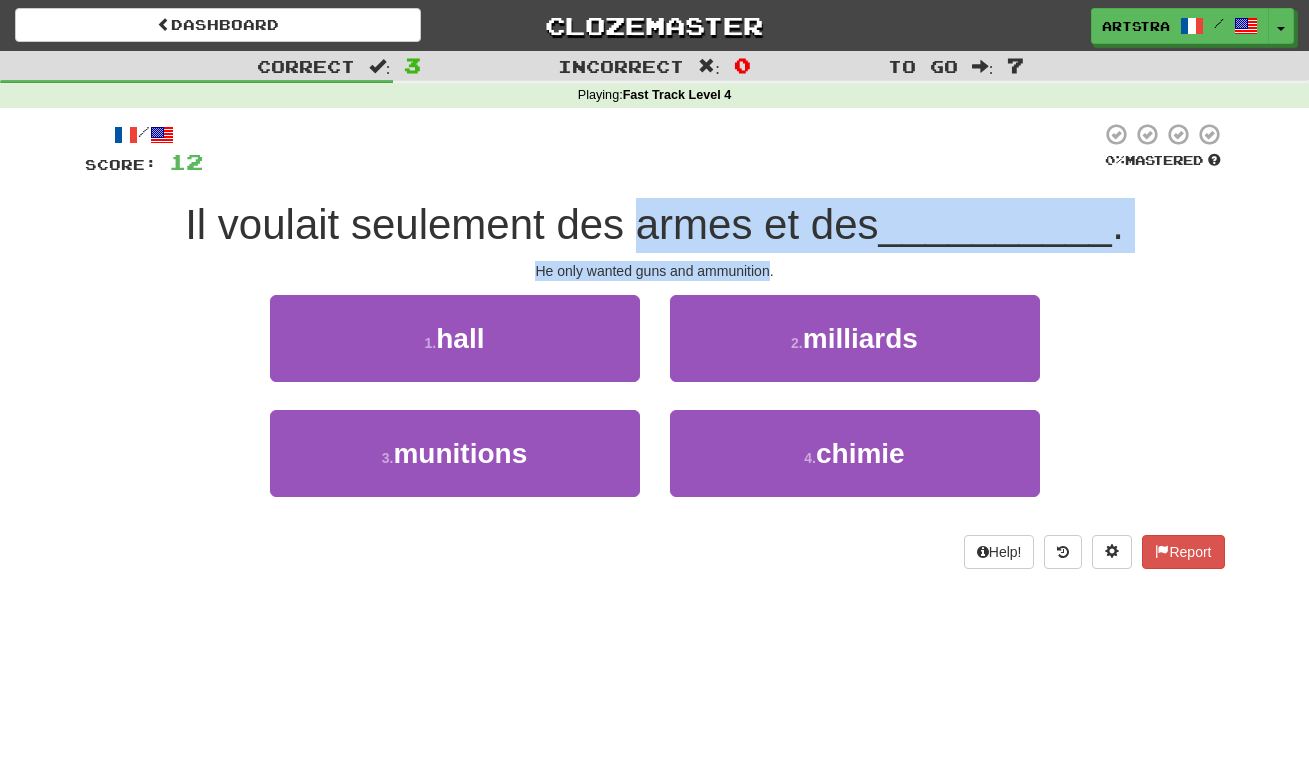 drag, startPoint x: 672, startPoint y: 211, endPoint x: 717, endPoint y: 262, distance: 68.0147 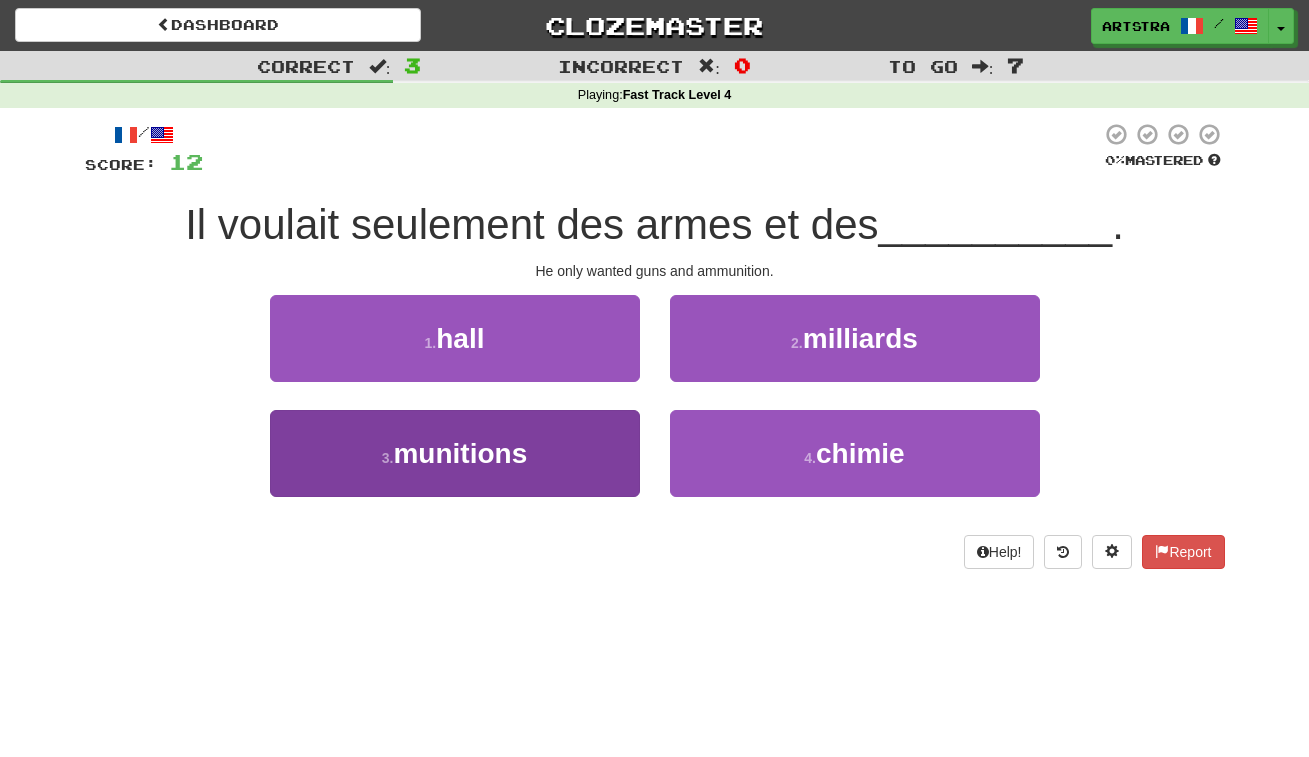 click on "3 .  munitions" at bounding box center [455, 453] 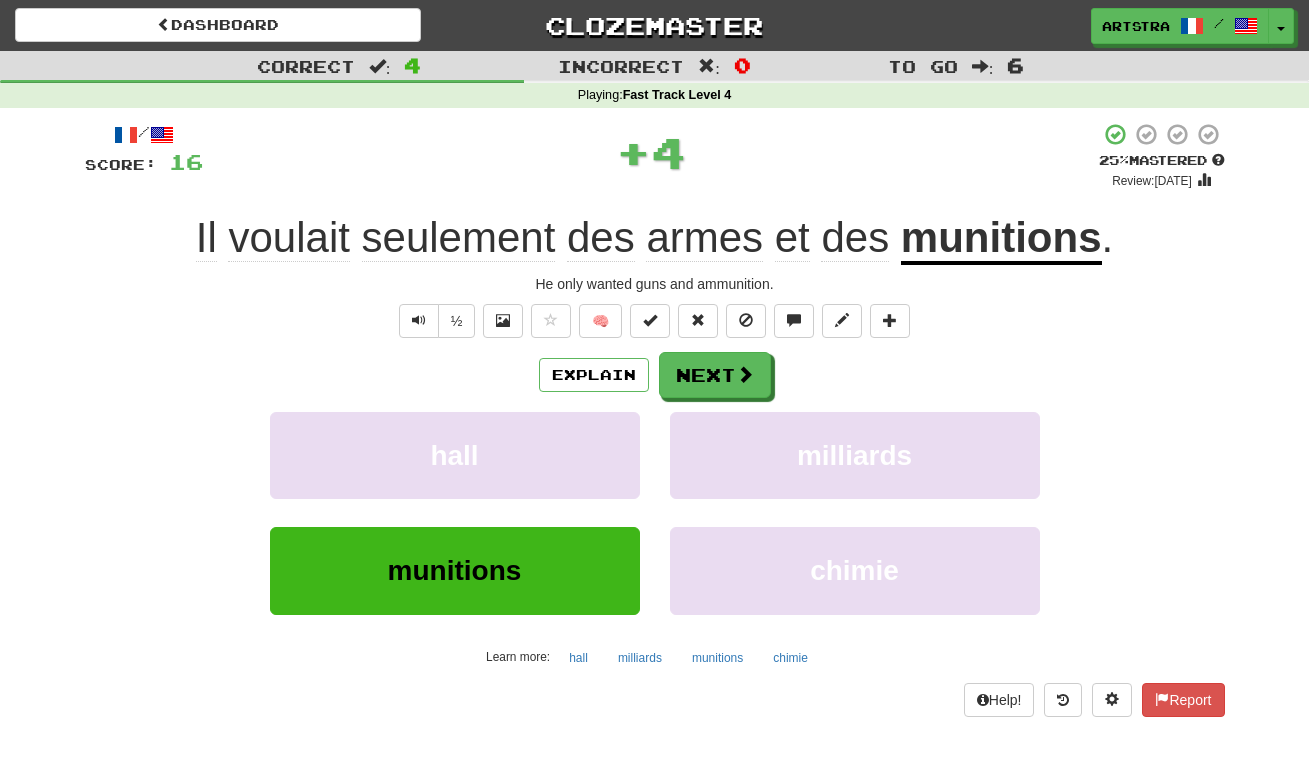 click on "munitions" at bounding box center [1001, 239] 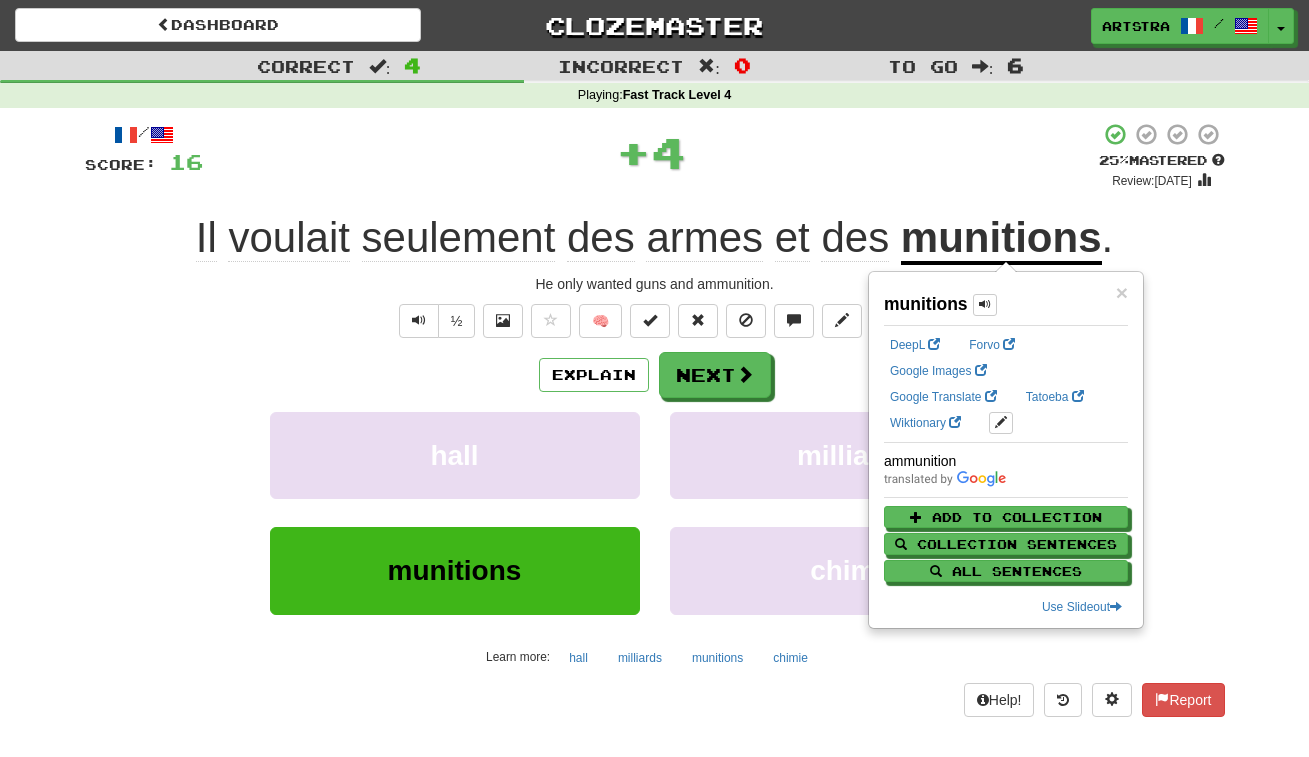 click on "+ 4" at bounding box center [651, 152] 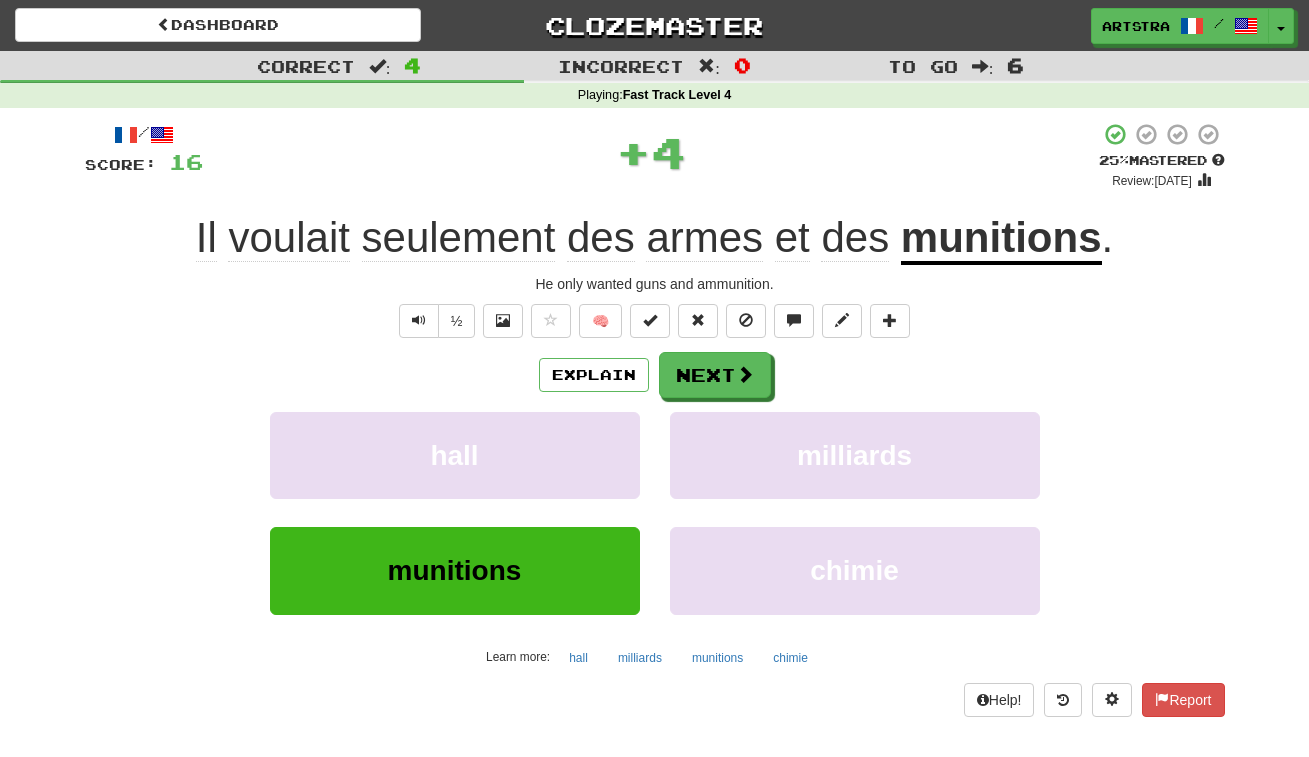 click on "Explain Next hall milliards munitions chimie Learn more: hall milliards munitions chimie" at bounding box center (655, 512) 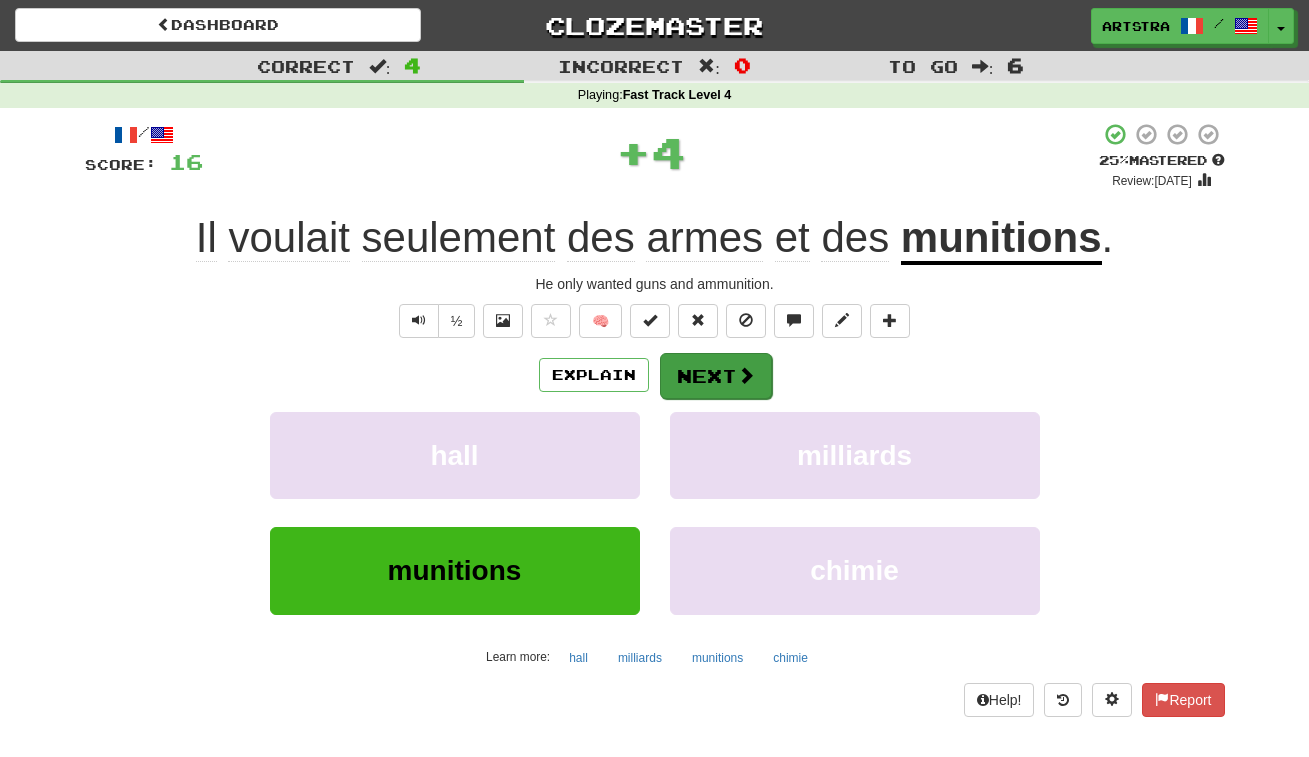click on "Next" at bounding box center (716, 376) 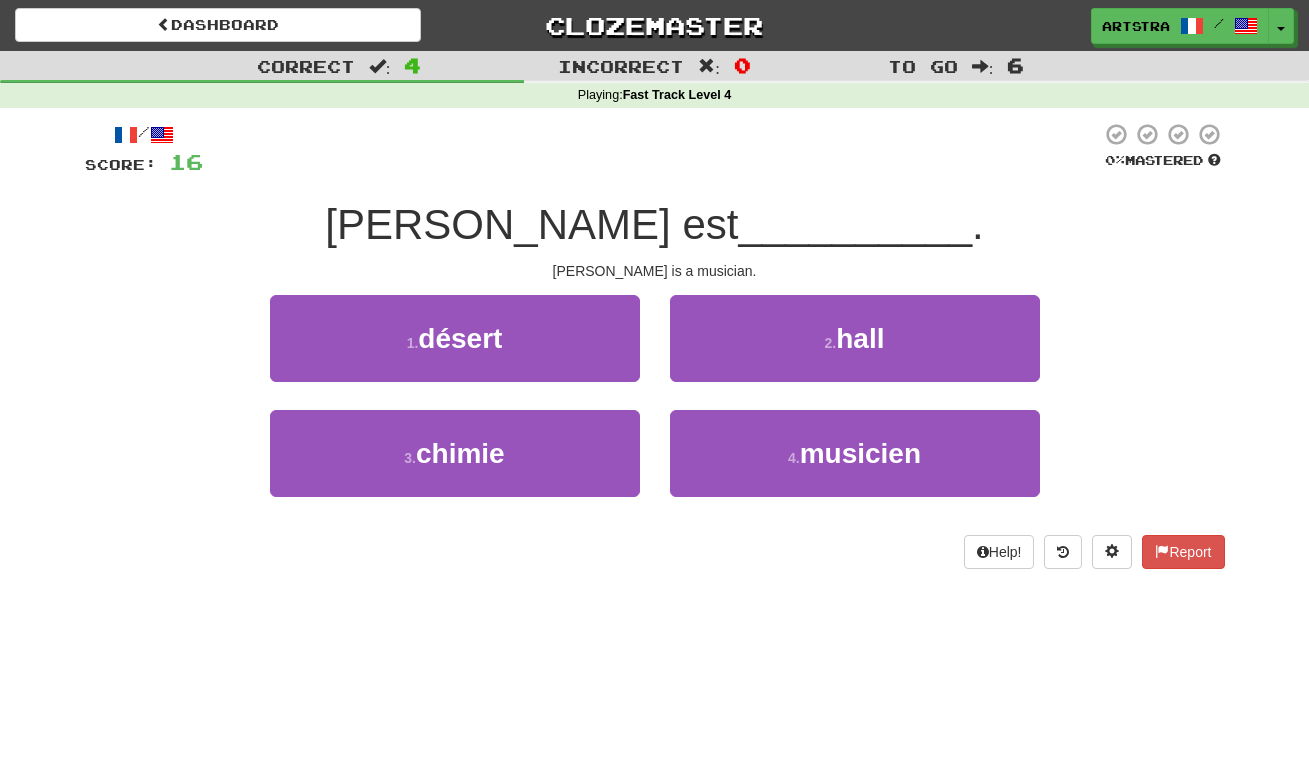click on "__________" at bounding box center [855, 224] 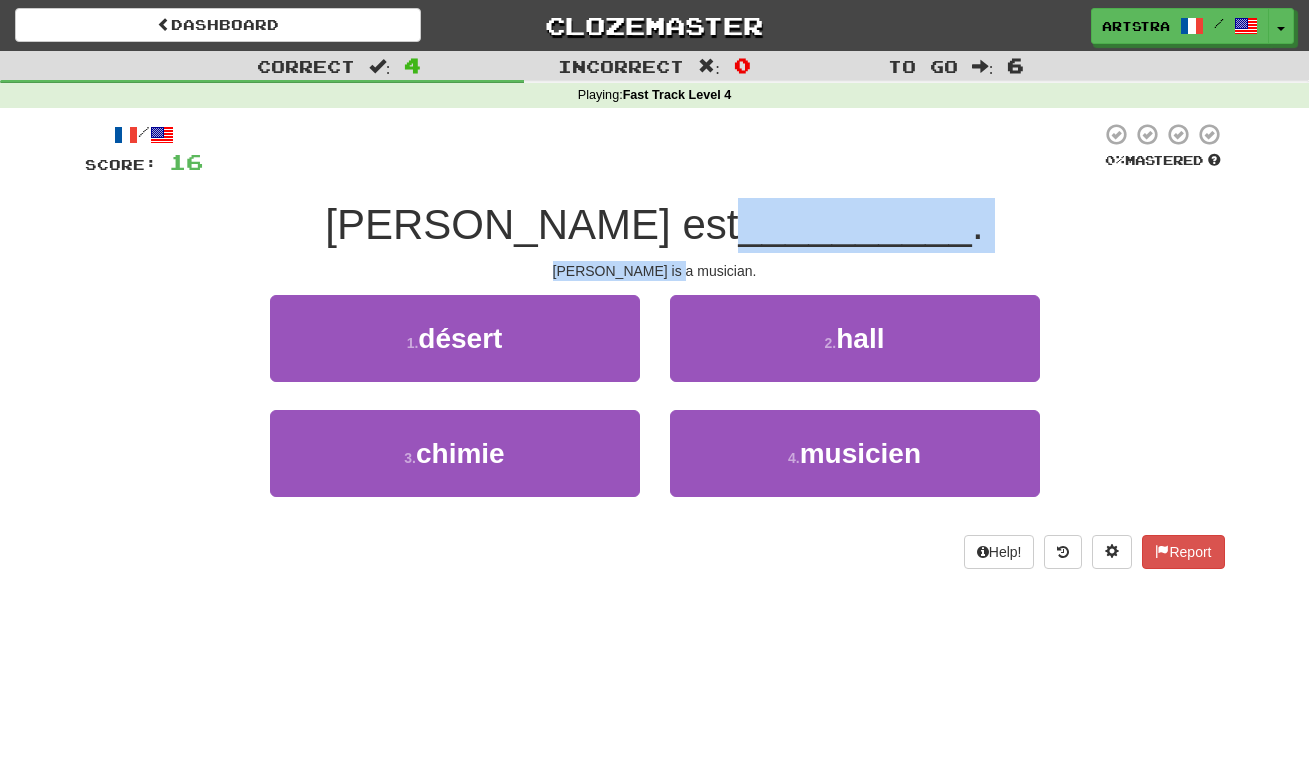 drag, startPoint x: 685, startPoint y: 207, endPoint x: 683, endPoint y: 275, distance: 68.0294 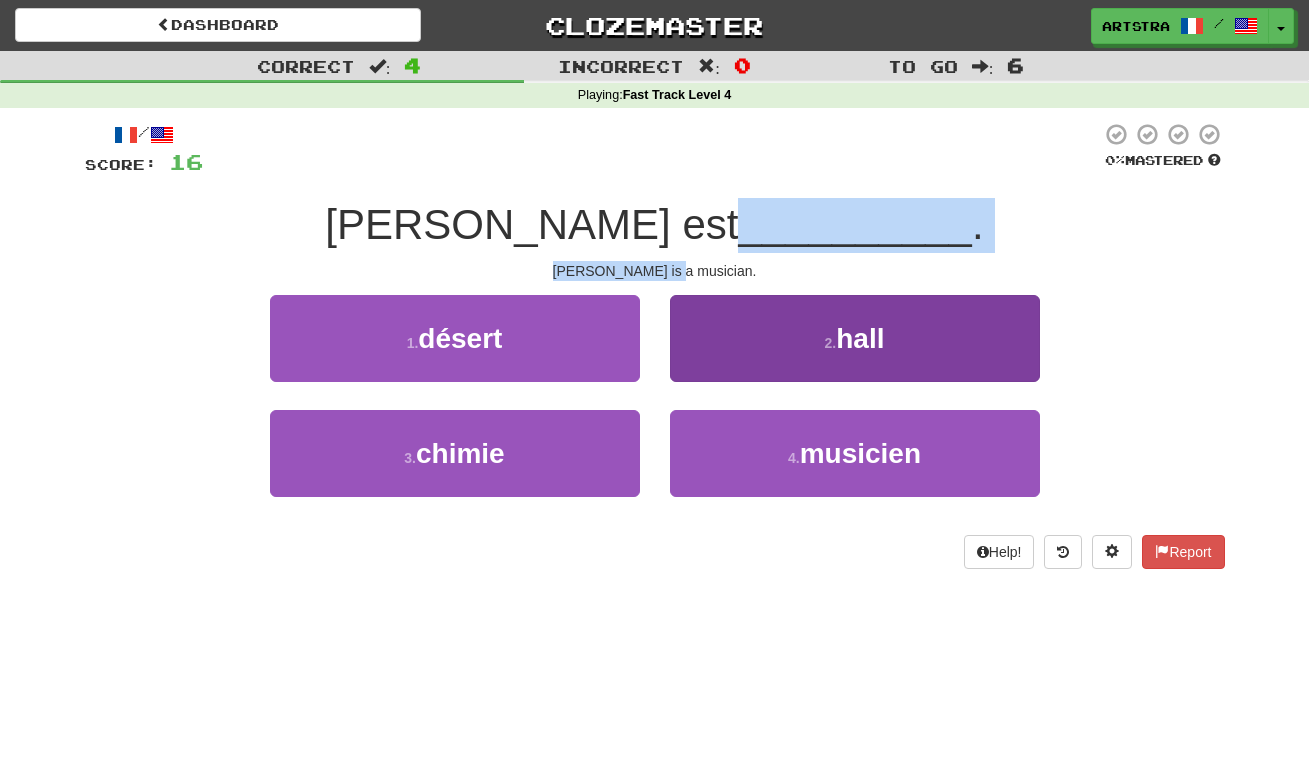 click on "4 .  musicien" at bounding box center (855, 453) 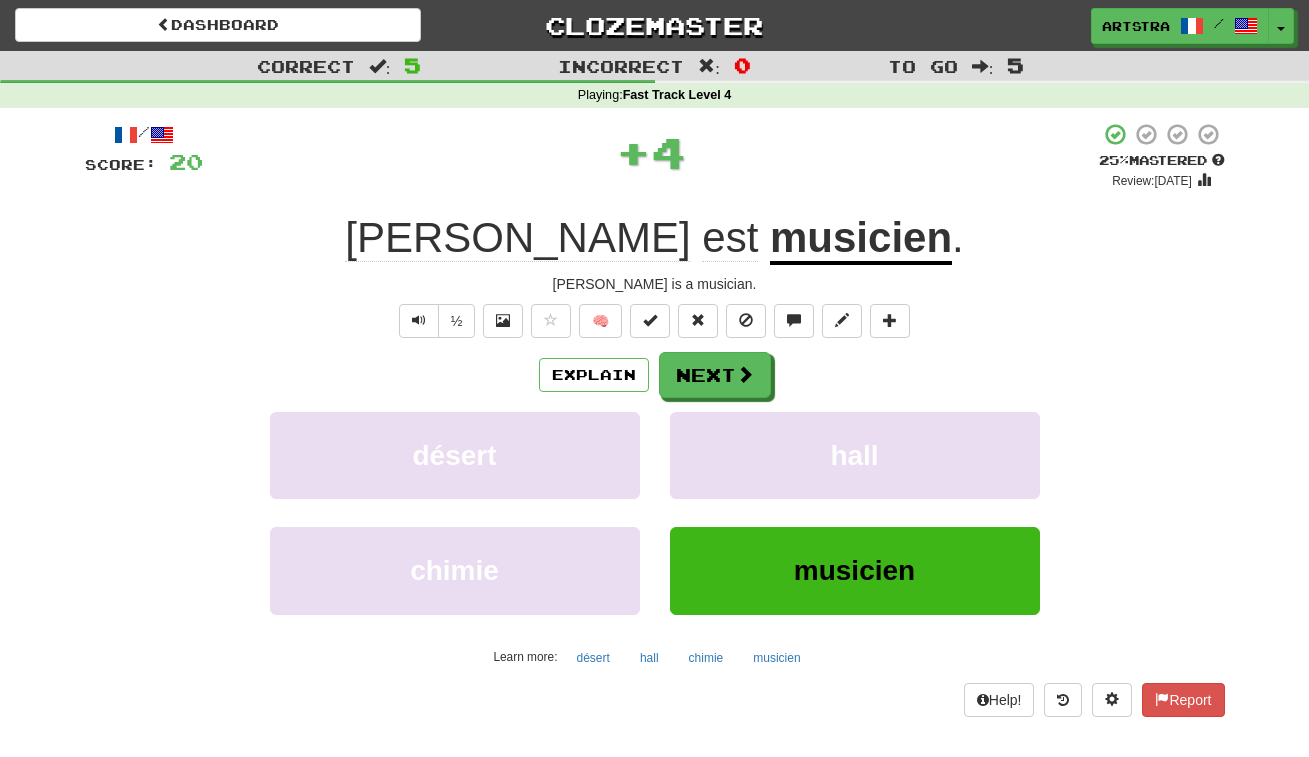 click on "/  Score:   20 + 4 25 %  Mastered Review:  2025-07-11 Tom   est   musicien . Tom is a musician. ½ 🧠 Explain Next désert hall chimie musicien Learn more: désert hall chimie musicien  Help!  Report" at bounding box center (655, 419) 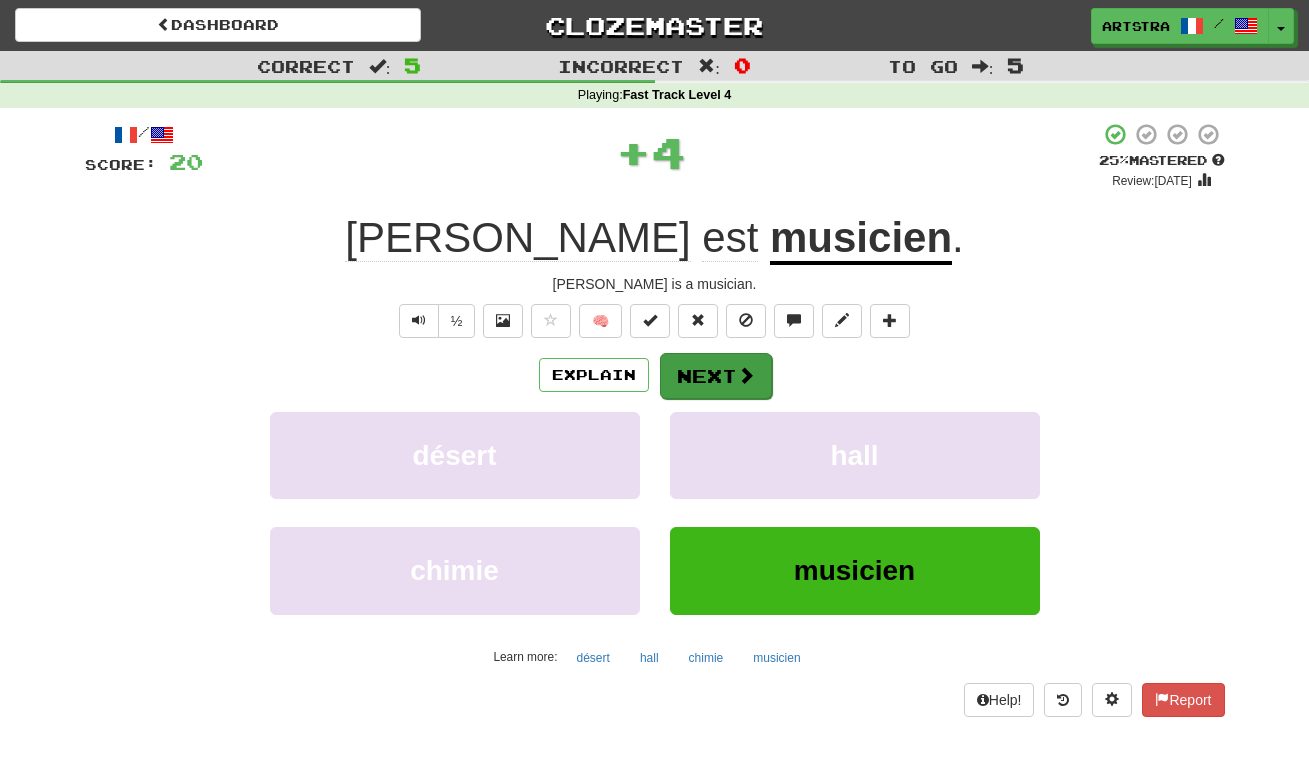 click on "Next" at bounding box center [716, 376] 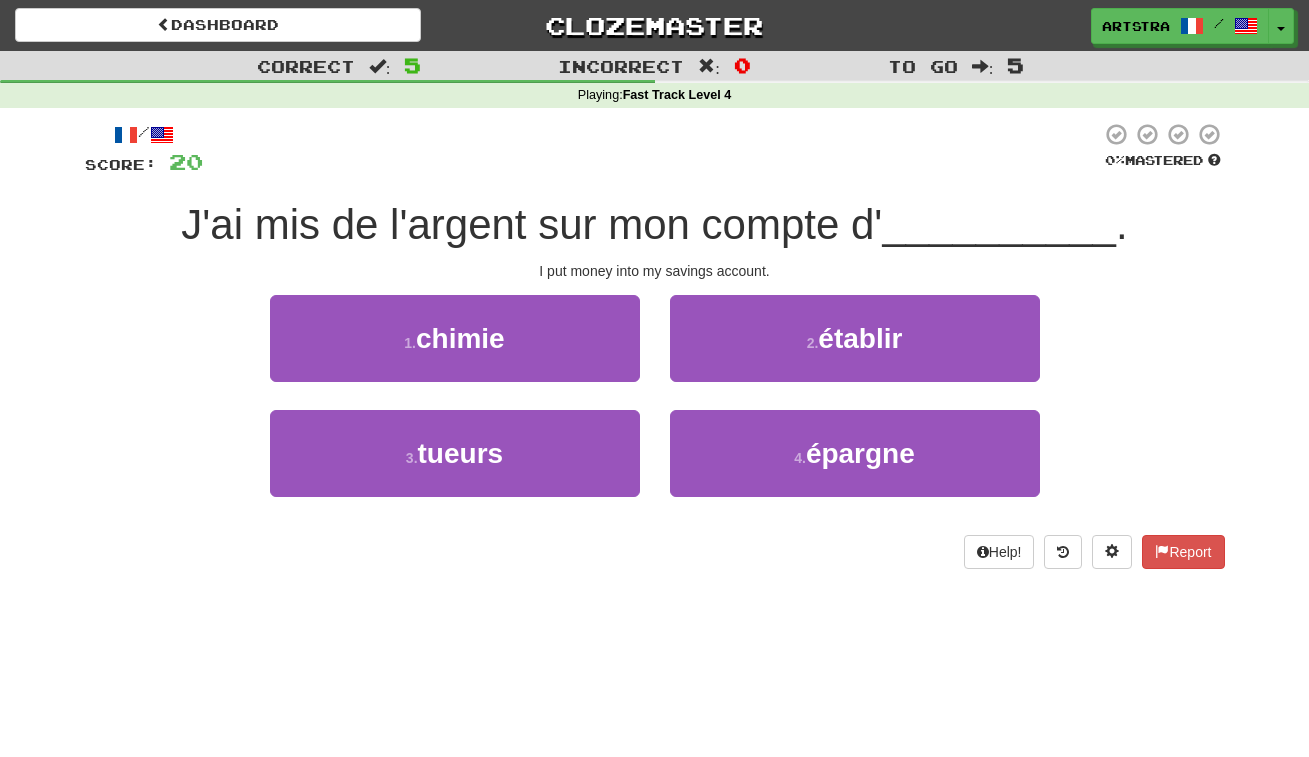 click on "J'ai mis de l'argent sur mon compte d'" at bounding box center (531, 224) 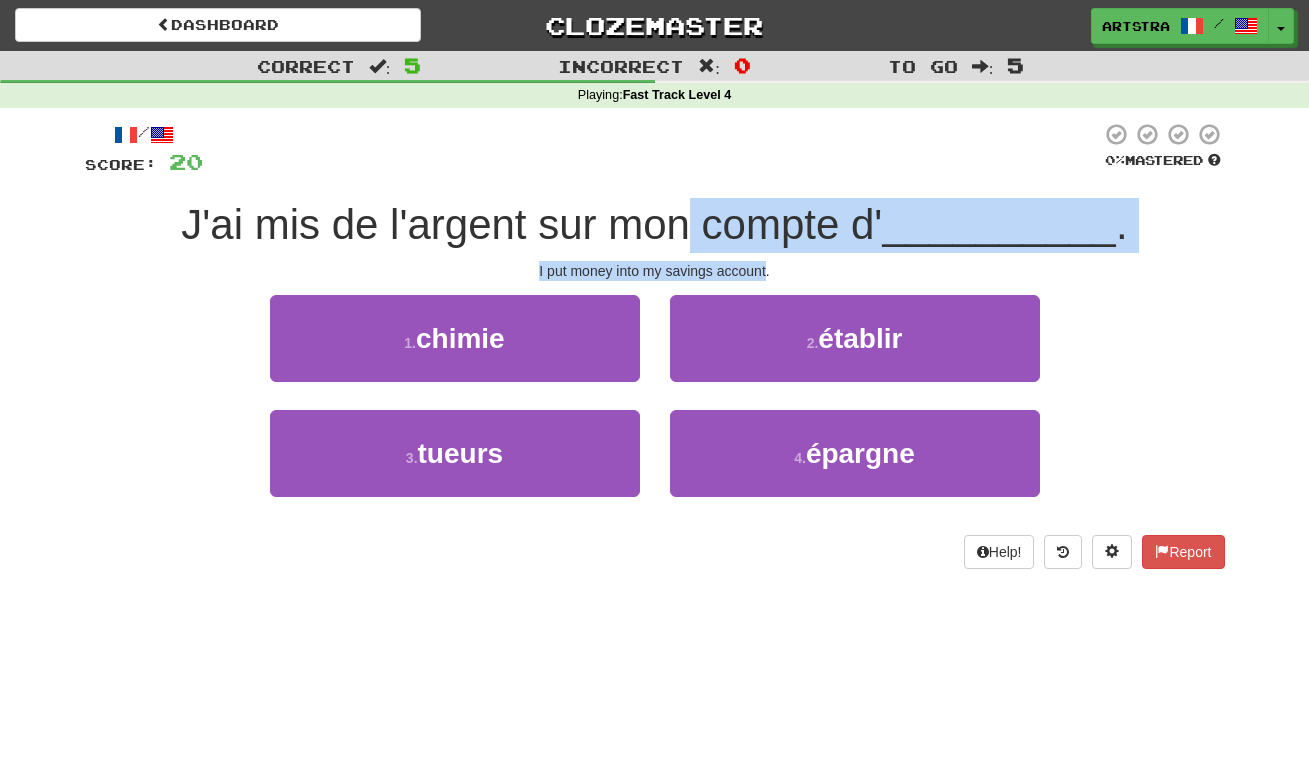 drag, startPoint x: 690, startPoint y: 218, endPoint x: 721, endPoint y: 268, distance: 58.830265 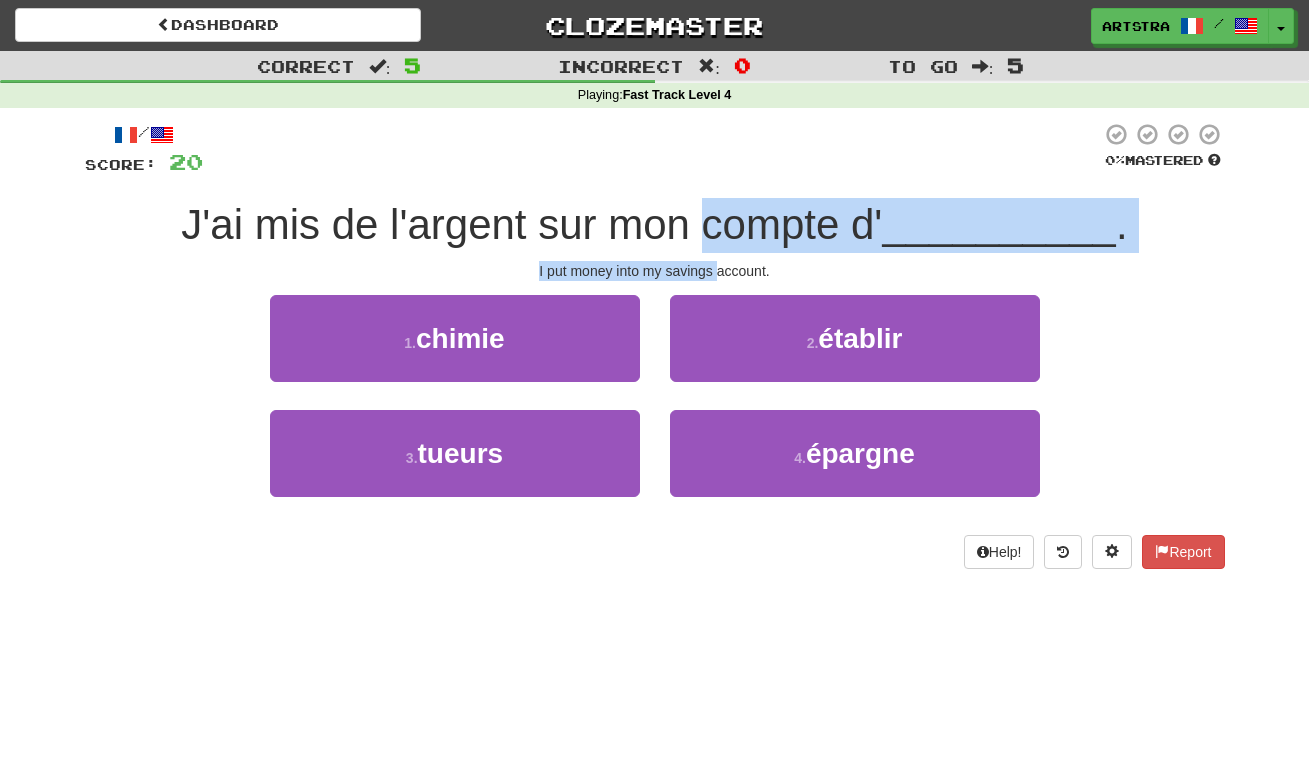 drag, startPoint x: 721, startPoint y: 268, endPoint x: 717, endPoint y: 221, distance: 47.169907 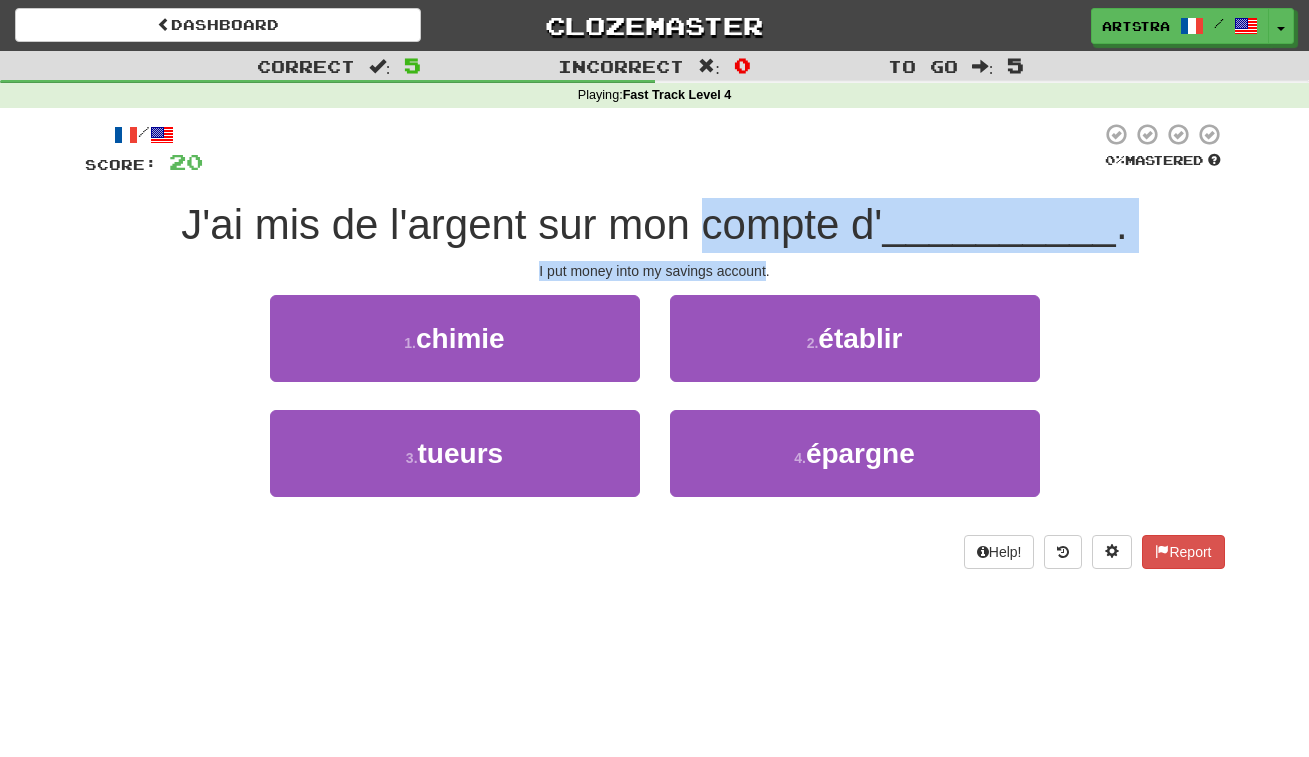 drag, startPoint x: 717, startPoint y: 221, endPoint x: 730, endPoint y: 267, distance: 47.801674 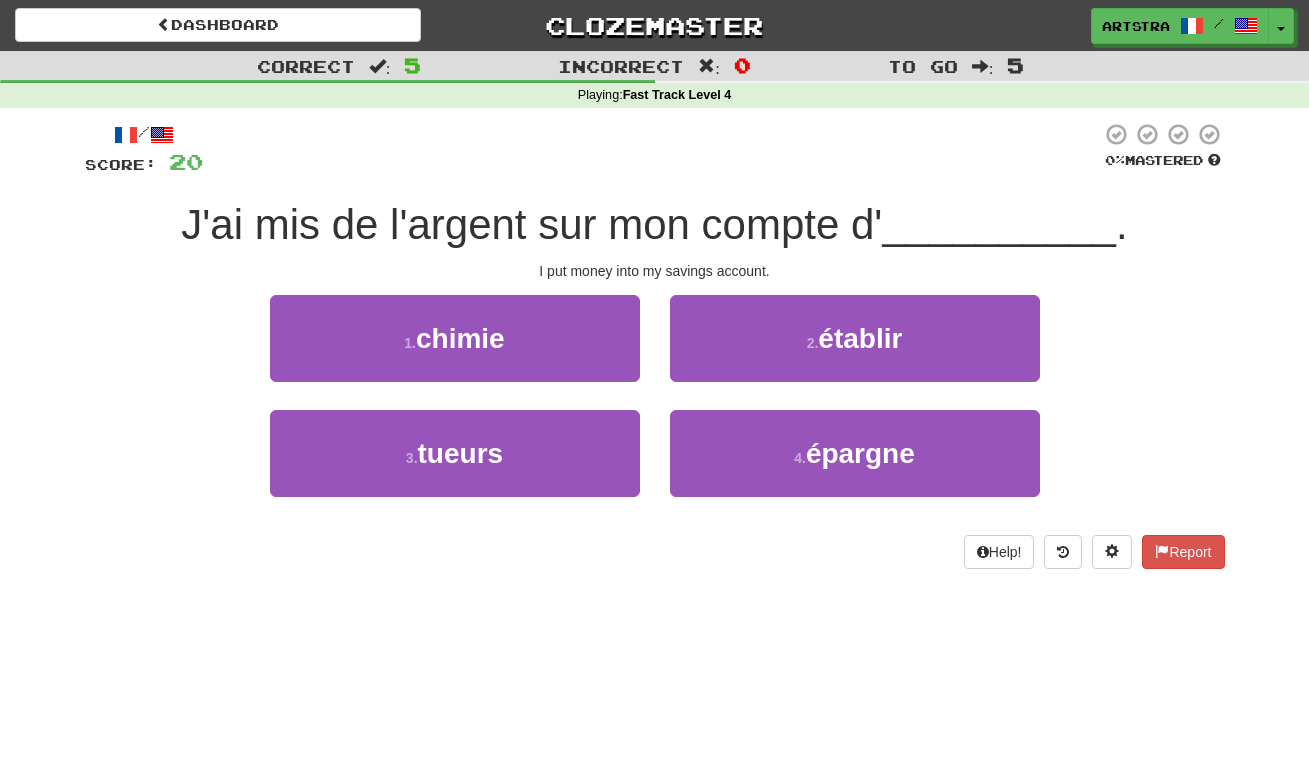 click on "/  Score:   20 0 %  Mastered J'ai mis de l'argent sur mon compte d' __________ . I put money into my savings account. 1 .  chimie 2 .  établir 3 .  tueurs 4 .  épargne  Help!  Report" at bounding box center (655, 352) 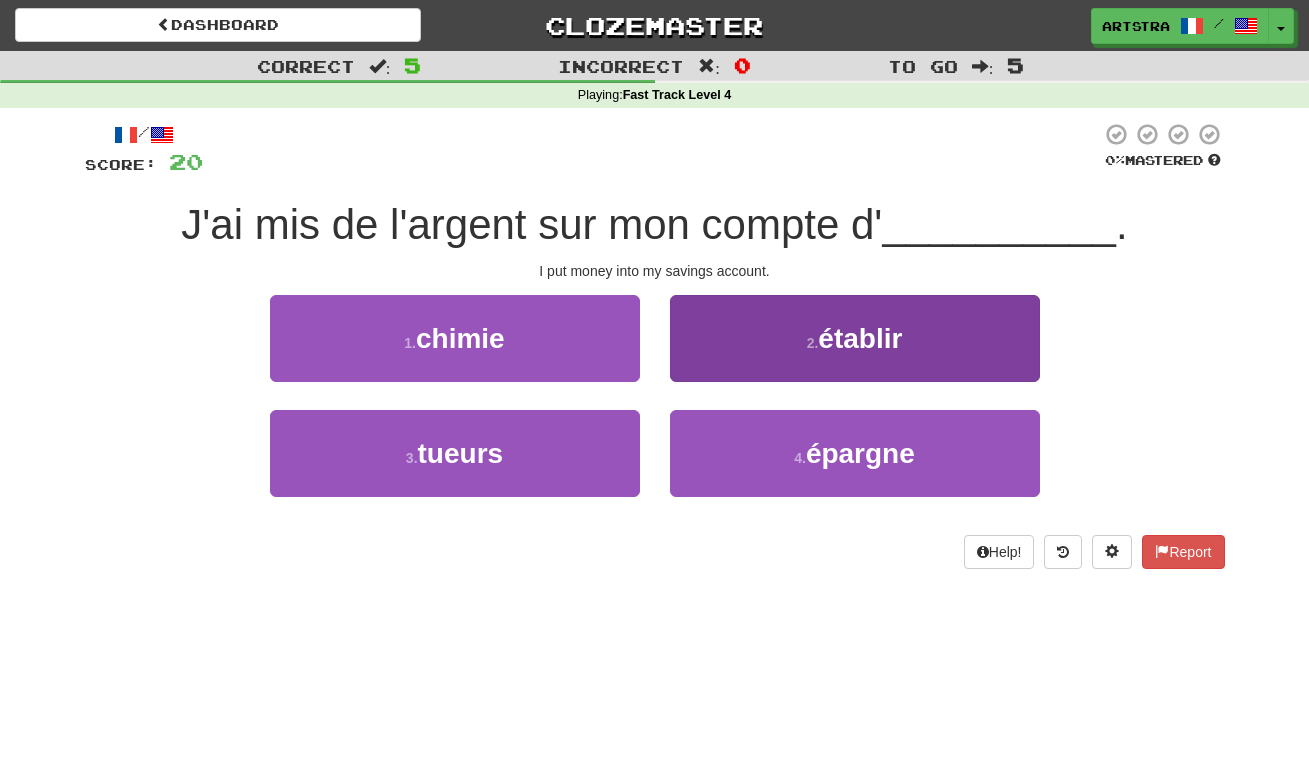 click on "2 .  établir" at bounding box center [855, 338] 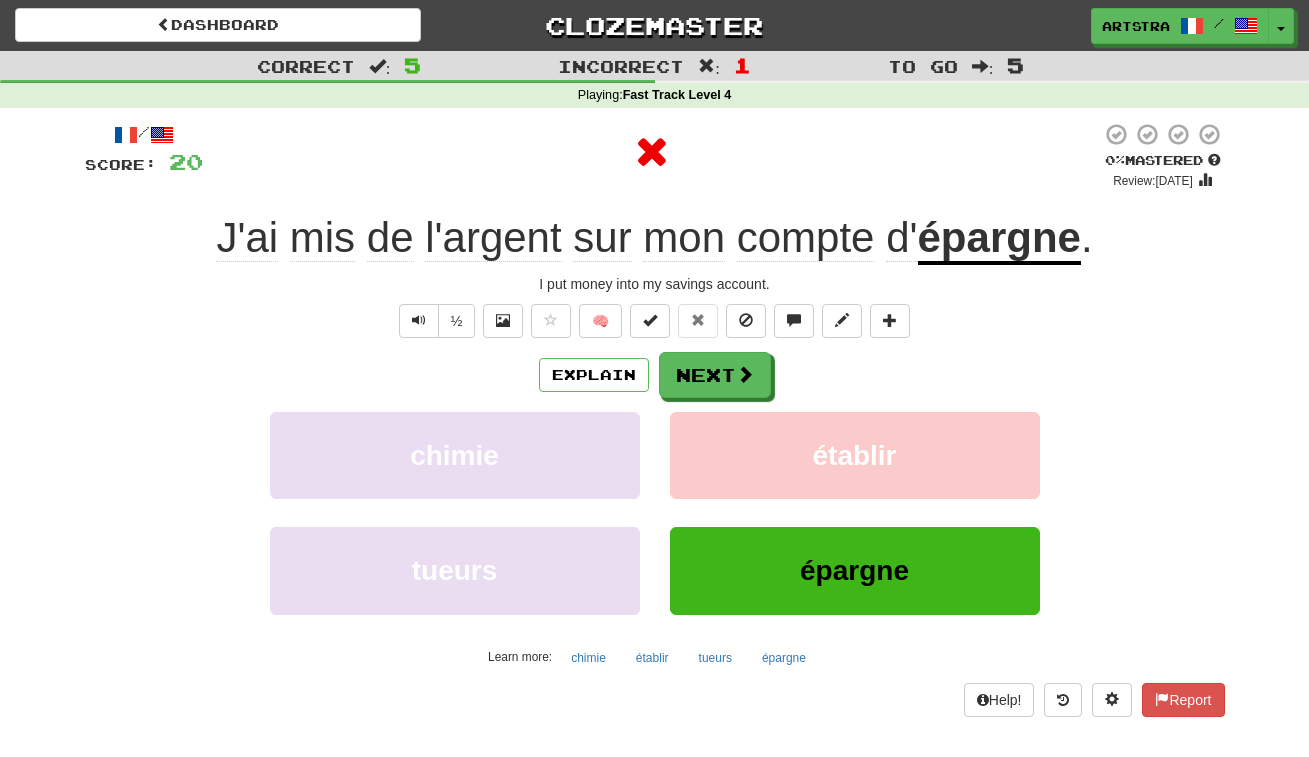 click on "épargne" at bounding box center (999, 239) 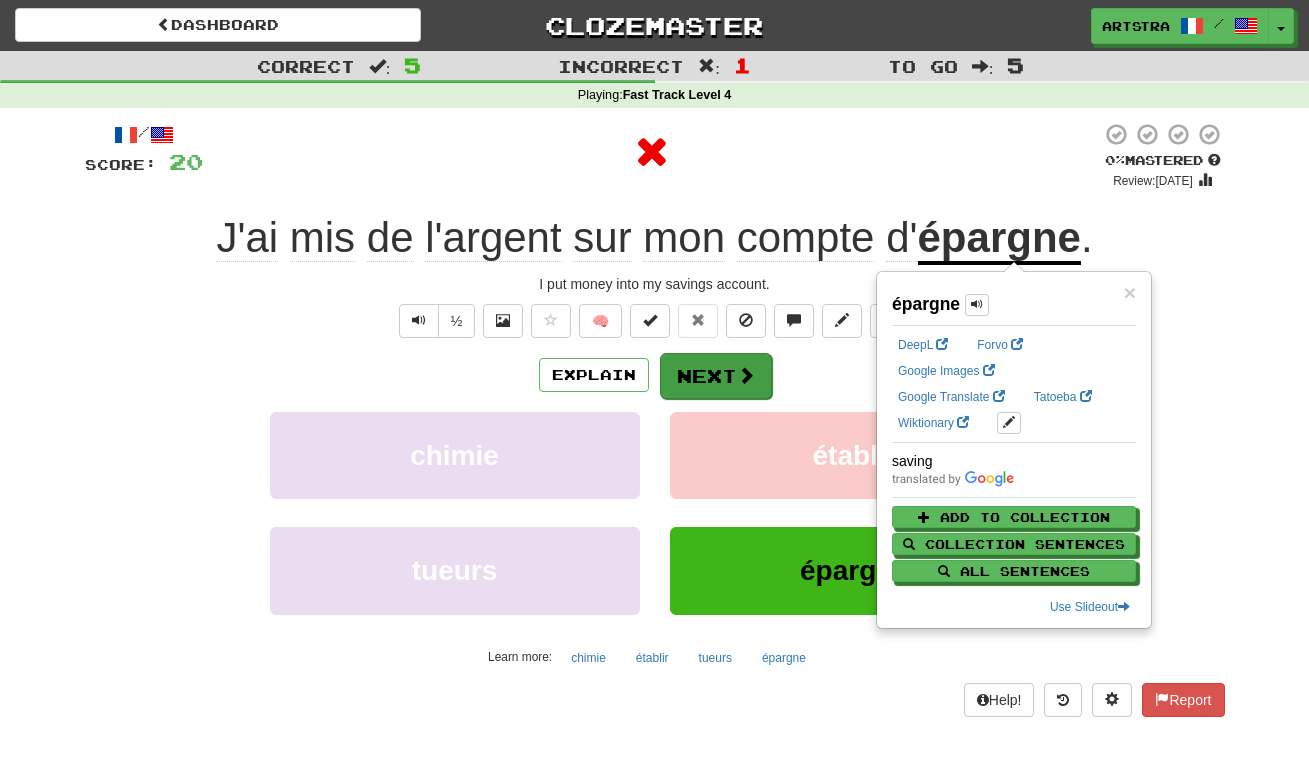 click on "Next" at bounding box center [716, 376] 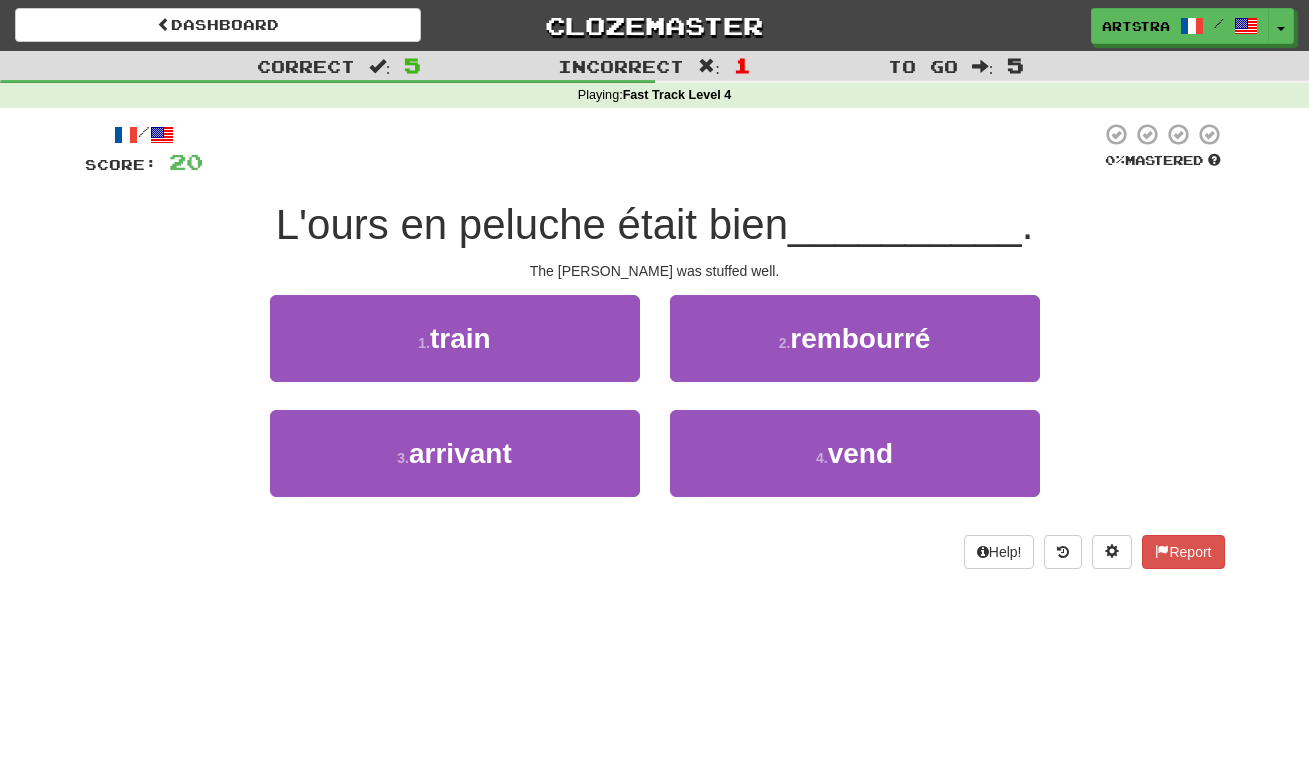 click on "L'ours en peluche était bien" at bounding box center (532, 224) 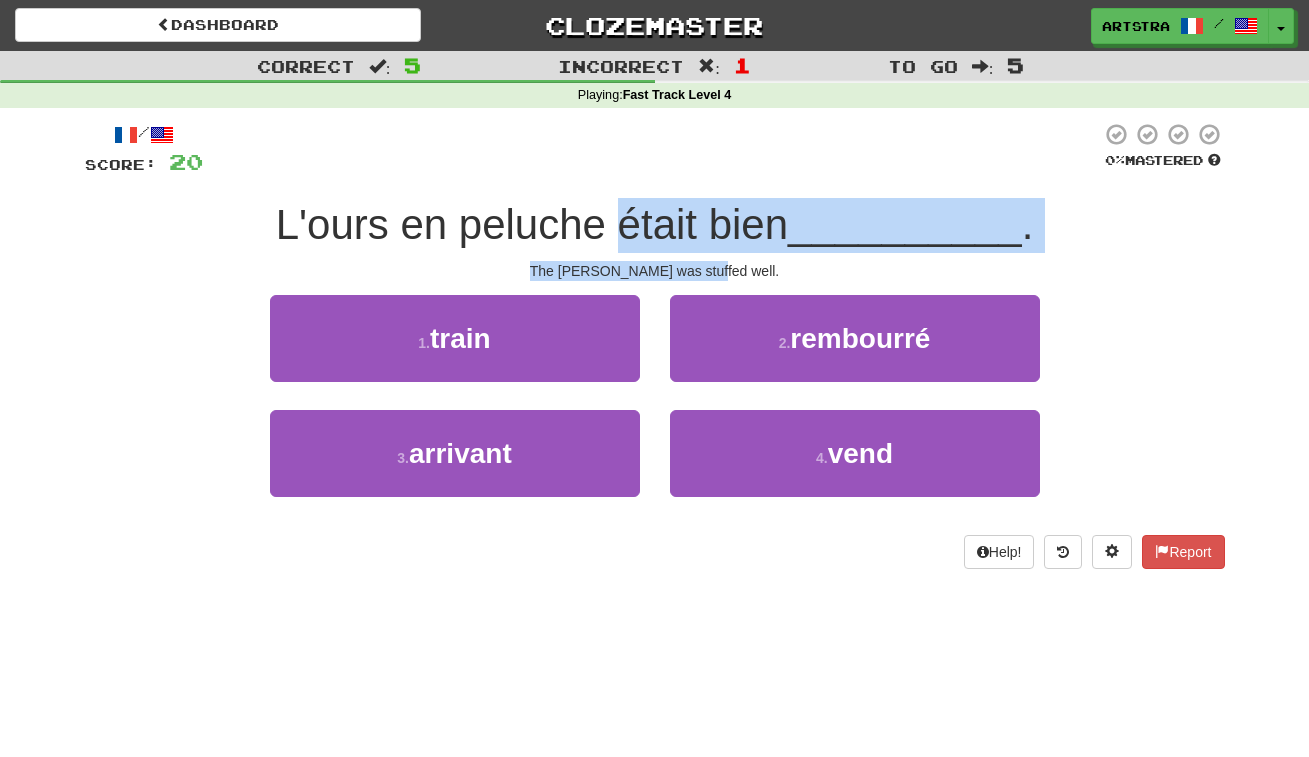 drag, startPoint x: 692, startPoint y: 230, endPoint x: 706, endPoint y: 267, distance: 39.56008 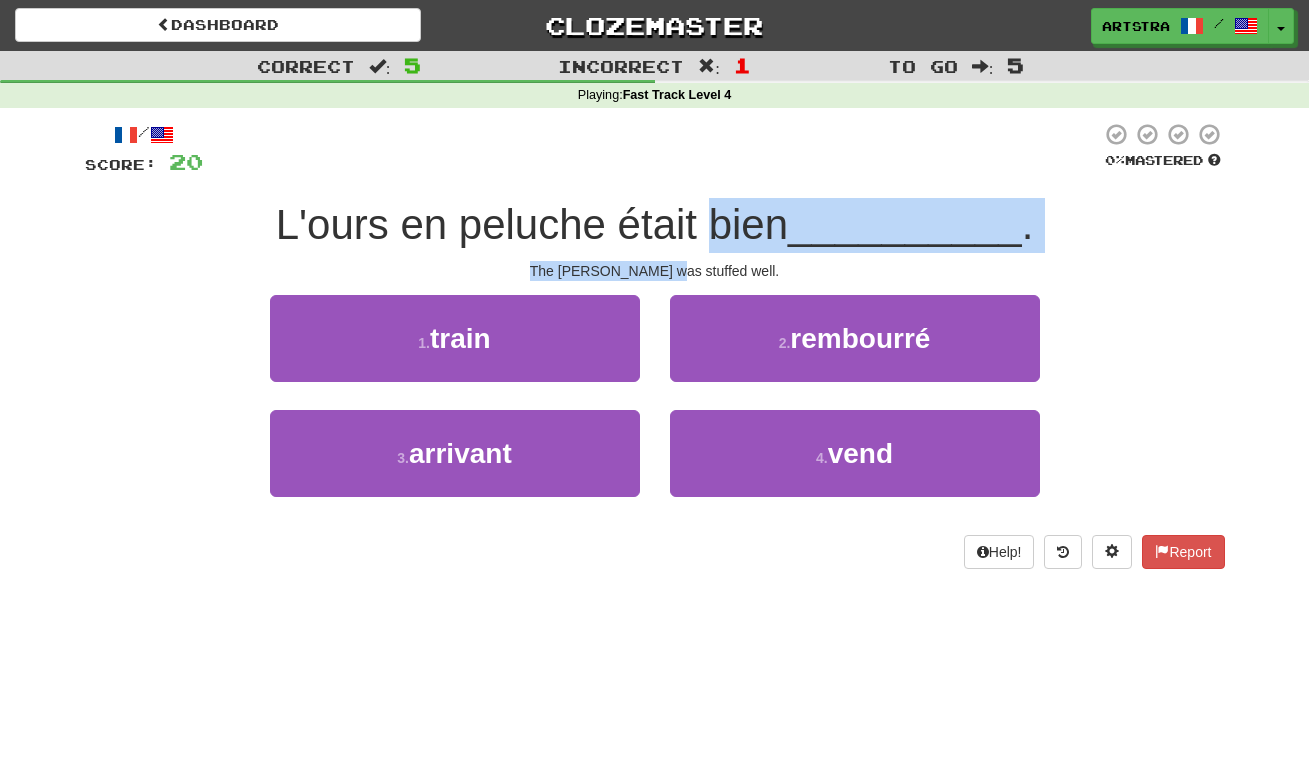 drag, startPoint x: 706, startPoint y: 267, endPoint x: 717, endPoint y: 220, distance: 48.270073 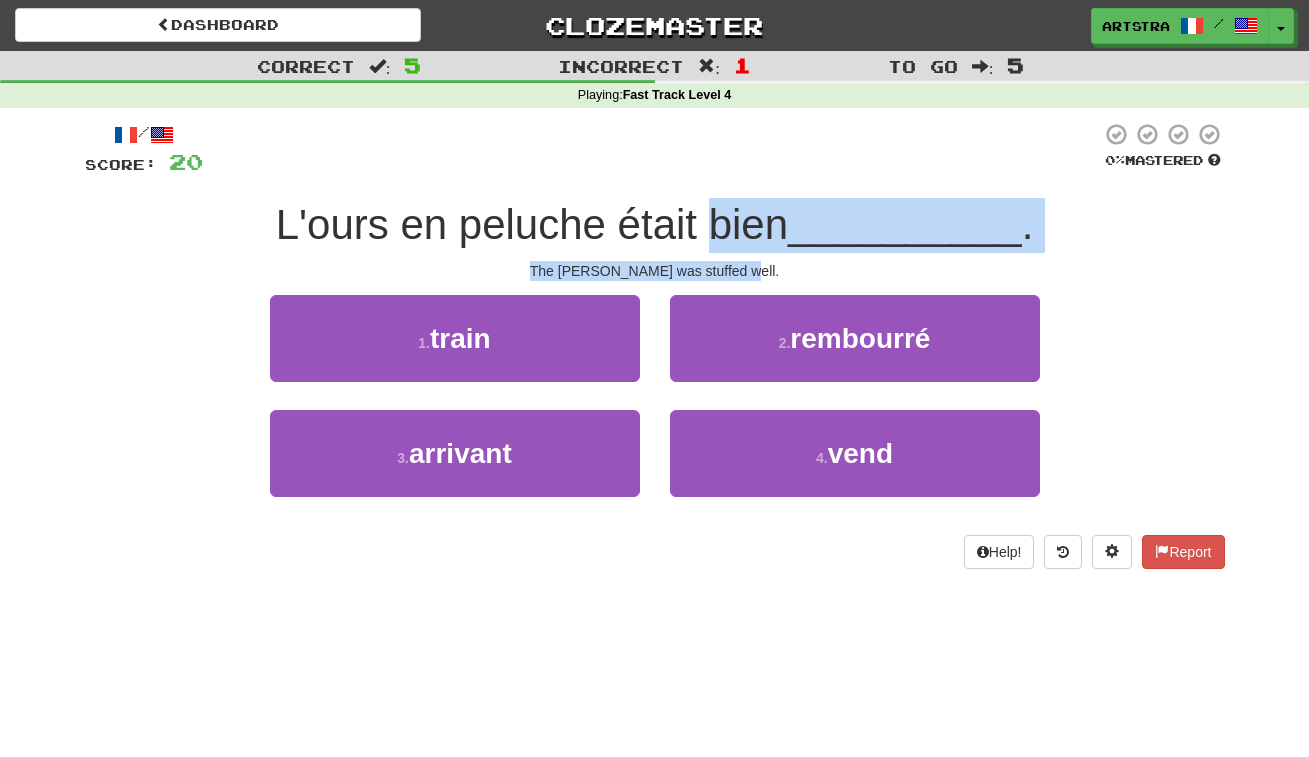 drag, startPoint x: 717, startPoint y: 220, endPoint x: 742, endPoint y: 270, distance: 55.9017 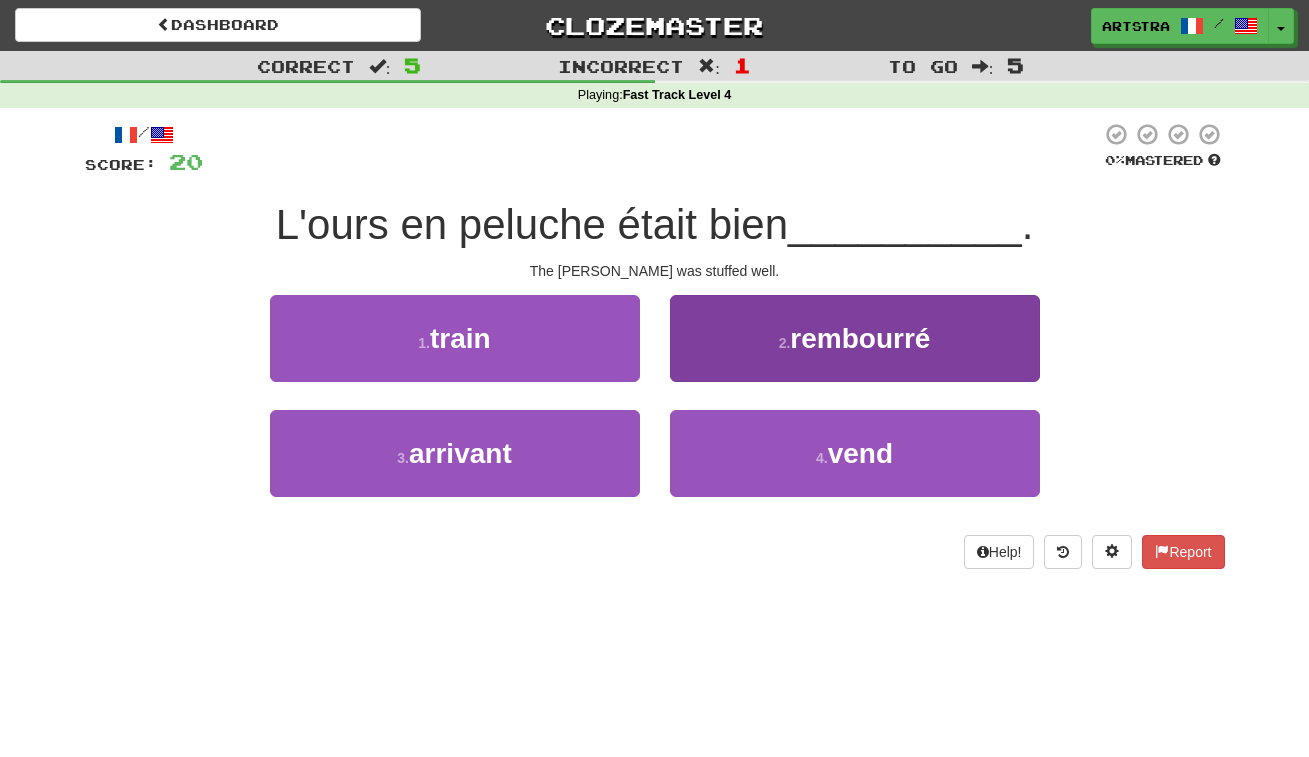 click on "2 .  rembourré" at bounding box center (855, 338) 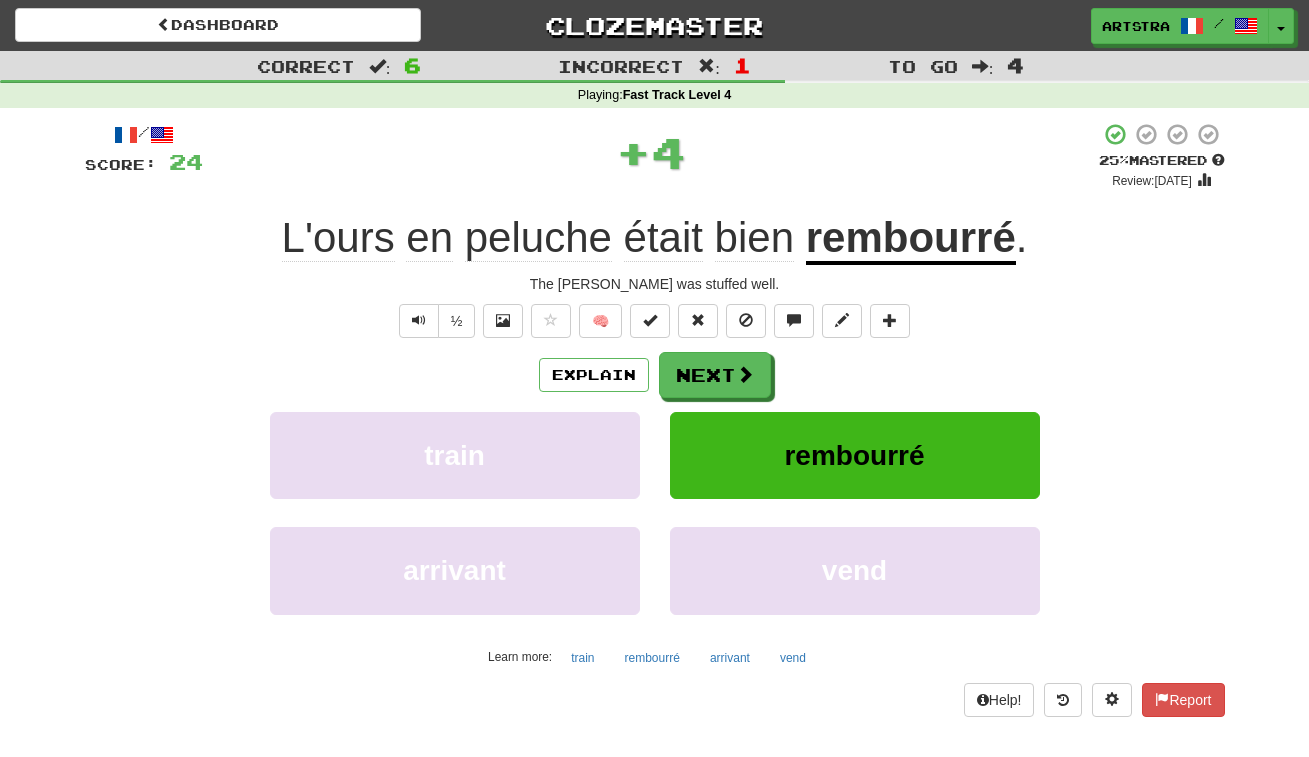 click on "rembourré" at bounding box center (911, 239) 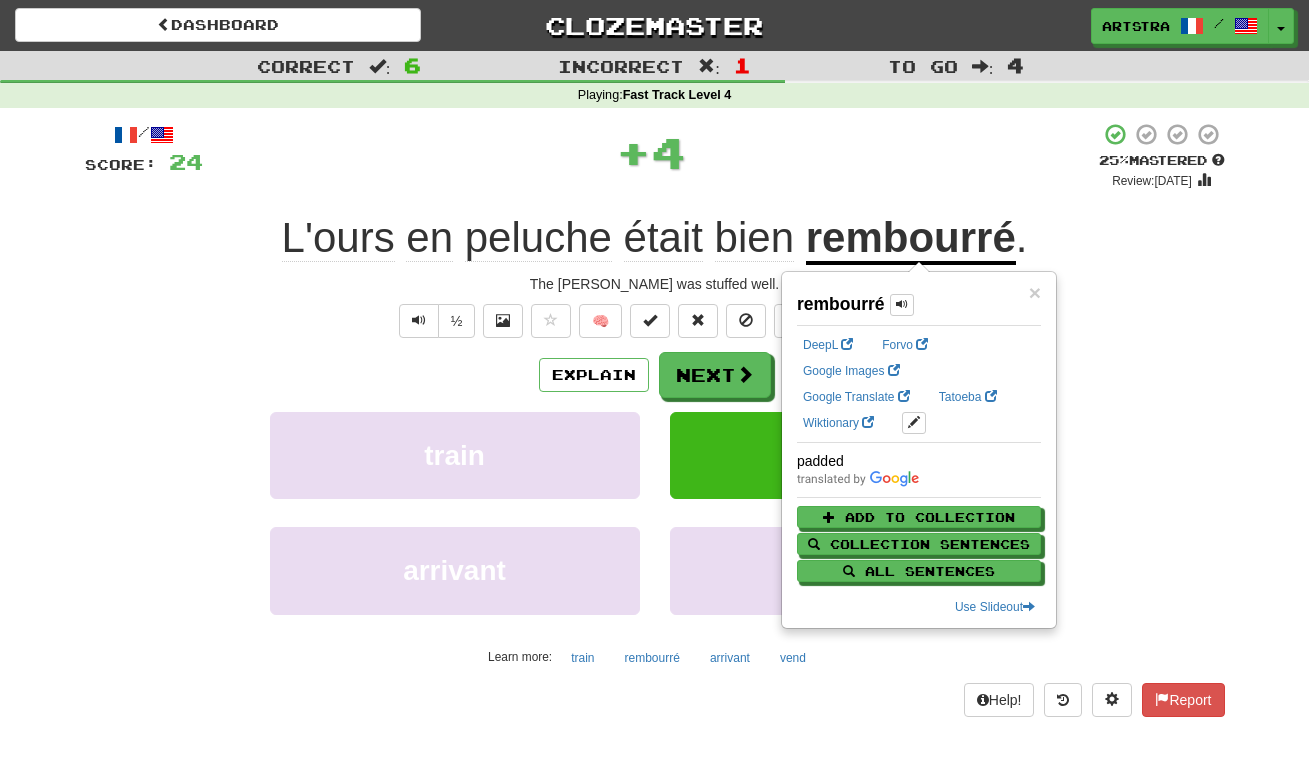 click on "+ 4" at bounding box center [651, 152] 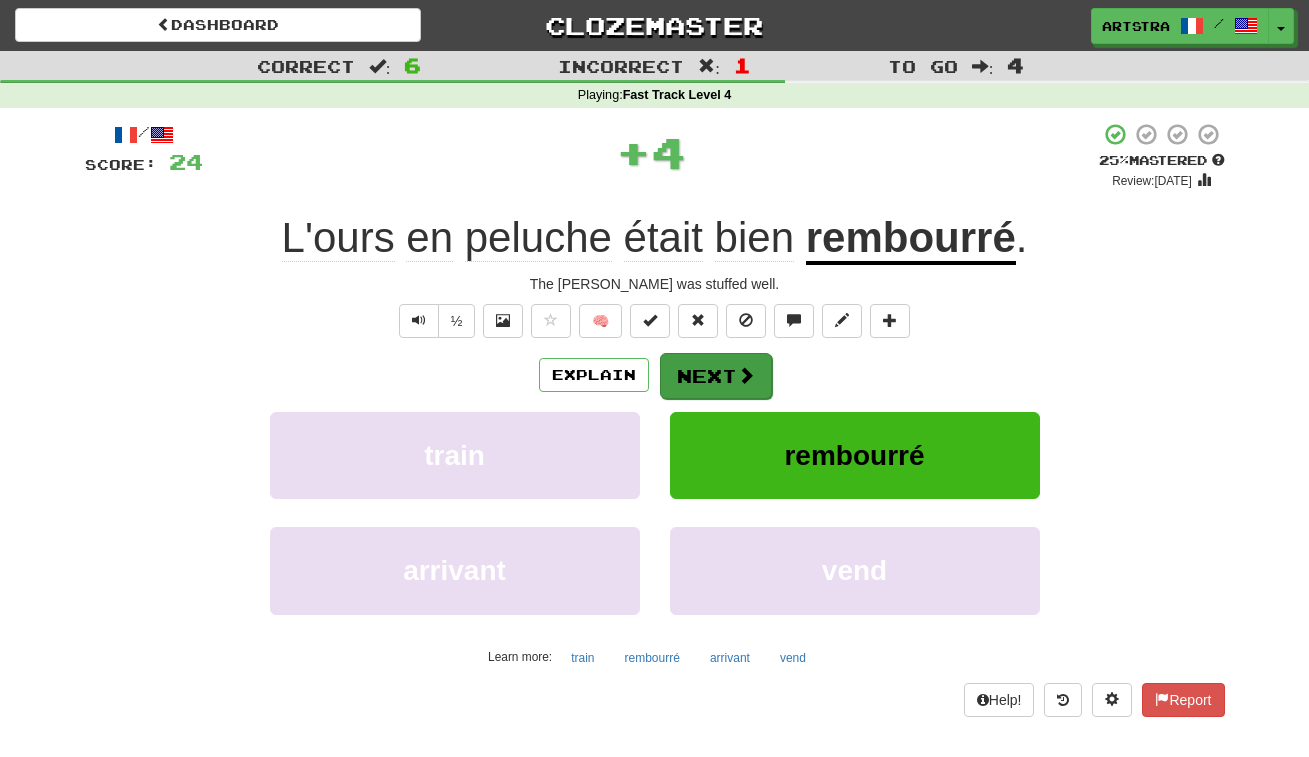 click on "Next" at bounding box center (716, 376) 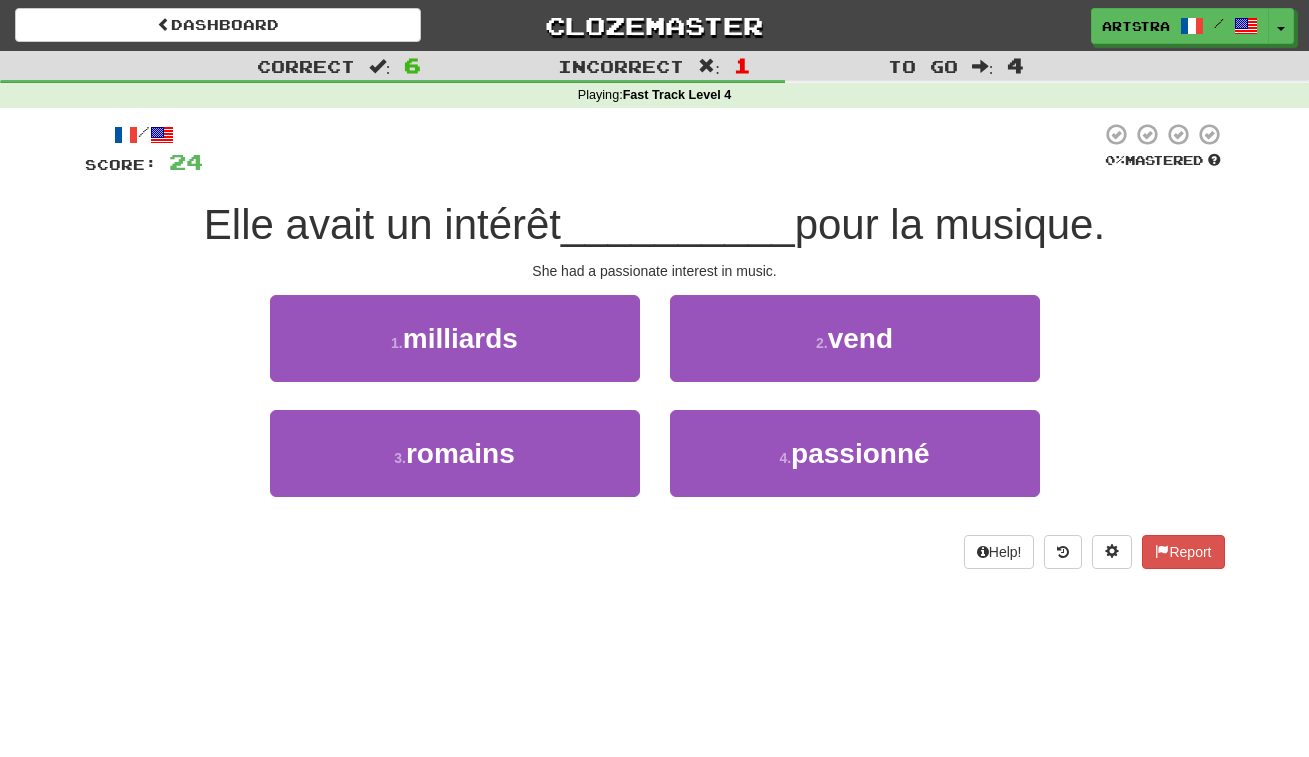 click on "__________" at bounding box center [678, 224] 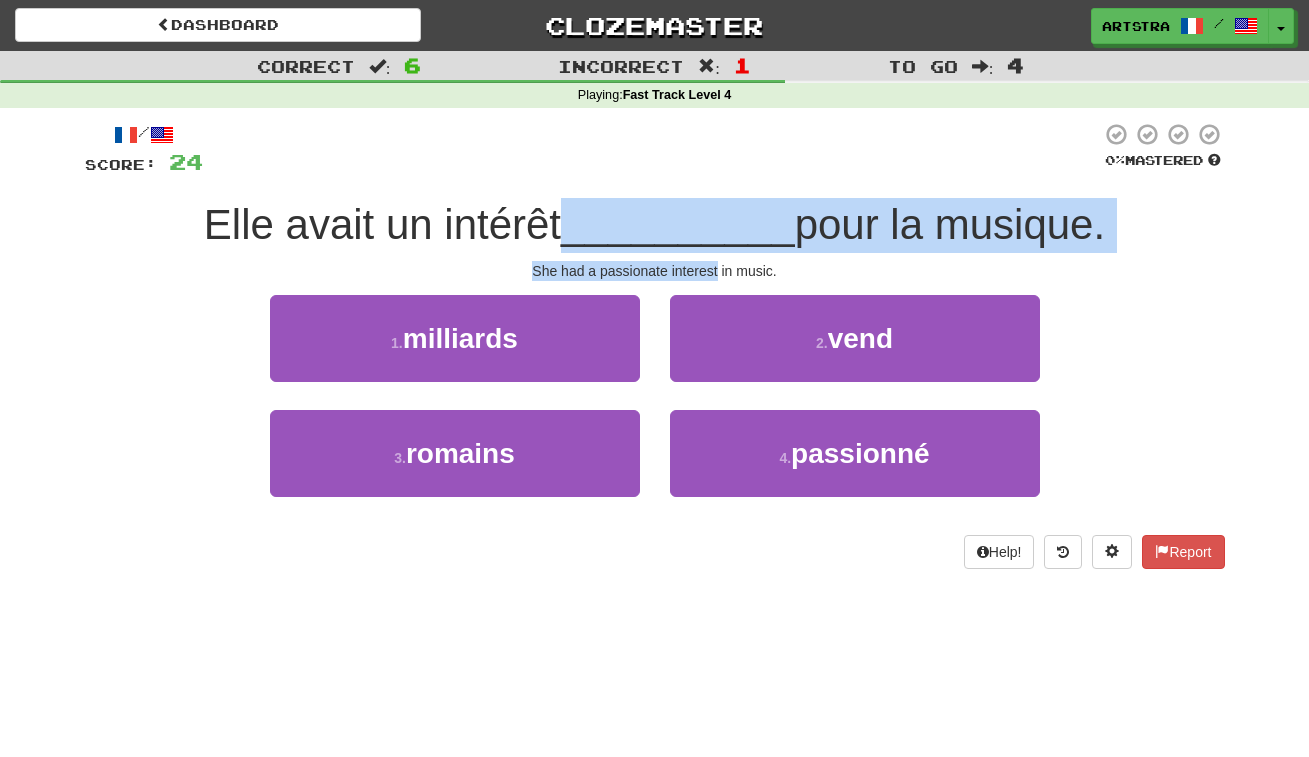 drag, startPoint x: 670, startPoint y: 228, endPoint x: 693, endPoint y: 271, distance: 48.76474 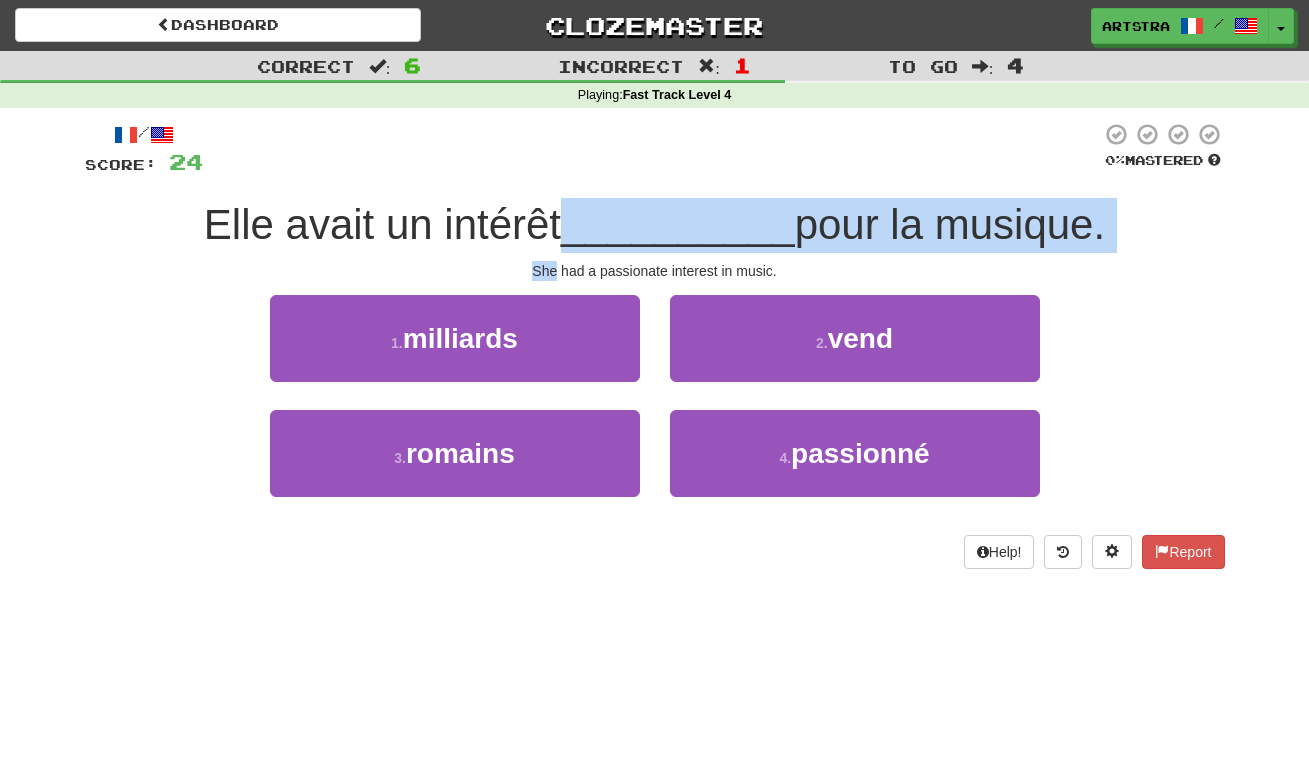 drag, startPoint x: 690, startPoint y: 208, endPoint x: 697, endPoint y: 252, distance: 44.553337 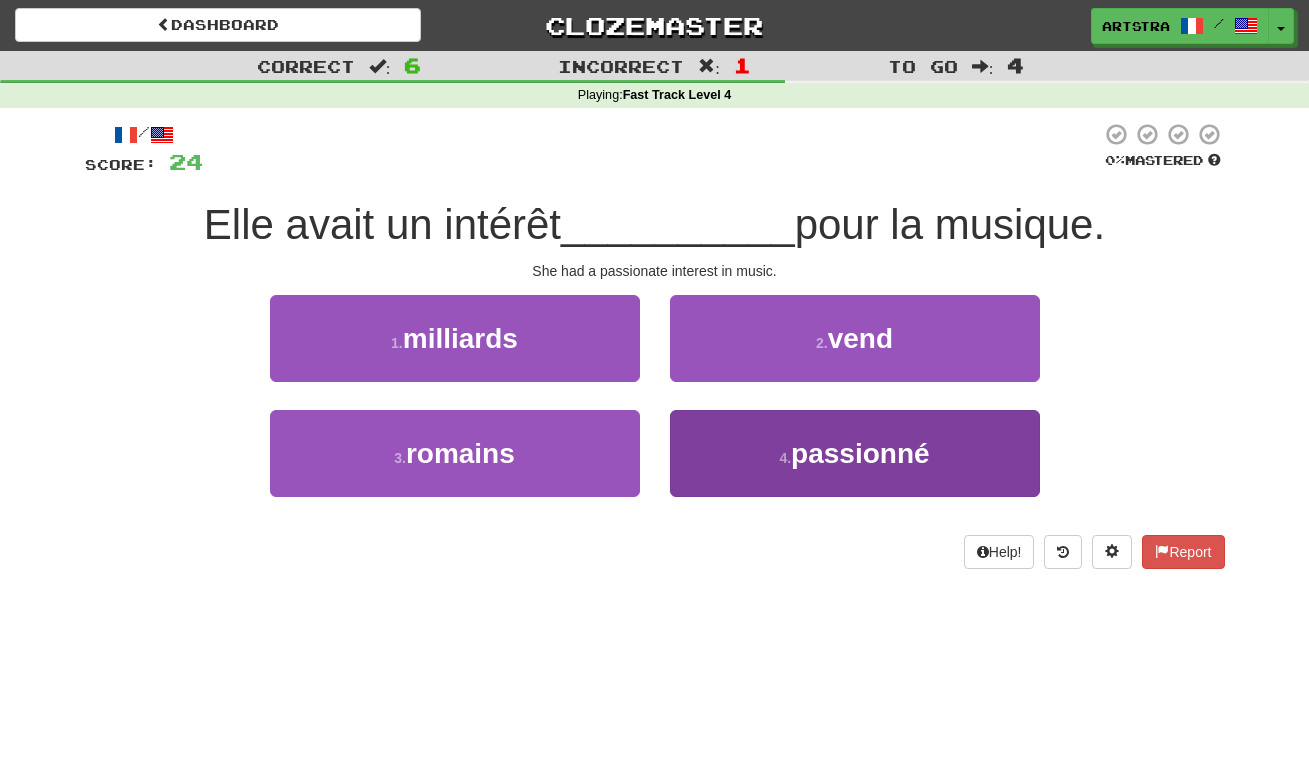 click on "passionné" at bounding box center (860, 453) 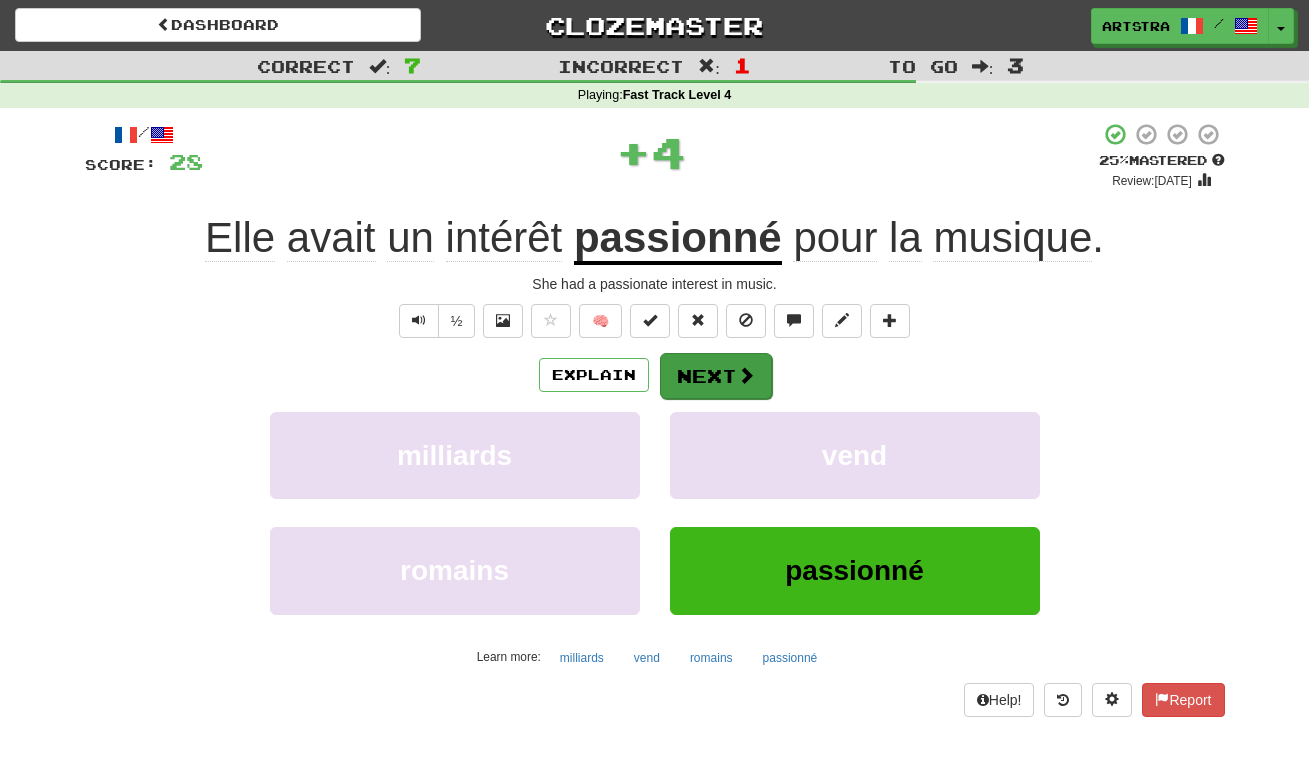 click on "Next" at bounding box center [716, 376] 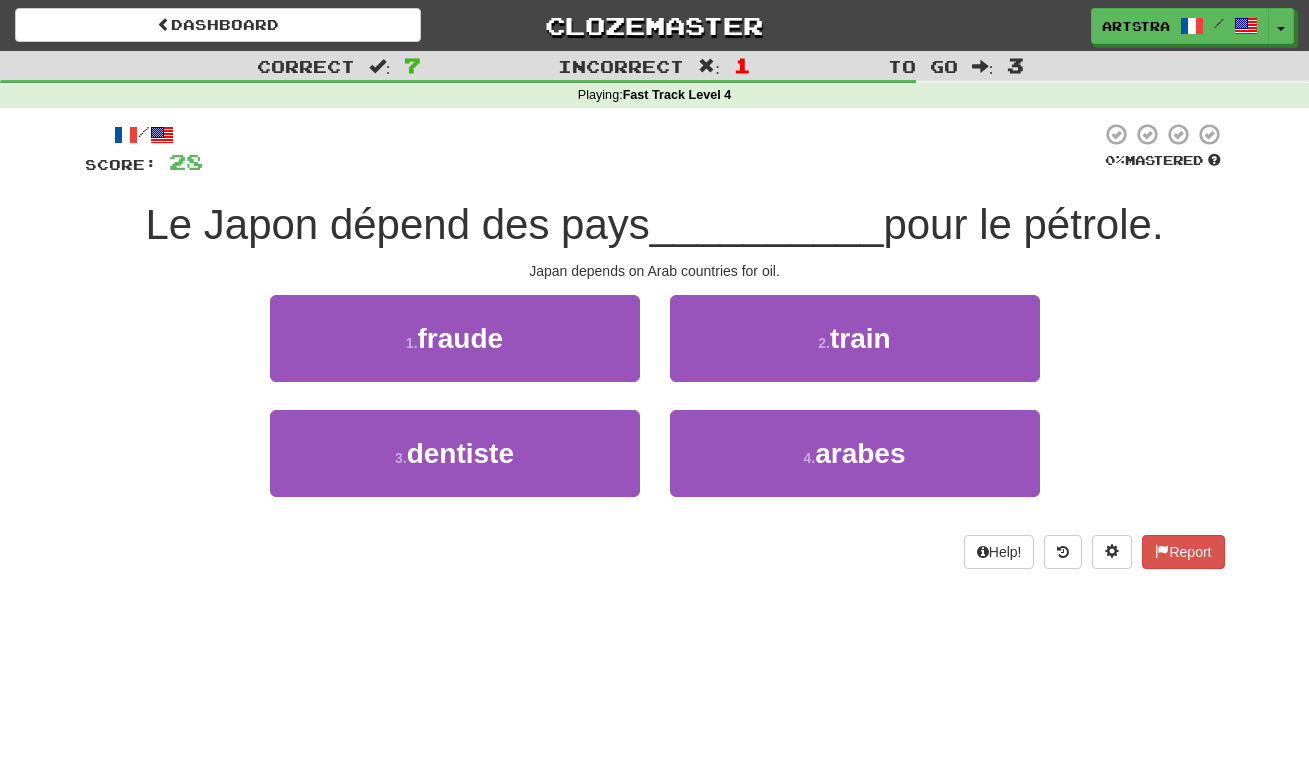 click on "__________" at bounding box center [767, 224] 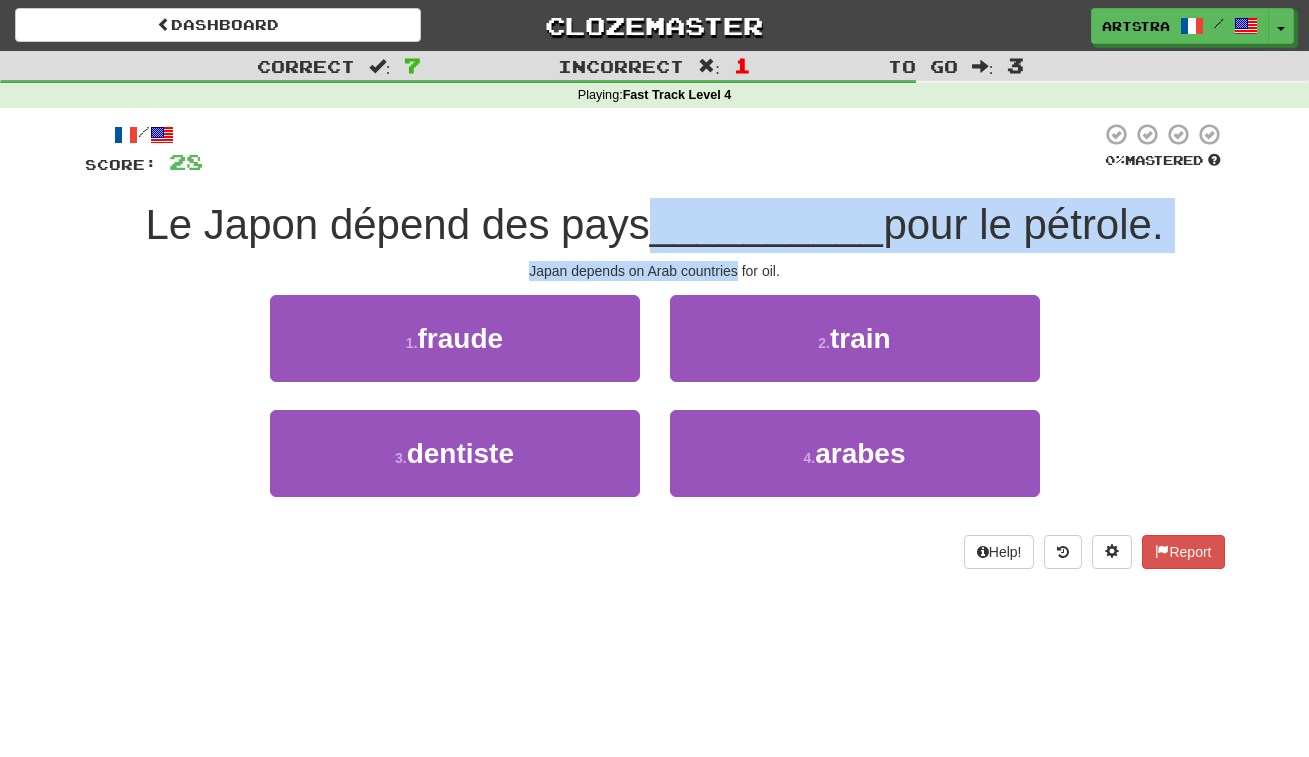 drag, startPoint x: 696, startPoint y: 225, endPoint x: 720, endPoint y: 270, distance: 51 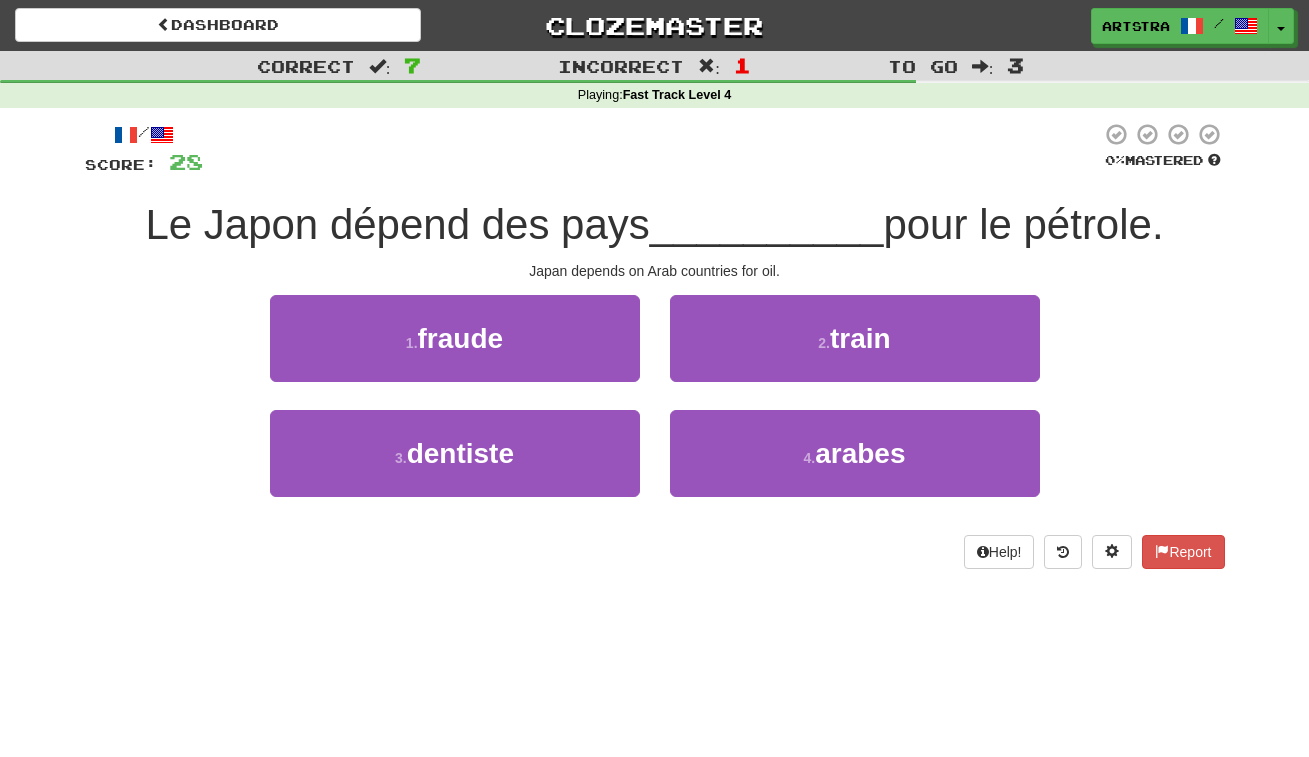 click on "3 .  dentiste 4 .  arabes" at bounding box center (655, 467) 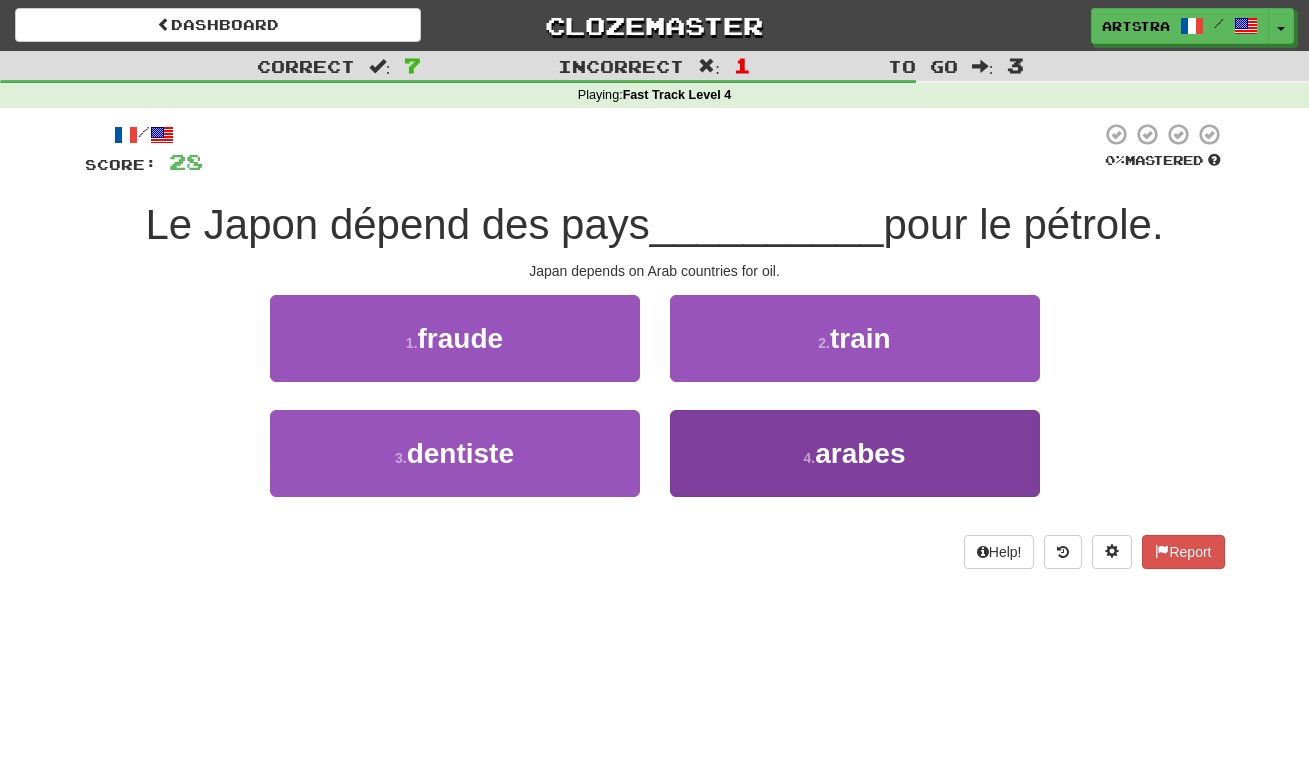 click on "arabes" at bounding box center [860, 453] 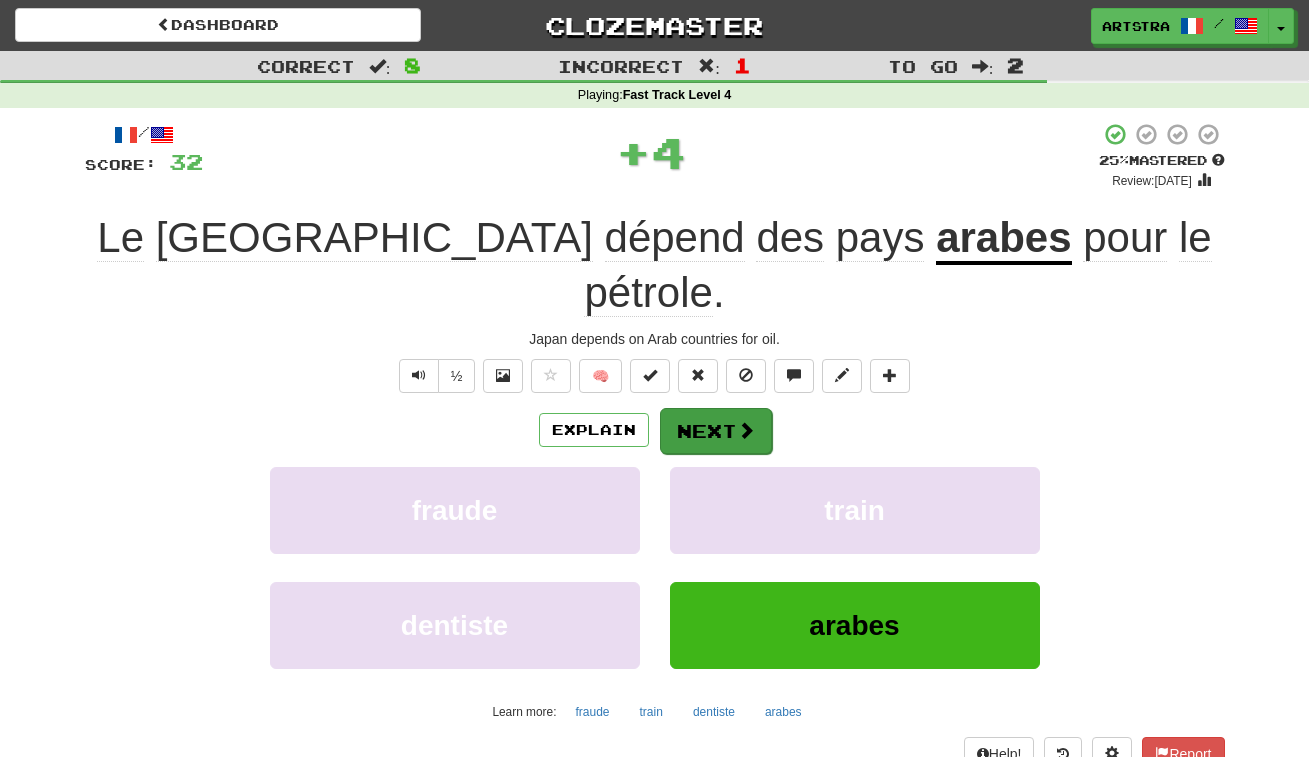 click on "Next" at bounding box center (716, 431) 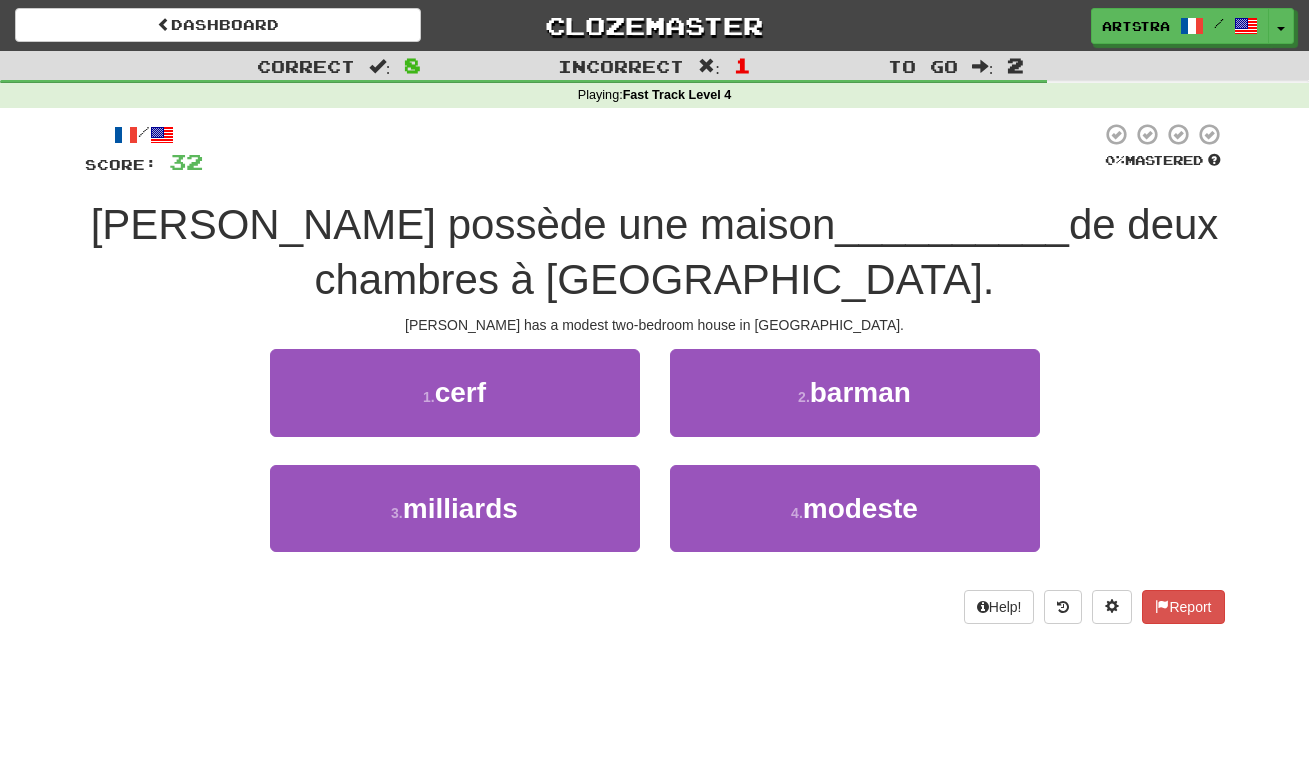 click on "__________" at bounding box center (952, 224) 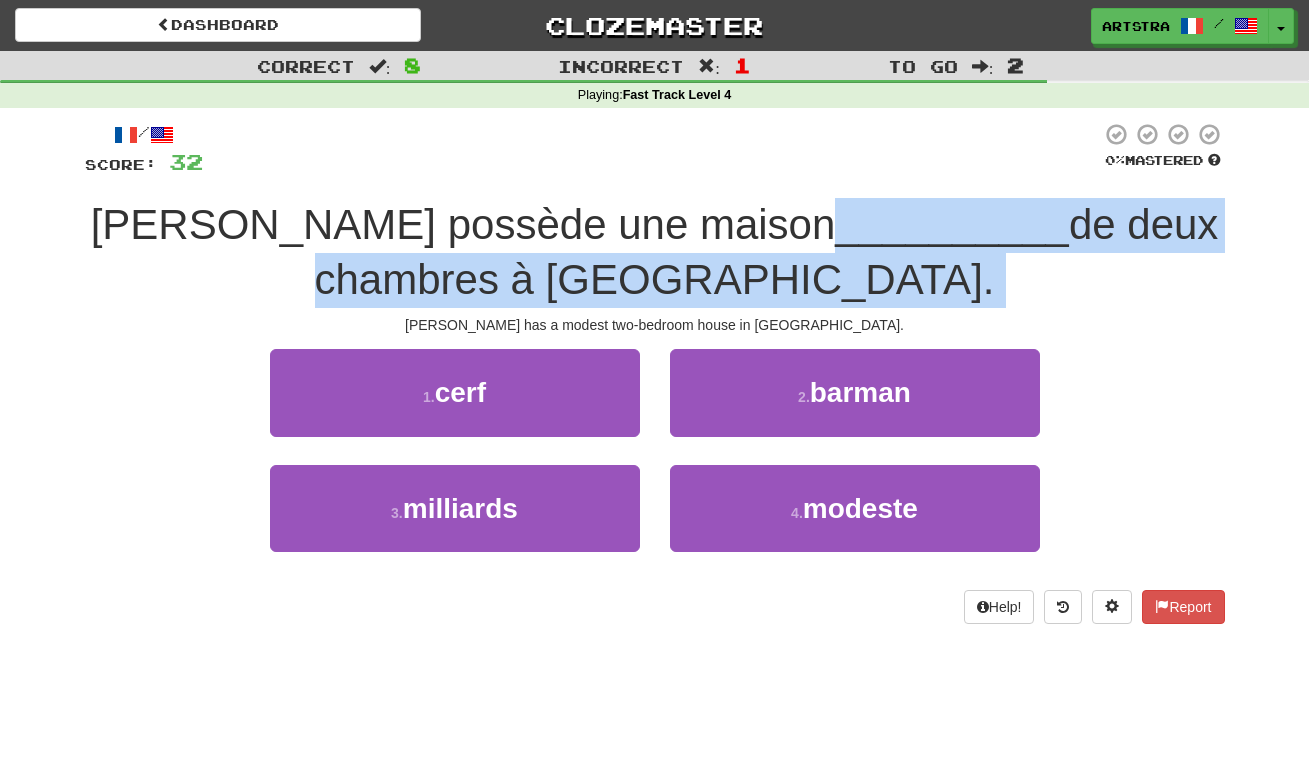 drag, startPoint x: 663, startPoint y: 240, endPoint x: 670, endPoint y: 301, distance: 61.400326 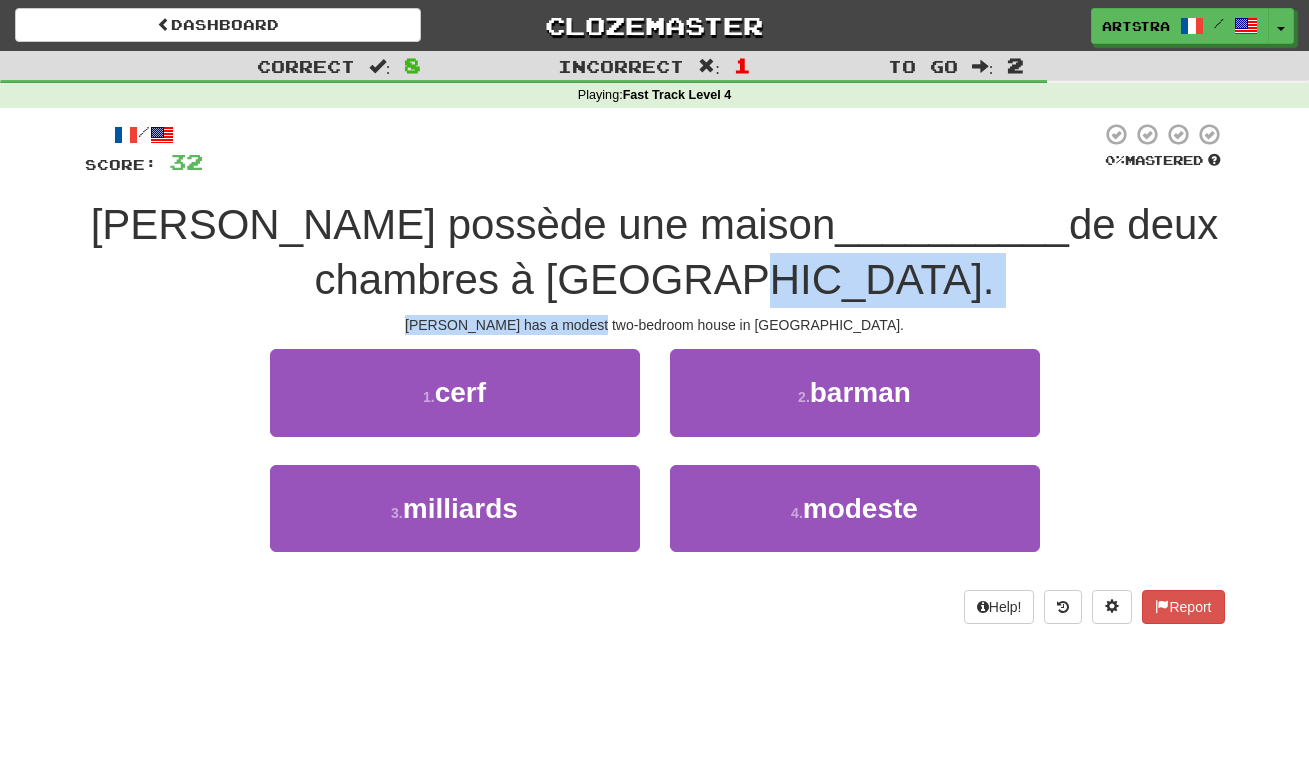 drag, startPoint x: 670, startPoint y: 301, endPoint x: 678, endPoint y: 323, distance: 23.409399 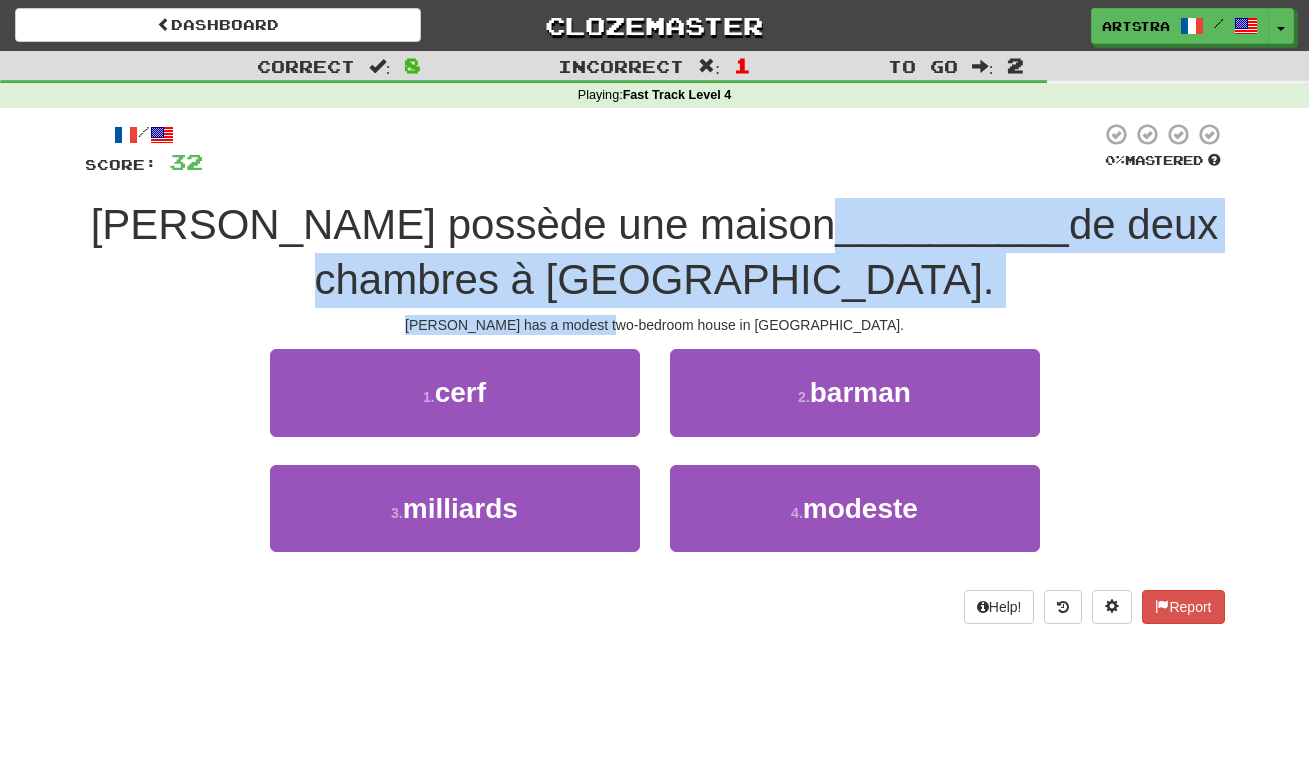 drag 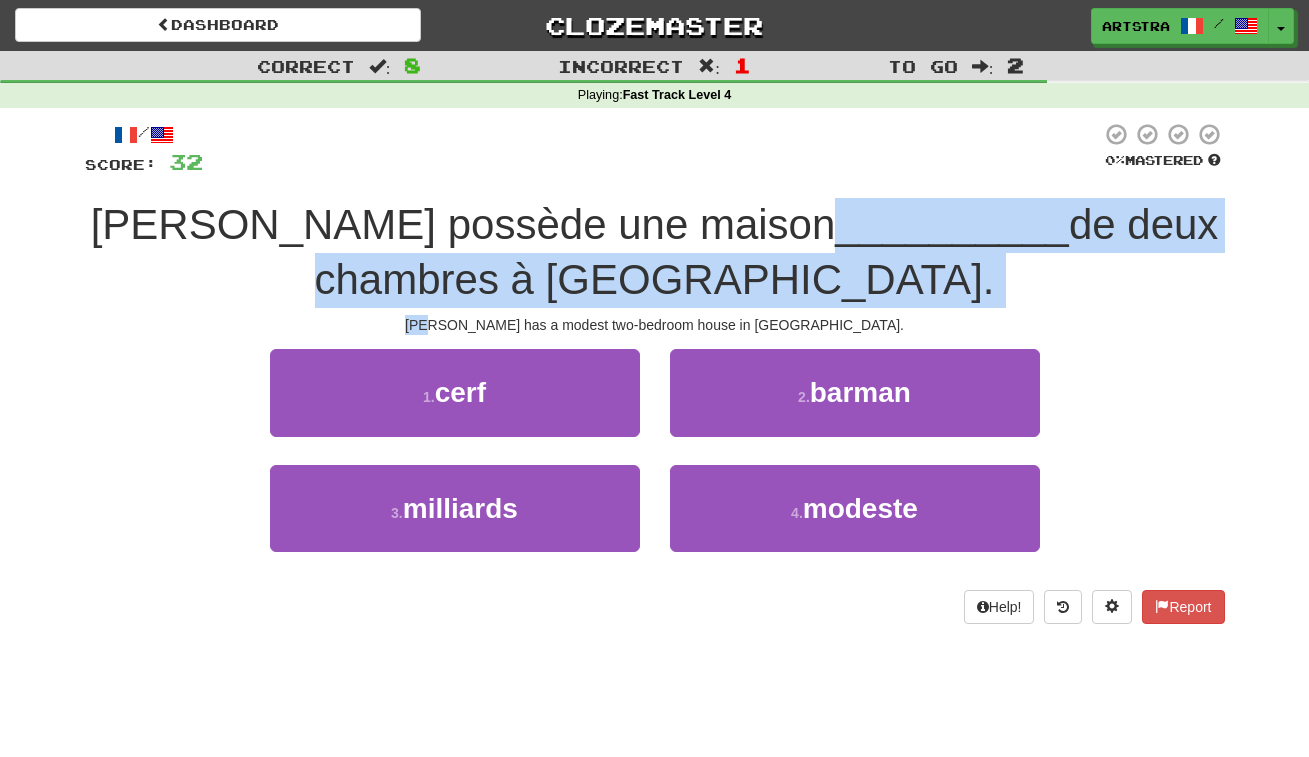 click on "/  Score:   32 0 %  Mastered Tom possède une maison  __________  de deux chambres à Boston. Tom has a modest two-bedroom house in Boston. 1 .  cerf 2 .  barman 3 .  milliards 4 .  modeste  Help!  Report" at bounding box center [655, 372] 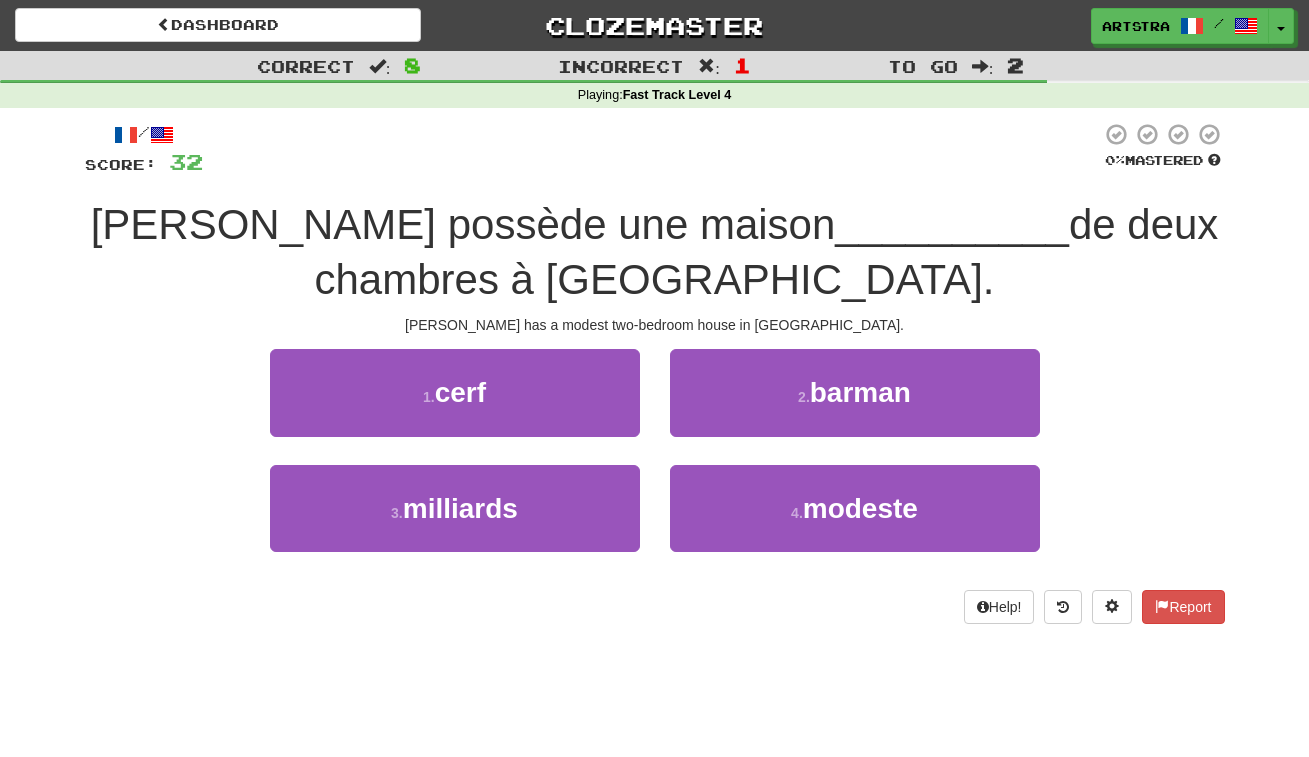 click on "Tom possède une maison  __________  de deux chambres à Boston." at bounding box center [655, 252] 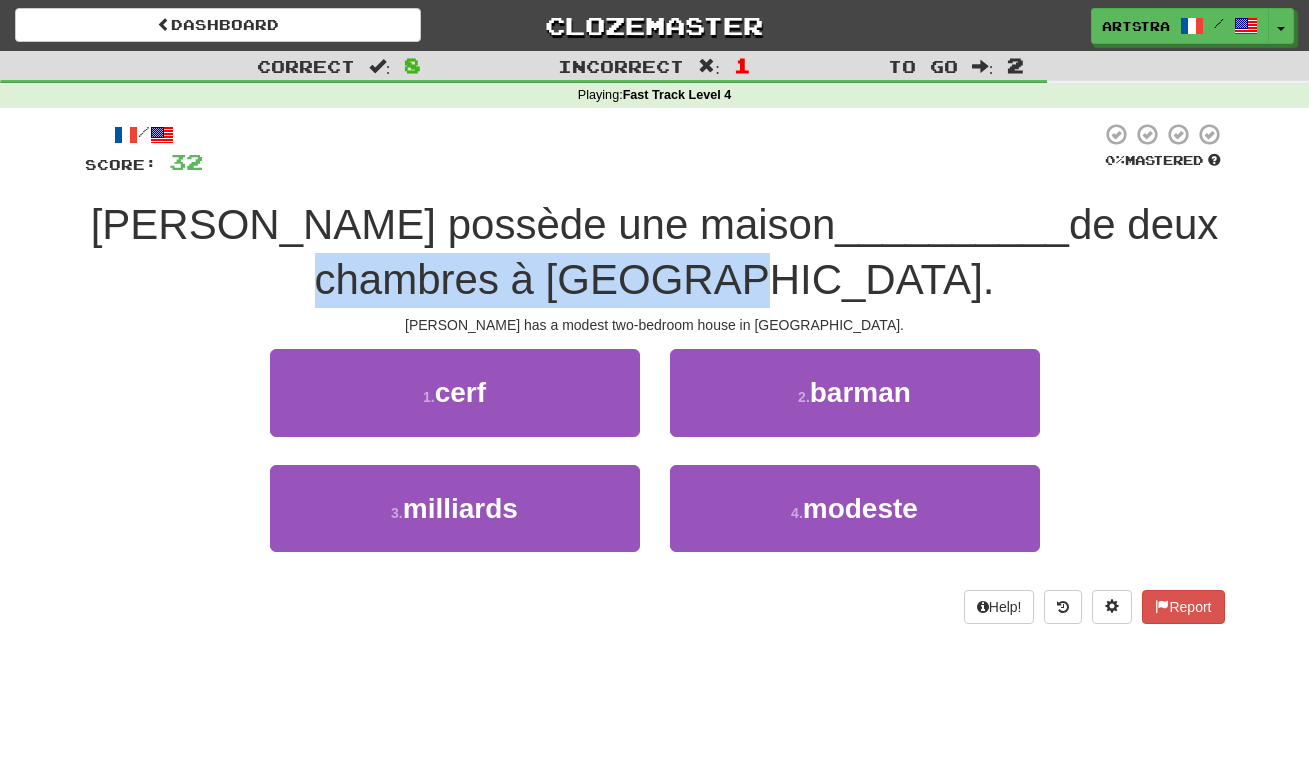 click on "Tom possède une maison  __________  de deux chambres à Boston." at bounding box center [655, 252] 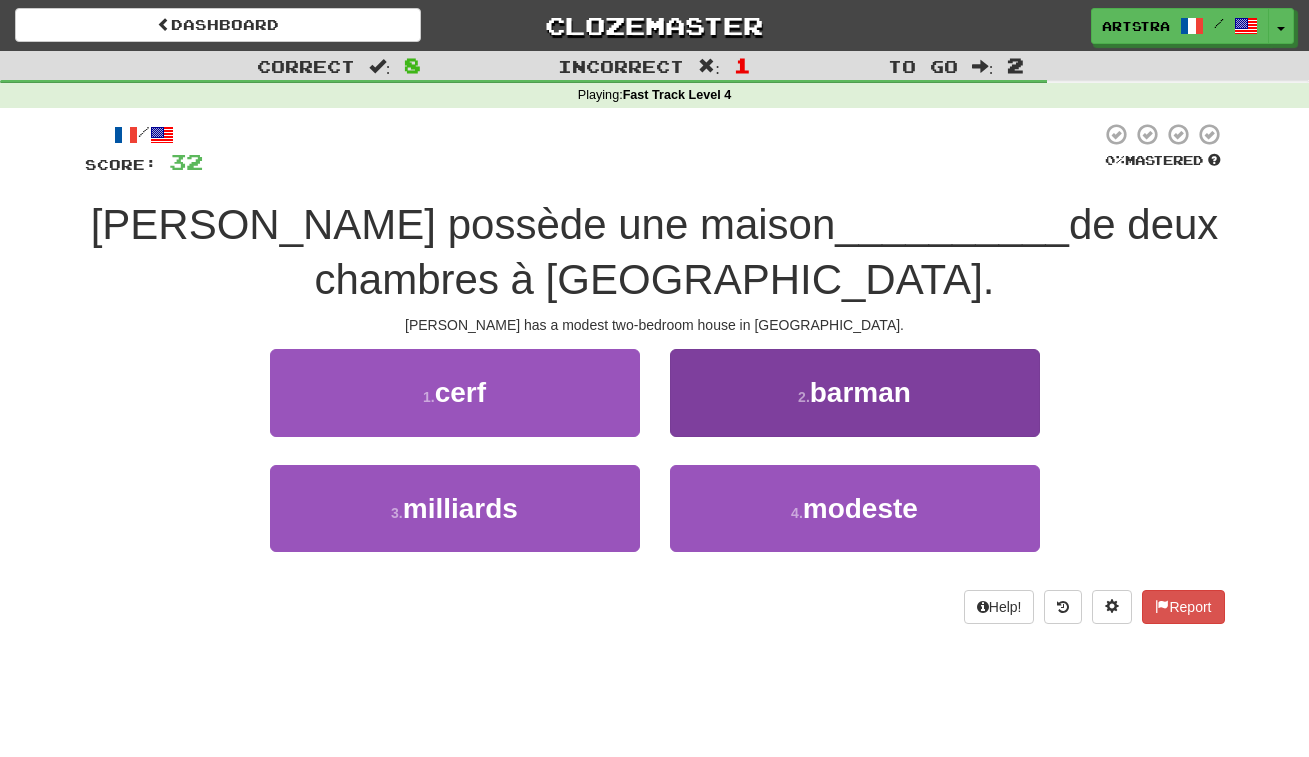 click on "4 .  modeste" at bounding box center (855, 508) 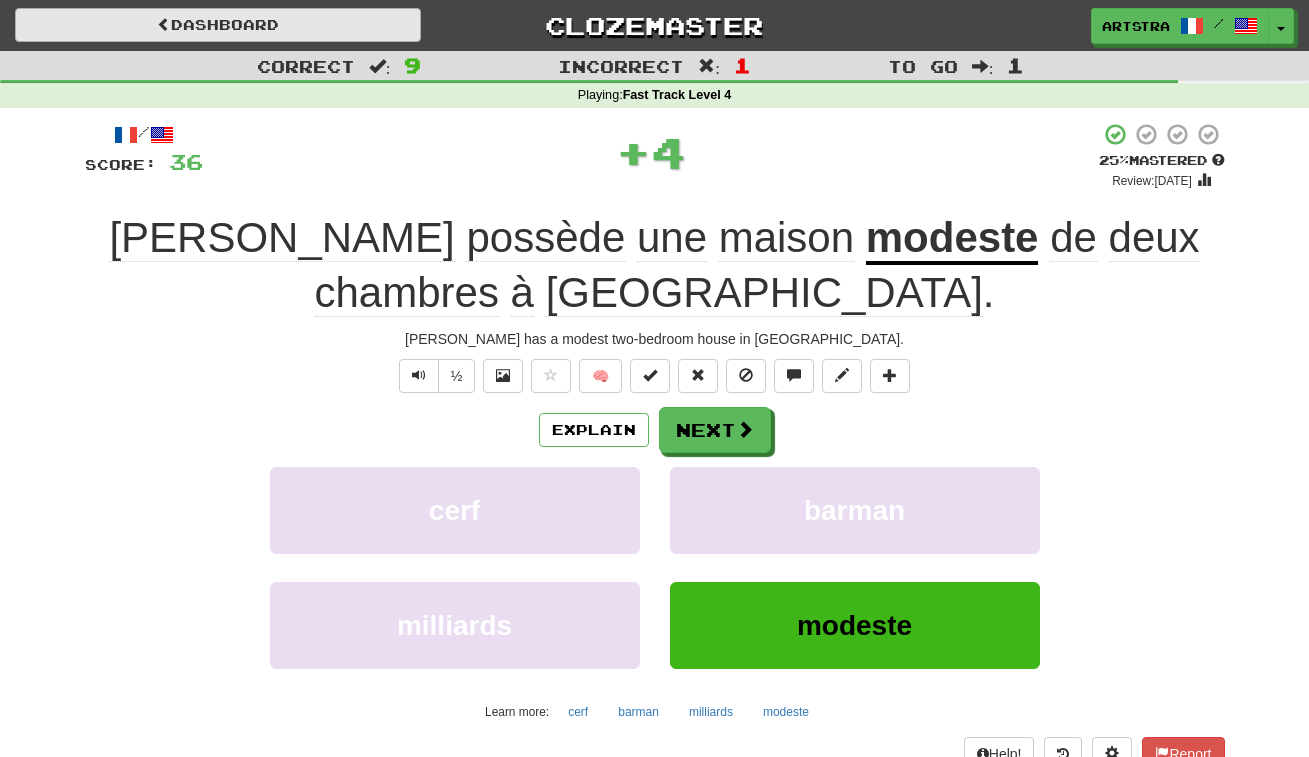 click on "Dashboard" at bounding box center (218, 25) 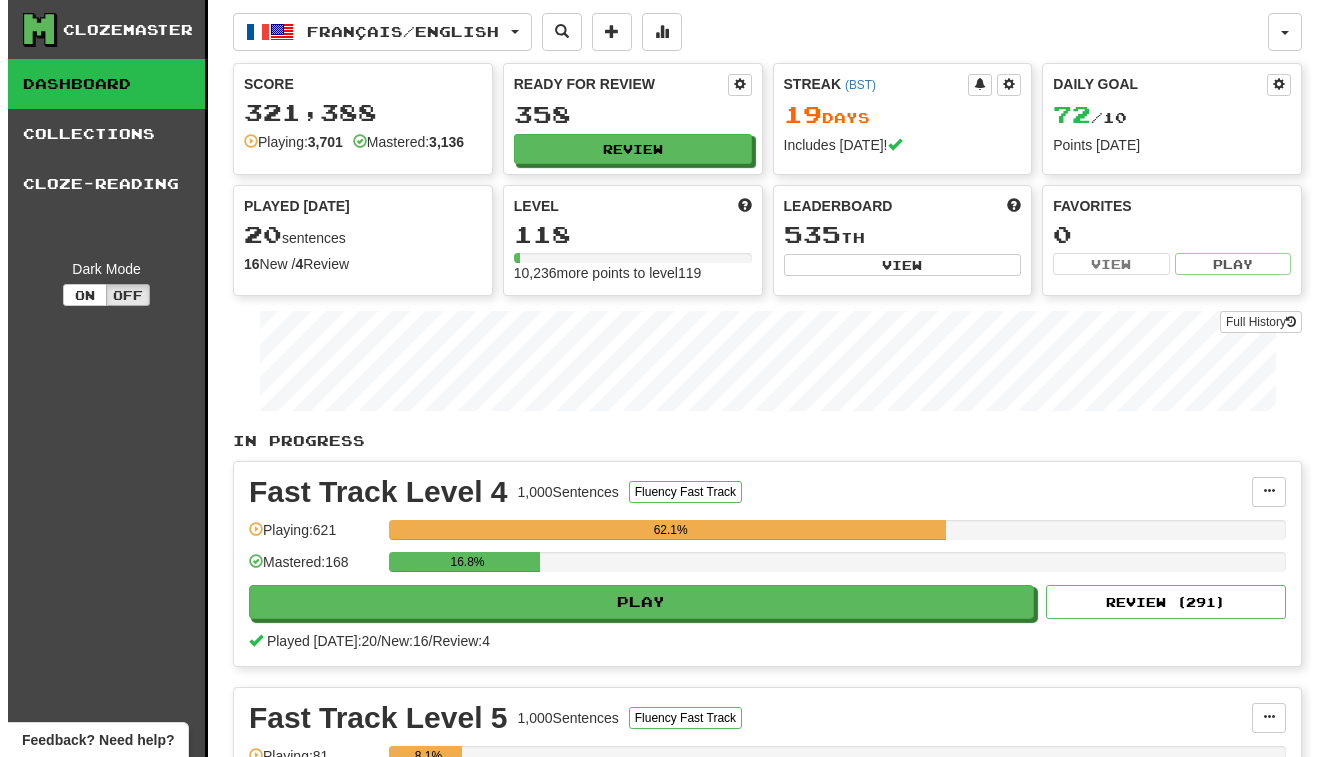 scroll, scrollTop: 0, scrollLeft: 0, axis: both 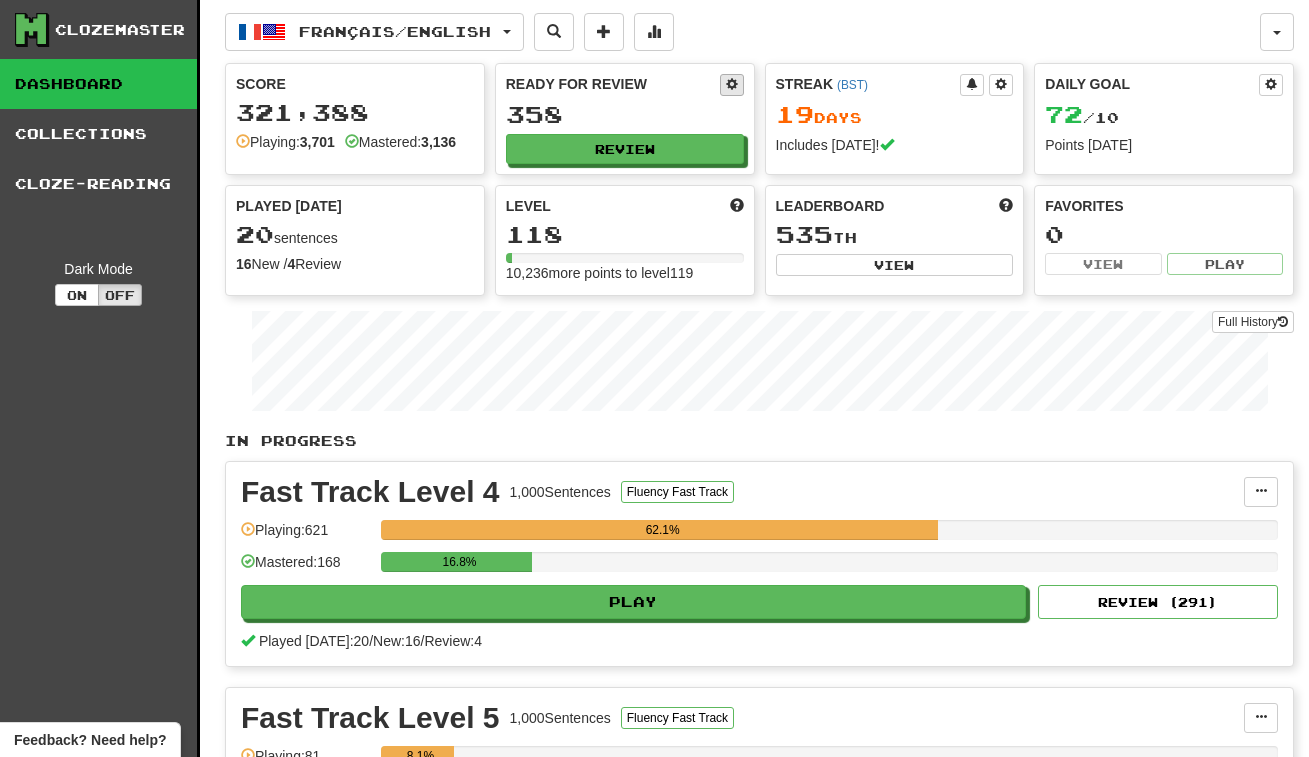 click 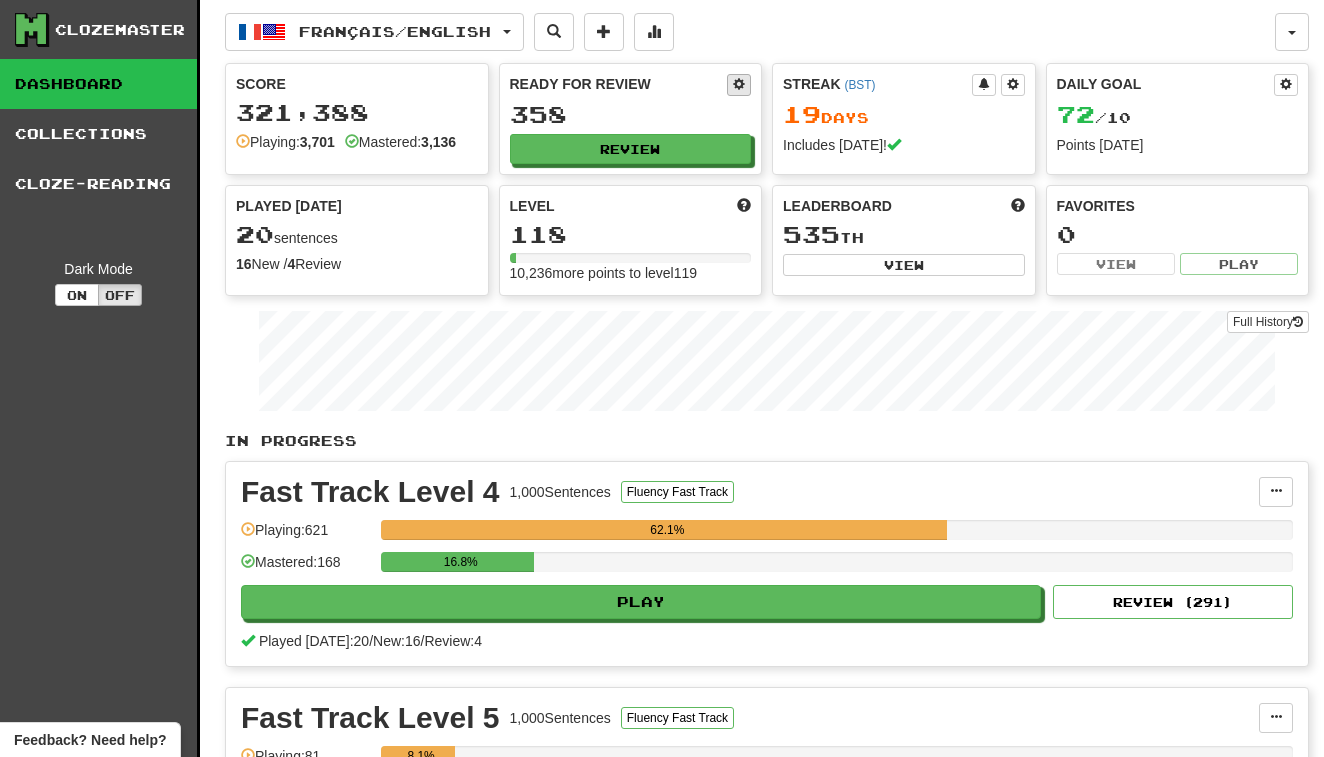 select on "*" 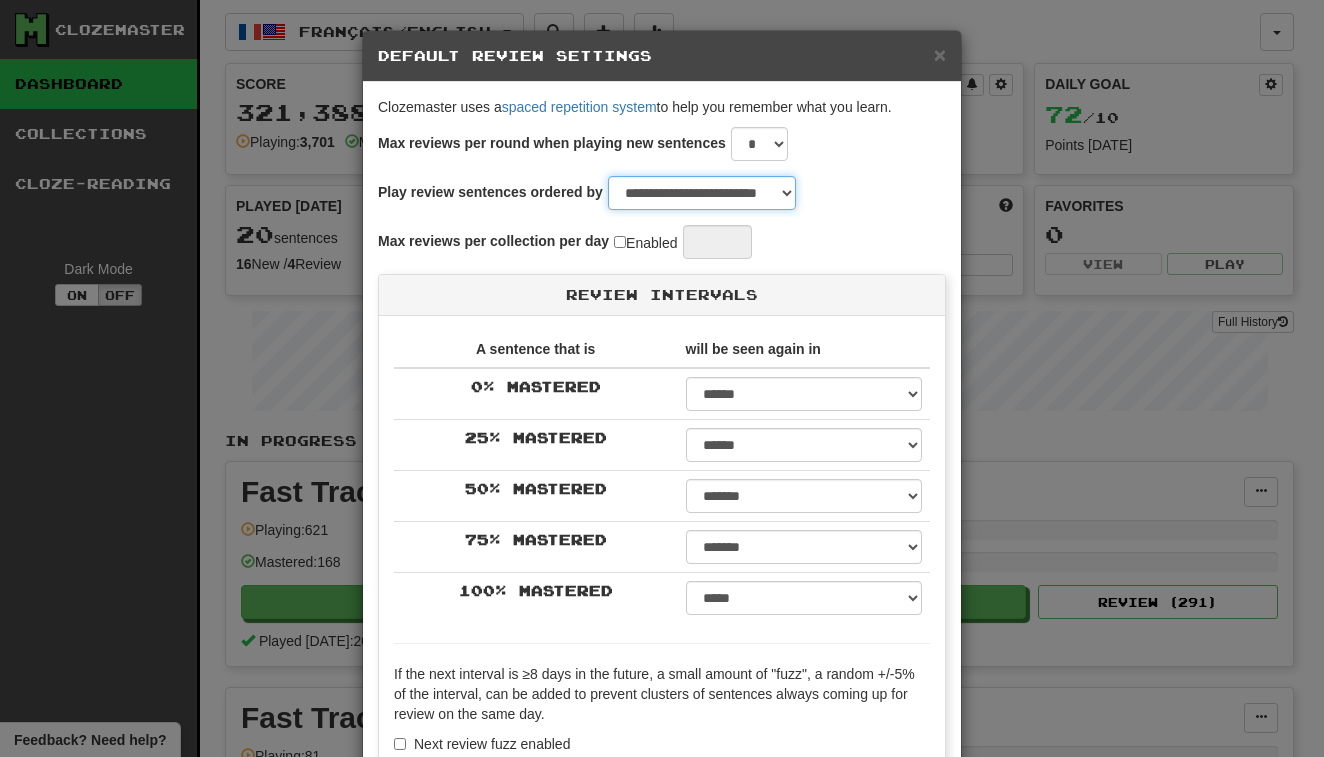 select on "**********" 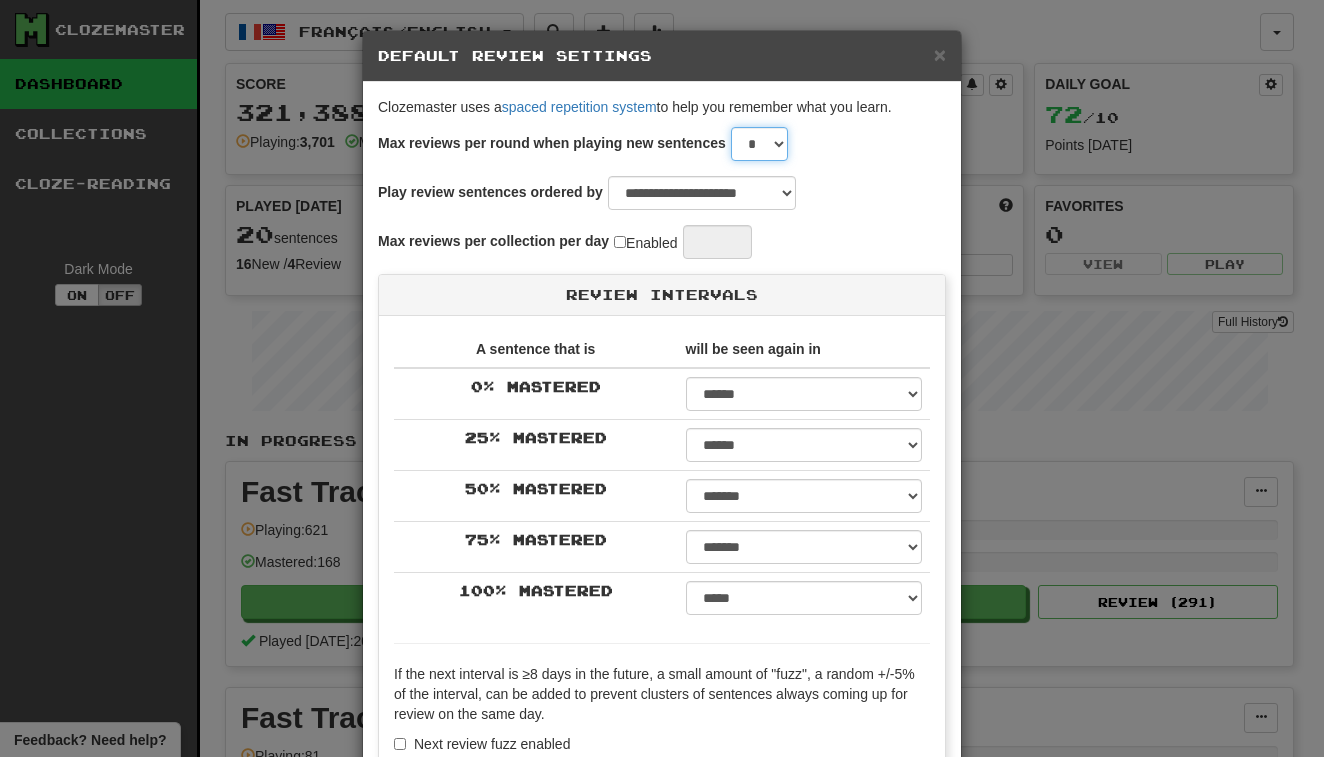 select on "*" 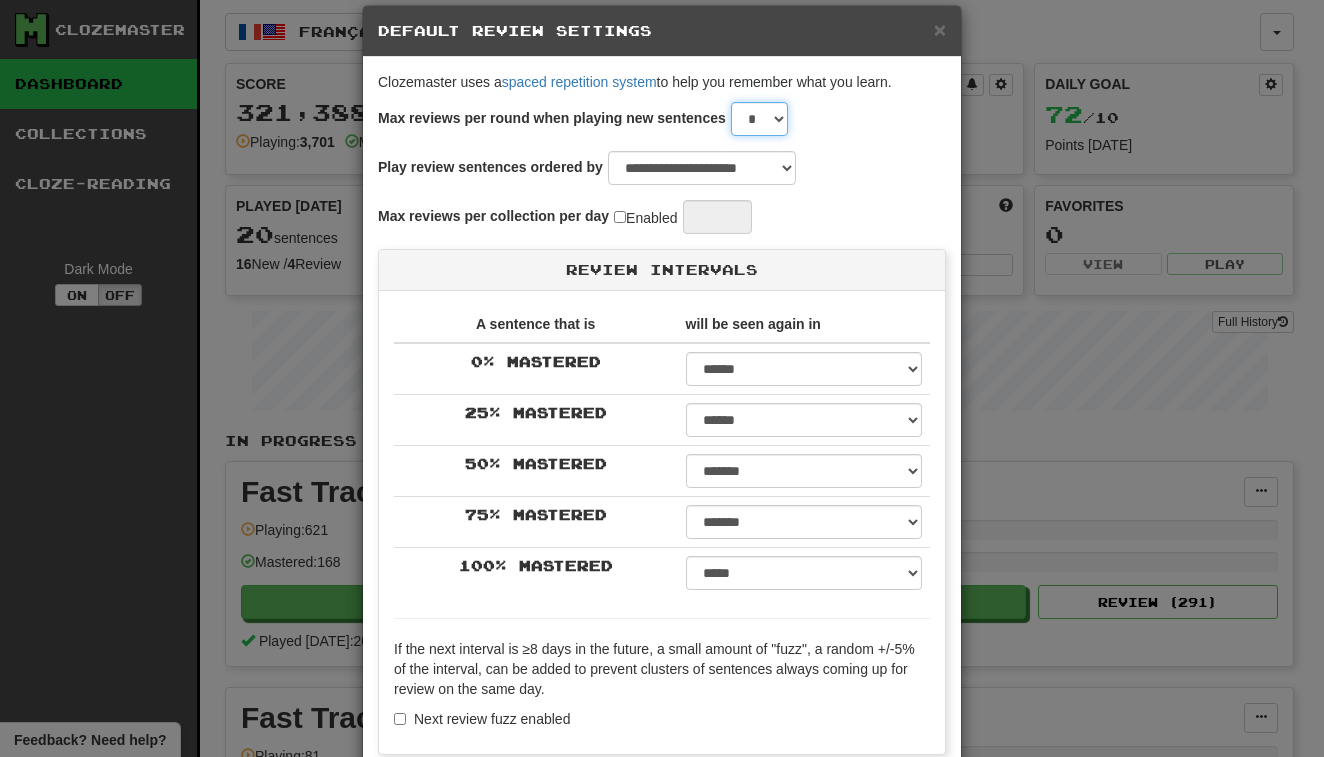 scroll, scrollTop: 188, scrollLeft: 0, axis: vertical 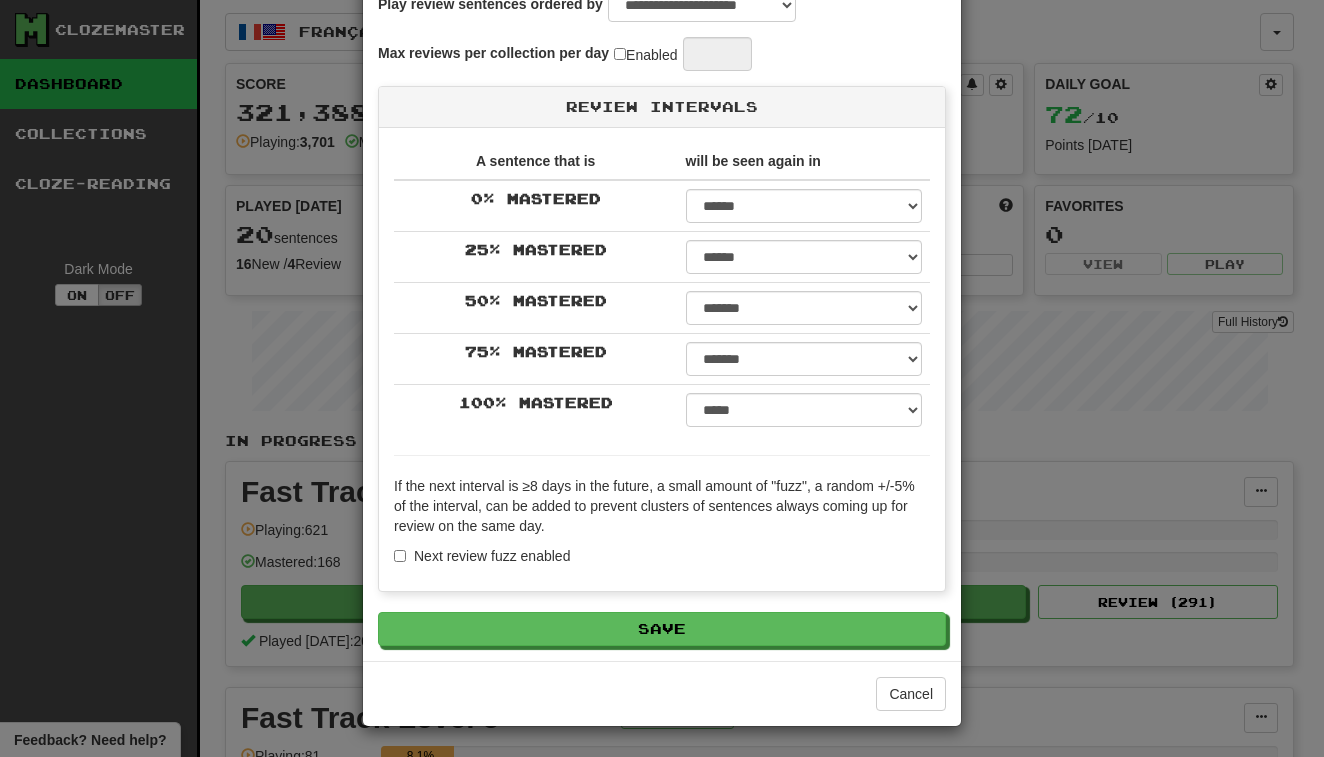 click on "**********" at bounding box center [662, 292] 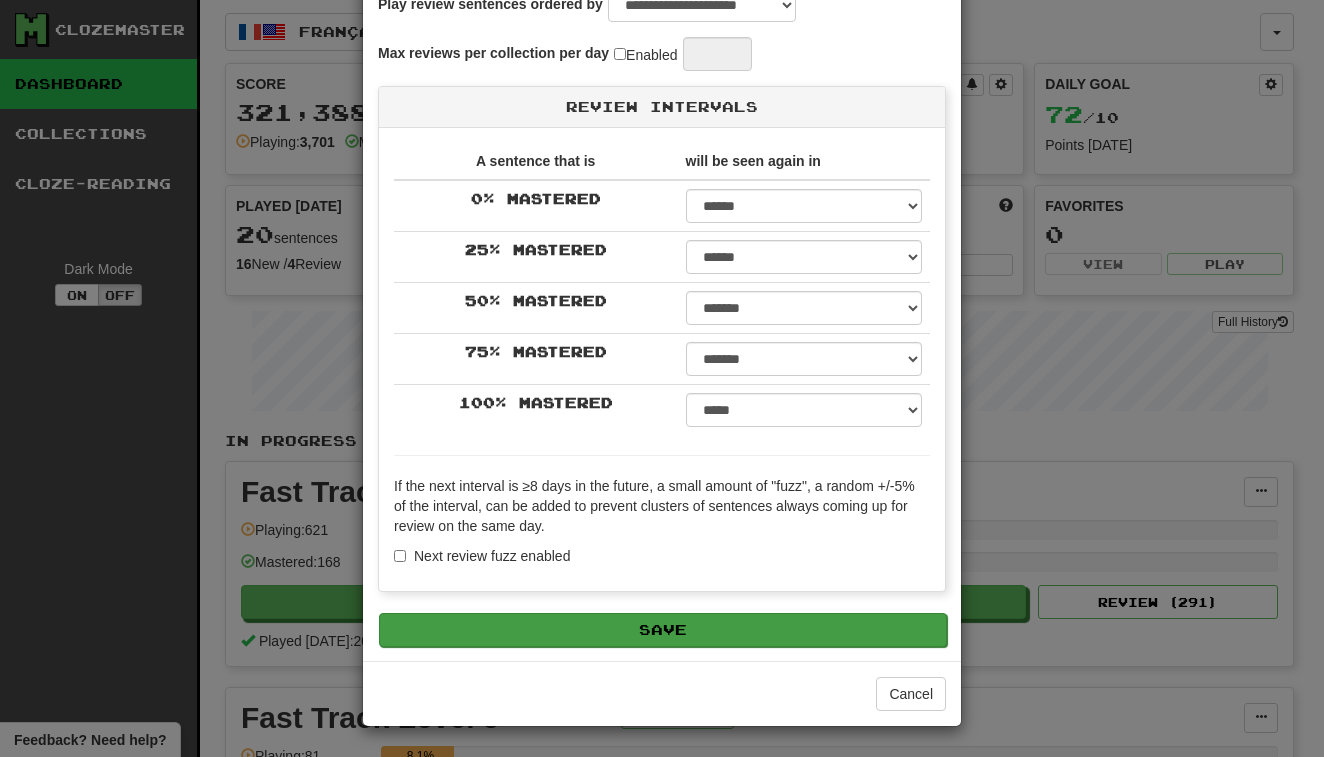 click on "Save" at bounding box center (663, 630) 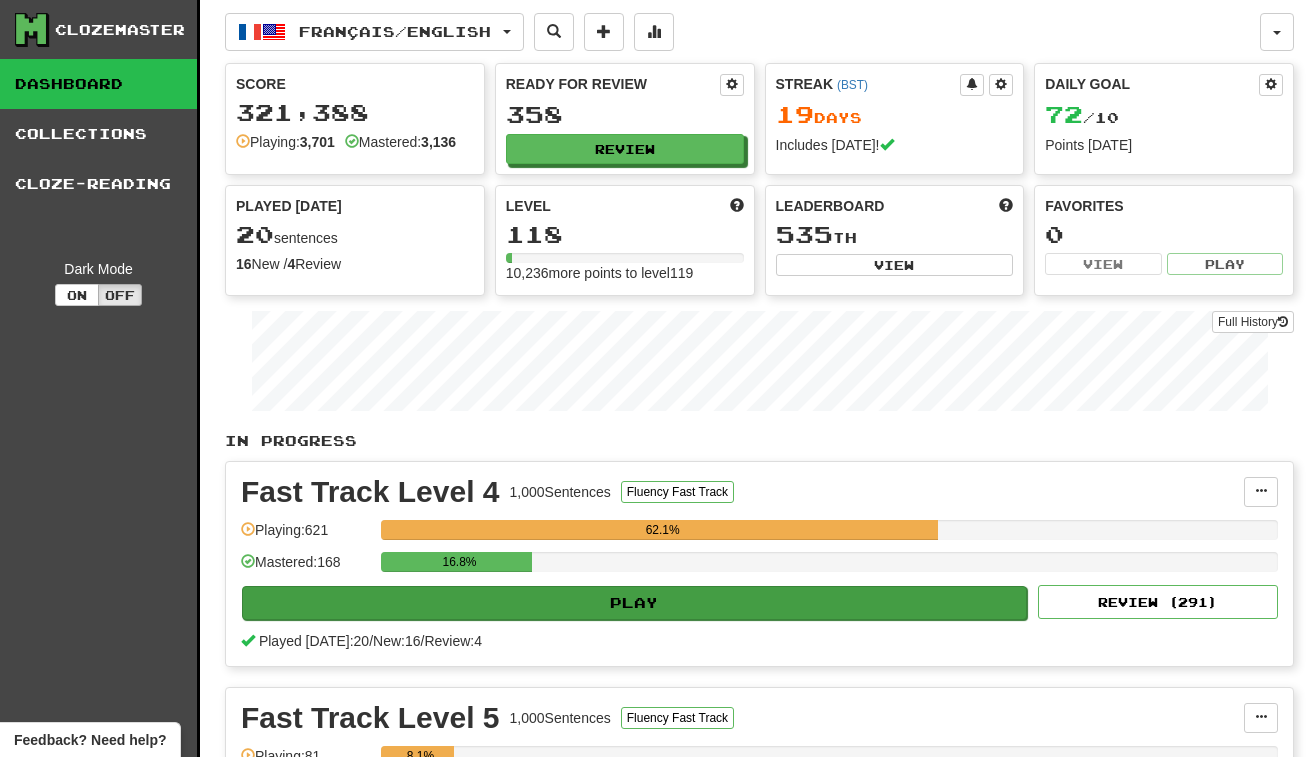 click on "Play" 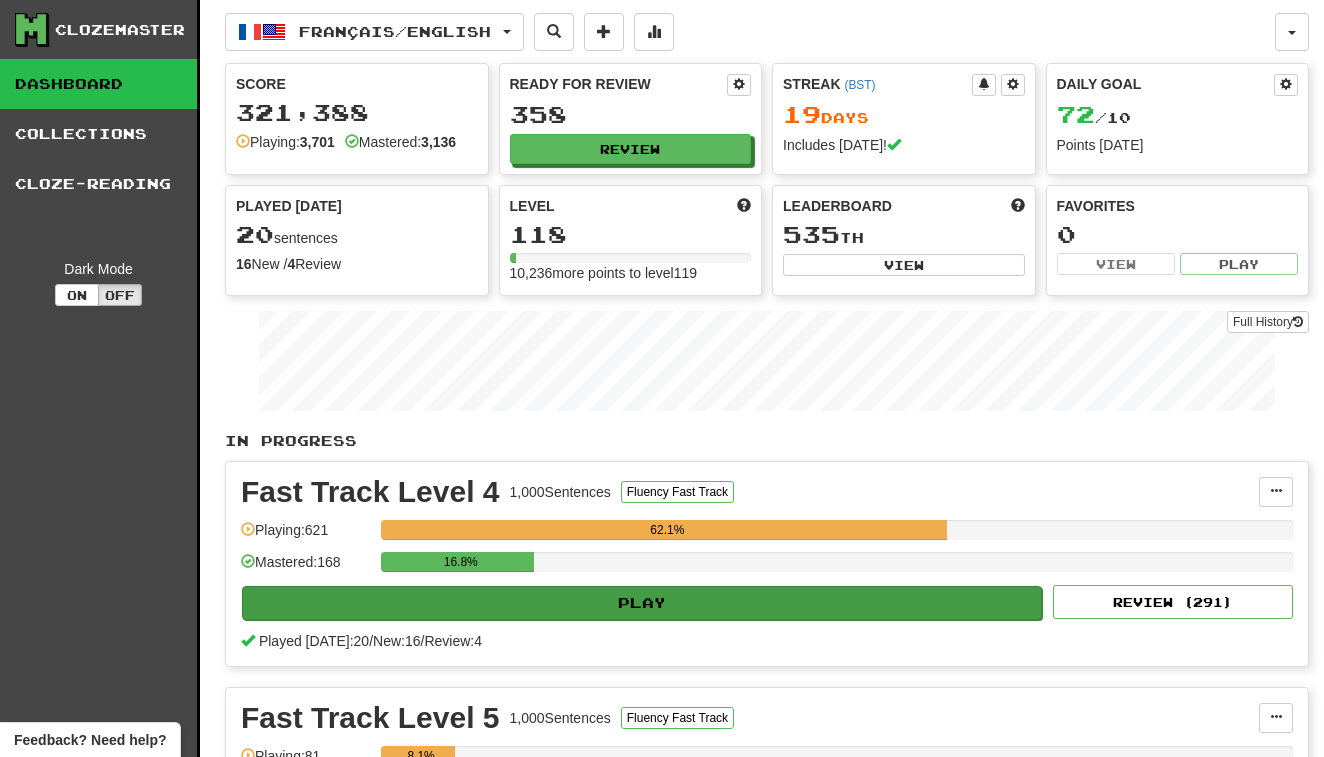 select on "**" 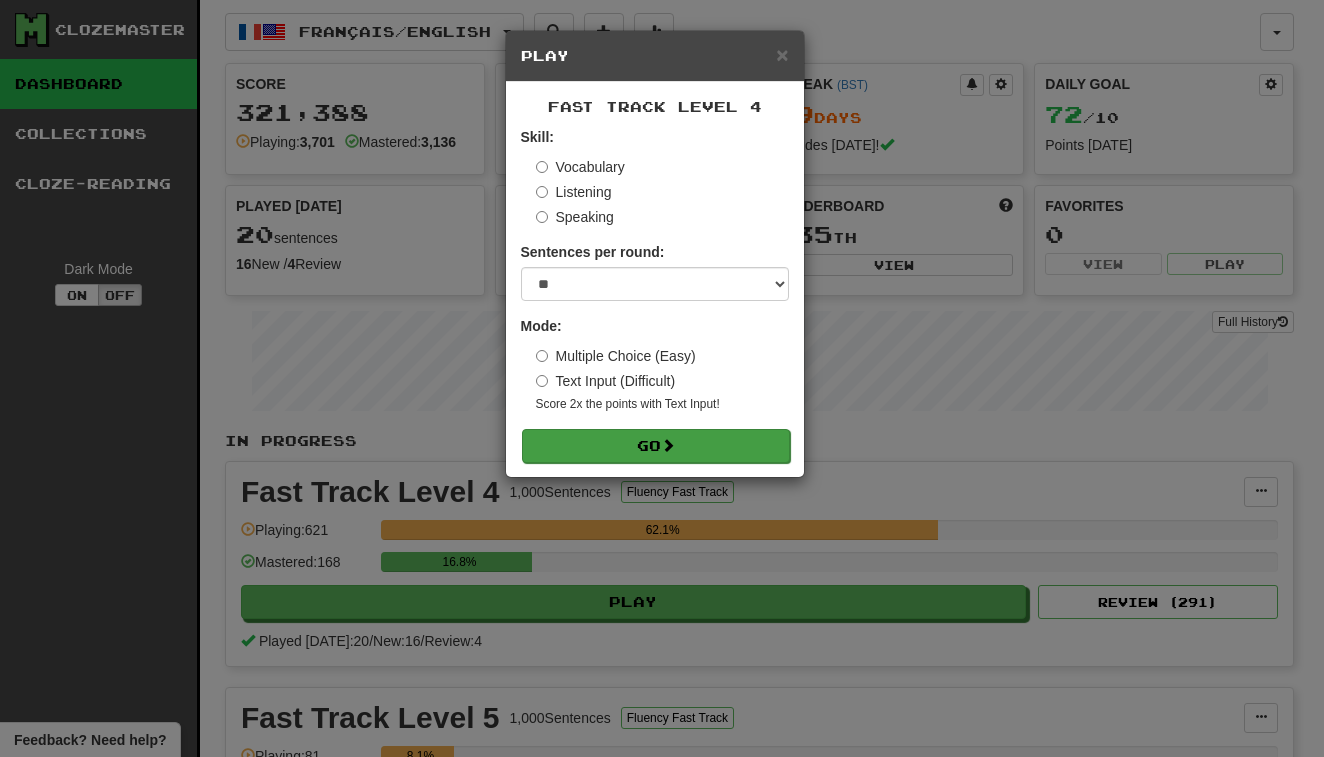 click at bounding box center [668, 445] 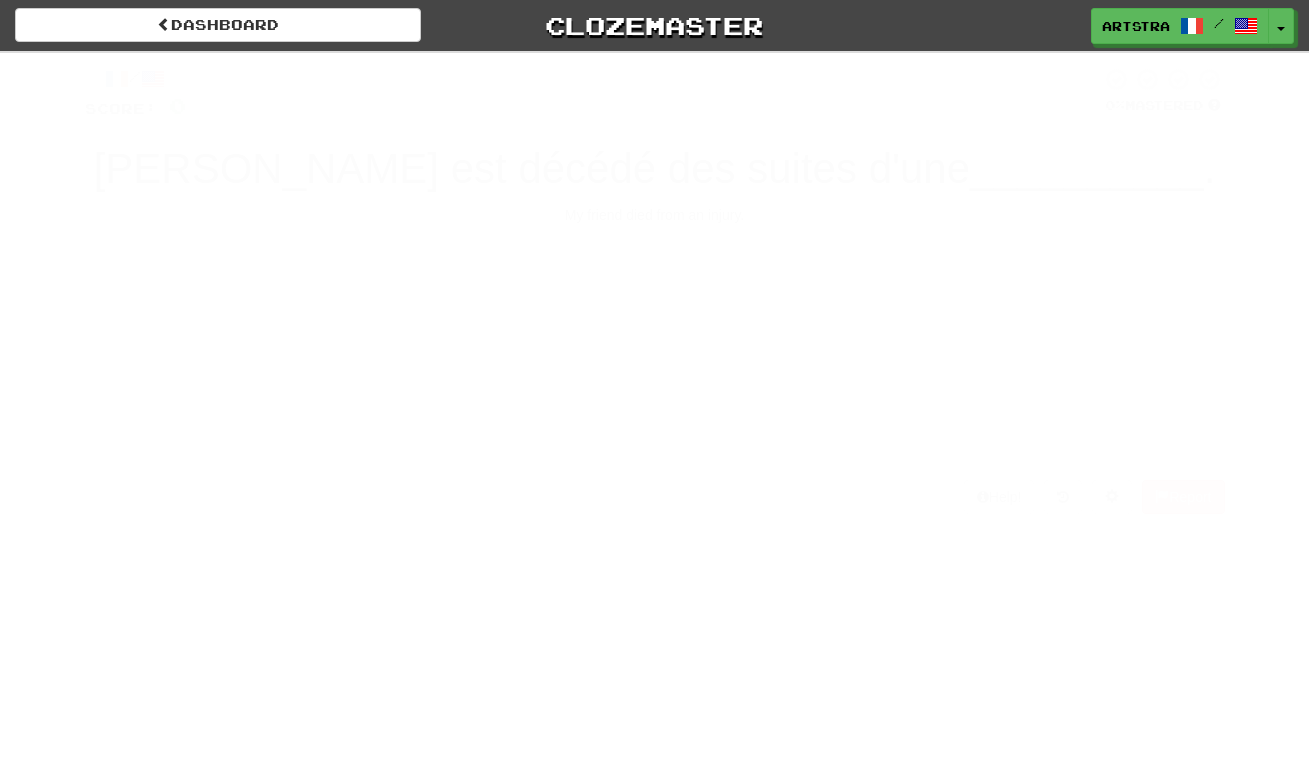 scroll, scrollTop: 0, scrollLeft: 0, axis: both 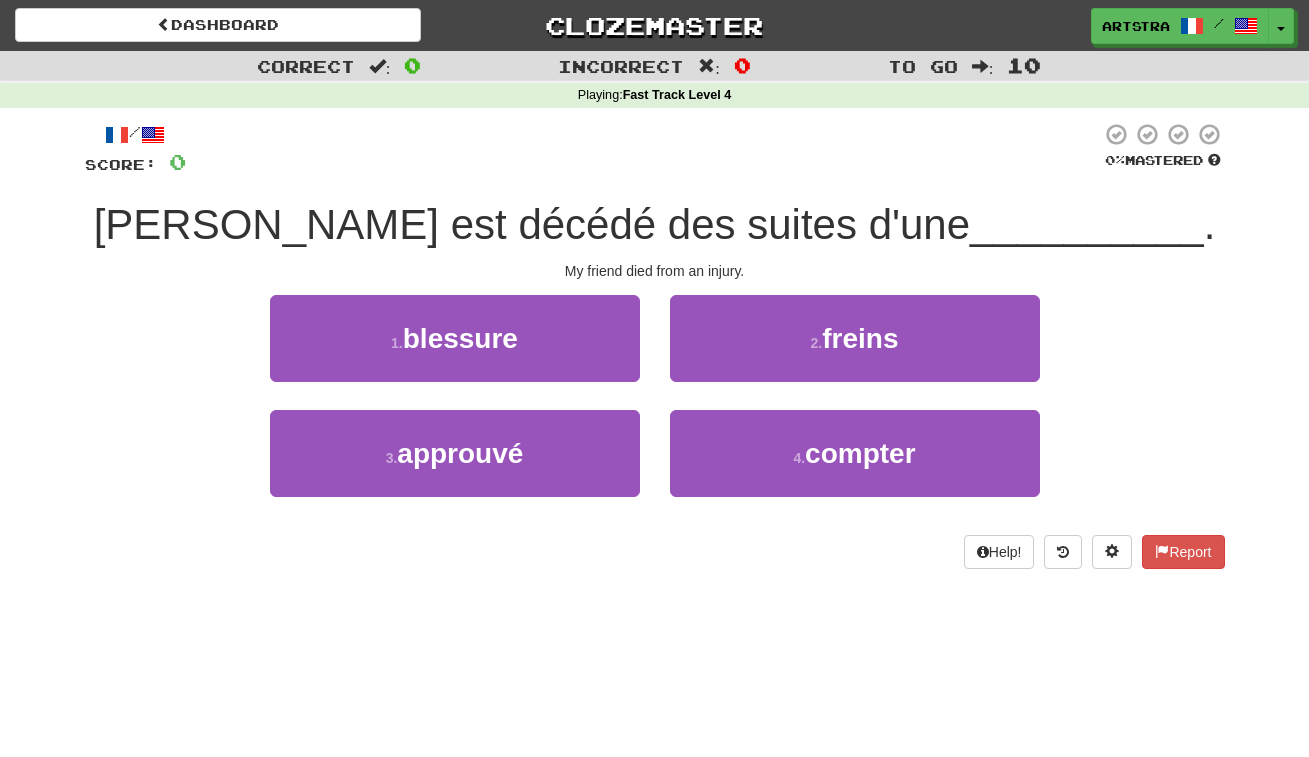 click on "[PERSON_NAME] est décédé des suites d'une" at bounding box center [532, 224] 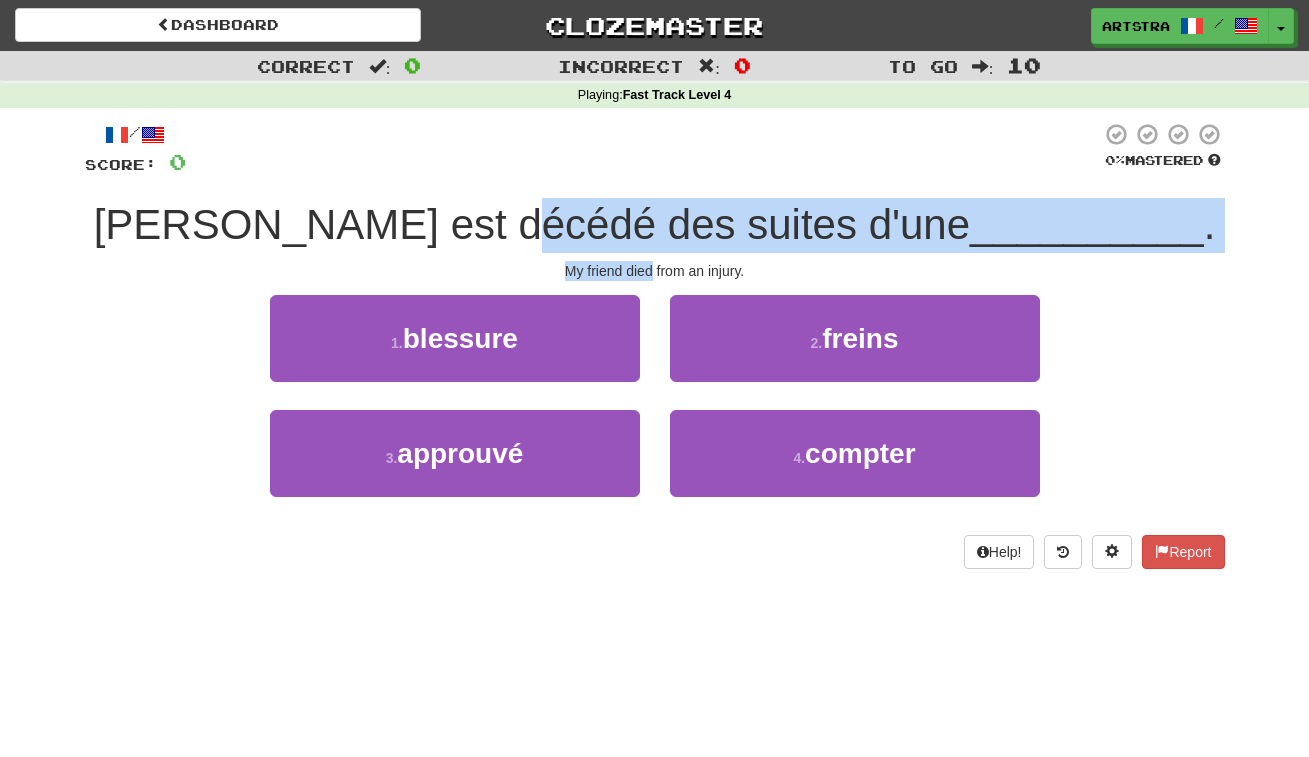 drag, startPoint x: 633, startPoint y: 235, endPoint x: 647, endPoint y: 268, distance: 35.846897 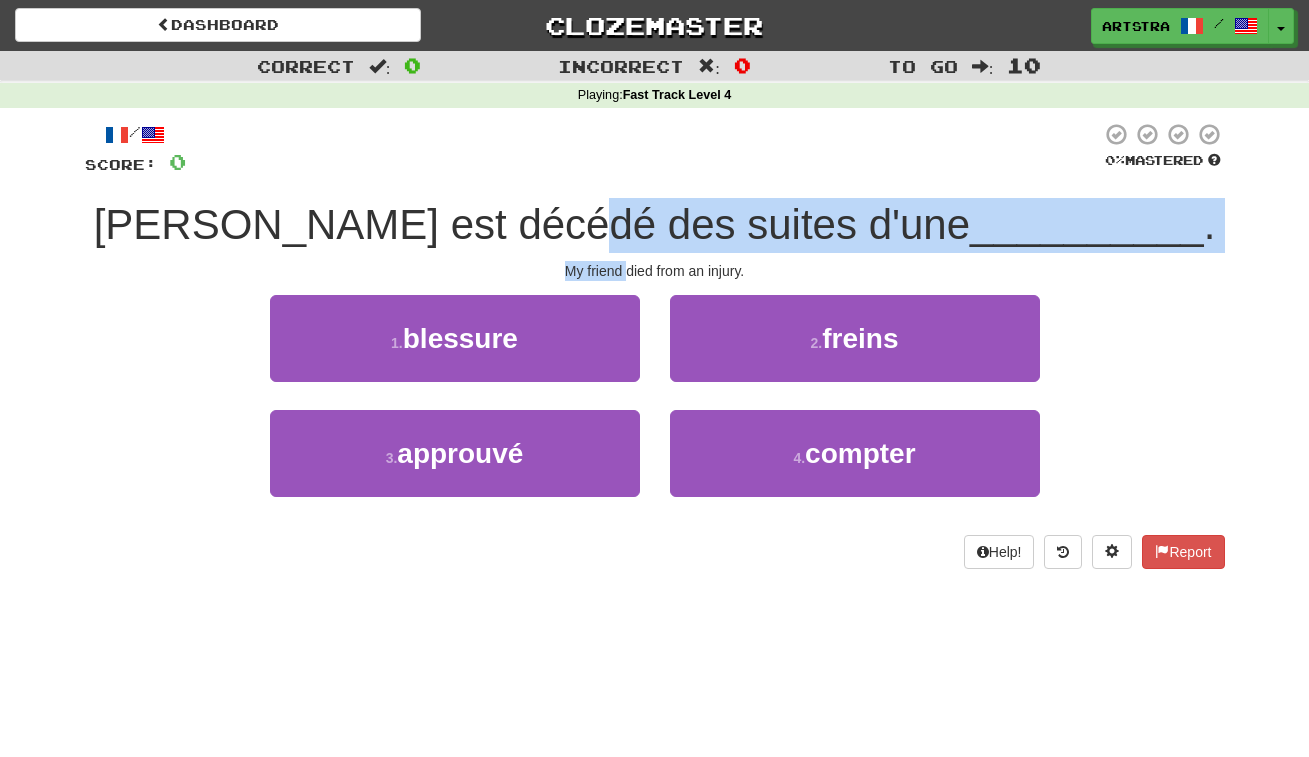 drag, startPoint x: 647, startPoint y: 268, endPoint x: 644, endPoint y: 221, distance: 47.095646 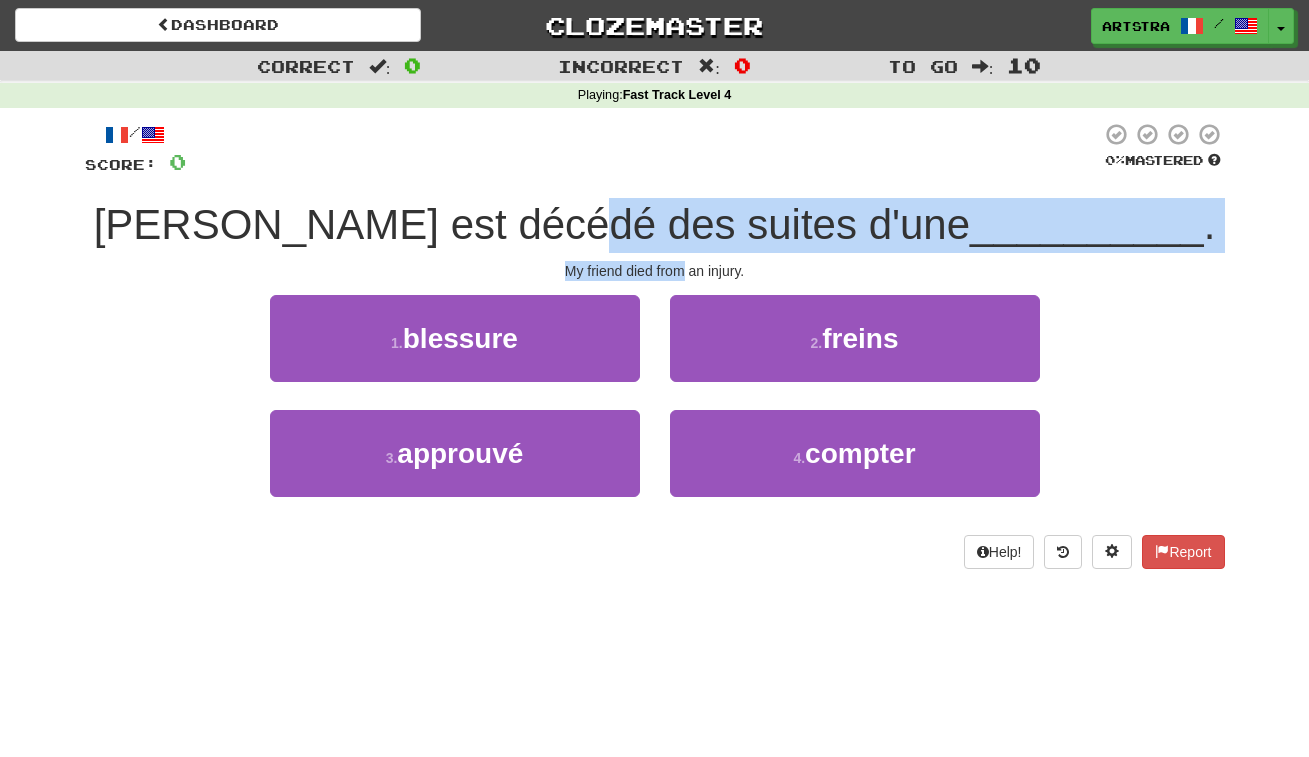 drag, startPoint x: 644, startPoint y: 221, endPoint x: 659, endPoint y: 268, distance: 49.335587 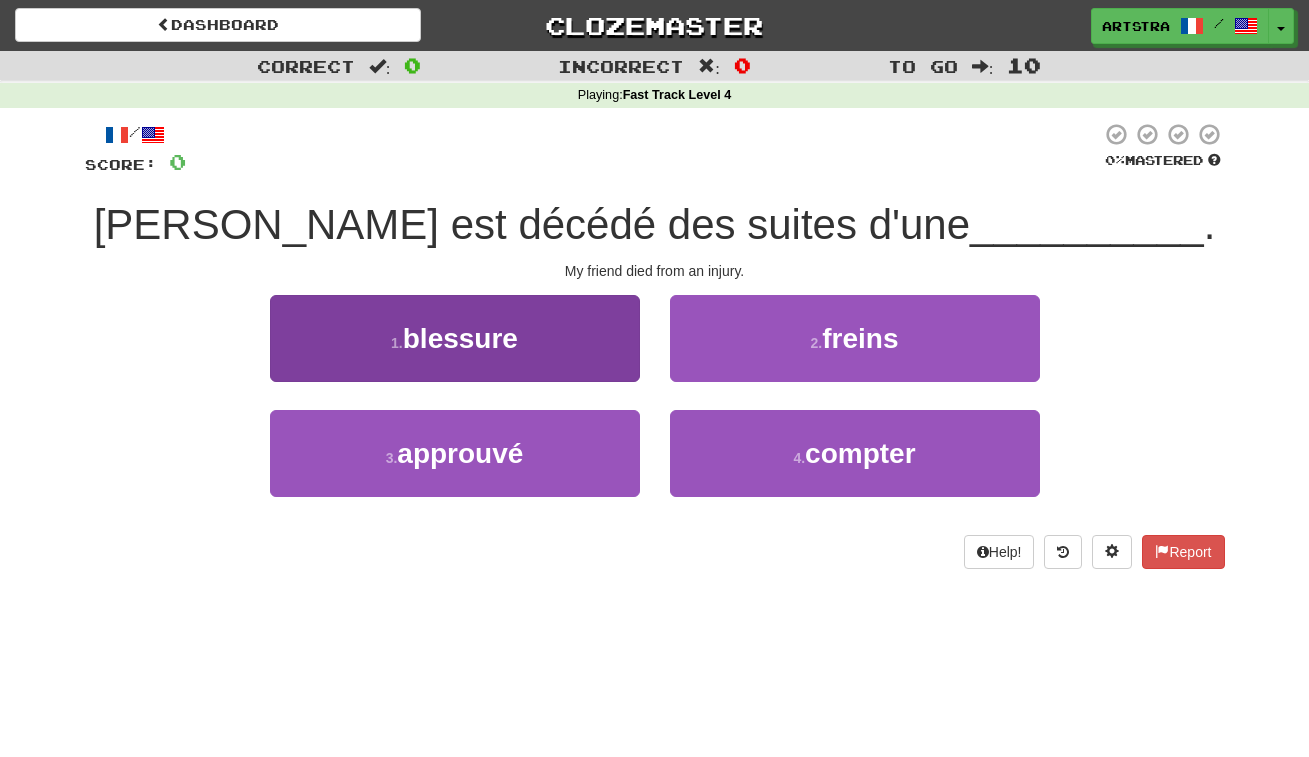 click on "1 .  blessure" at bounding box center (455, 338) 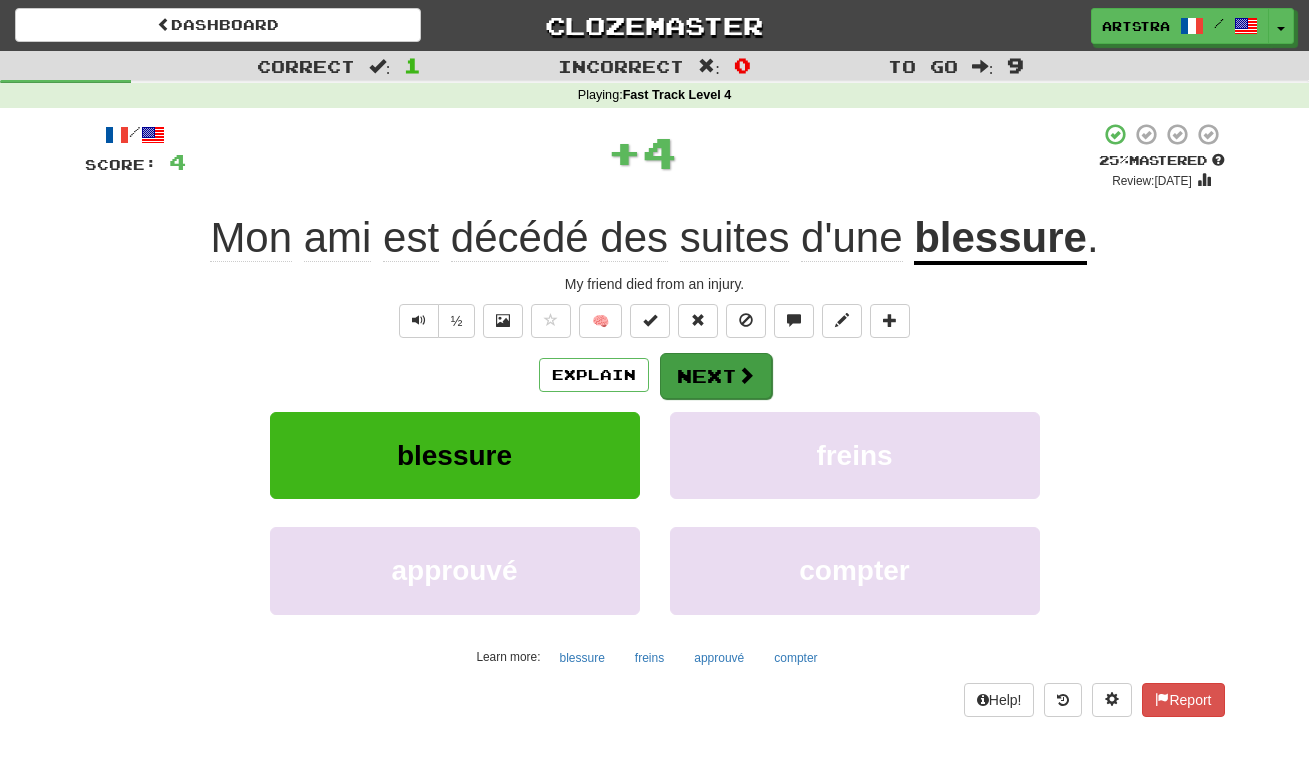 click on "Next" at bounding box center [716, 376] 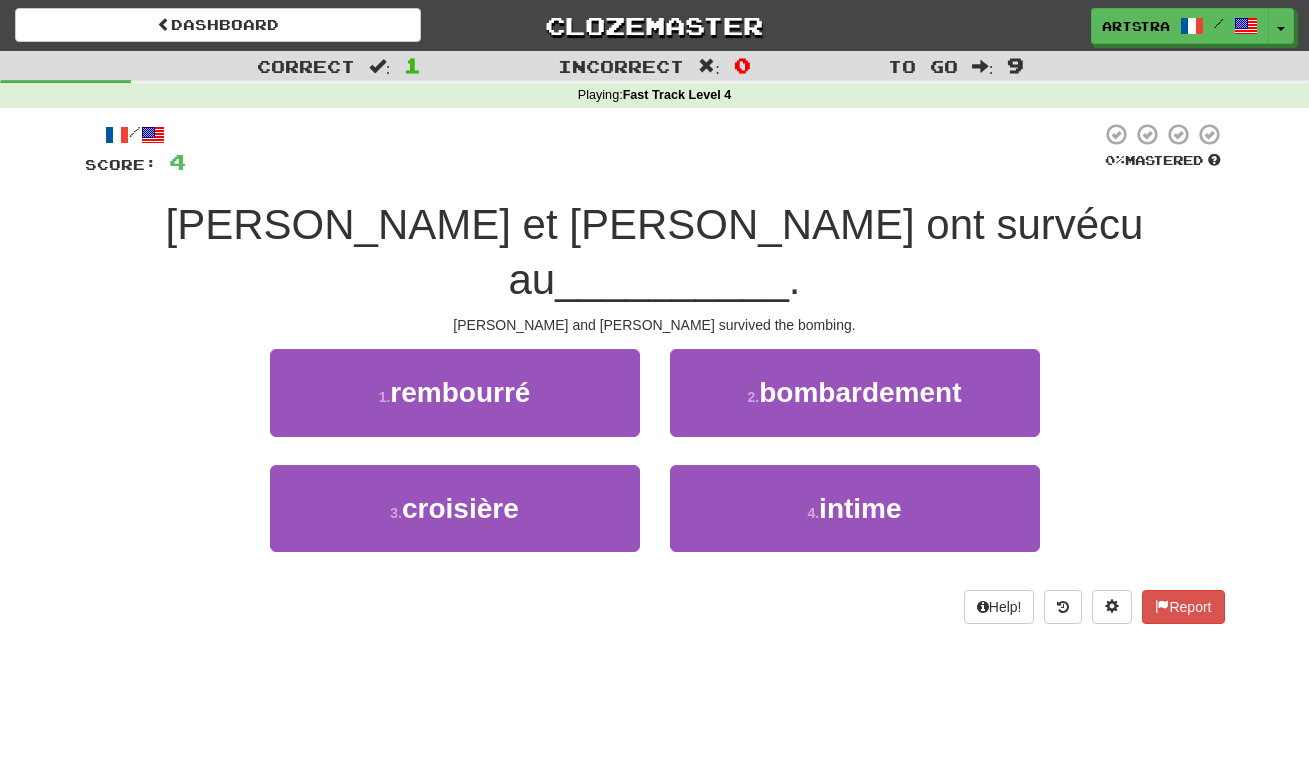 click on "[PERSON_NAME] et [PERSON_NAME] ont survécu au" at bounding box center (655, 252) 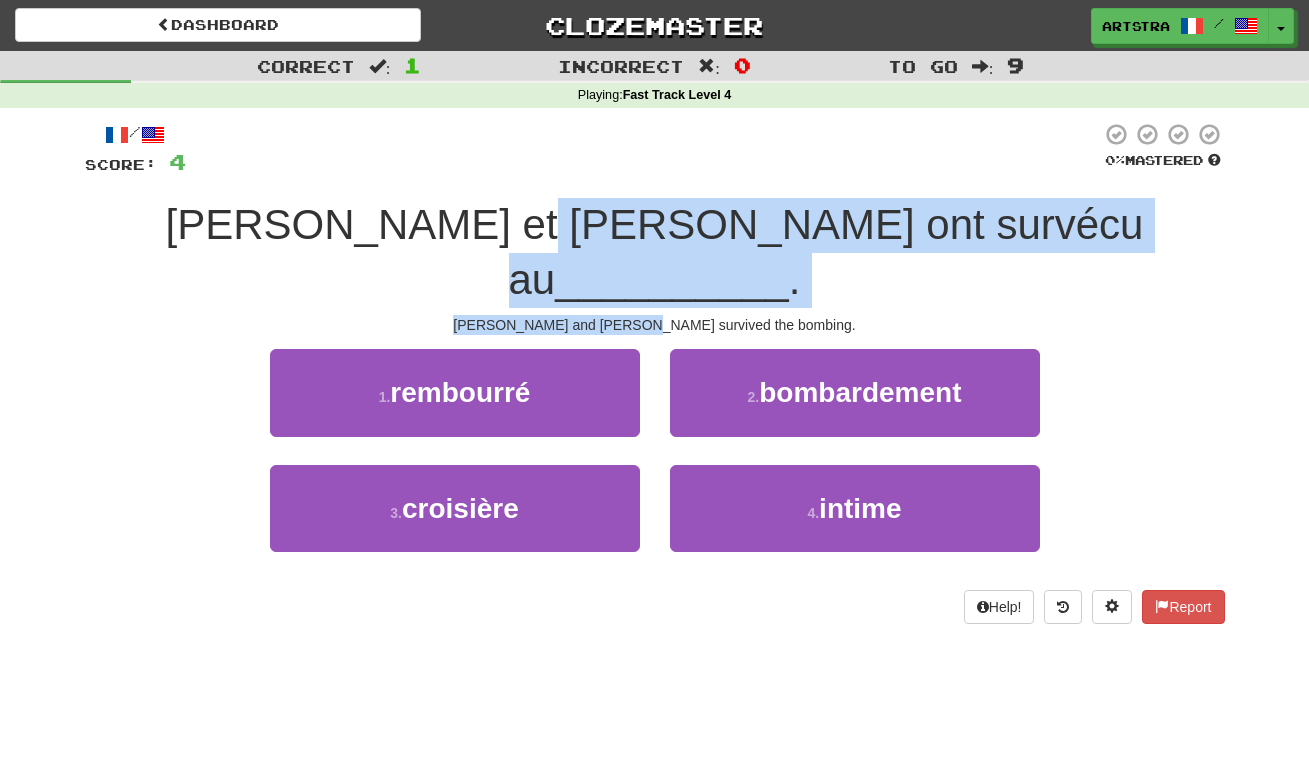 drag, startPoint x: 646, startPoint y: 208, endPoint x: 695, endPoint y: 263, distance: 73.661385 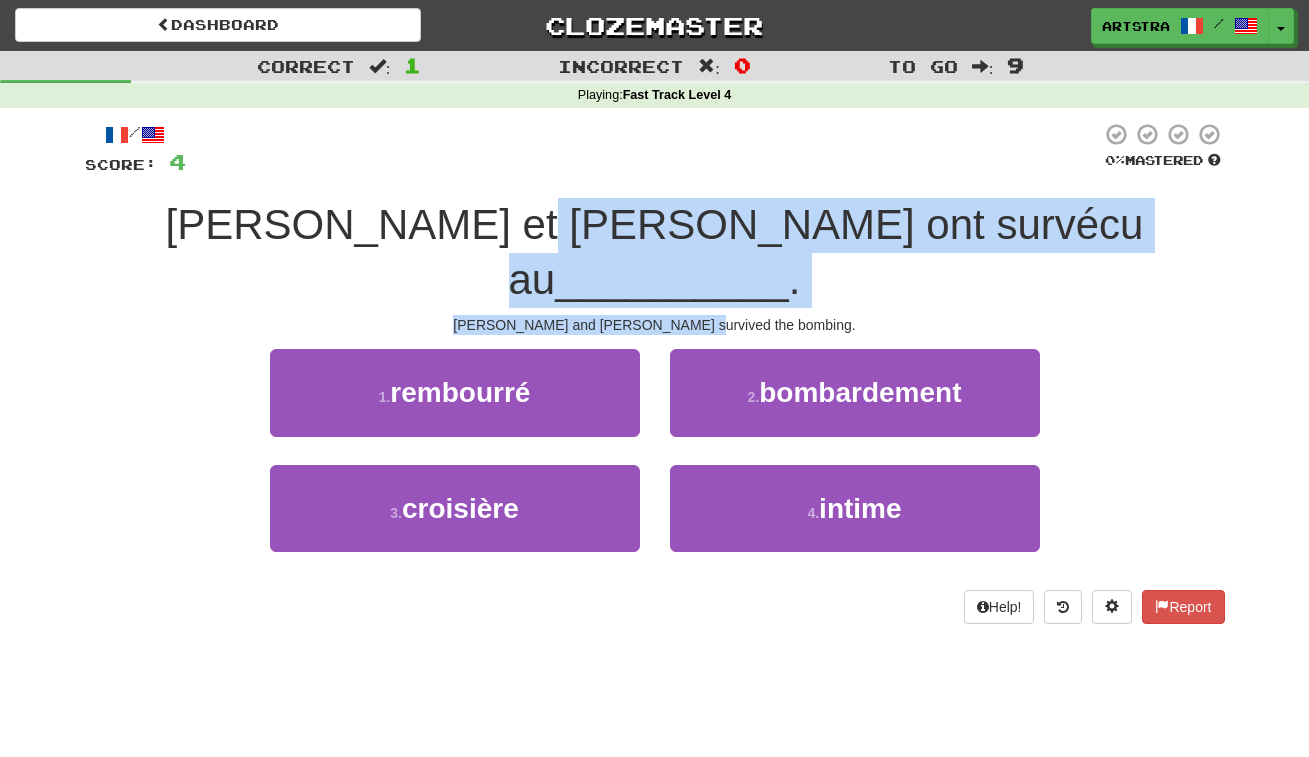 drag, startPoint x: 704, startPoint y: 228, endPoint x: 715, endPoint y: 270, distance: 43.416588 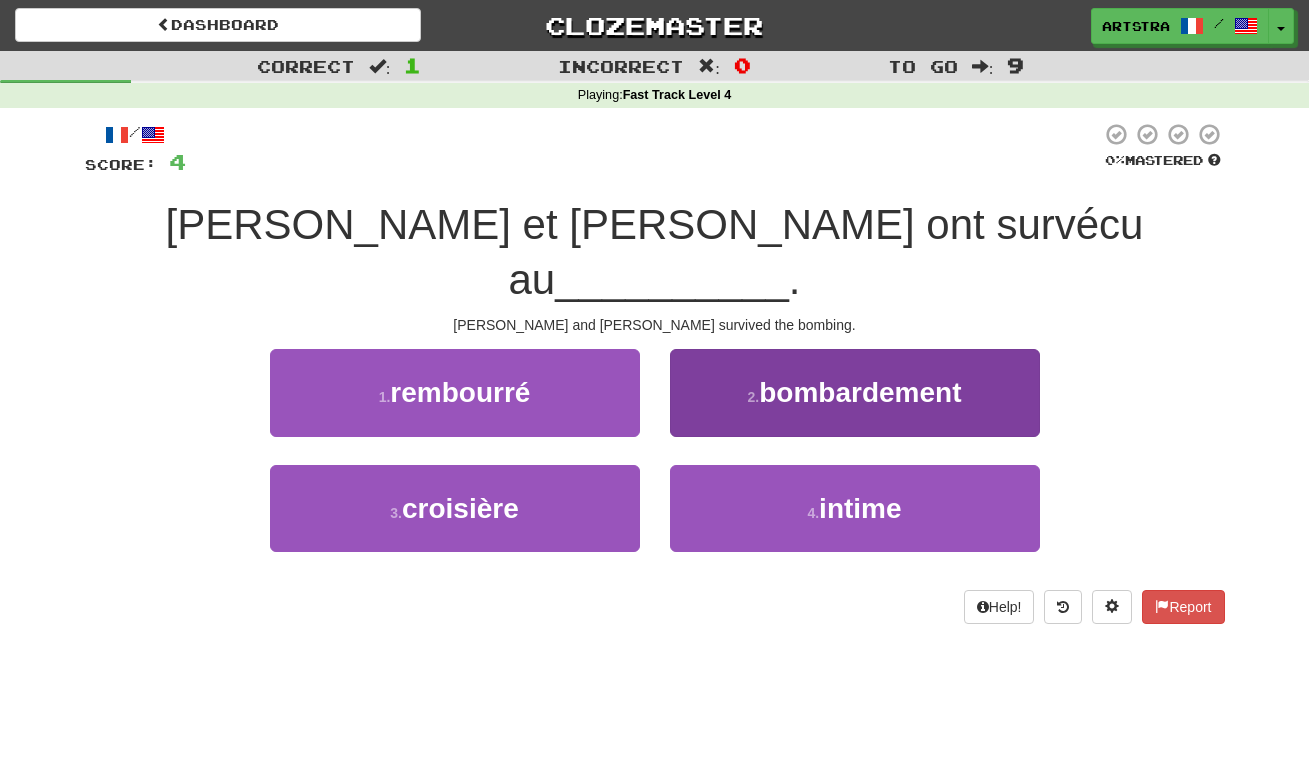 click on "bombardement" at bounding box center (860, 392) 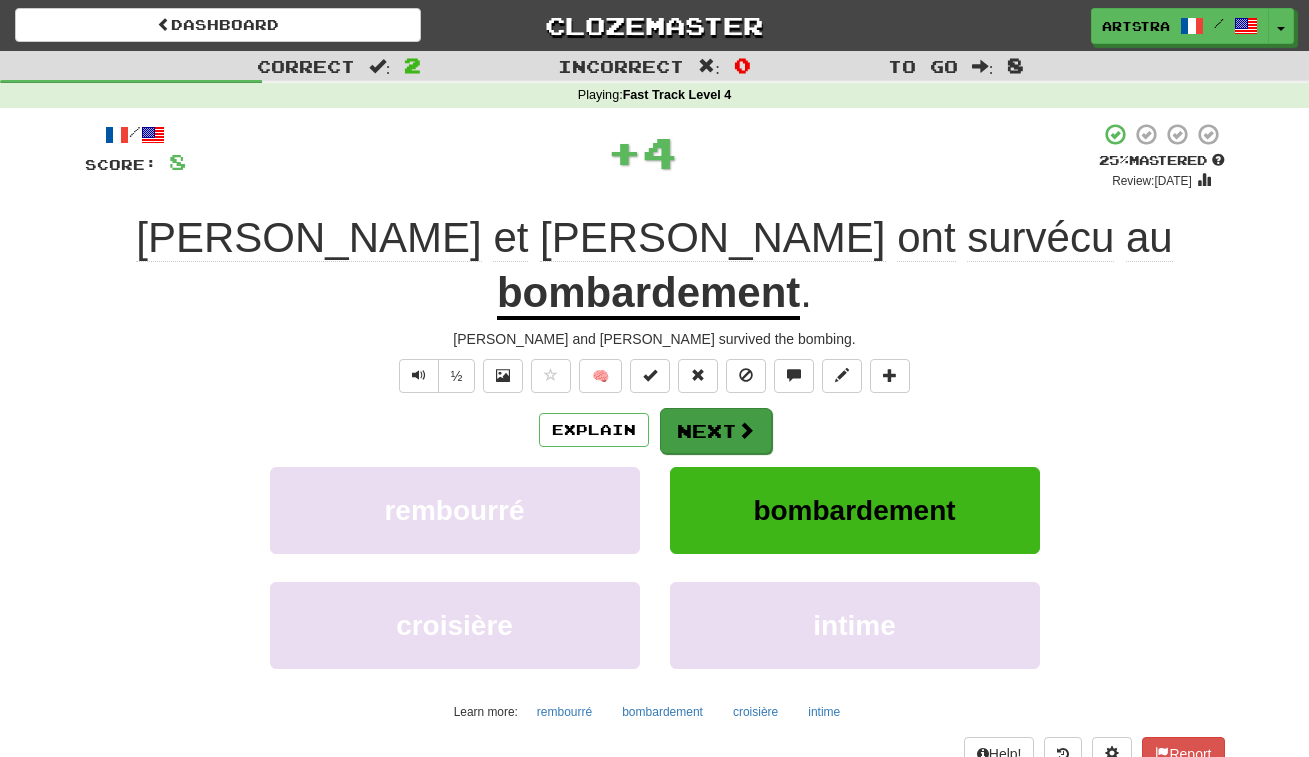 click on "Next" at bounding box center (716, 431) 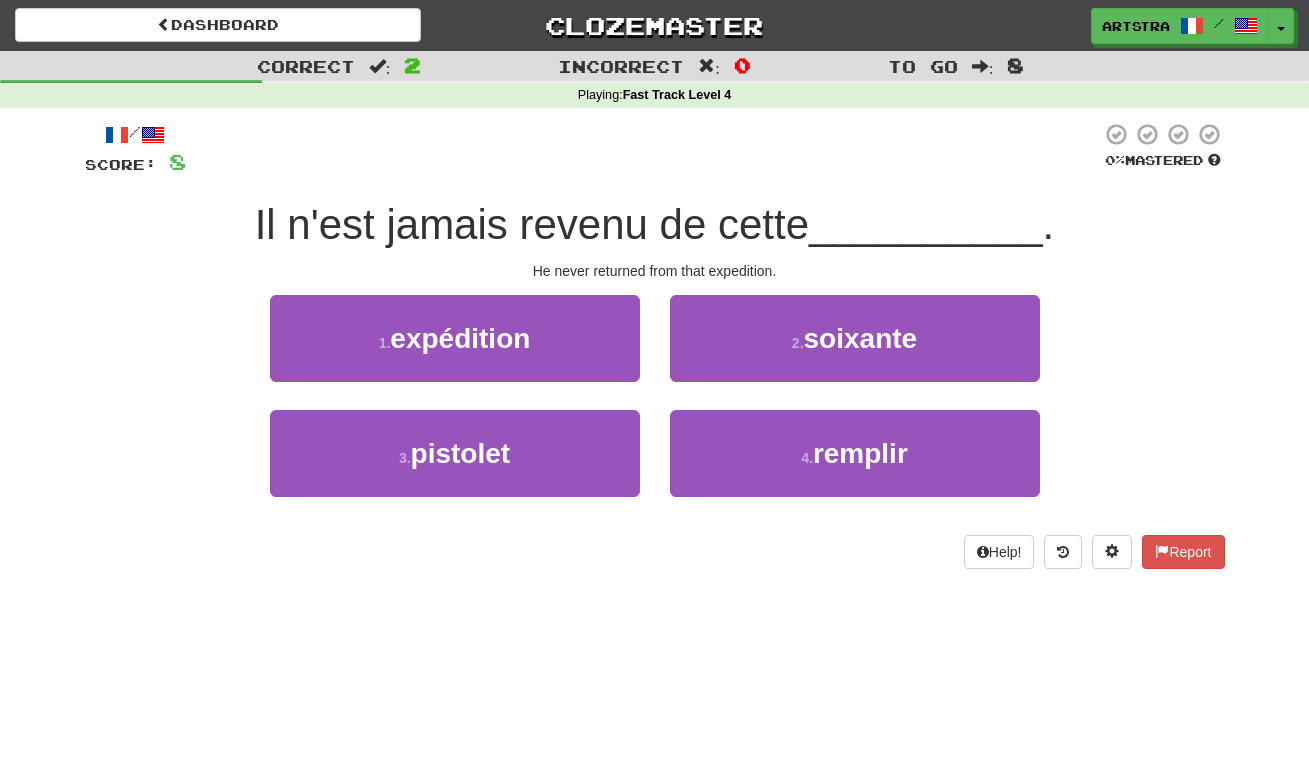 click on "Il n'est jamais revenu de cette" at bounding box center [532, 224] 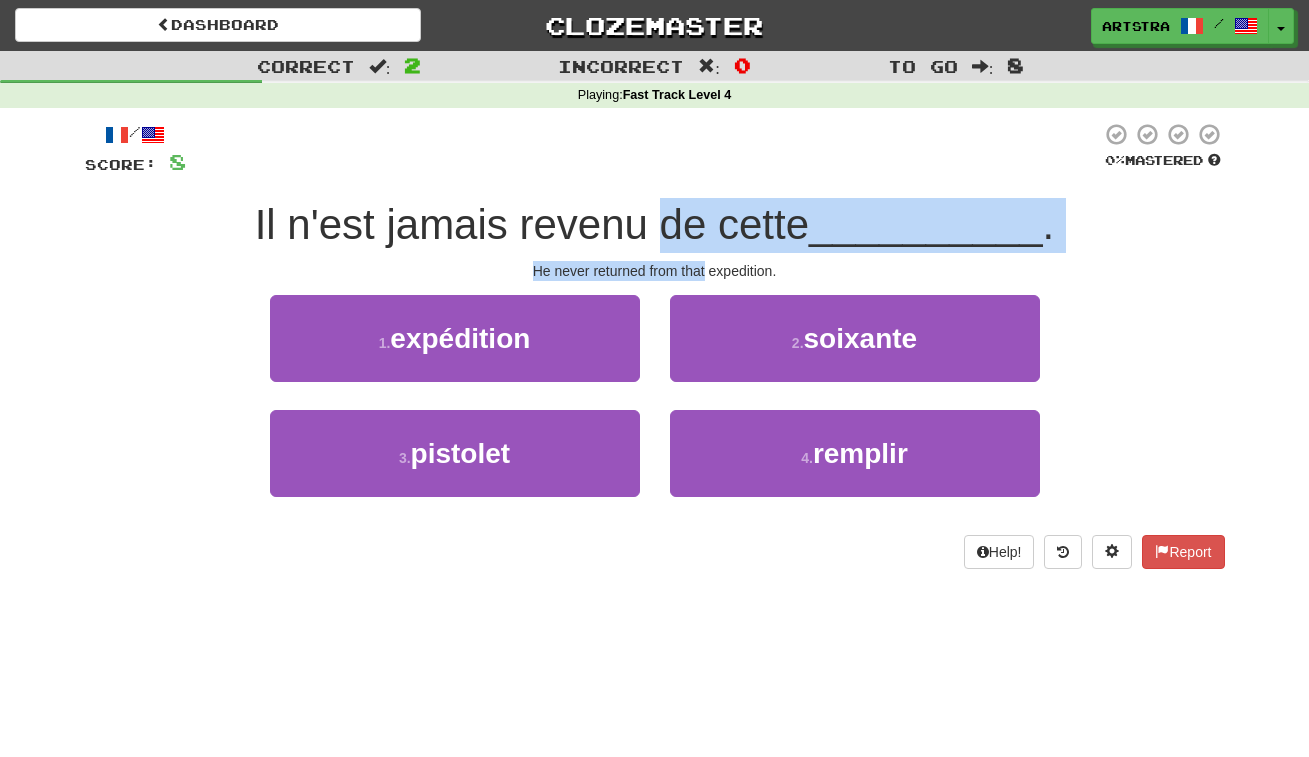drag, startPoint x: 677, startPoint y: 240, endPoint x: 681, endPoint y: 269, distance: 29.274563 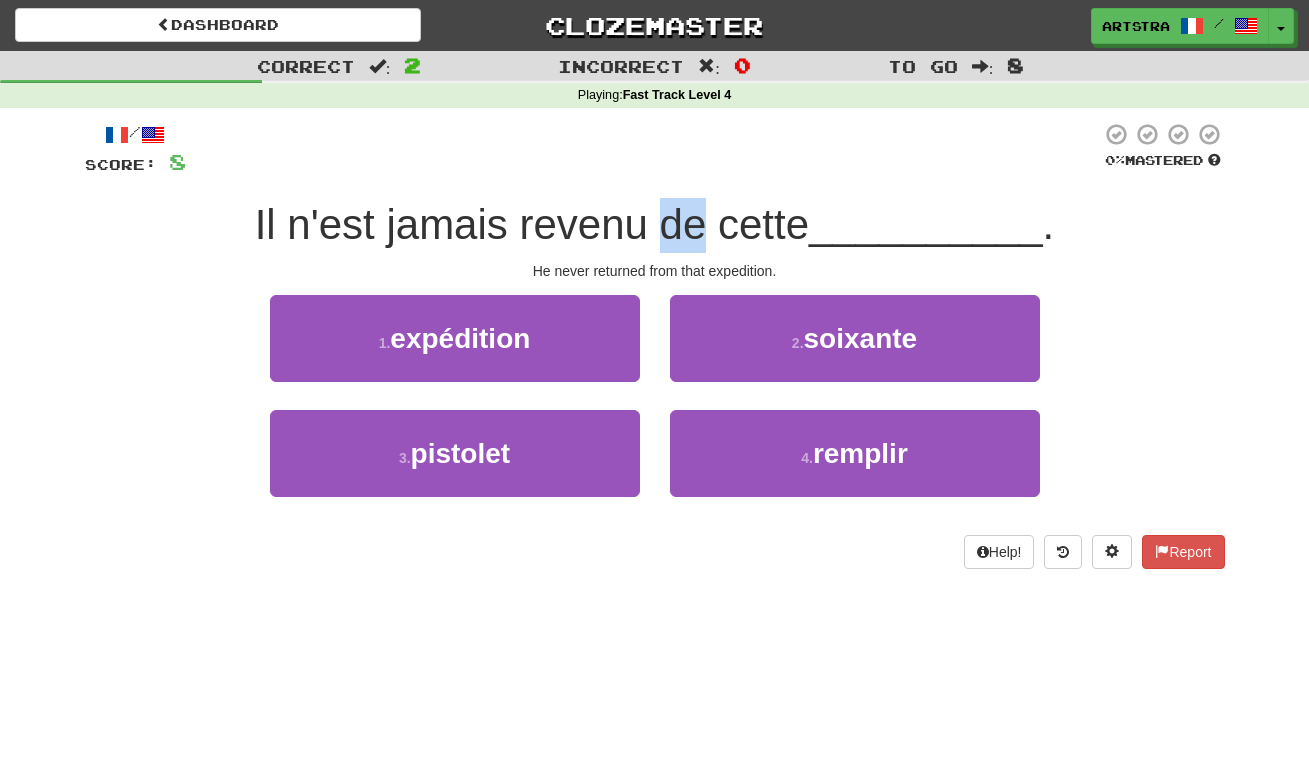 click on "Il n'est jamais revenu de cette" at bounding box center [532, 224] 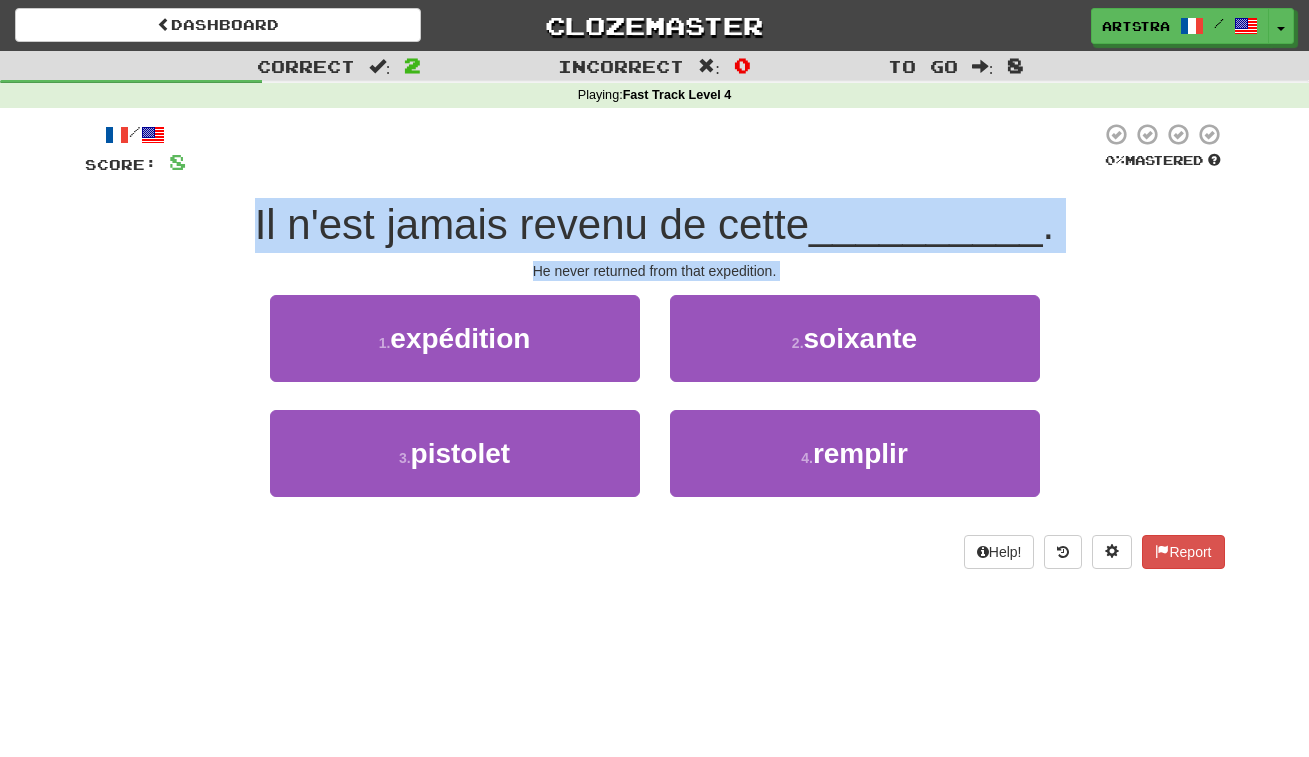 drag, startPoint x: 681, startPoint y: 236, endPoint x: 701, endPoint y: 261, distance: 32.01562 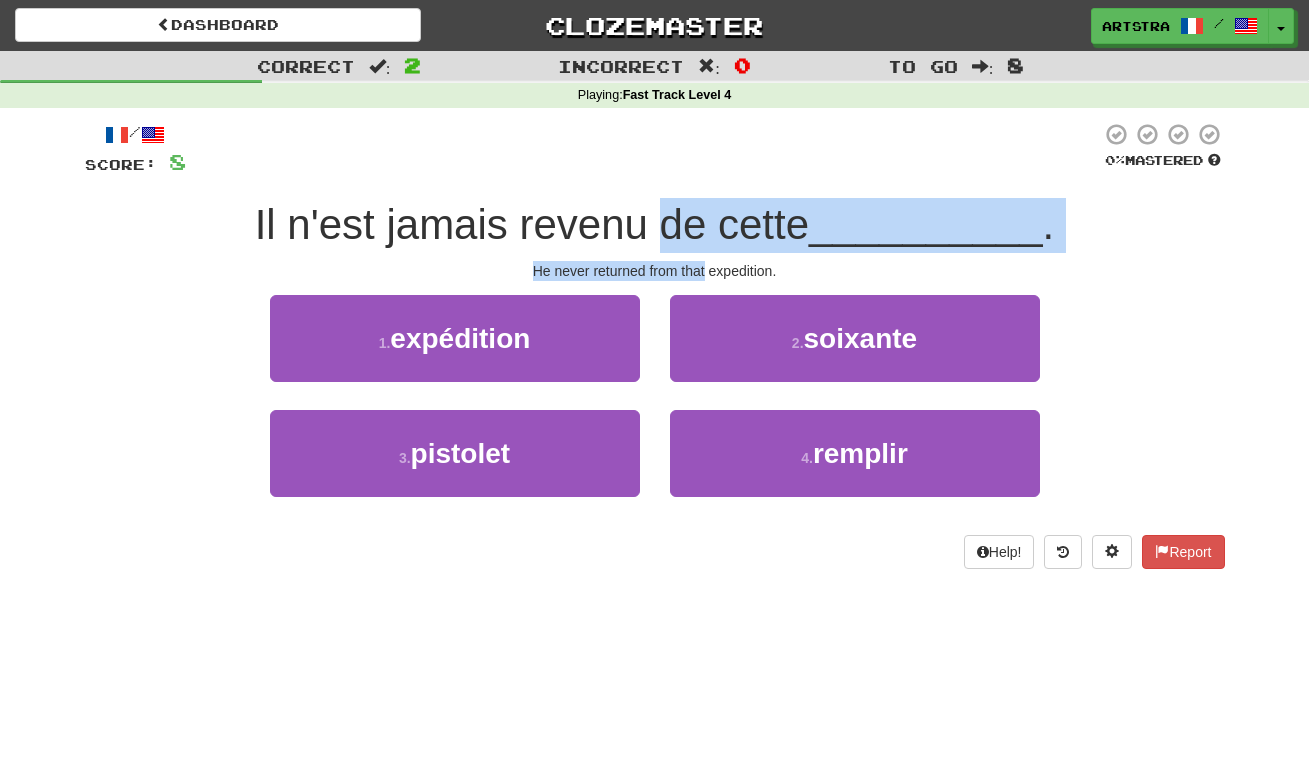 drag, startPoint x: 701, startPoint y: 261, endPoint x: 699, endPoint y: 226, distance: 35.057095 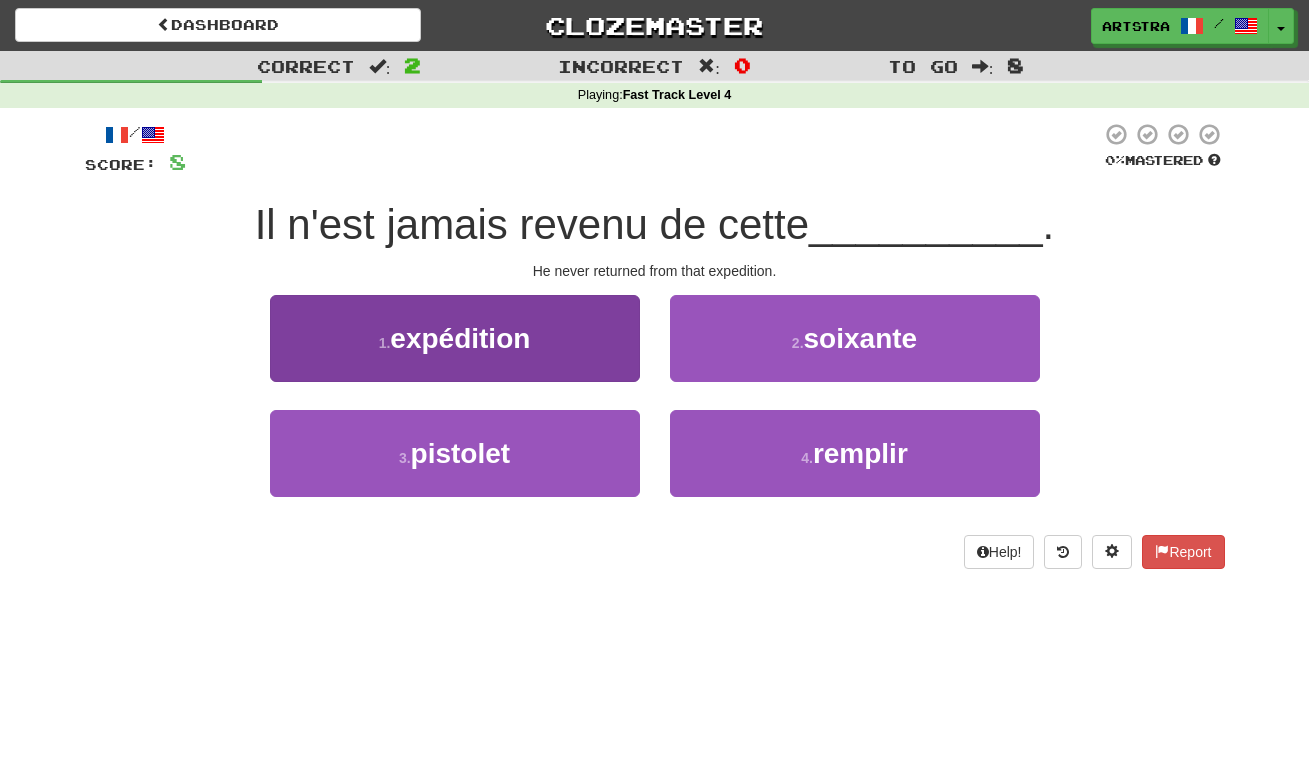 click on "1 .  expédition" at bounding box center (455, 338) 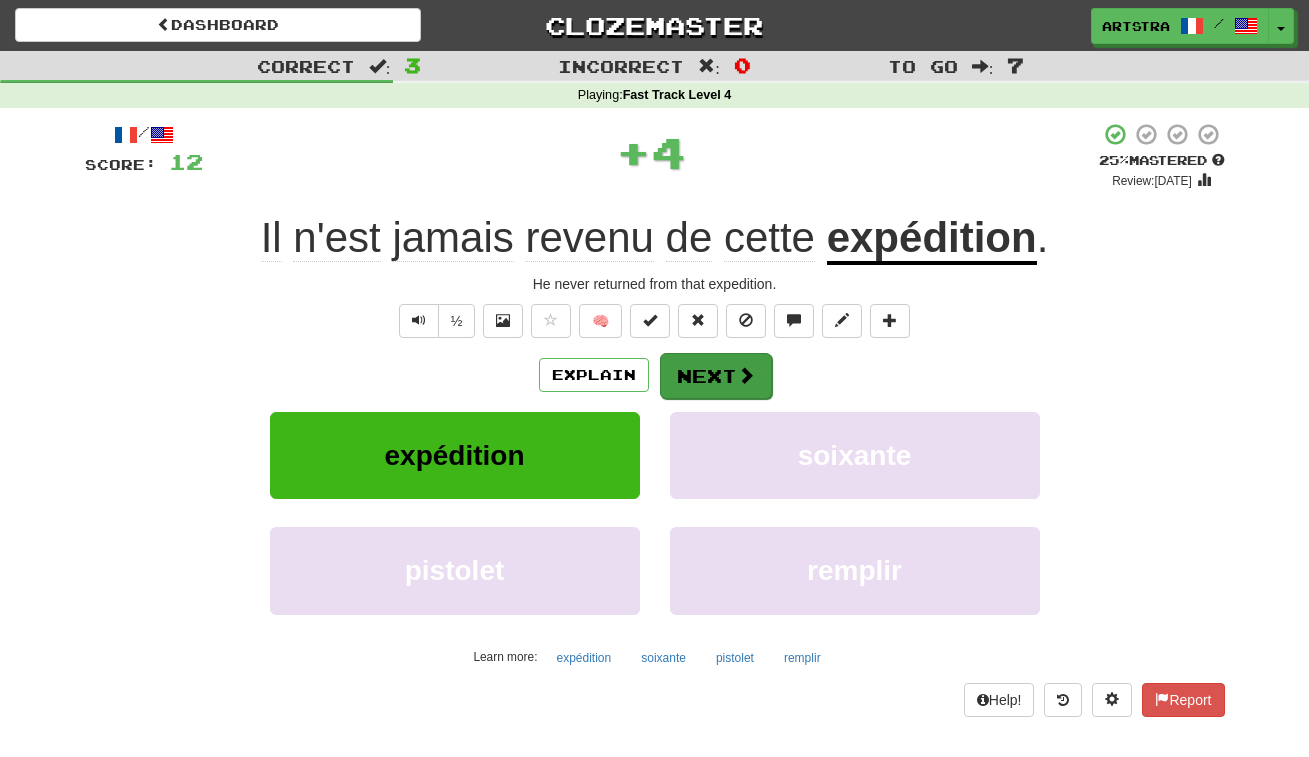 click on "Next" at bounding box center [716, 376] 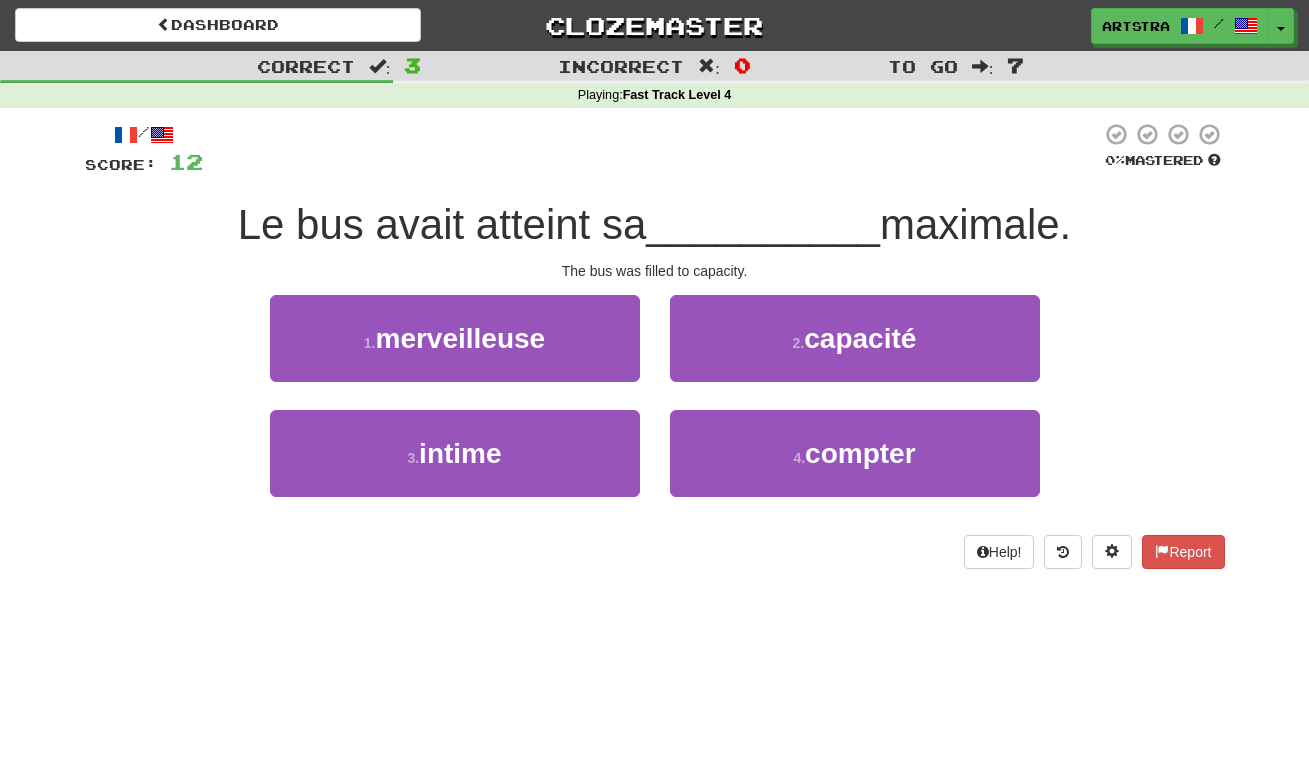 click on "__________" at bounding box center [763, 224] 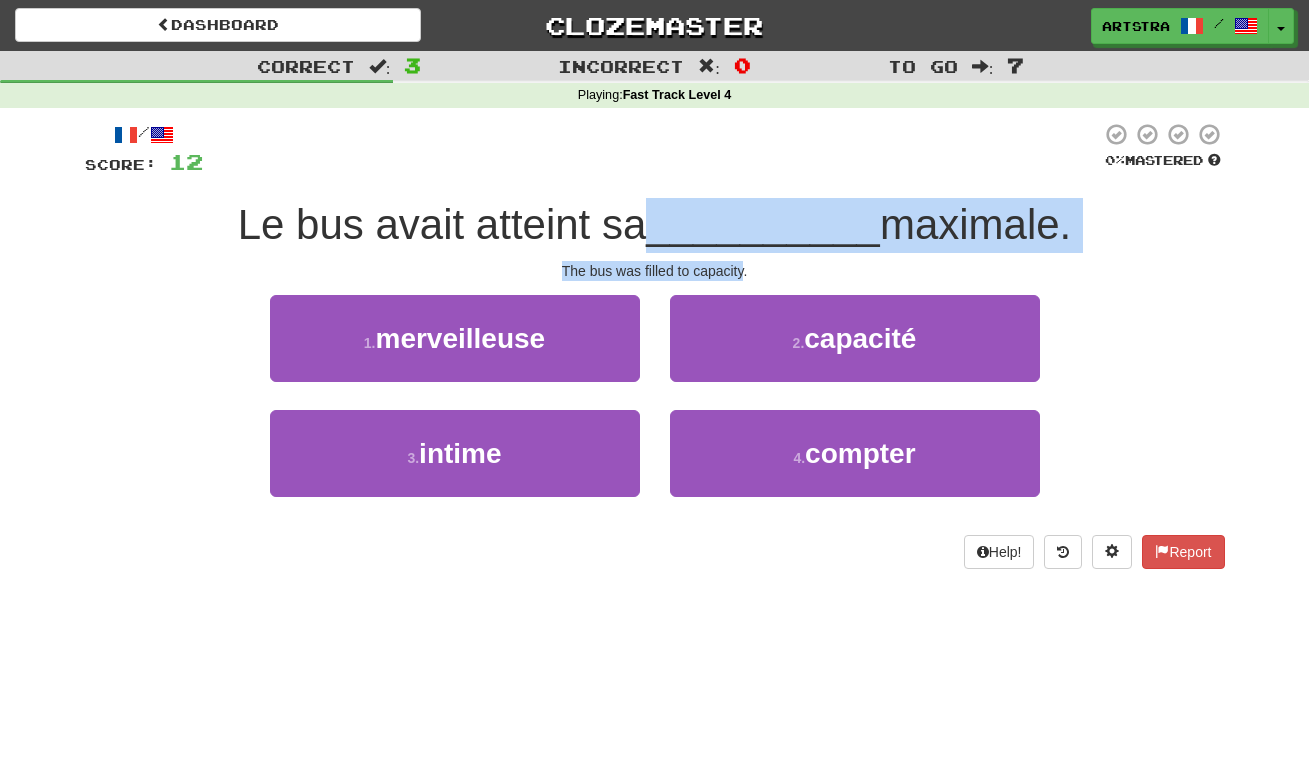 drag, startPoint x: 708, startPoint y: 271, endPoint x: 696, endPoint y: 216, distance: 56.293873 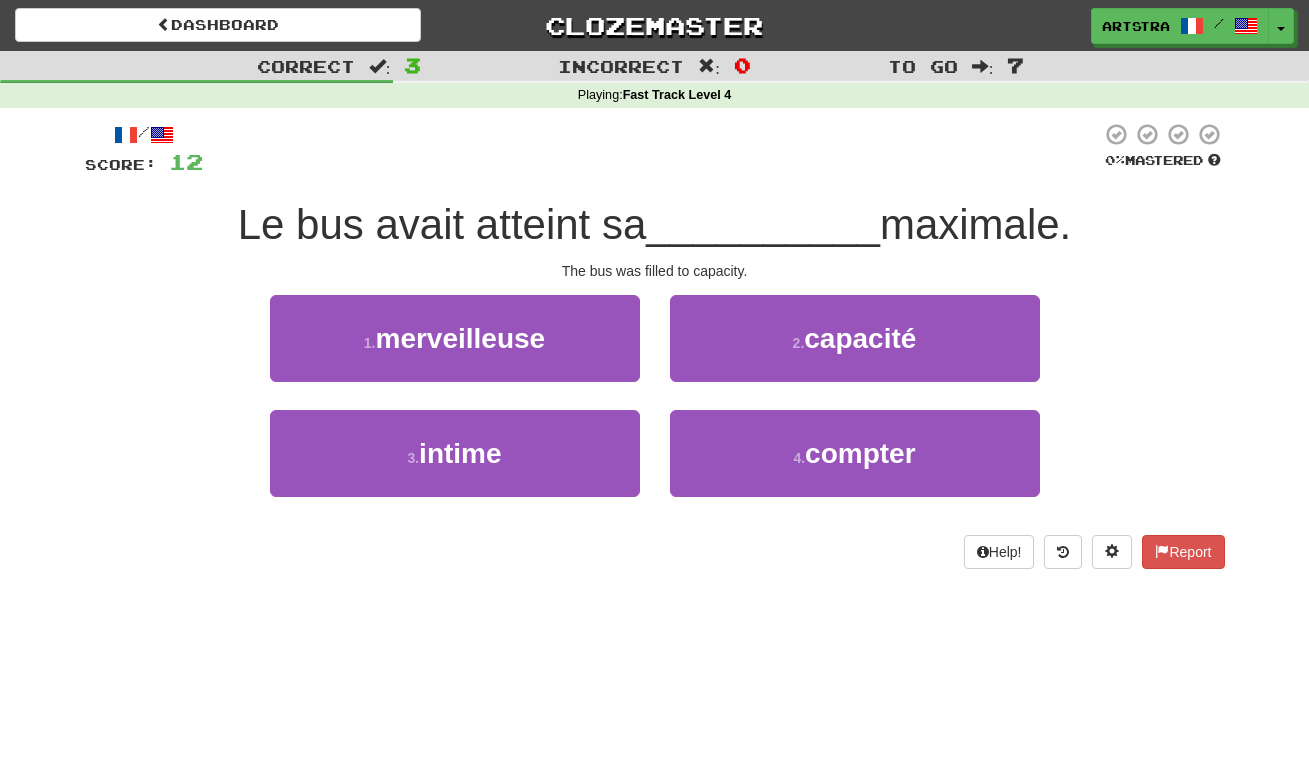 drag, startPoint x: 1112, startPoint y: 273, endPoint x: 1115, endPoint y: 373, distance: 100.04499 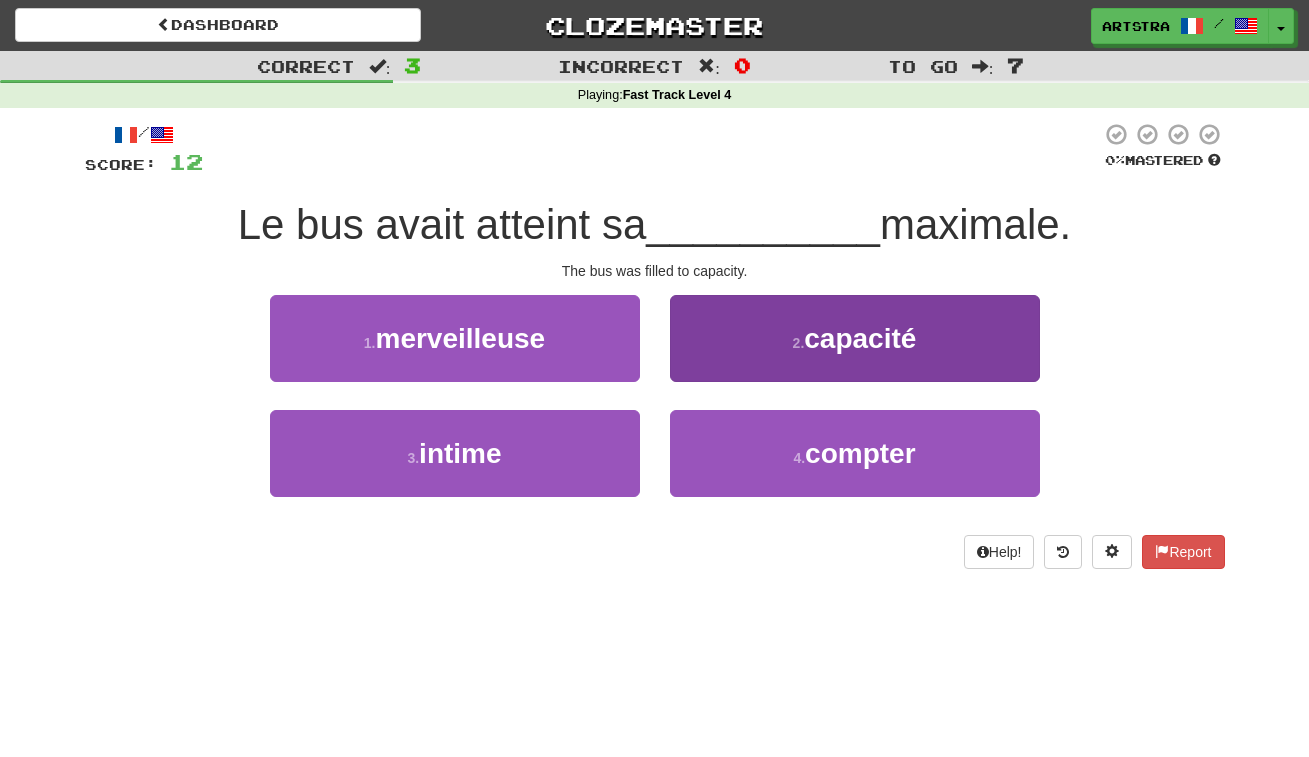 click on "2 .  capacité" at bounding box center (855, 338) 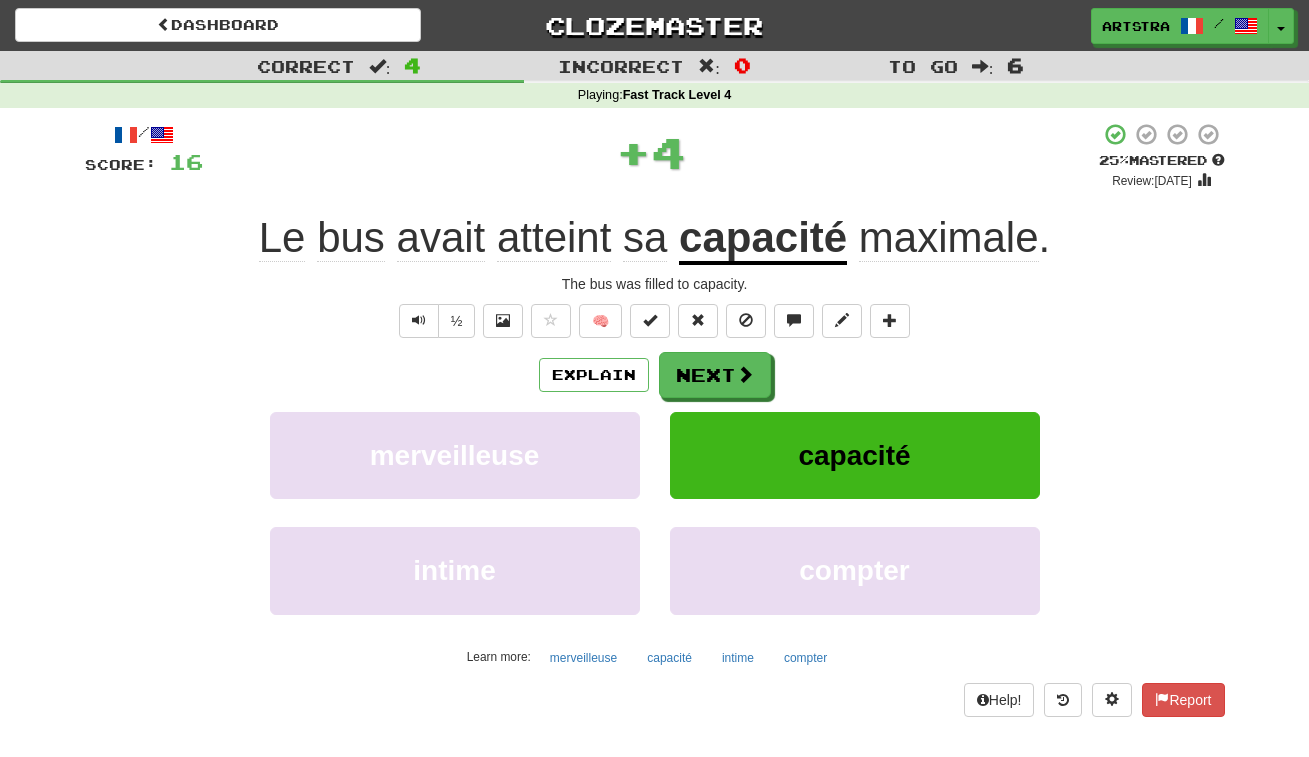 click on "maximale" at bounding box center (949, 238) 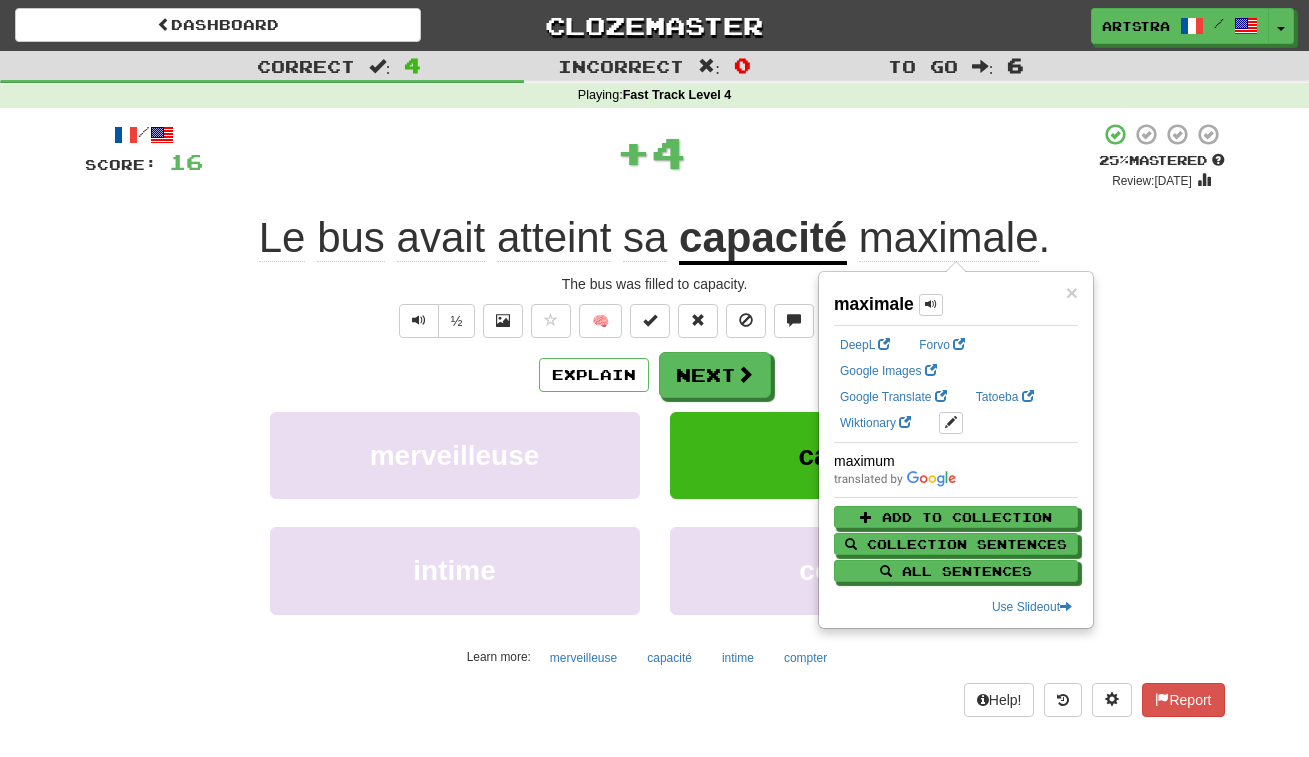 click on "+ 4" at bounding box center [651, 152] 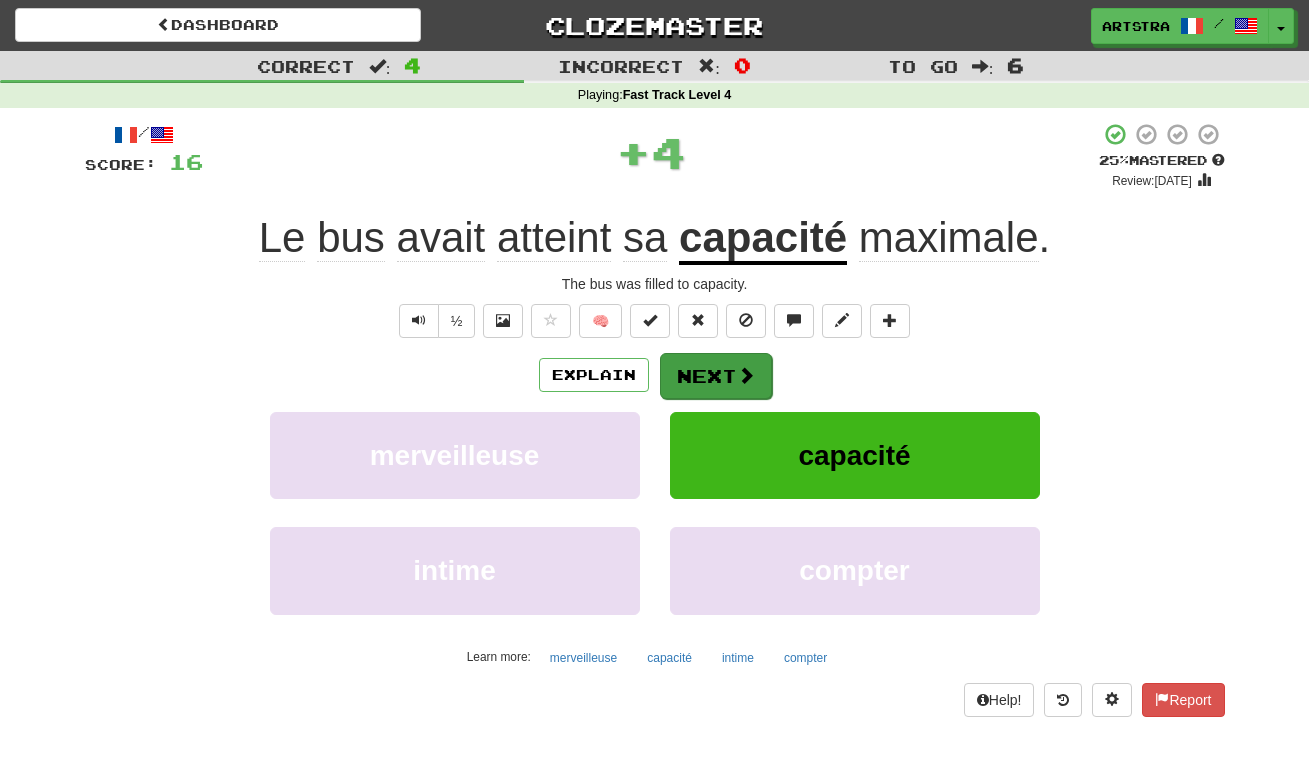 click on "Next" at bounding box center [716, 376] 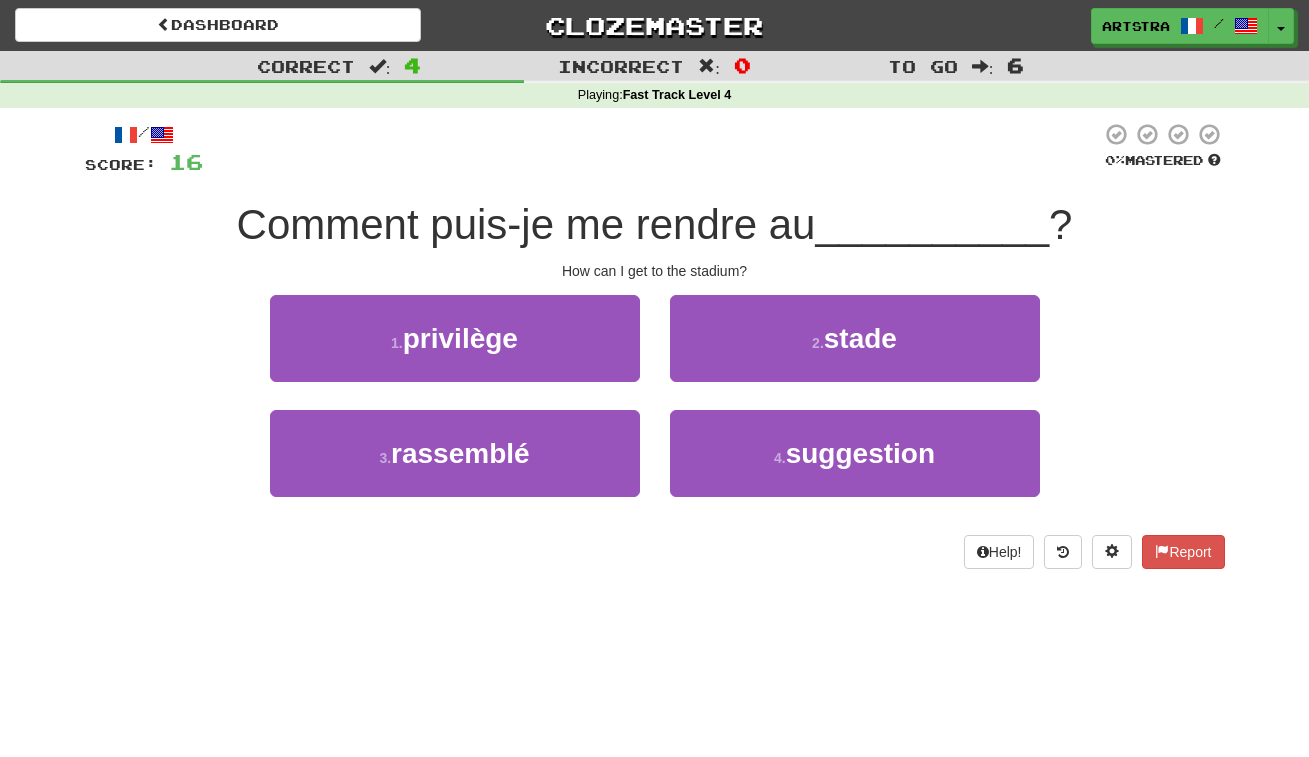 click on "Comment puis-je me rendre au" at bounding box center (526, 224) 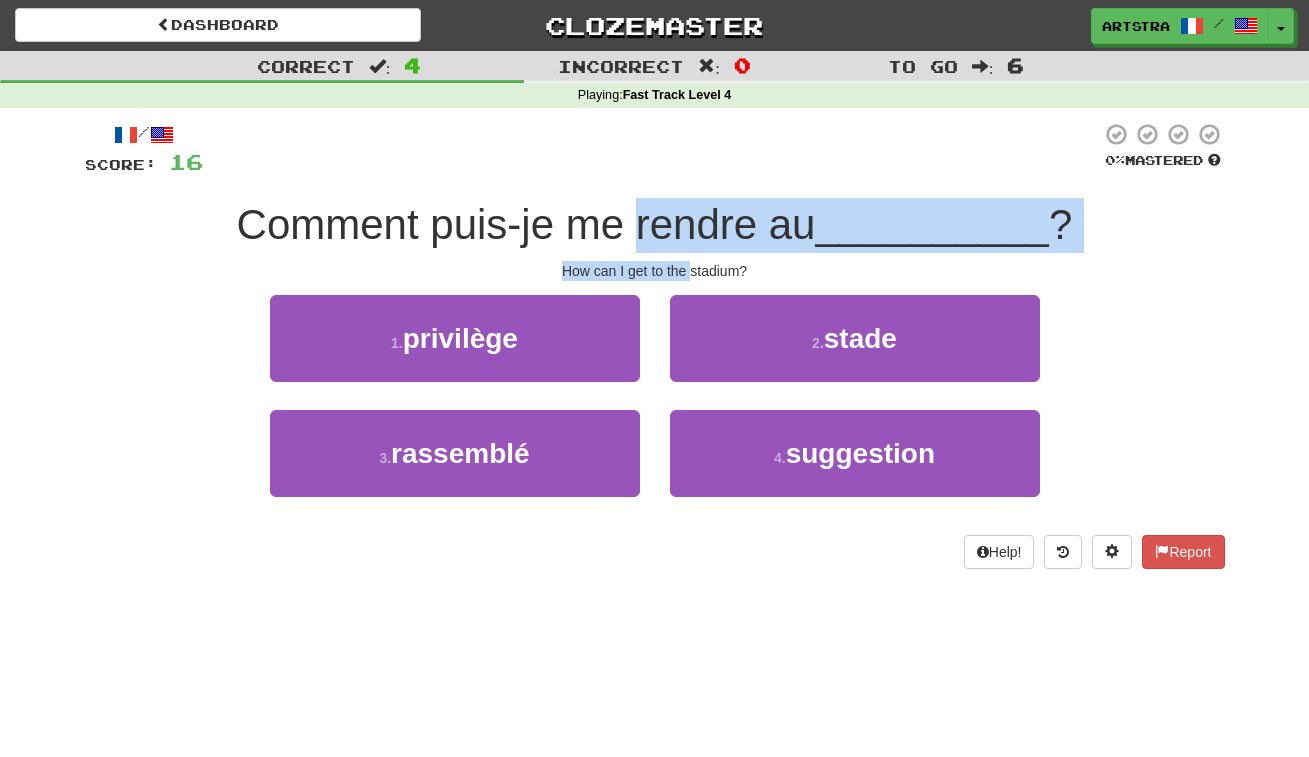 drag, startPoint x: 638, startPoint y: 223, endPoint x: 687, endPoint y: 274, distance: 70.724815 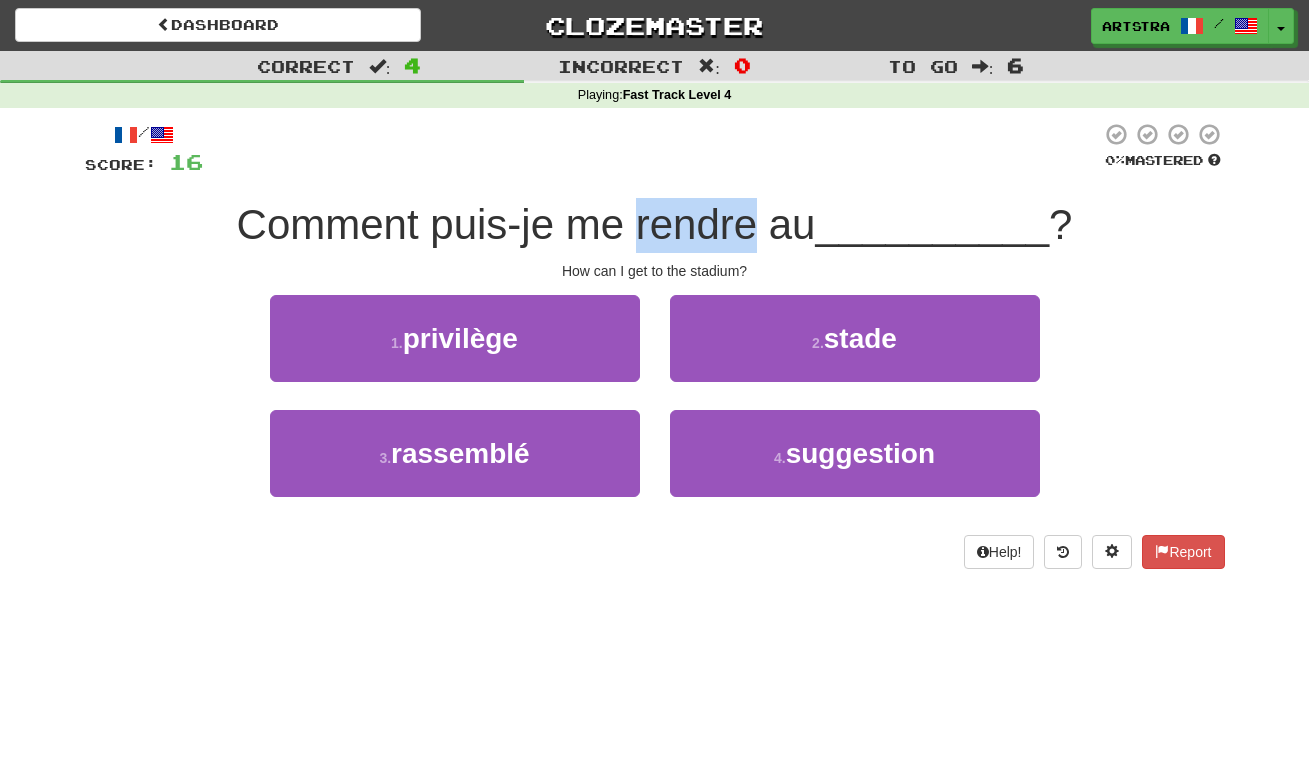 click on "Comment puis-je me rendre au" at bounding box center (526, 224) 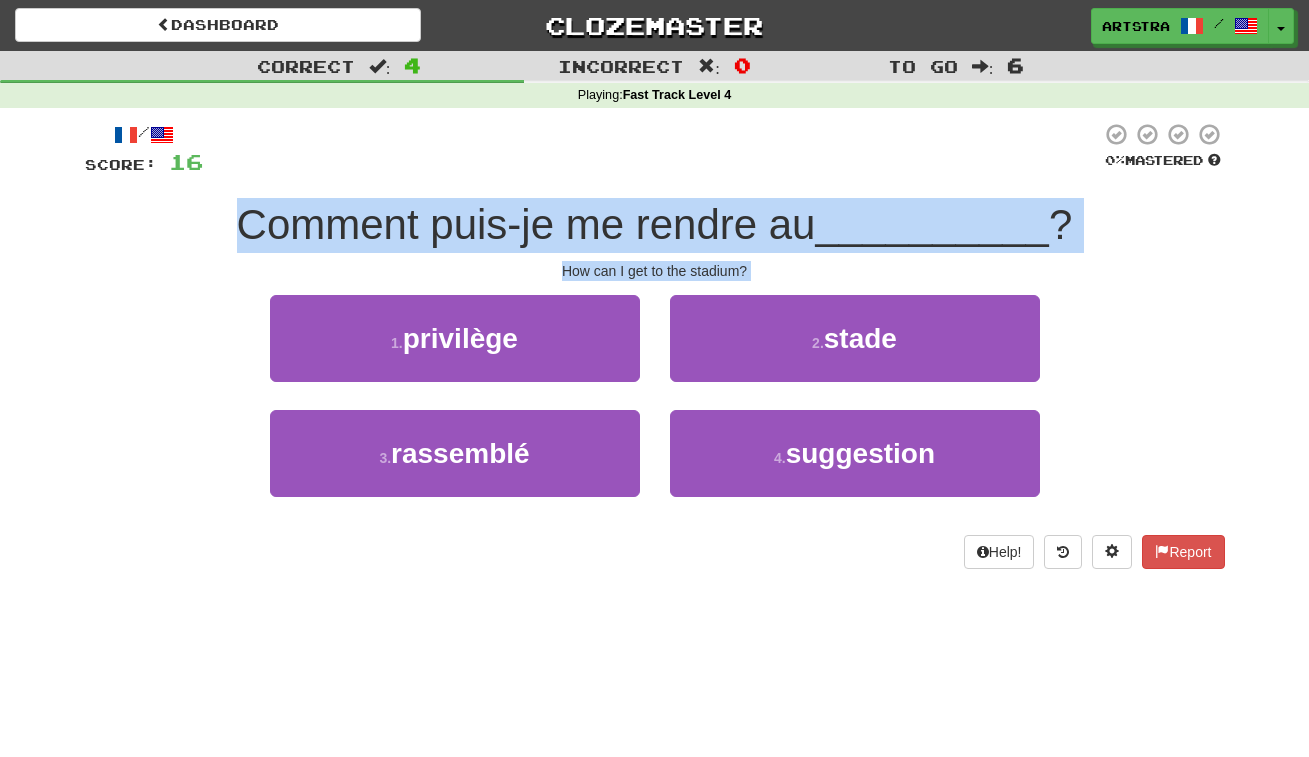 drag, startPoint x: 658, startPoint y: 213, endPoint x: 720, endPoint y: 255, distance: 74.88658 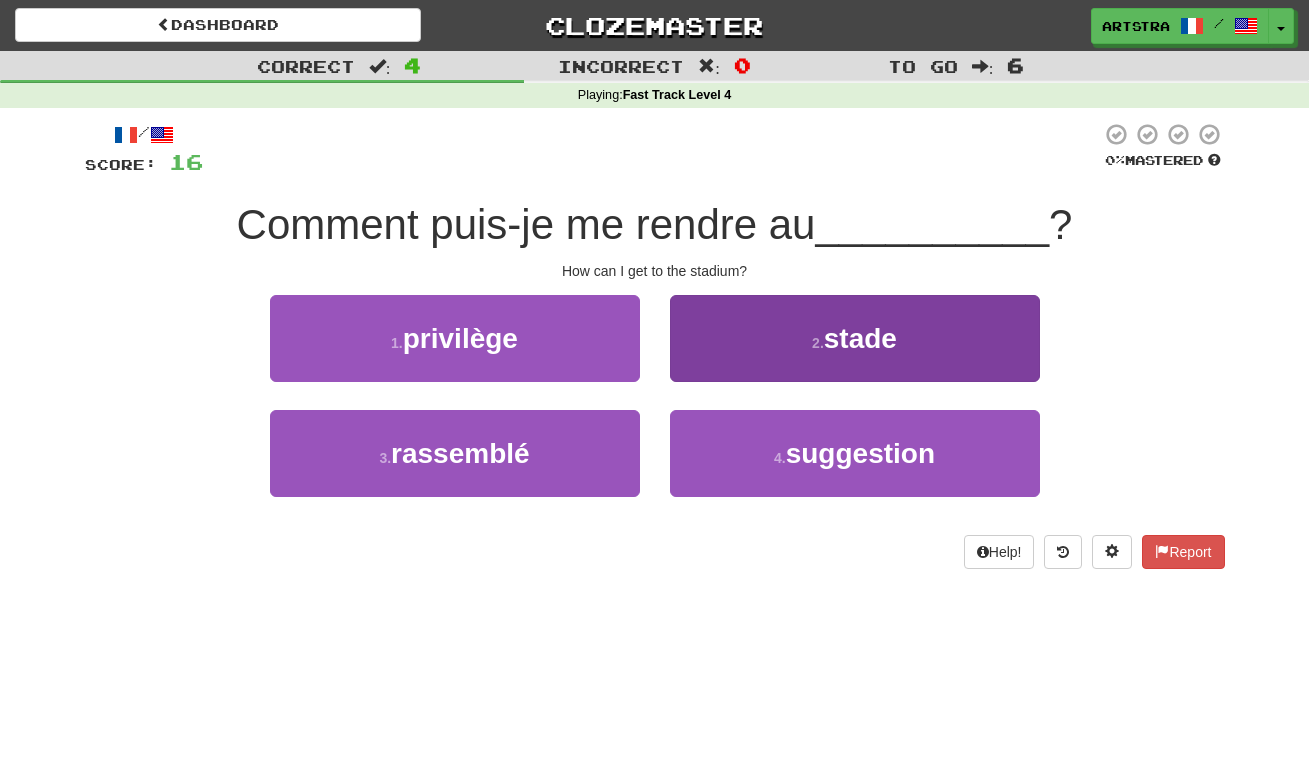 click on "2 .  stade" at bounding box center [855, 338] 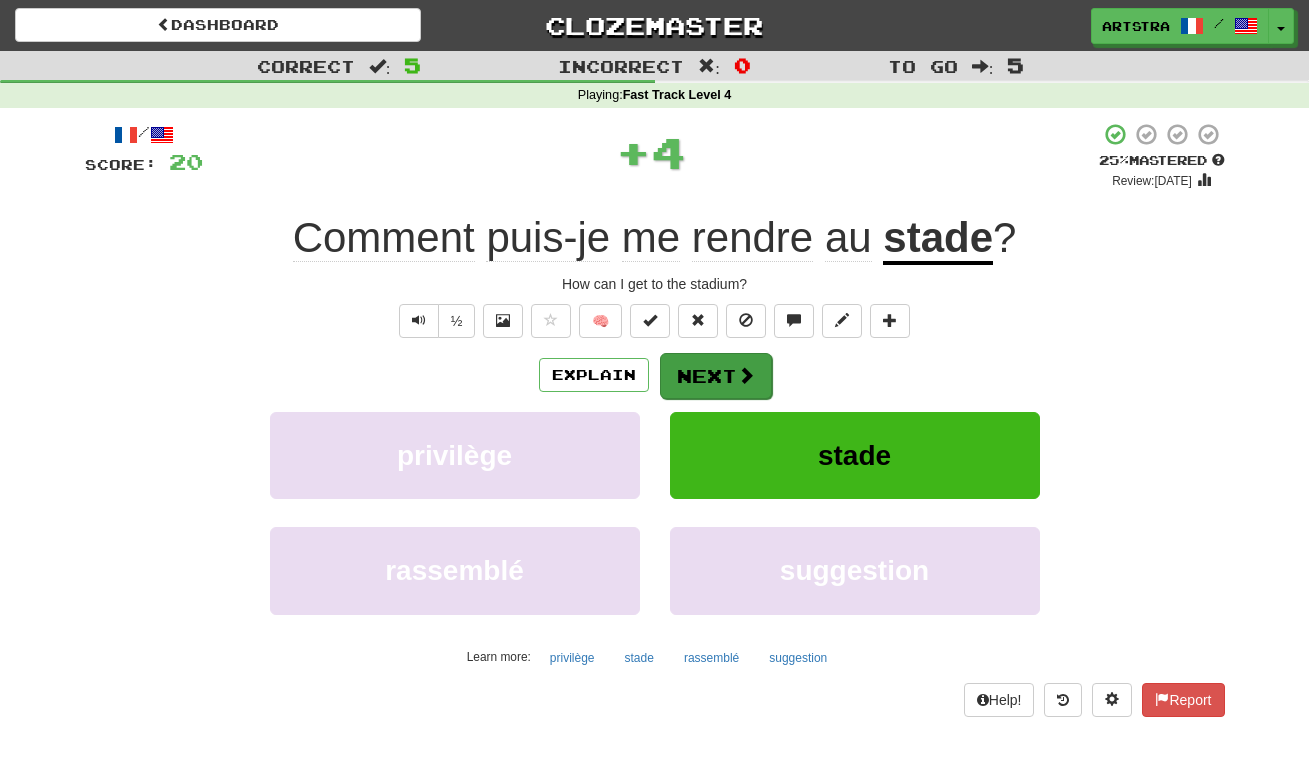 click at bounding box center [746, 375] 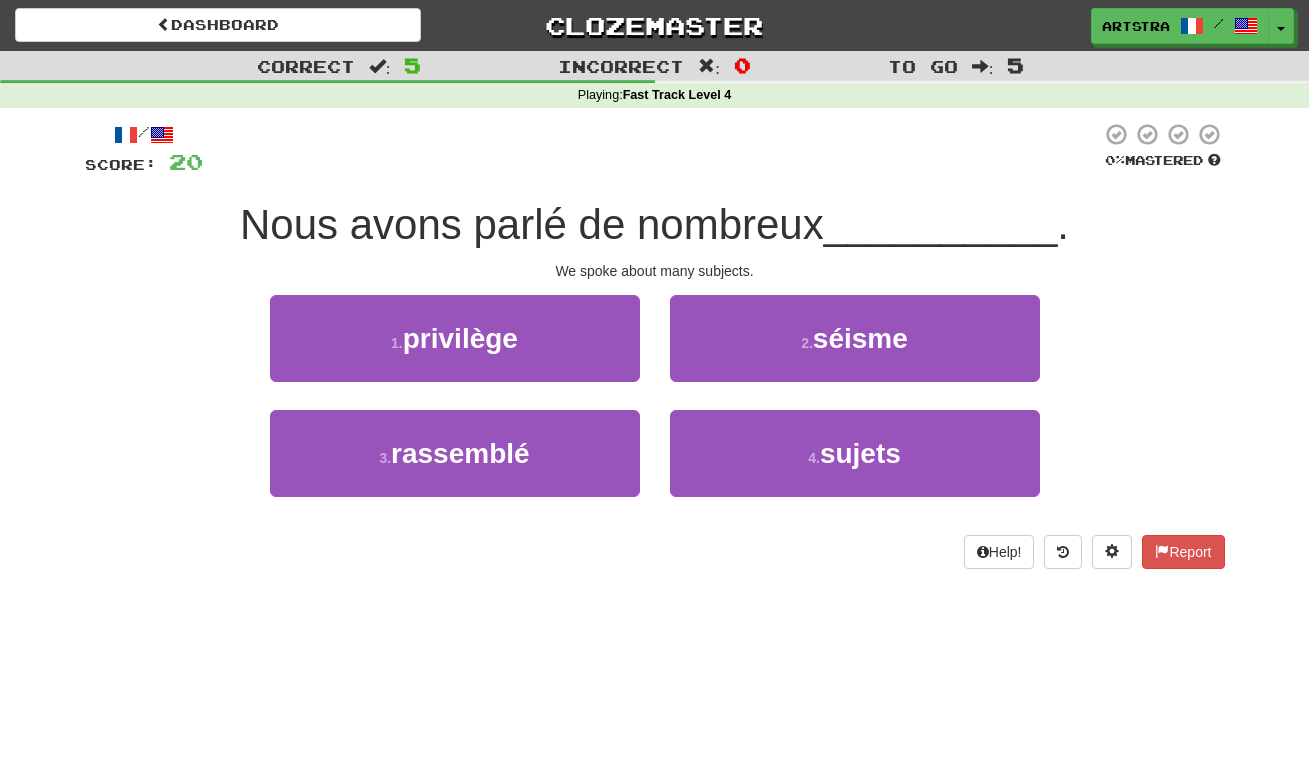 click on "Nous avons parlé de nombreux" at bounding box center (532, 224) 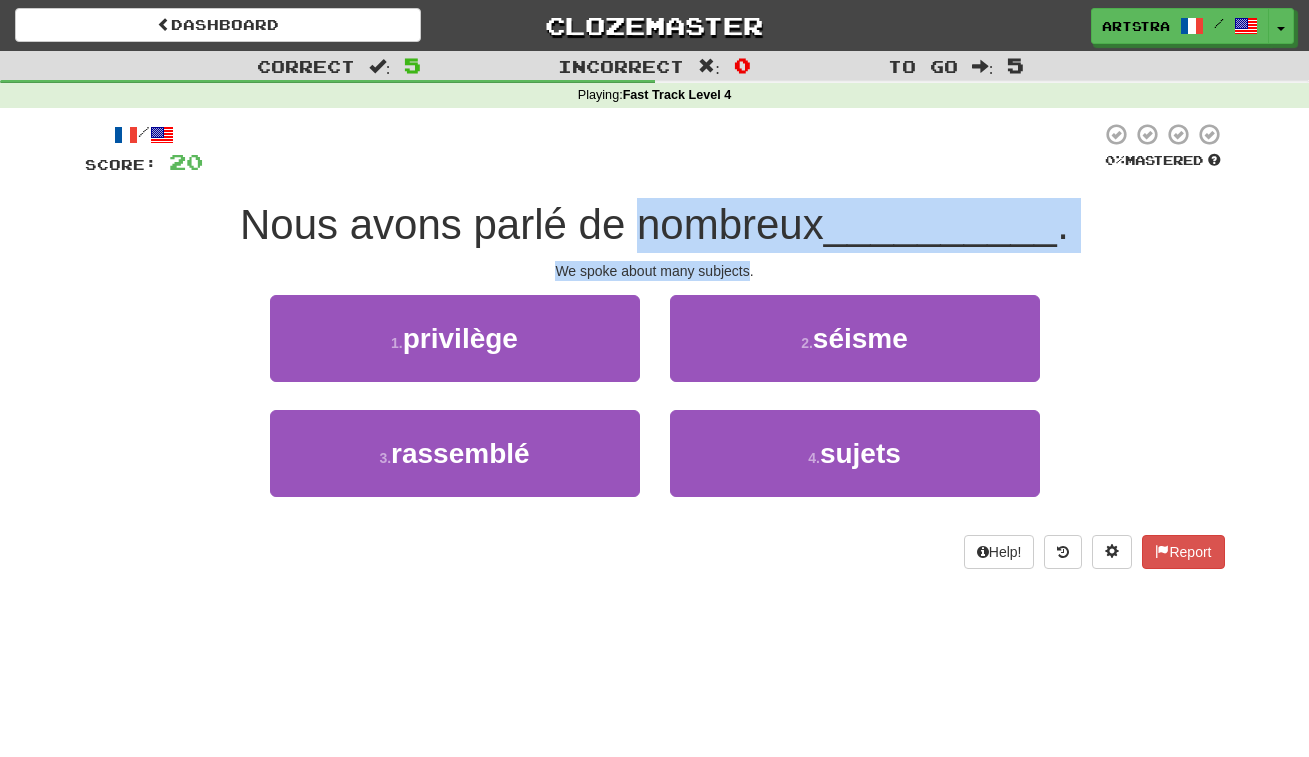 drag, startPoint x: 665, startPoint y: 208, endPoint x: 713, endPoint y: 271, distance: 79.20227 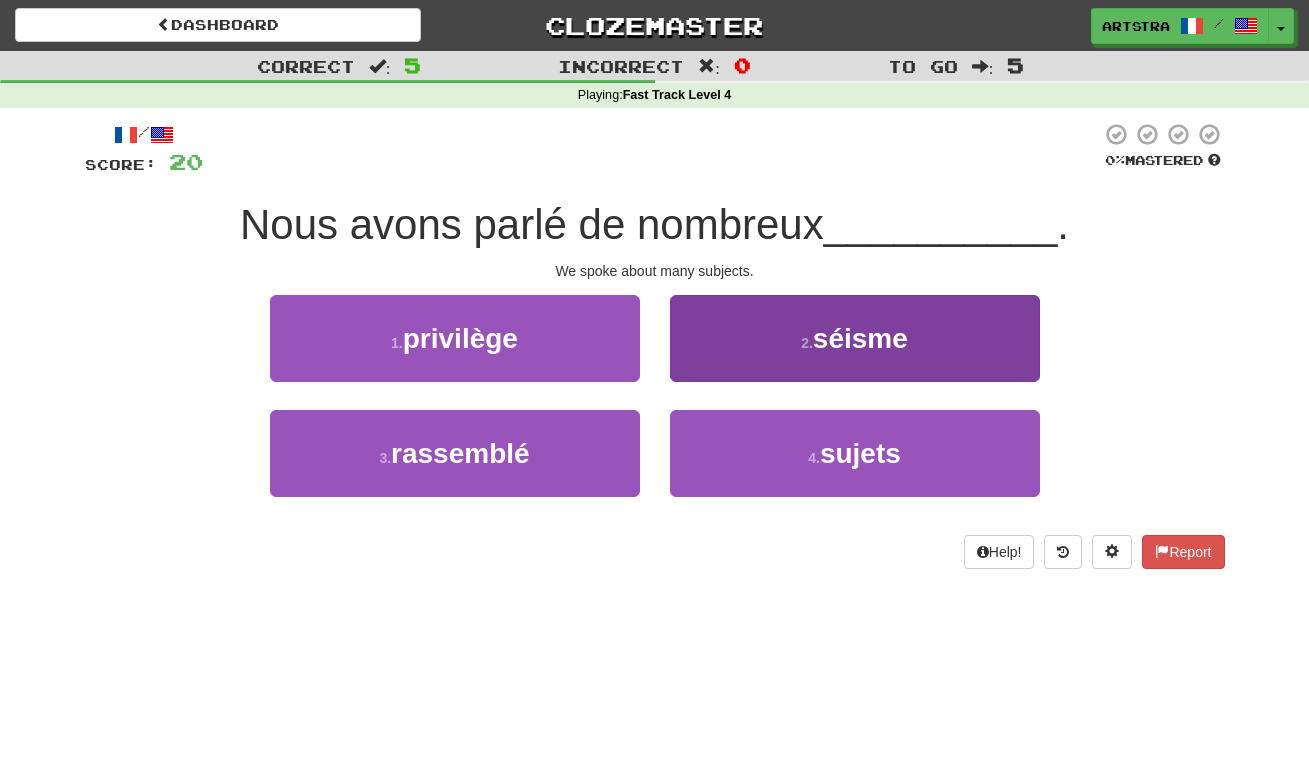 click on "4 .  sujets" at bounding box center [855, 453] 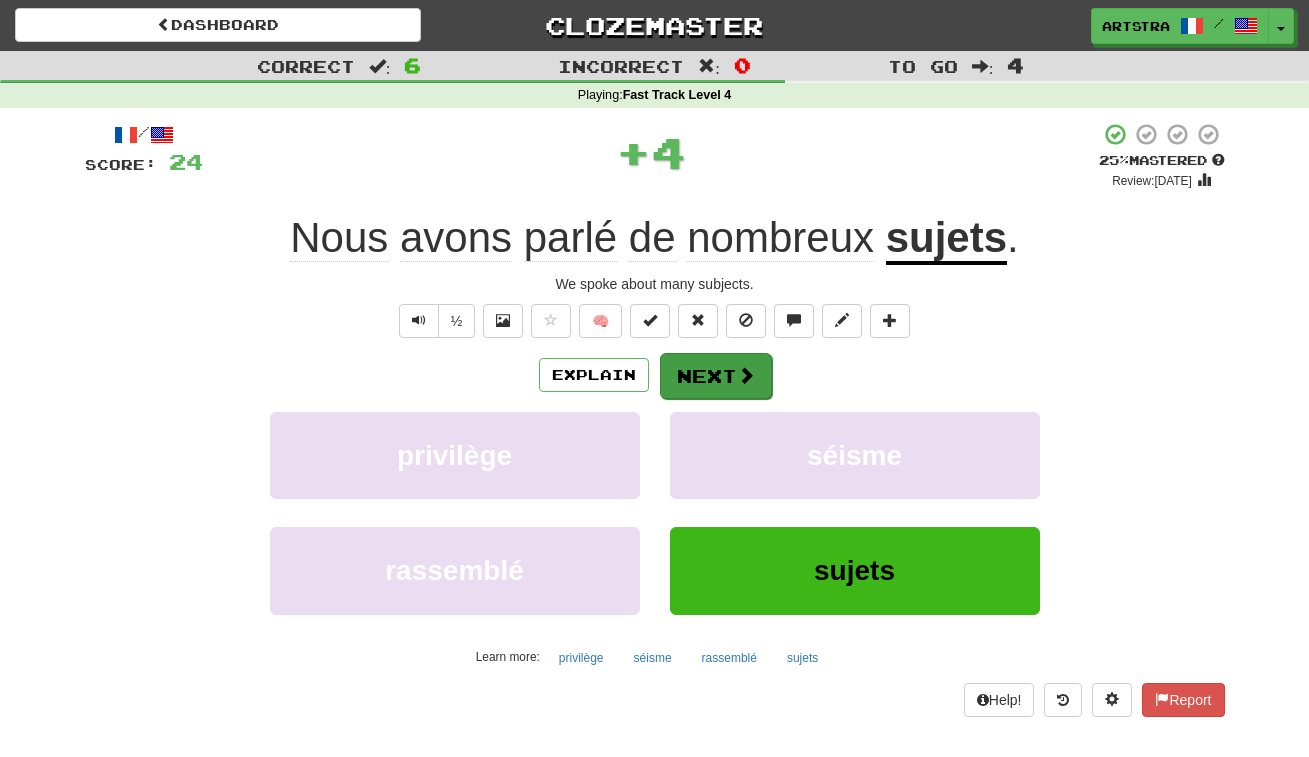 click on "Next" at bounding box center (716, 376) 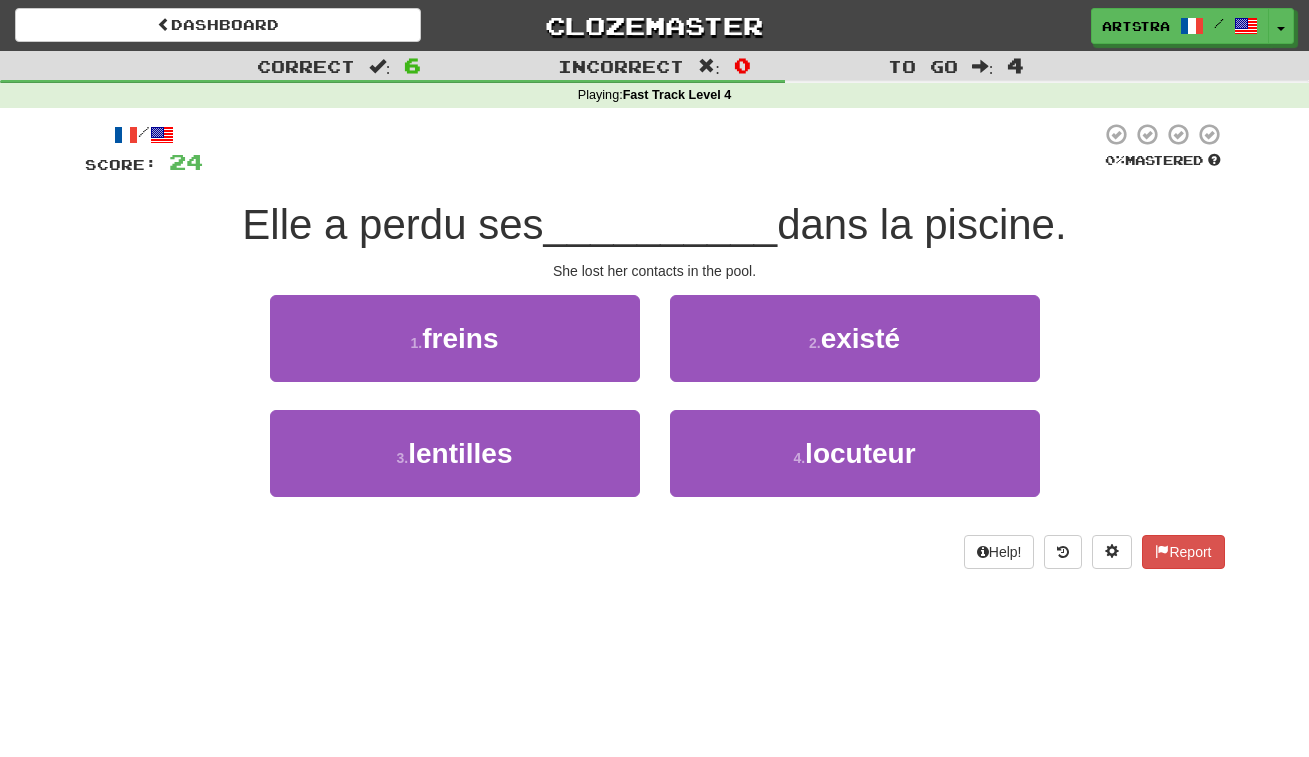 click on "__________" at bounding box center (661, 224) 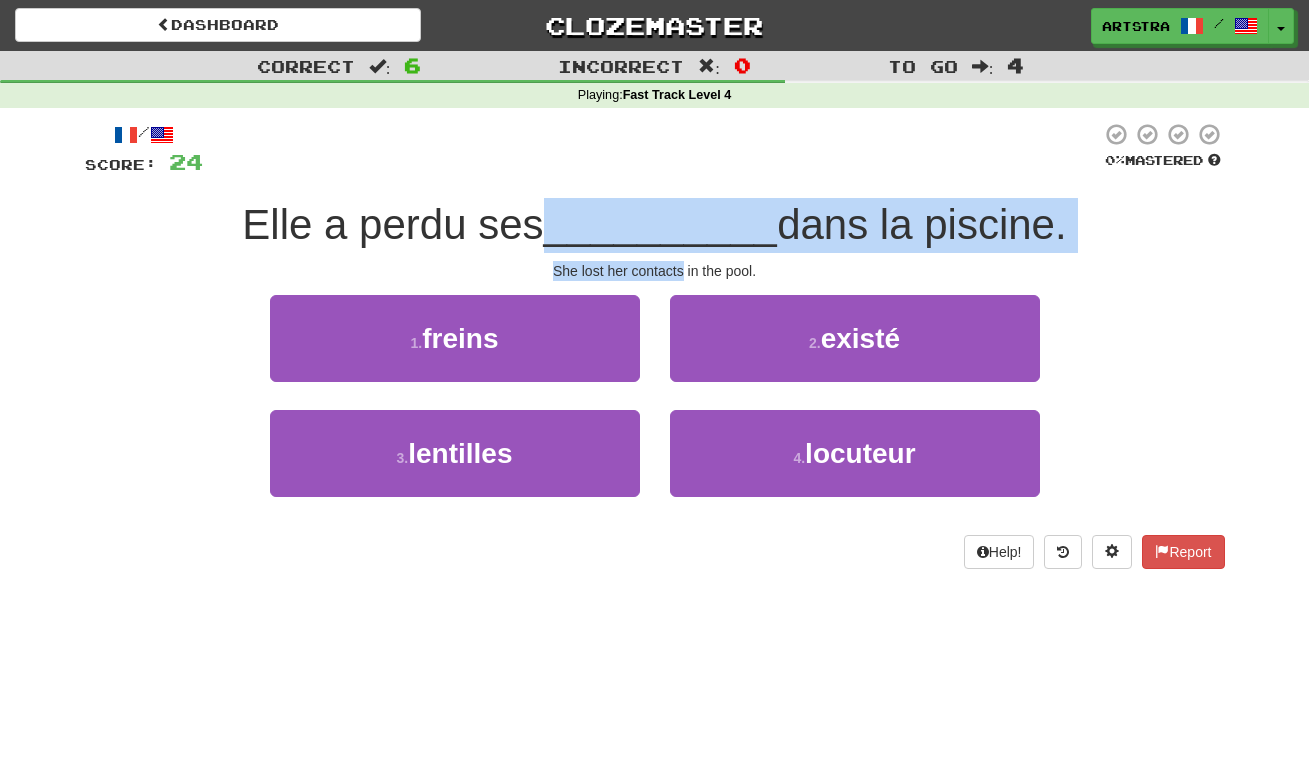 drag, startPoint x: 660, startPoint y: 241, endPoint x: 677, endPoint y: 273, distance: 36.23534 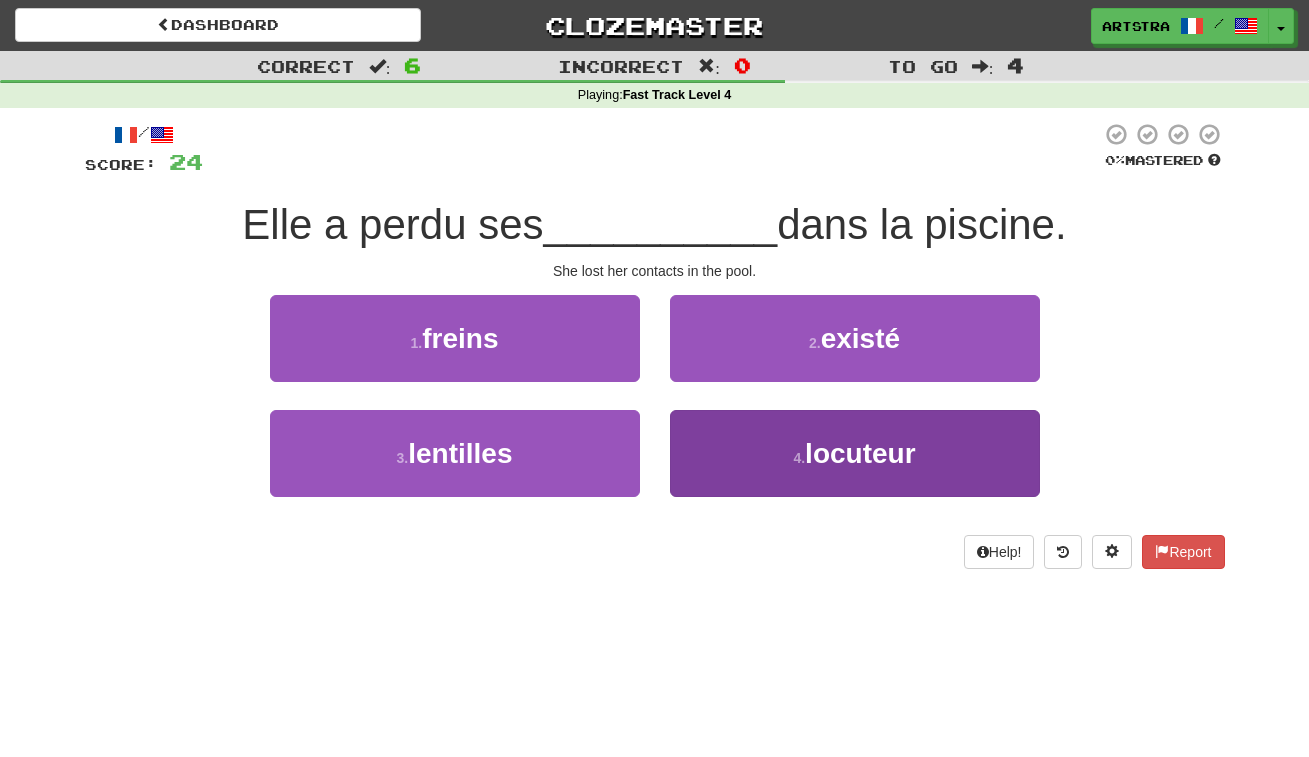click on "locuteur" at bounding box center (860, 453) 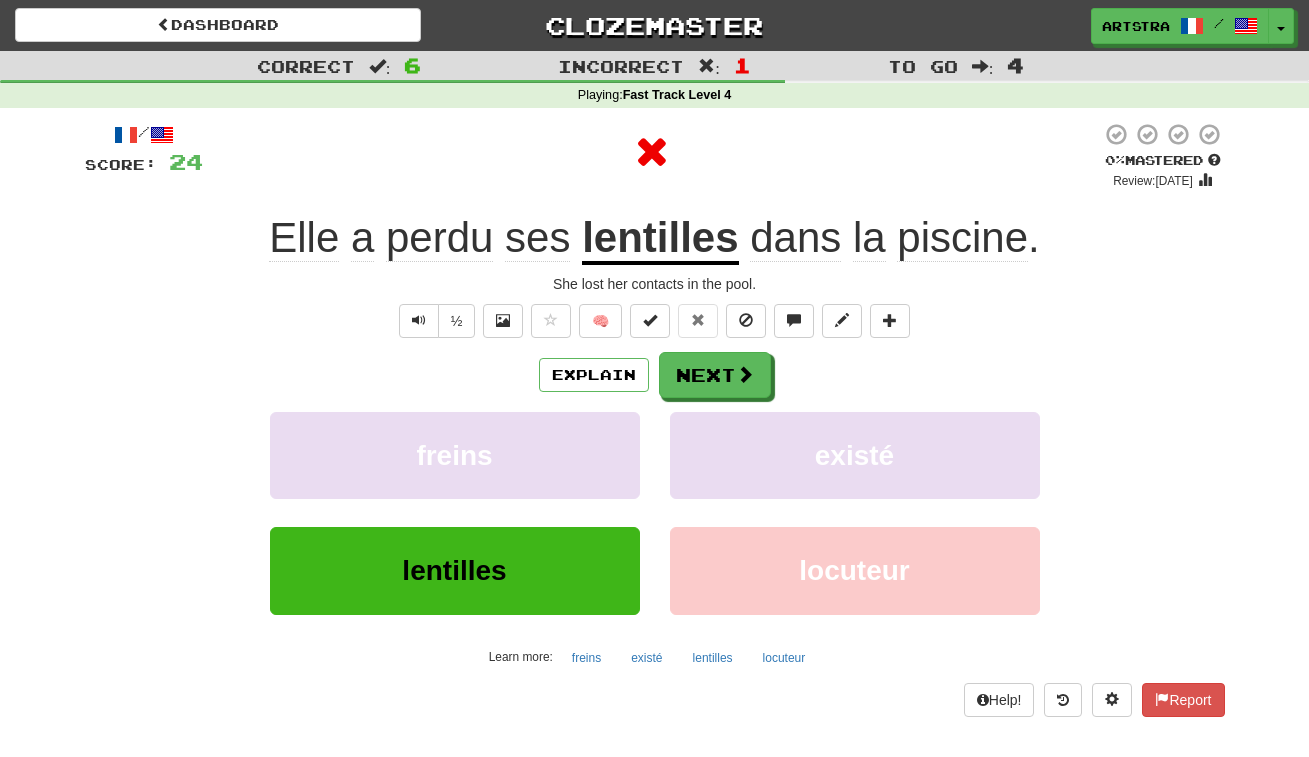 click on "lentilles" at bounding box center [660, 239] 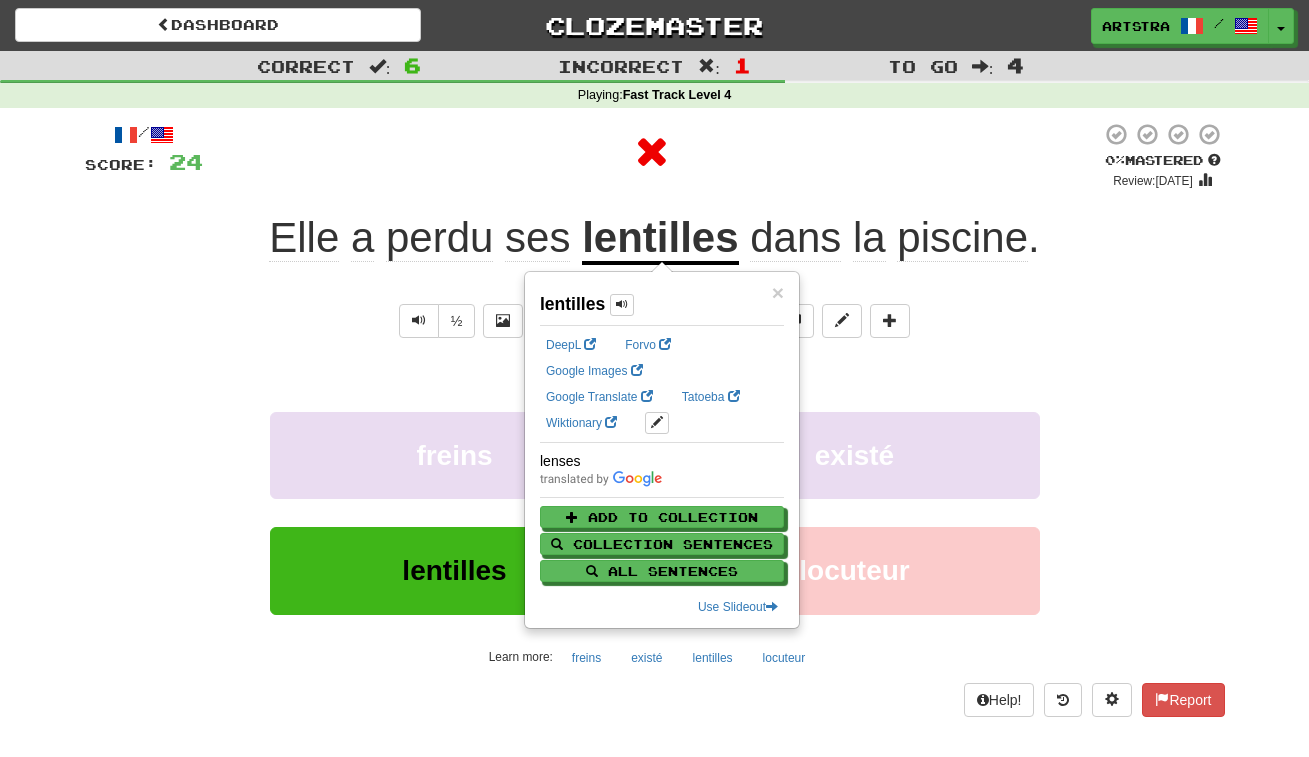 click at bounding box center (652, 156) 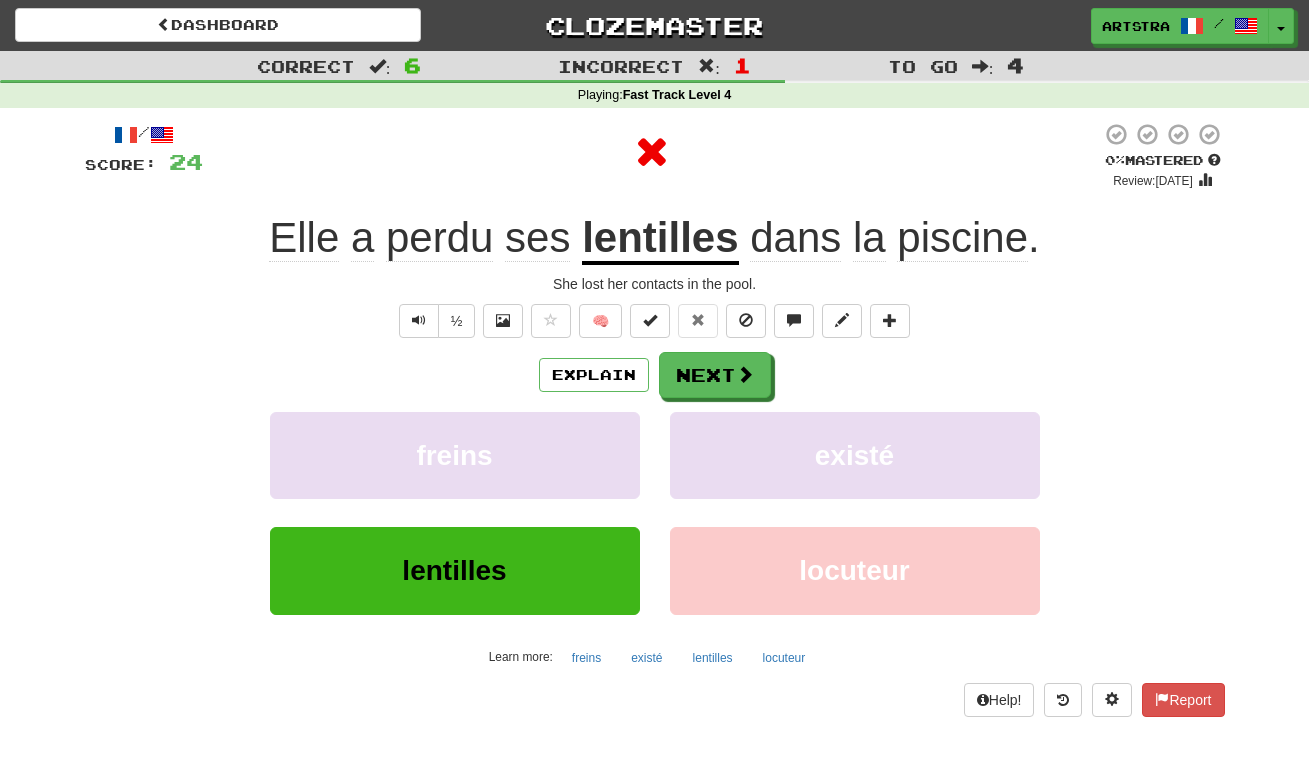click on "piscine" at bounding box center [962, 238] 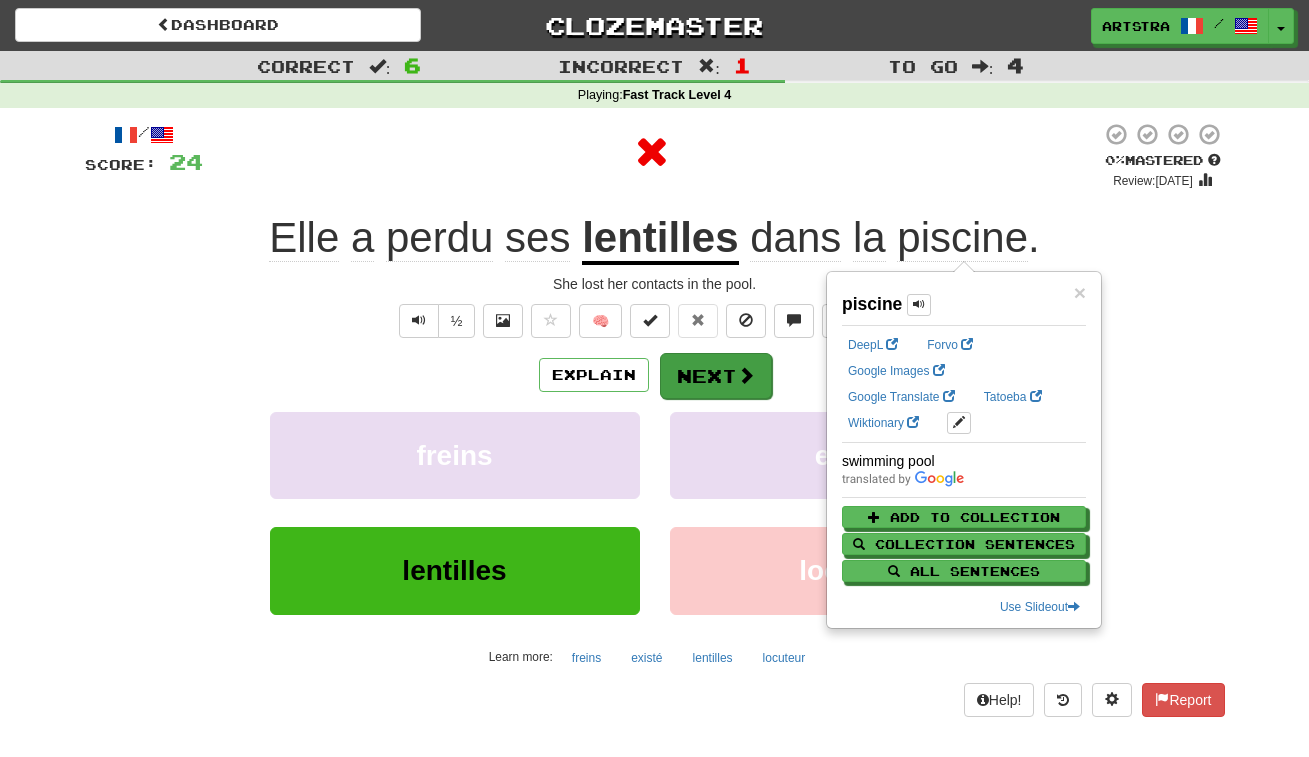 click at bounding box center [746, 375] 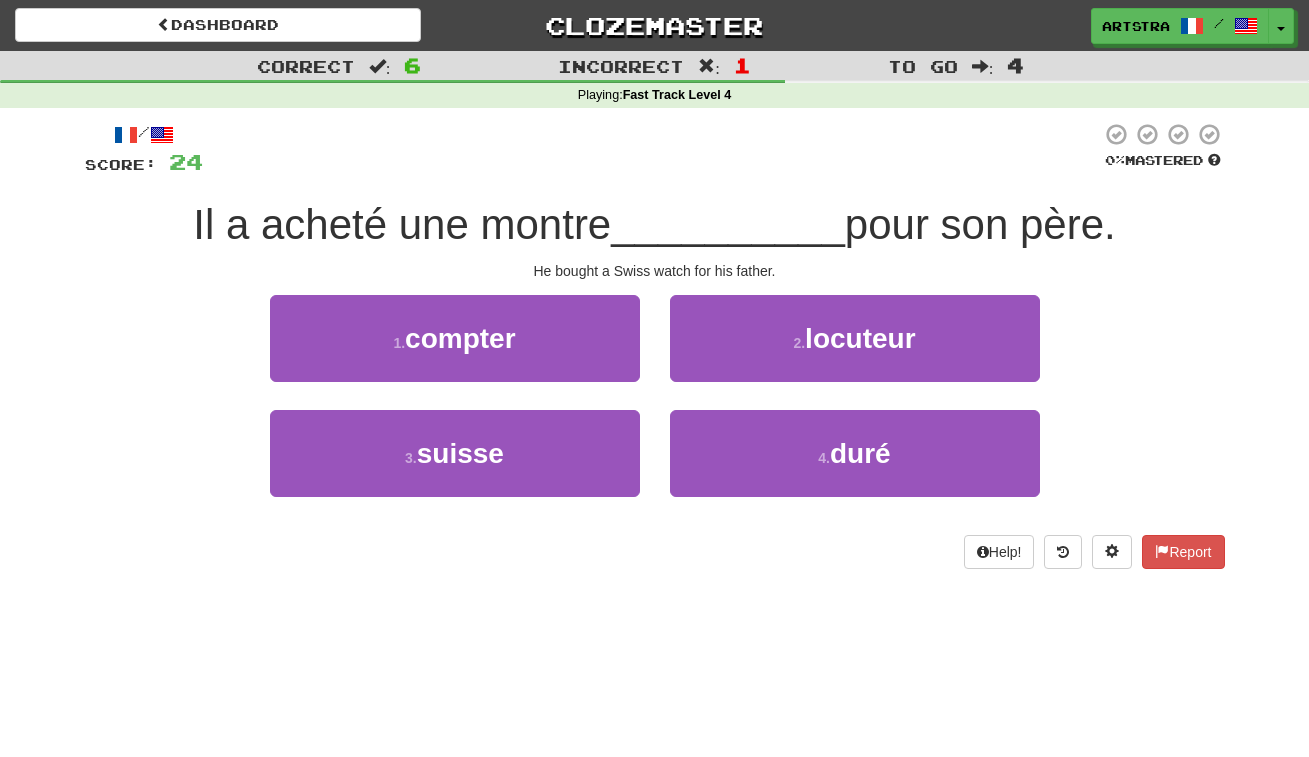 click on "__________" at bounding box center (728, 224) 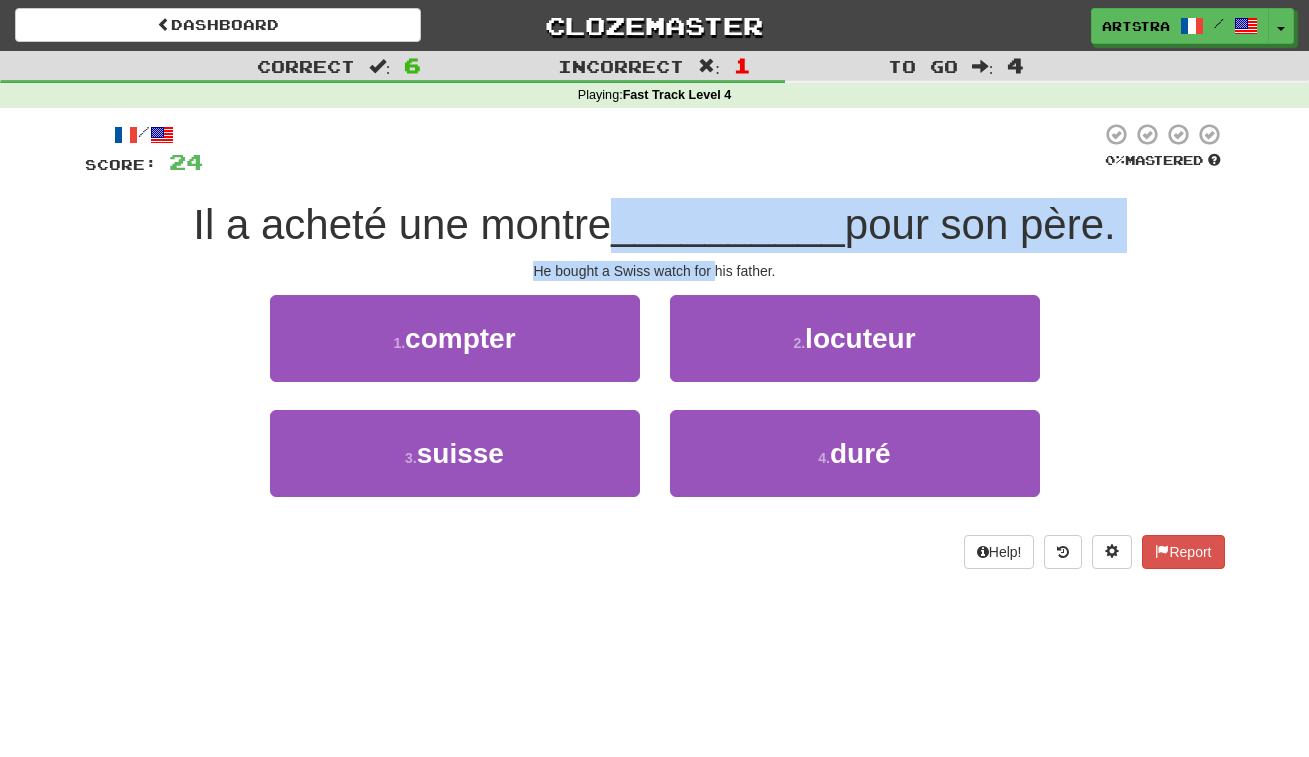 drag, startPoint x: 677, startPoint y: 239, endPoint x: 713, endPoint y: 258, distance: 40.706264 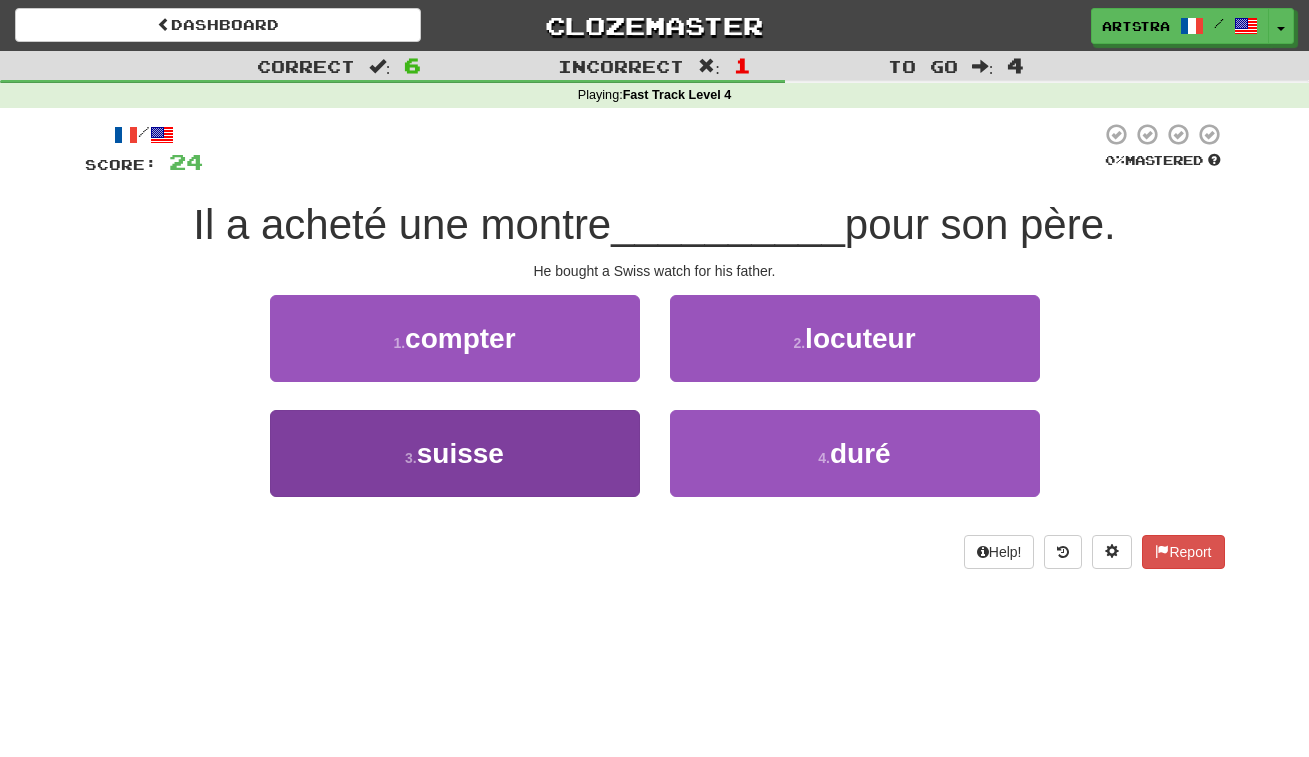 click on "3 .  suisse" at bounding box center [455, 453] 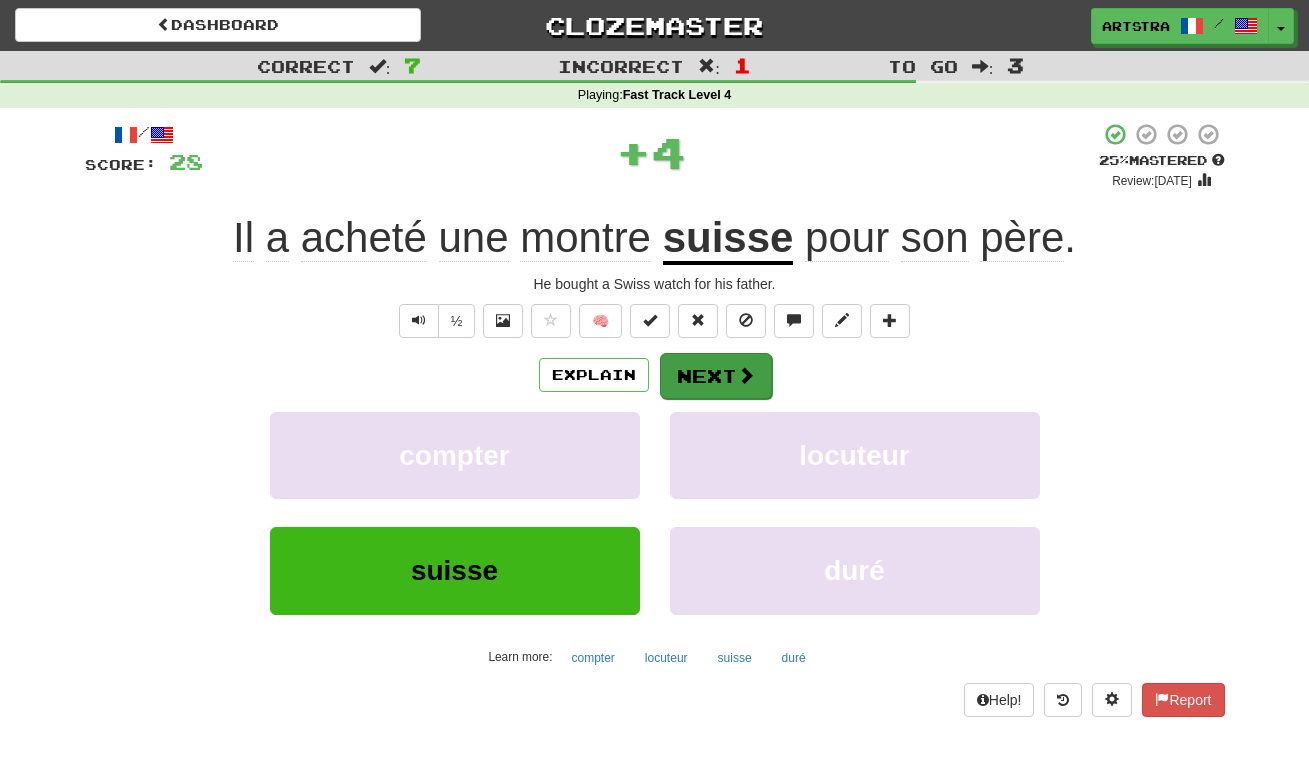 click at bounding box center (746, 375) 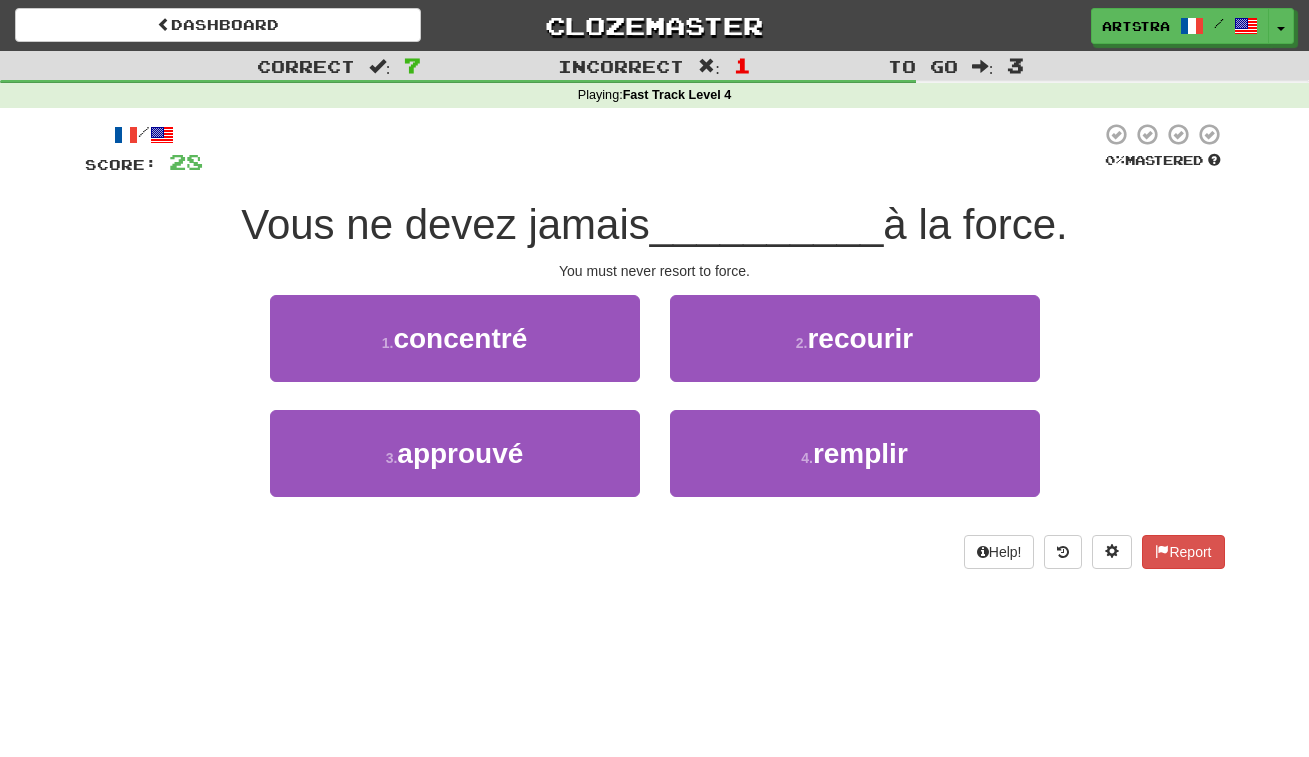 click on "Vous ne devez jamais" at bounding box center (445, 224) 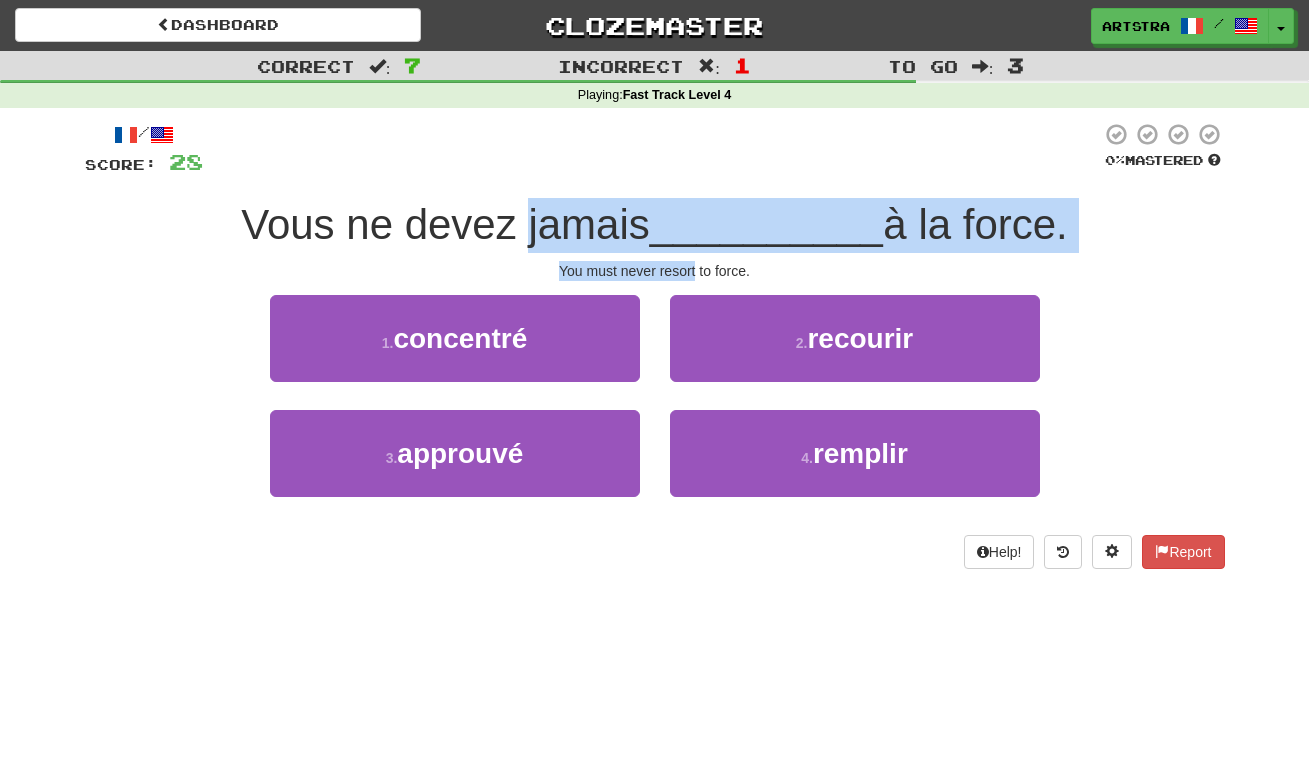 drag, startPoint x: 620, startPoint y: 220, endPoint x: 658, endPoint y: 263, distance: 57.384666 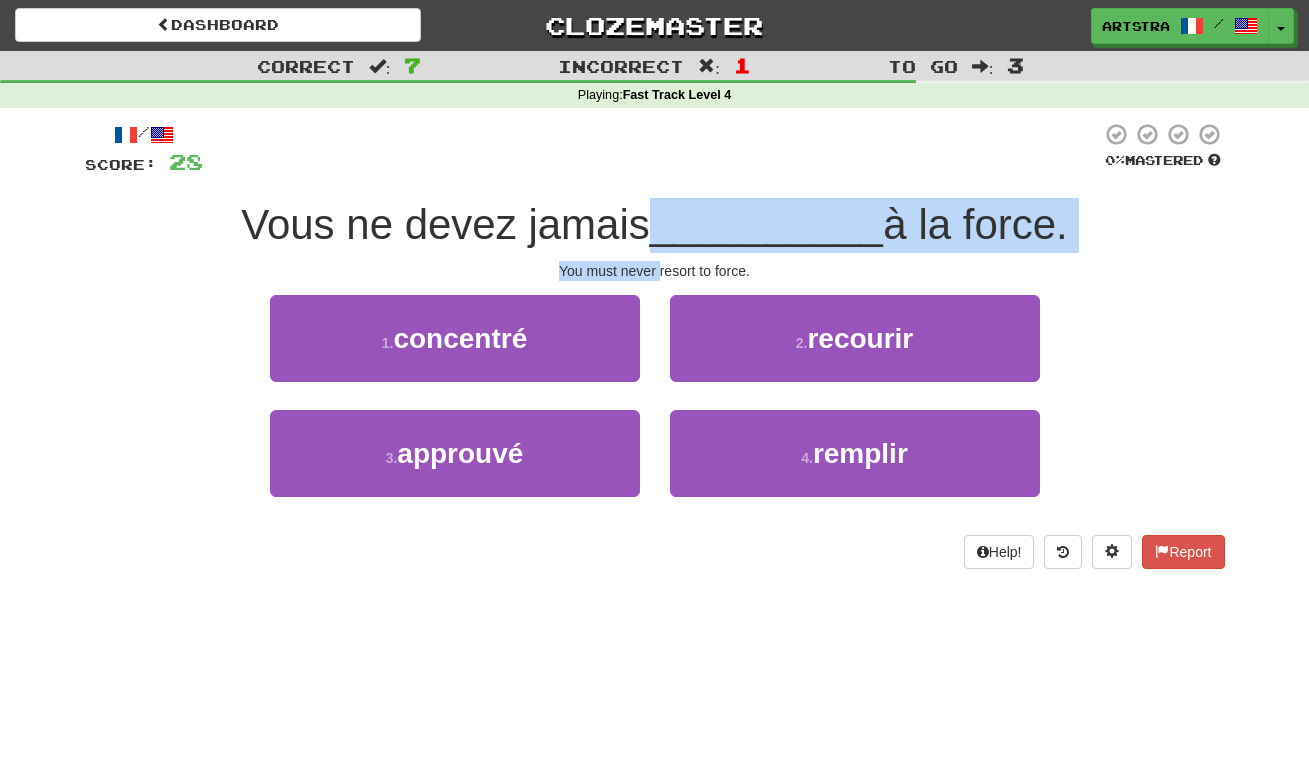 drag, startPoint x: 658, startPoint y: 263, endPoint x: 647, endPoint y: 213, distance: 51.1957 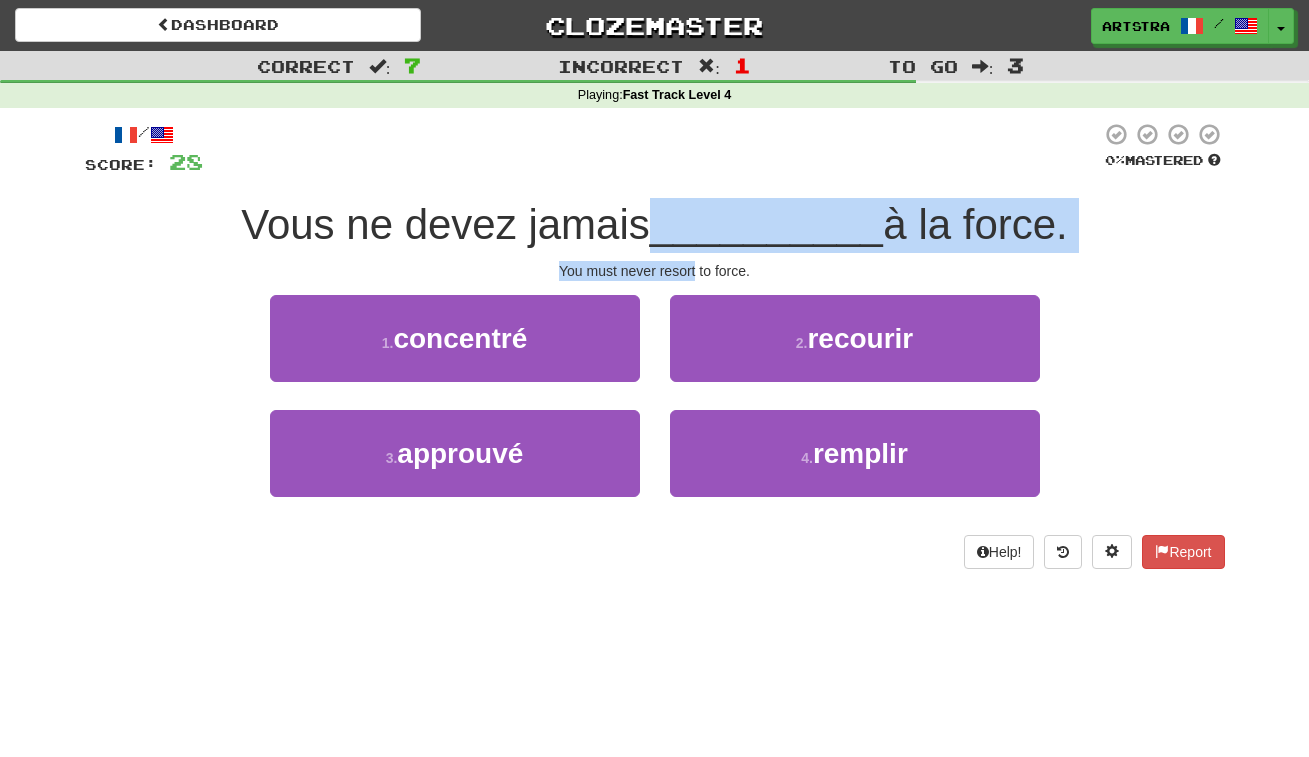 drag, startPoint x: 647, startPoint y: 213, endPoint x: 672, endPoint y: 270, distance: 62.241467 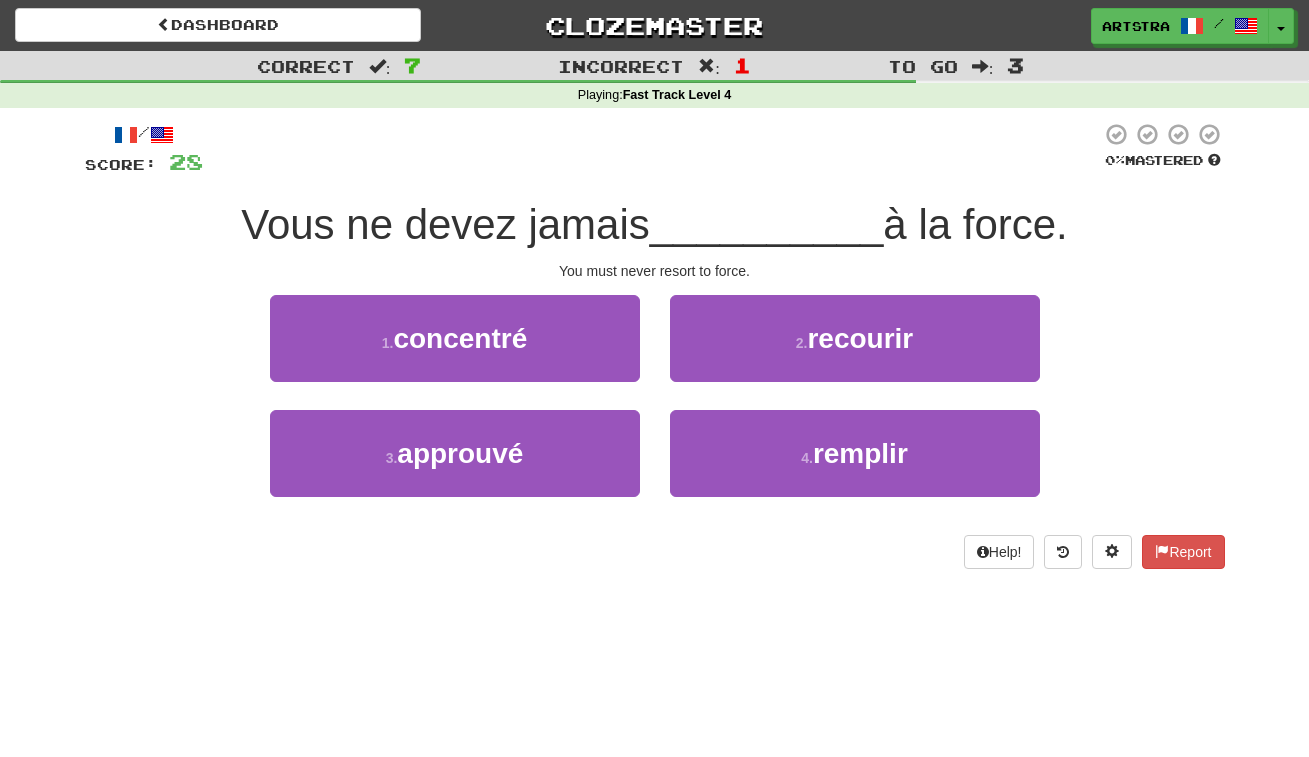 click on "1 .  concentré 2 .  recourir" at bounding box center (655, 352) 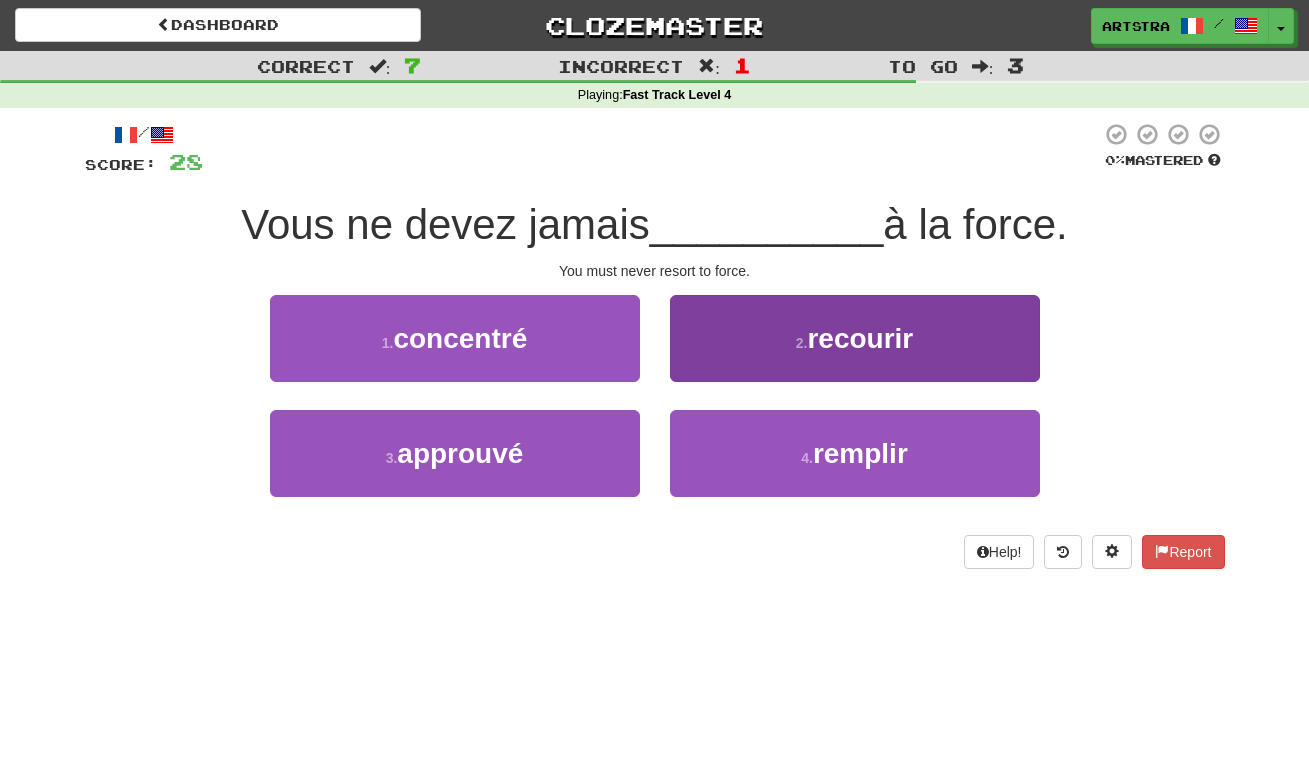 click on "recourir" at bounding box center [860, 338] 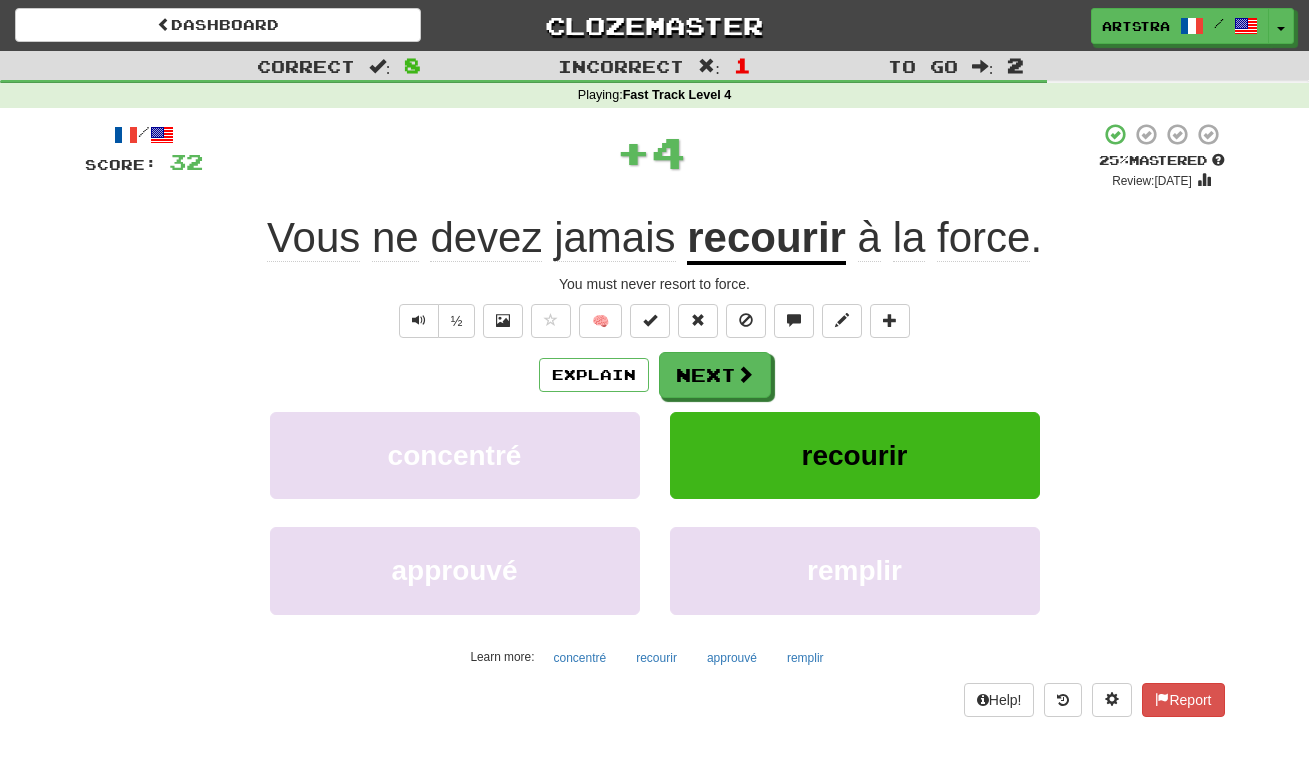 click on "recourir" at bounding box center (766, 239) 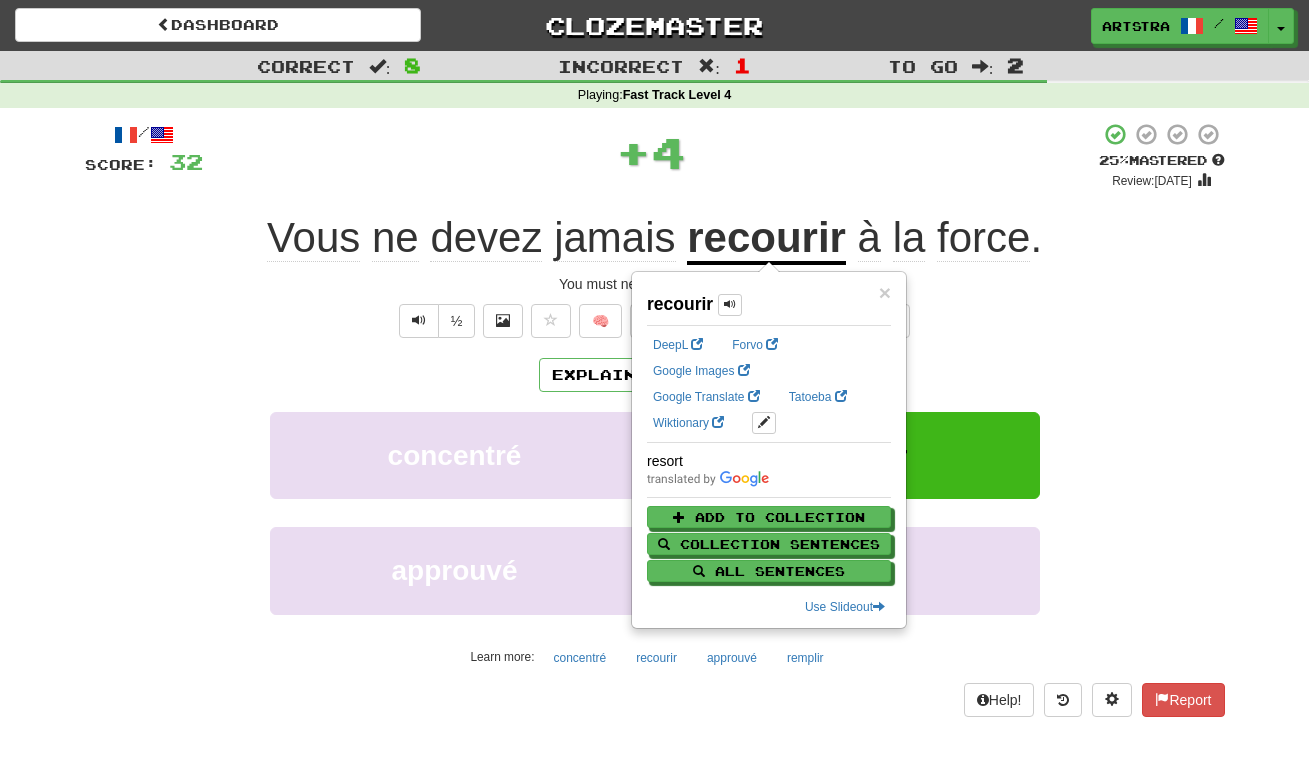 click on "+ 4" at bounding box center (651, 152) 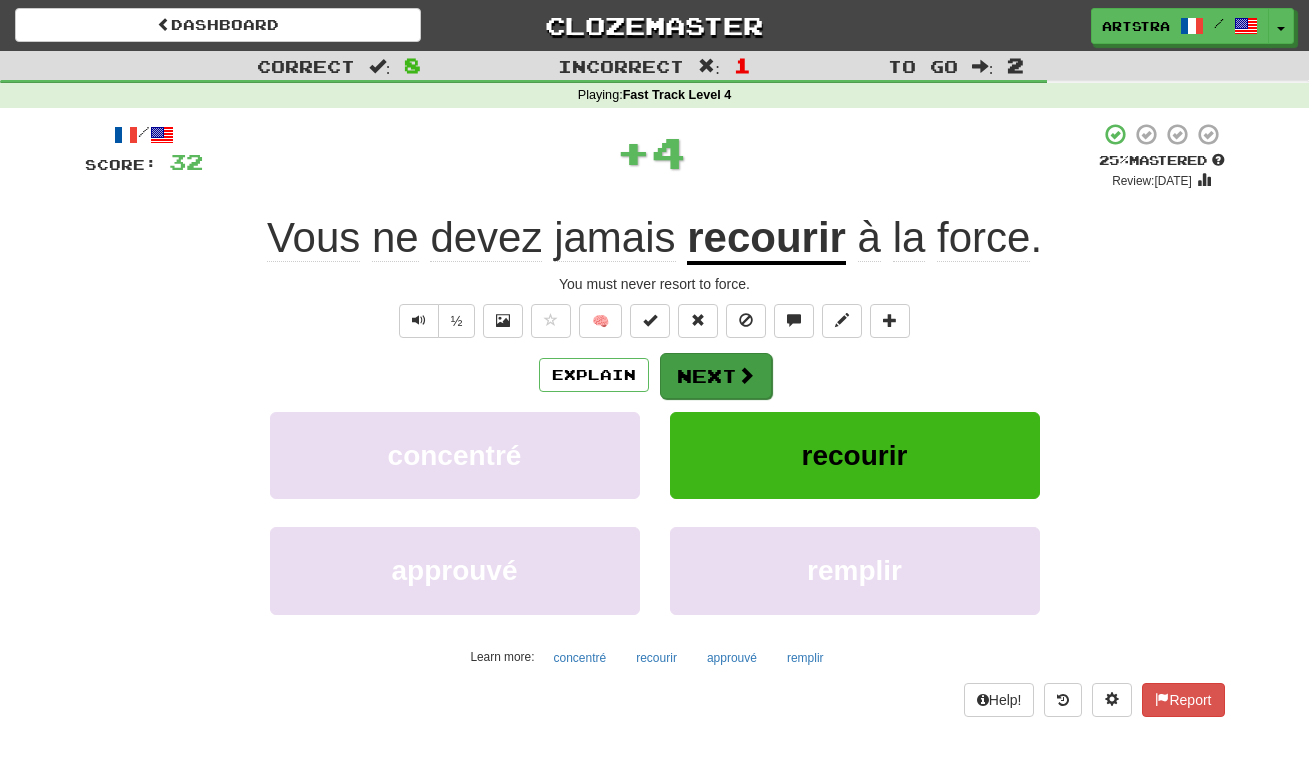 click on "Next" at bounding box center [716, 376] 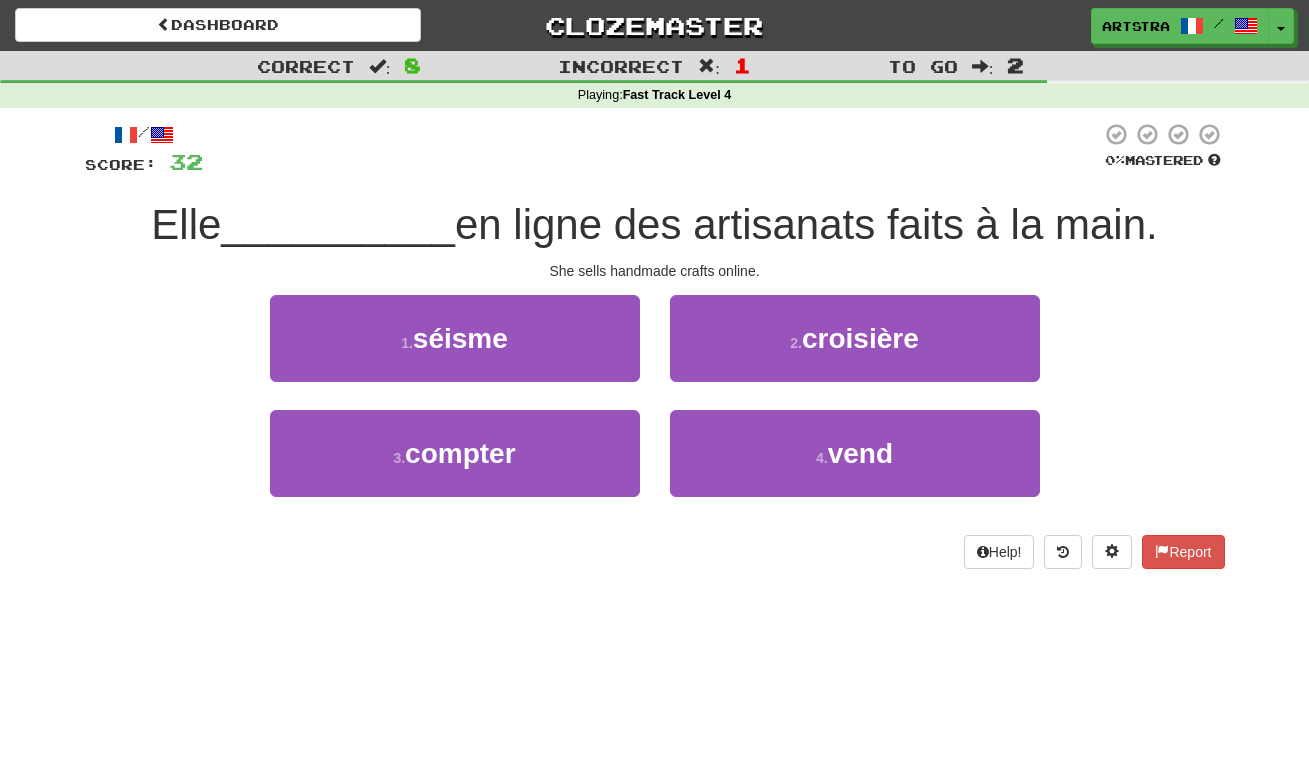 click on "en ligne des artisanats faits à la main." at bounding box center [806, 224] 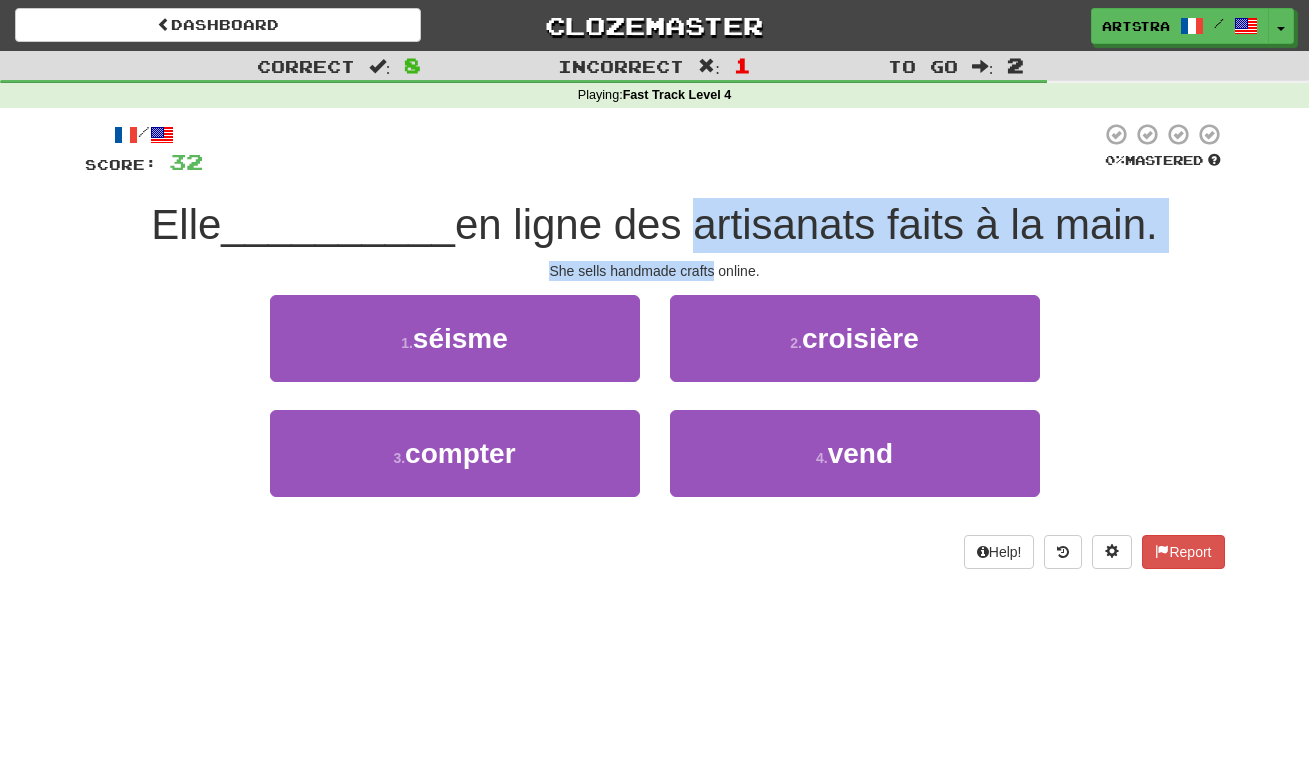 drag 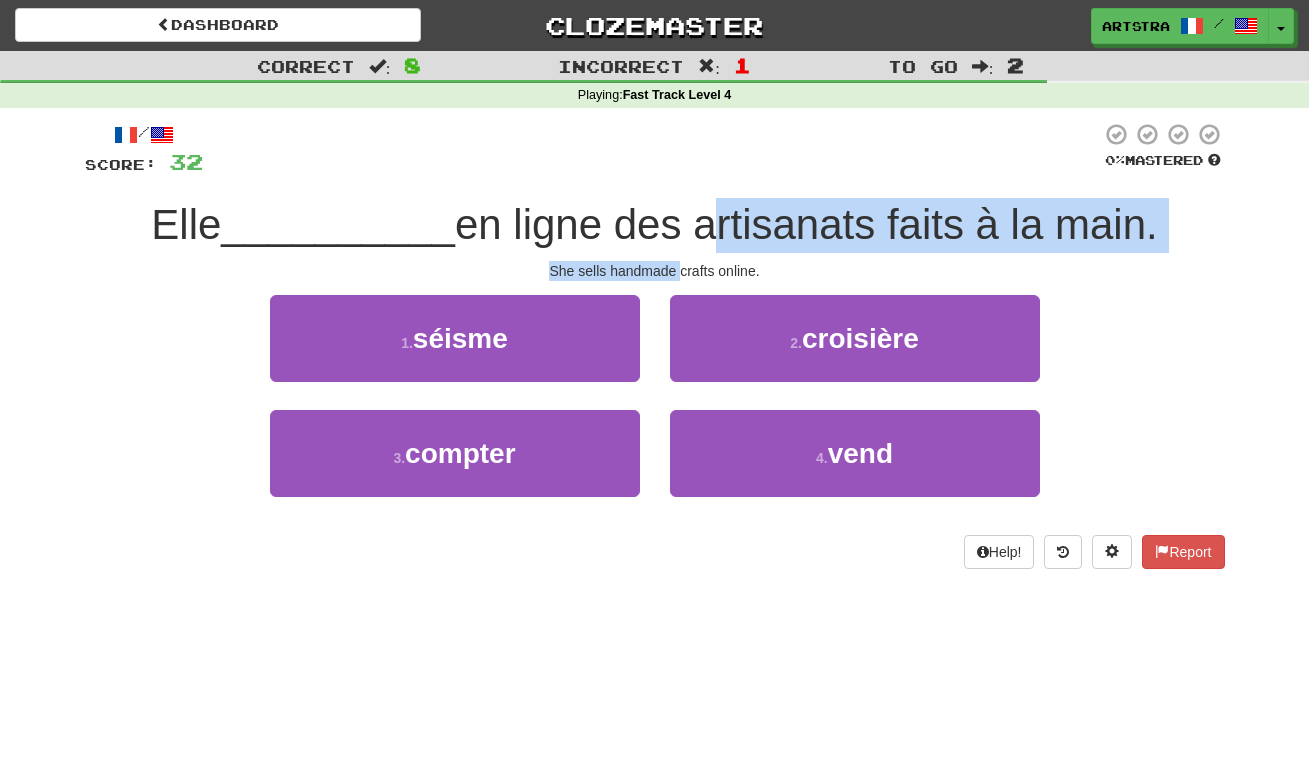 click on "/  Score:   32 0 %  Mastered Elle  __________  en ligne des artisanats faits à la main. She sells handmade crafts online. 1 .  séisme 2 .  croisière 3 .  compter 4 .  vend  Help!  Report" at bounding box center (655, 345) 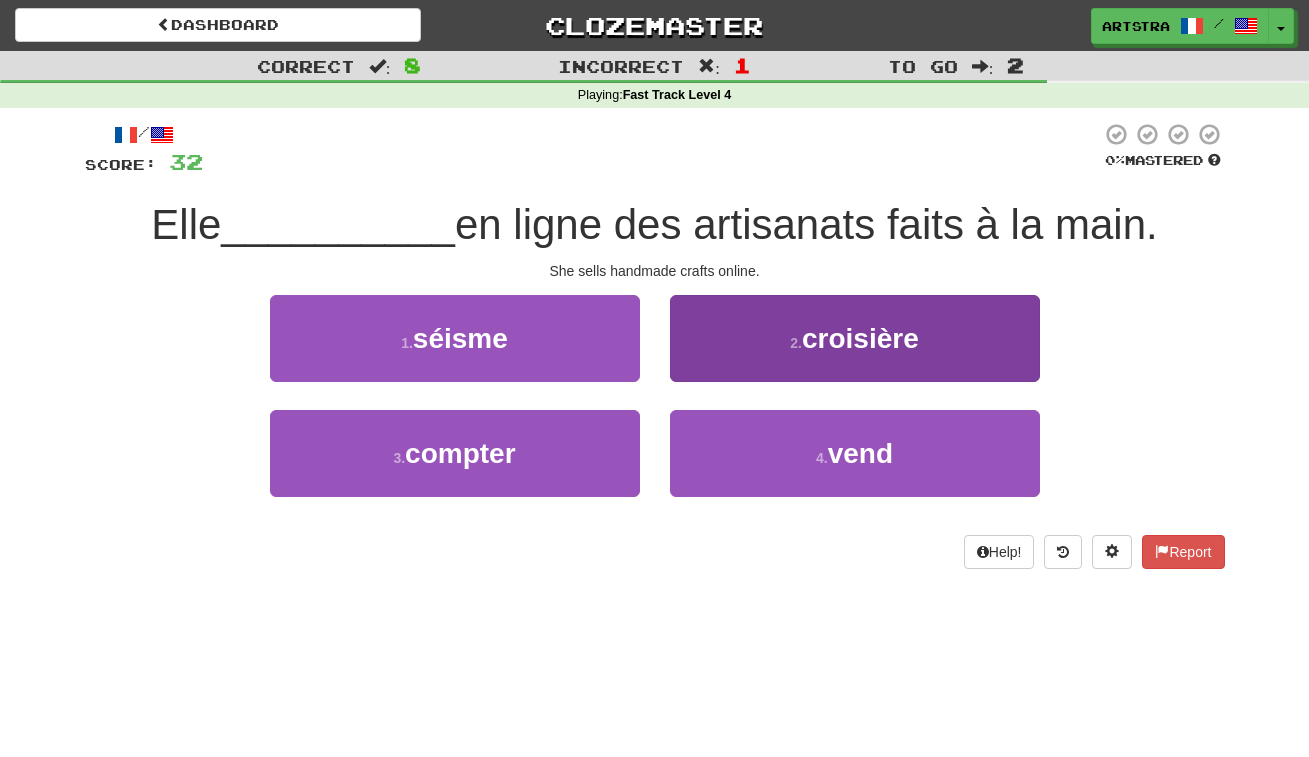 click on "4 .  vend" at bounding box center [855, 453] 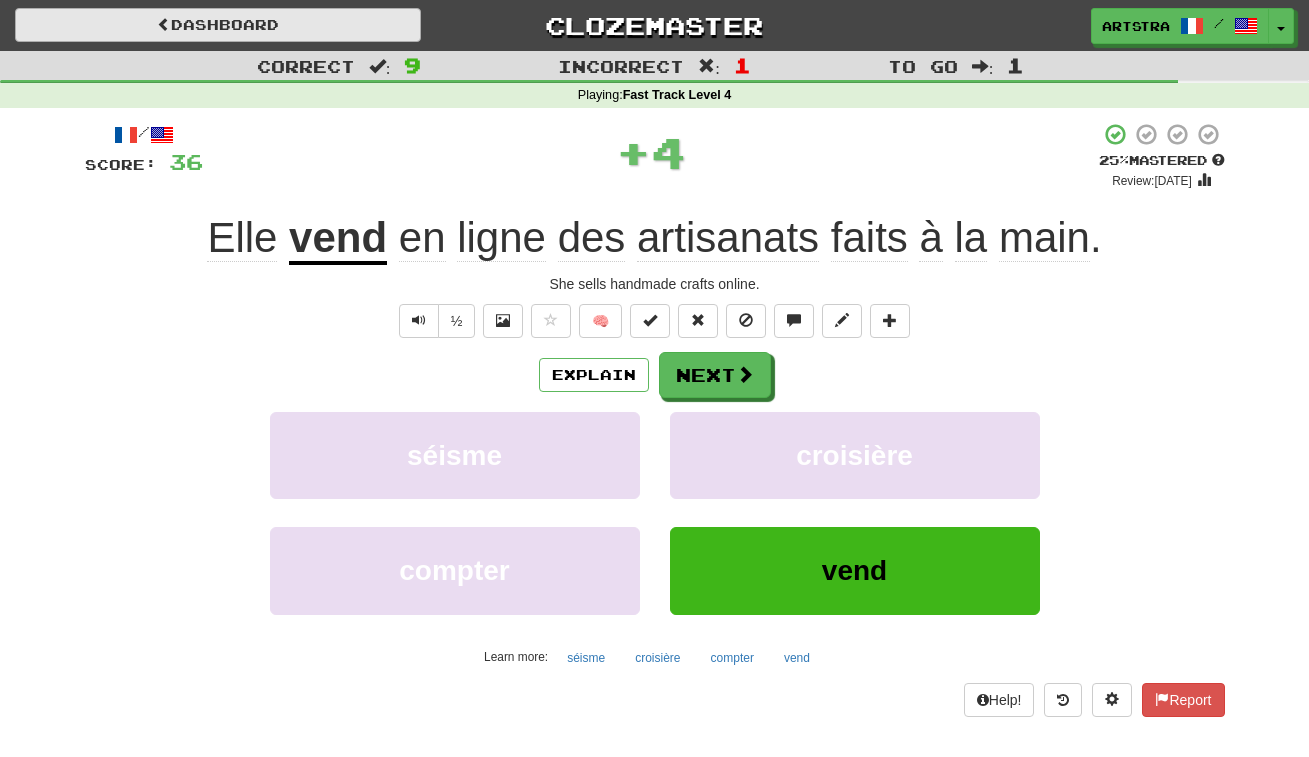 click on "Dashboard" at bounding box center [218, 25] 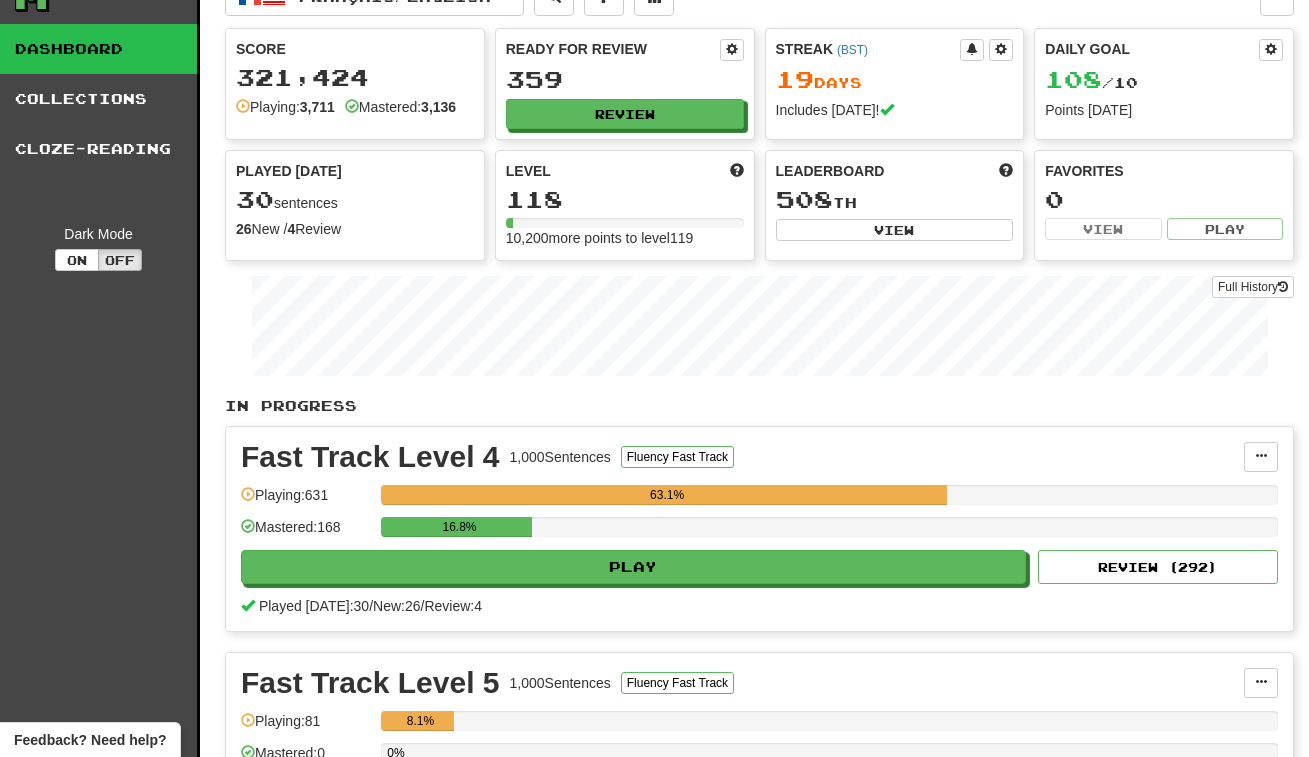 scroll, scrollTop: 68, scrollLeft: 0, axis: vertical 